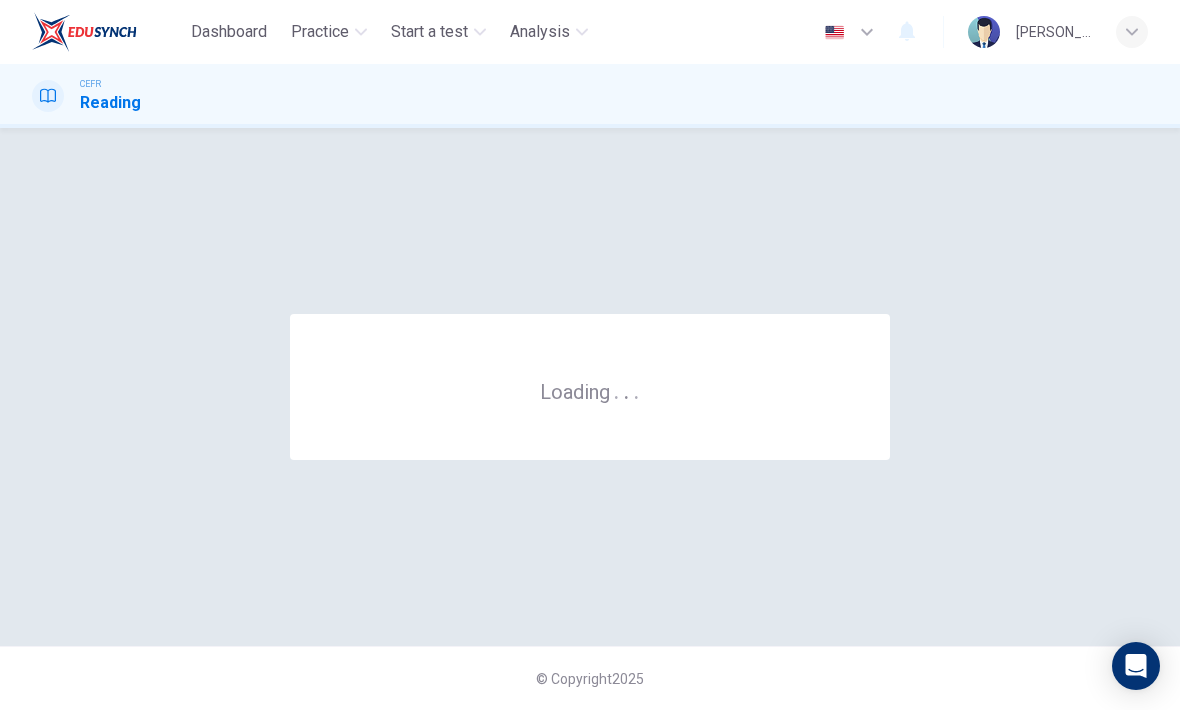 scroll, scrollTop: 0, scrollLeft: 0, axis: both 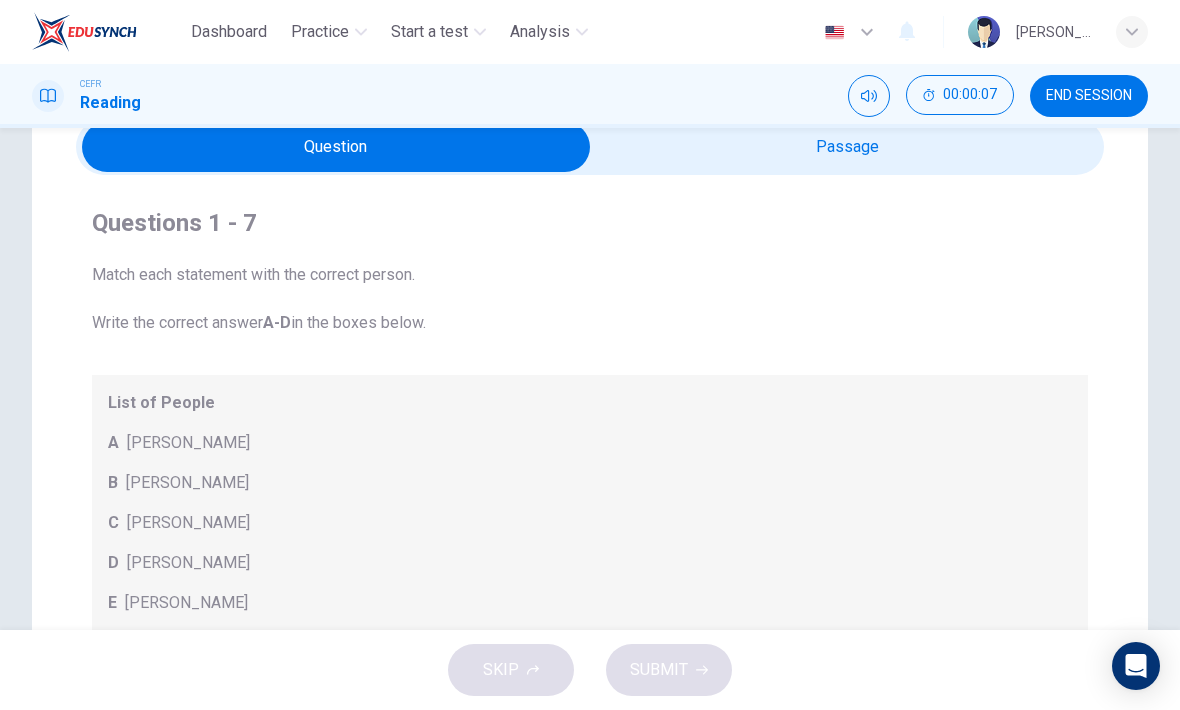 click at bounding box center (336, 147) 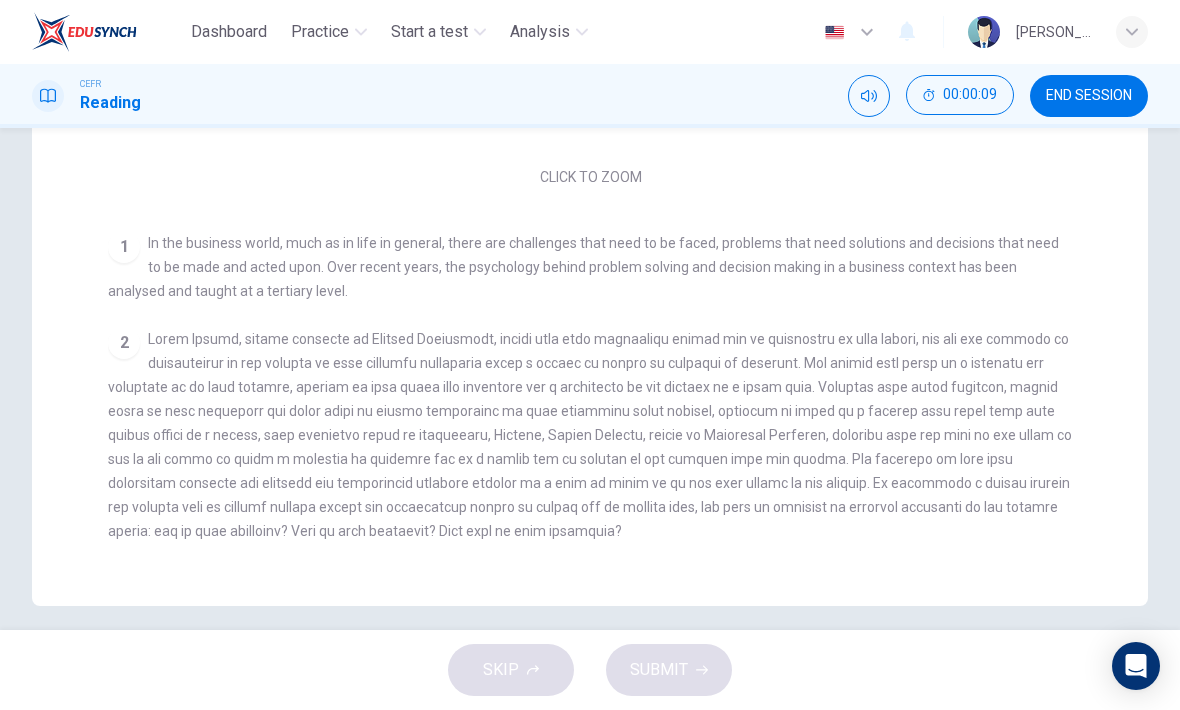 scroll, scrollTop: 506, scrollLeft: 0, axis: vertical 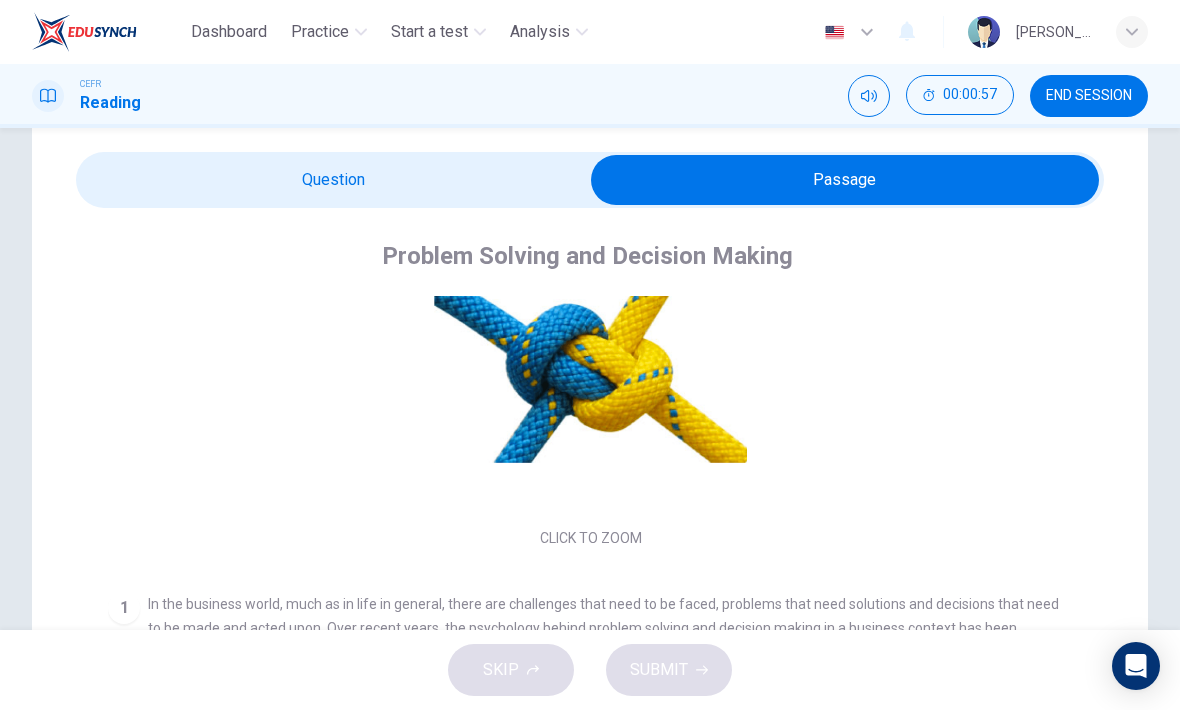 click at bounding box center (845, 180) 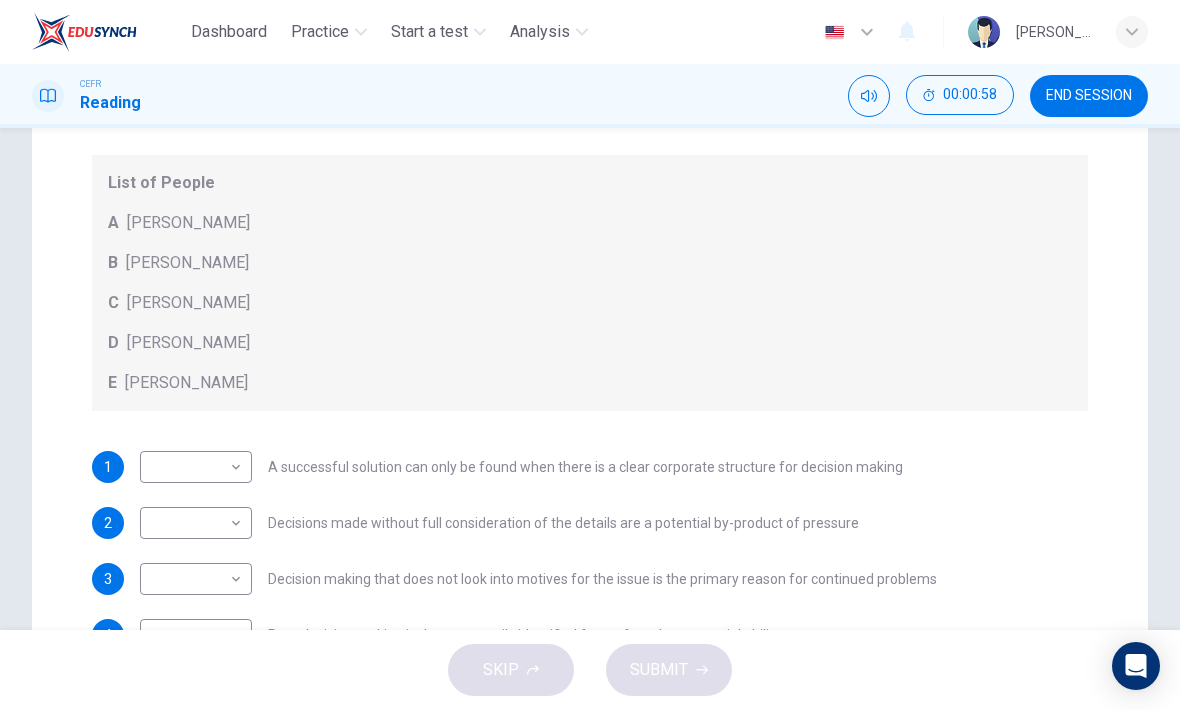 scroll, scrollTop: 321, scrollLeft: 0, axis: vertical 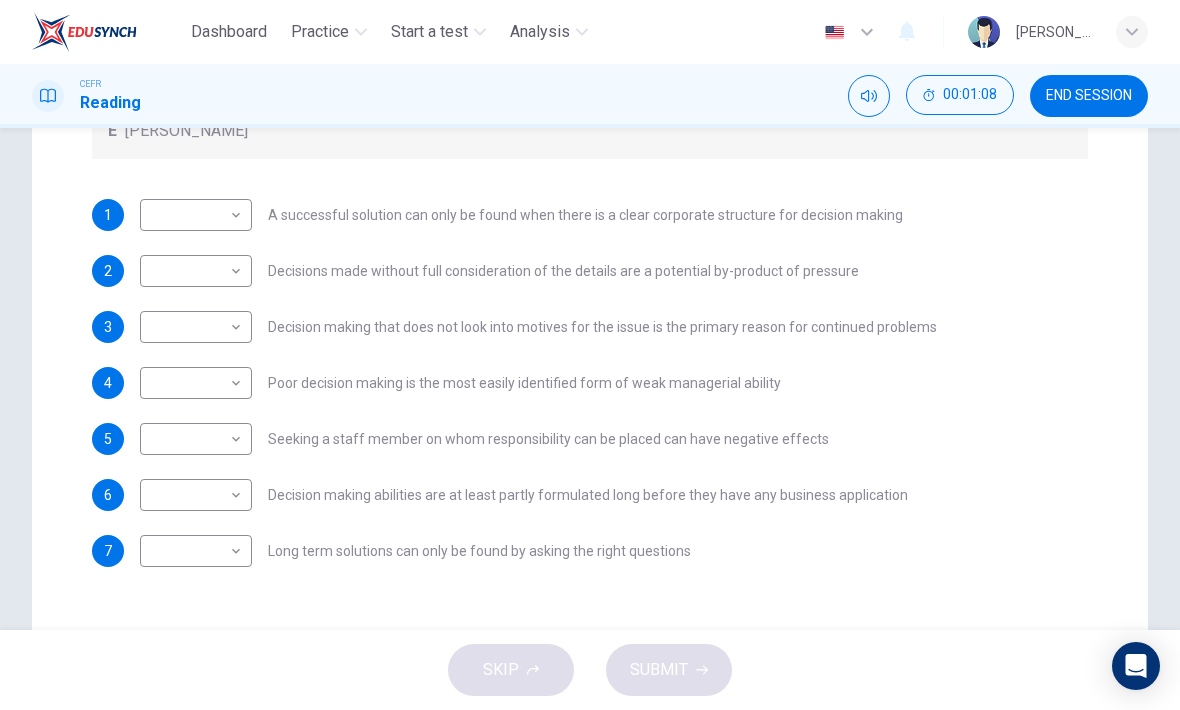 click on "Dashboard Practice Start a test Analysis English en ​ NOOR QURRATU'AINI BINTI MOHD RASHIDI CEFR Reading 00:01:08 END SESSION Questions 1 - 7 Match each statement with the correct person.
Write the correct answer  A-D  in the boxes below. List of People A Marie Scrive B Martin Hewings C Garen Filke D Anne Wicks E John Tate 1 ​ ​ A successful solution can only be found when there is a clear corporate structure for decision making 2 ​ ​ Decisions made without full consideration of the details are a potential by-product of pressure 3 ​ ​ Decision making that does not look into motives for the issue is the primary reason for continued problems 4 ​ ​ Poor decision making is the most easily identified form of weak managerial ability 5 ​ ​ Seeking a staff member on whom responsibility can be placed can have negative effects 6 ​ ​ Decision making abilities are at least partly formulated long before they have any business application 7 ​ ​ Problem Solving and Decision Making CLICK TO ZOOM" at bounding box center (590, 355) 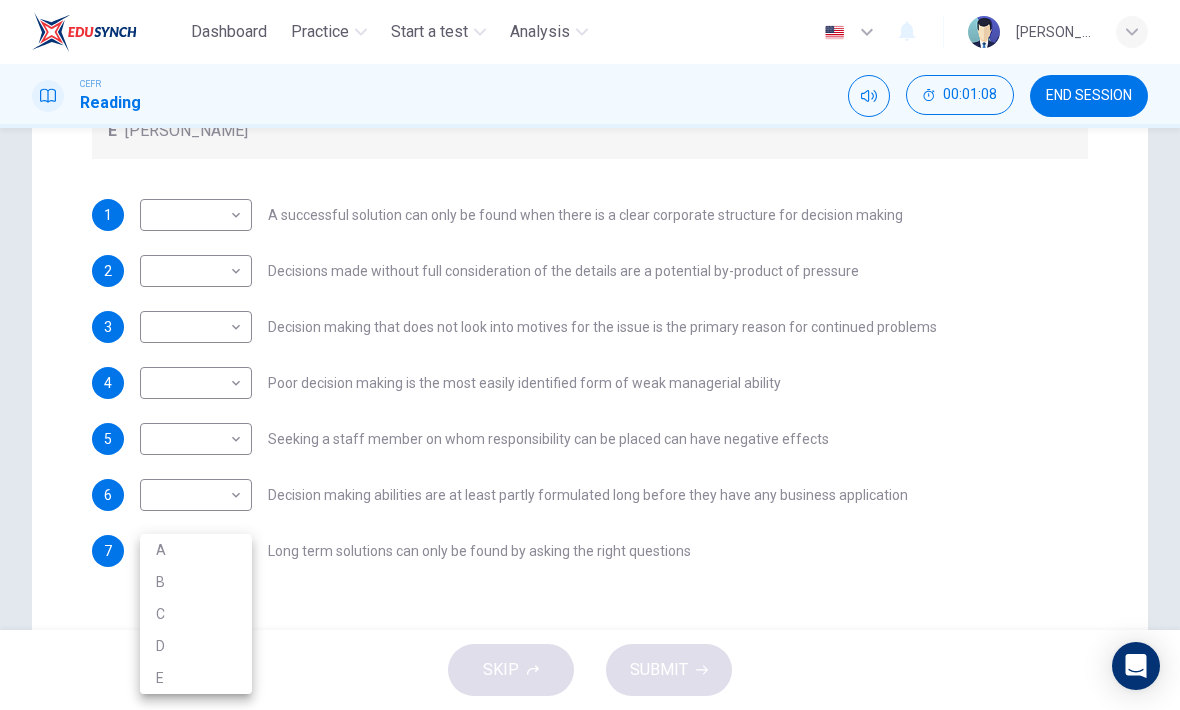 click on "B" at bounding box center [196, 582] 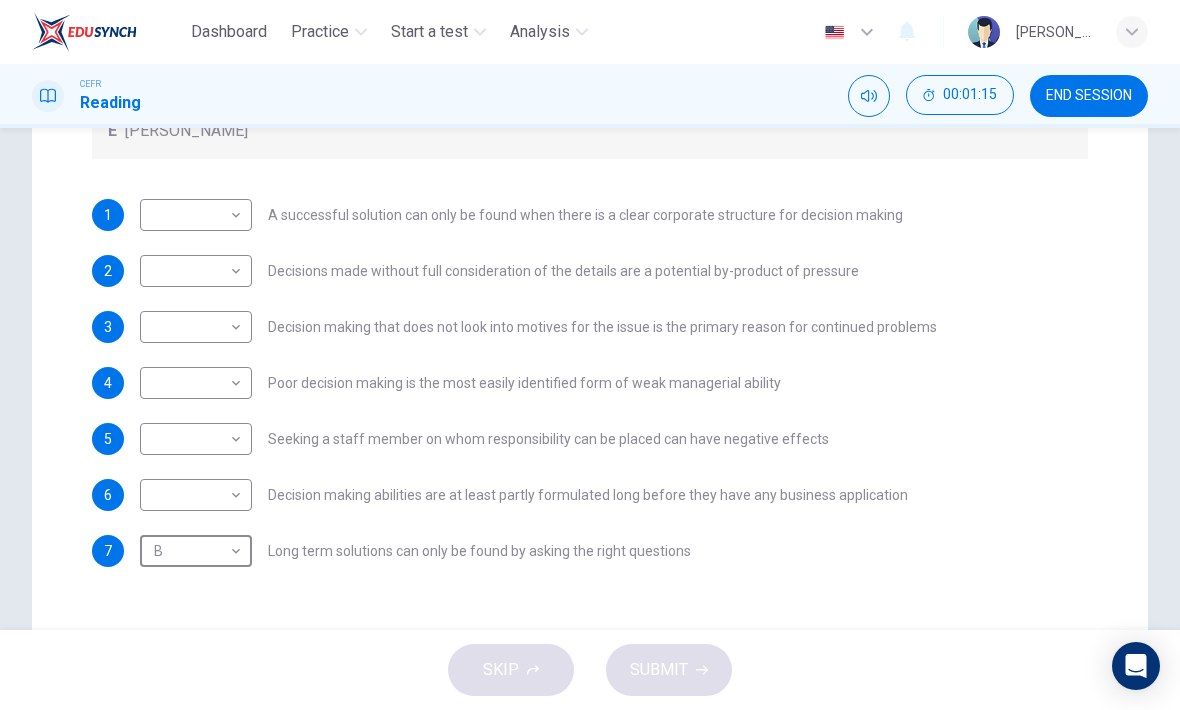 click on "Dashboard Practice Start a test Analysis English en ​ NOOR QURRATU'AINI BINTI MOHD RASHIDI CEFR Reading 00:01:15 END SESSION Questions 1 - 7 Match each statement with the correct person.
Write the correct answer  A-D  in the boxes below. List of People A Marie Scrive B Martin Hewings C Garen Filke D Anne Wicks E John Tate 1 ​ ​ A successful solution can only be found when there is a clear corporate structure for decision making 2 ​ ​ Decisions made without full consideration of the details are a potential by-product of pressure 3 ​ ​ Decision making that does not look into motives for the issue is the primary reason for continued problems 4 ​ ​ Poor decision making is the most easily identified form of weak managerial ability 5 ​ ​ Seeking a staff member on whom responsibility can be placed can have negative effects 6 ​ ​ Decision making abilities are at least partly formulated long before they have any business application 7 B B ​ Problem Solving and Decision Making CLICK TO ZOOM" at bounding box center [590, 355] 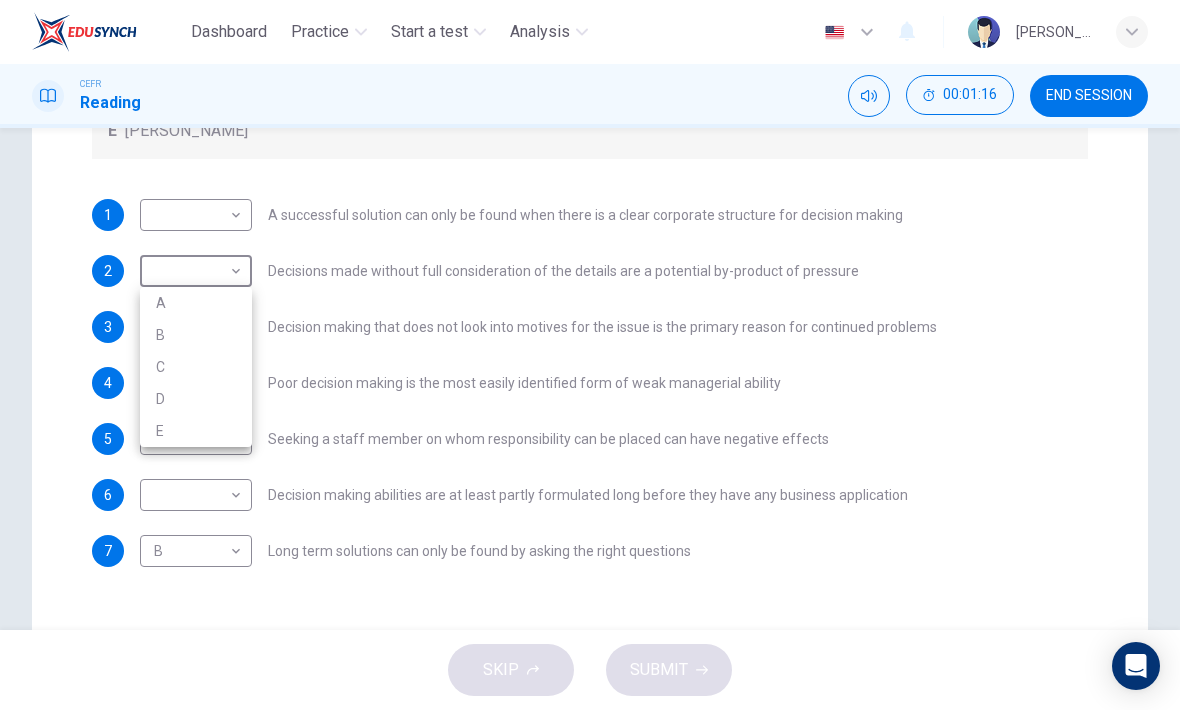 click on "A" at bounding box center [196, 303] 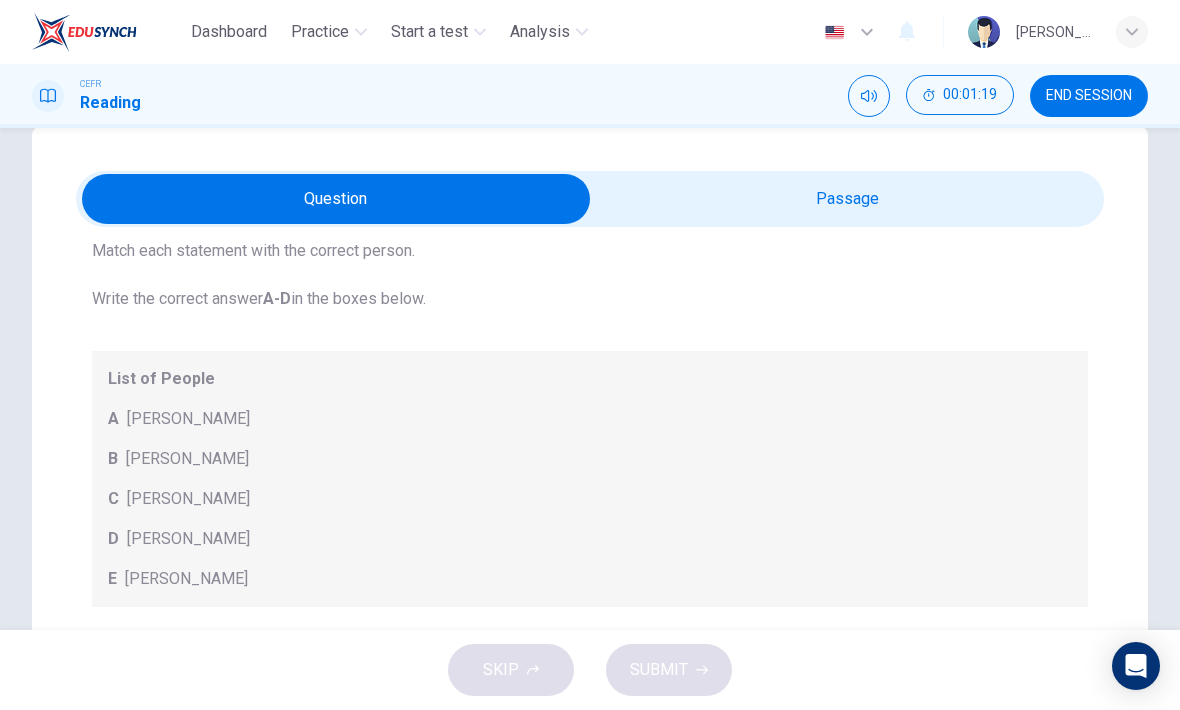 scroll, scrollTop: 35, scrollLeft: 0, axis: vertical 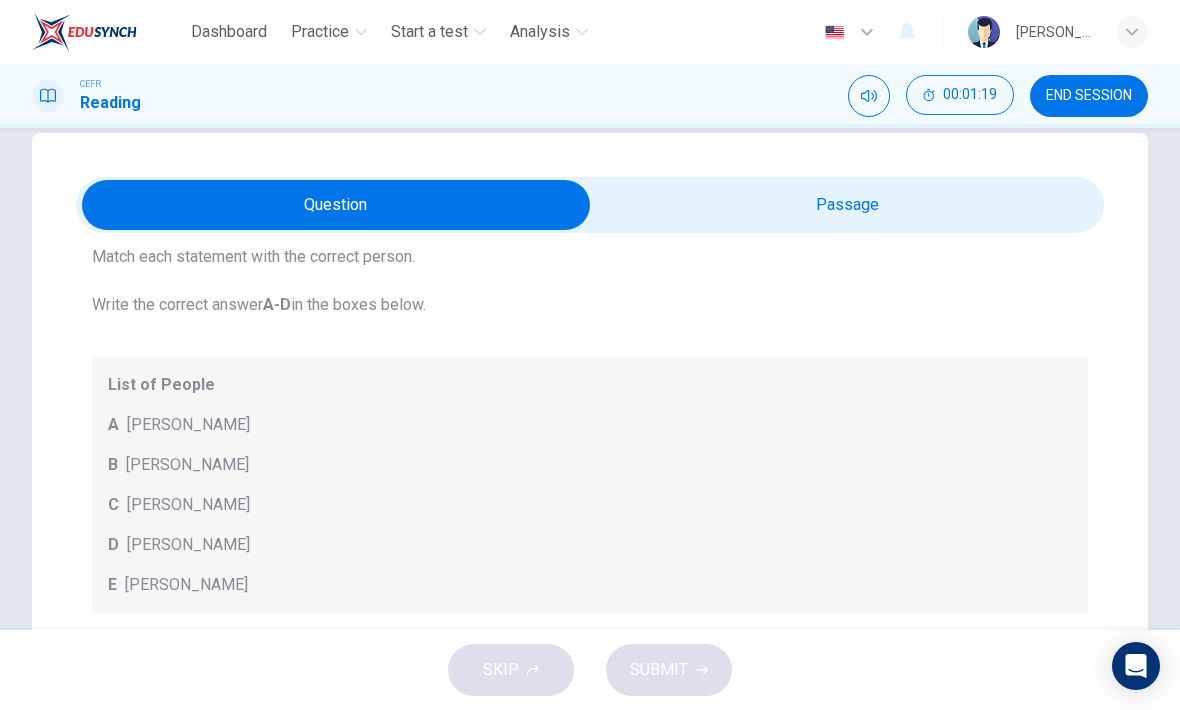 click at bounding box center [336, 205] 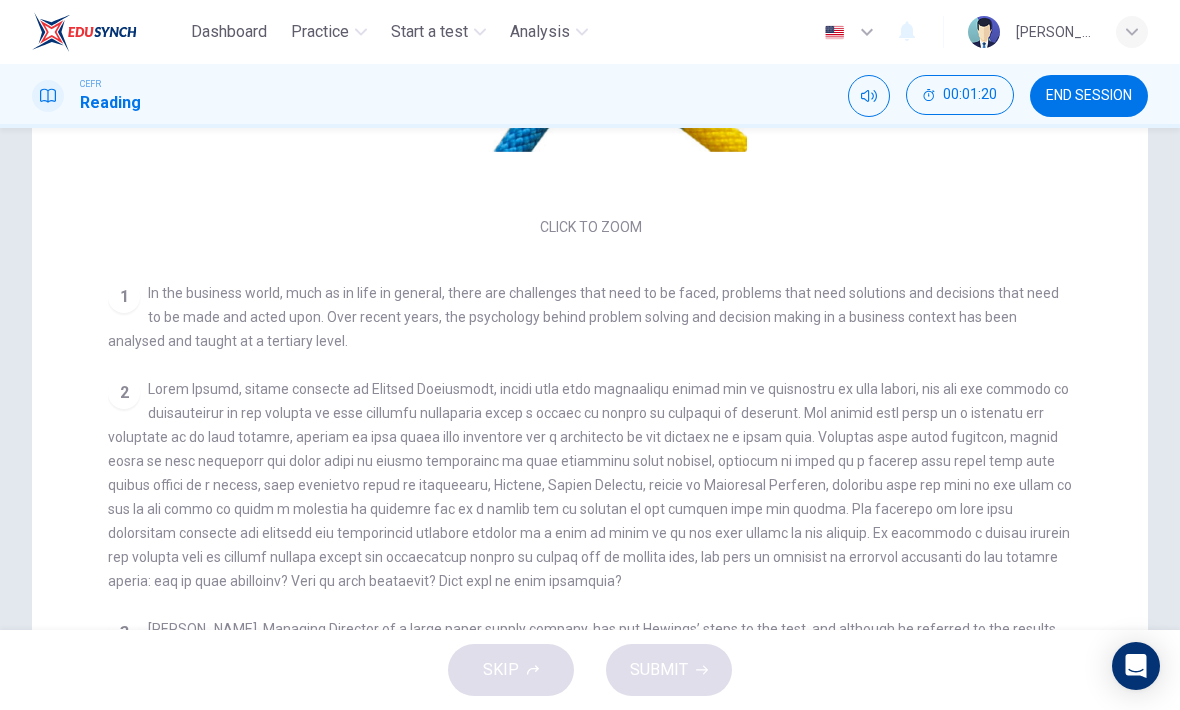 scroll, scrollTop: 386, scrollLeft: 0, axis: vertical 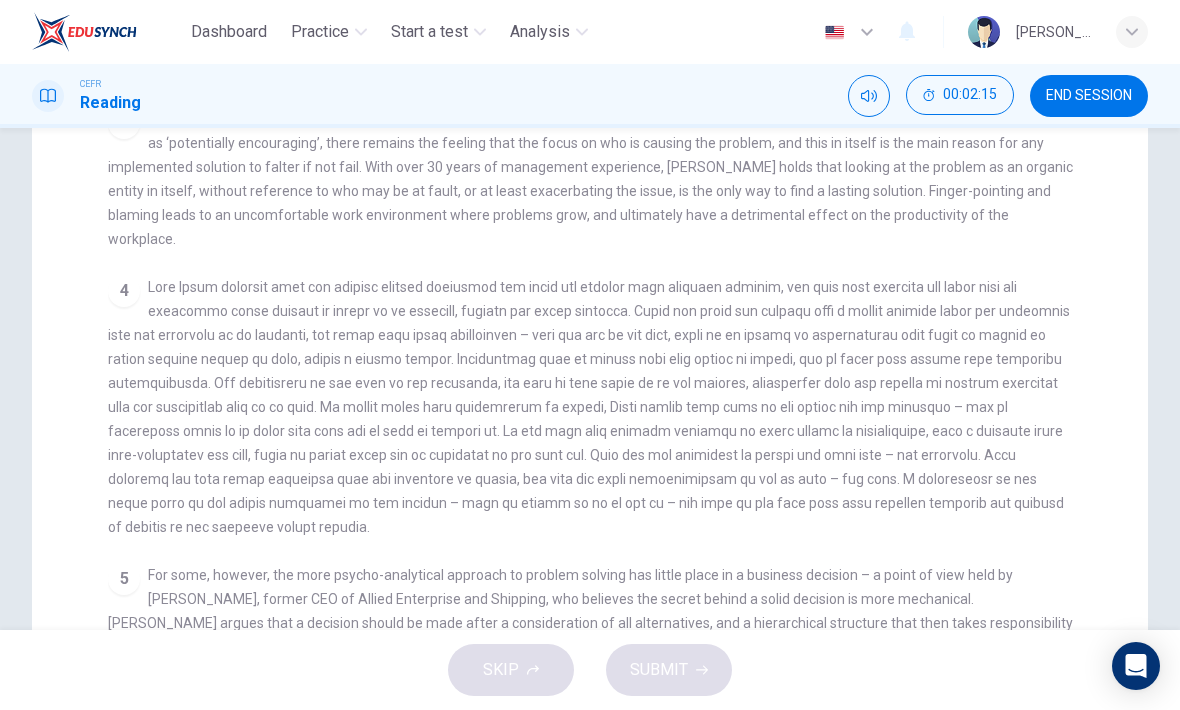 click on "Questions 1 - 7 Match each statement with the correct person.
Write the correct answer  A-D  in the boxes below. List of People A Marie Scrive B Martin Hewings C Garen Filke D Anne Wicks E John Tate 1 ​ ​ A successful solution can only be found when there is a clear corporate structure for decision making 2 A A ​ Decisions made without full consideration of the details are a potential by-product of pressure 3 ​ ​ Decision making that does not look into motives for the issue is the primary reason for continued problems 4 ​ ​ Poor decision making is the most easily identified form of weak managerial ability 5 ​ ​ Seeking a staff member on whom responsibility can be placed can have negative effects 6 ​ ​ Decision making abilities are at least partly formulated long before they have any business application 7 B B ​ Long term solutions can only be found by asking the right questions Problem Solving and Decision Making CLICK TO ZOOM Click to Zoom 1 2 3 4 5" at bounding box center (590, 261) 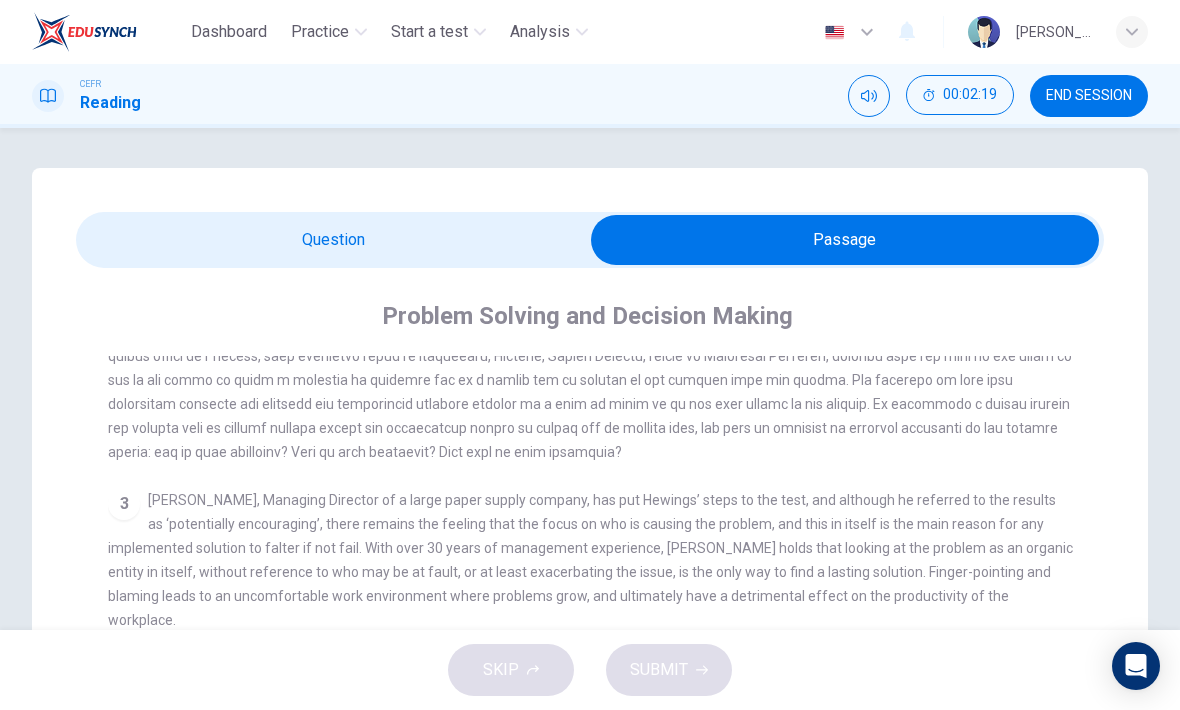 scroll, scrollTop: 0, scrollLeft: 0, axis: both 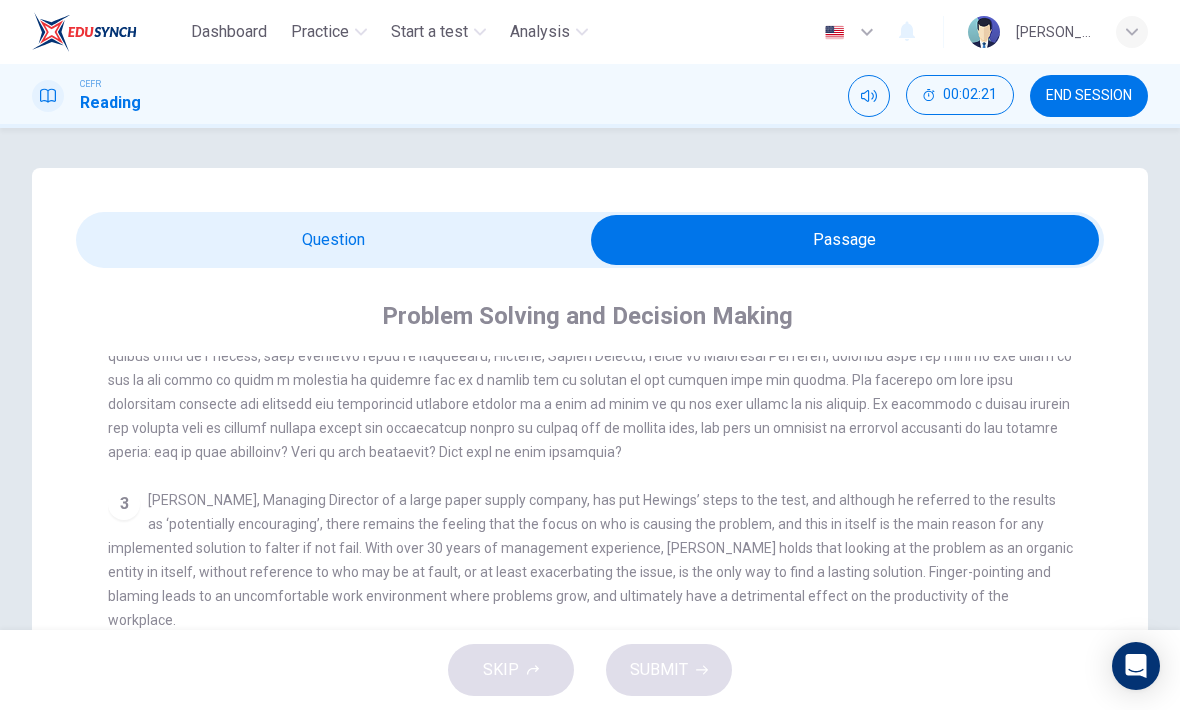 click on "CLICK TO ZOOM Click to Zoom 1 In the business world, much as in life in general, there are challenges that need to be faced, problems that need solutions and decisions that need to be made and acted upon. Over recent years, the psychology behind problem solving and decision making in a business context has been analysed and taught at a tertiary level. 2 3 4 5" at bounding box center (603, 714) 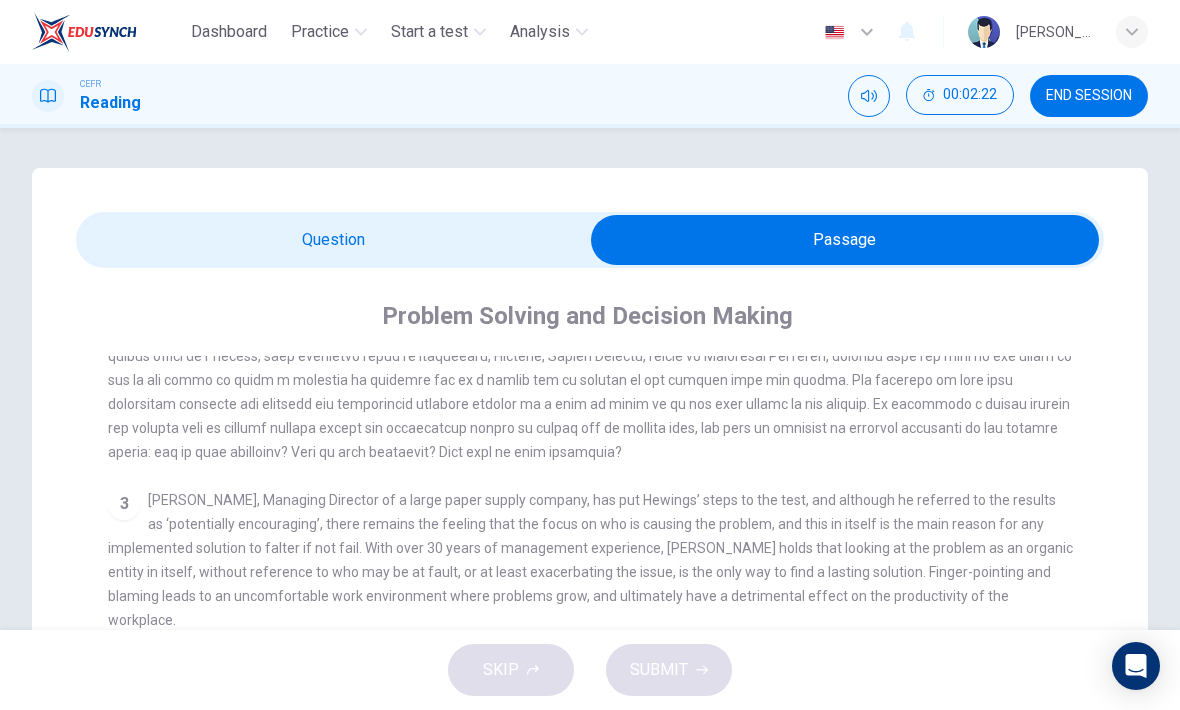 scroll, scrollTop: 0, scrollLeft: 0, axis: both 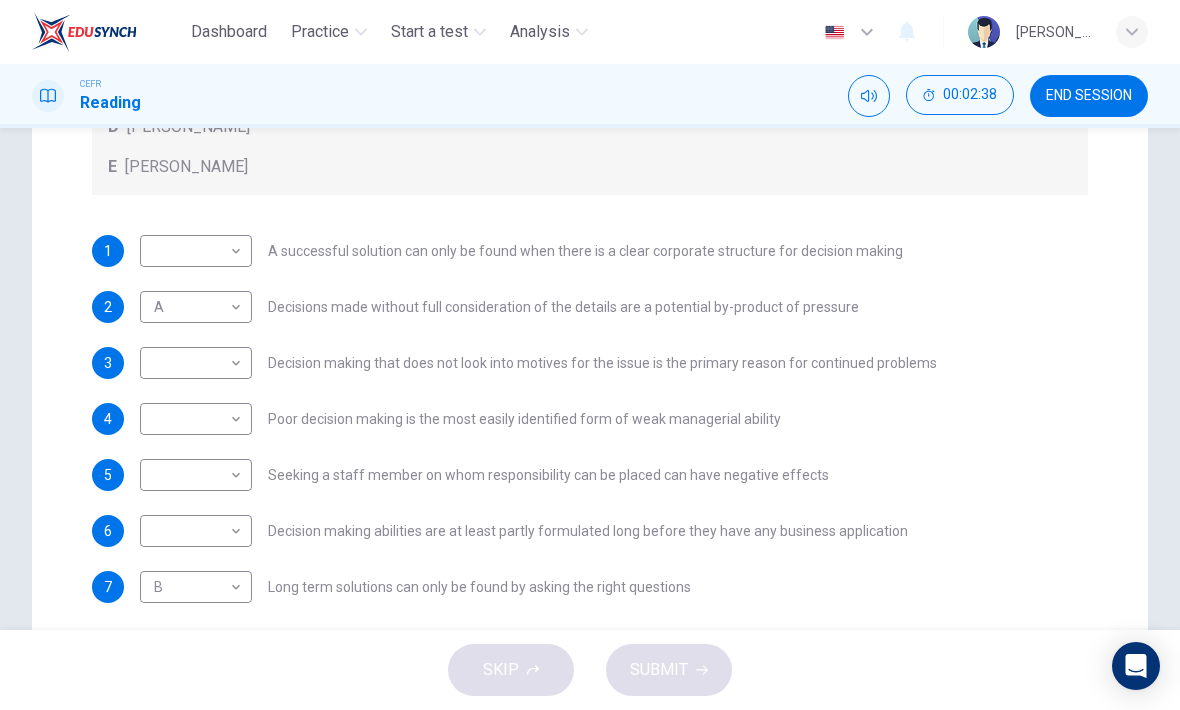 click on "Dashboard Practice Start a test Analysis English en ​ NOOR QURRATU'AINI BINTI MOHD RASHIDI CEFR Reading 00:02:38 END SESSION Questions 1 - 7 Match each statement with the correct person.
Write the correct answer  A-D  in the boxes below. List of People A Marie Scrive B Martin Hewings C Garen Filke D Anne Wicks E John Tate 1 ​ ​ A successful solution can only be found when there is a clear corporate structure for decision making 2 A A ​ Decisions made without full consideration of the details are a potential by-product of pressure 3 ​ ​ Decision making that does not look into motives for the issue is the primary reason for continued problems 4 ​ ​ Poor decision making is the most easily identified form of weak managerial ability 5 ​ ​ Seeking a staff member on whom responsibility can be placed can have negative effects 6 ​ ​ Decision making abilities are at least partly formulated long before they have any business application 7 B B ​ Problem Solving and Decision Making CLICK TO ZOOM" at bounding box center (590, 355) 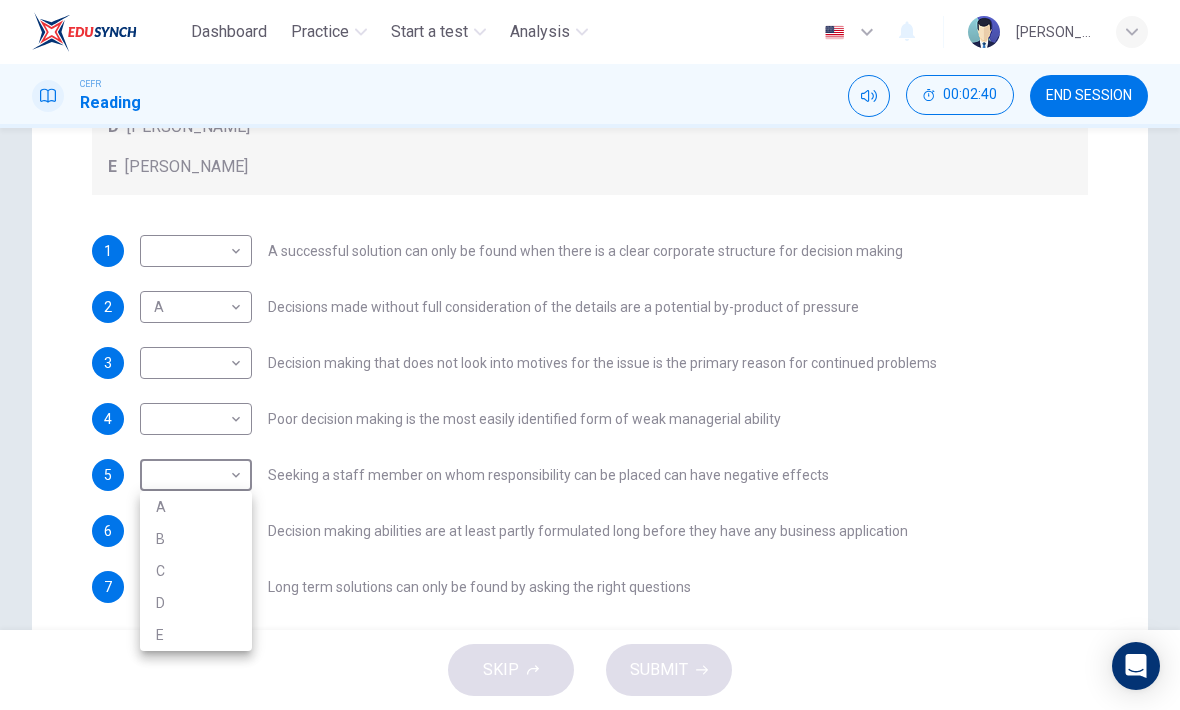 click on "C" at bounding box center [196, 571] 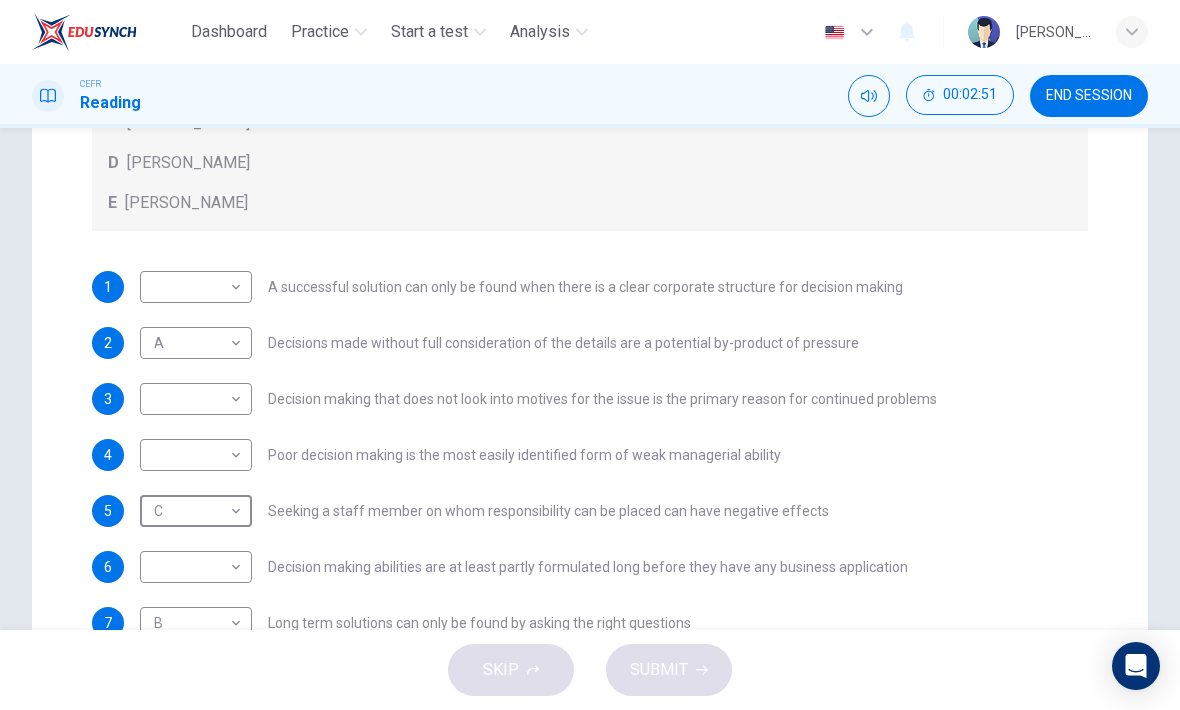 scroll, scrollTop: 423, scrollLeft: 0, axis: vertical 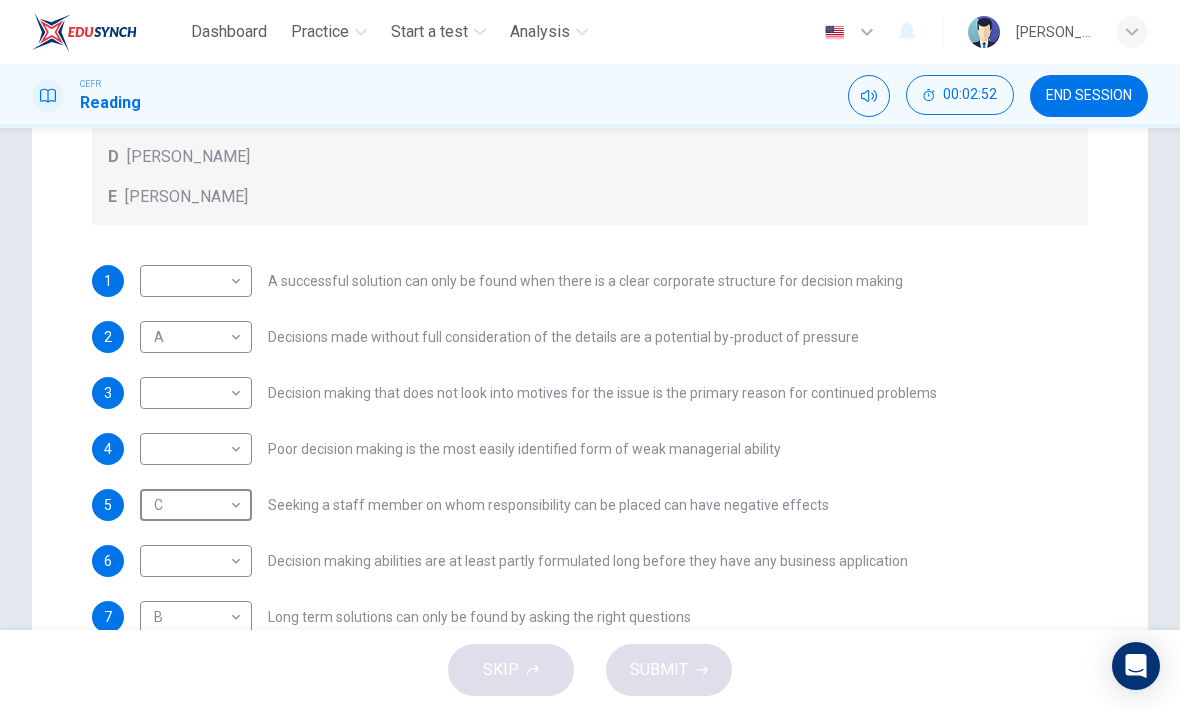 click on "Dashboard Practice Start a test Analysis English en ​ NOOR QURRATU'AINI BINTI MOHD RASHIDI CEFR Reading 00:02:52 END SESSION Questions 1 - 7 Match each statement with the correct person.
Write the correct answer  A-D  in the boxes below. List of People A Marie Scrive B Martin Hewings C Garen Filke D Anne Wicks E John Tate 1 ​ ​ A successful solution can only be found when there is a clear corporate structure for decision making 2 A A ​ Decisions made without full consideration of the details are a potential by-product of pressure 3 ​ ​ Decision making that does not look into motives for the issue is the primary reason for continued problems 4 ​ ​ Poor decision making is the most easily identified form of weak managerial ability 5 C C ​ Seeking a staff member on whom responsibility can be placed can have negative effects 6 ​ ​ Decision making abilities are at least partly formulated long before they have any business application 7 B B ​ Problem Solving and Decision Making CLICK TO ZOOM" at bounding box center (590, 355) 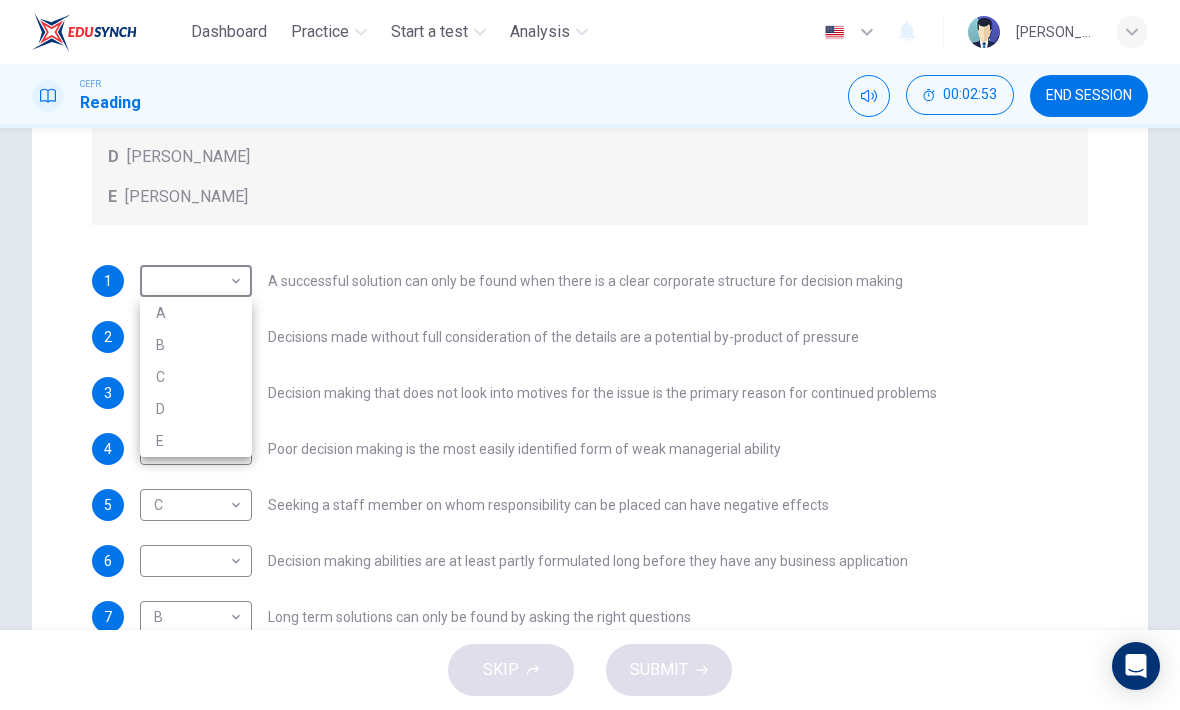 click on "D" at bounding box center [196, 409] 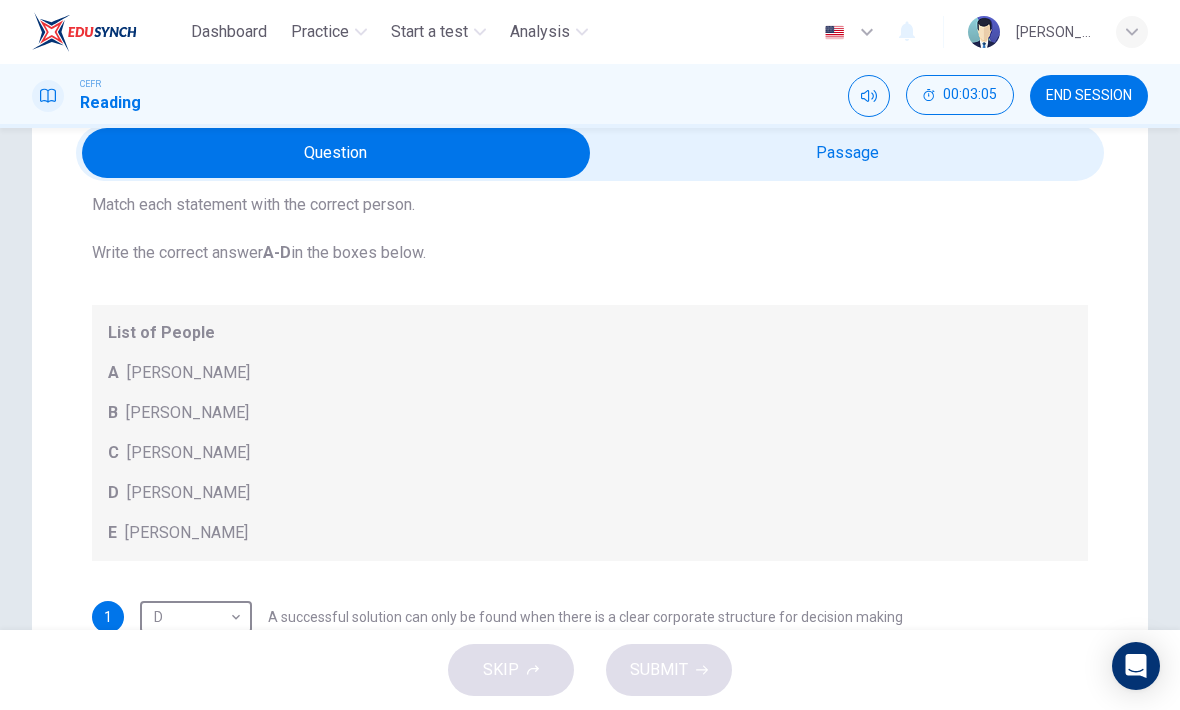 scroll, scrollTop: 26, scrollLeft: 0, axis: vertical 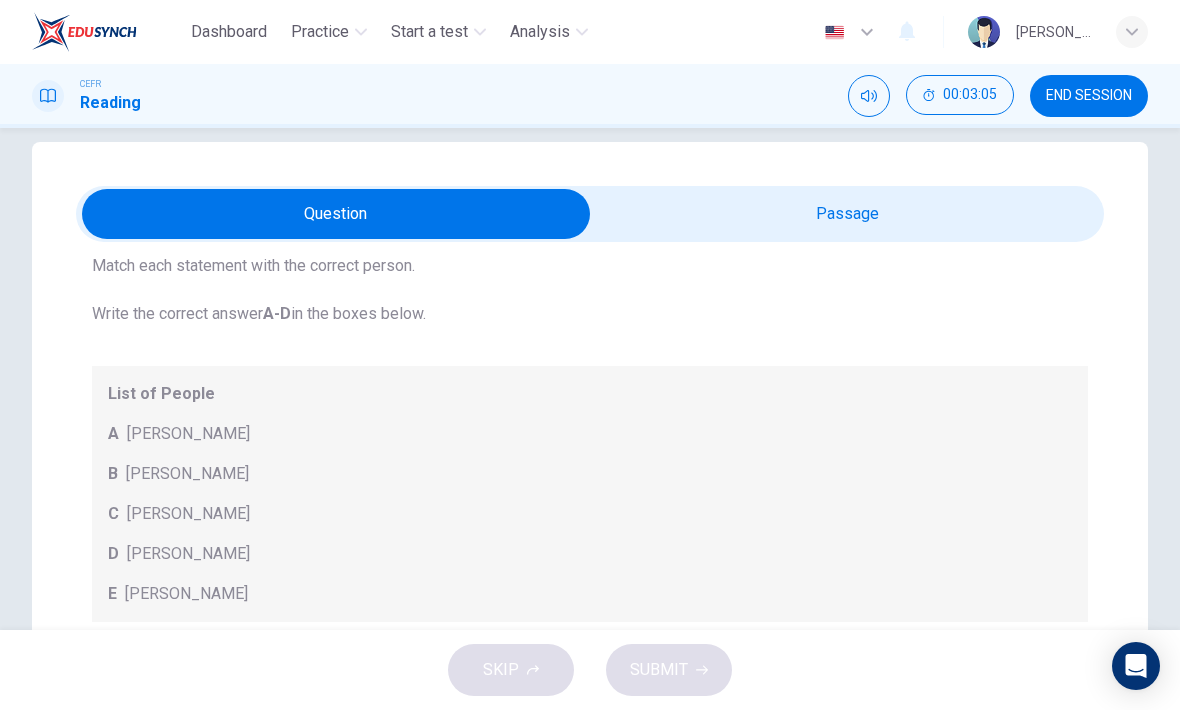 click at bounding box center [336, 214] 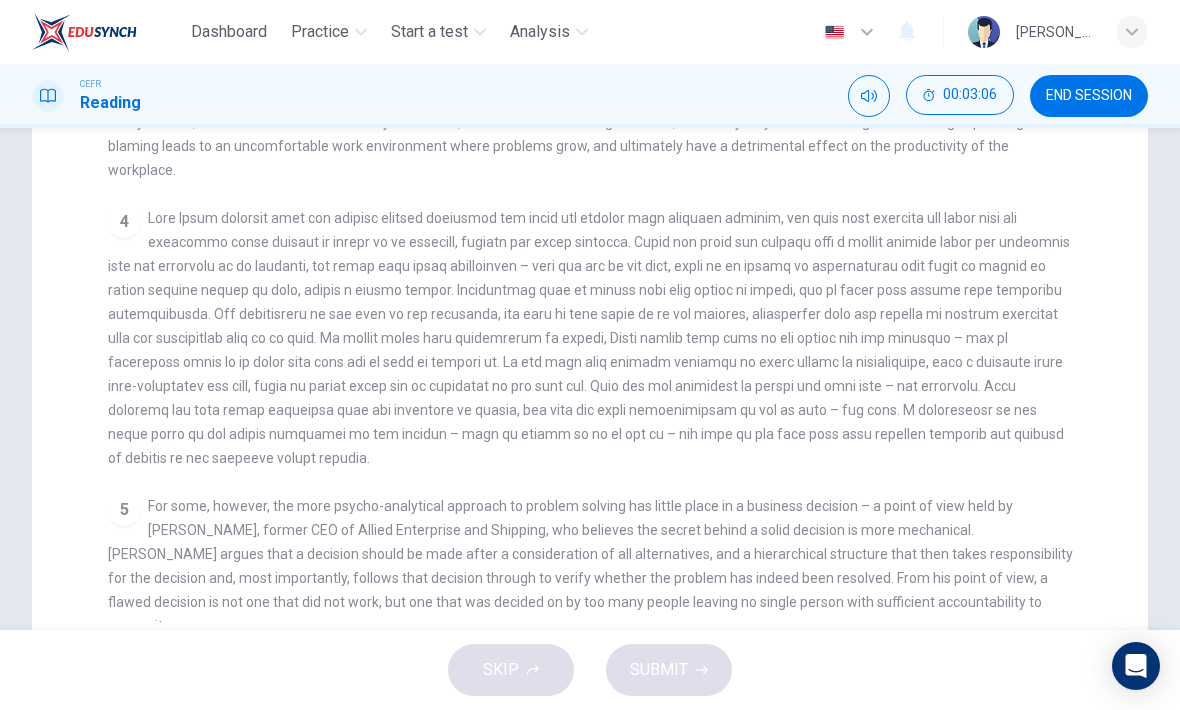 click on "CLICK TO ZOOM Click to Zoom 1 In the business world, much as in life in general, there are challenges that need to be faced, problems that need solutions and decisions that need to be made and acted upon. Over recent years, the psychology behind problem solving and decision making in a business context has been analysed and taught at a tertiary level. 2 3 4 5" at bounding box center (603, 264) 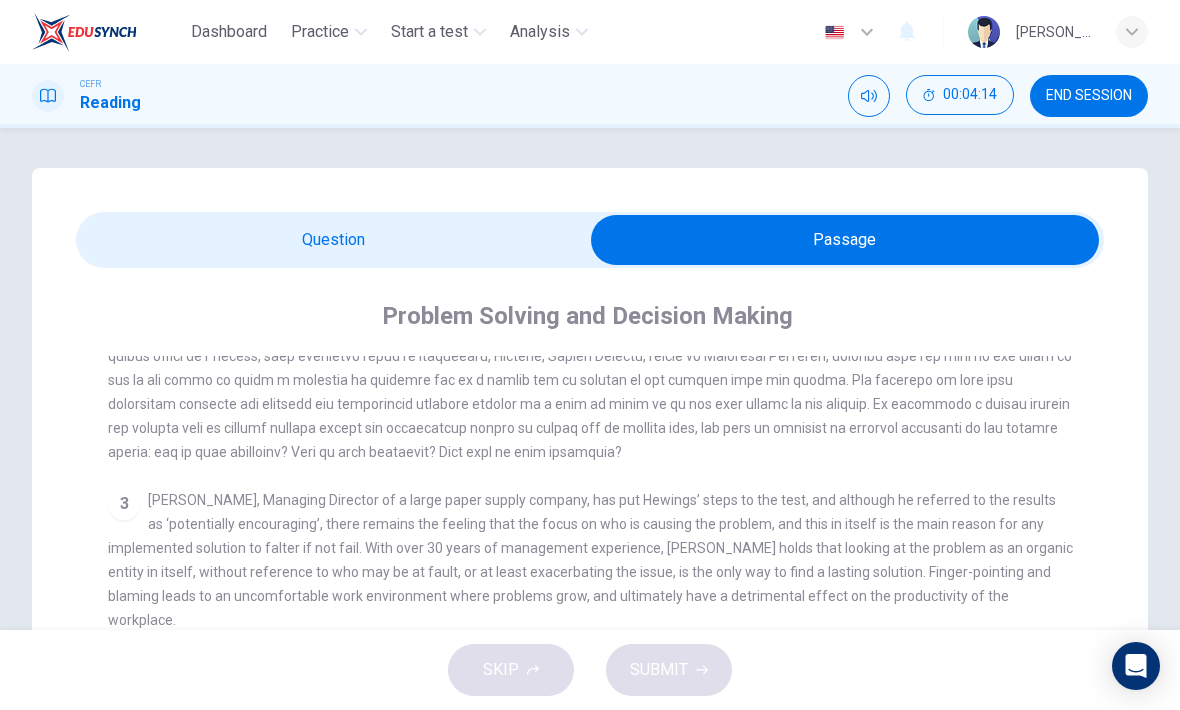scroll, scrollTop: 0, scrollLeft: 0, axis: both 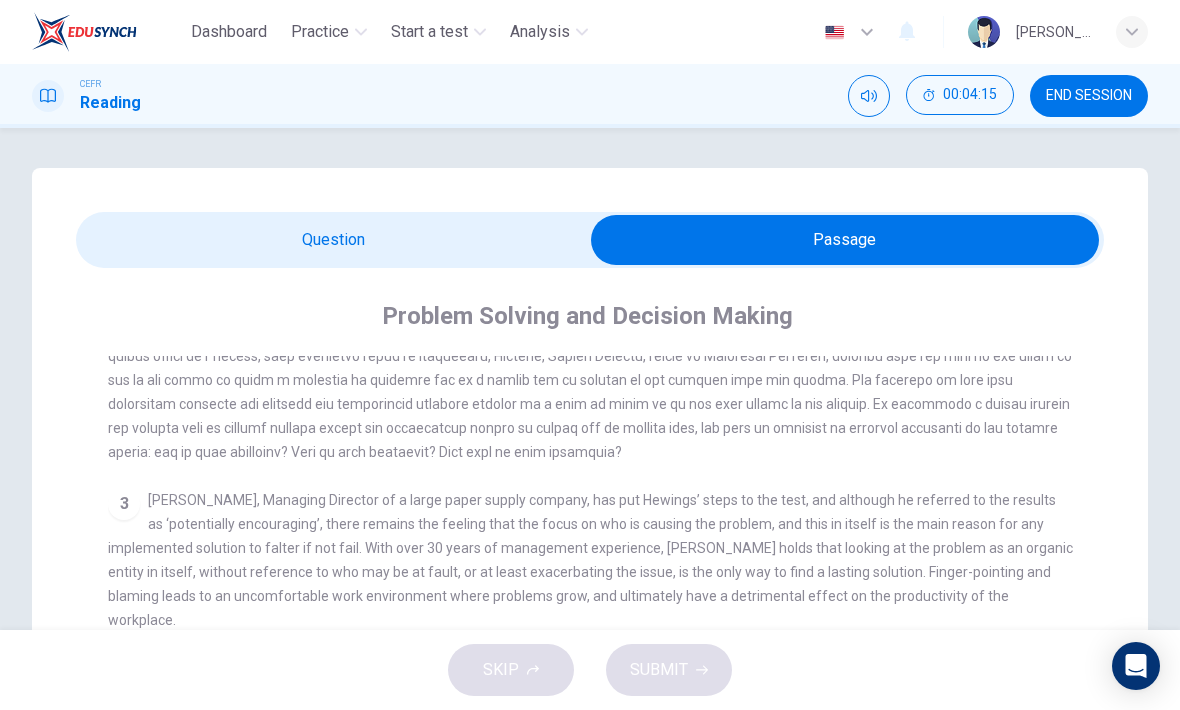 click at bounding box center [845, 240] 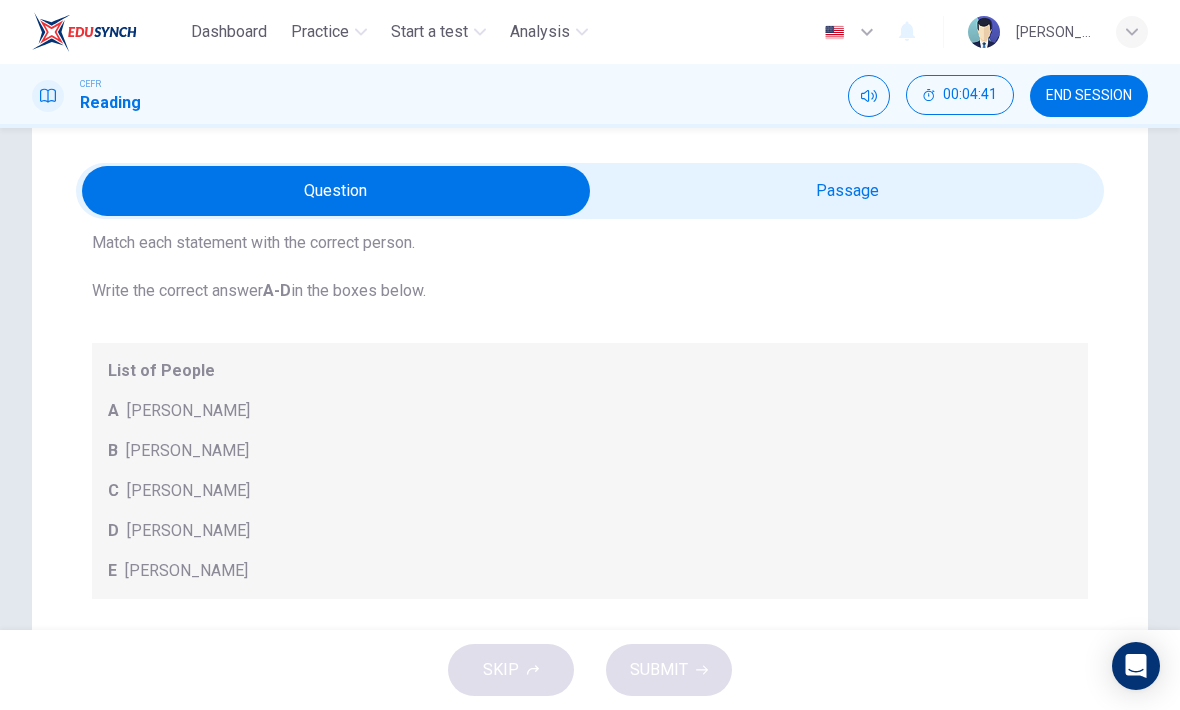 scroll, scrollTop: 28, scrollLeft: 0, axis: vertical 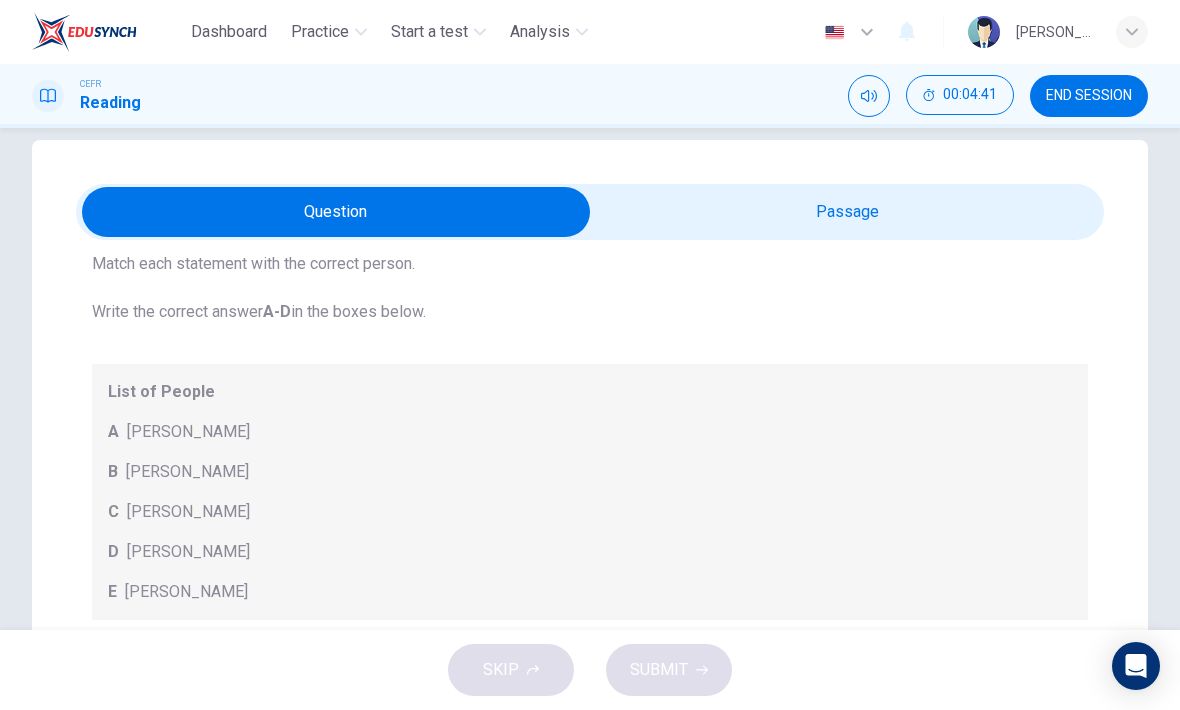 click on "Questions 1 - 7 Match each statement with the correct person.
Write the correct answer  A-D  in the boxes below. List of People A Marie Scrive B Martin Hewings C Garen Filke D Anne Wicks E John Tate 1 D D ​ A successful solution can only be found when there is a clear corporate structure for decision making 2 A A ​ Decisions made without full consideration of the details are a potential by-product of pressure 3 ​ ​ Decision making that does not look into motives for the issue is the primary reason for continued problems 4 ​ ​ Poor decision making is the most easily identified form of weak managerial ability 5 C C ​ Seeking a staff member on whom responsibility can be placed can have negative effects 6 ​ ​ Decision making abilities are at least partly formulated long before they have any business application 7 B B ​ Long term solutions can only be found by asking the right questions" at bounding box center [590, 612] 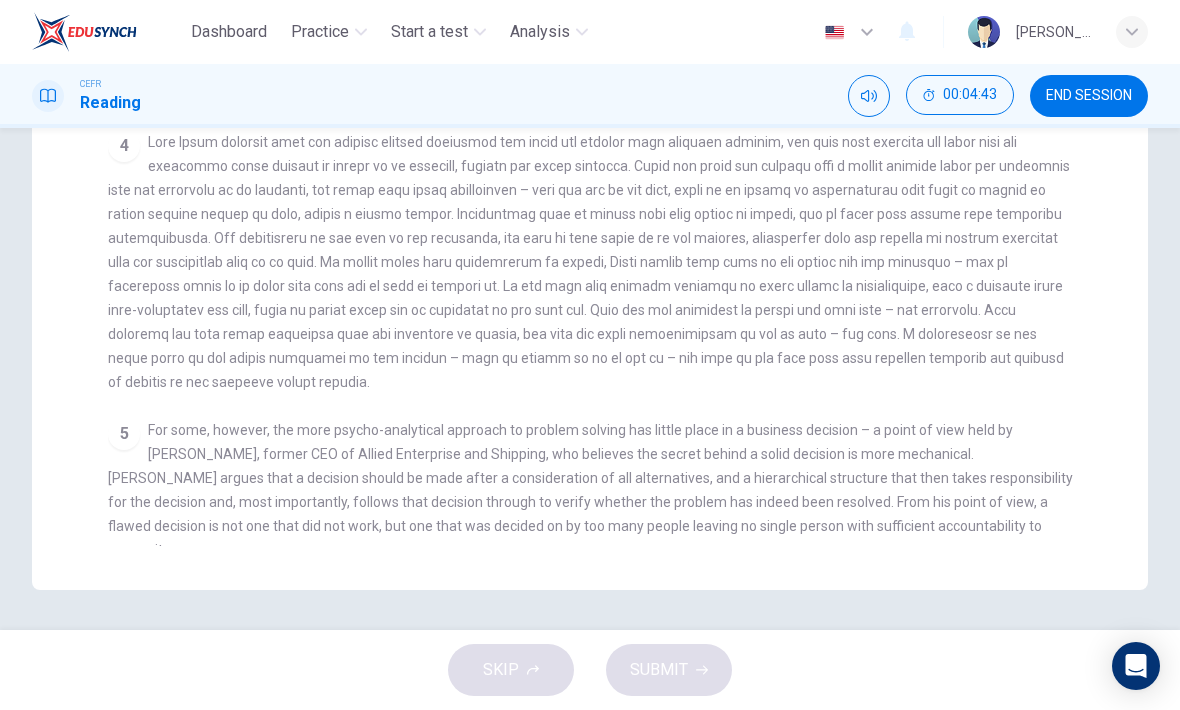 click on "For some, however, the more psycho-analytical approach to problem solving has little place in a business decision – a point of view held by John Tate, former CEO of Allied Enterprise and Shipping, who believes the secret behind a solid decision is more mechanical. Tate argues that a decision should be made after a consideration of all alternatives, and a hierarchical structure that then takes responsibility for the decision and, most importantly, follows that decision through to verify whether the problem has
indeed been resolved. From his point of view, a flawed decision is not one that did not work, but one that was decided on by too many people leaving no single person with sufficient accountability to ensure its success." at bounding box center [590, 490] 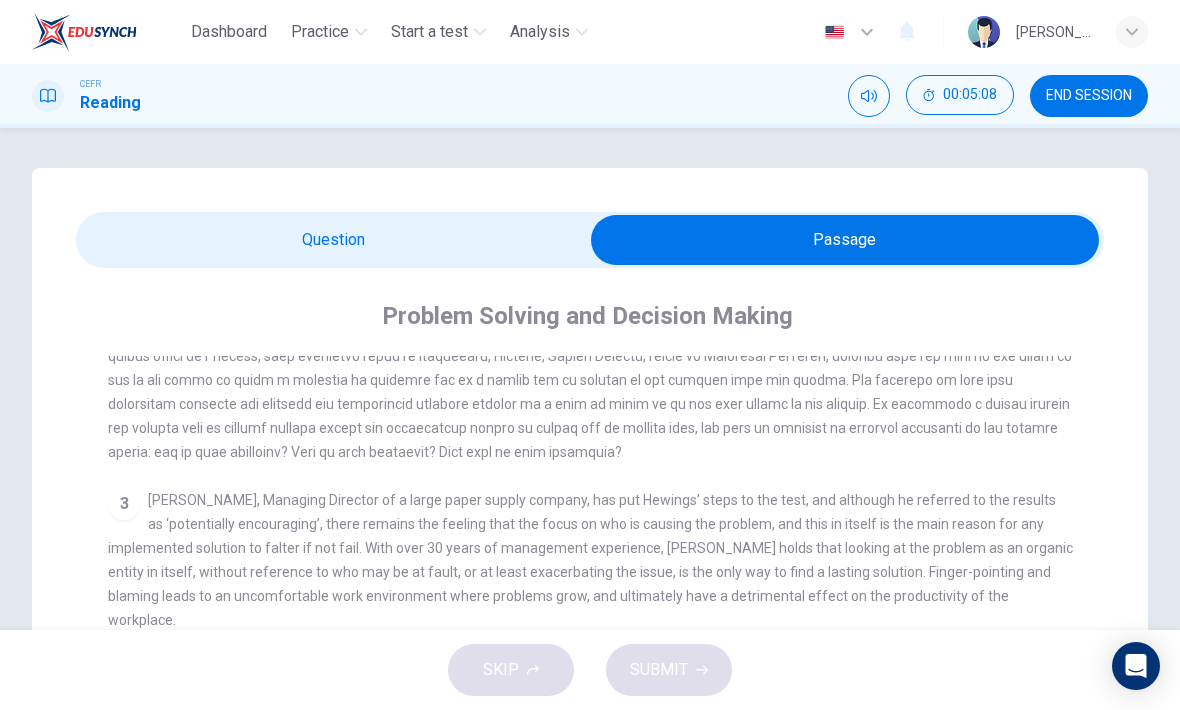 scroll, scrollTop: 0, scrollLeft: 0, axis: both 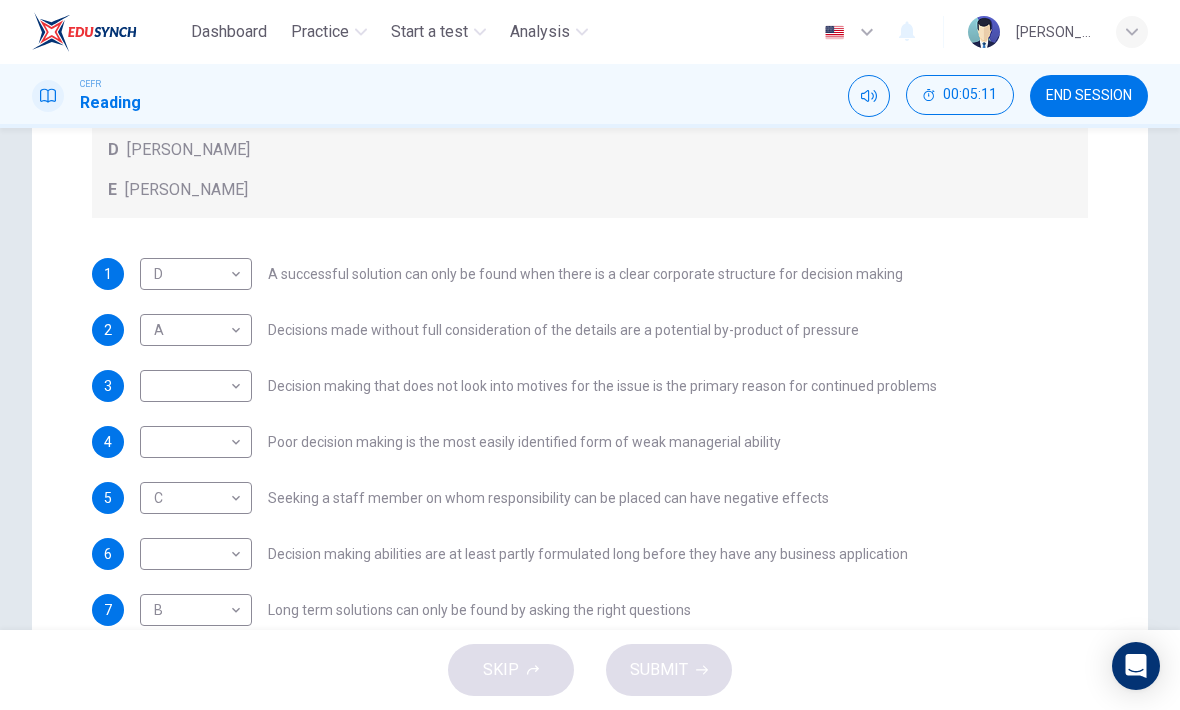 click on "6 ​ ​ Decision making abilities are at least partly formulated long before they have any business application" at bounding box center (590, 554) 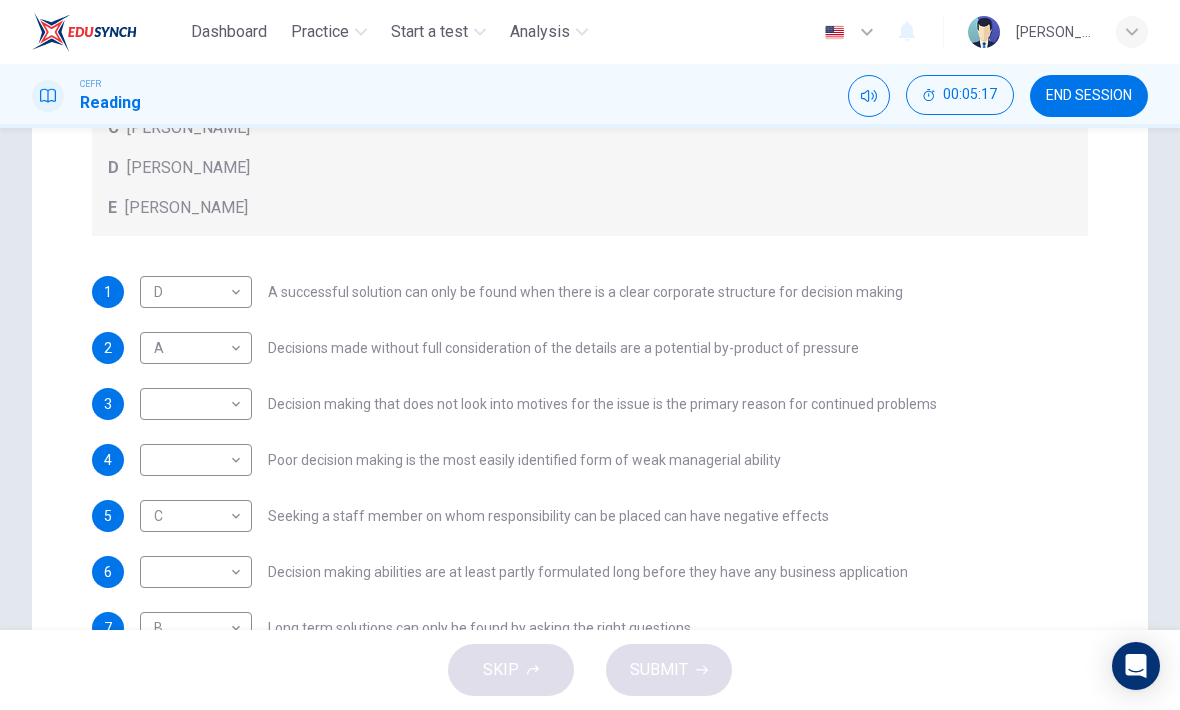 scroll, scrollTop: 452, scrollLeft: 0, axis: vertical 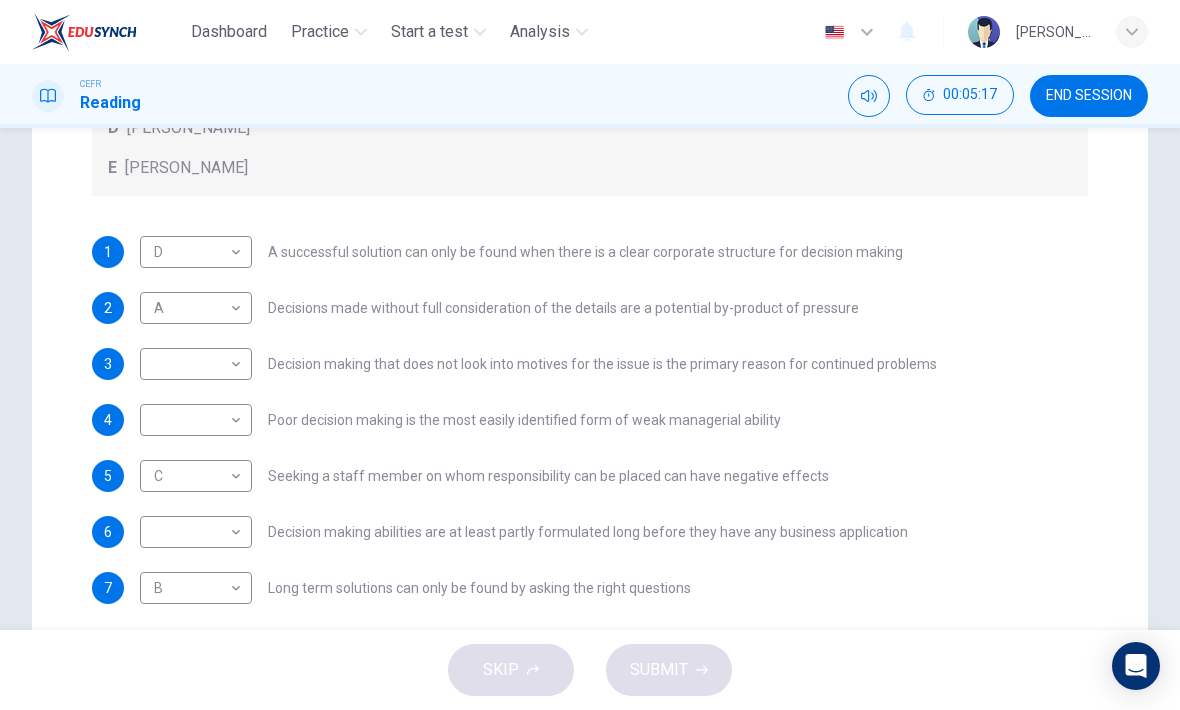 click on "Dashboard Practice Start a test Analysis English en ​ NOOR QURRATU'AINI BINTI MOHD RASHIDI CEFR Reading 00:05:17 END SESSION Questions 1 - 7 Match each statement with the correct person.
Write the correct answer  A-D  in the boxes below. List of People A Marie Scrive B Martin Hewings C Garen Filke D Anne Wicks E John Tate 1 D D ​ A successful solution can only be found when there is a clear corporate structure for decision making 2 A A ​ Decisions made without full consideration of the details are a potential by-product of pressure 3 ​ ​ Decision making that does not look into motives for the issue is the primary reason for continued problems 4 ​ ​ Poor decision making is the most easily identified form of weak managerial ability 5 C C ​ Seeking a staff member on whom responsibility can be placed can have negative effects 6 ​ ​ Decision making abilities are at least partly formulated long before they have any business application 7 B B ​ Problem Solving and Decision Making CLICK TO ZOOM" at bounding box center (590, 355) 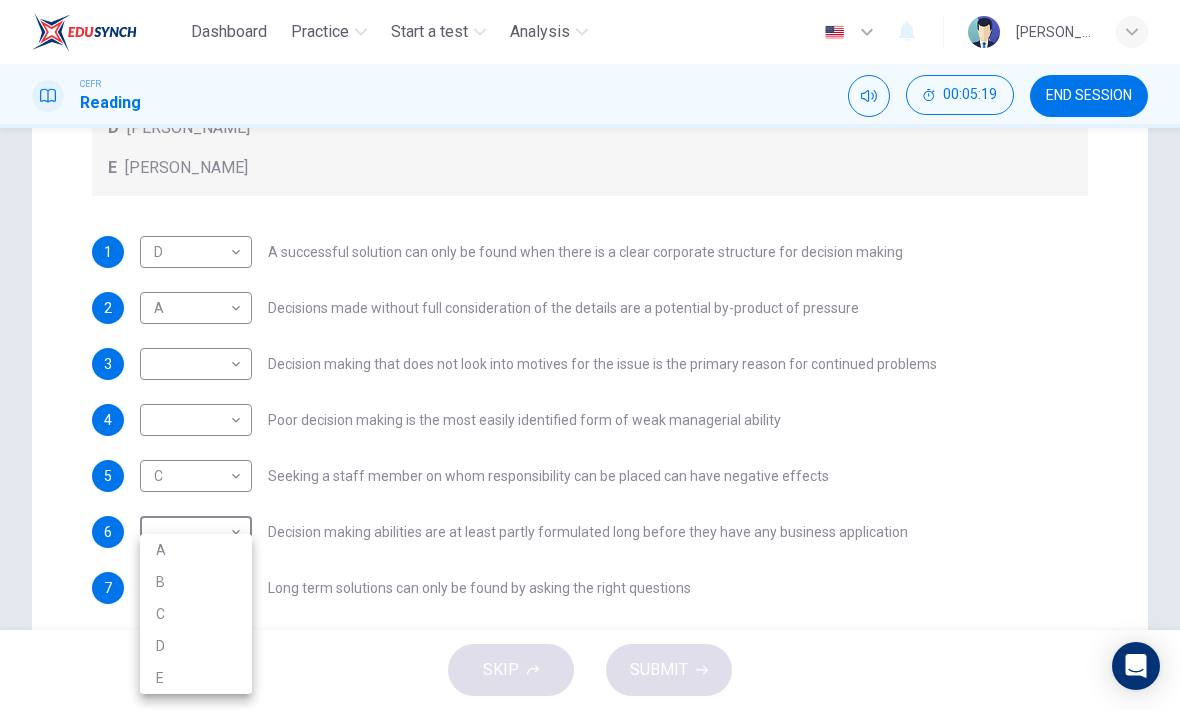 click on "E" at bounding box center [196, 678] 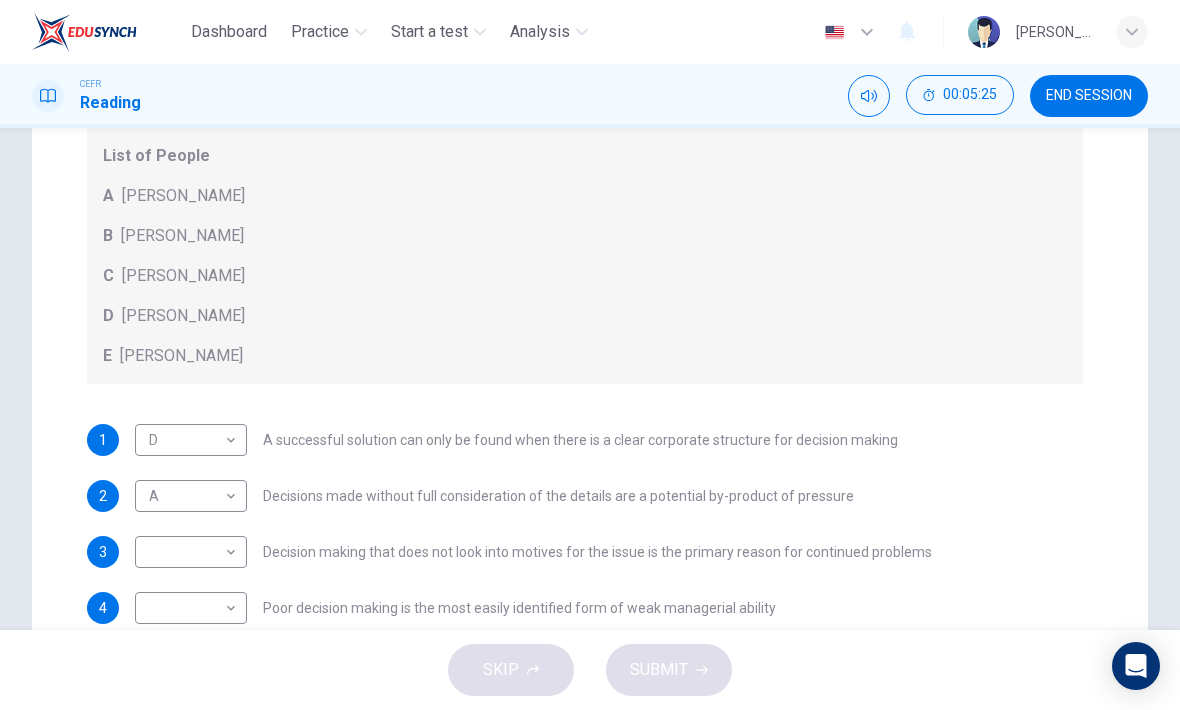 scroll, scrollTop: 259, scrollLeft: 0, axis: vertical 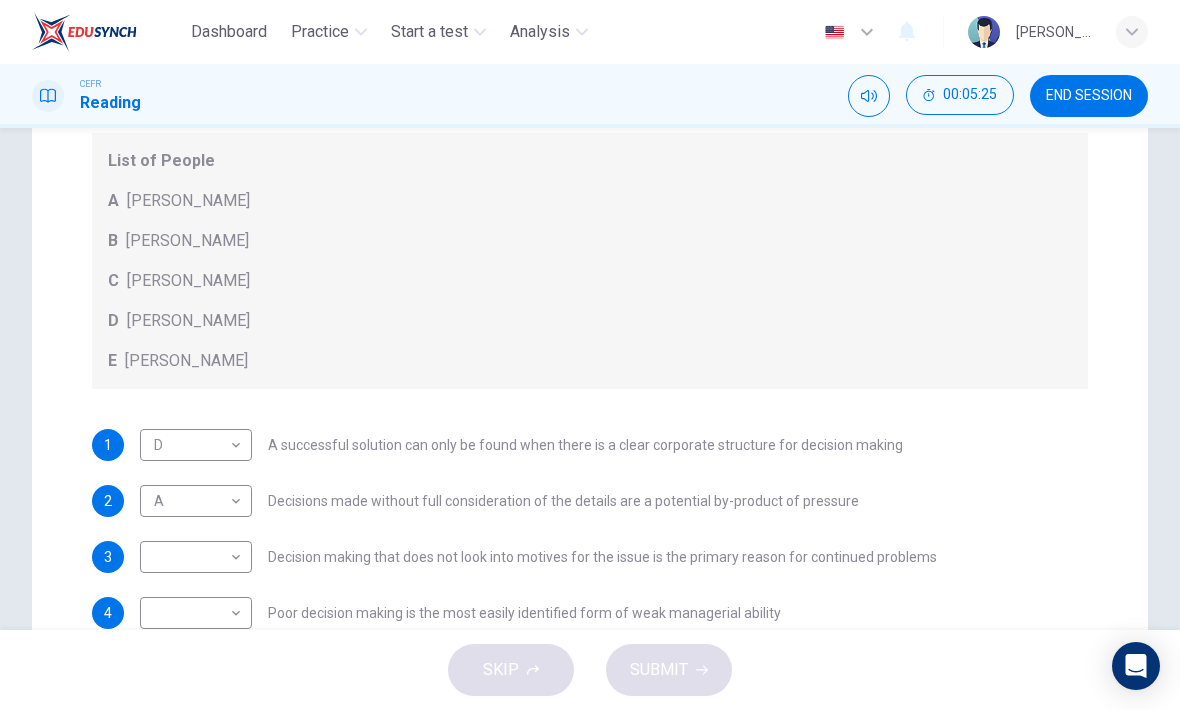 click on "Questions 1 - 7 Match each statement with the correct person.
Write the correct answer  A-D  in the boxes below. List of People A Marie Scrive B Martin Hewings C Garen Filke D Anne Wicks E John Tate 1 D D ​ A successful solution can only be found when there is a clear corporate structure for decision making 2 A A ​ Decisions made without full consideration of the details are a potential by-product of pressure 3 ​ ​ Decision making that does not look into motives for the issue is the primary reason for continued problems 4 ​ ​ Poor decision making is the most easily identified form of weak managerial ability 5 C C ​ Seeking a staff member on whom responsibility can be placed can have negative effects 6 E E ​ Decision making abilities are at least partly formulated long before they have any business application 7 B B ​ Long term solutions can only be found by asking the right questions" at bounding box center (590, 381) 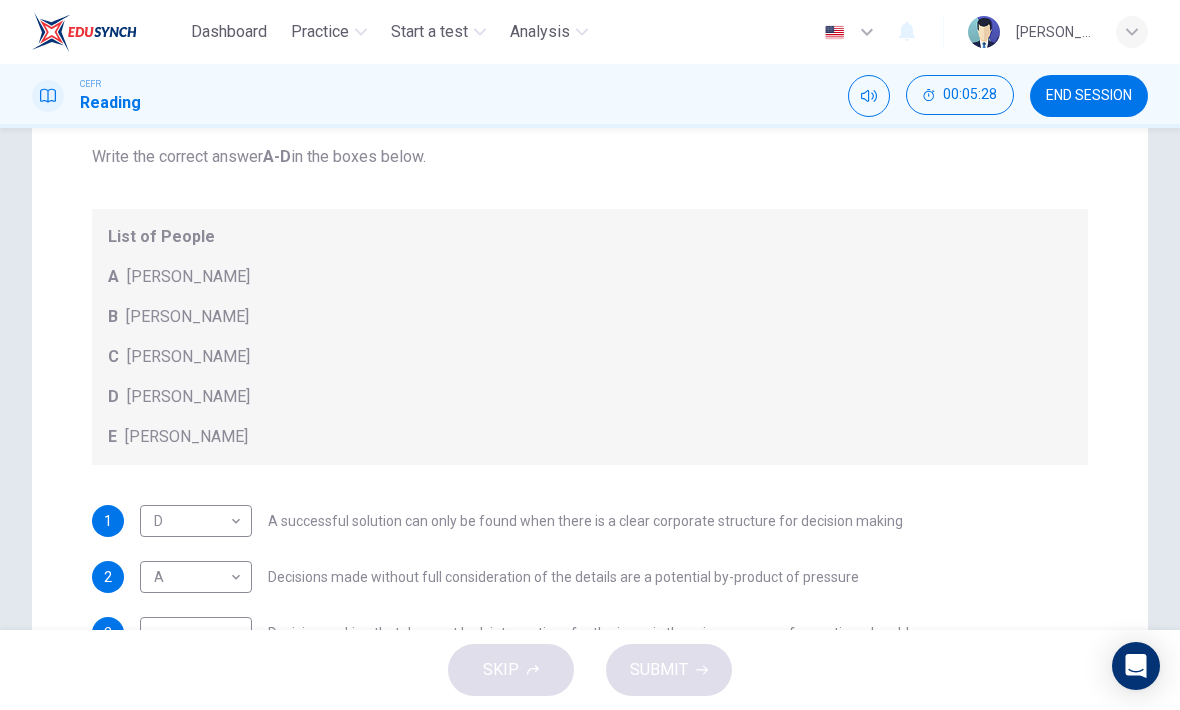 scroll, scrollTop: 0, scrollLeft: 0, axis: both 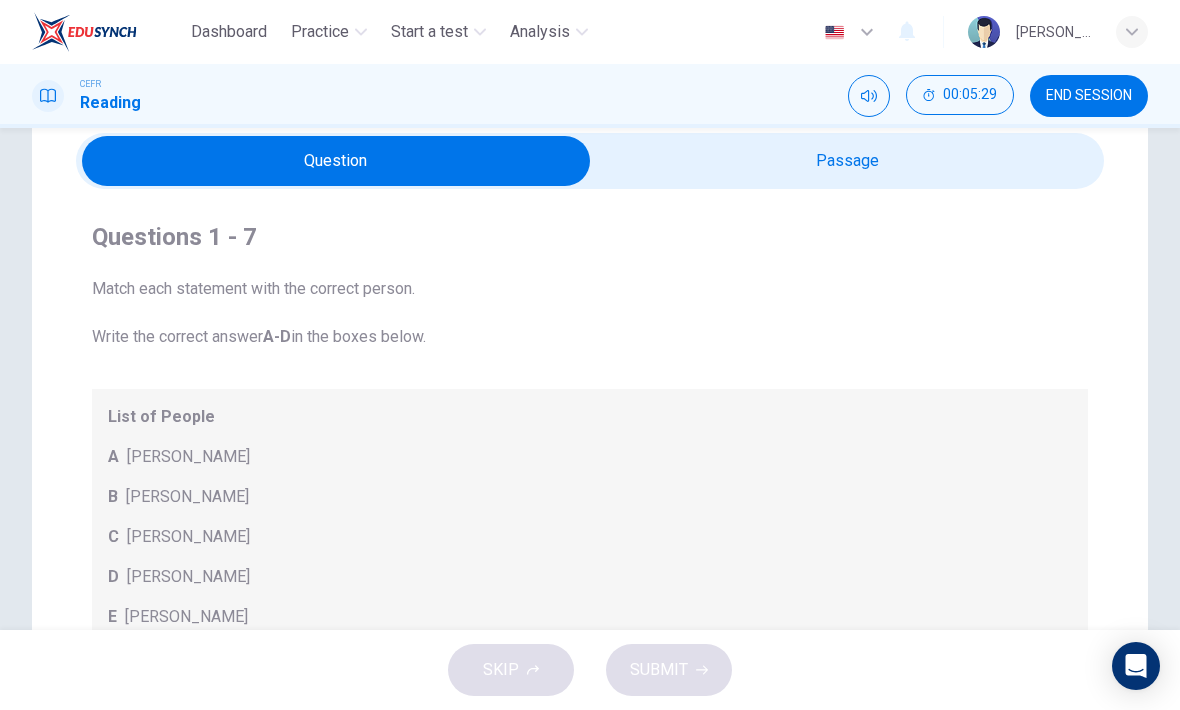 click at bounding box center (336, 161) 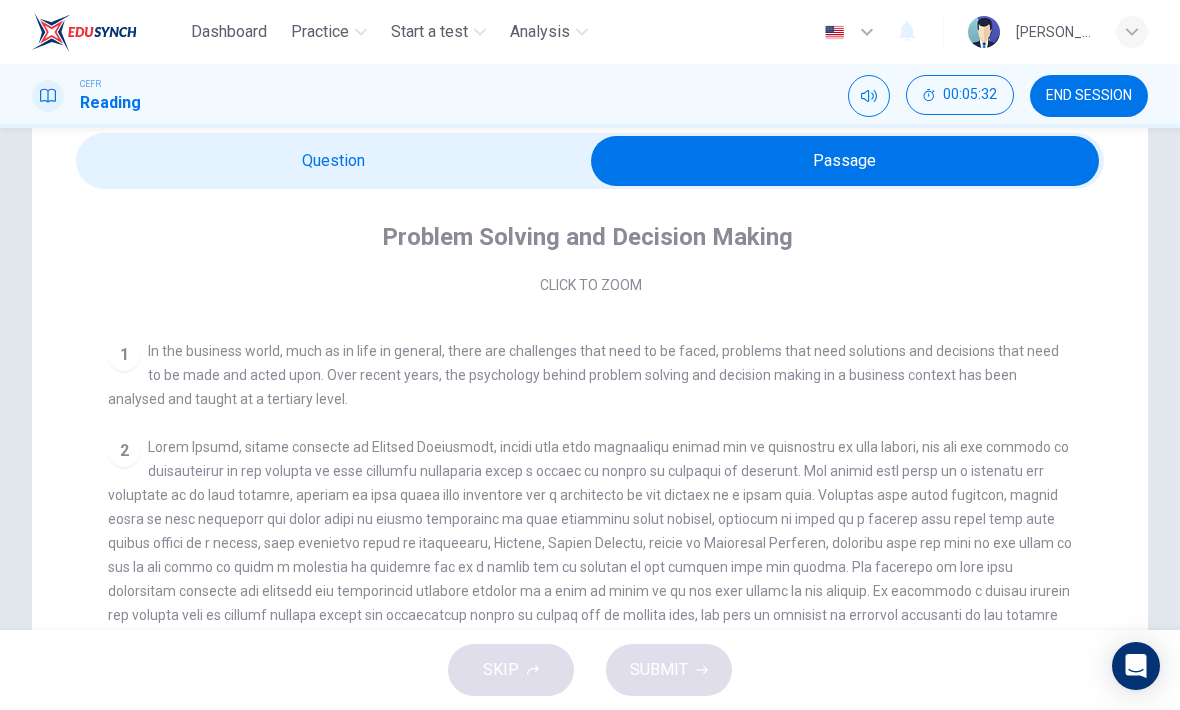 scroll, scrollTop: 334, scrollLeft: 0, axis: vertical 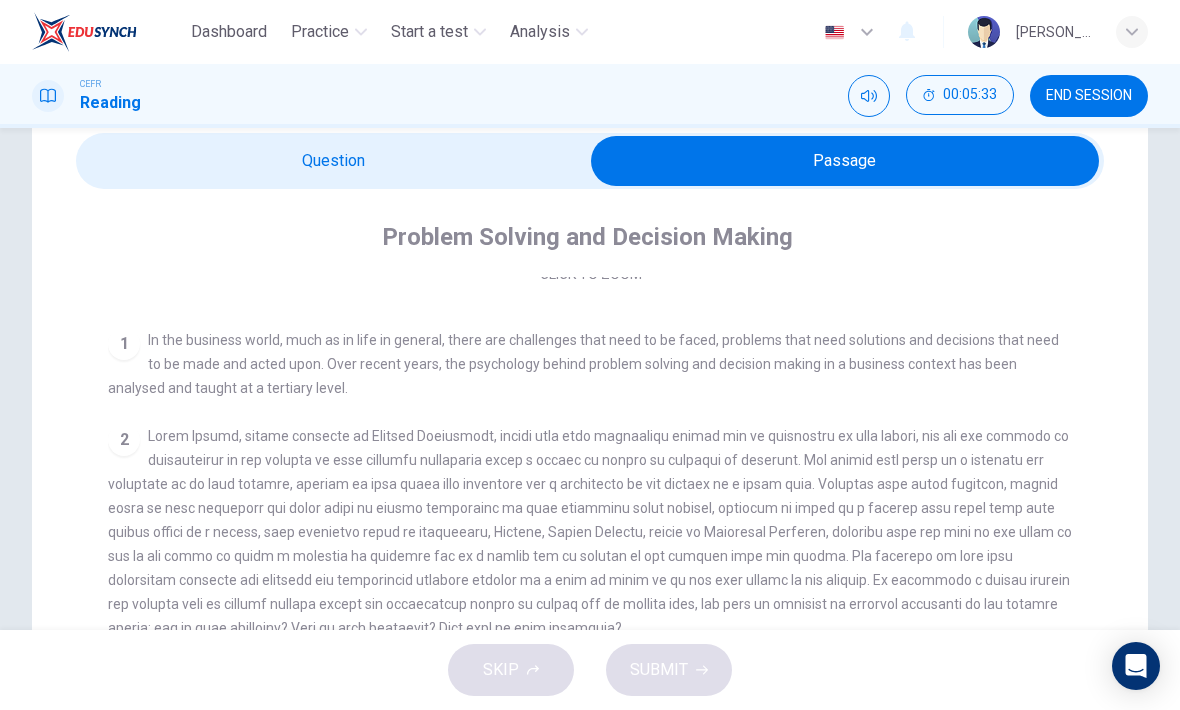 click at bounding box center [845, 161] 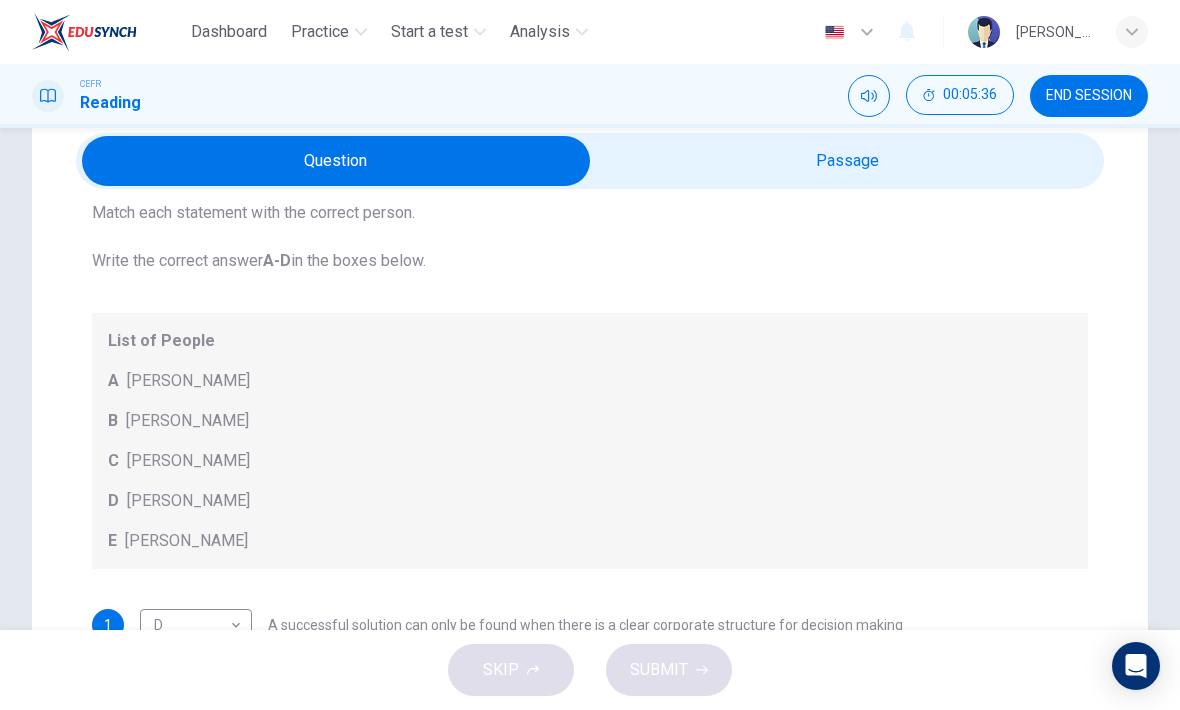 scroll, scrollTop: 78, scrollLeft: 0, axis: vertical 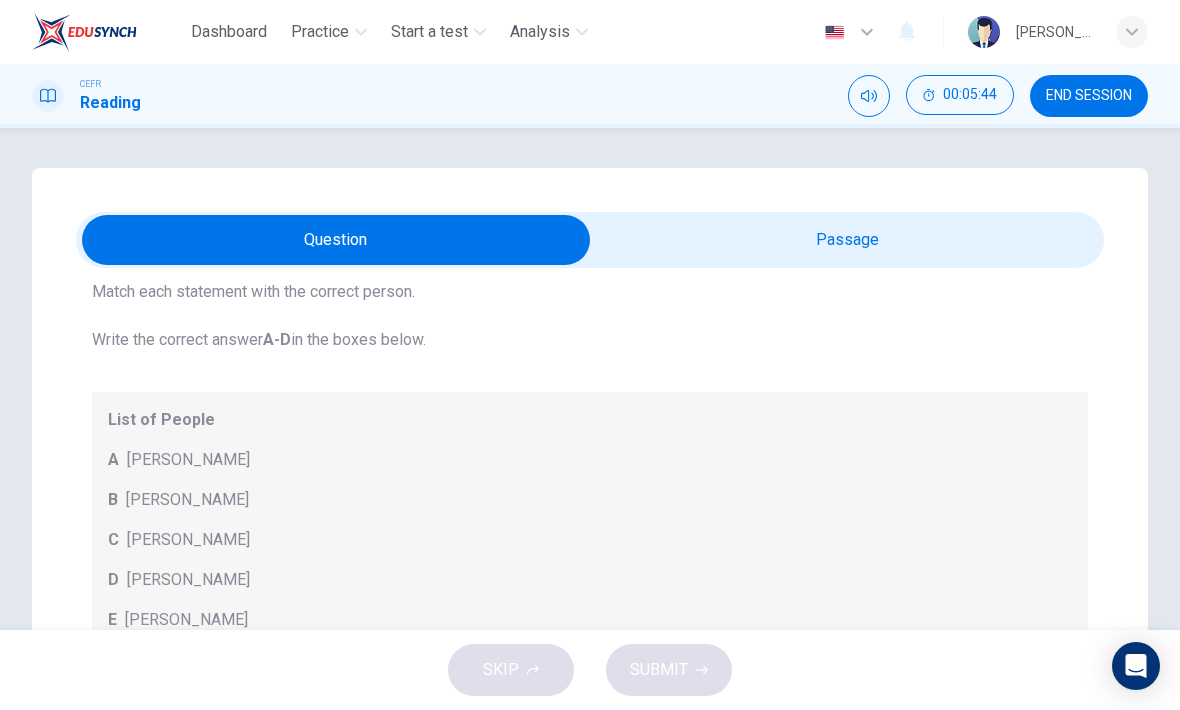 click at bounding box center (336, 240) 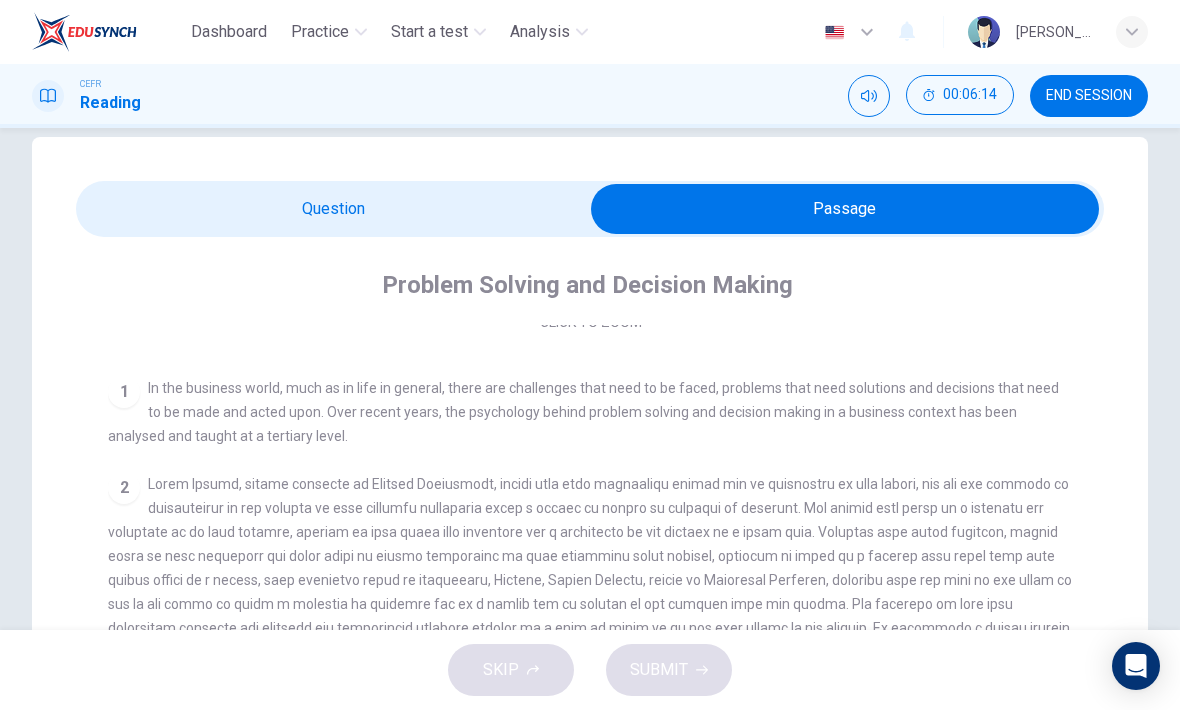 scroll, scrollTop: 34, scrollLeft: 0, axis: vertical 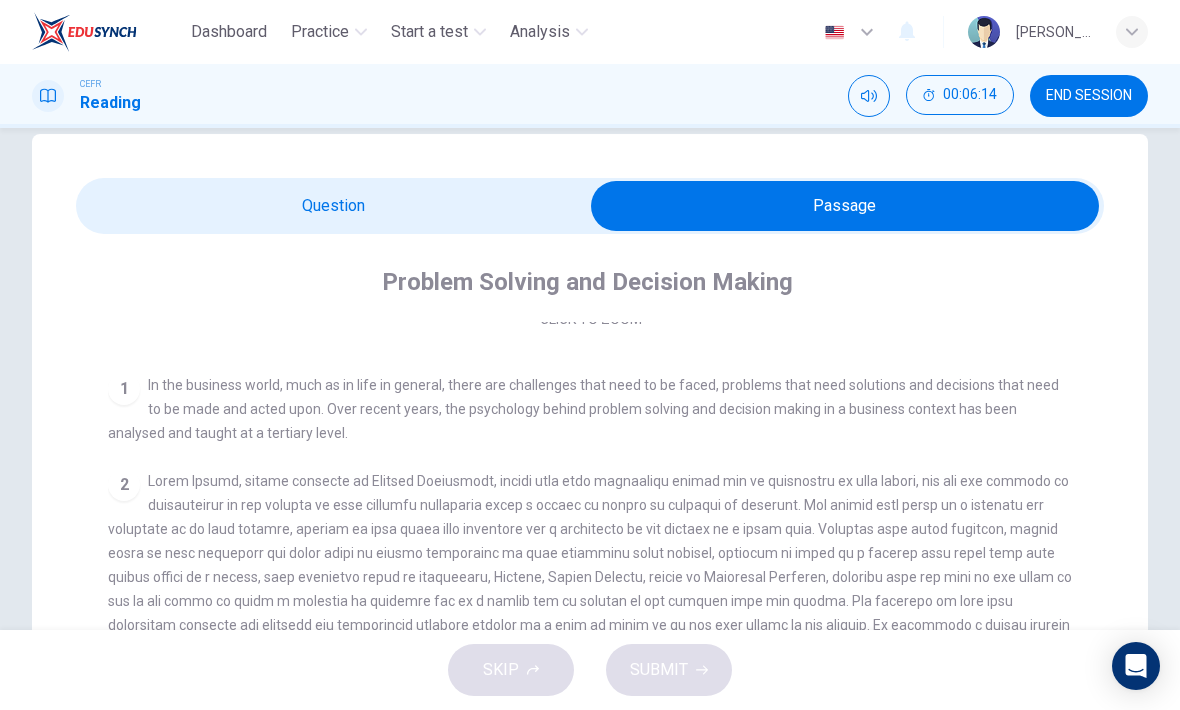 click at bounding box center (845, 206) 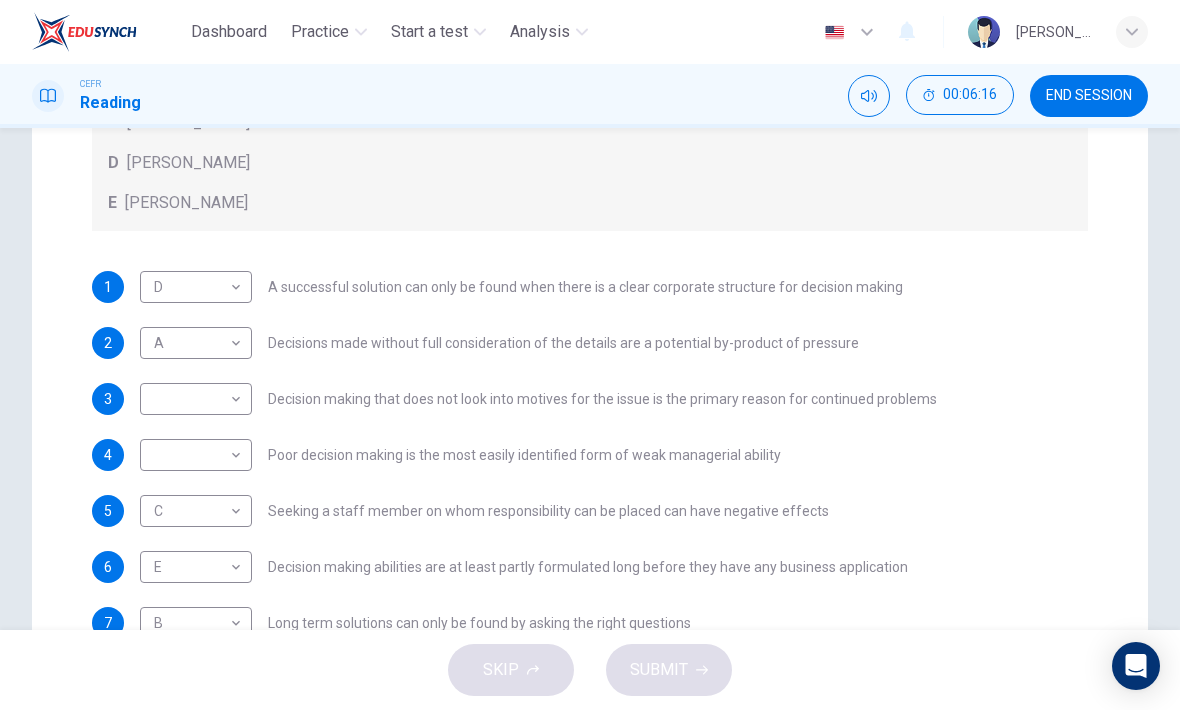 scroll, scrollTop: 408, scrollLeft: 0, axis: vertical 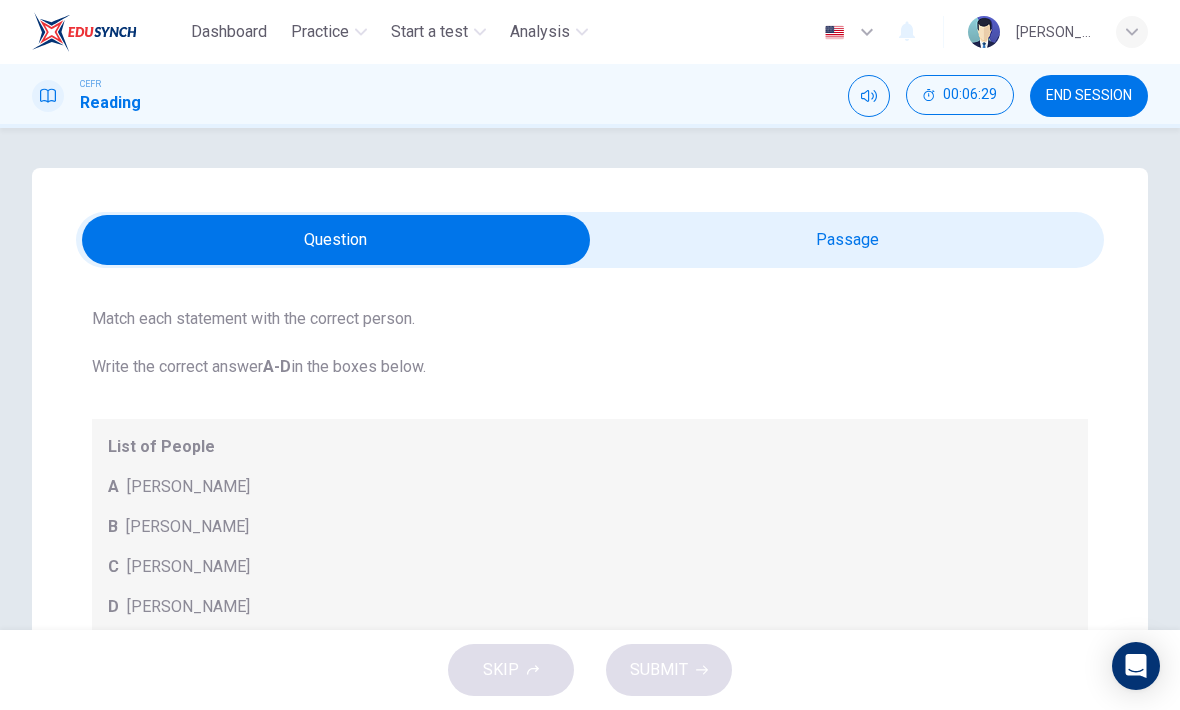 click at bounding box center (336, 240) 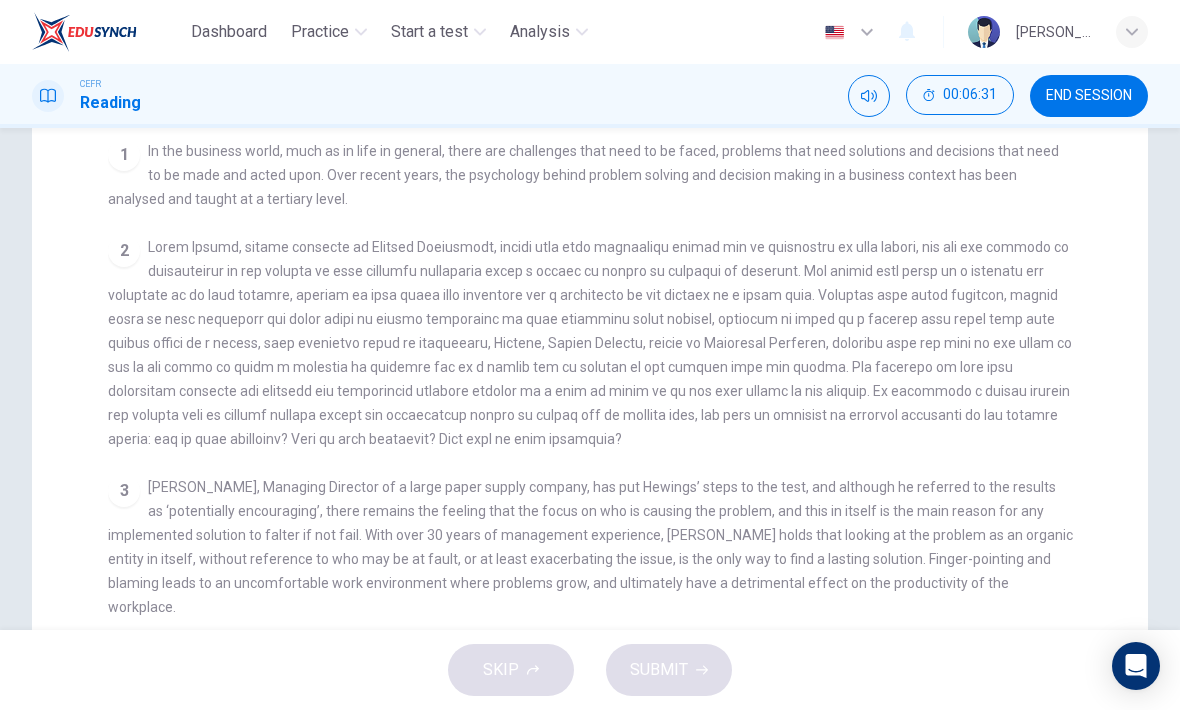 scroll, scrollTop: 273, scrollLeft: 0, axis: vertical 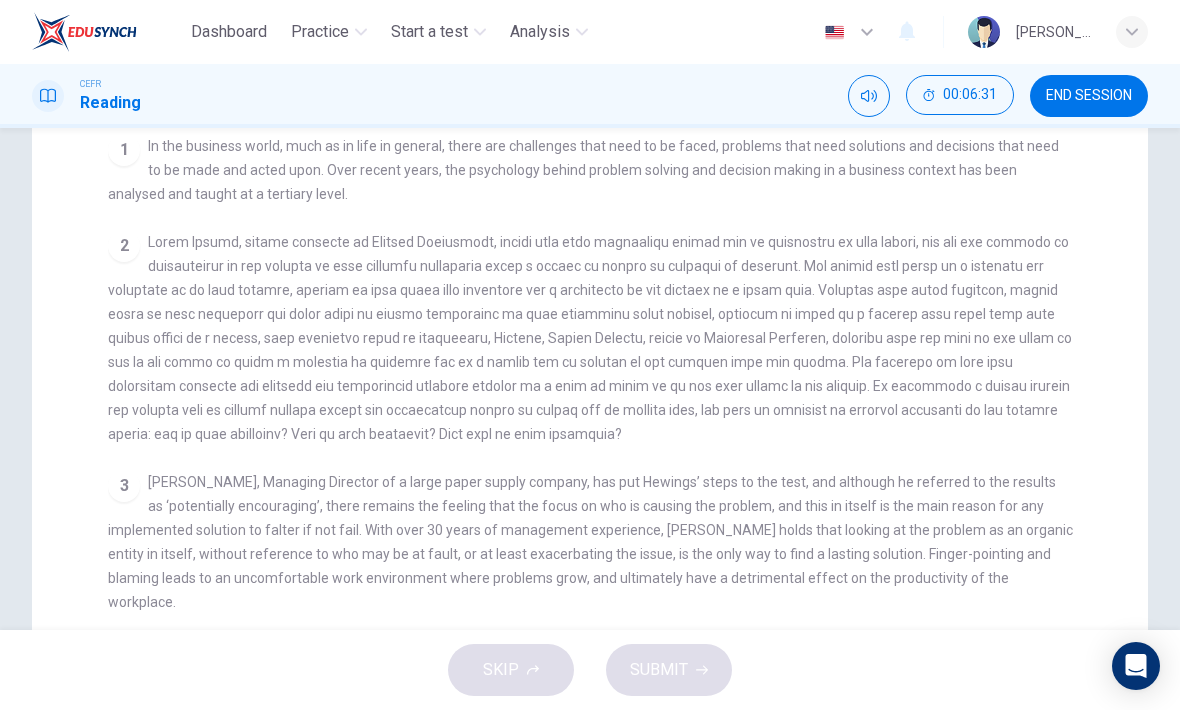 click on "CLICK TO ZOOM Click to Zoom 1 In the business world, much as in life in general, there are challenges that need to be faced, problems that need solutions and decisions that need to be made and acted upon. Over recent years, the psychology behind problem solving and decision making in a business context has been analysed and taught at a tertiary level. 2 3 4 5" at bounding box center (603, 441) 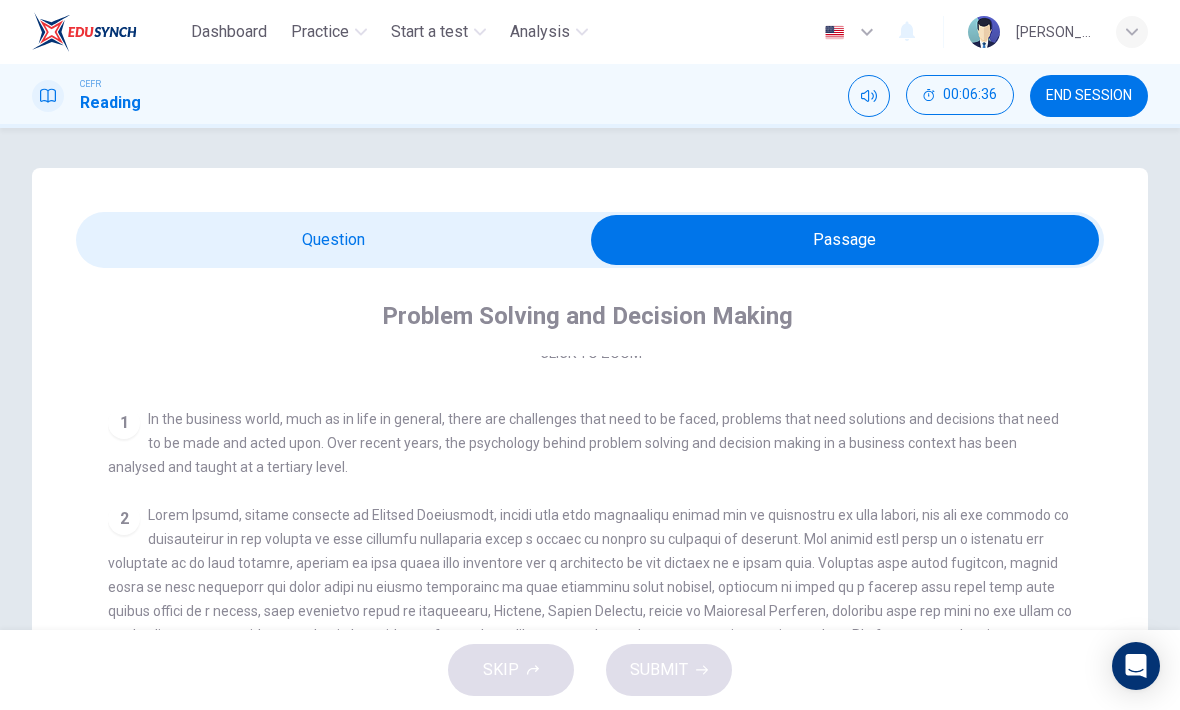 scroll, scrollTop: 0, scrollLeft: 0, axis: both 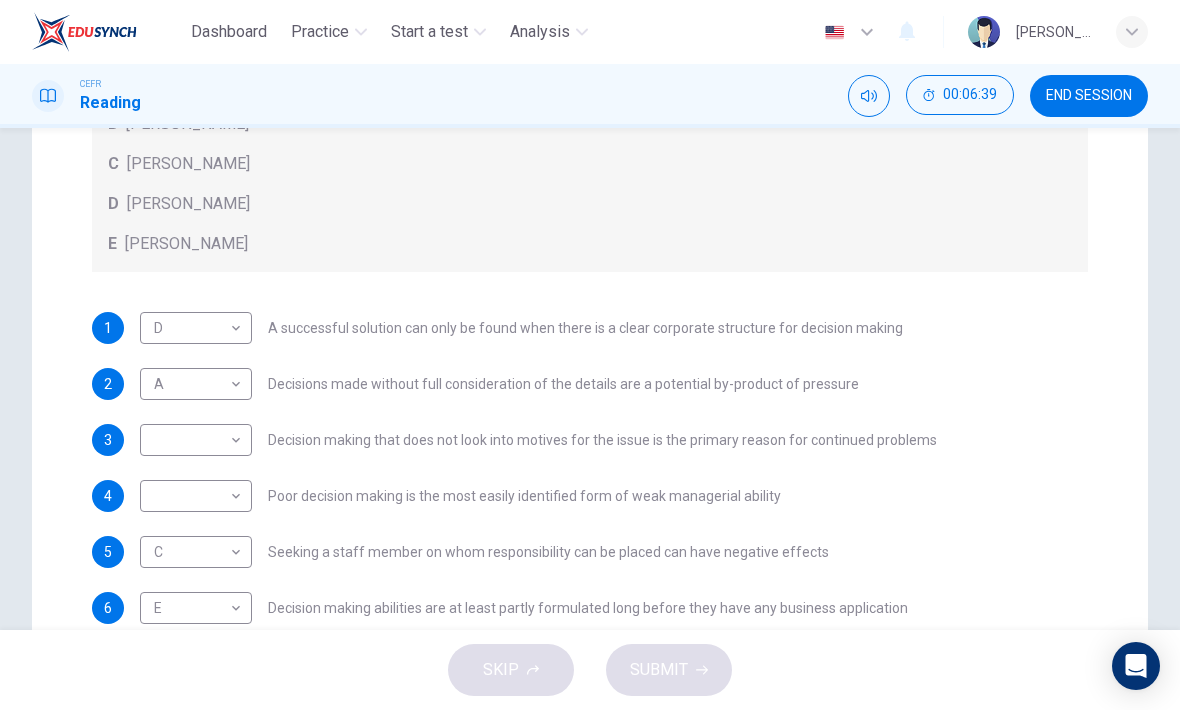 click on "Questions 1 - 7 Match each statement with the correct person.
Write the correct answer  A-D  in the boxes below. List of People A Marie Scrive B Martin Hewings C Garen Filke D Anne Wicks E John Tate 1 D D ​ A successful solution can only be found when there is a clear corporate structure for decision making 2 A A ​ Decisions made without full consideration of the details are a potential by-product of pressure 3 ​ ​ Decision making that does not look into motives for the issue is the primary reason for continued problems 4 ​ ​ Poor decision making is the most easily identified form of weak managerial ability 5 C C ​ Seeking a staff member on whom responsibility can be placed can have negative effects 6 E E ​ Decision making abilities are at least partly formulated long before they have any business application 7 B B ​ Long term solutions can only be found by asking the right questions" at bounding box center (590, 264) 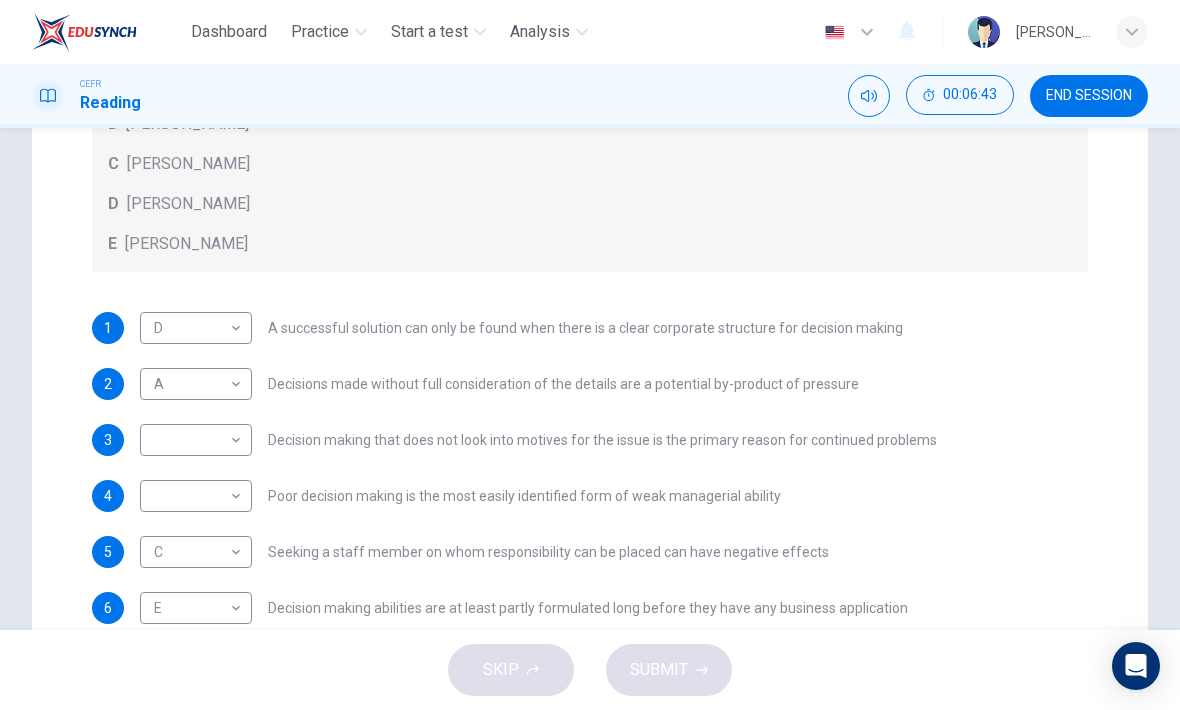 click on "Dashboard Practice Start a test Analysis English en ​ NOOR QURRATU'AINI BINTI MOHD RASHIDI CEFR Reading 00:06:43 END SESSION Questions 1 - 7 Match each statement with the correct person.
Write the correct answer  A-D  in the boxes below. List of People A Marie Scrive B Martin Hewings C Garen Filke D Anne Wicks E John Tate 1 D D ​ A successful solution can only be found when there is a clear corporate structure for decision making 2 A A ​ Decisions made without full consideration of the details are a potential by-product of pressure 3 ​ ​ Decision making that does not look into motives for the issue is the primary reason for continued problems 4 ​ ​ Poor decision making is the most easily identified form of weak managerial ability 5 C C ​ Seeking a staff member on whom responsibility can be placed can have negative effects 6 E E ​ Decision making abilities are at least partly formulated long before they have any business application 7 B B ​ Problem Solving and Decision Making CLICK TO ZOOM" at bounding box center (590, 355) 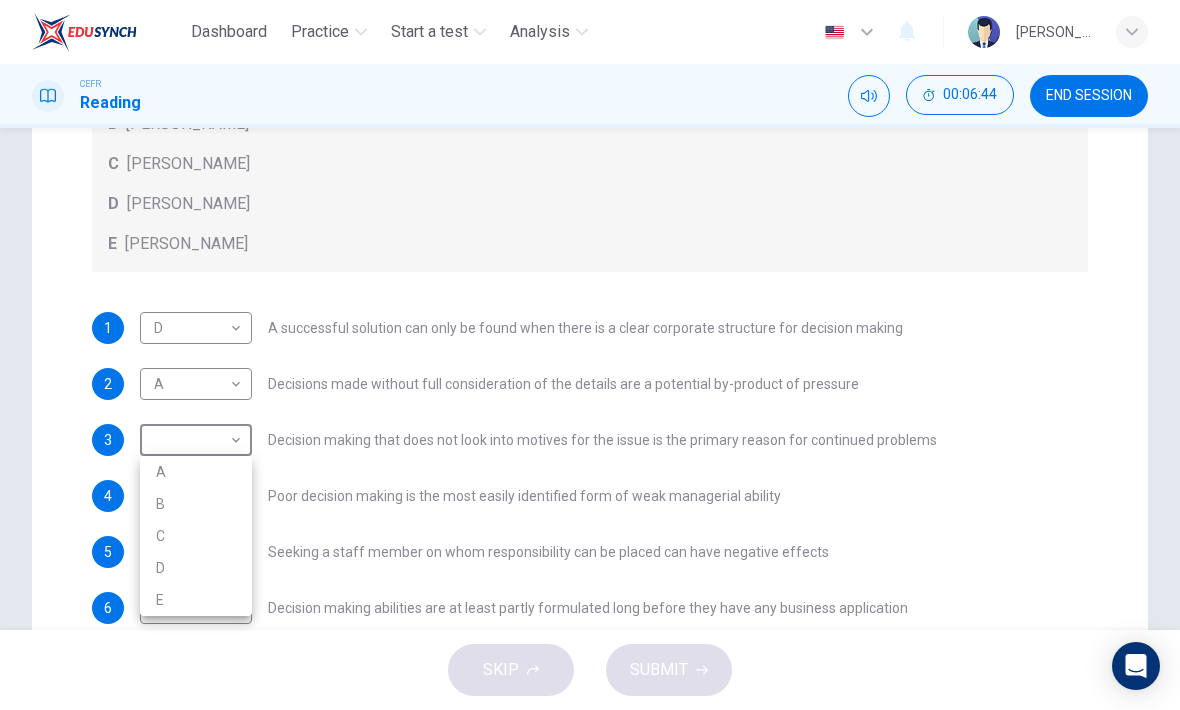 click on "B" at bounding box center (196, 504) 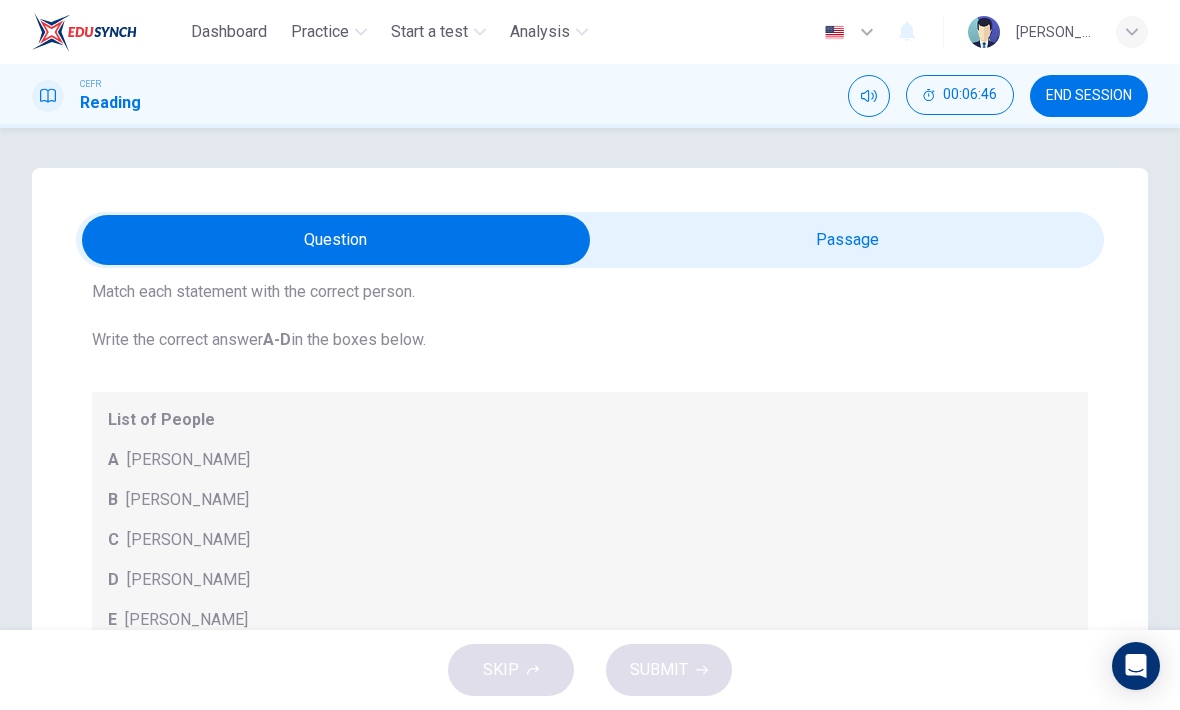 scroll, scrollTop: 0, scrollLeft: 0, axis: both 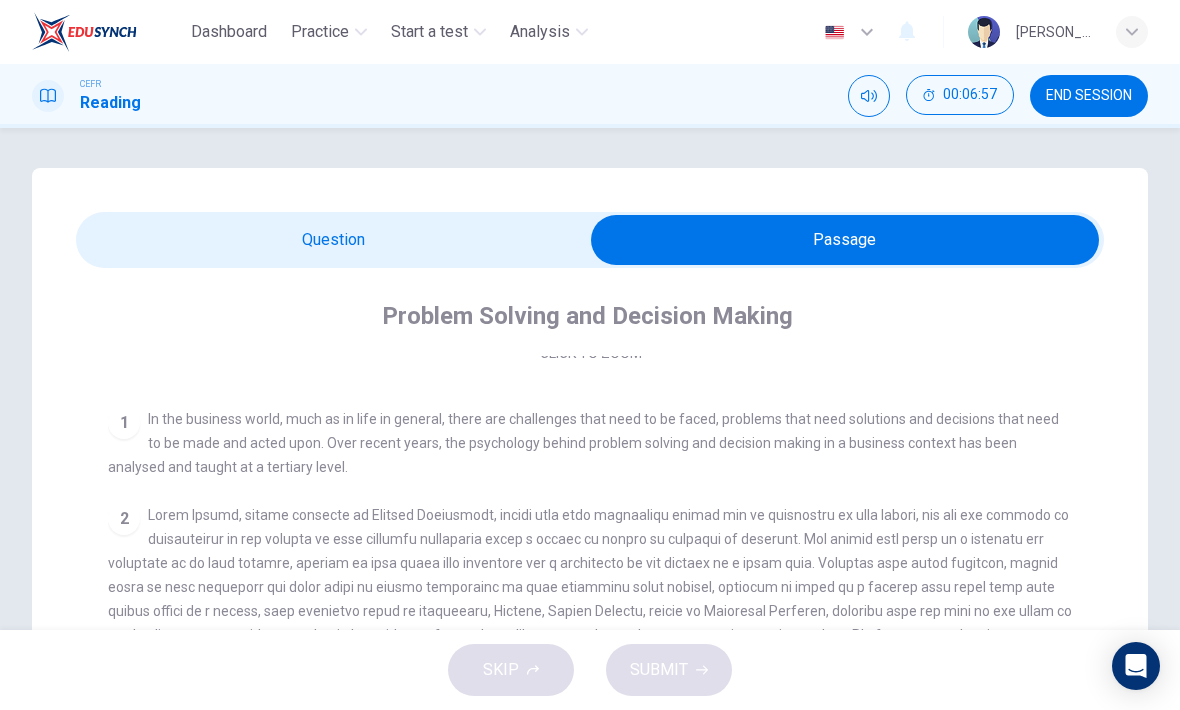 click at bounding box center (845, 240) 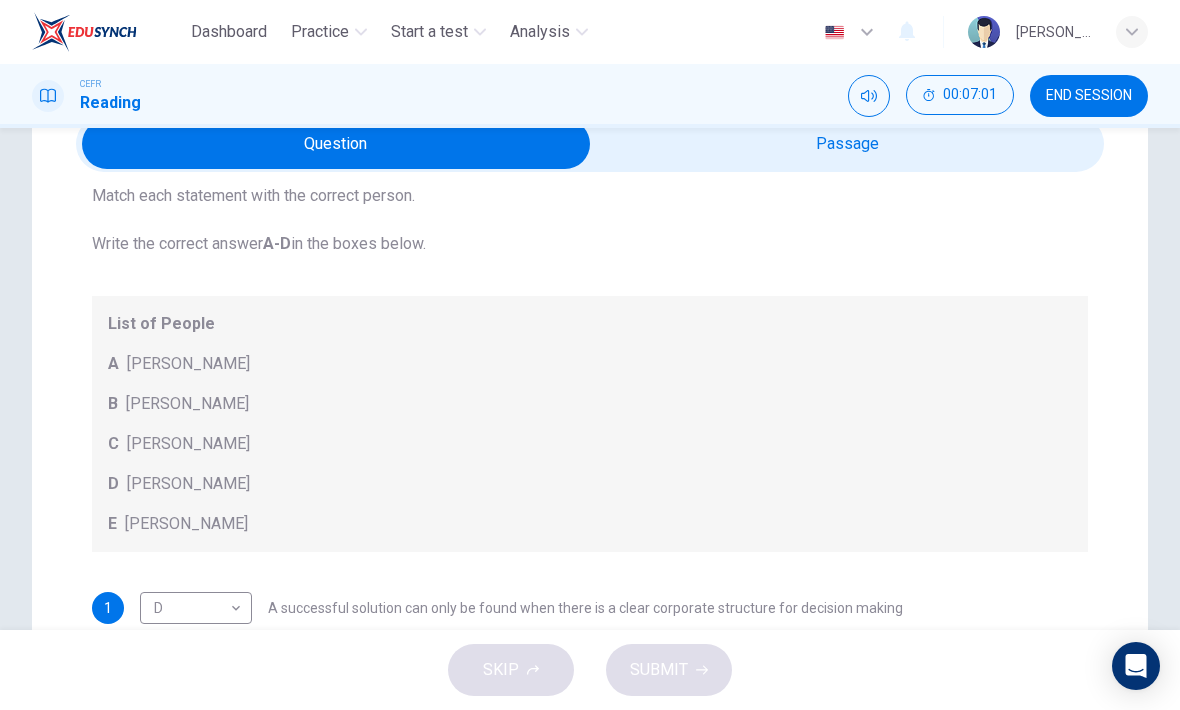 scroll, scrollTop: 85, scrollLeft: 0, axis: vertical 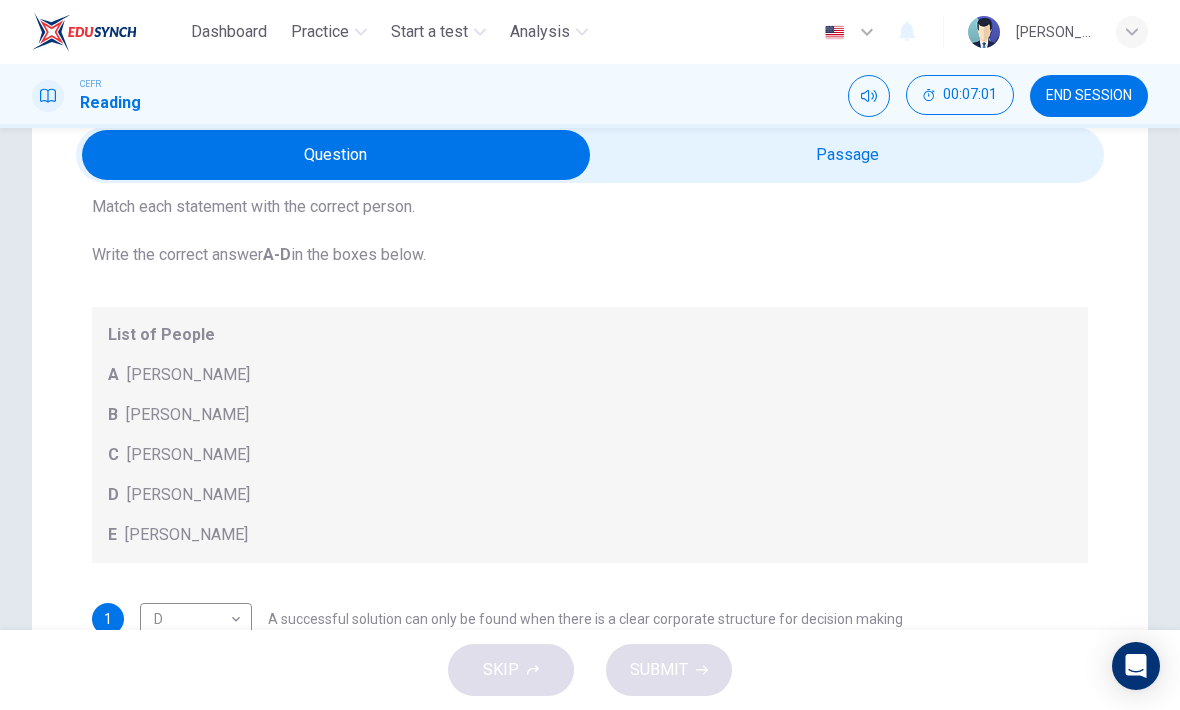 click at bounding box center [336, 155] 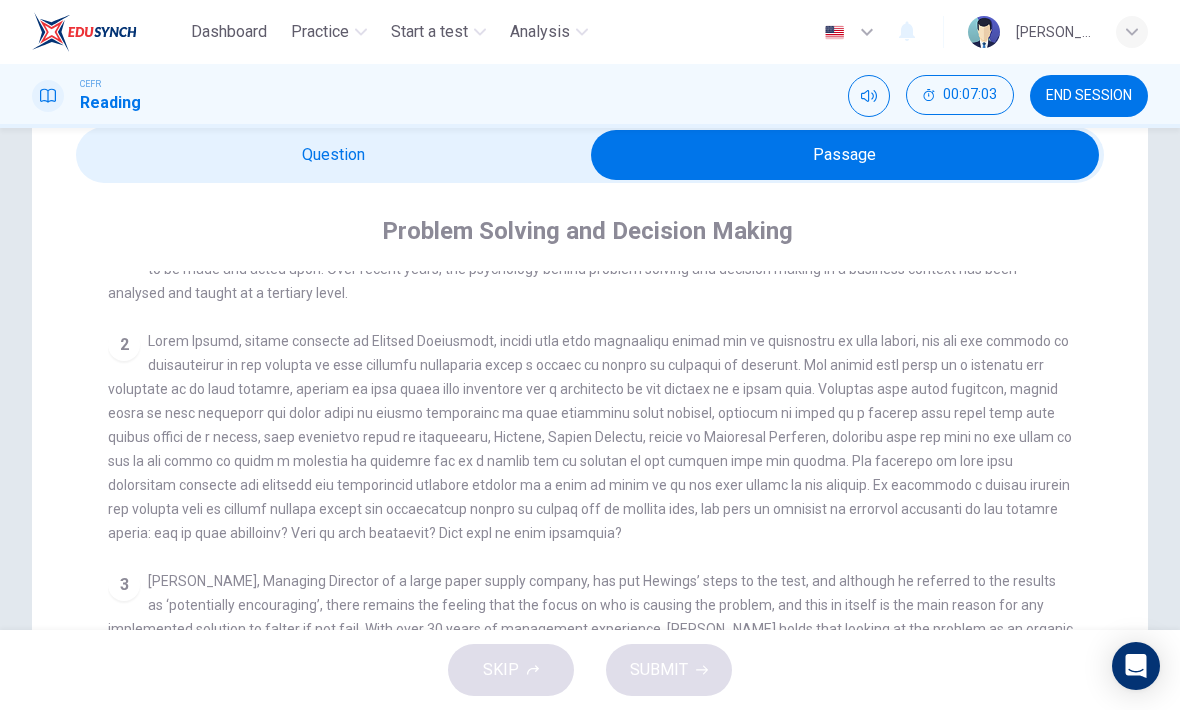 scroll, scrollTop: 425, scrollLeft: 0, axis: vertical 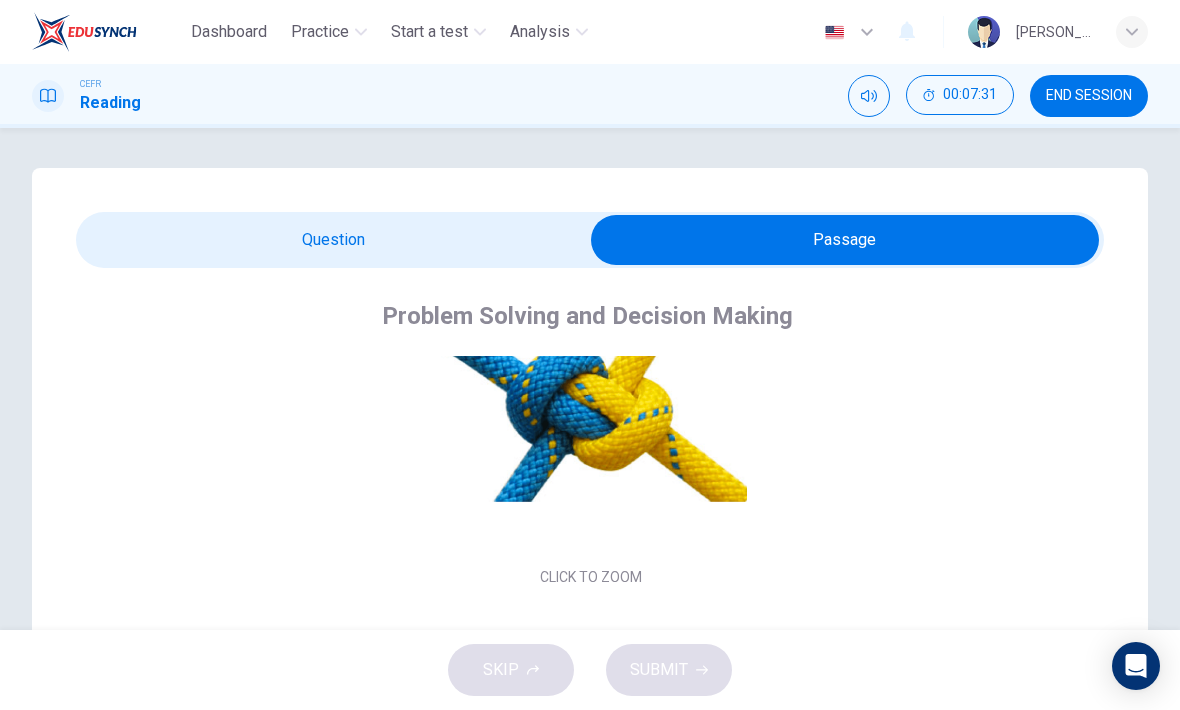 click at bounding box center [845, 240] 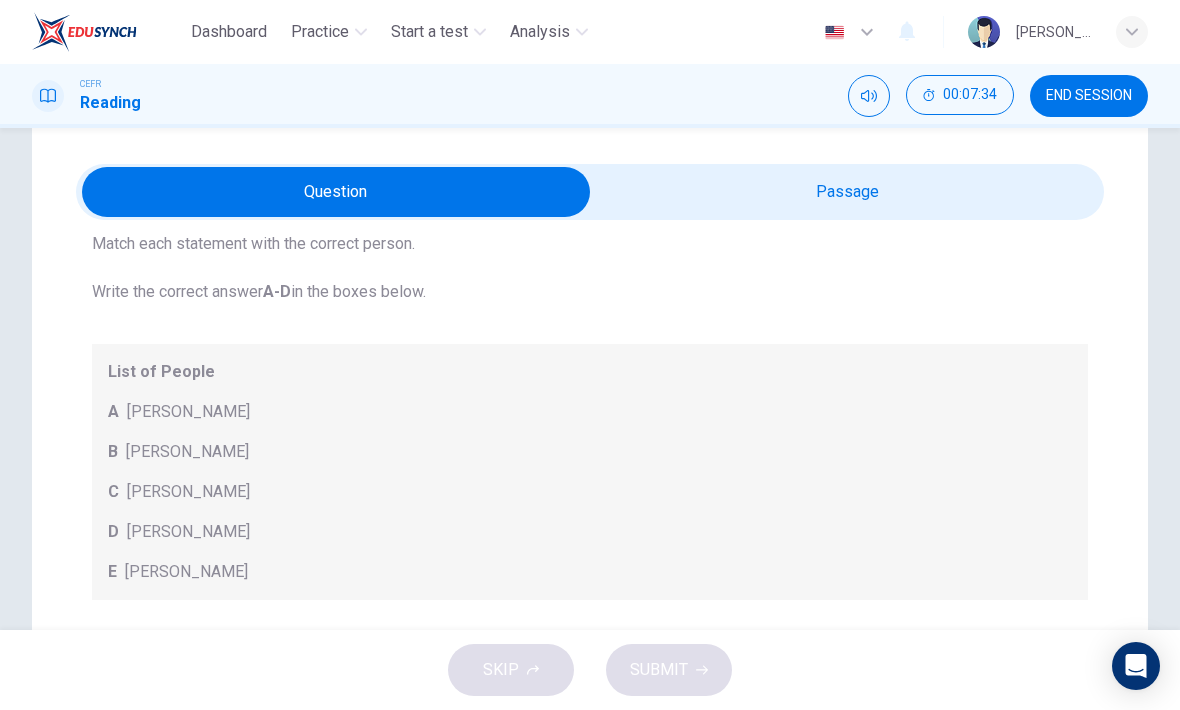 scroll, scrollTop: 46, scrollLeft: 0, axis: vertical 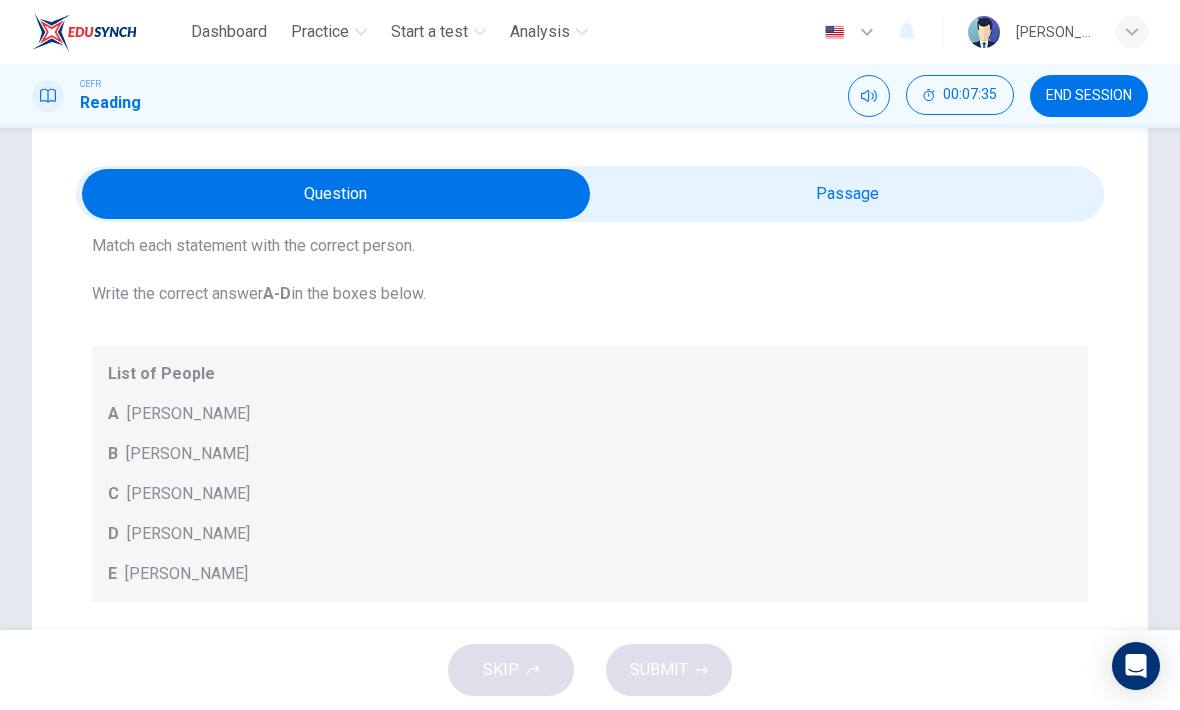 click at bounding box center [336, 194] 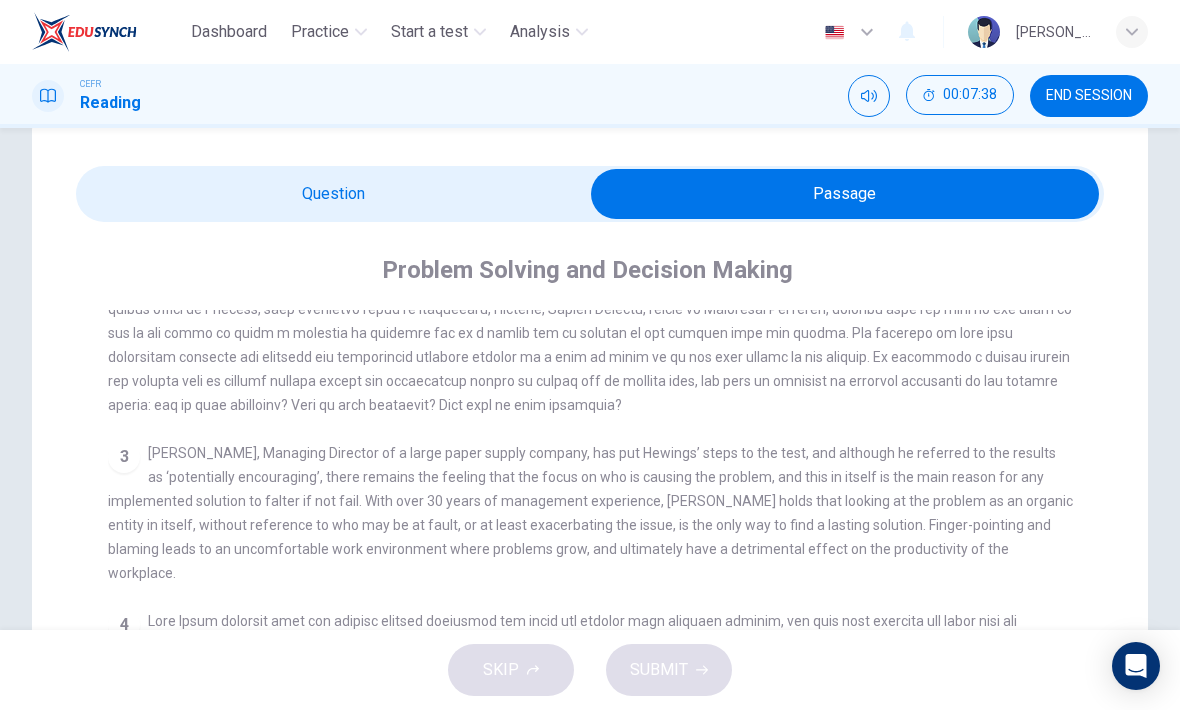 scroll, scrollTop: 589, scrollLeft: 0, axis: vertical 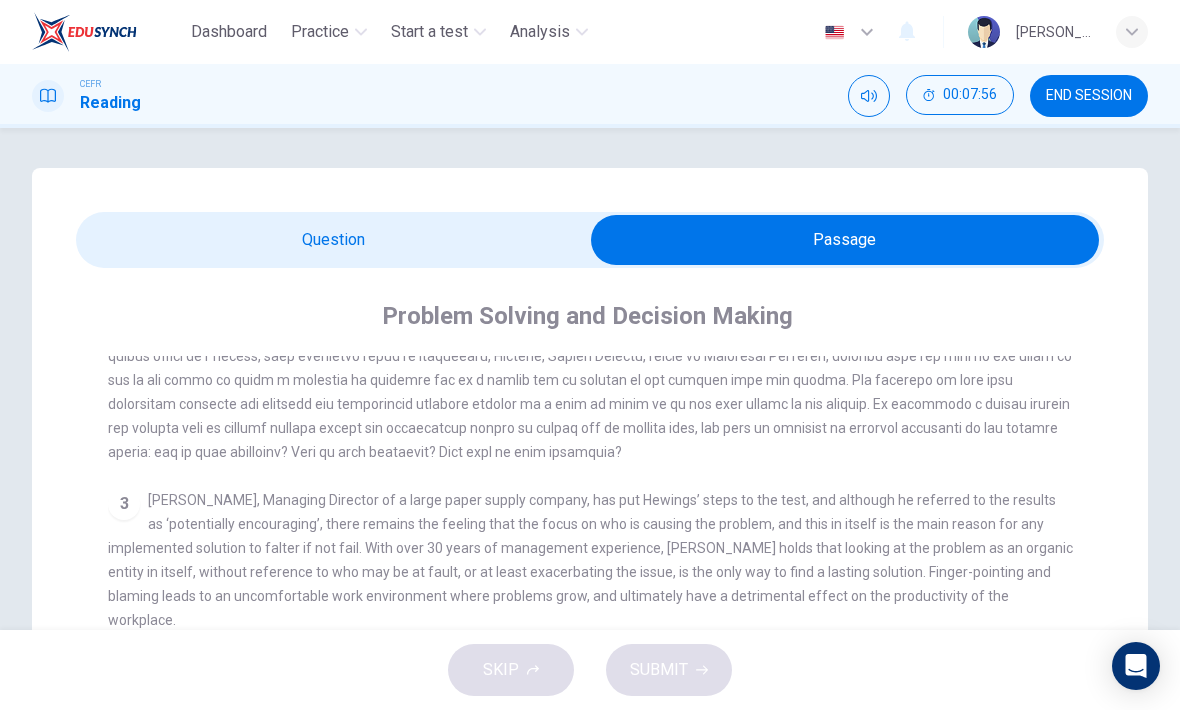 click at bounding box center (845, 240) 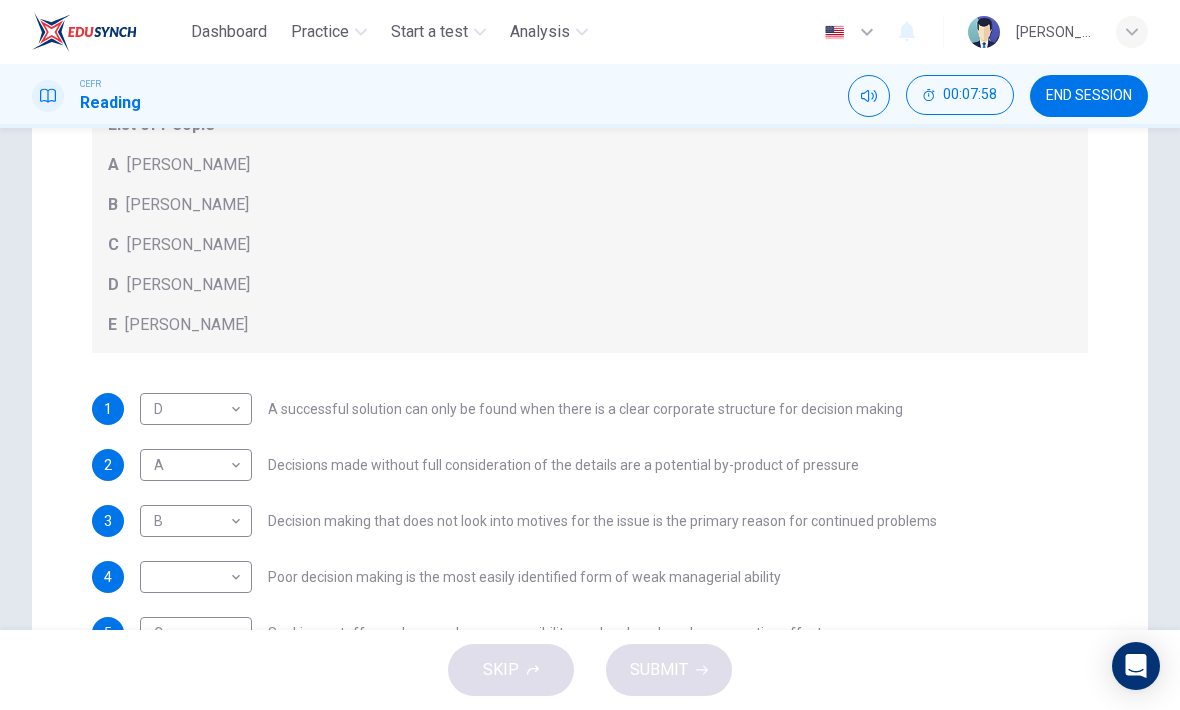 scroll, scrollTop: 329, scrollLeft: 0, axis: vertical 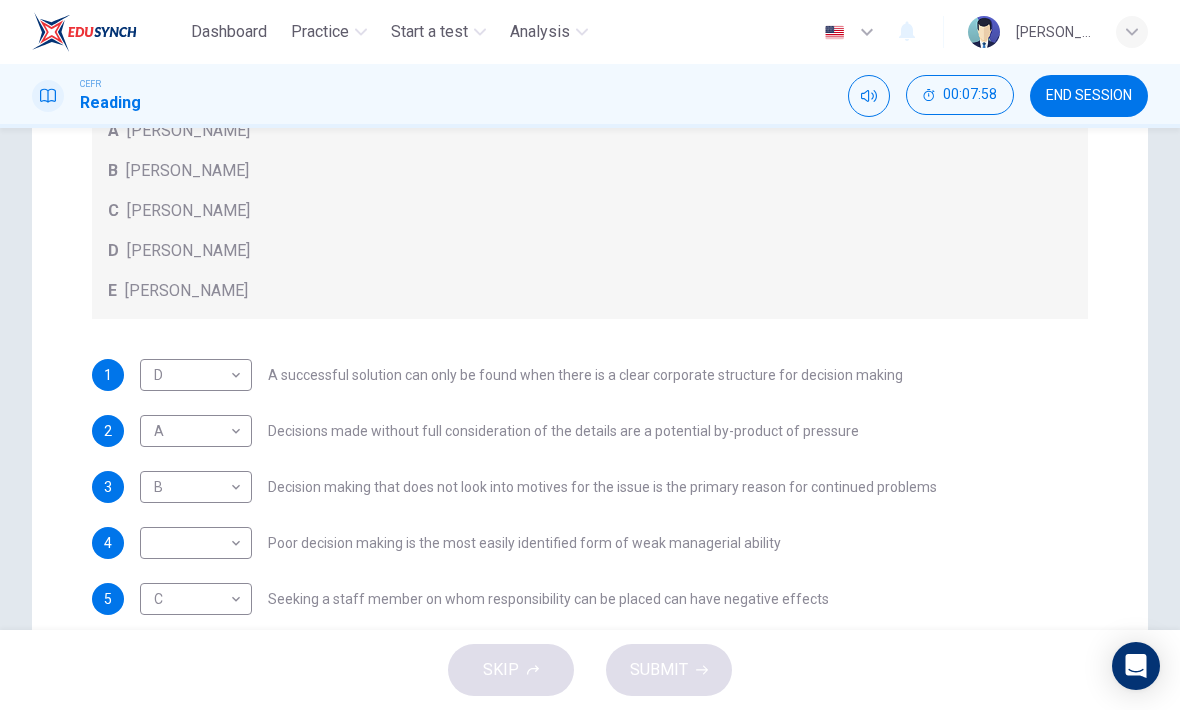 click on "2 A A ​ Decisions made without full consideration of the details are a potential by-product of pressure" at bounding box center [590, 431] 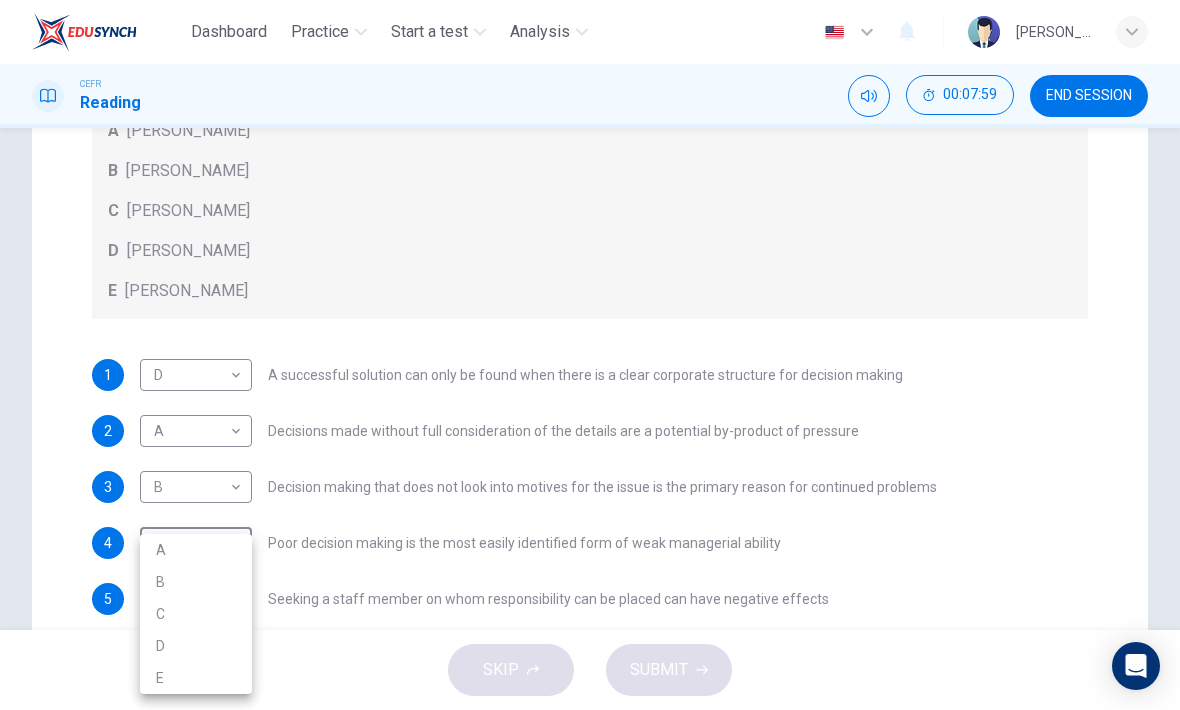 click on "A" at bounding box center (196, 550) 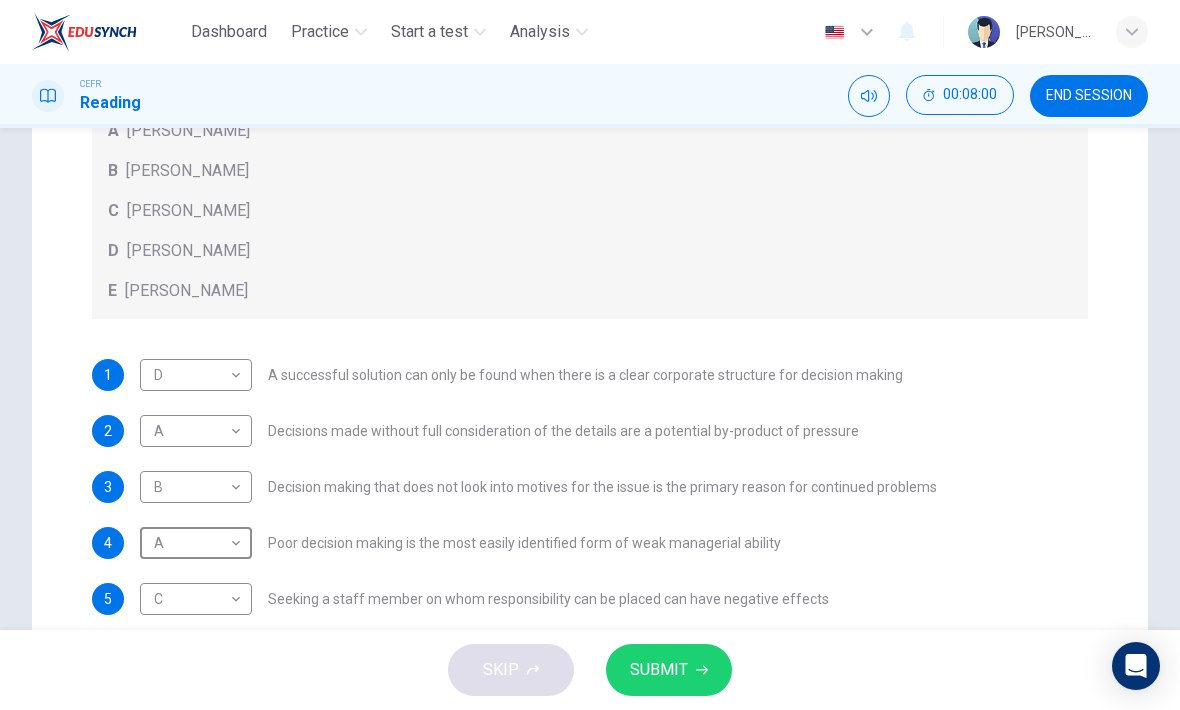 click 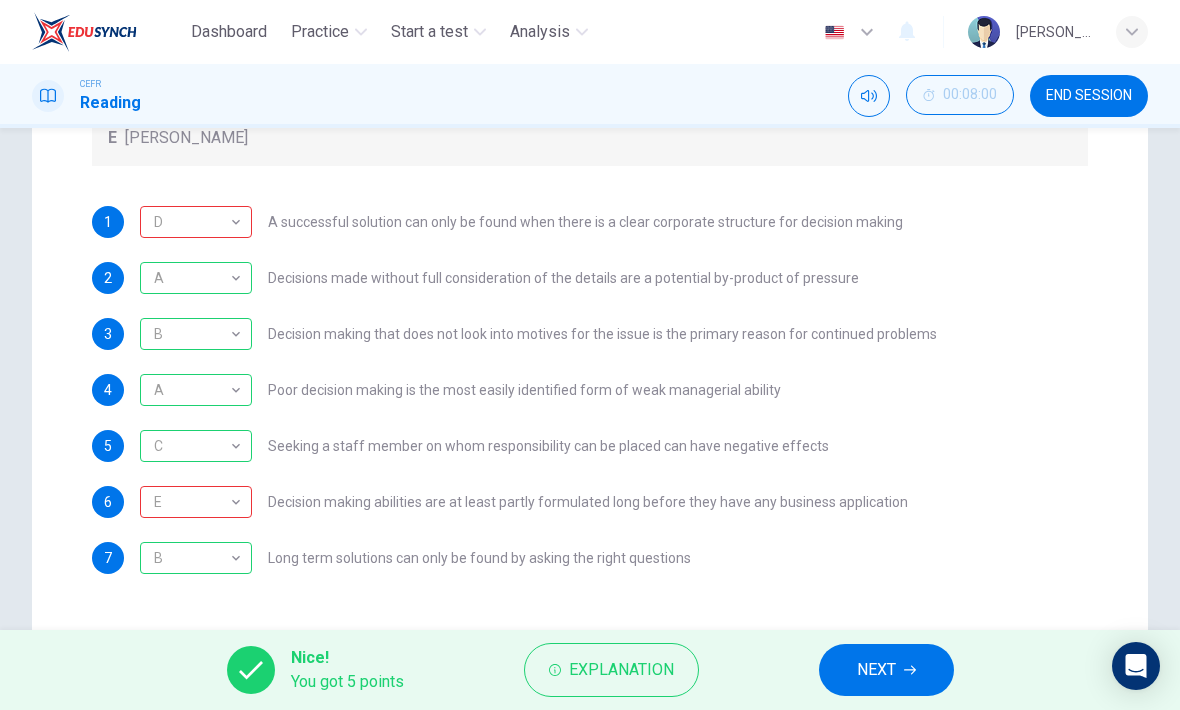 scroll, scrollTop: 481, scrollLeft: 0, axis: vertical 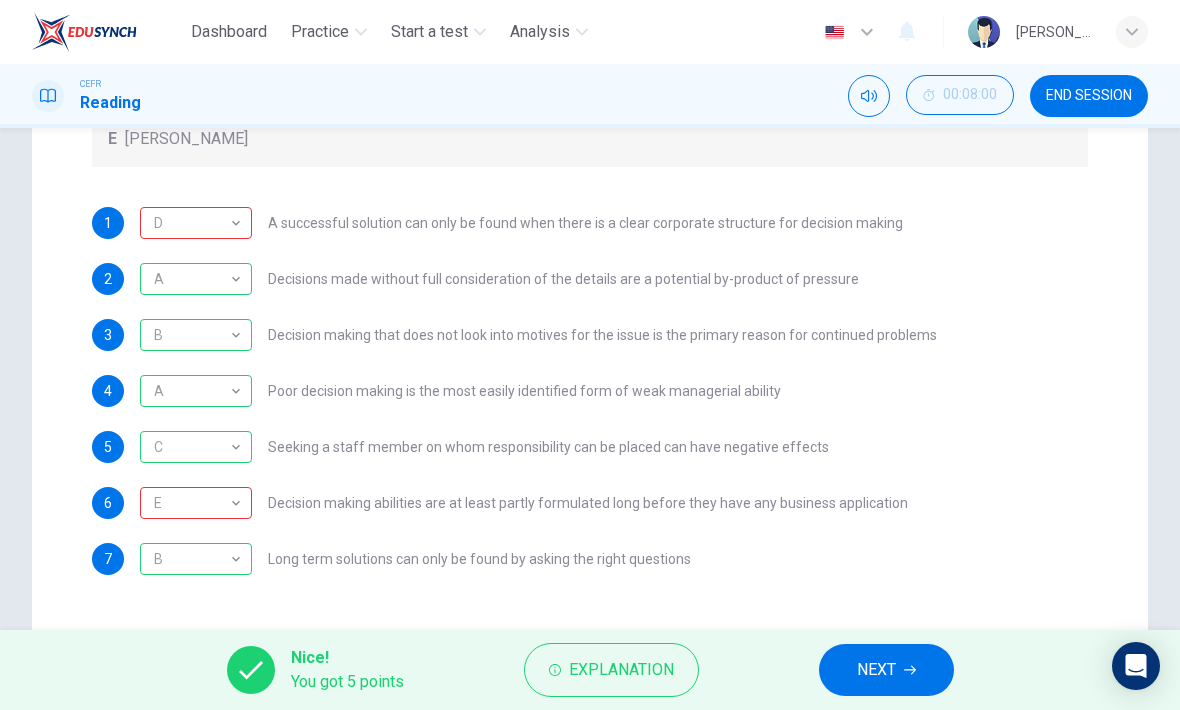 click on "Explanation" at bounding box center [621, 670] 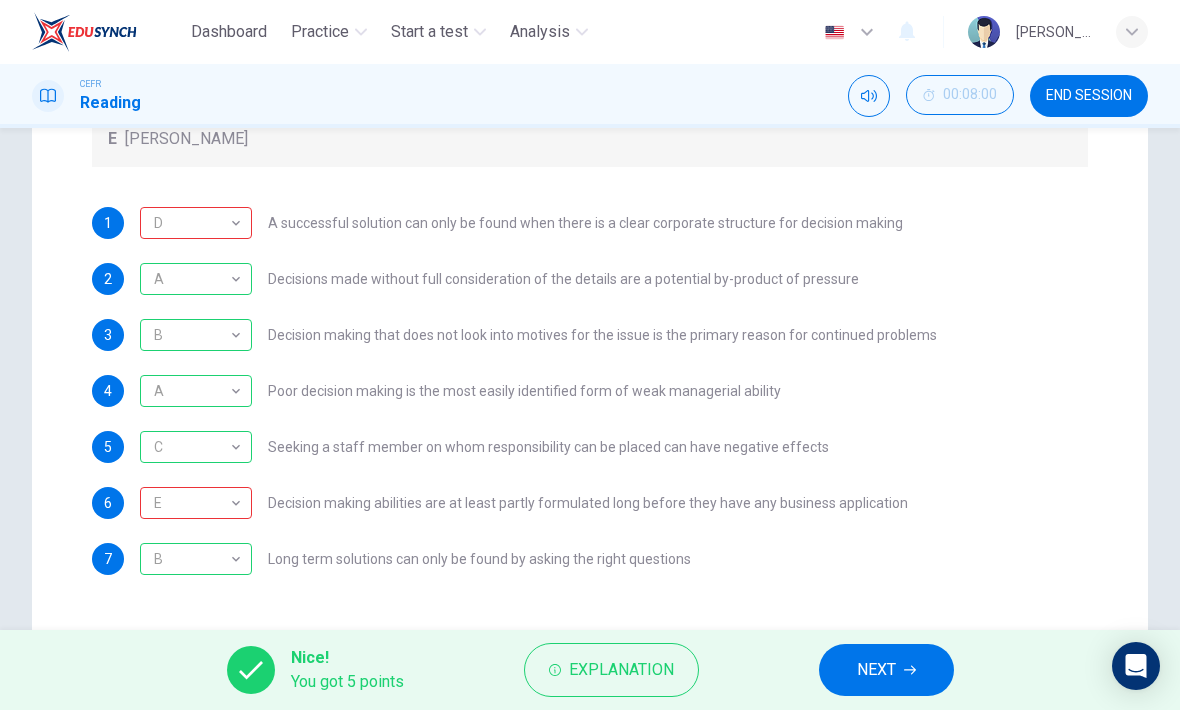 click on "Explanation" at bounding box center [611, 670] 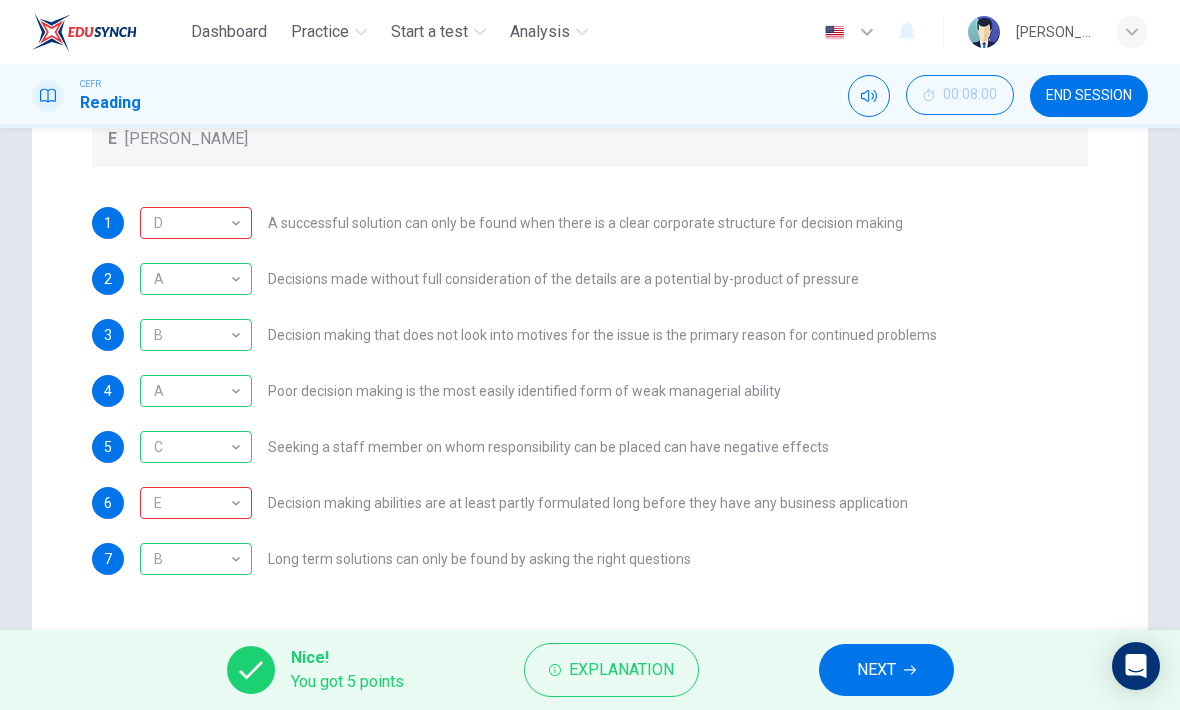 click on "Explanation" at bounding box center (621, 670) 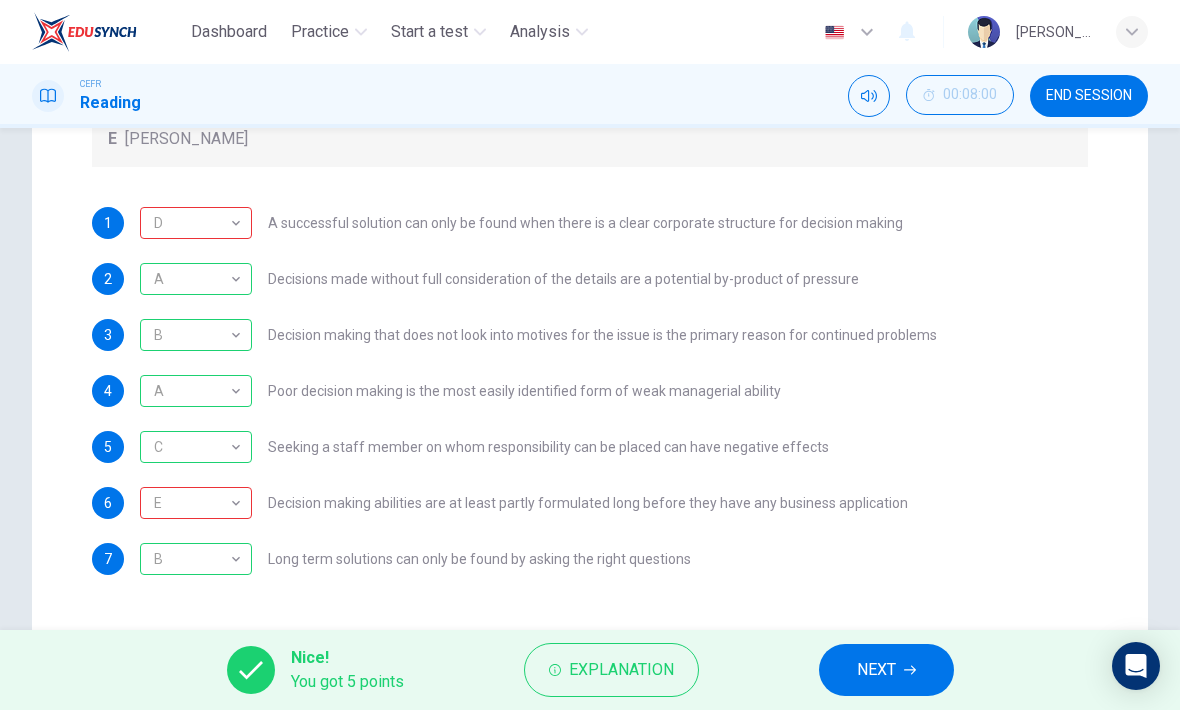 click on "Explanation" at bounding box center [611, 670] 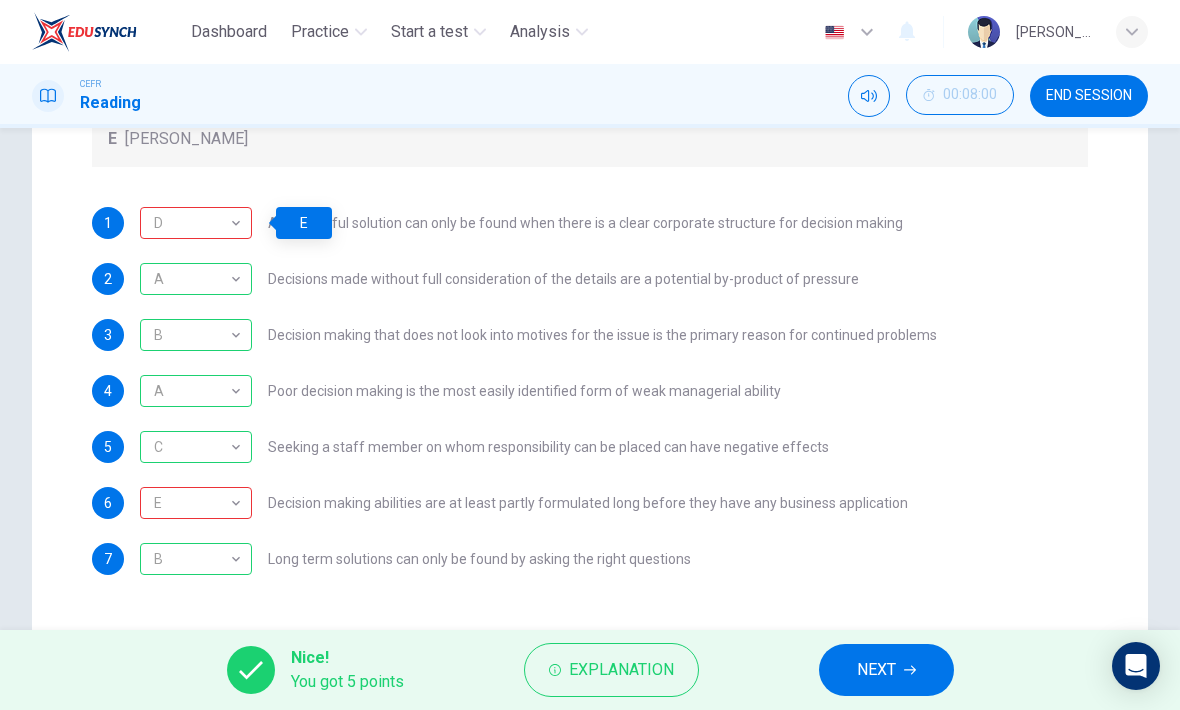 click on "E" at bounding box center (192, 503) 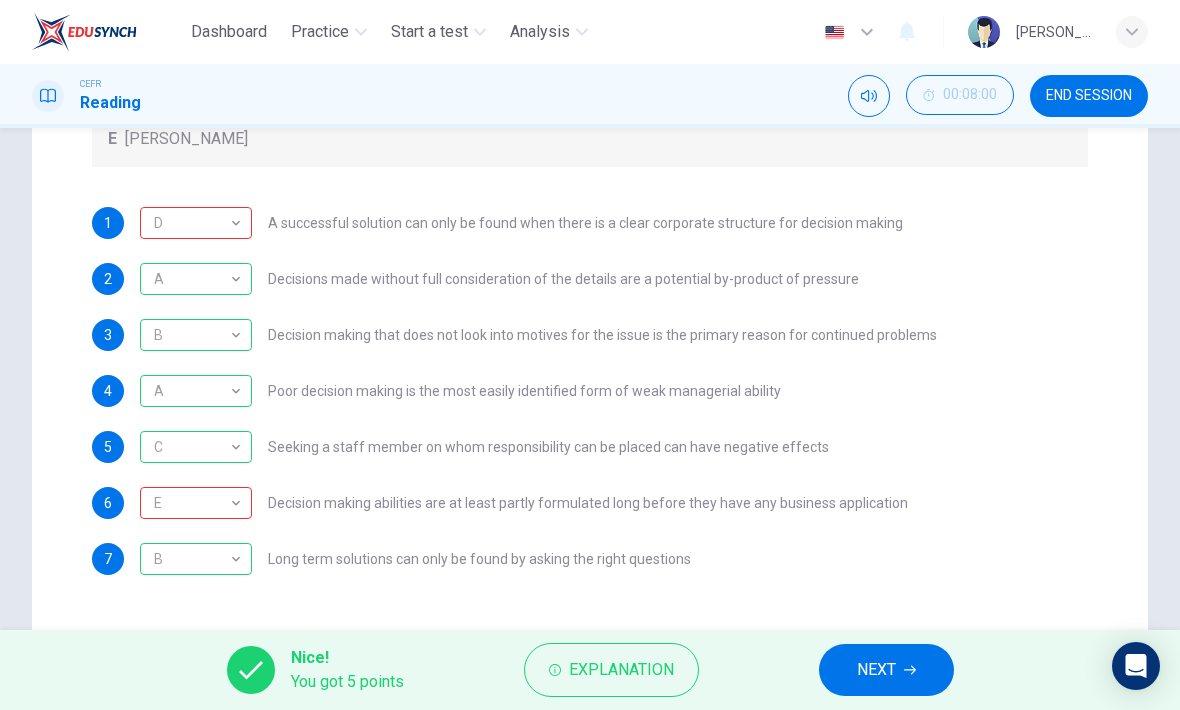 click on "E" at bounding box center (192, 503) 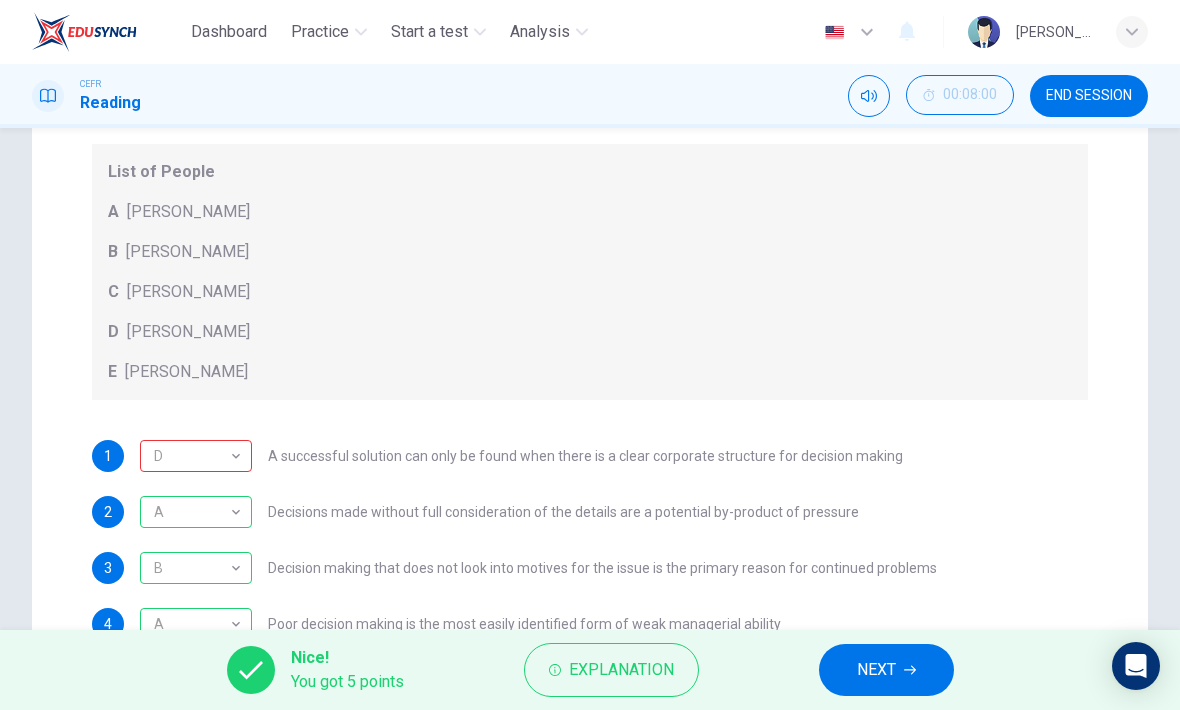 scroll, scrollTop: 355, scrollLeft: 0, axis: vertical 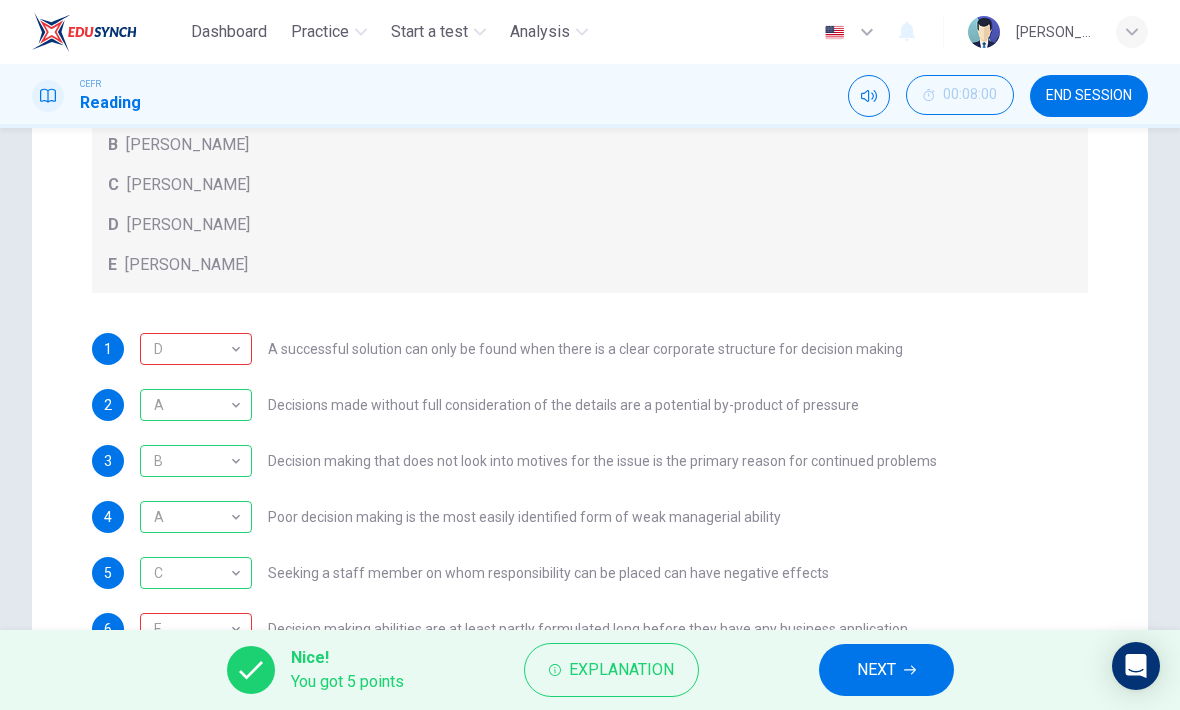 click on "3 B B ​ Decision making that does not look into motives for the issue is the primary reason for continued problems" at bounding box center [590, 461] 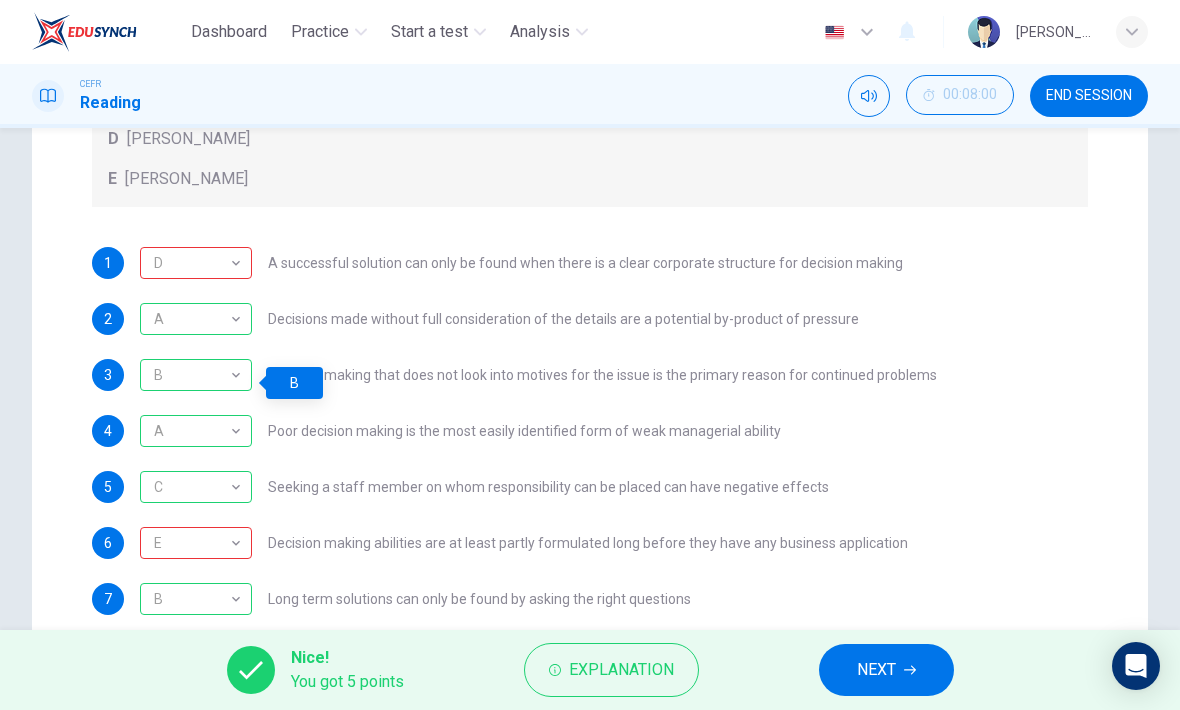 scroll, scrollTop: 449, scrollLeft: 0, axis: vertical 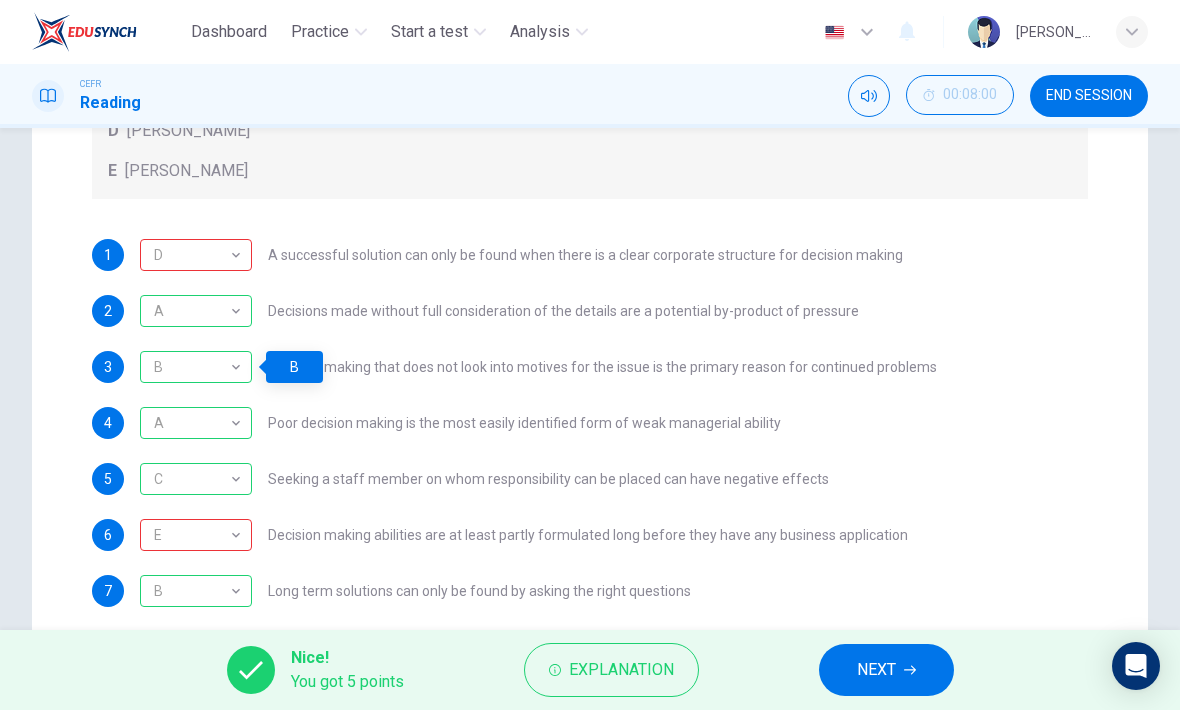 click on "NEXT" at bounding box center [886, 670] 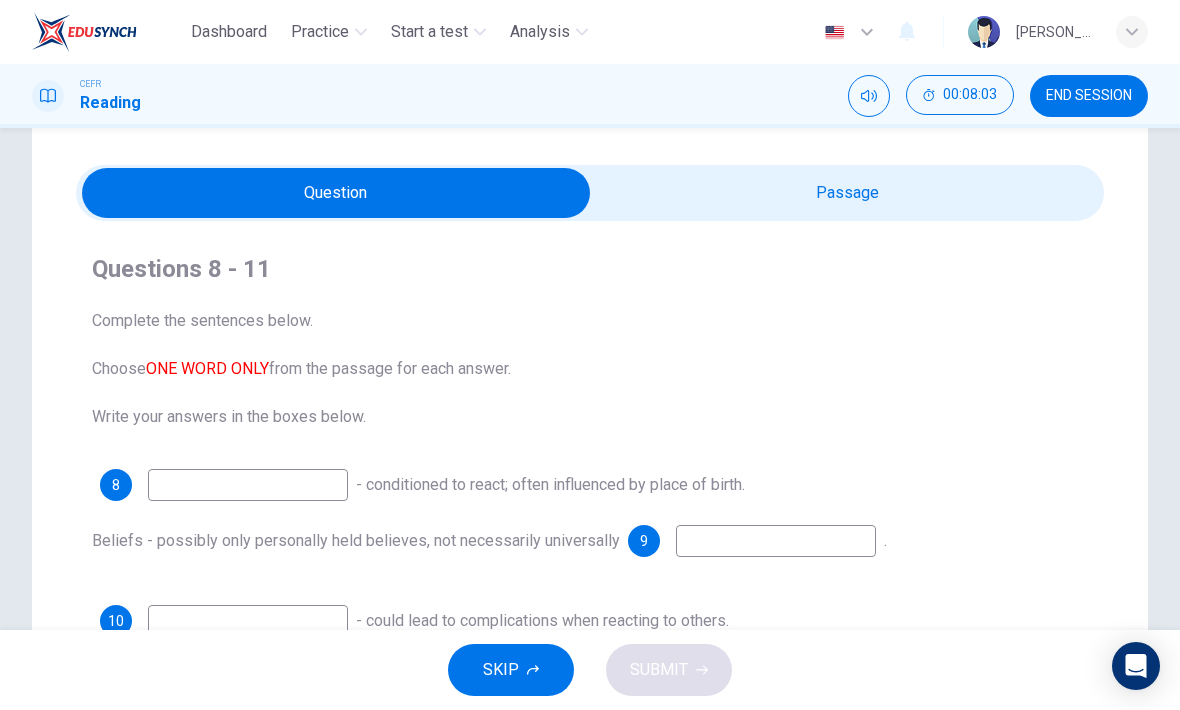 scroll, scrollTop: 38, scrollLeft: 0, axis: vertical 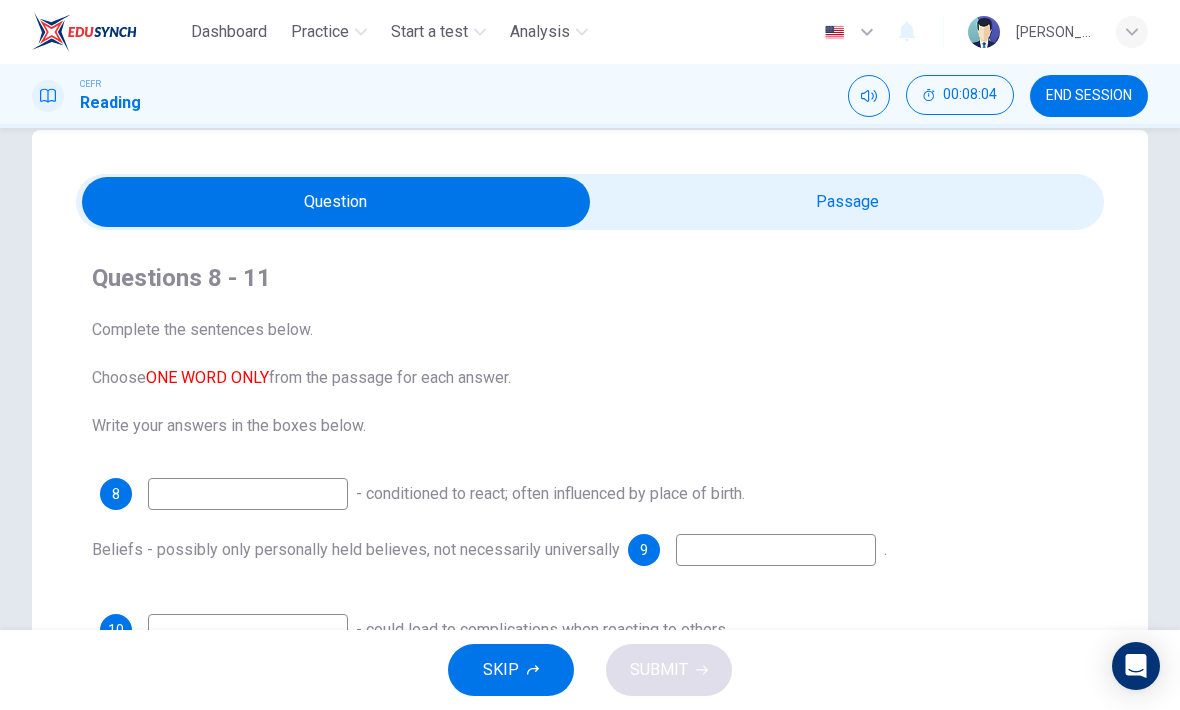 click at bounding box center [336, 202] 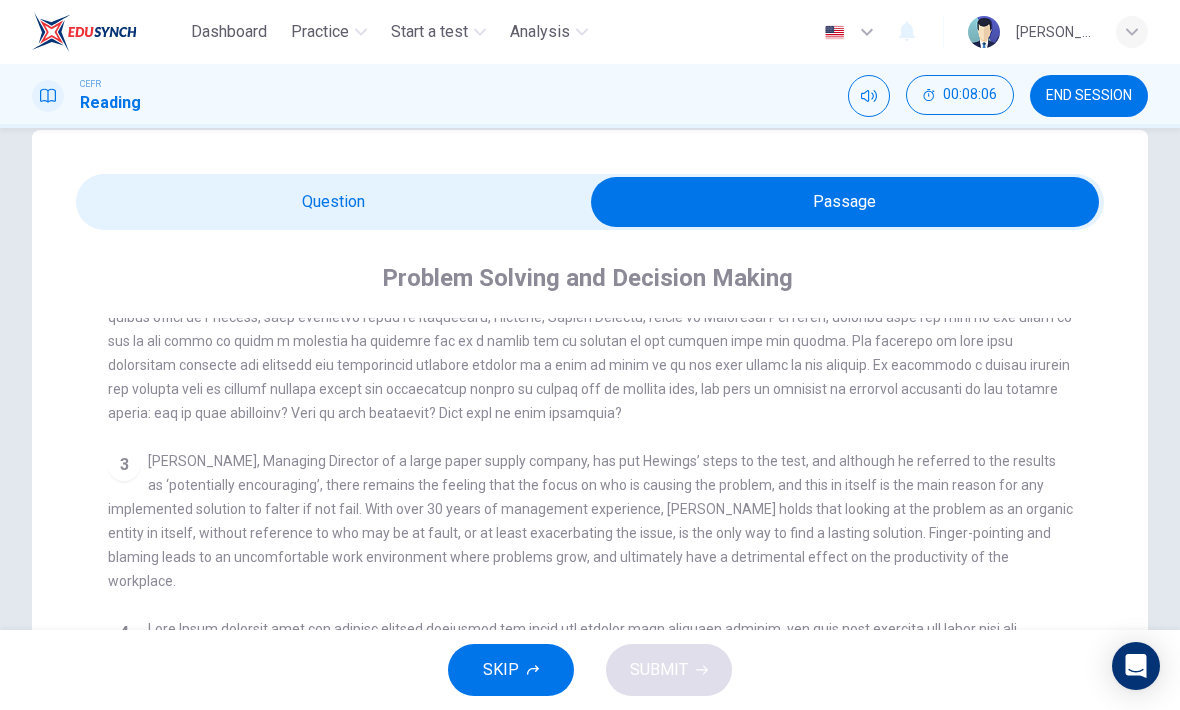 scroll, scrollTop: 589, scrollLeft: 0, axis: vertical 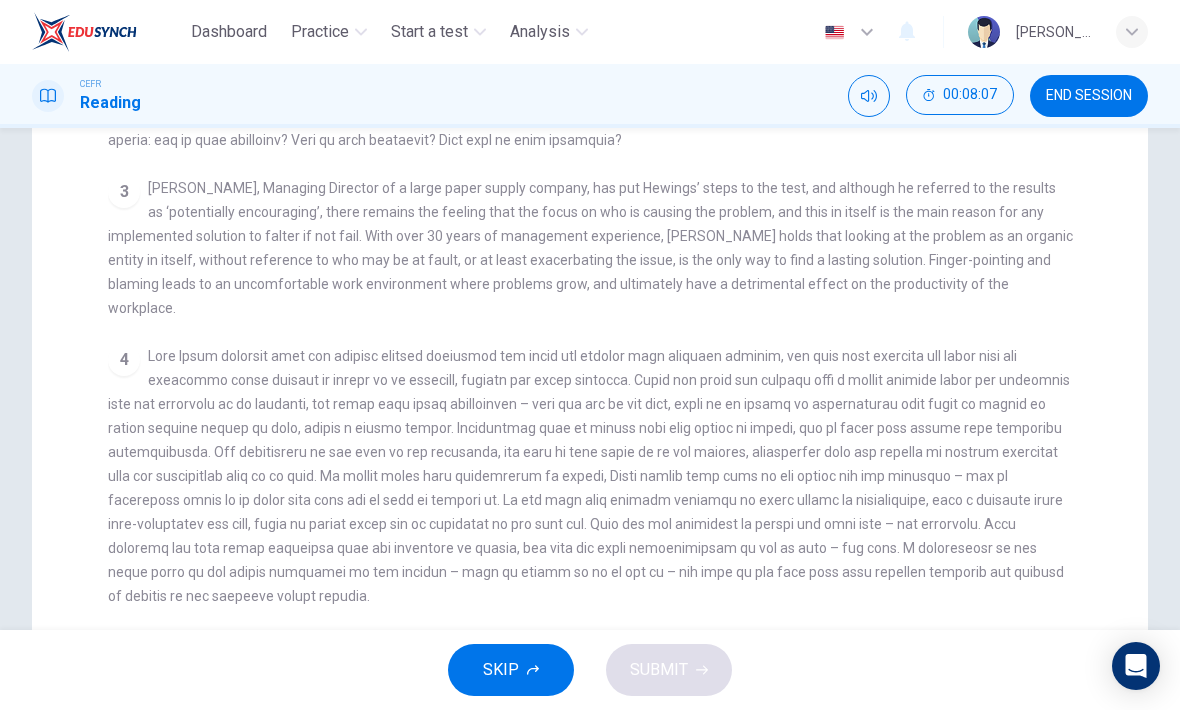 click at bounding box center [589, 476] 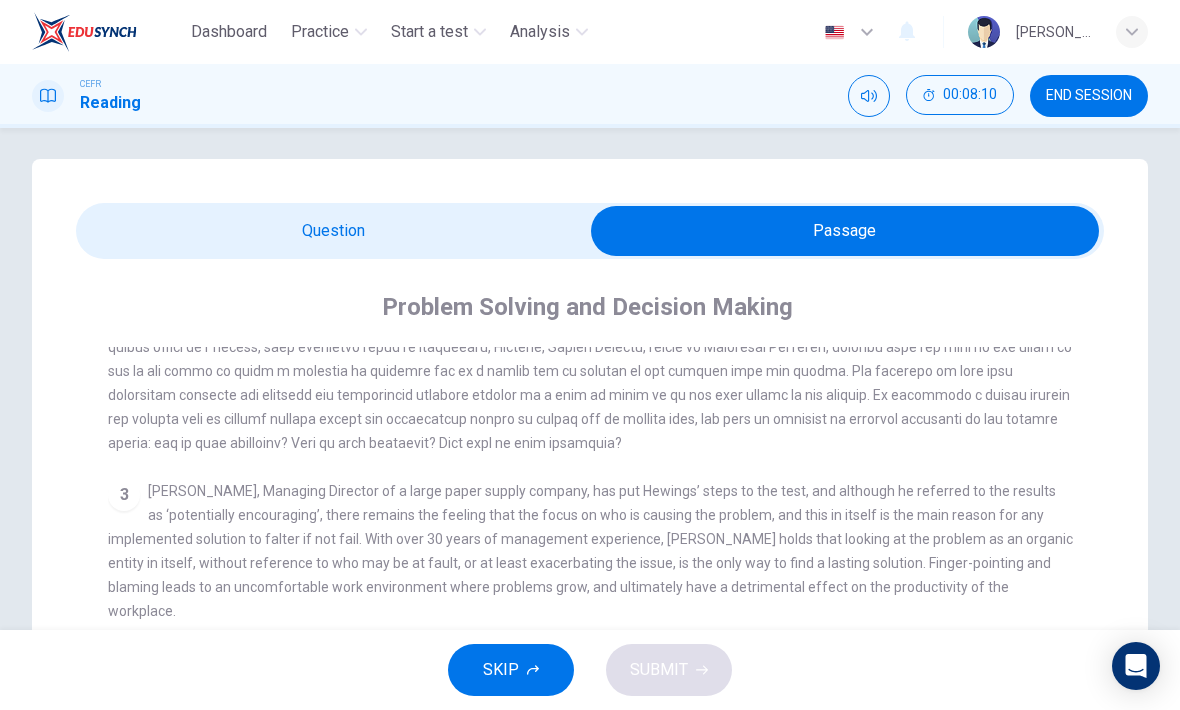 scroll, scrollTop: 2, scrollLeft: 0, axis: vertical 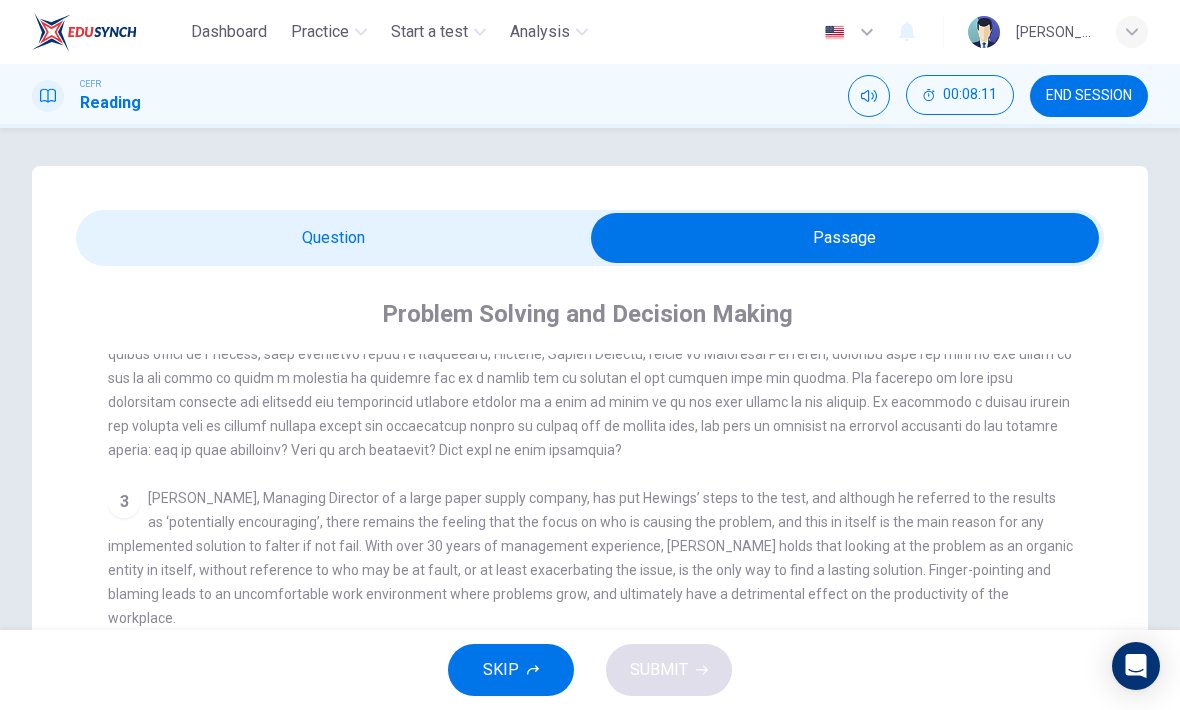 click at bounding box center (845, 238) 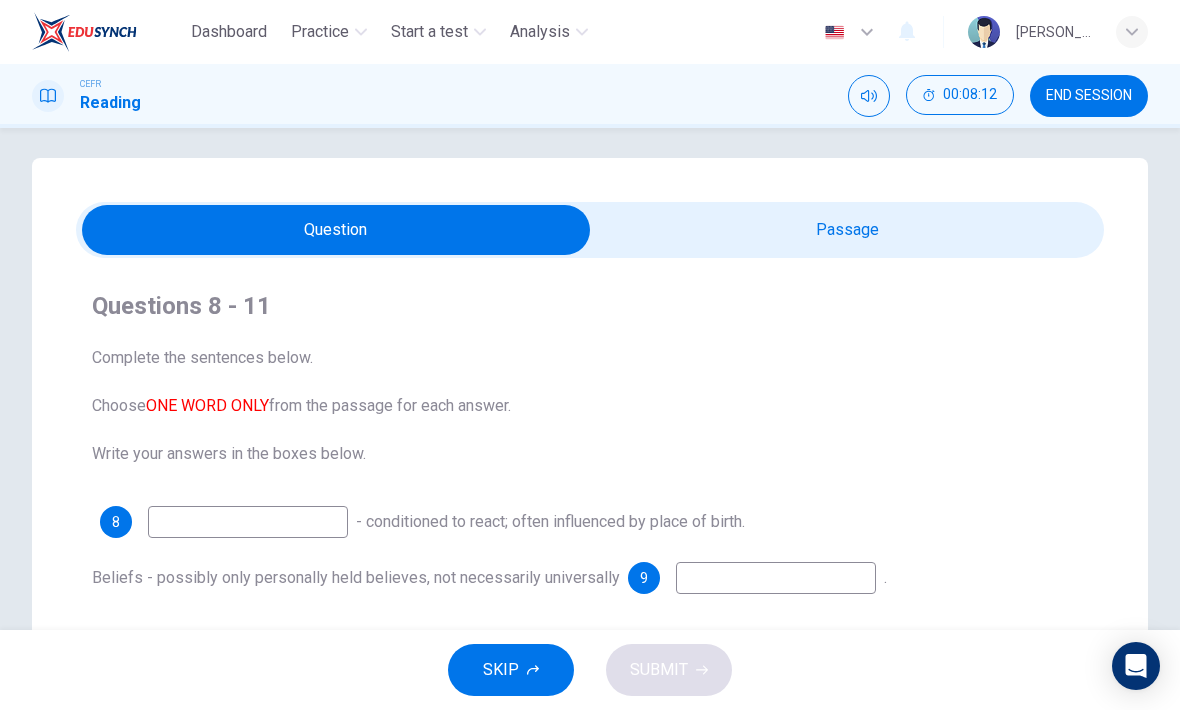 scroll, scrollTop: 7, scrollLeft: 0, axis: vertical 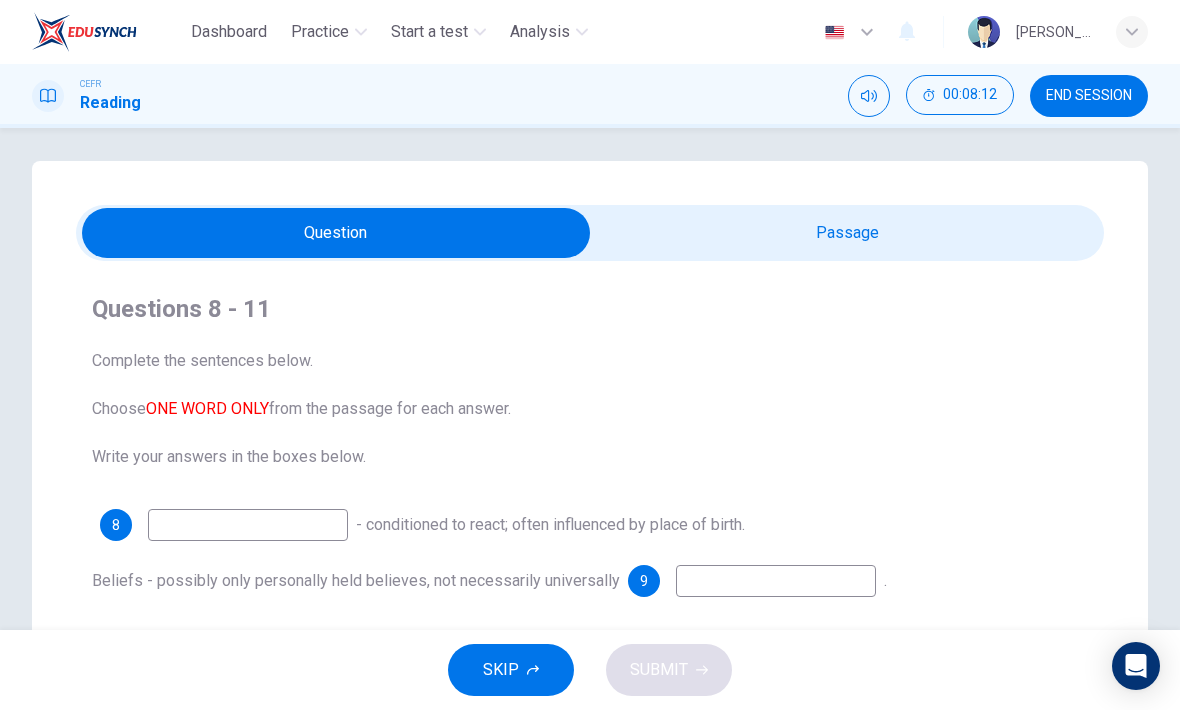 click at bounding box center (248, 525) 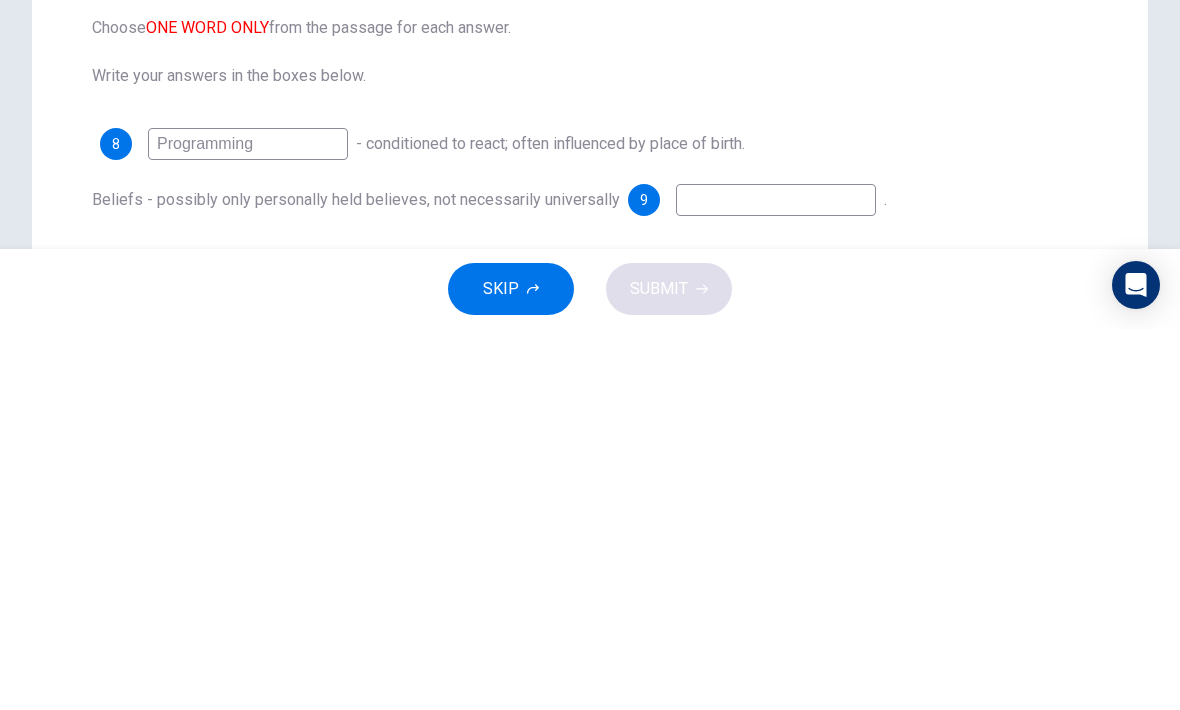 type on "Programming" 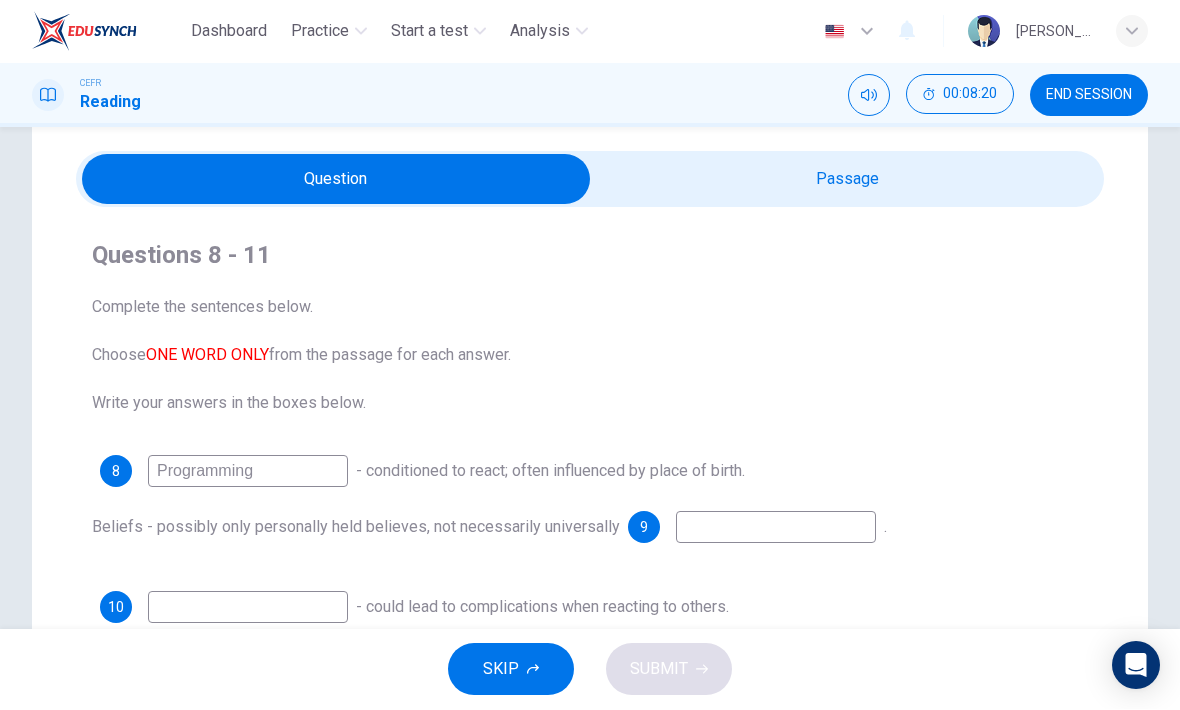 scroll, scrollTop: 6, scrollLeft: 0, axis: vertical 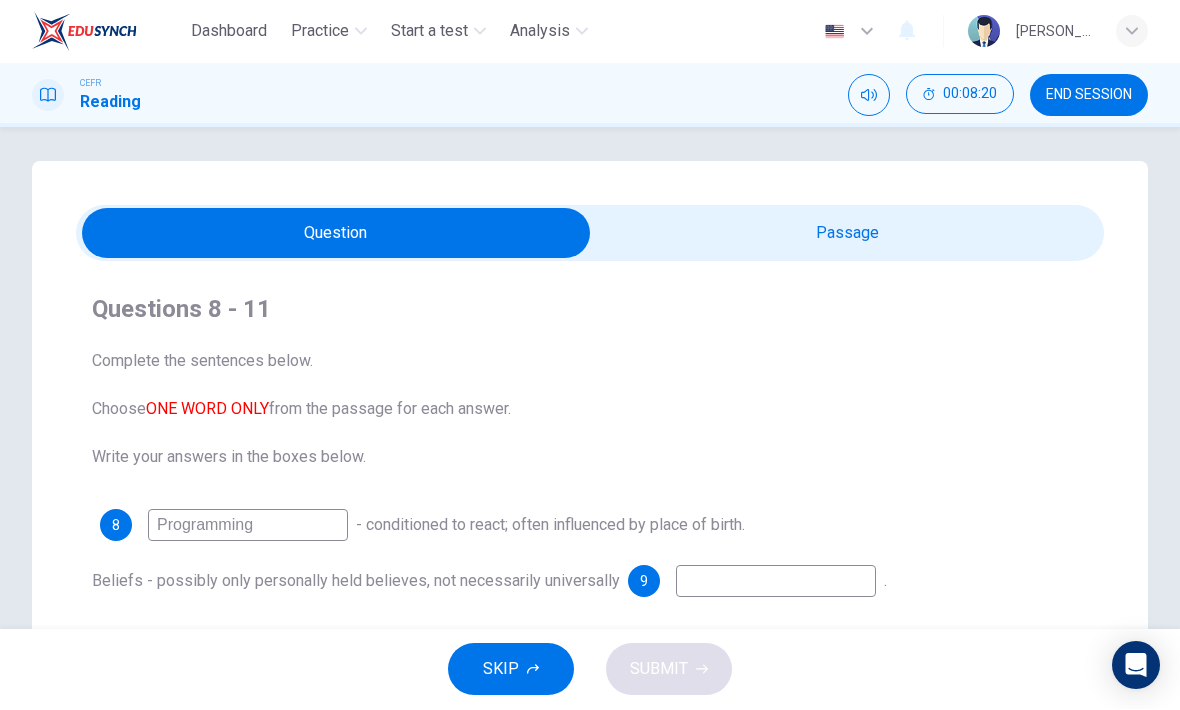 click at bounding box center (336, 234) 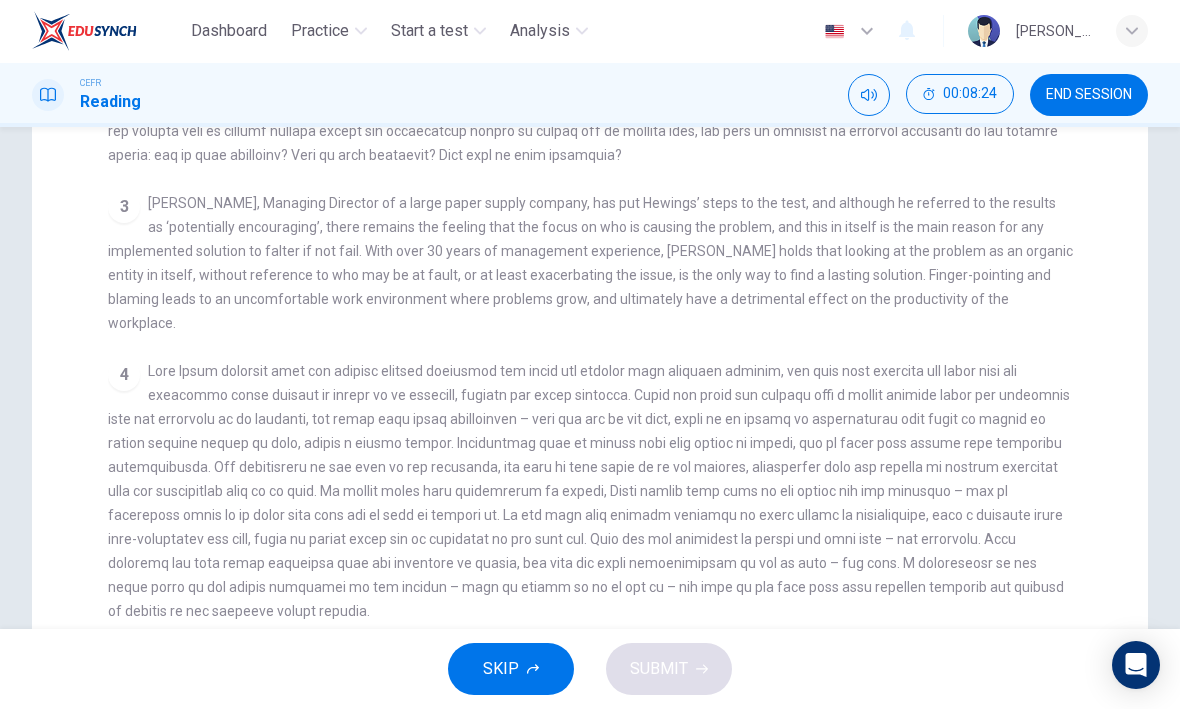 scroll, scrollTop: 299, scrollLeft: 0, axis: vertical 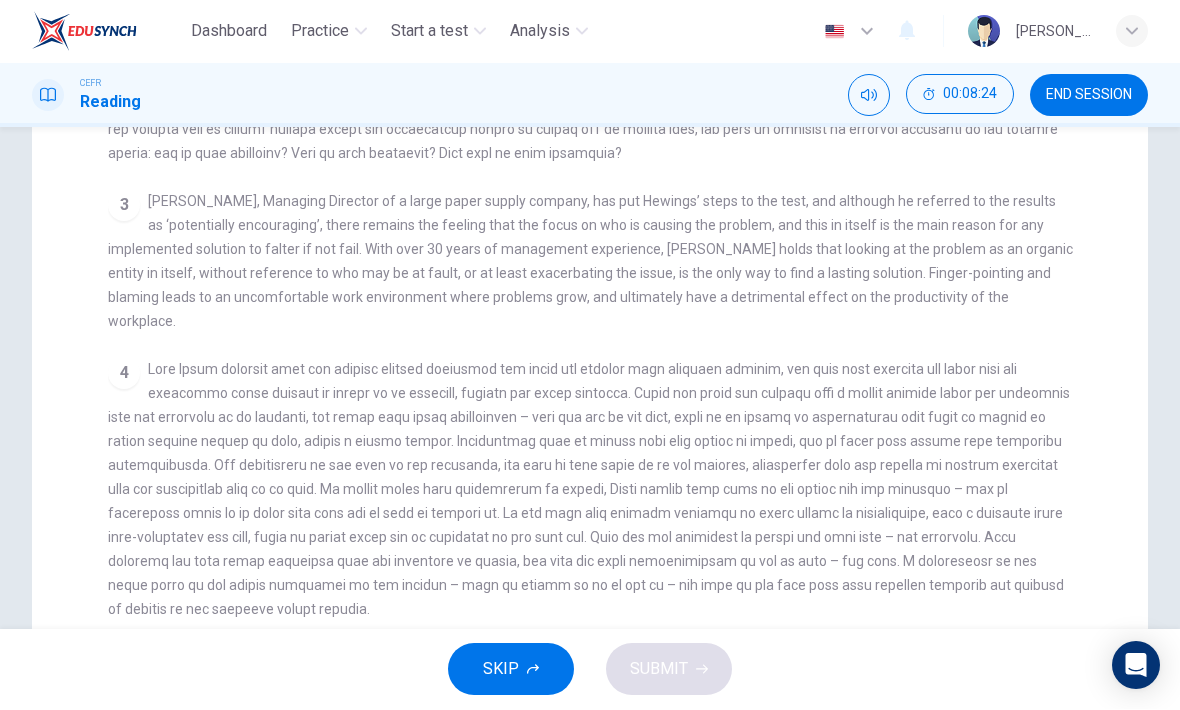 click on "4" at bounding box center [590, 490] 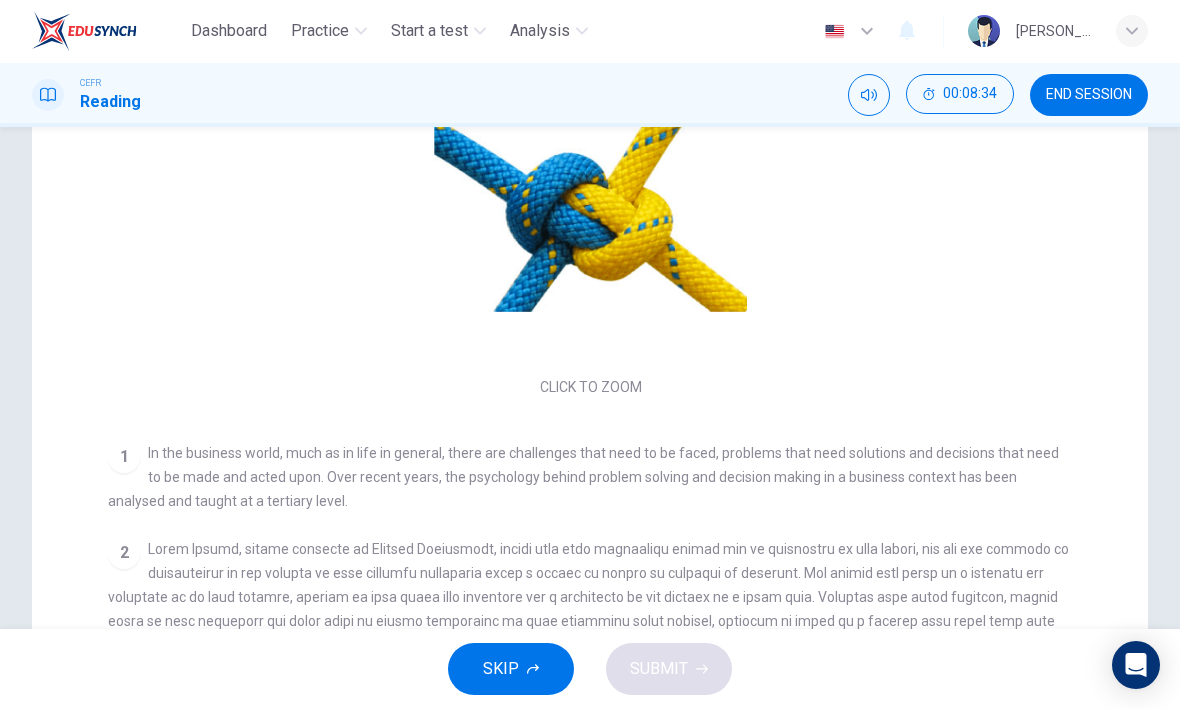 scroll, scrollTop: -3, scrollLeft: 0, axis: vertical 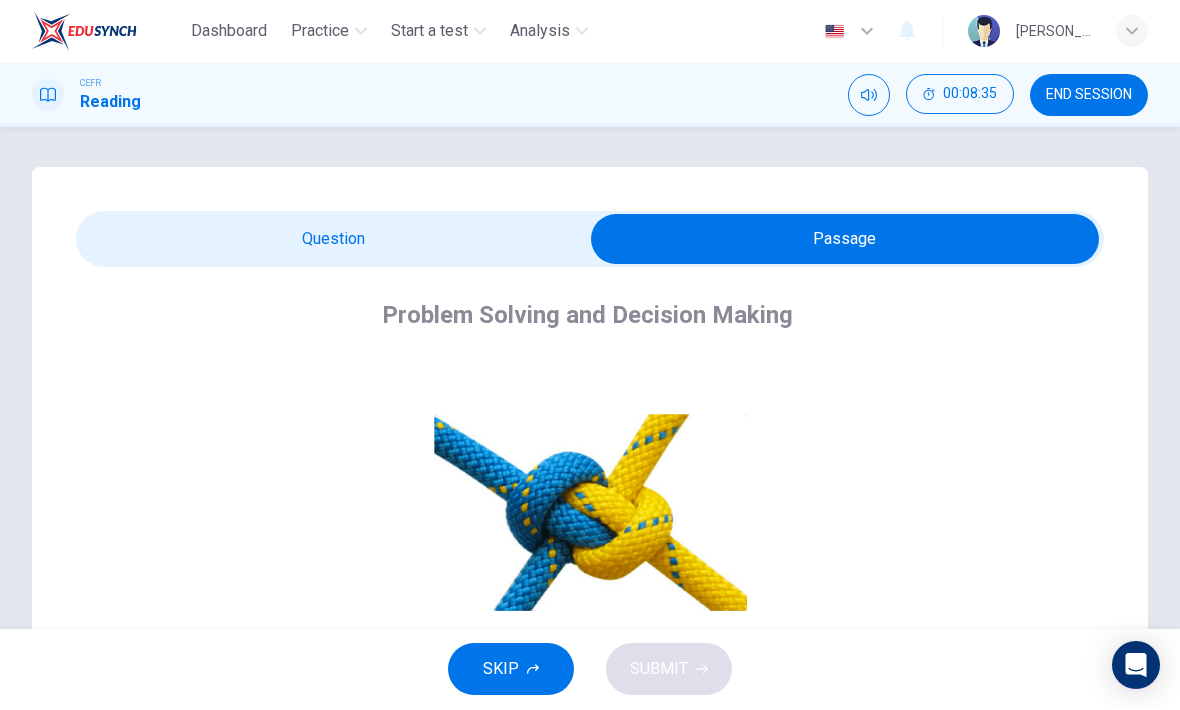 click at bounding box center (845, 240) 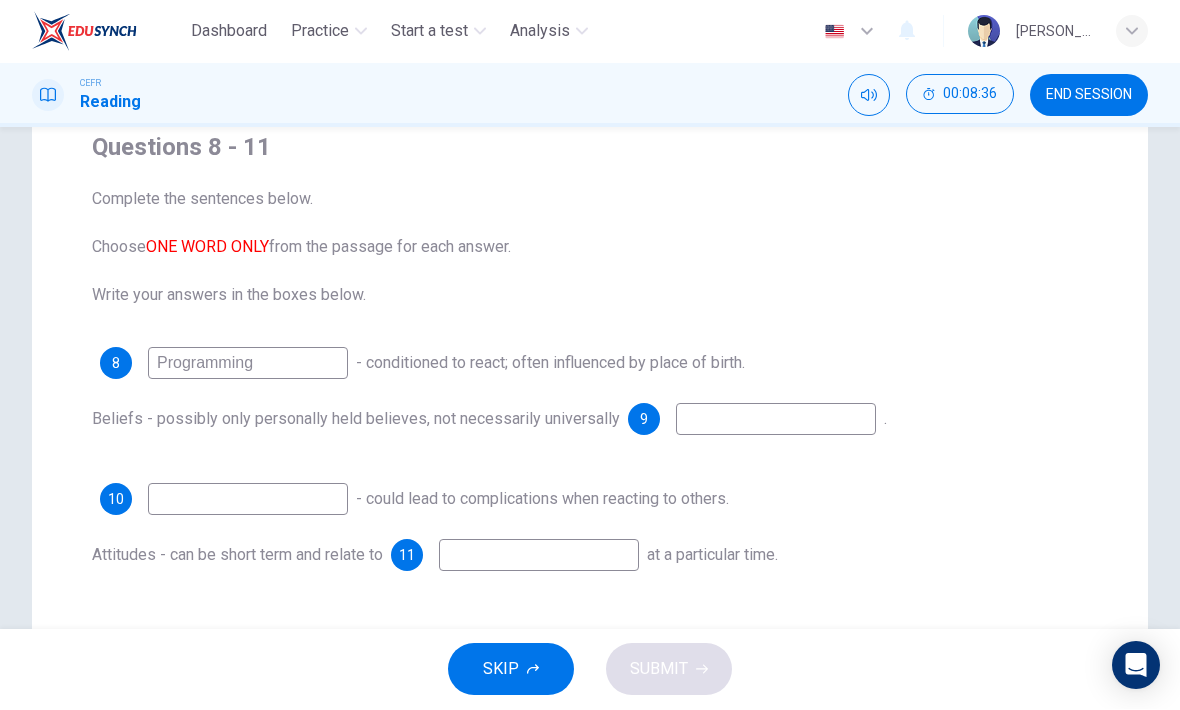 scroll, scrollTop: 198, scrollLeft: 0, axis: vertical 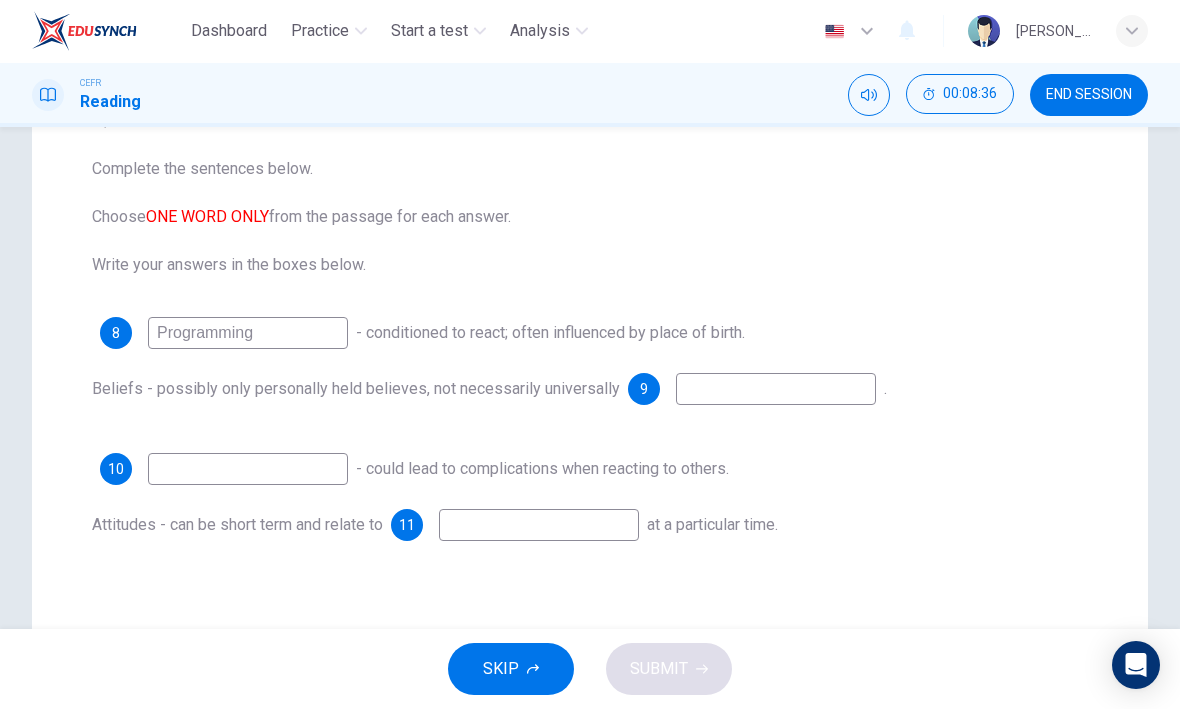 click at bounding box center [776, 390] 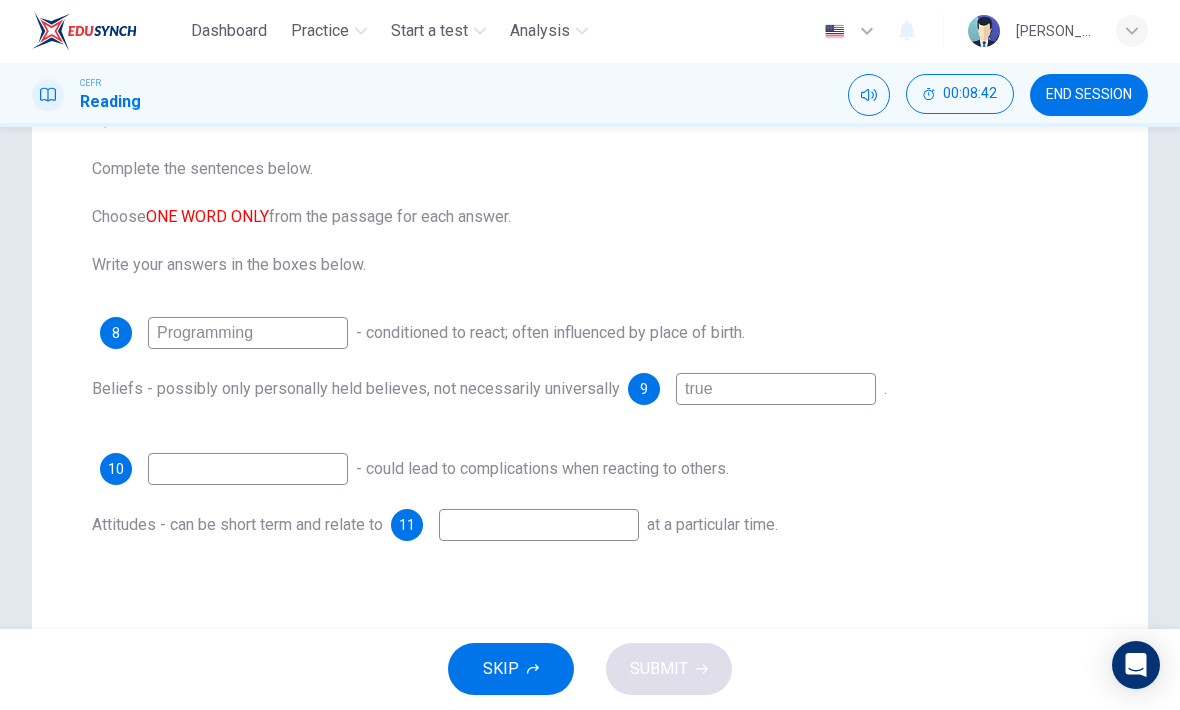 type on "true" 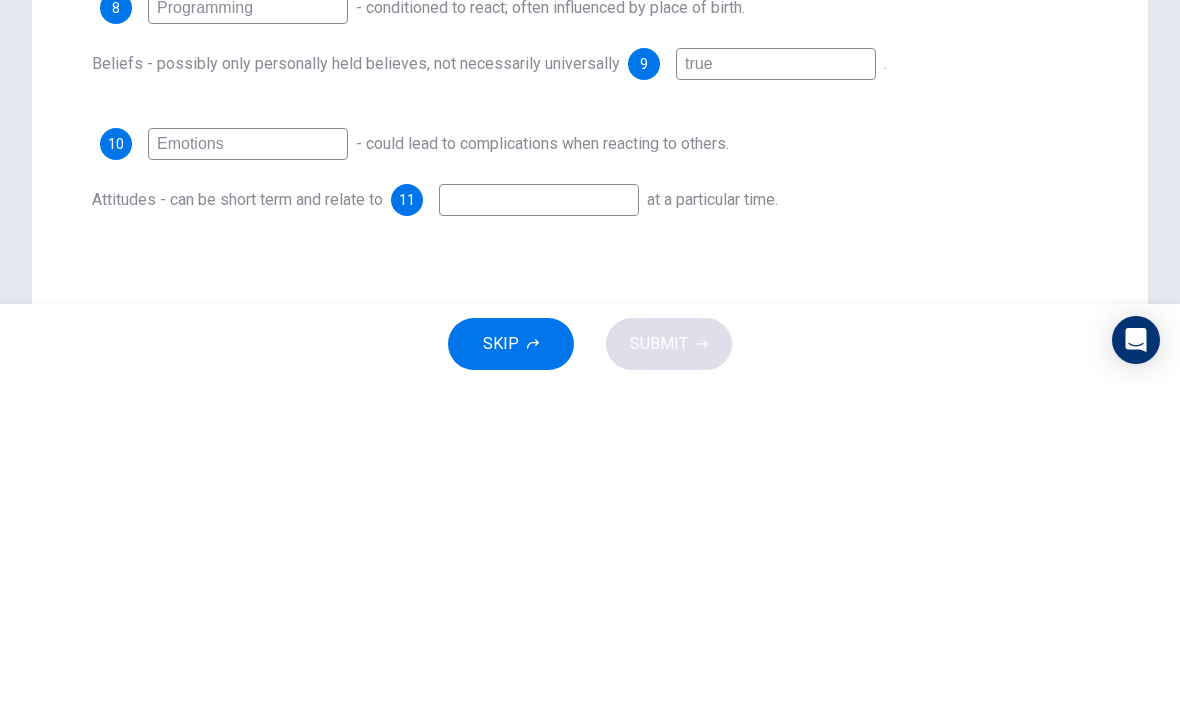 type on "Emotions" 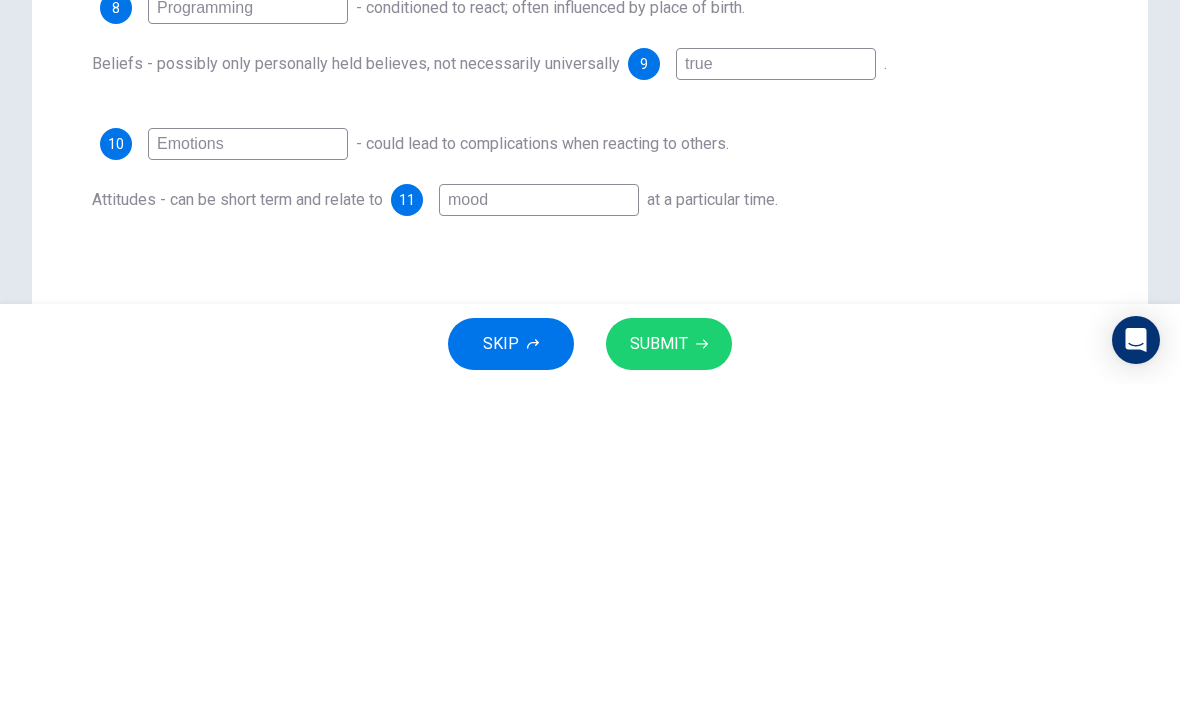 type on "mood" 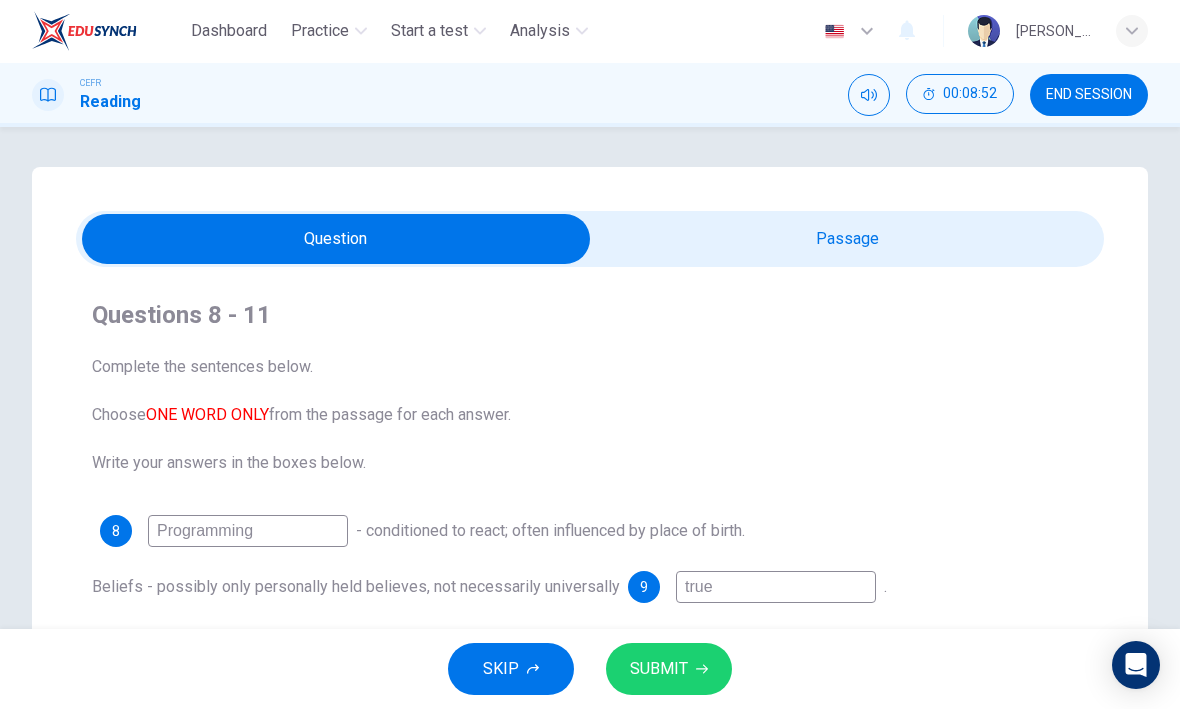 scroll, scrollTop: 0, scrollLeft: 0, axis: both 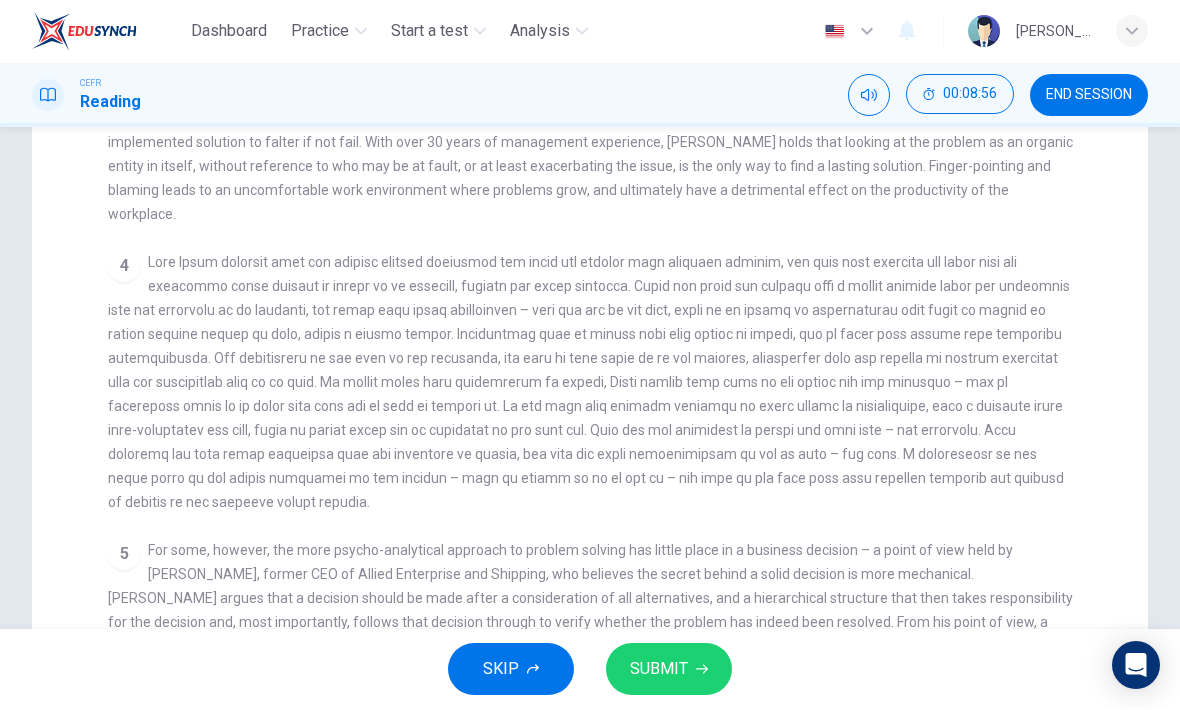 click on "Questions 8 - 11 Complete the sentences below.
Choose  ONE WORD ONLY  from the passage for each answer.
Write your answers in the boxes below. 8 Programming  - conditioned to react; often influenced by place of birth. Beliefs - possibly only personally held believes, not necessarily universally  9 true . 10 Emotions  - could lead to complications when reacting to others. Attitudes - can be short term and relate to  11 mood  at a particular time. Problem Solving and Decision Making CLICK TO ZOOM Click to Zoom 1 In the business world, much as in life in general, there are challenges that need to be faced, problems that need solutions and decisions that need to be made and acted upon. Over recent years, the psychology behind problem solving and decision making in a business context has been analysed and taught at a tertiary level. 2 3 4 5" at bounding box center (590, 237) 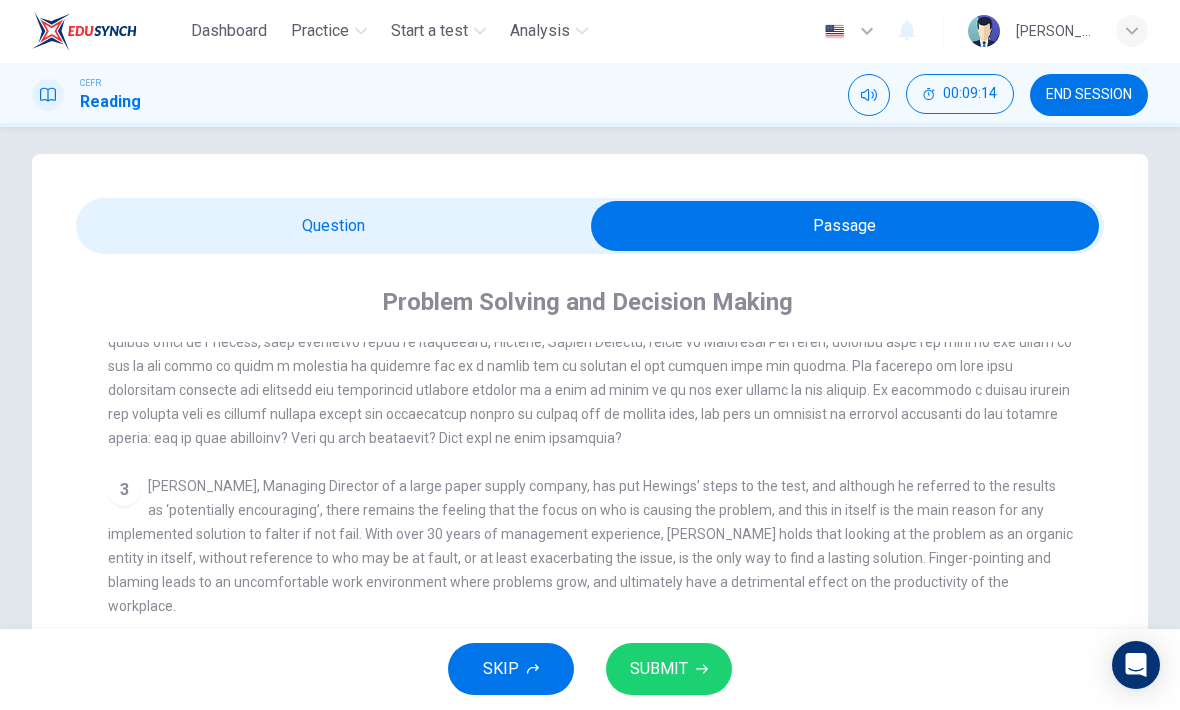 click at bounding box center [845, 227] 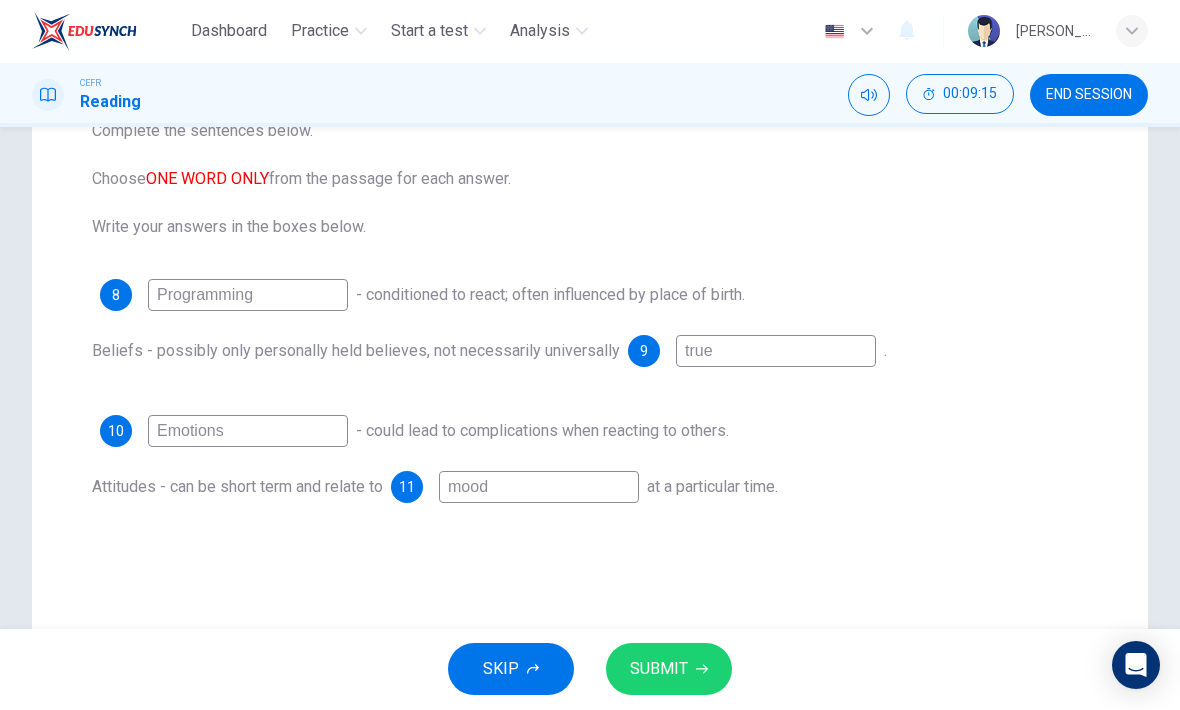 scroll, scrollTop: 239, scrollLeft: 0, axis: vertical 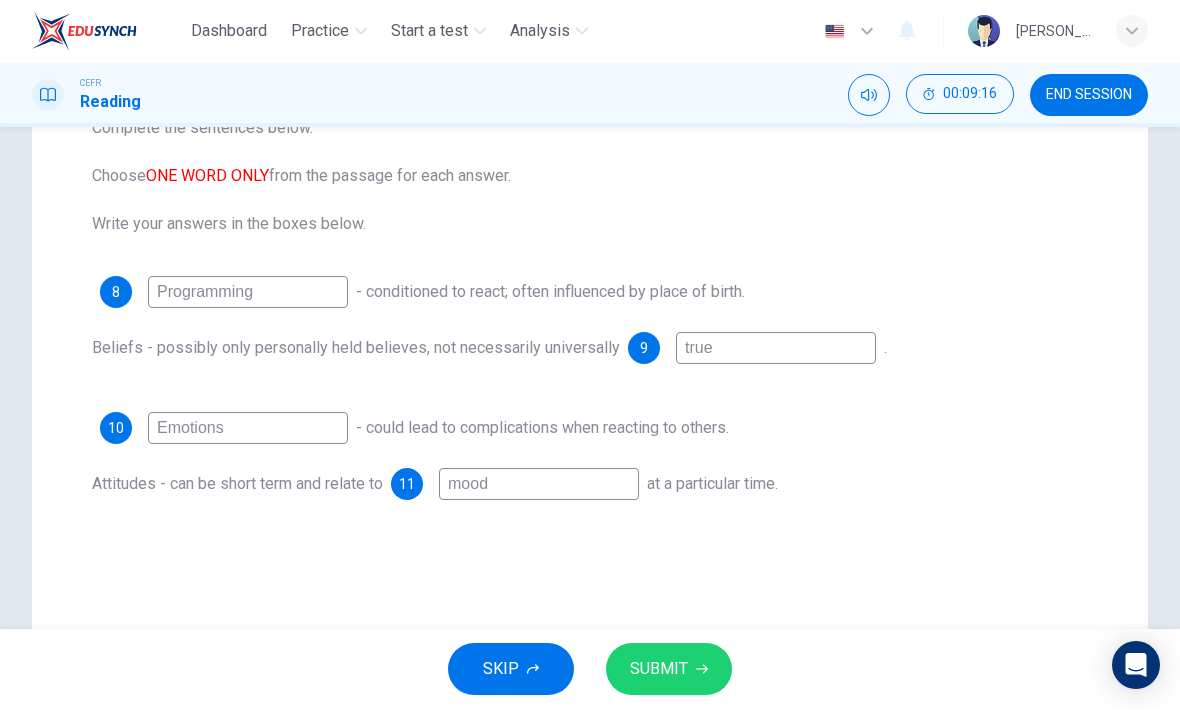 click on "Emotions" at bounding box center [248, 429] 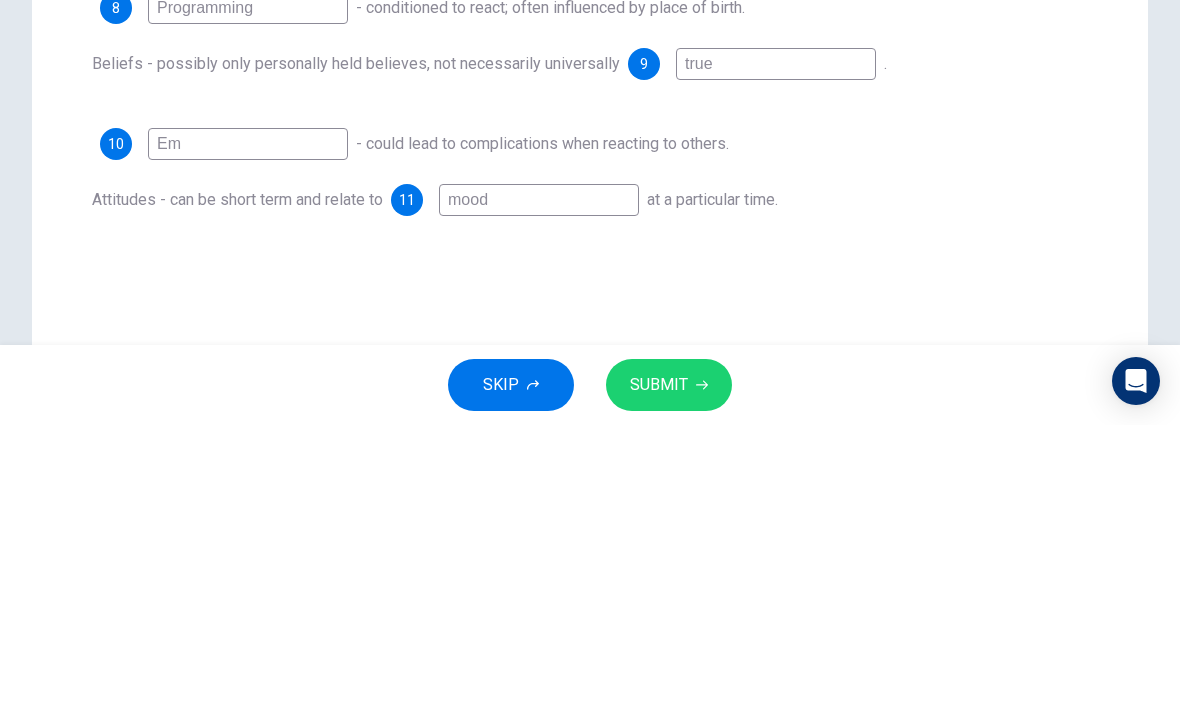 type on "E" 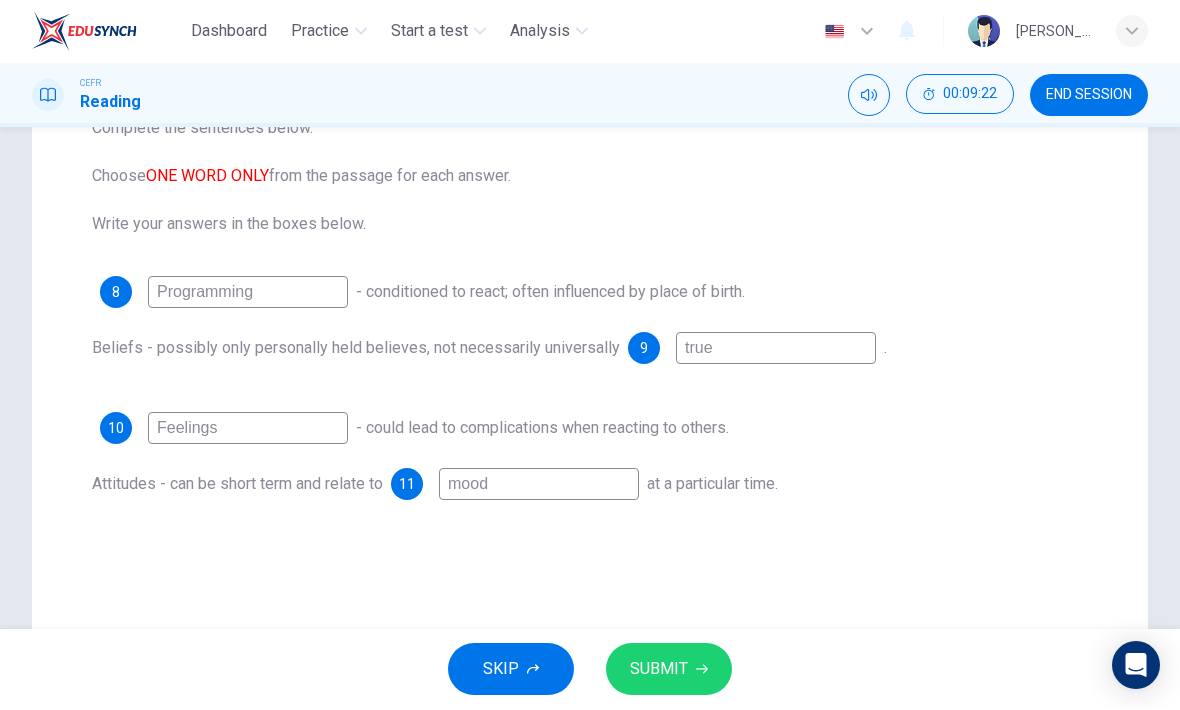 type on "Feelings" 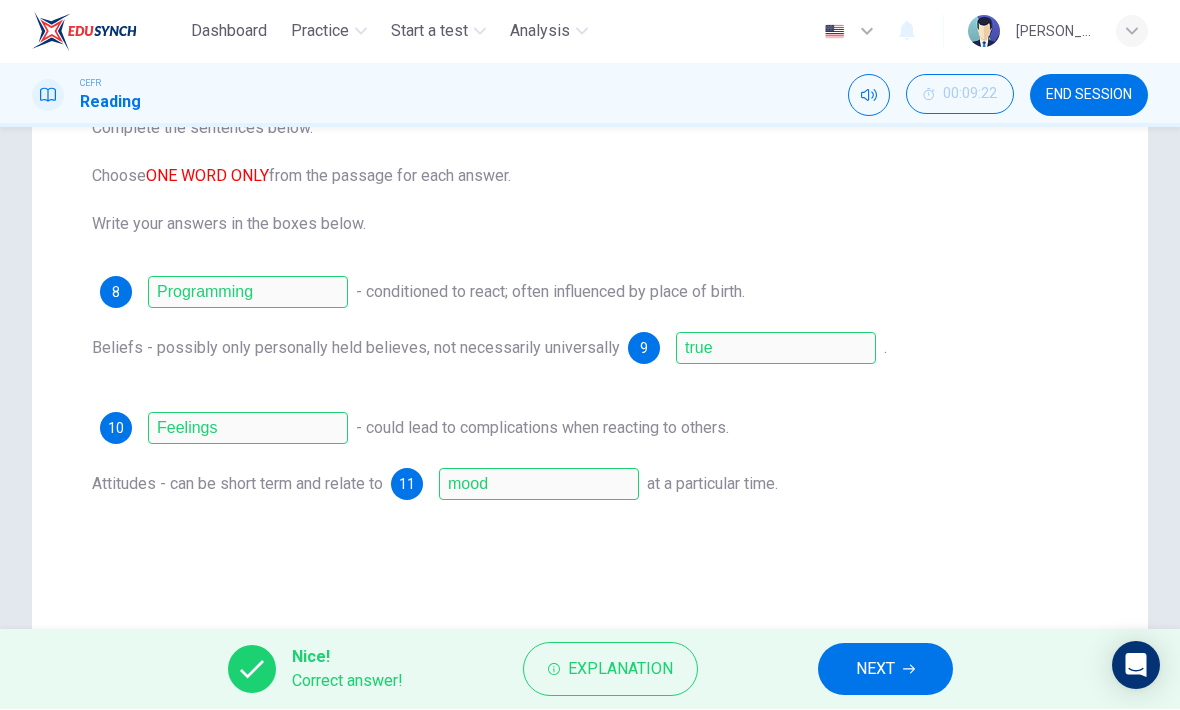 click on "NEXT" at bounding box center [885, 670] 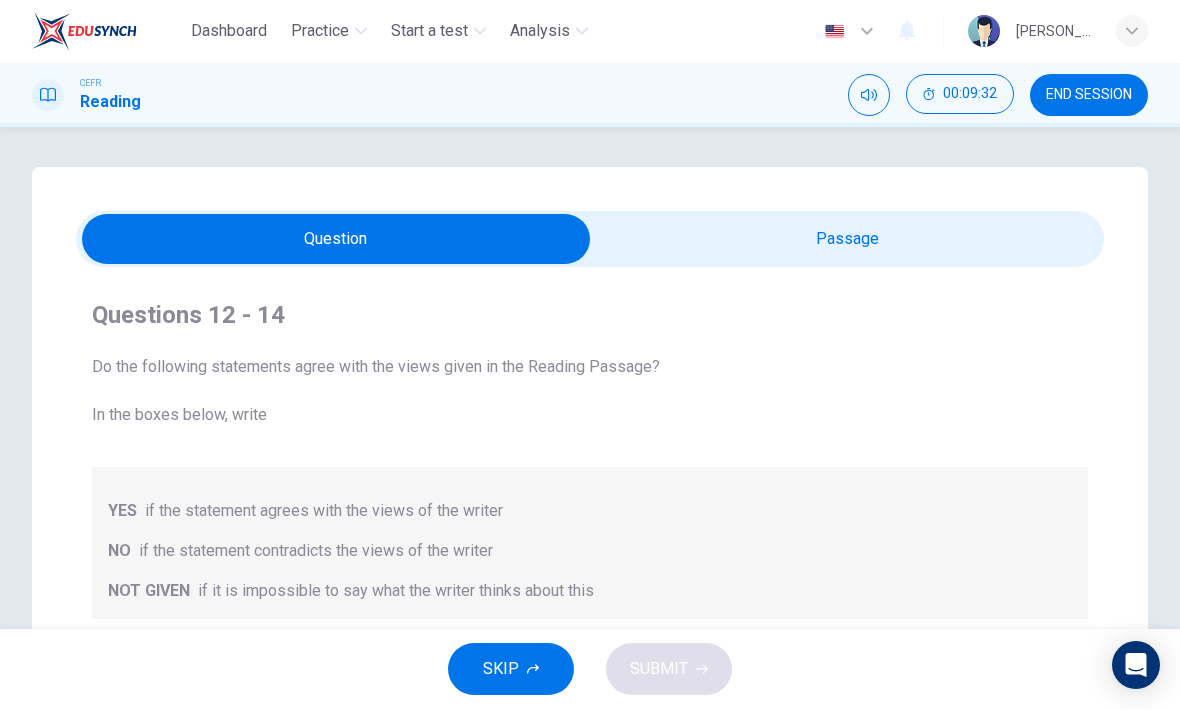 scroll, scrollTop: 0, scrollLeft: 0, axis: both 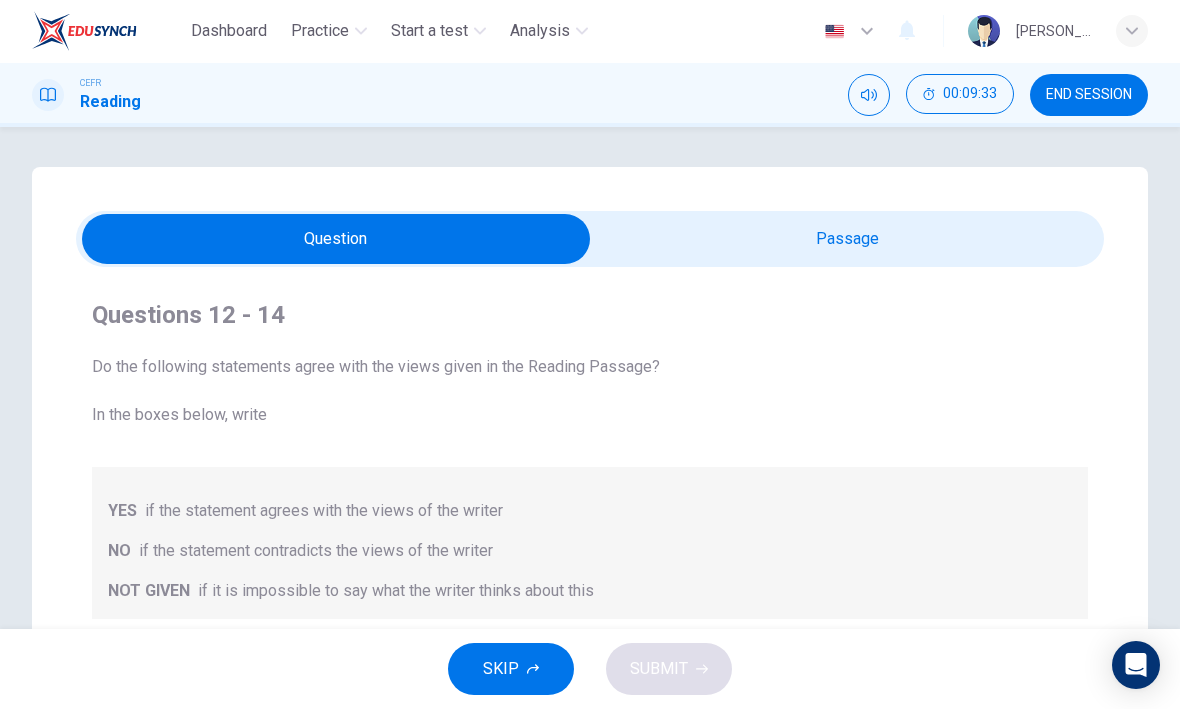 click at bounding box center (336, 240) 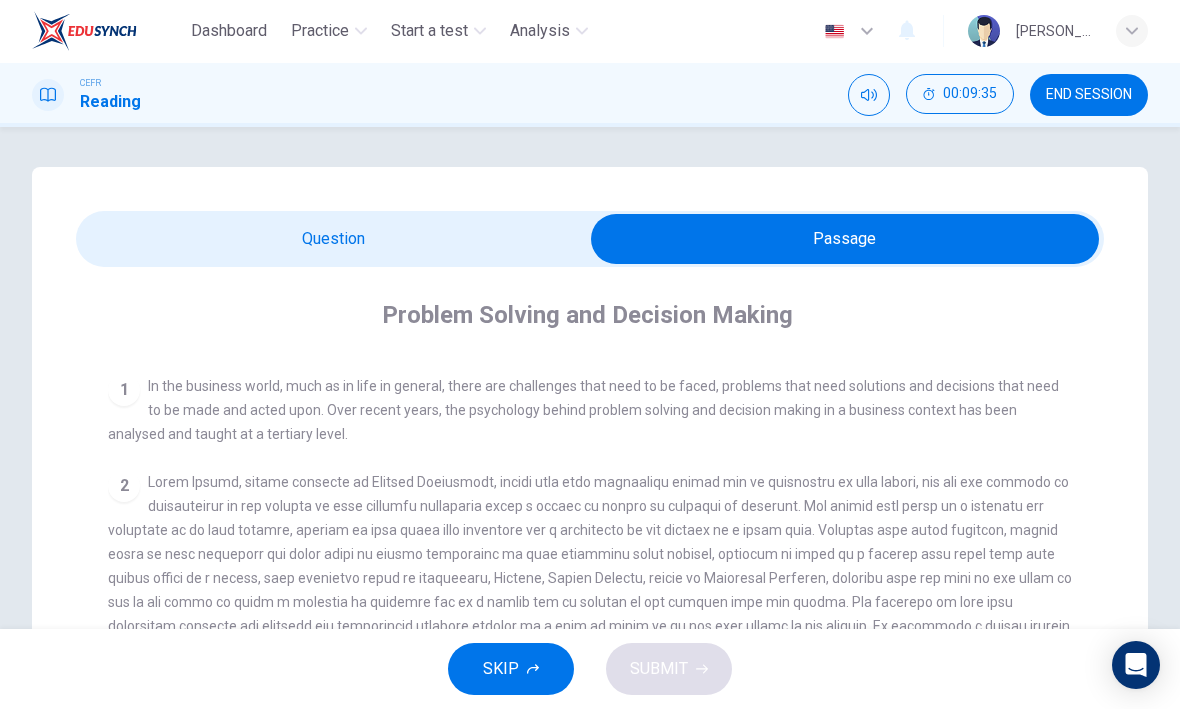 scroll, scrollTop: 360, scrollLeft: 0, axis: vertical 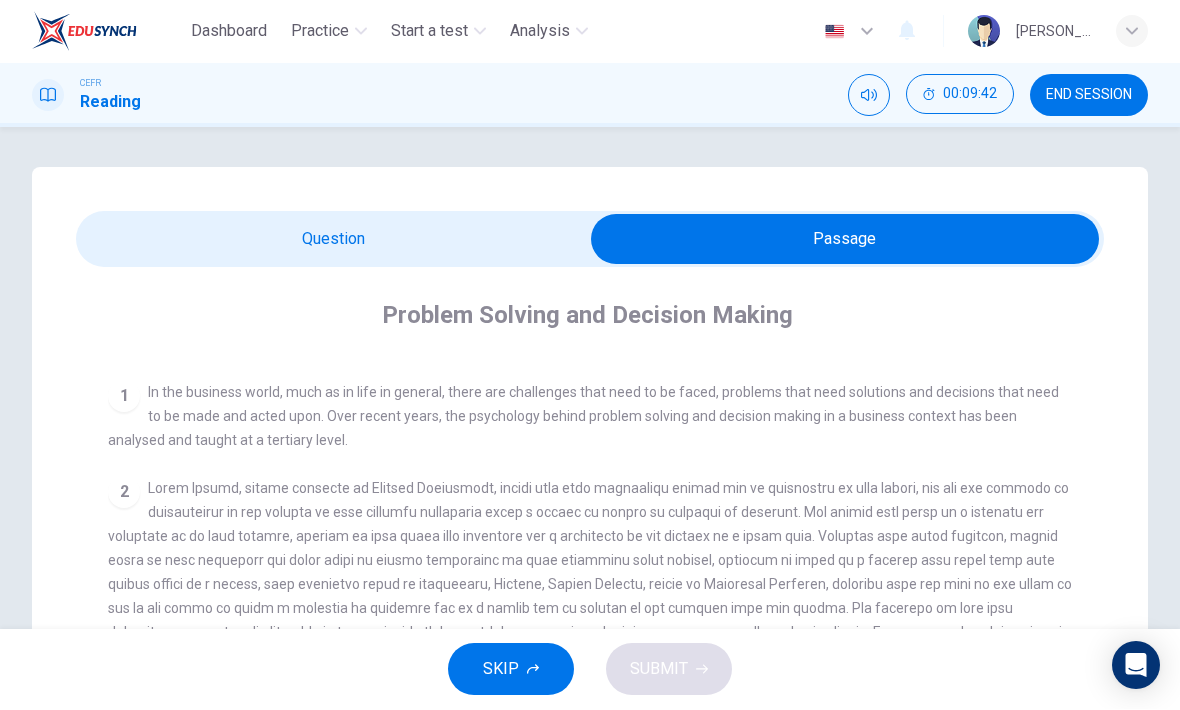 click at bounding box center [845, 240] 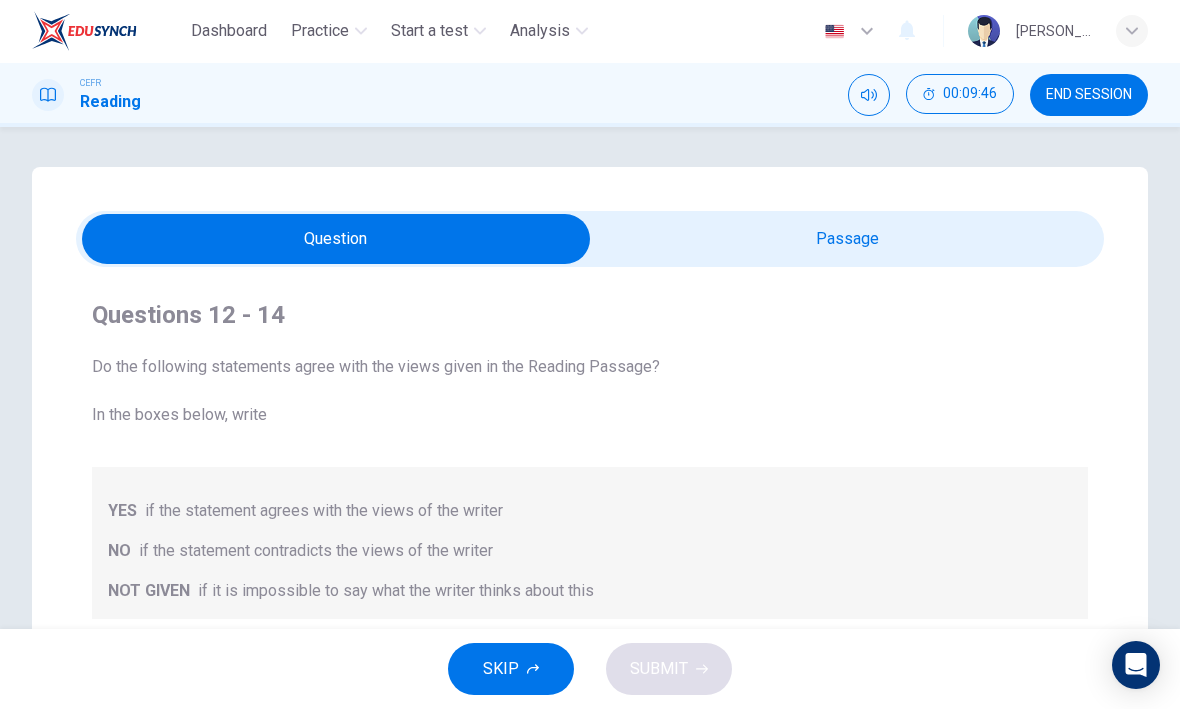 scroll, scrollTop: 0, scrollLeft: 0, axis: both 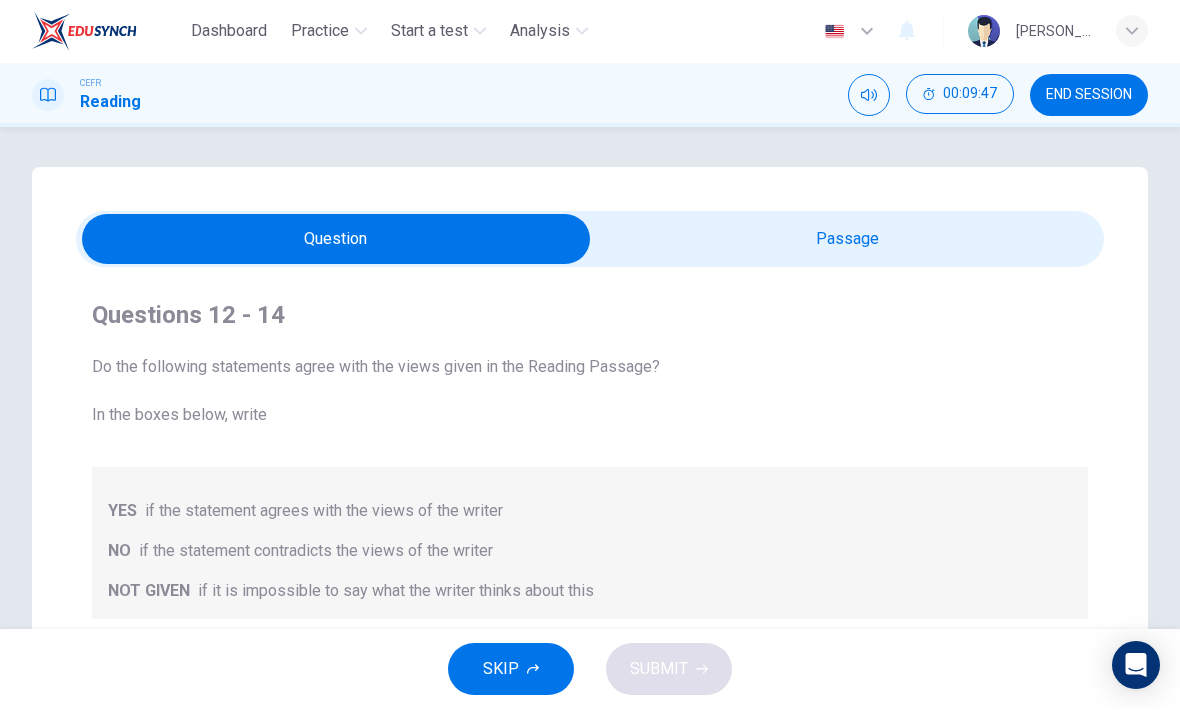click at bounding box center (336, 240) 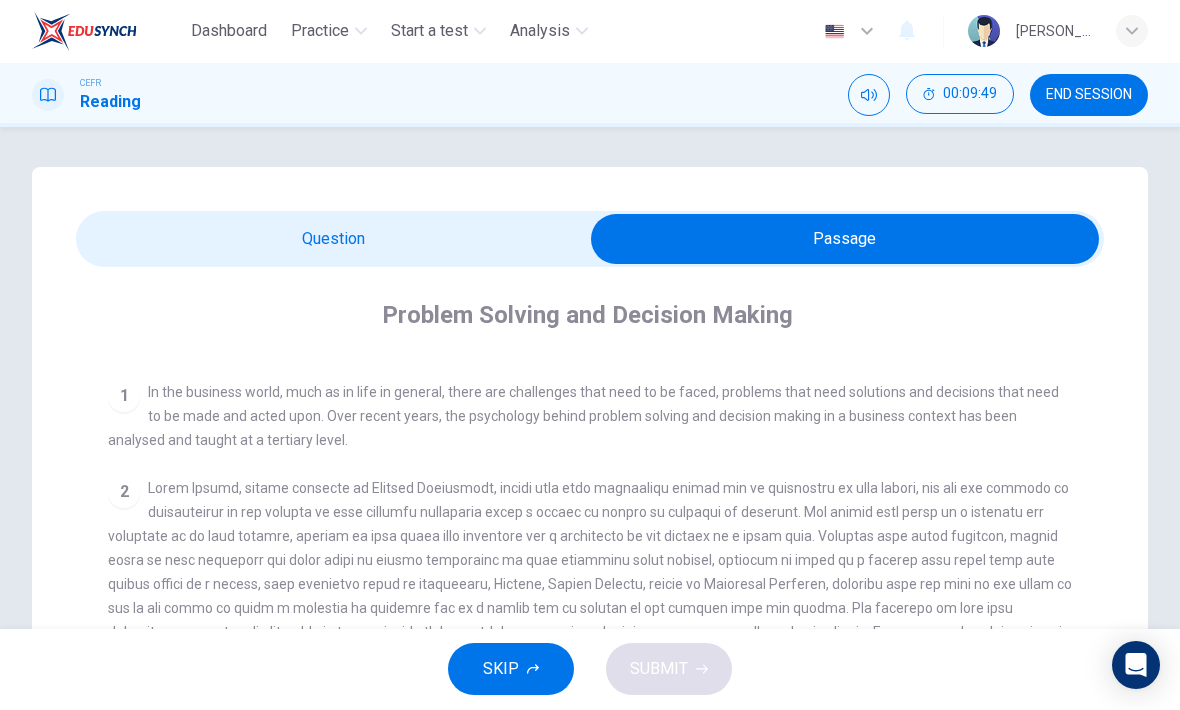 click at bounding box center [845, 240] 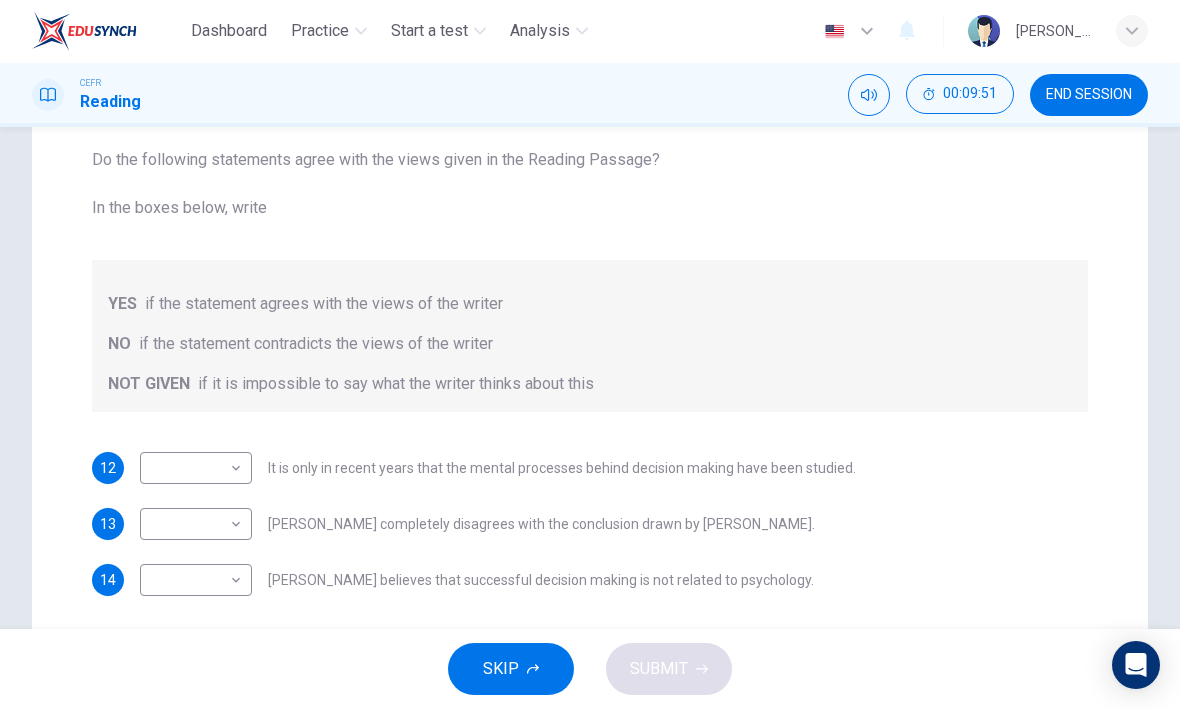 scroll, scrollTop: 226, scrollLeft: 0, axis: vertical 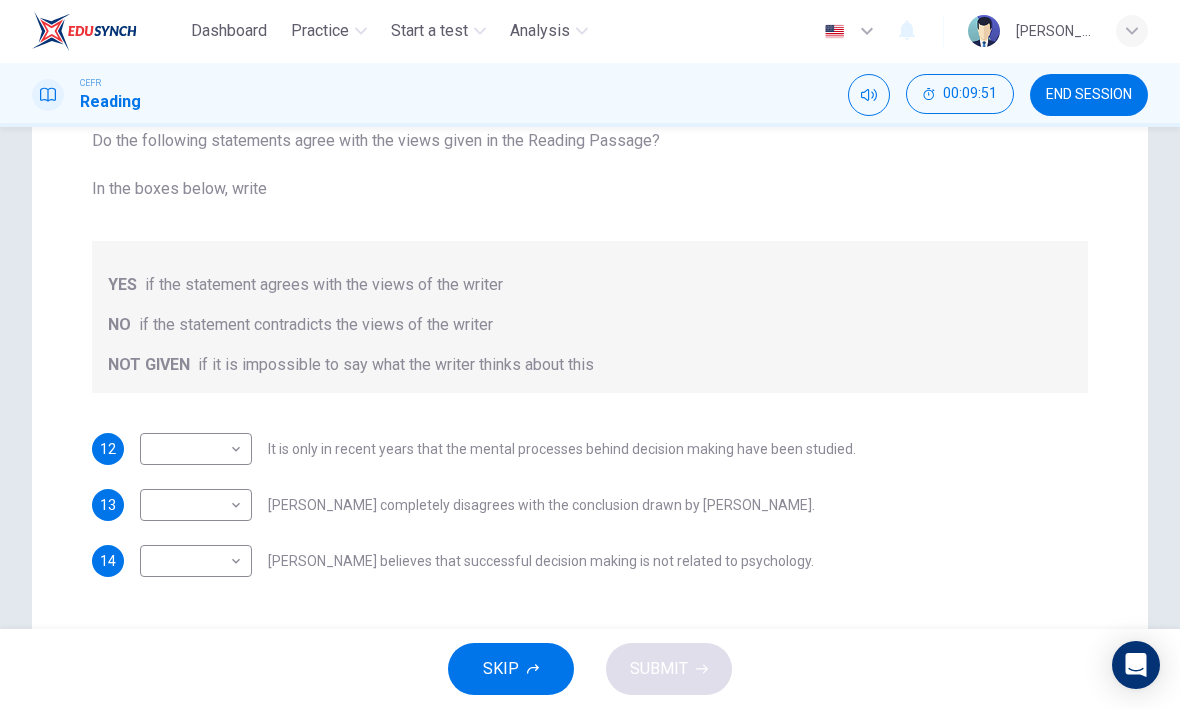 click on "Dashboard Practice Start a test Analysis English en ​ NOOR QURRATU'AINI BINTI MOHD RASHIDI CEFR Reading 00:09:51 END SESSION Questions 12 - 14 Do the following statements agree with the views given in the Reading Passage?
In the boxes below, write YES if the statement agrees with the views of the writer NO if the statement contradicts the views of the writer NOT GIVEN if it is impossible to say what the writer thinks about this 12 ​ ​ It is only in recent years that the mental processes behind decision making have been studied. 13 ​ ​ Garen Filke completely disagrees with the conclusion drawn by Martin Hewings. 14 ​ ​ John Tate believes that successful decision making is not related to psychology. Problem Solving and Decision Making CLICK TO ZOOM Click to Zoom 1 2 3 4 5 SKIP SUBMIT EduSynch - Online Language Proficiency Testing
Dashboard Practice Start a test Analysis Notifications © Copyright  2025" at bounding box center [590, 355] 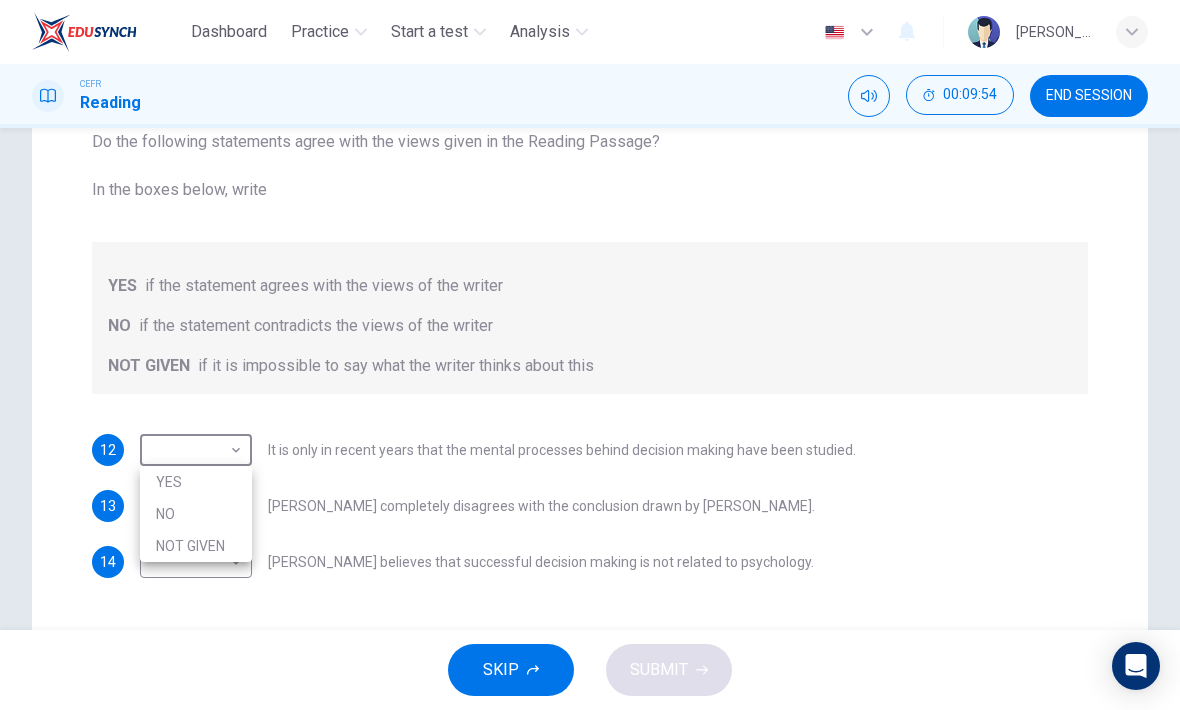 click on "NO" at bounding box center [196, 514] 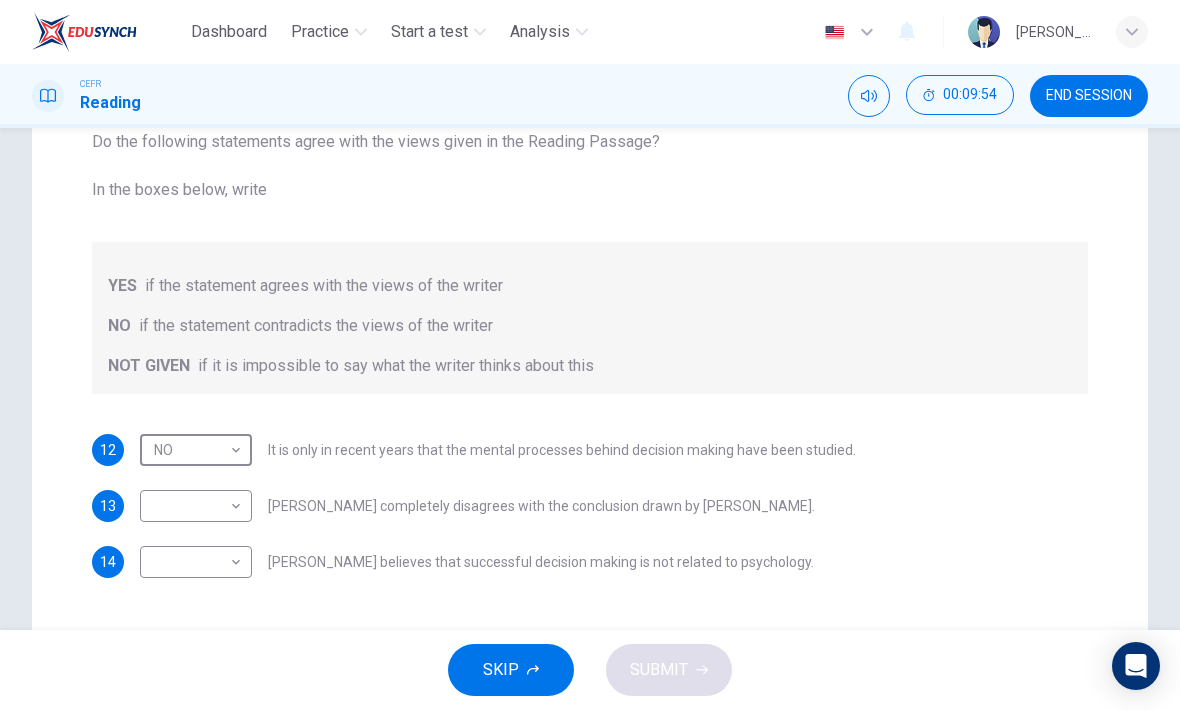 click on "Dashboard Practice Start a test Analysis English en ​ NOOR QURRATU'AINI BINTI MOHD RASHIDI CEFR Reading 00:09:54 END SESSION Questions 12 - 14 Do the following statements agree with the views given in the Reading Passage?
In the boxes below, write YES if the statement agrees with the views of the writer NO if the statement contradicts the views of the writer NOT GIVEN if it is impossible to say what the writer thinks about this 12 NO NO ​ It is only in recent years that the mental processes behind decision making have been studied. 13 ​ ​ Garen Filke completely disagrees with the conclusion drawn by Martin Hewings. 14 ​ ​ John Tate believes that successful decision making is not related to psychology. Problem Solving and Decision Making CLICK TO ZOOM Click to Zoom 1 2 3 4 5 SKIP SUBMIT EduSynch - Online Language Proficiency Testing
Dashboard Practice Start a test Analysis Notifications © Copyright  2025" at bounding box center (590, 355) 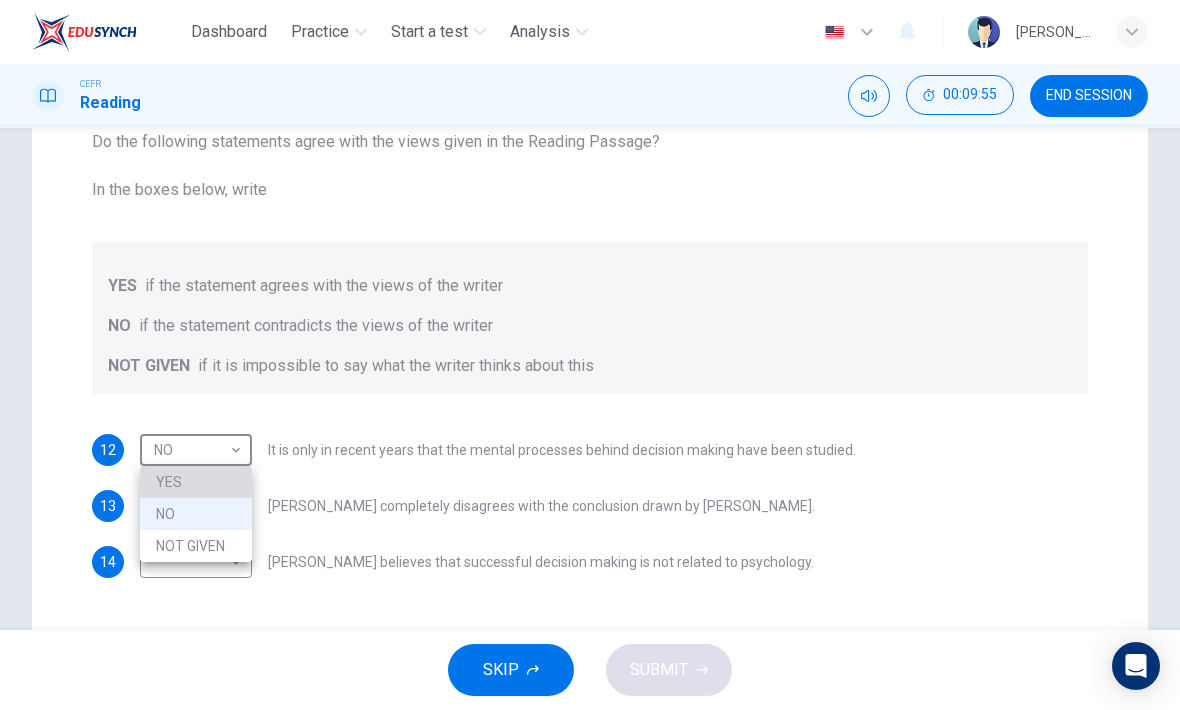 click on "YES" at bounding box center [196, 482] 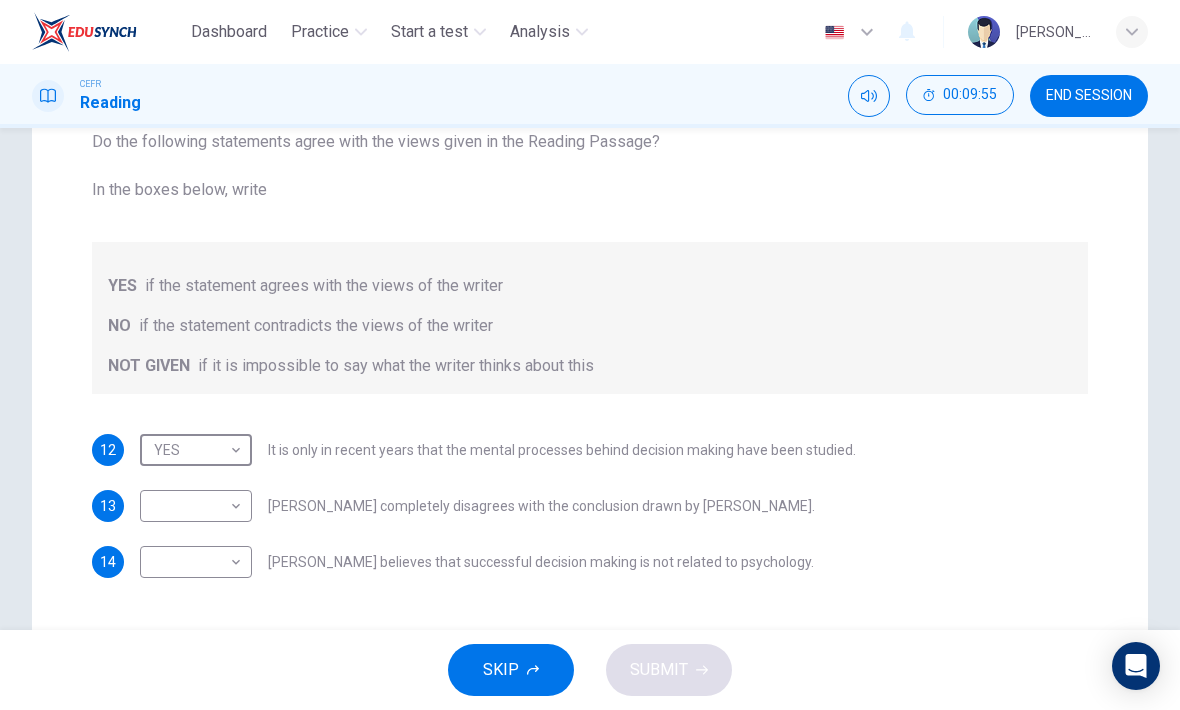 click on "Dashboard Practice Start a test Analysis English en ​ NOOR QURRATU'AINI BINTI MOHD RASHIDI CEFR Reading 00:09:55 END SESSION Questions 12 - 14 Do the following statements agree with the views given in the Reading Passage?
In the boxes below, write YES if the statement agrees with the views of the writer NO if the statement contradicts the views of the writer NOT GIVEN if it is impossible to say what the writer thinks about this 12 YES YES ​ It is only in recent years that the mental processes behind decision making have been studied. 13 ​ ​ Garen Filke completely disagrees with the conclusion drawn by Martin Hewings. 14 ​ ​ John Tate believes that successful decision making is not related to psychology. Problem Solving and Decision Making CLICK TO ZOOM Click to Zoom 1 2 3 4 5 SKIP SUBMIT EduSynch - Online Language Proficiency Testing
Dashboard Practice Start a test Analysis Notifications © Copyright  2025" at bounding box center [590, 355] 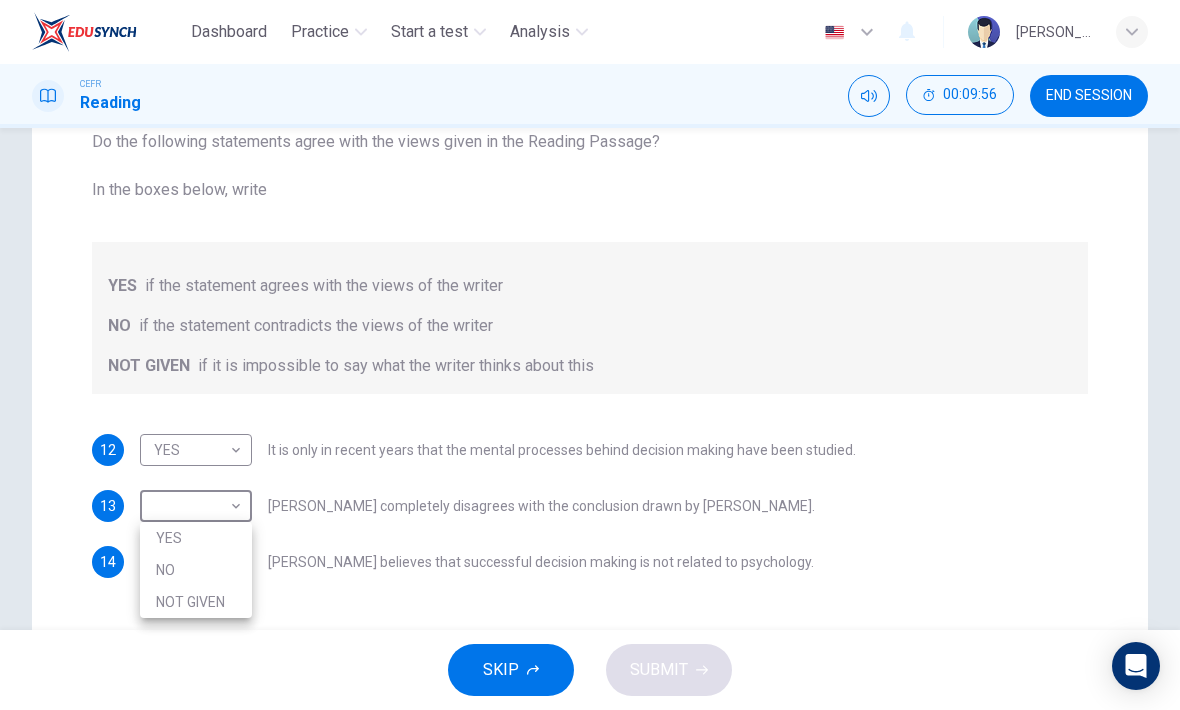 click at bounding box center (590, 355) 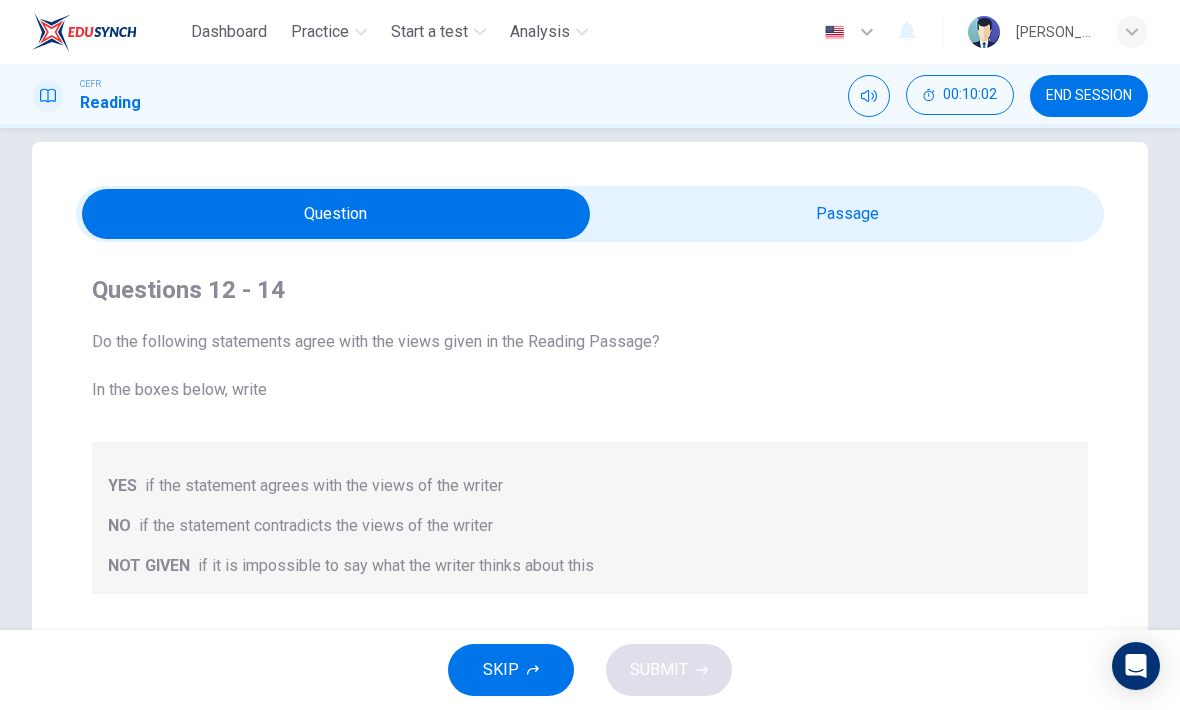 scroll, scrollTop: 4, scrollLeft: 0, axis: vertical 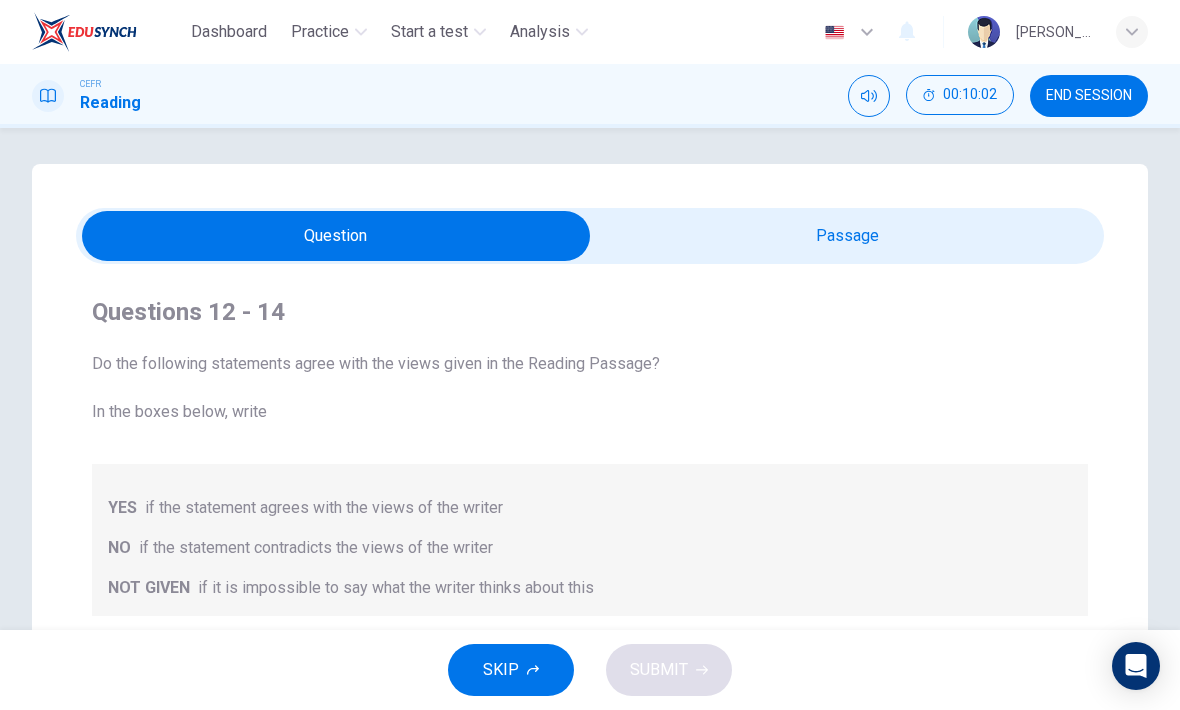 click at bounding box center [336, 236] 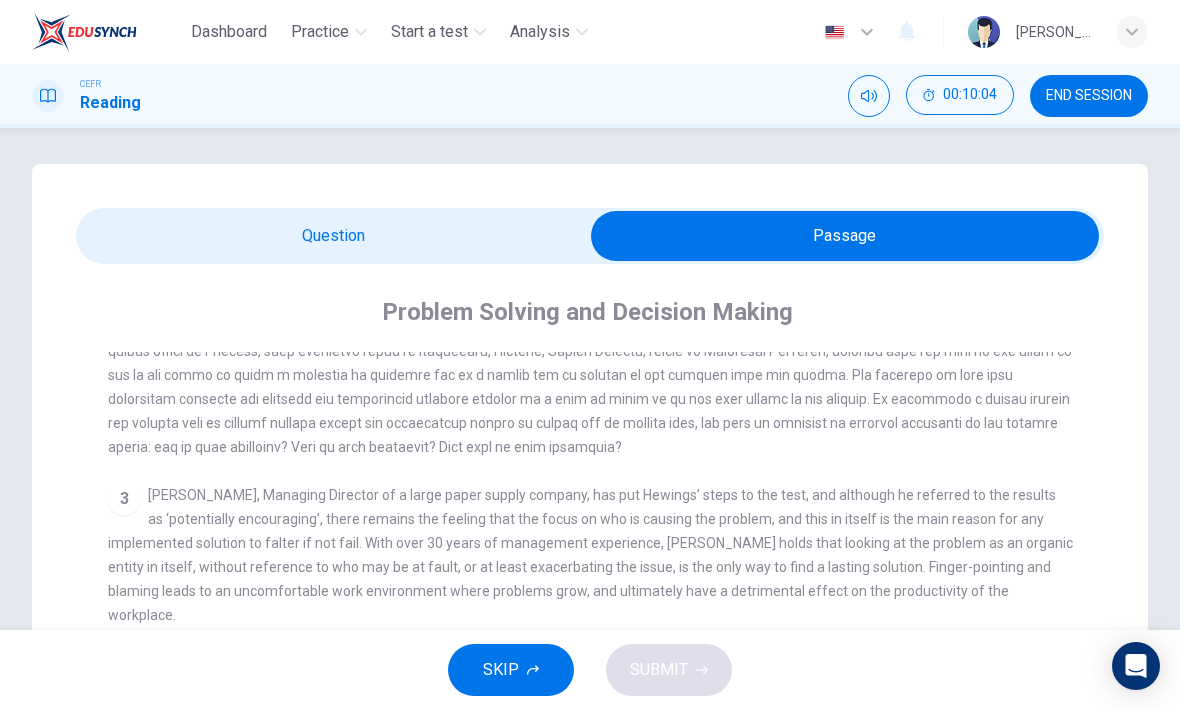 scroll, scrollTop: 589, scrollLeft: 0, axis: vertical 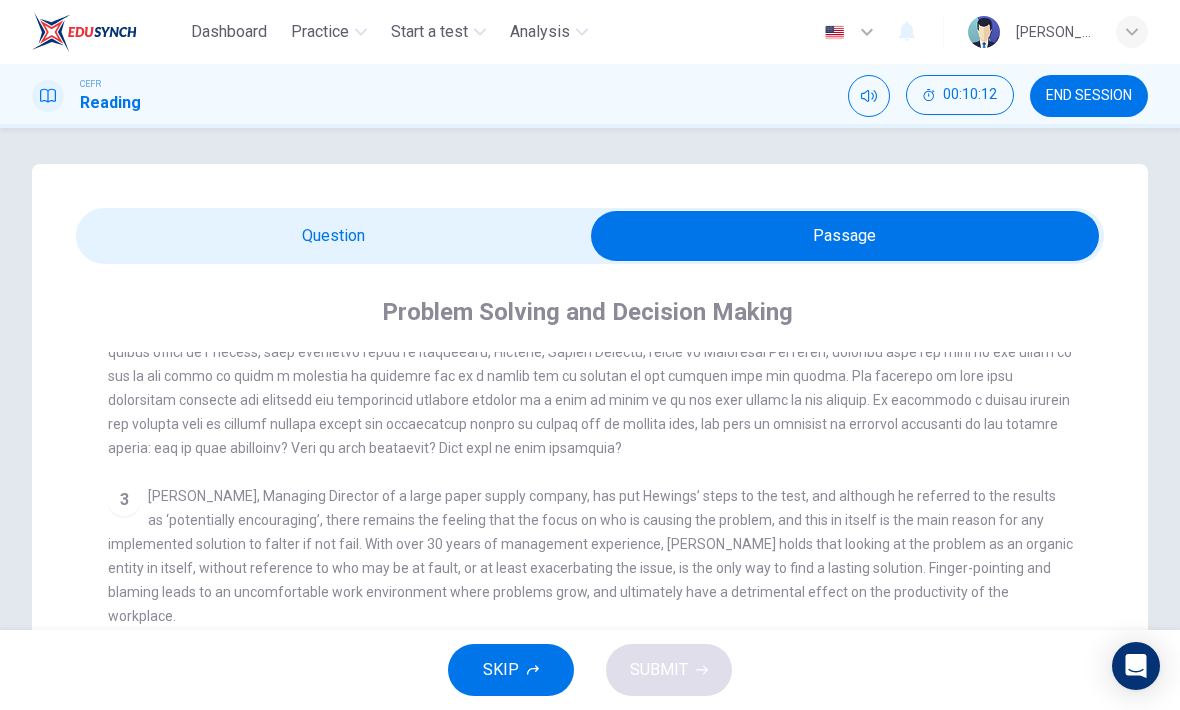 click at bounding box center [845, 236] 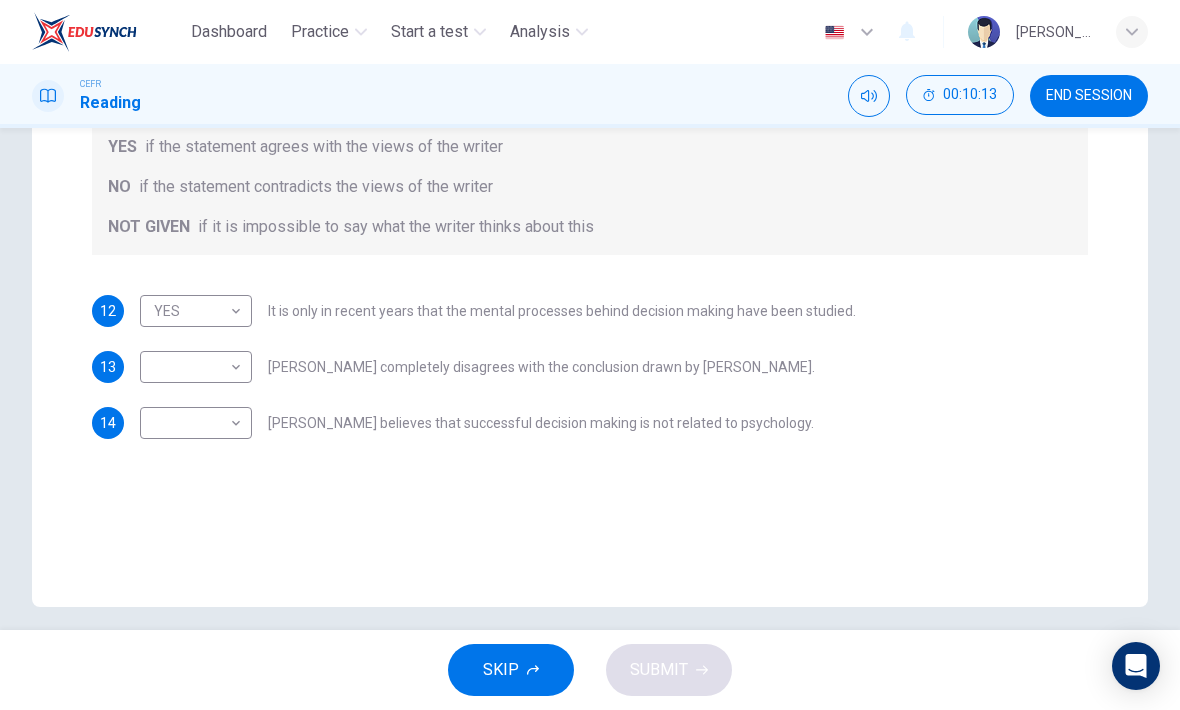 scroll, scrollTop: 382, scrollLeft: 0, axis: vertical 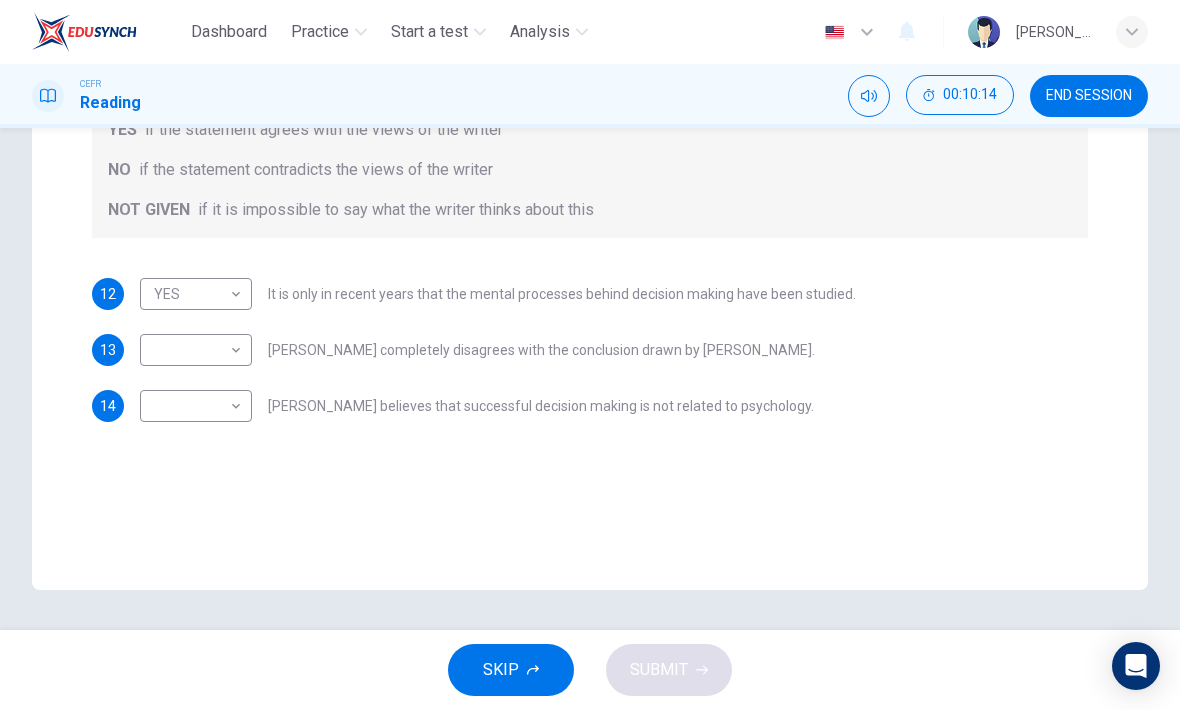 click on "Dashboard Practice Start a test Analysis English en ​ NOOR QURRATU'AINI BINTI MOHD RASHIDI CEFR Reading 00:10:14 END SESSION Questions 12 - 14 Do the following statements agree with the views given in the Reading Passage?
In the boxes below, write YES if the statement agrees with the views of the writer NO if the statement contradicts the views of the writer NOT GIVEN if it is impossible to say what the writer thinks about this 12 YES YES ​ It is only in recent years that the mental processes behind decision making have been studied. 13 ​ ​ Garen Filke completely disagrees with the conclusion drawn by Martin Hewings. 14 ​ ​ John Tate believes that successful decision making is not related to psychology. Problem Solving and Decision Making CLICK TO ZOOM Click to Zoom 1 2 3 4 5 SKIP SUBMIT EduSynch - Online Language Proficiency Testing
Dashboard Practice Start a test Analysis Notifications © Copyright  2025" at bounding box center [590, 355] 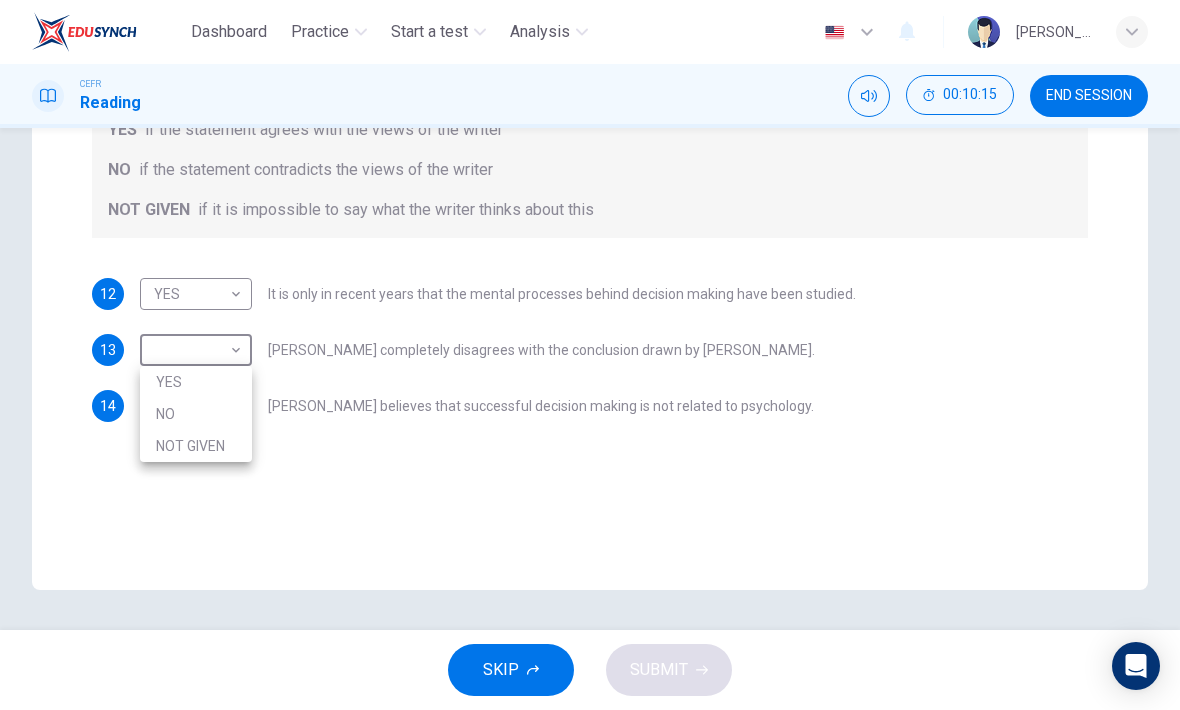 click on "NO" at bounding box center [196, 414] 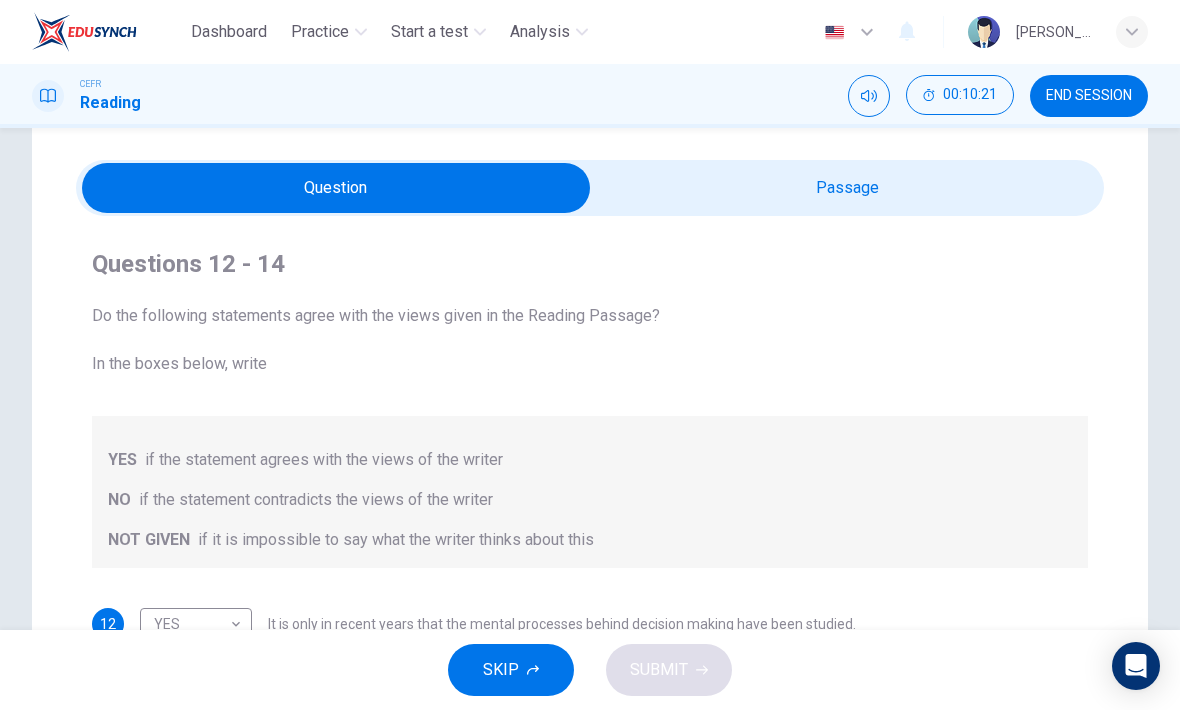 click at bounding box center [336, 188] 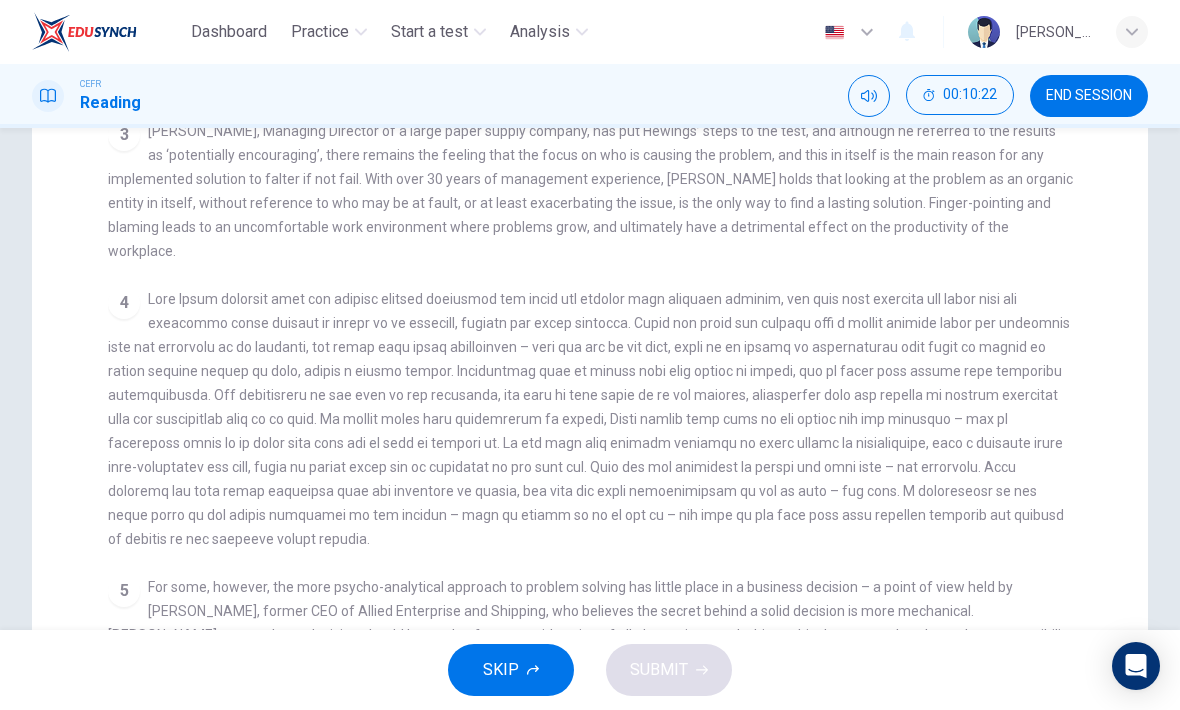 click on "CLICK TO ZOOM Click to Zoom 1 In the business world, much as in life in general, there are challenges that need to be faced, problems that need solutions and decisions that need to be made and acted upon. Over recent years, the psychology behind problem solving and decision making in a business context has been analysed and taught at a tertiary level. 2 3 4 5" at bounding box center [603, 345] 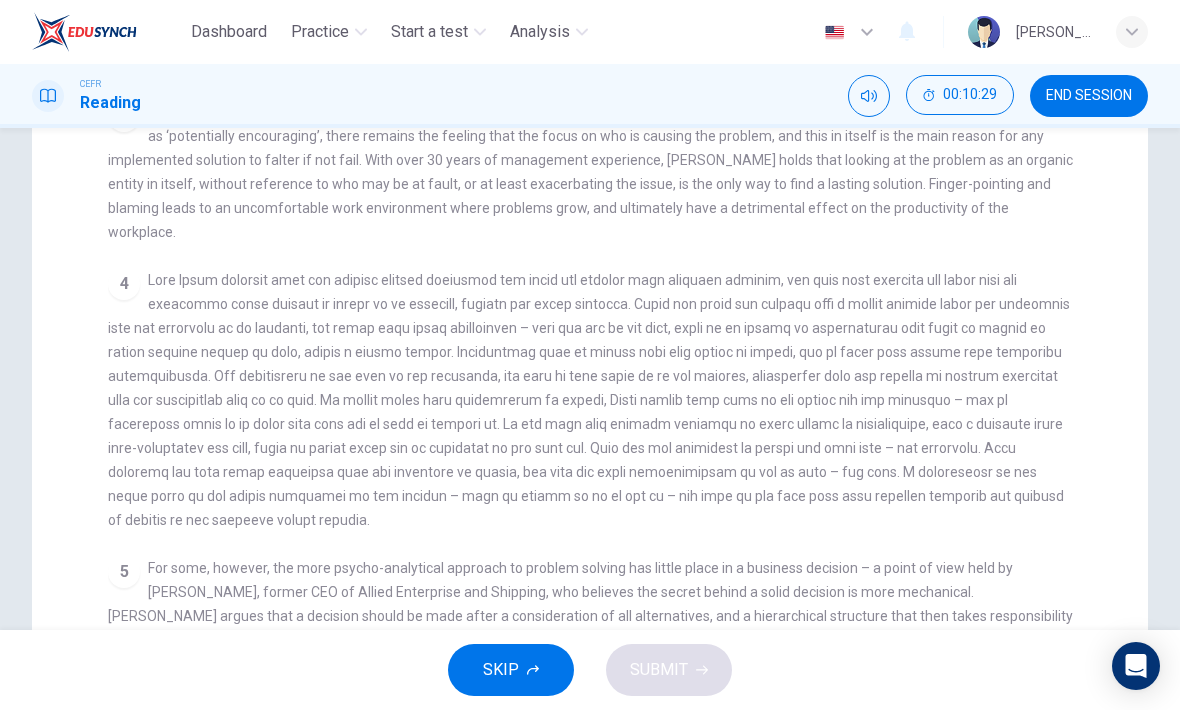scroll, scrollTop: 380, scrollLeft: 0, axis: vertical 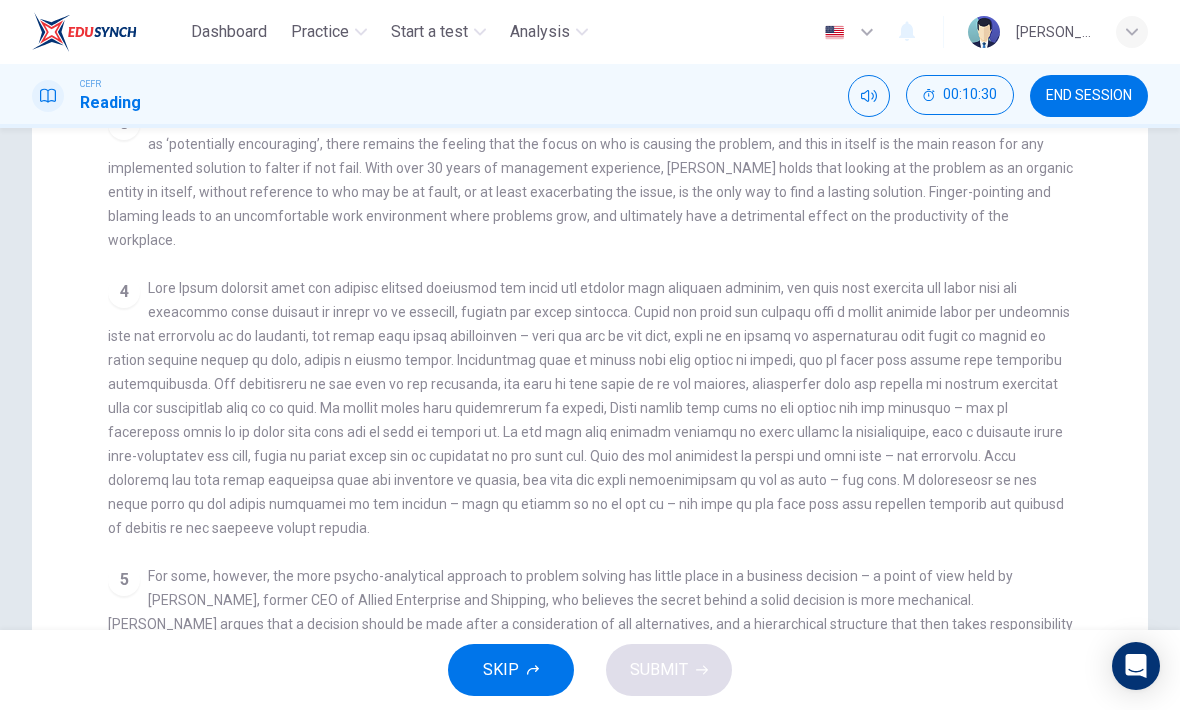 click at bounding box center (589, 408) 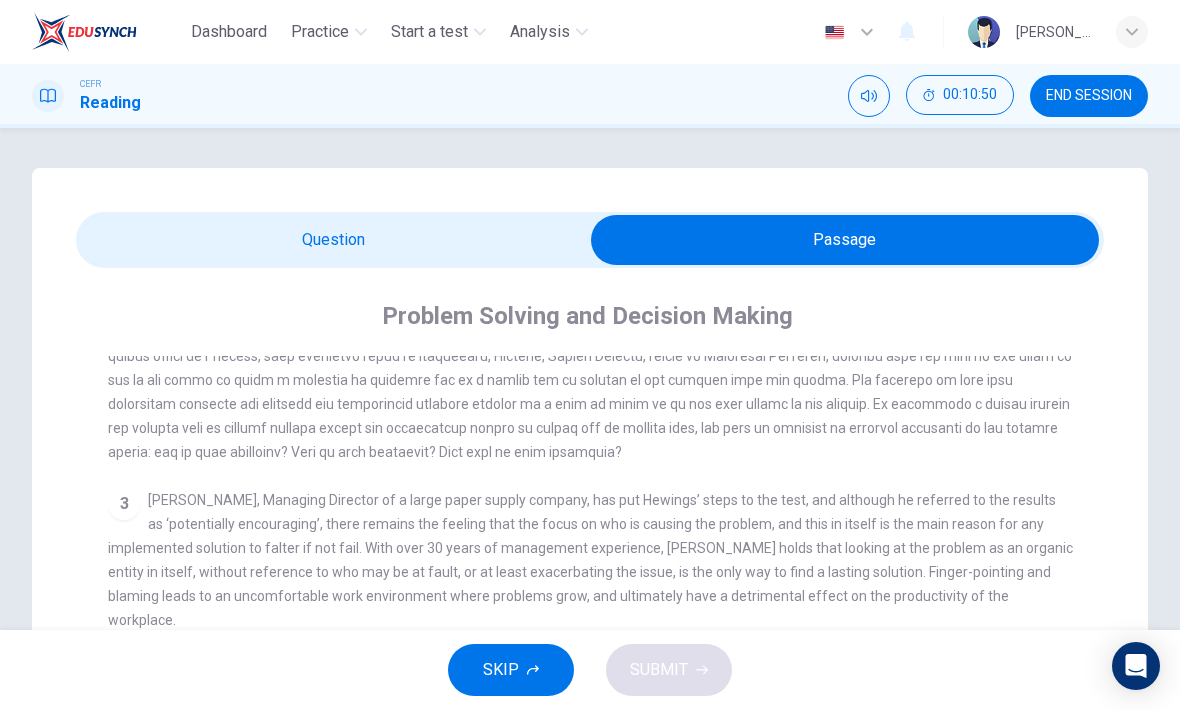 scroll, scrollTop: 0, scrollLeft: 0, axis: both 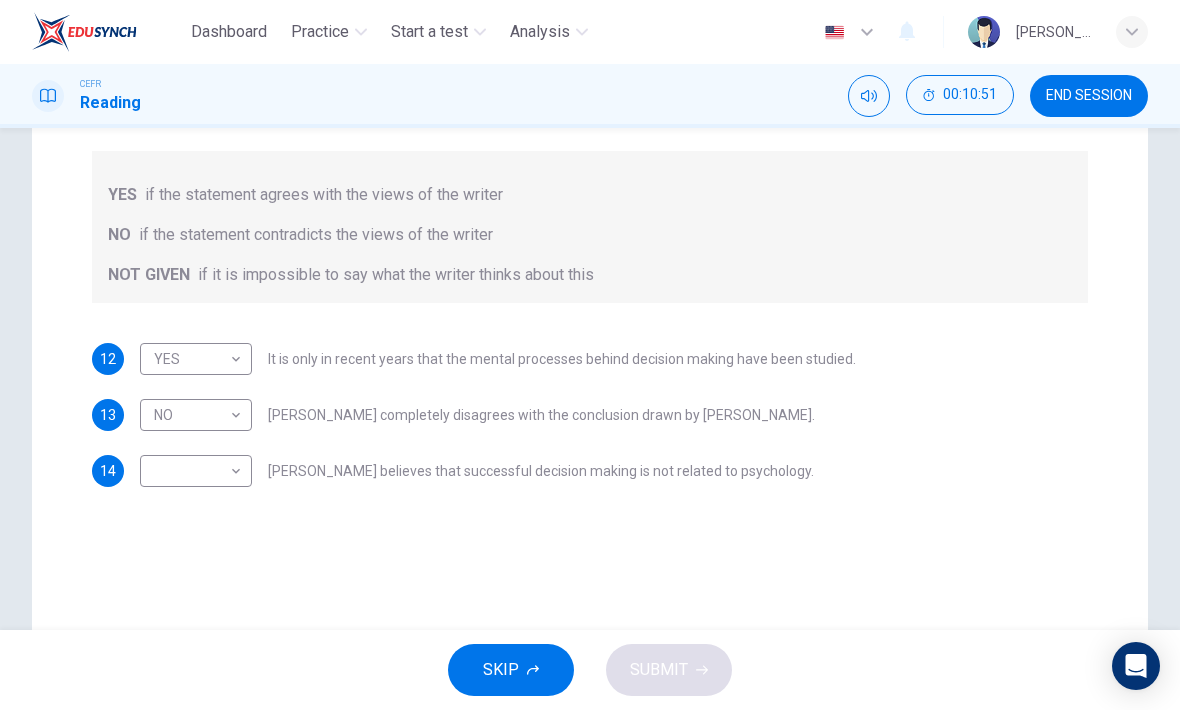 click on "Dashboard Practice Start a test Analysis English en ​ NOOR QURRATU'AINI BINTI MOHD RASHIDI CEFR Reading 00:10:51 END SESSION Questions 12 - 14 Do the following statements agree with the views given in the Reading Passage?
In the boxes below, write YES if the statement agrees with the views of the writer NO if the statement contradicts the views of the writer NOT GIVEN if it is impossible to say what the writer thinks about this 12 YES YES ​ It is only in recent years that the mental processes behind decision making have been studied. 13 NO NO ​ Garen Filke completely disagrees with the conclusion drawn by Martin Hewings. 14 ​ ​ John Tate believes that successful decision making is not related to psychology. Problem Solving and Decision Making CLICK TO ZOOM Click to Zoom 1 2 3 4 5 SKIP SUBMIT EduSynch - Online Language Proficiency Testing
Dashboard Practice Start a test Analysis Notifications © Copyright  2025" at bounding box center (590, 355) 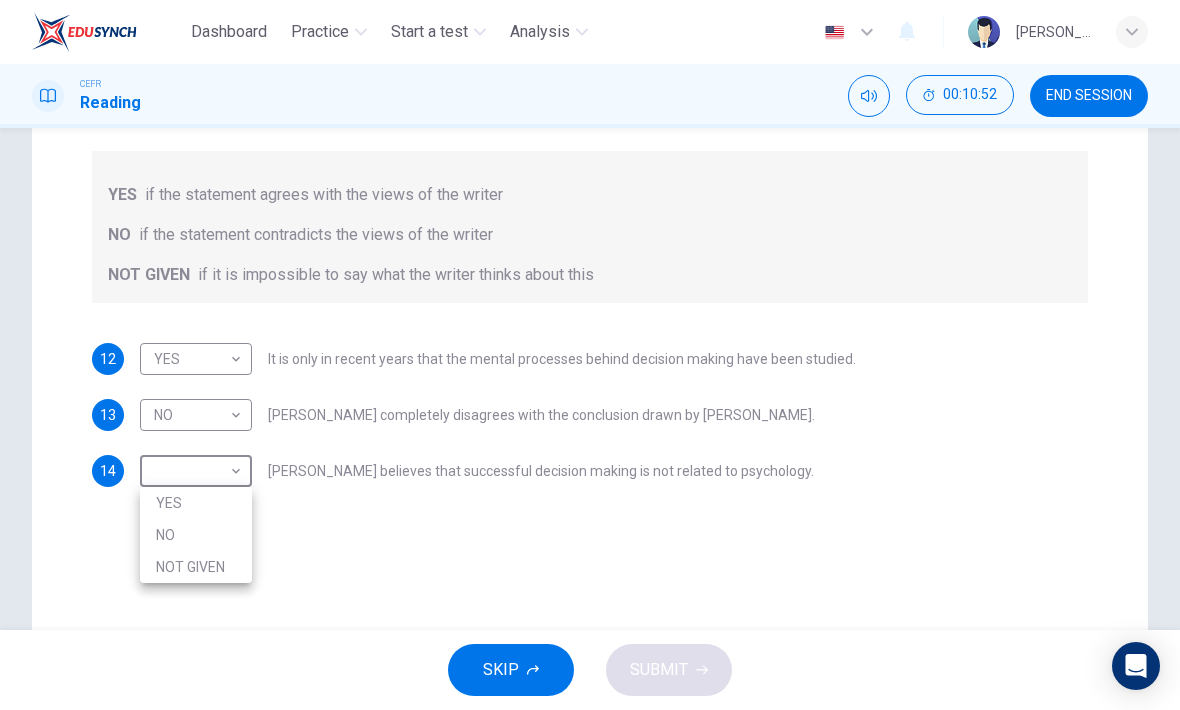 click on "NOT GIVEN" at bounding box center [196, 567] 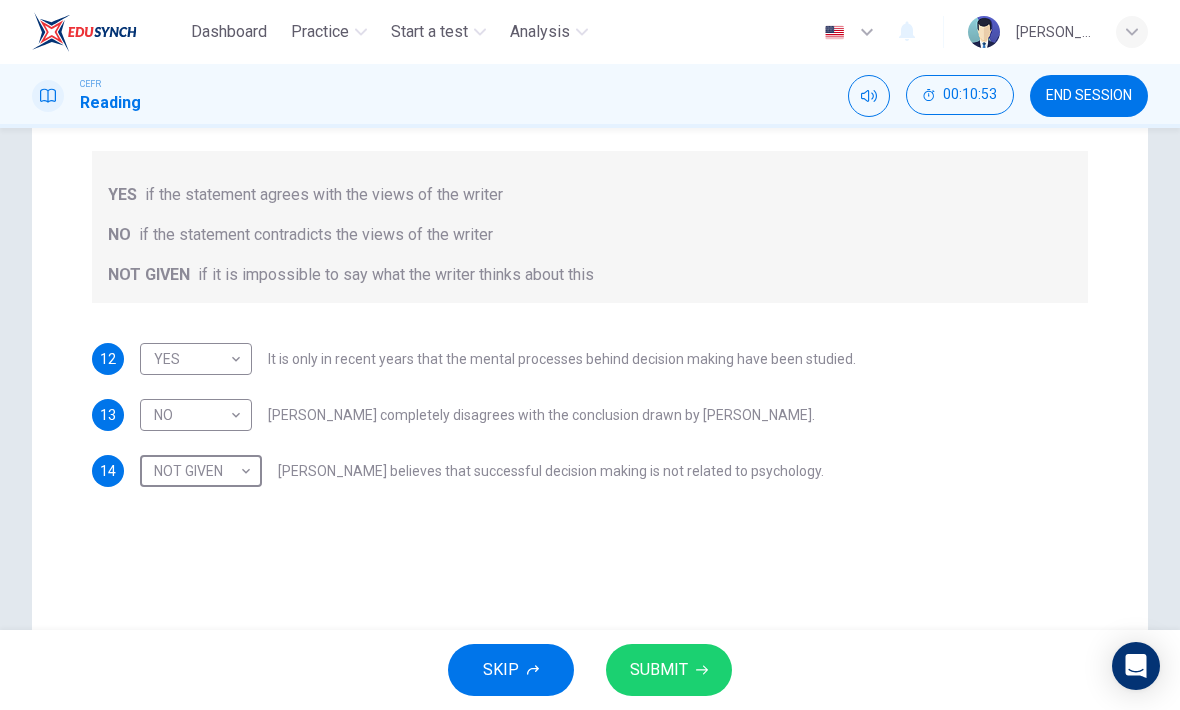 click on "SUBMIT" at bounding box center [669, 670] 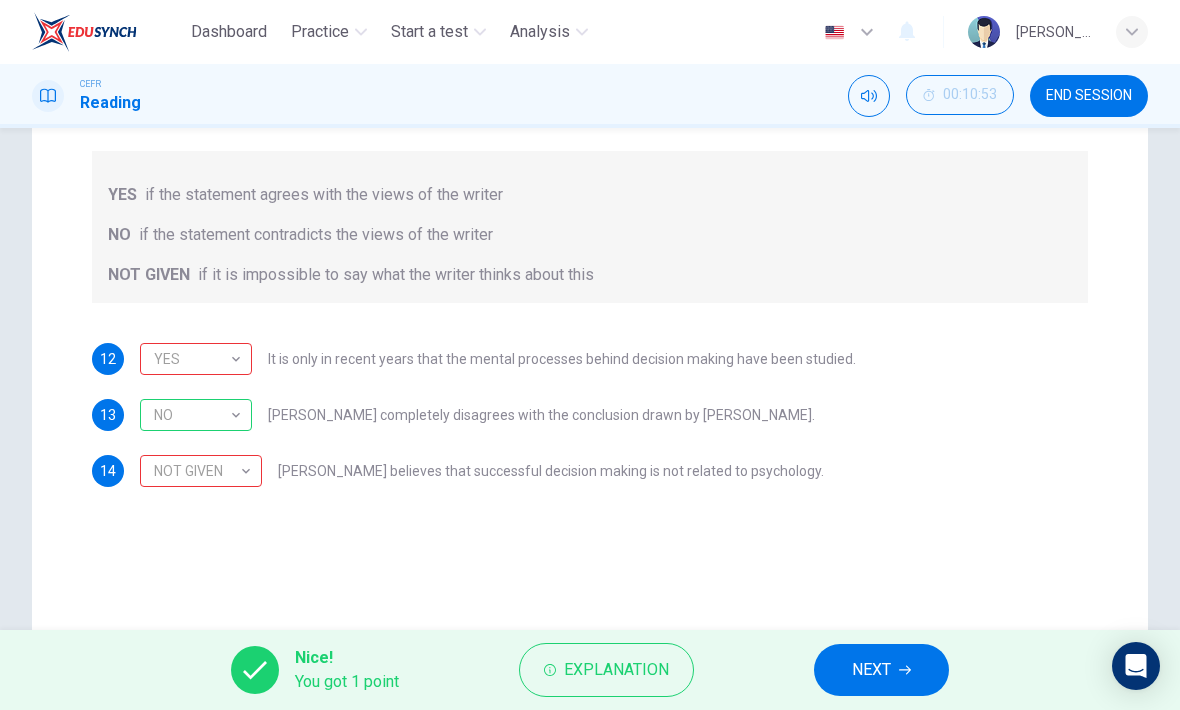click on "Explanation" at bounding box center [616, 670] 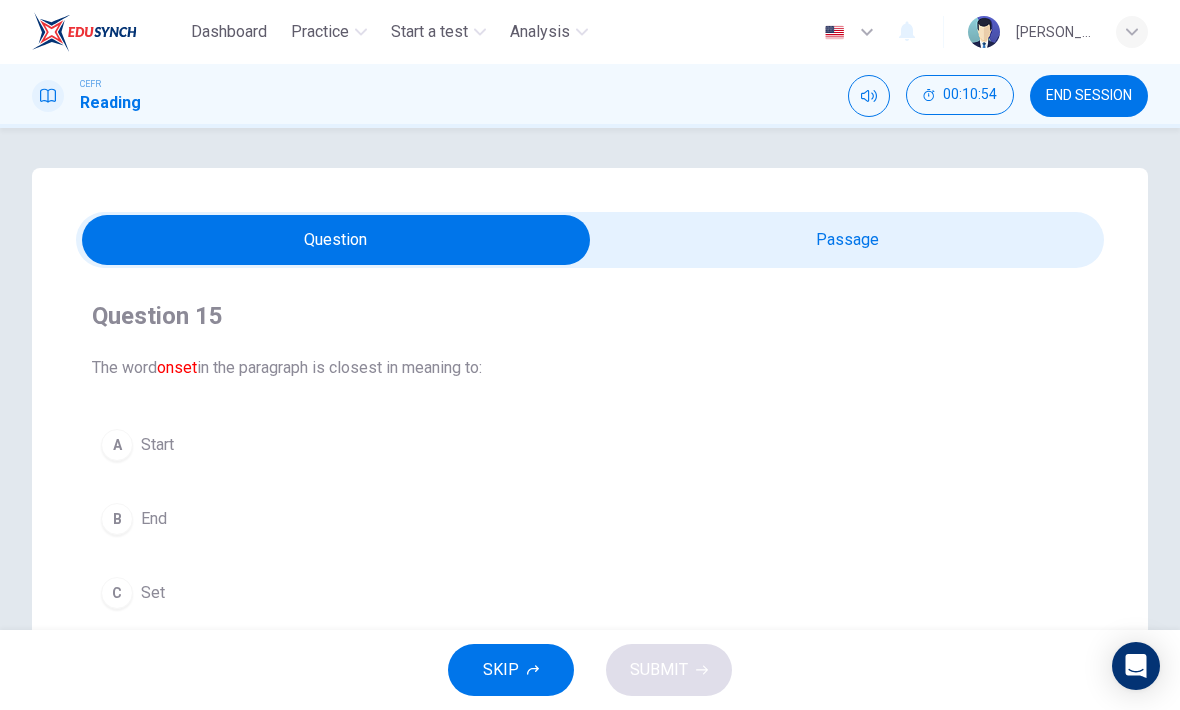click at bounding box center (336, 240) 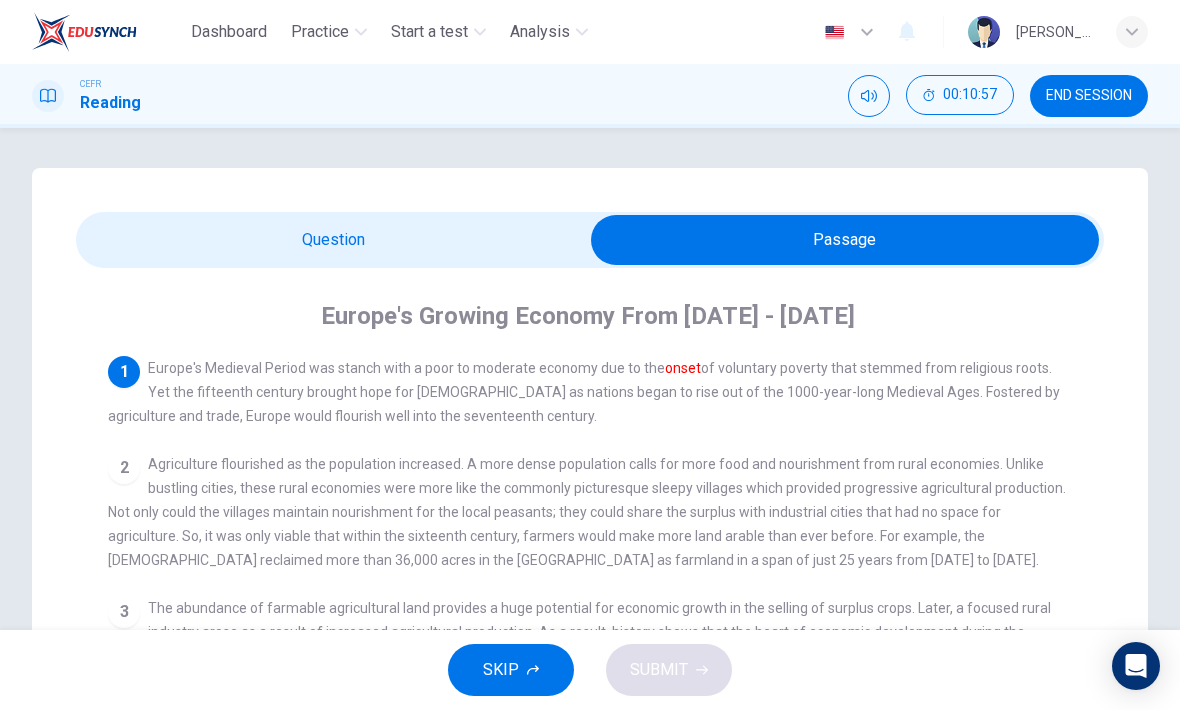 click at bounding box center (845, 240) 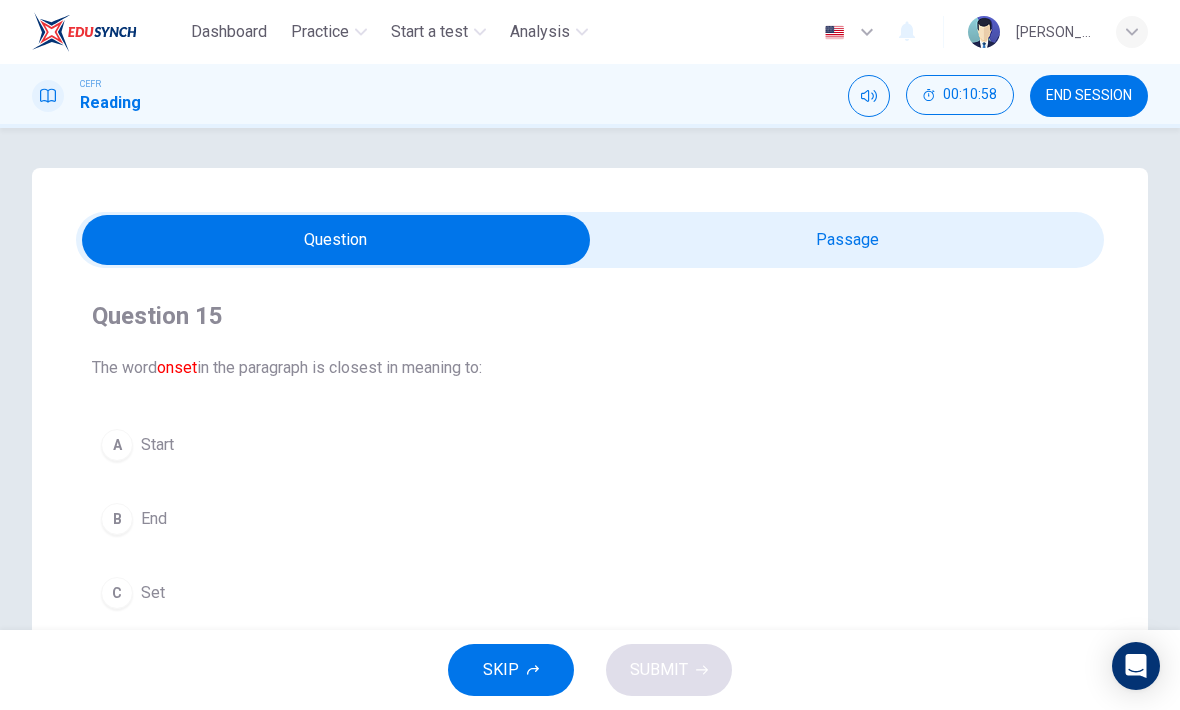 click on "A" at bounding box center [117, 445] 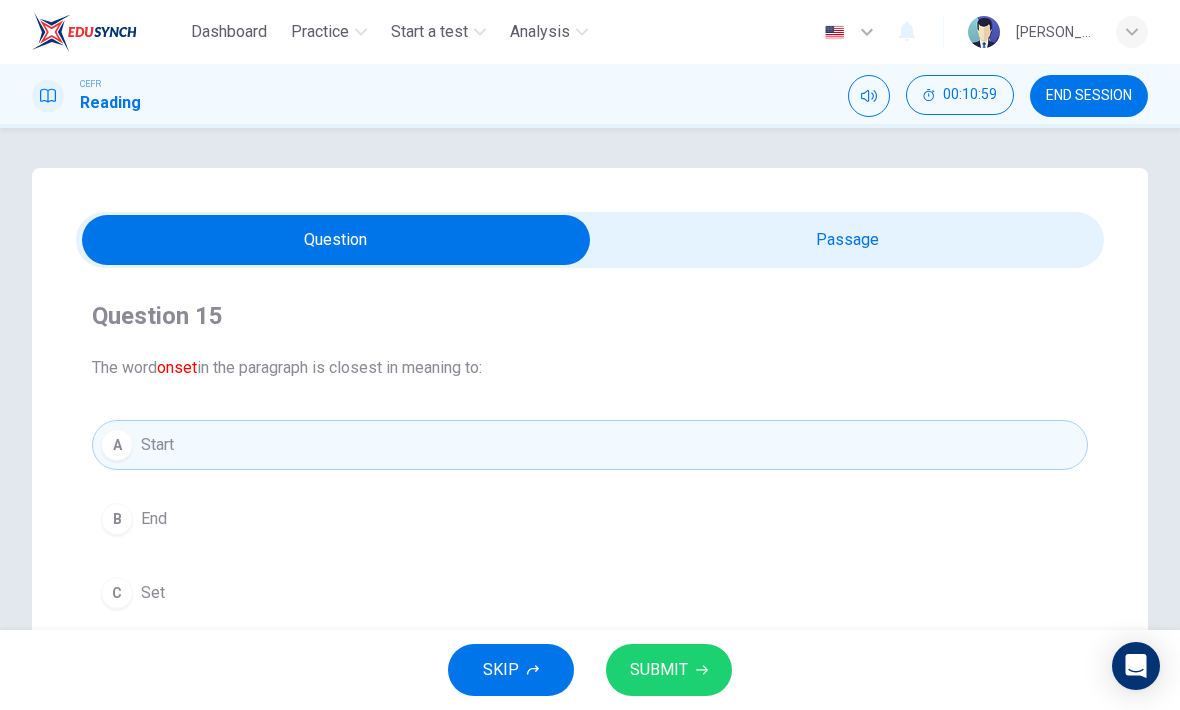 click 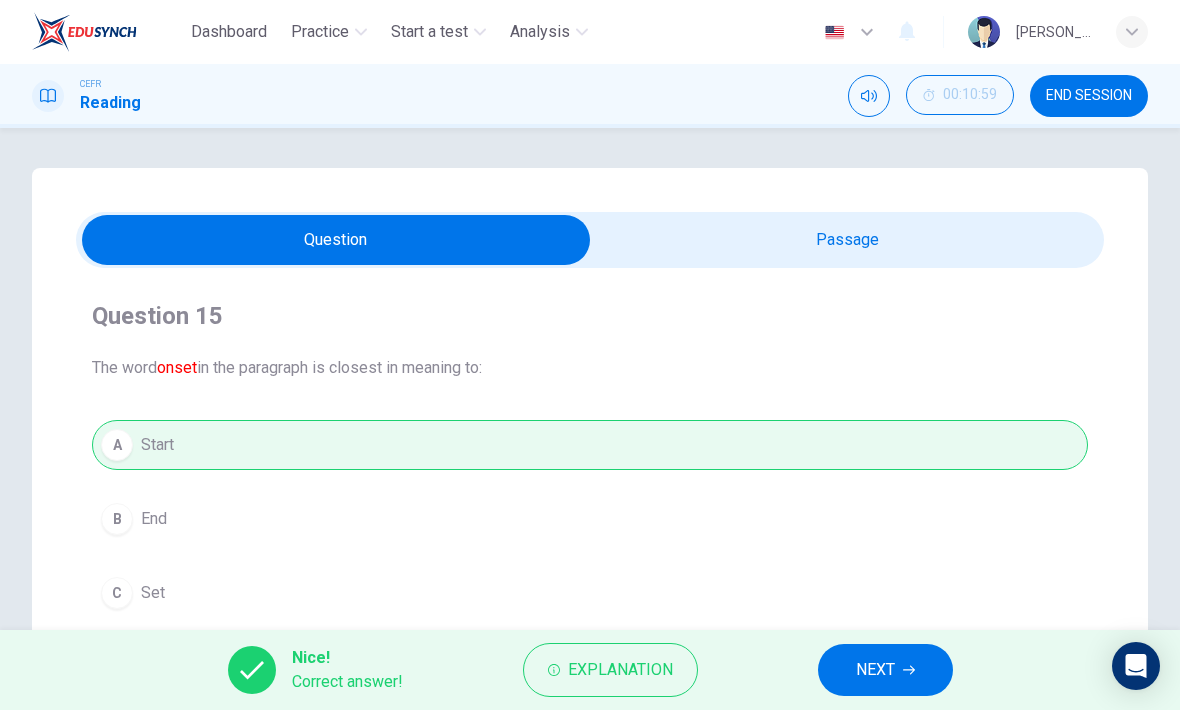 click on "NEXT" at bounding box center (875, 670) 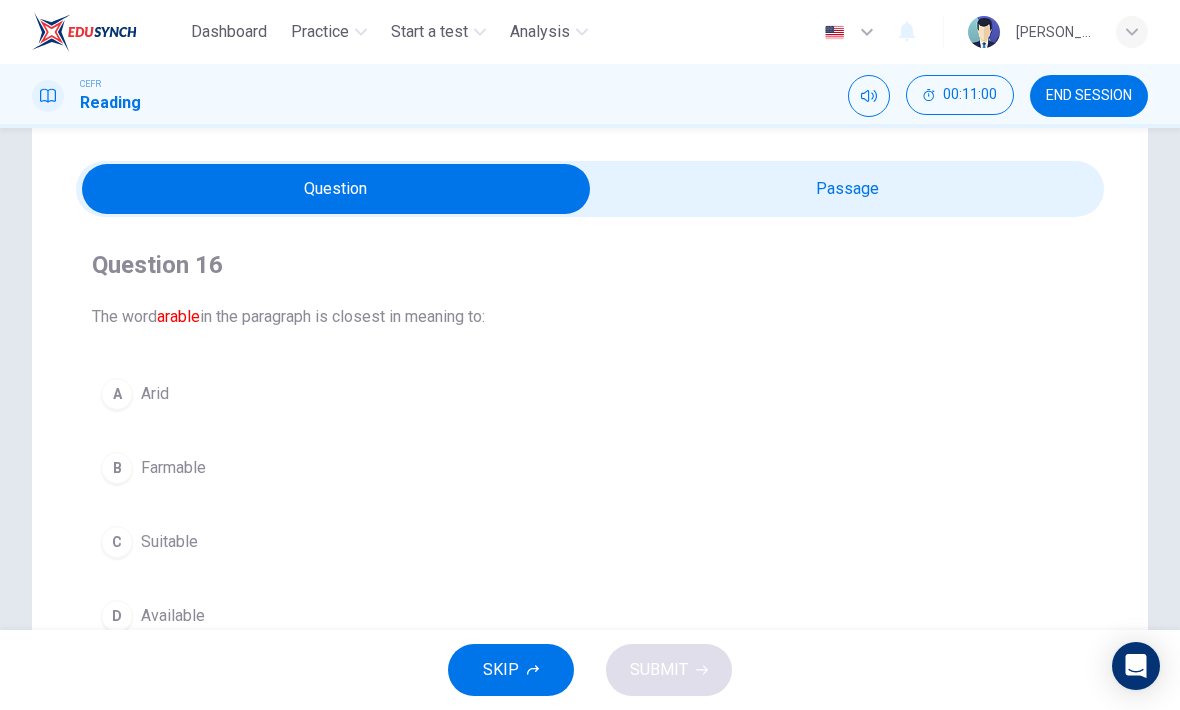 scroll, scrollTop: 65, scrollLeft: 0, axis: vertical 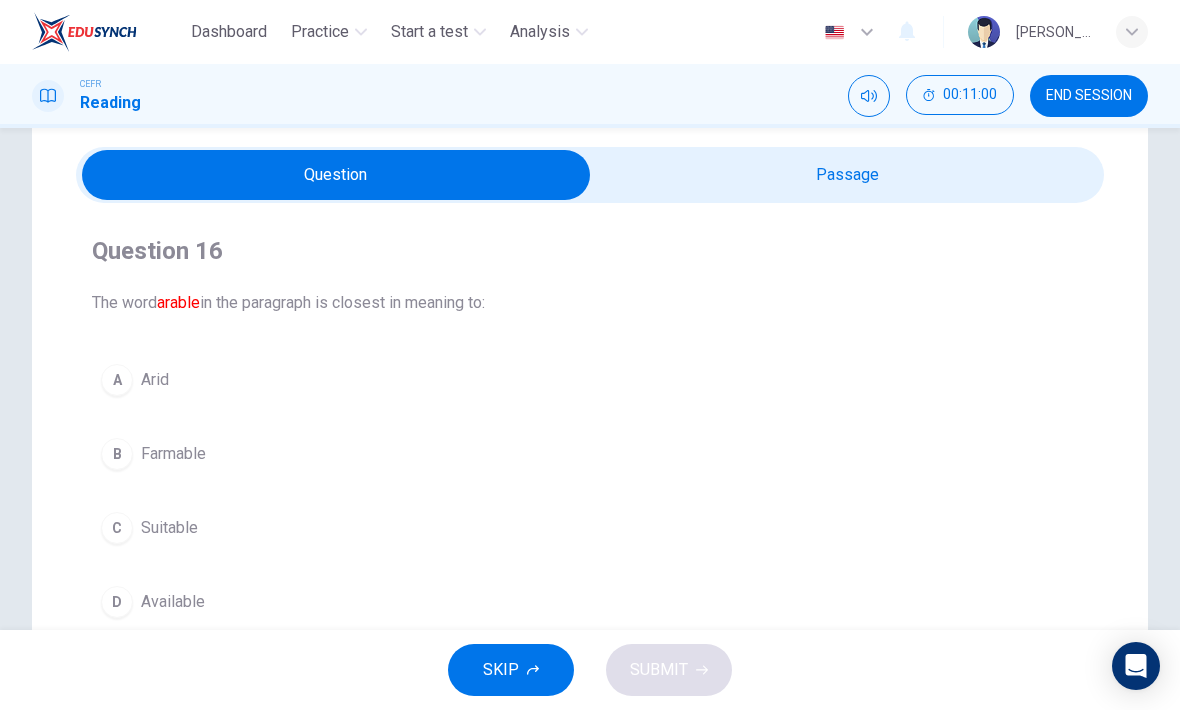 click on "B Farmable" at bounding box center (590, 454) 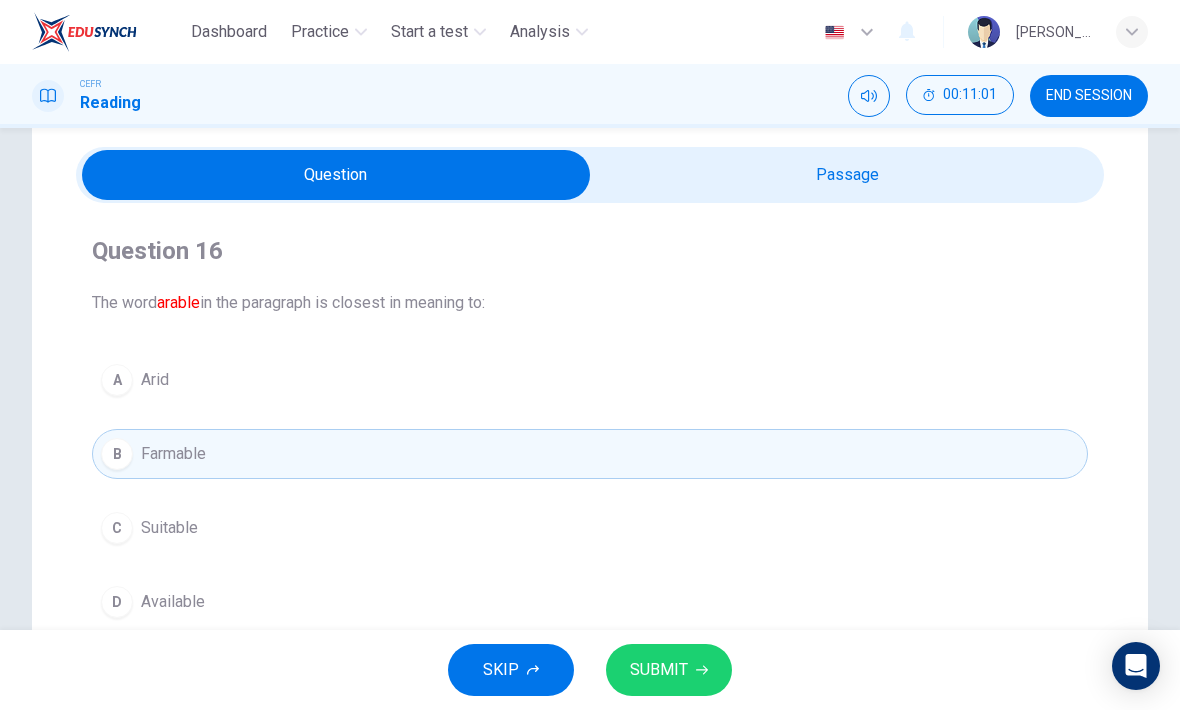 click 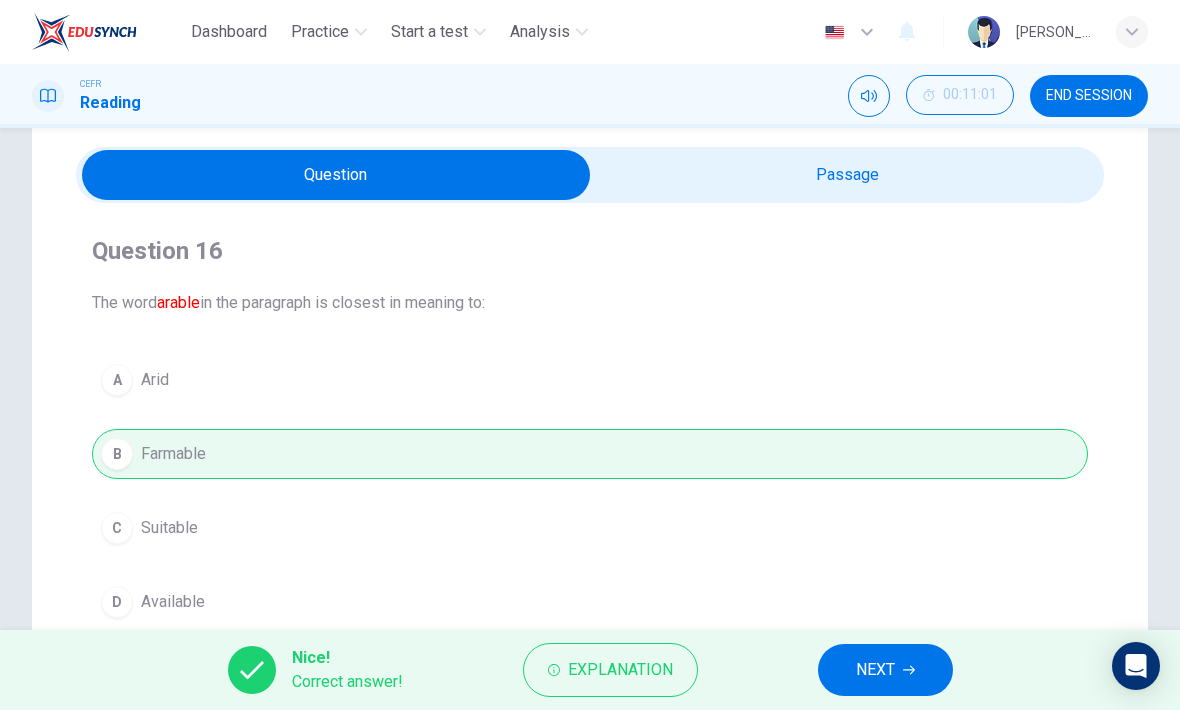 click on "NEXT" at bounding box center (885, 670) 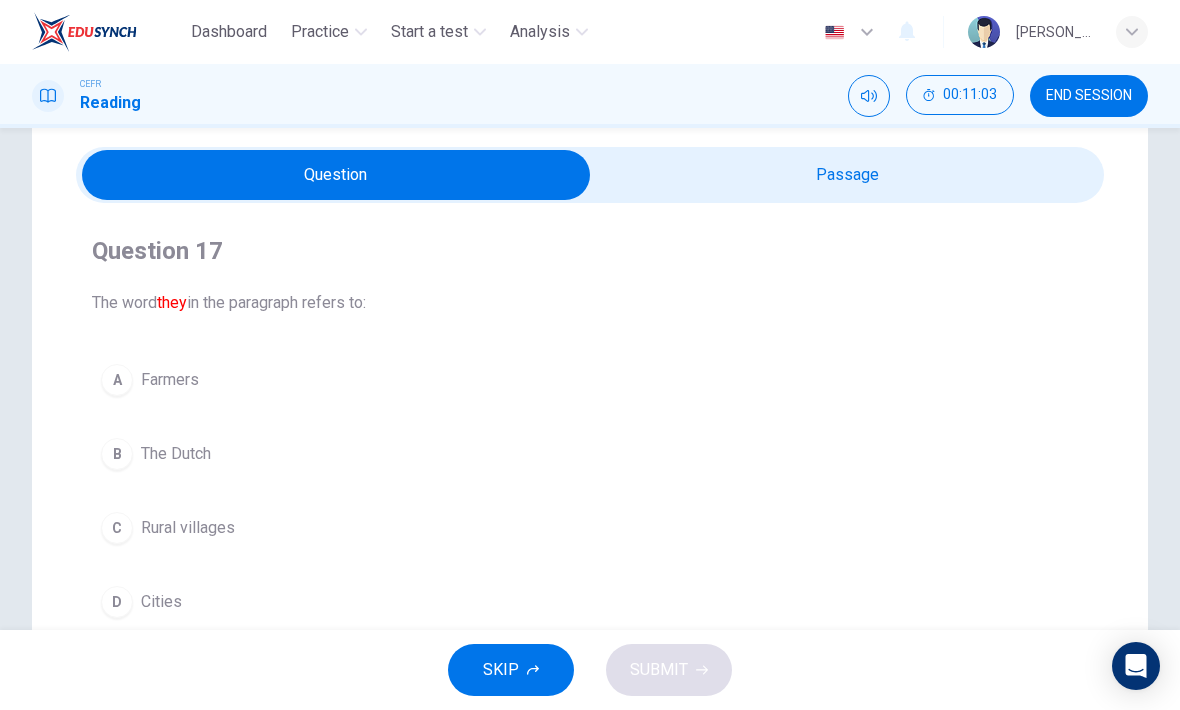 click on "A Farmers B The Dutch C Rural villages D Cities" at bounding box center [590, 491] 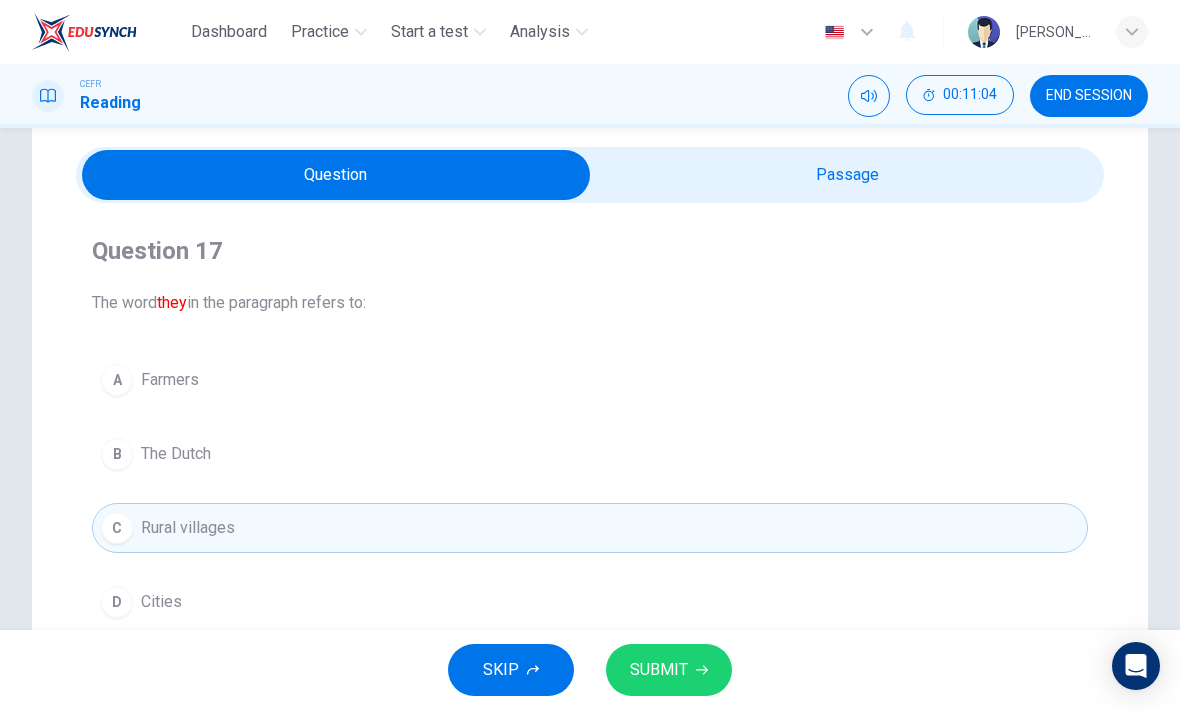 click on "SUBMIT" at bounding box center (669, 670) 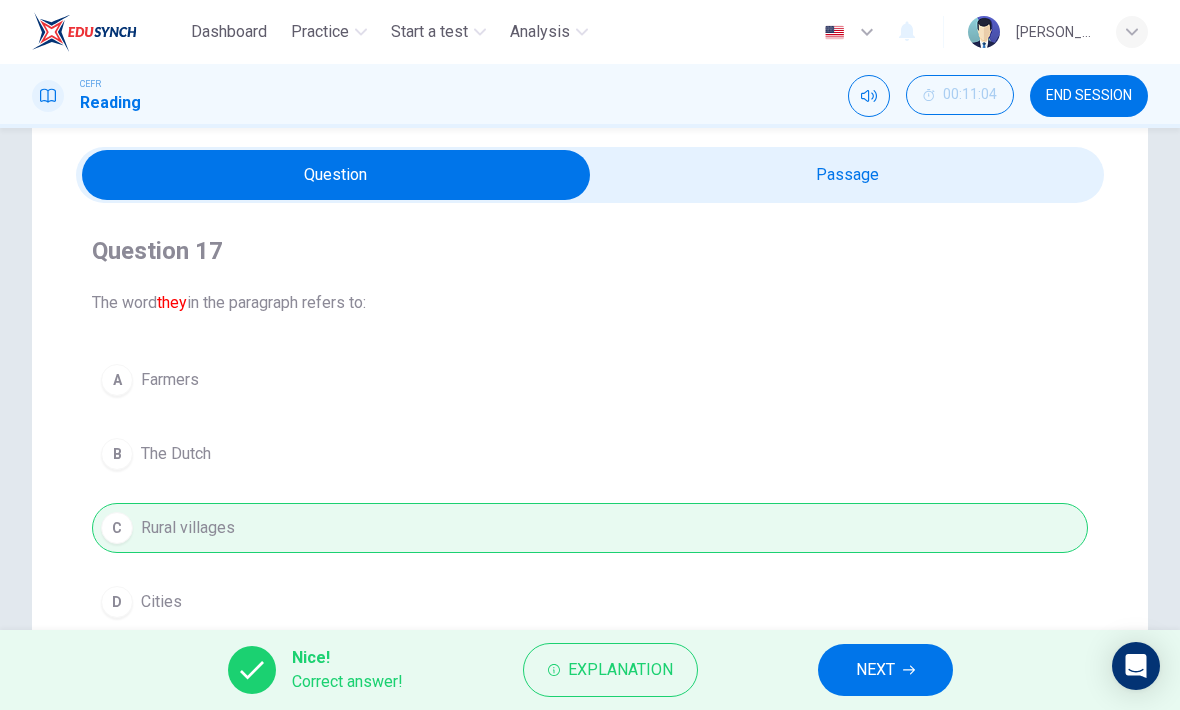click on "NEXT" at bounding box center (875, 670) 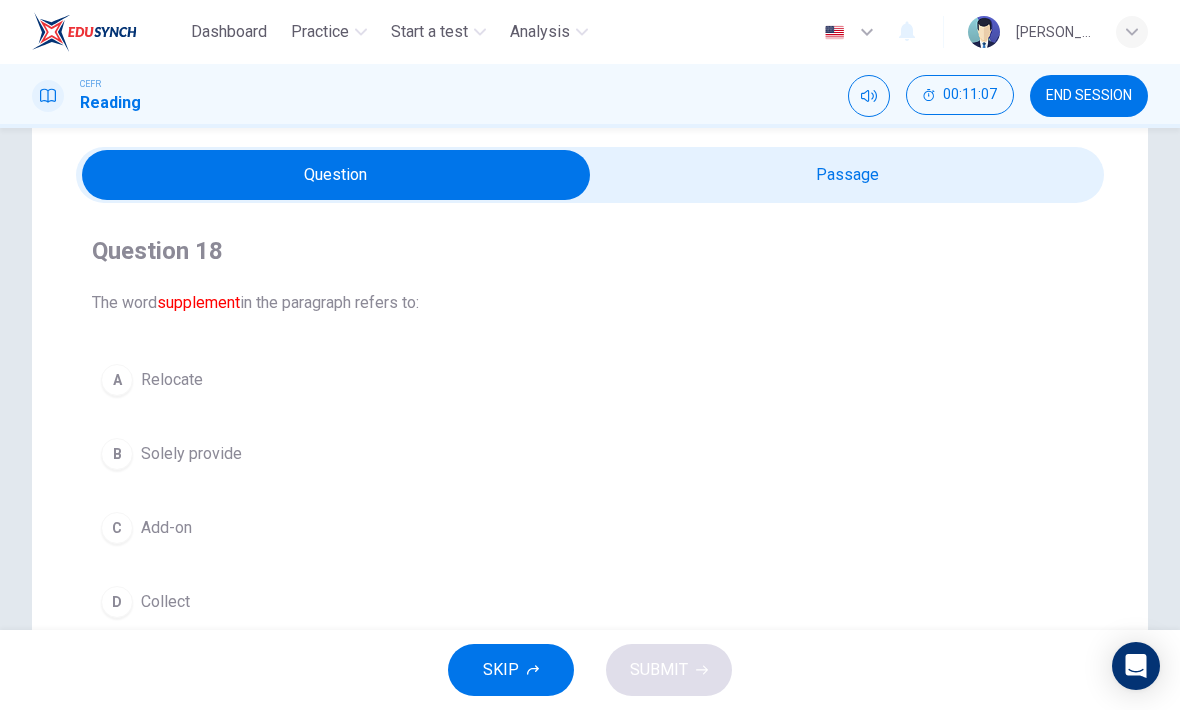 click on "C Add-on" at bounding box center [590, 528] 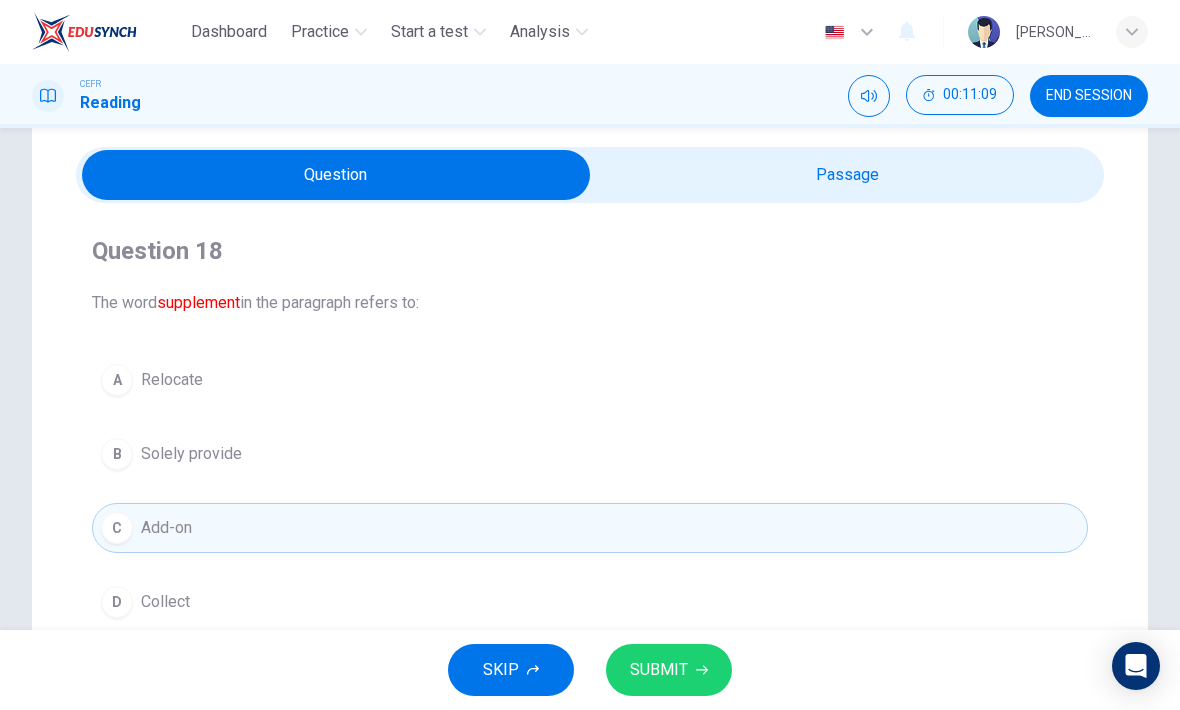 click 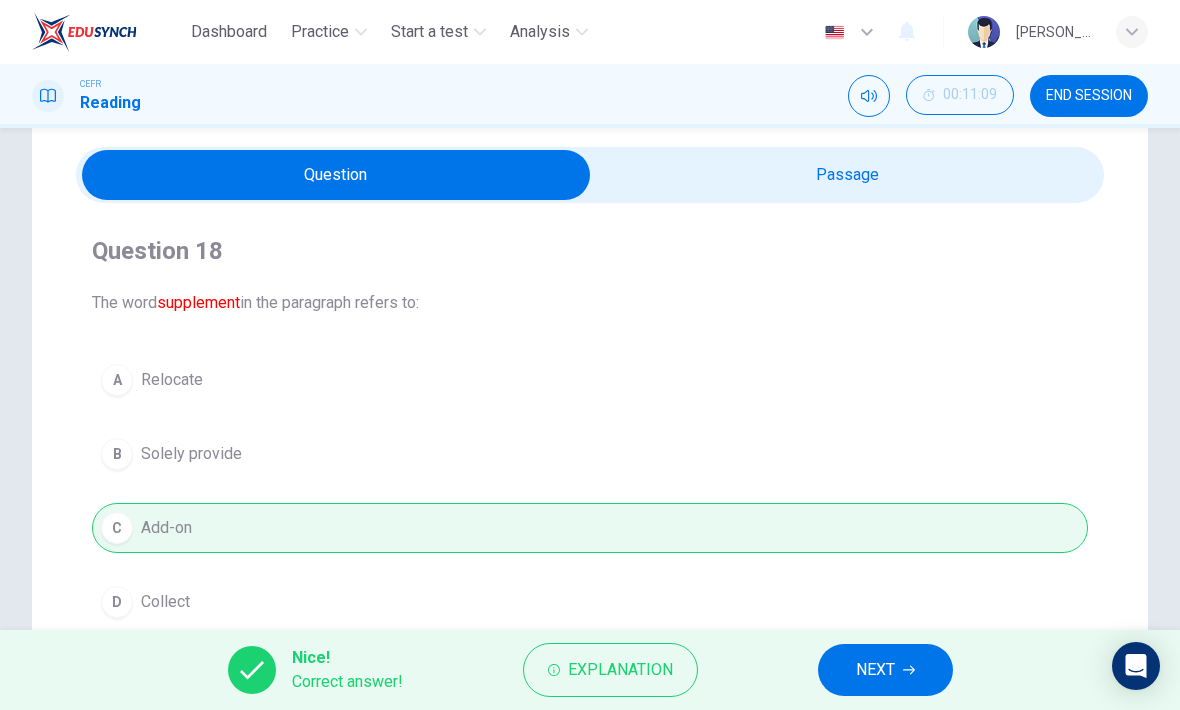 click on "NEXT" at bounding box center [875, 670] 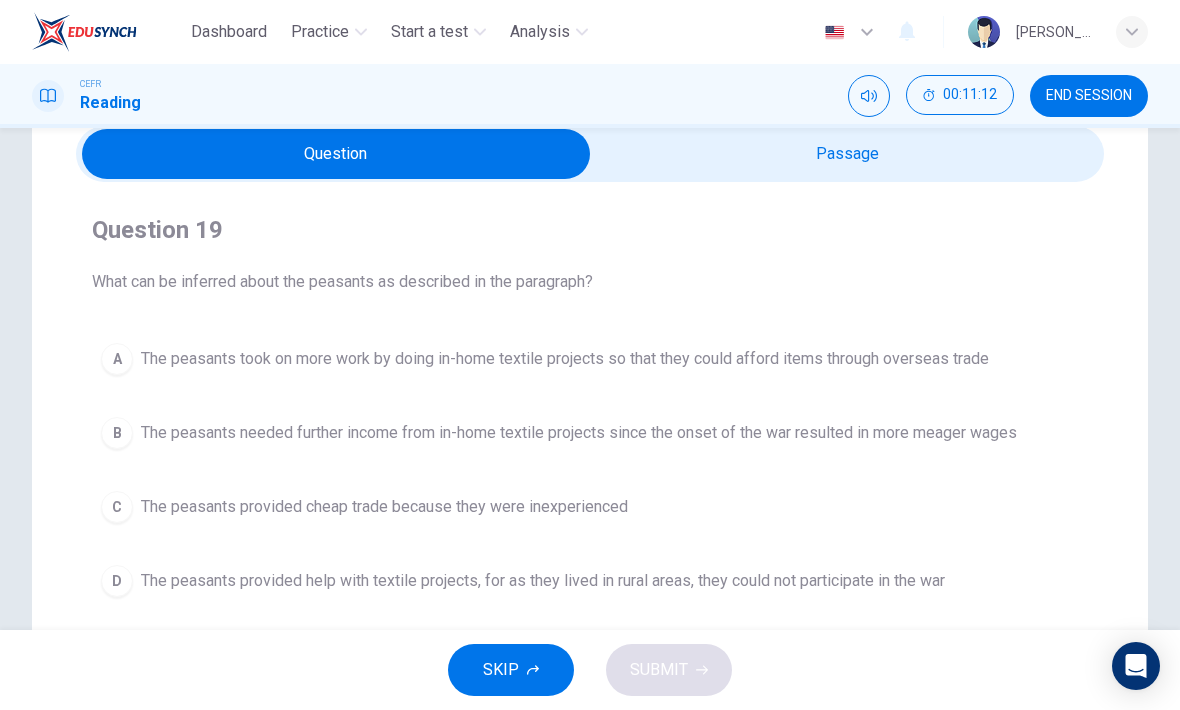 scroll, scrollTop: 91, scrollLeft: 0, axis: vertical 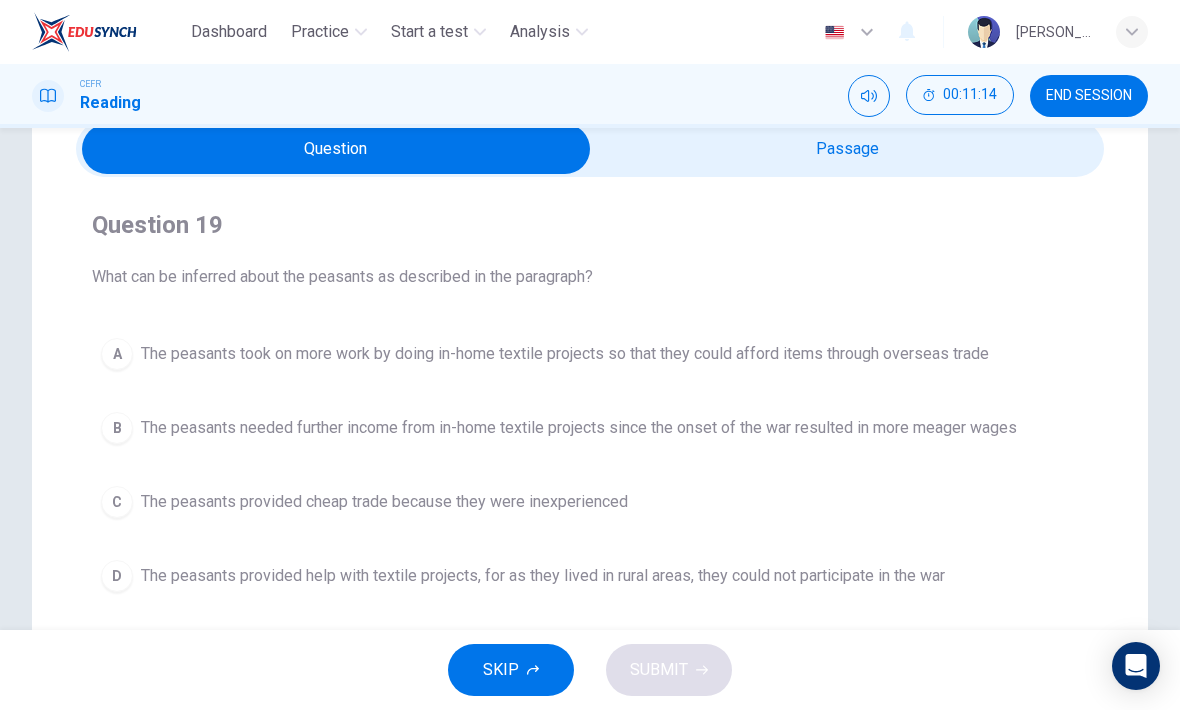 click on "The peasants needed further income from in-home textile projects since the onset of the war resulted in more meager wages" at bounding box center (579, 428) 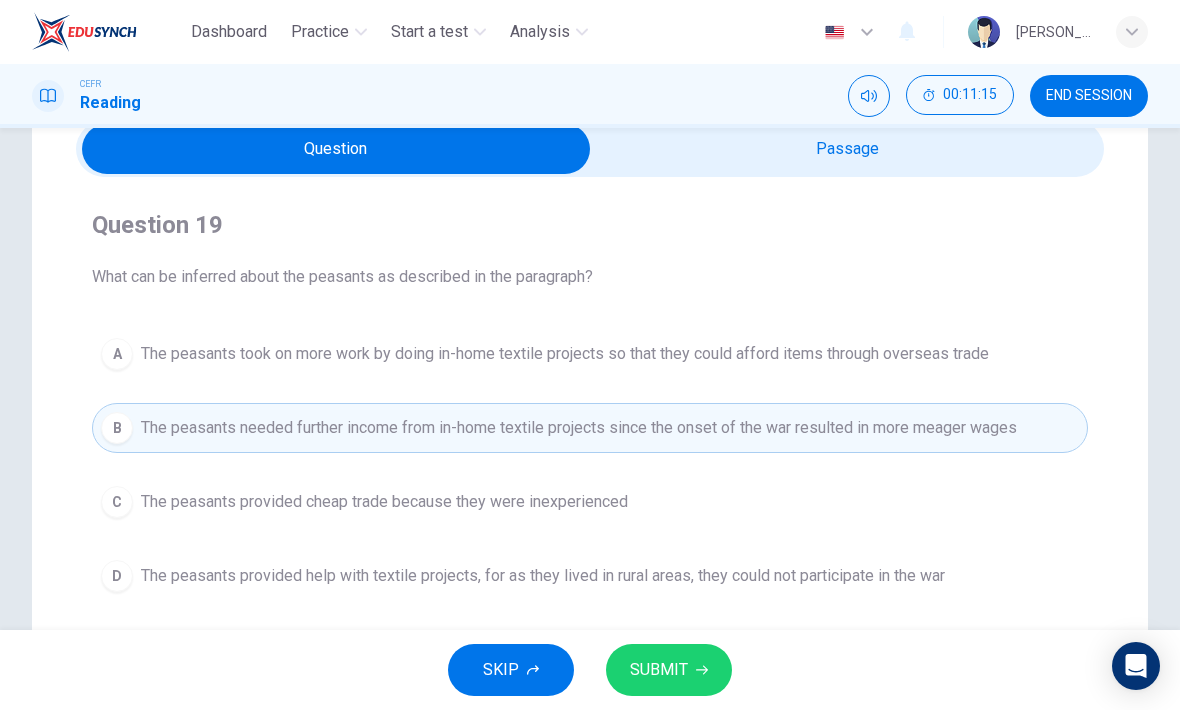 click on "The peasants took on more work by doing in-home textile projects so that they could afford items through overseas trade" at bounding box center (565, 354) 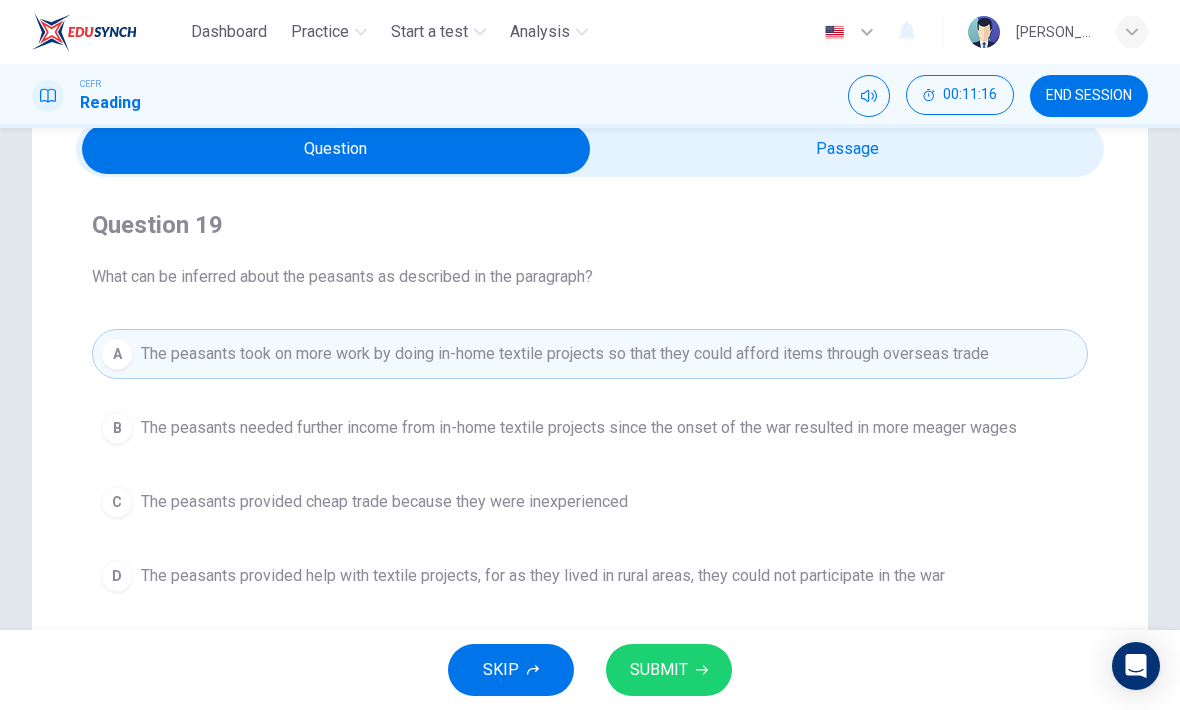 click on "The peasants needed further income from in-home textile projects since the onset of the war resulted in more meager wages" at bounding box center (579, 428) 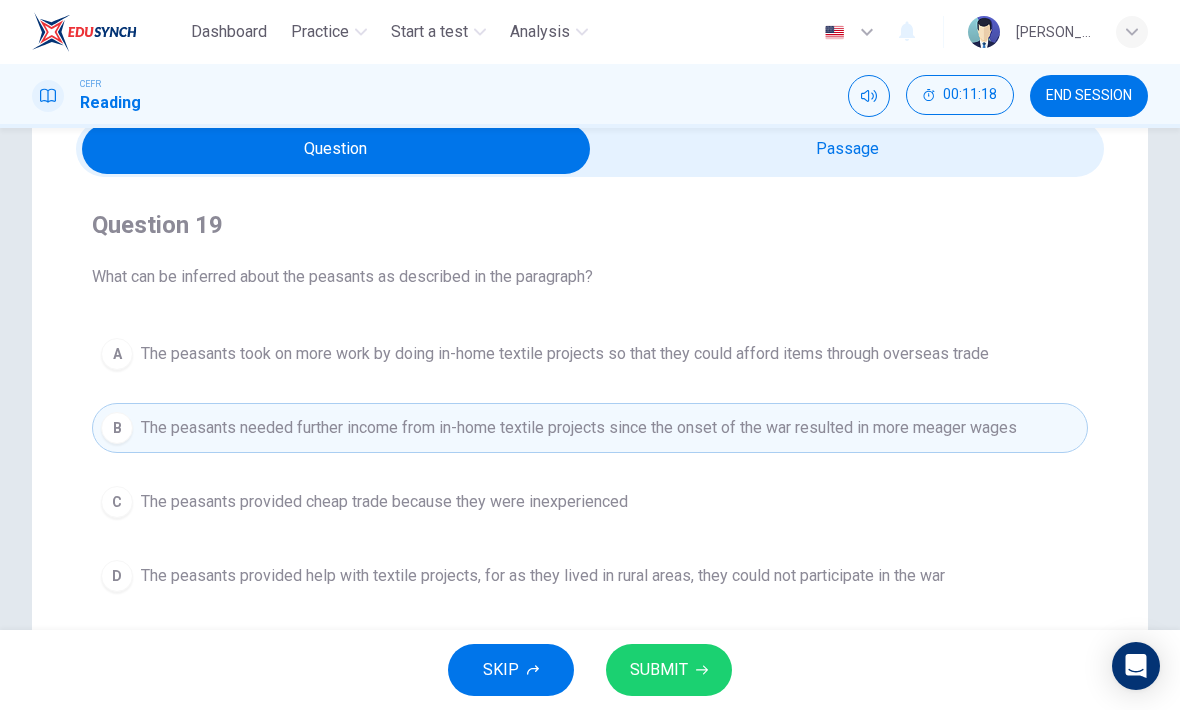 click on "SUBMIT" at bounding box center [669, 670] 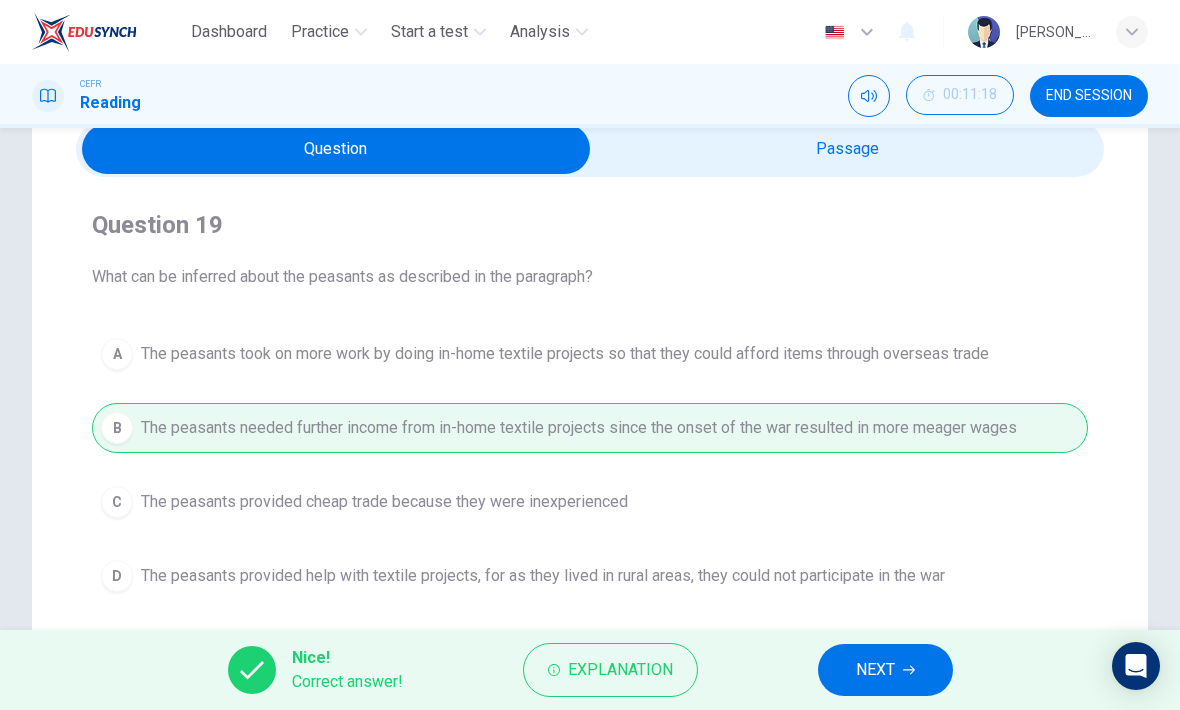 click on "NEXT" at bounding box center [885, 670] 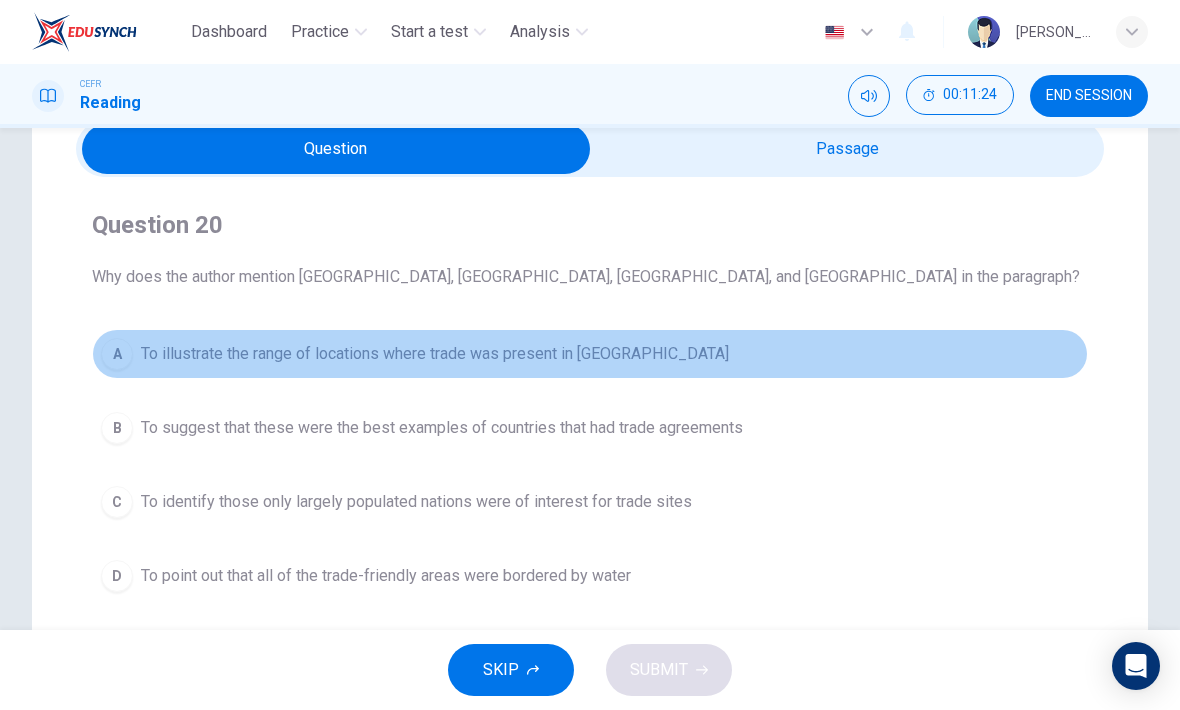 click on "A To illustrate the range of locations where trade was present in Europe" at bounding box center [590, 354] 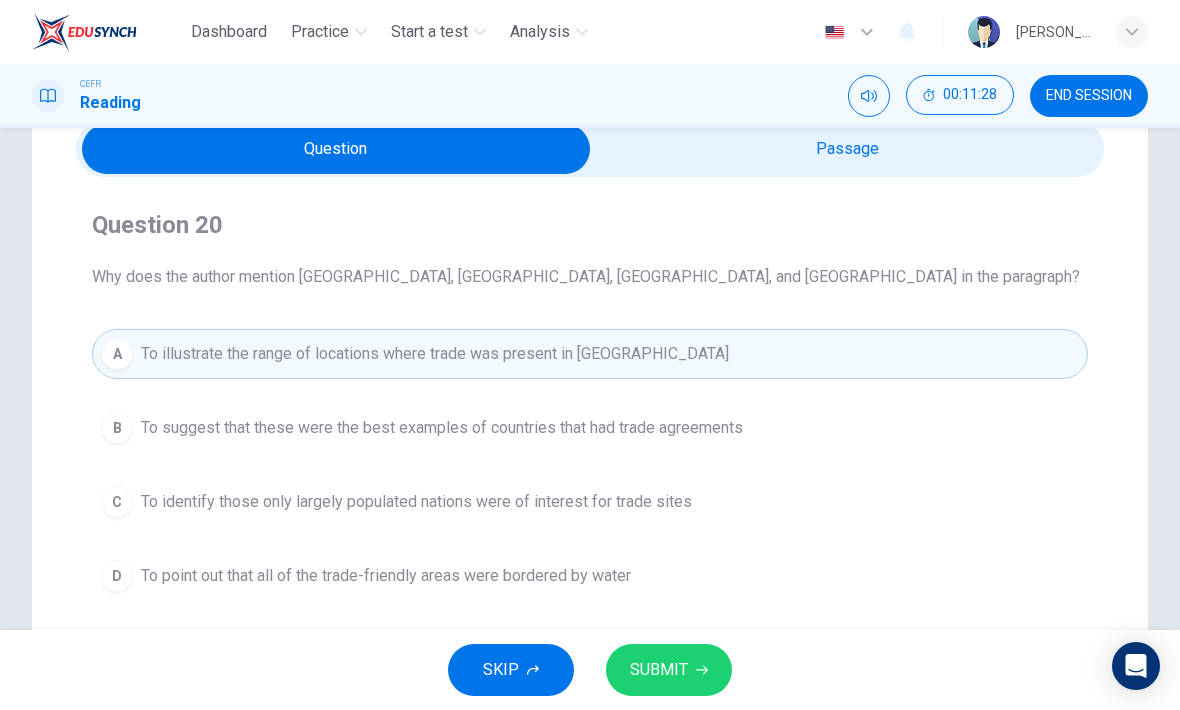 click on "SUBMIT" at bounding box center [659, 670] 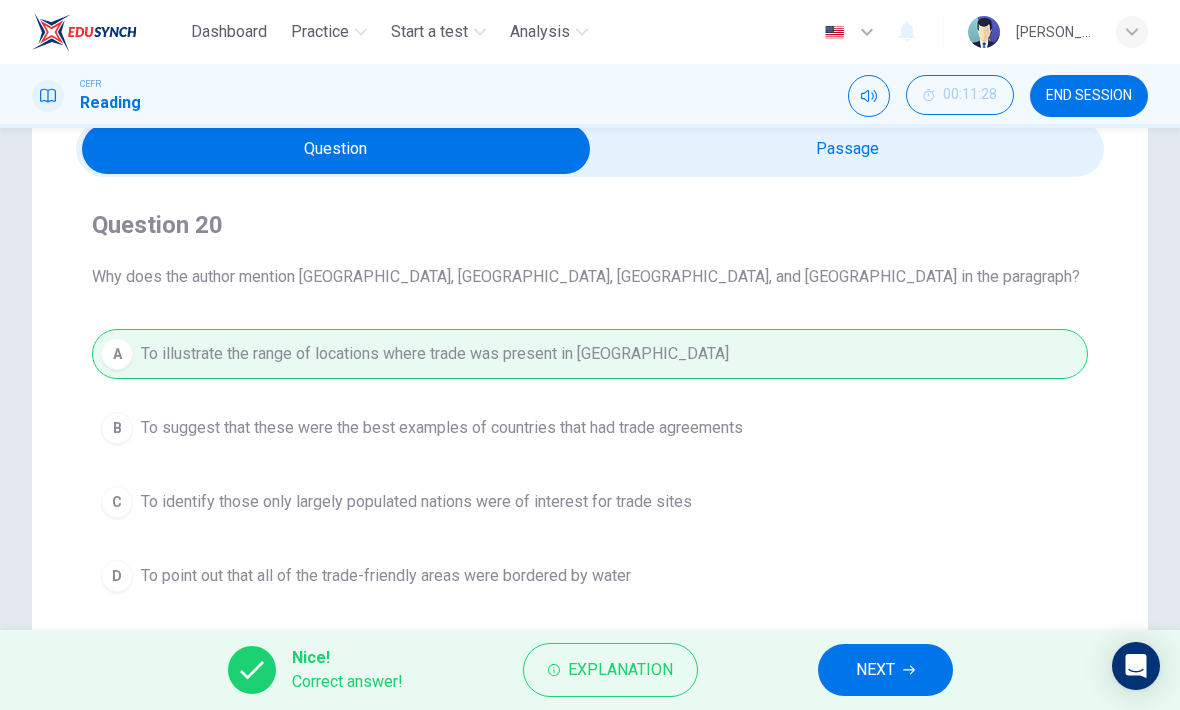 click 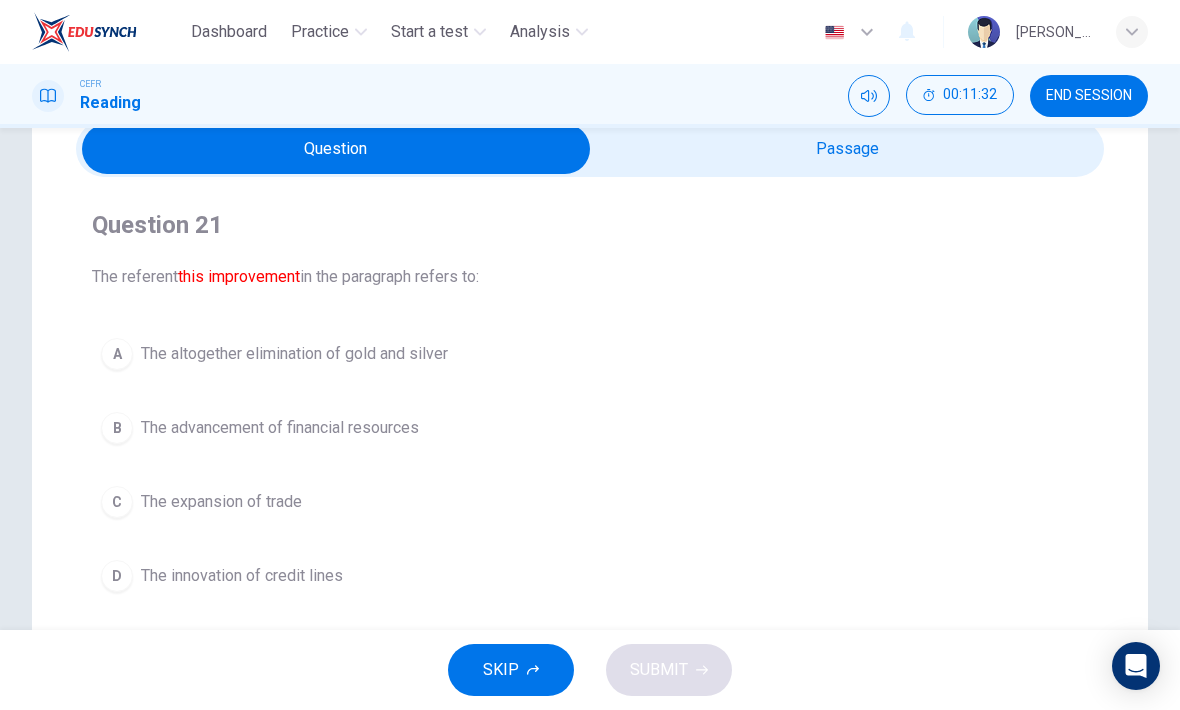 click on "B The advancement of financial resources" at bounding box center [590, 428] 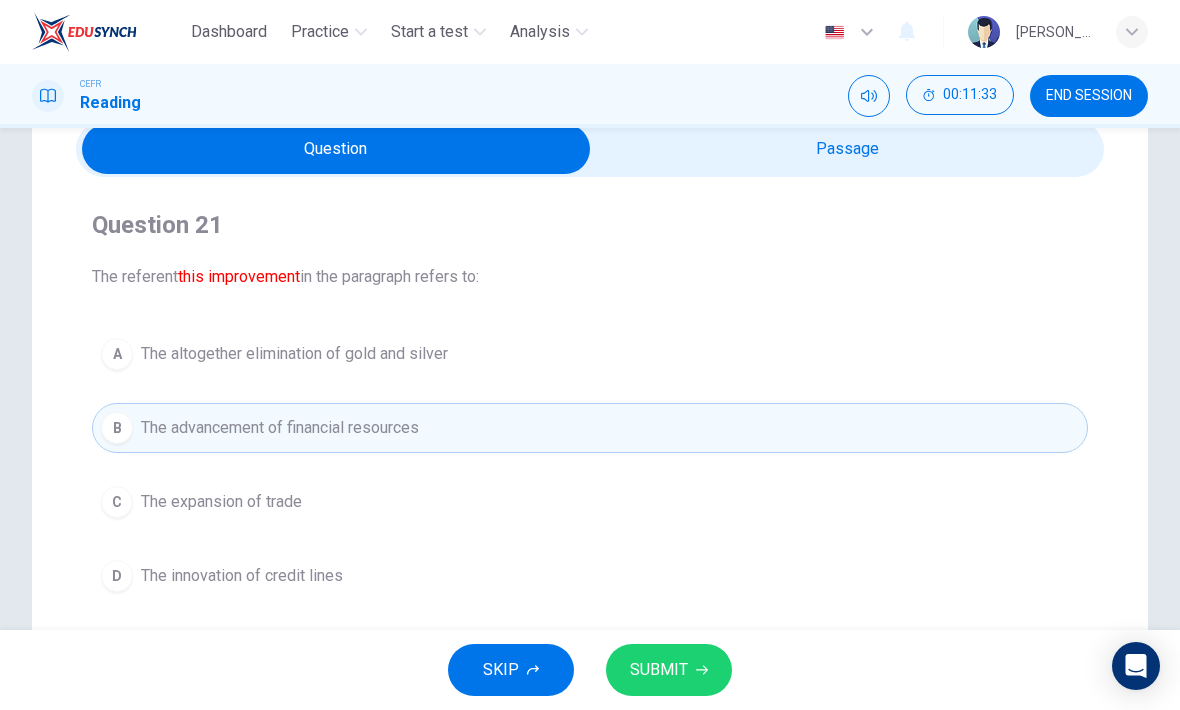 click on "SUBMIT" at bounding box center (669, 670) 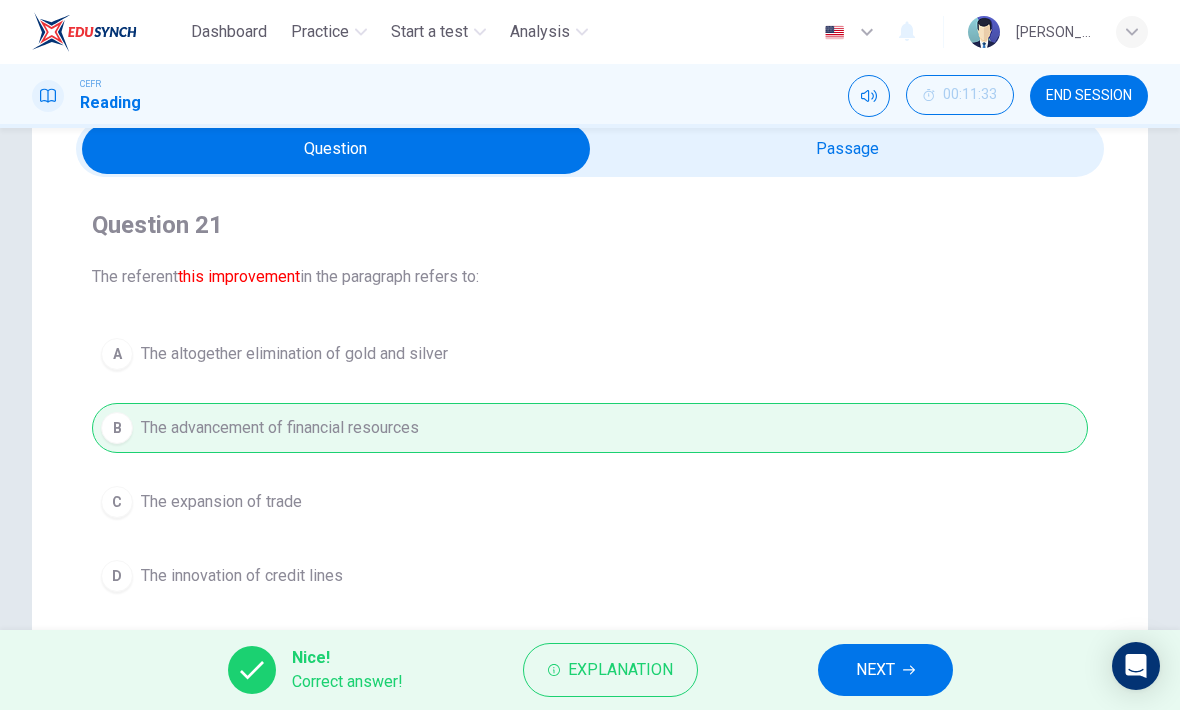 click on "NEXT" at bounding box center (875, 670) 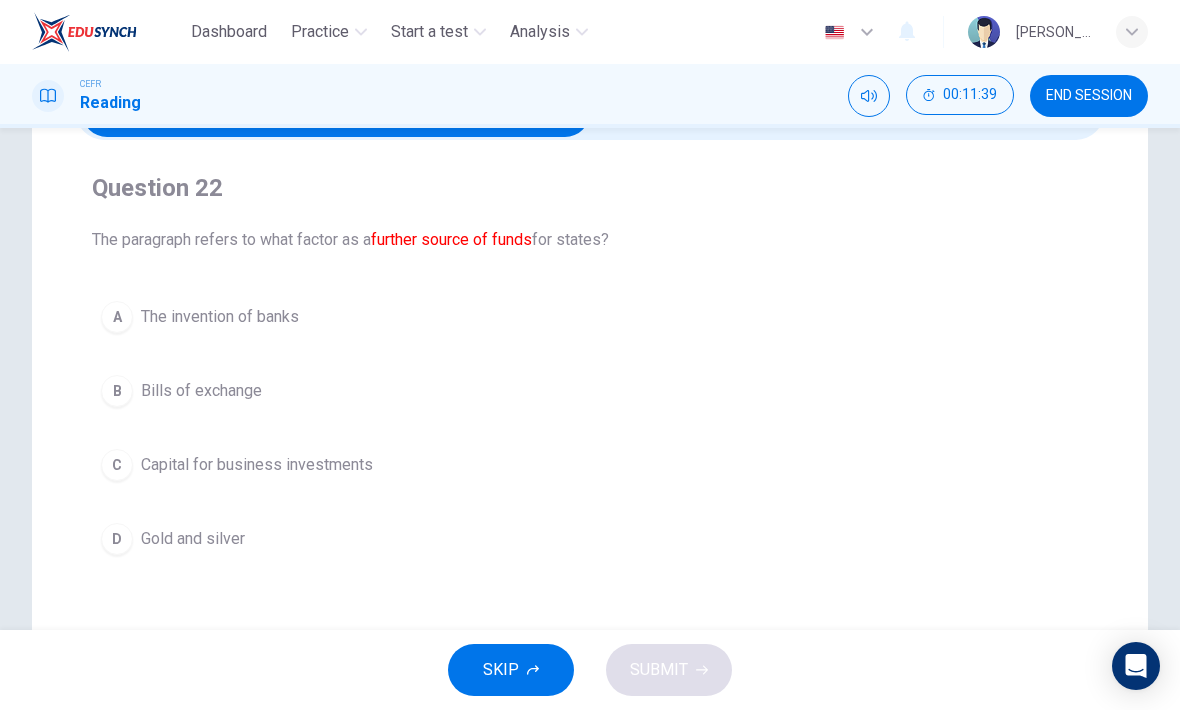 scroll, scrollTop: 126, scrollLeft: 0, axis: vertical 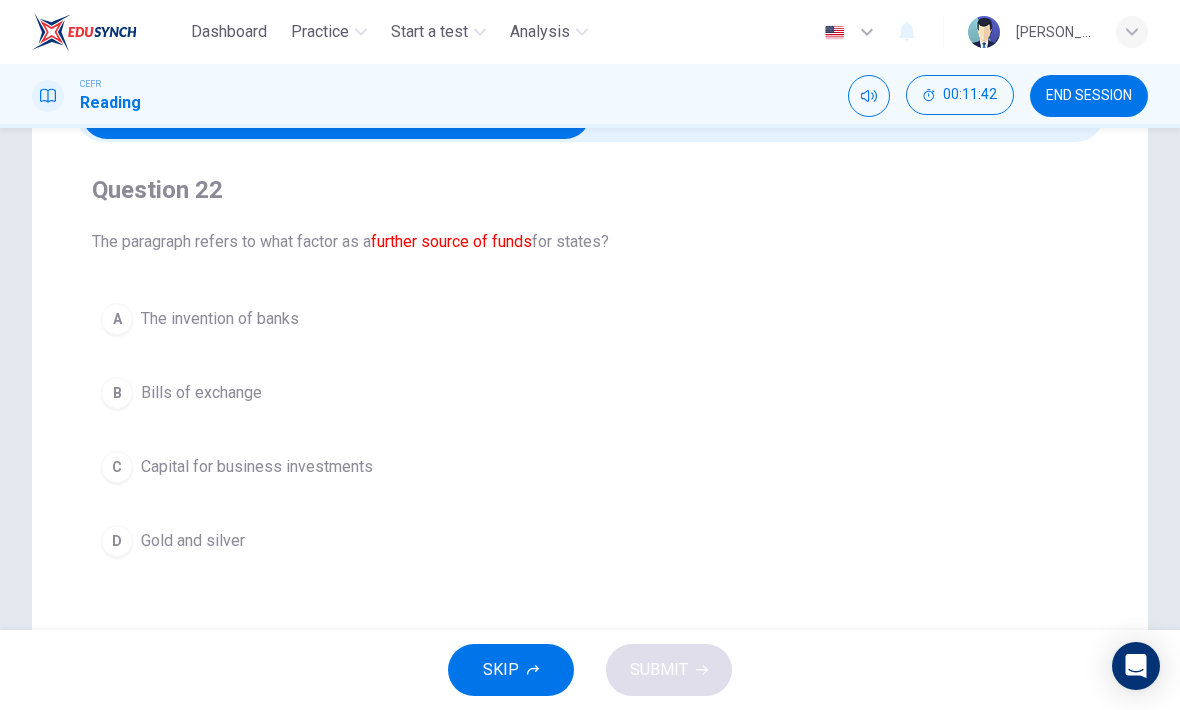 click on "C Capital for business investments" at bounding box center [590, 467] 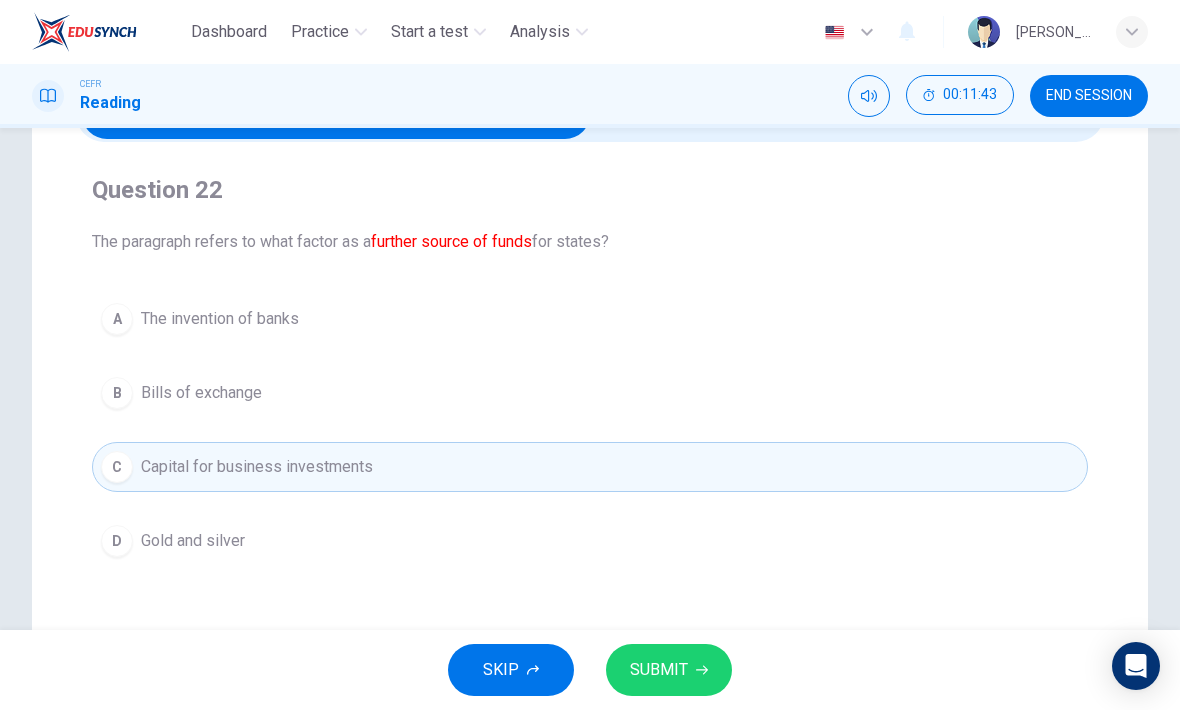 click on "SUBMIT" at bounding box center (669, 670) 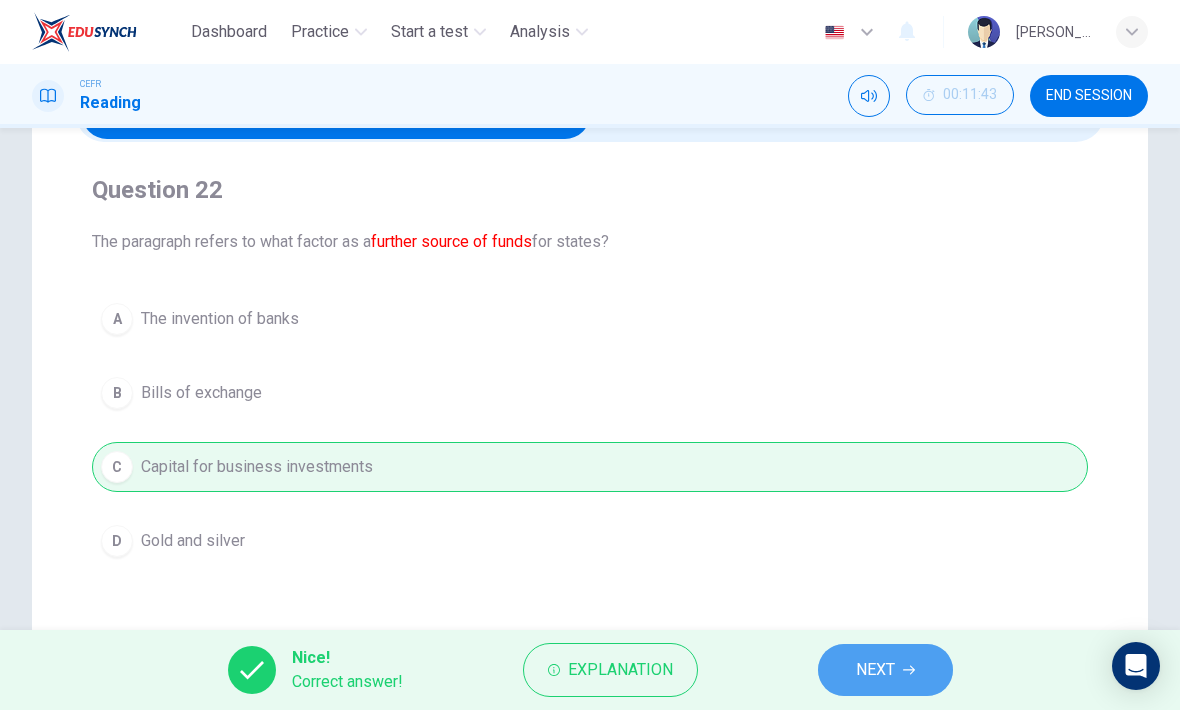 click on "NEXT" at bounding box center [875, 670] 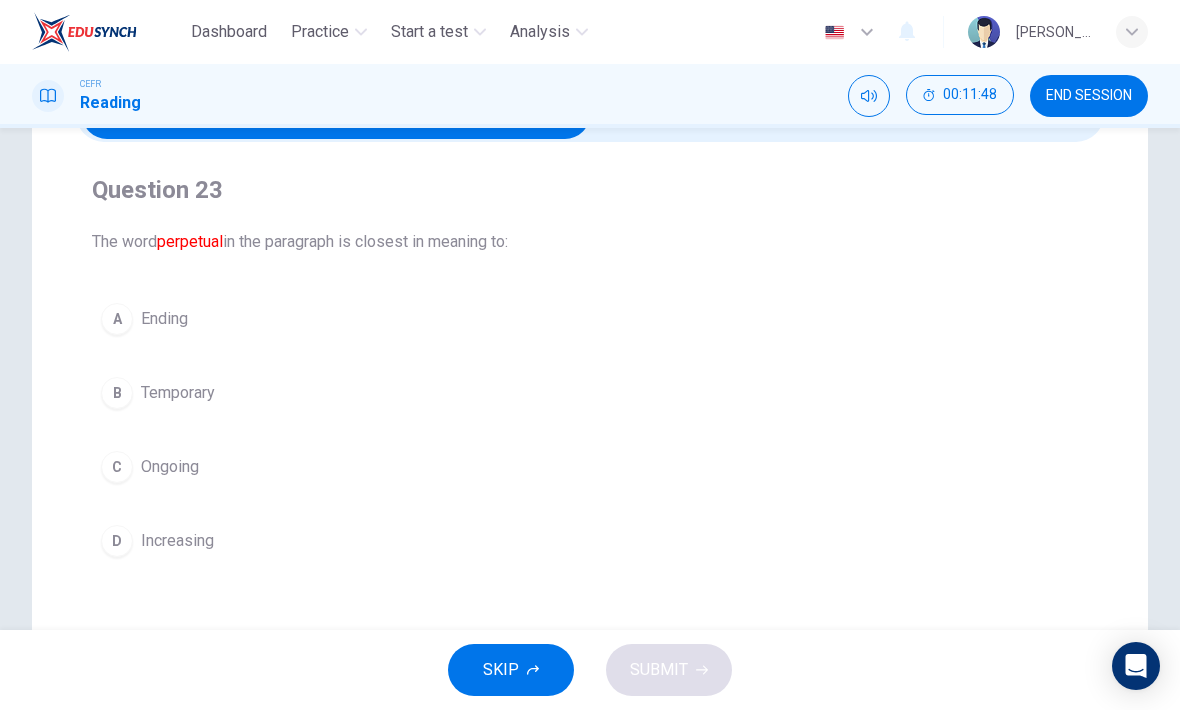 click on "C Ongoing" at bounding box center (590, 467) 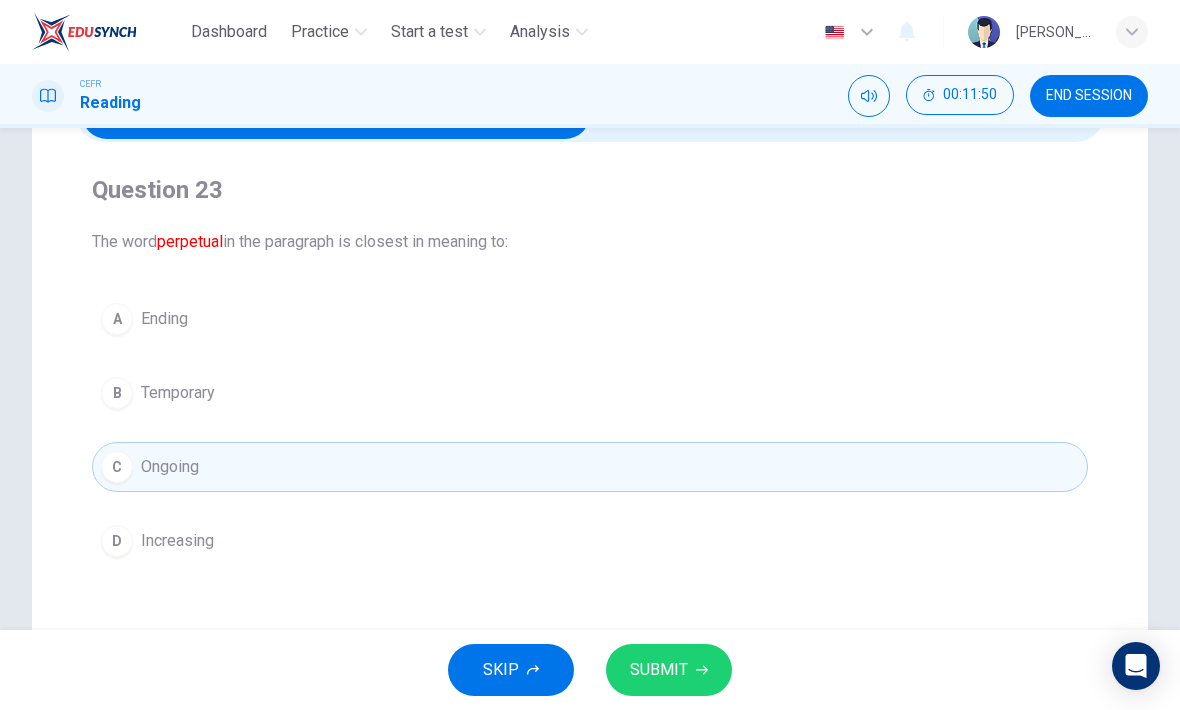 click on "SUBMIT" at bounding box center [669, 670] 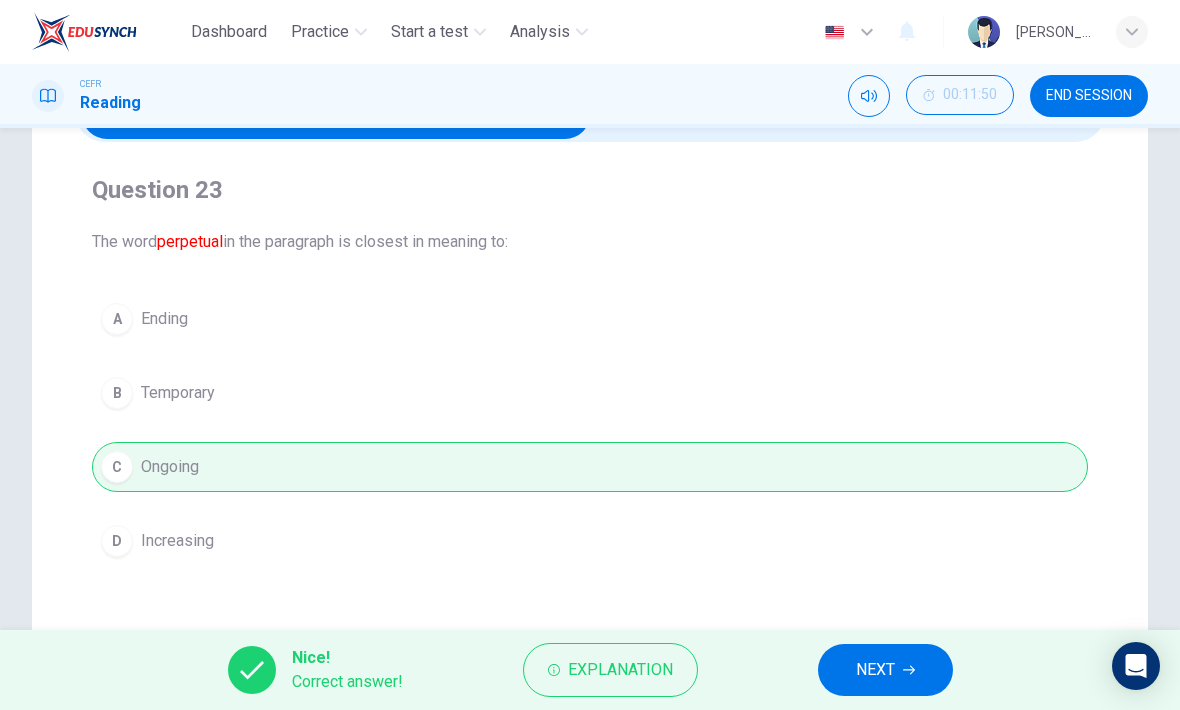 click on "NEXT" at bounding box center [875, 670] 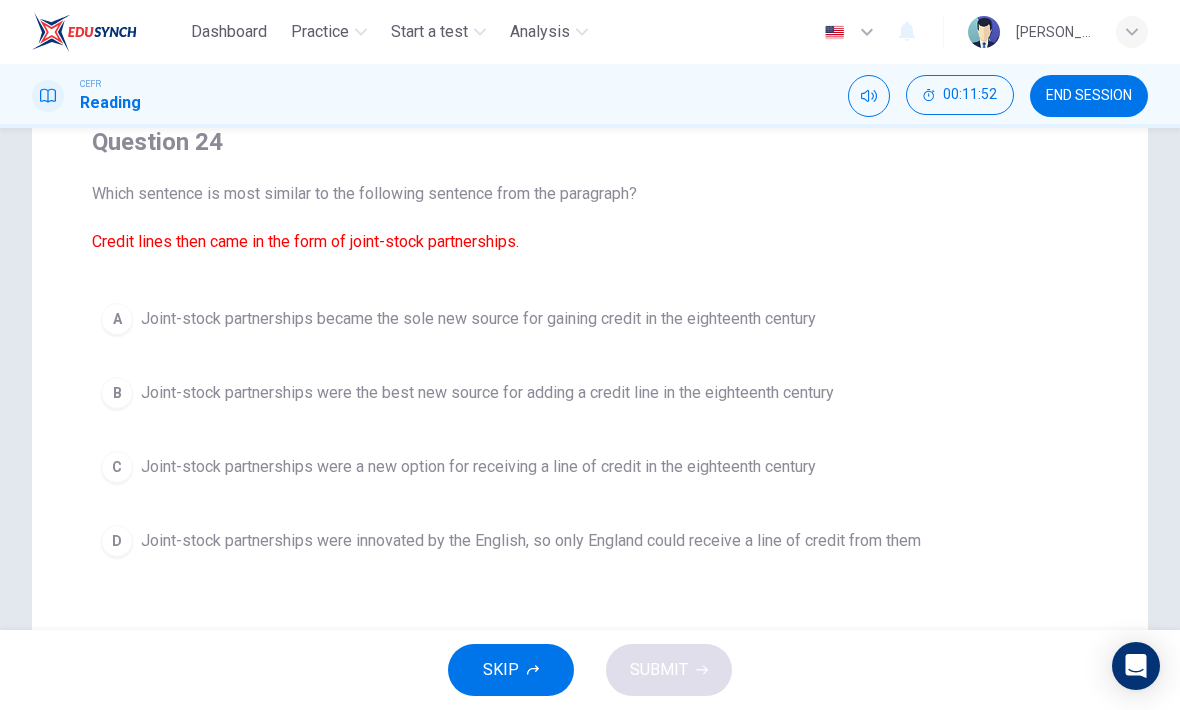 scroll, scrollTop: 173, scrollLeft: 0, axis: vertical 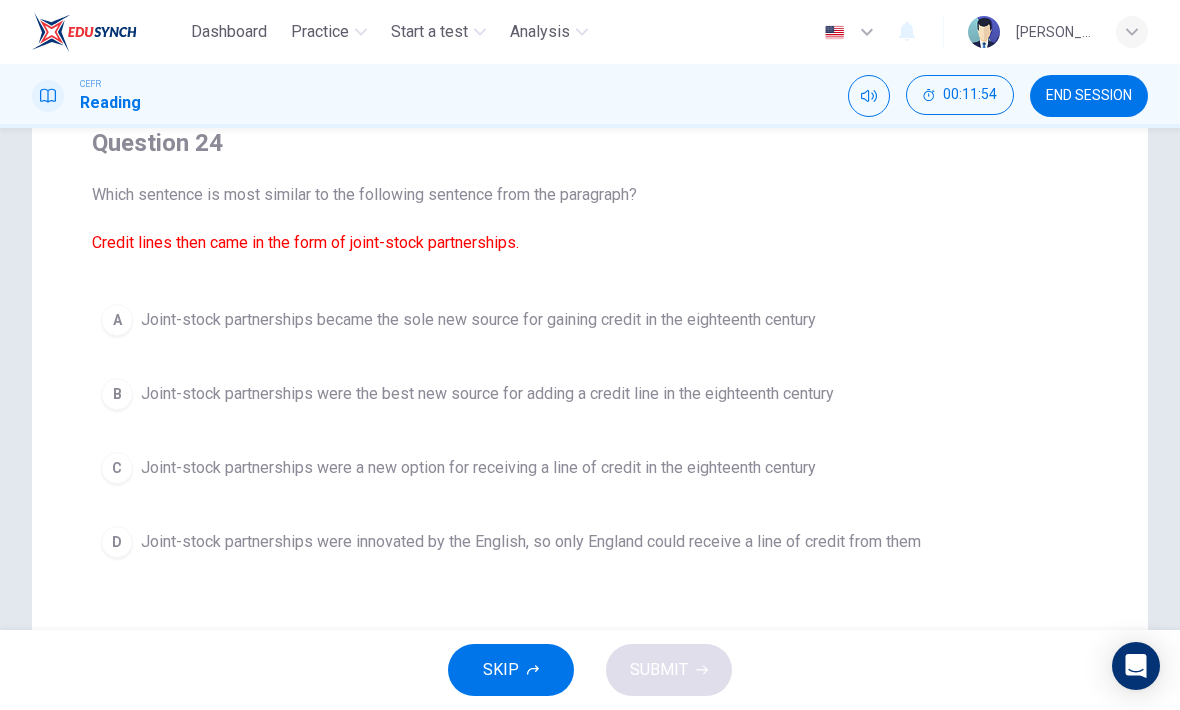 click on "Joint-stock partnerships were a new option for receiving a line of credit in the eighteenth century" at bounding box center [478, 468] 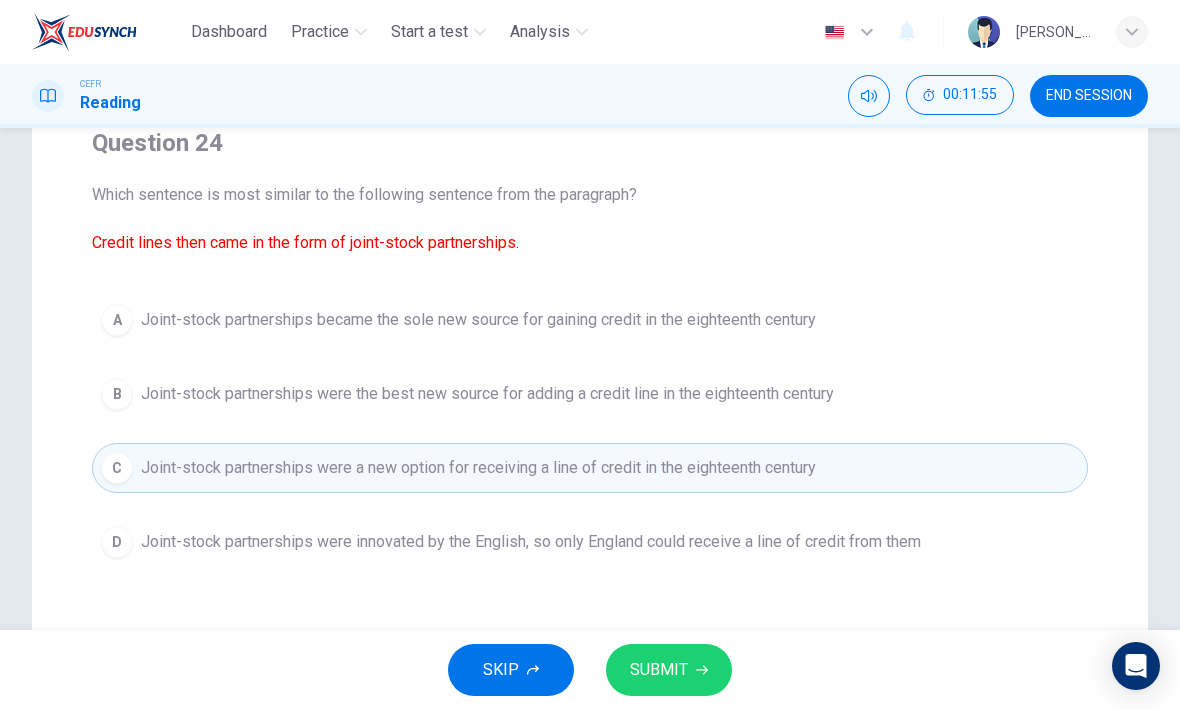 click on "SUBMIT" at bounding box center (669, 670) 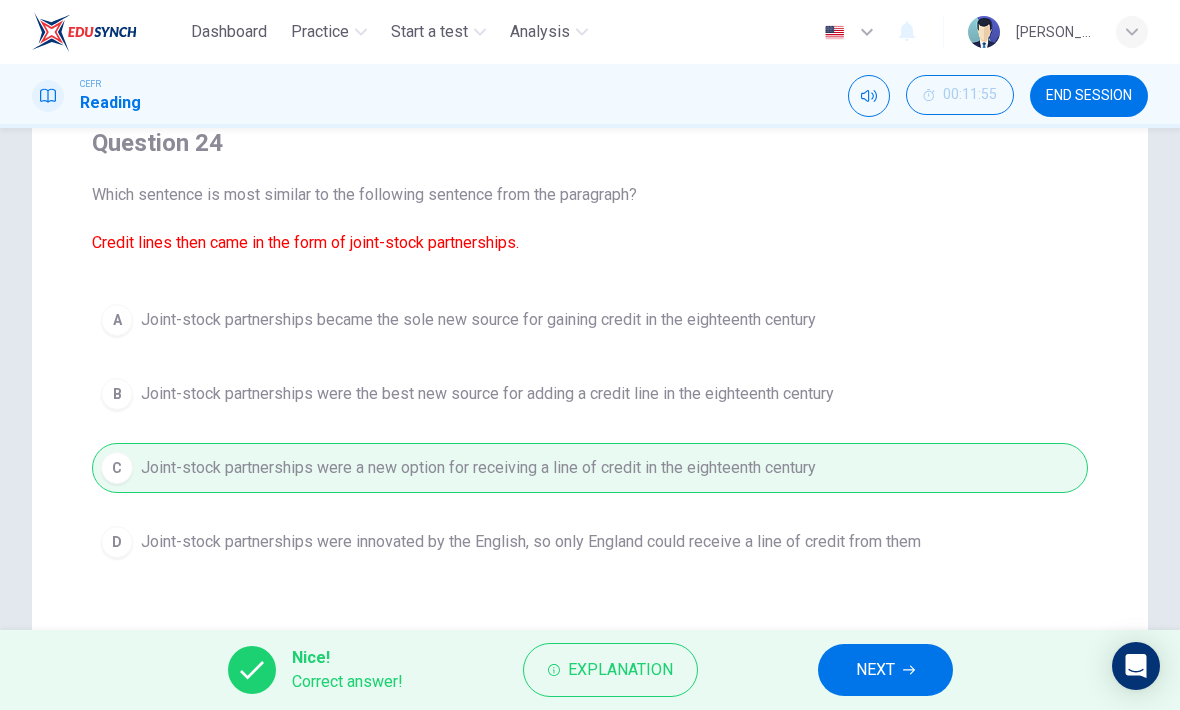click on "NEXT" at bounding box center (875, 670) 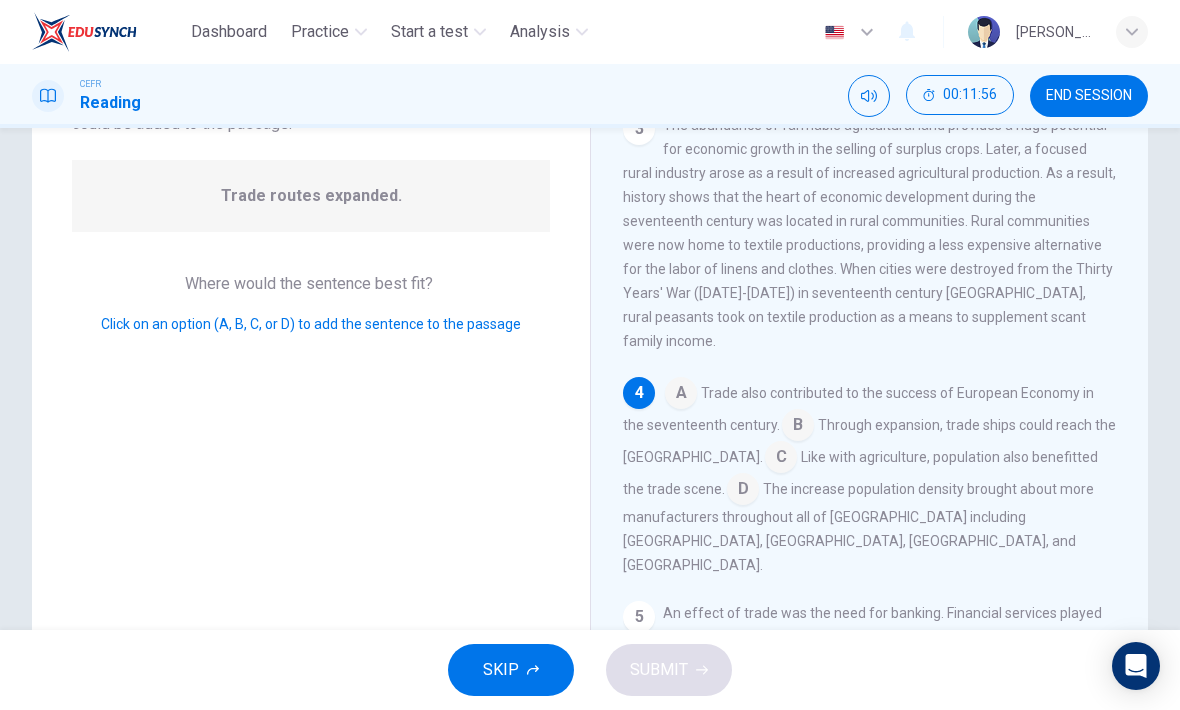 scroll, scrollTop: 412, scrollLeft: 0, axis: vertical 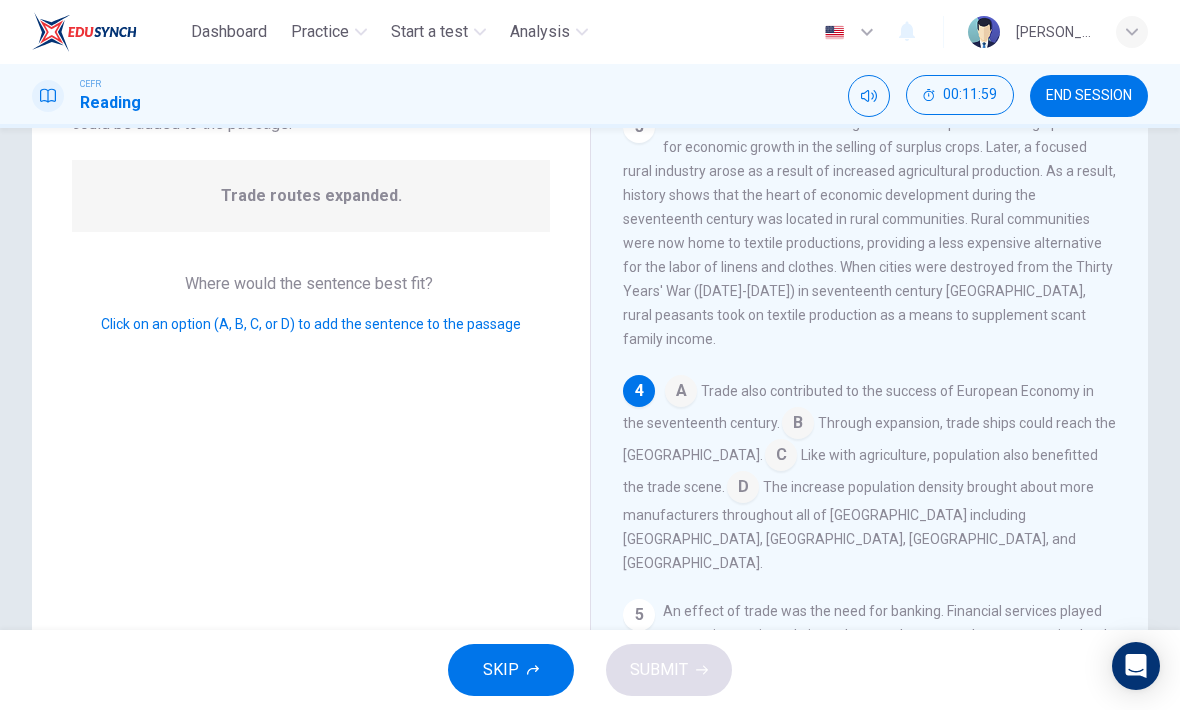 click at bounding box center (798, 425) 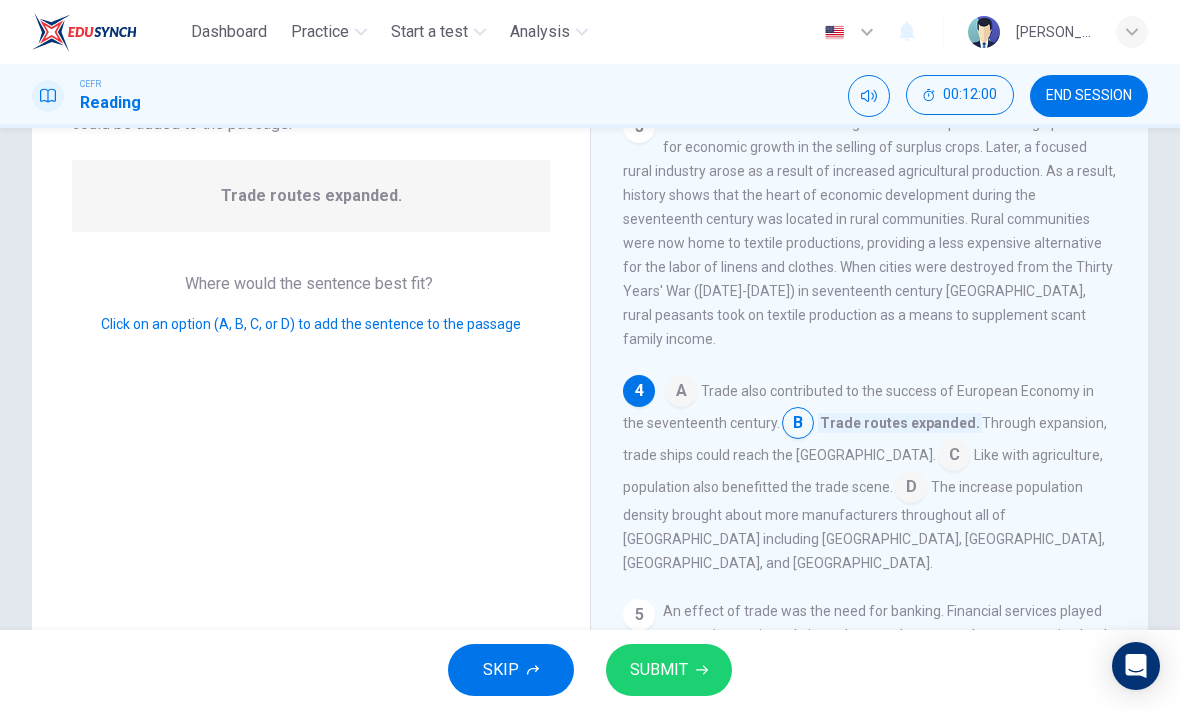 click on "SUBMIT" at bounding box center [659, 670] 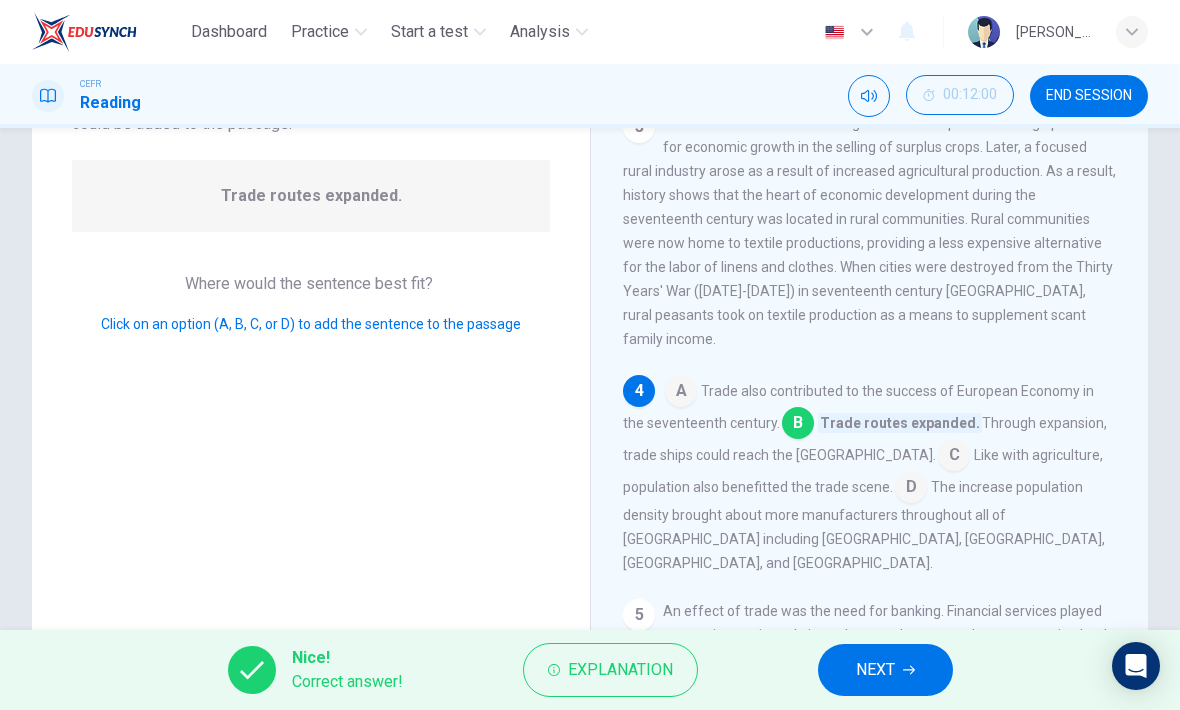 click on "NEXT" at bounding box center (885, 670) 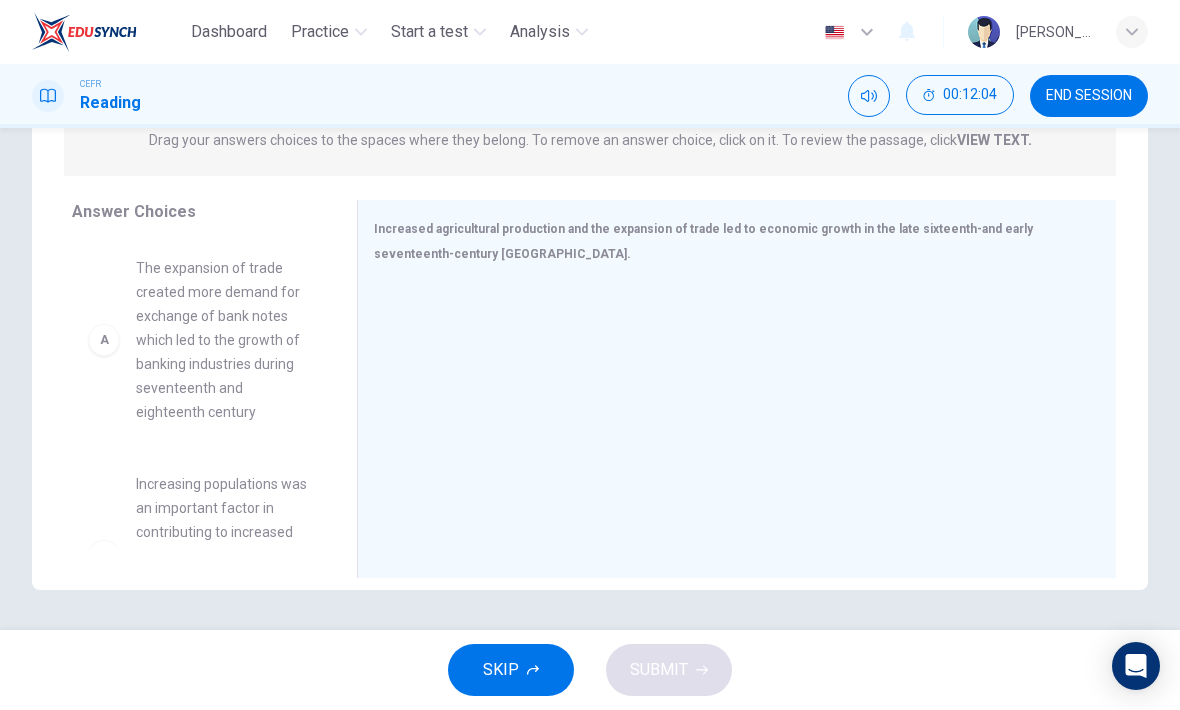 scroll, scrollTop: 273, scrollLeft: 0, axis: vertical 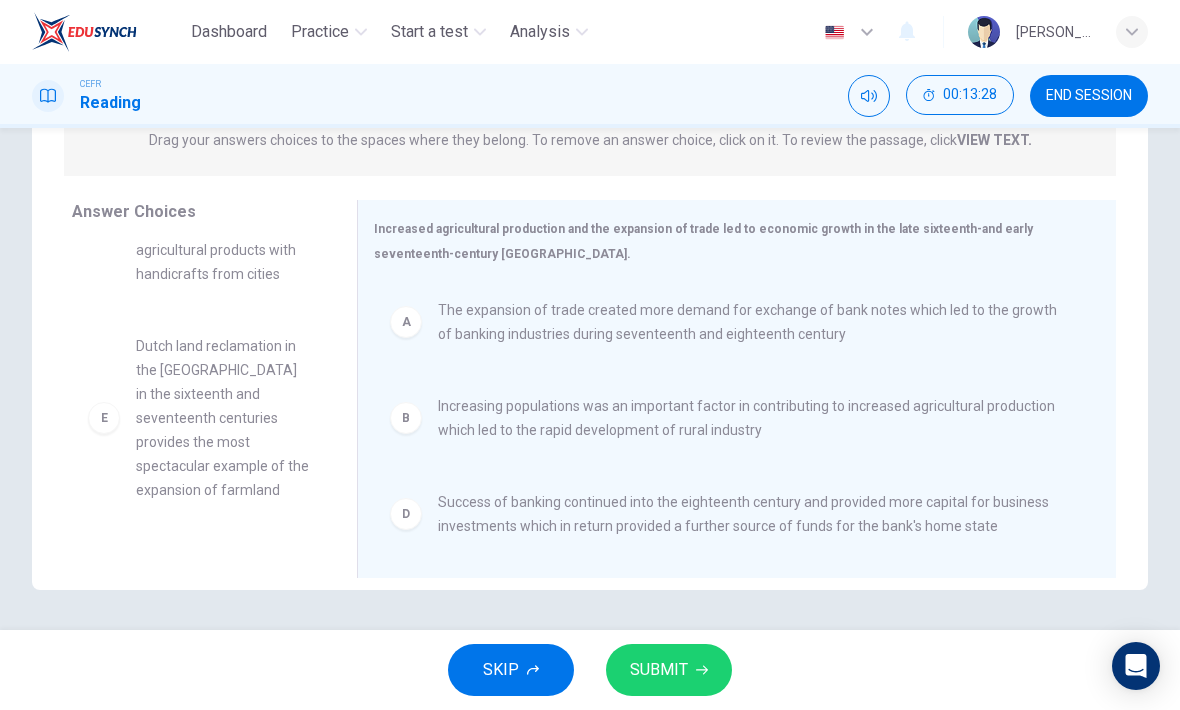 click on "SUBMIT" at bounding box center (669, 670) 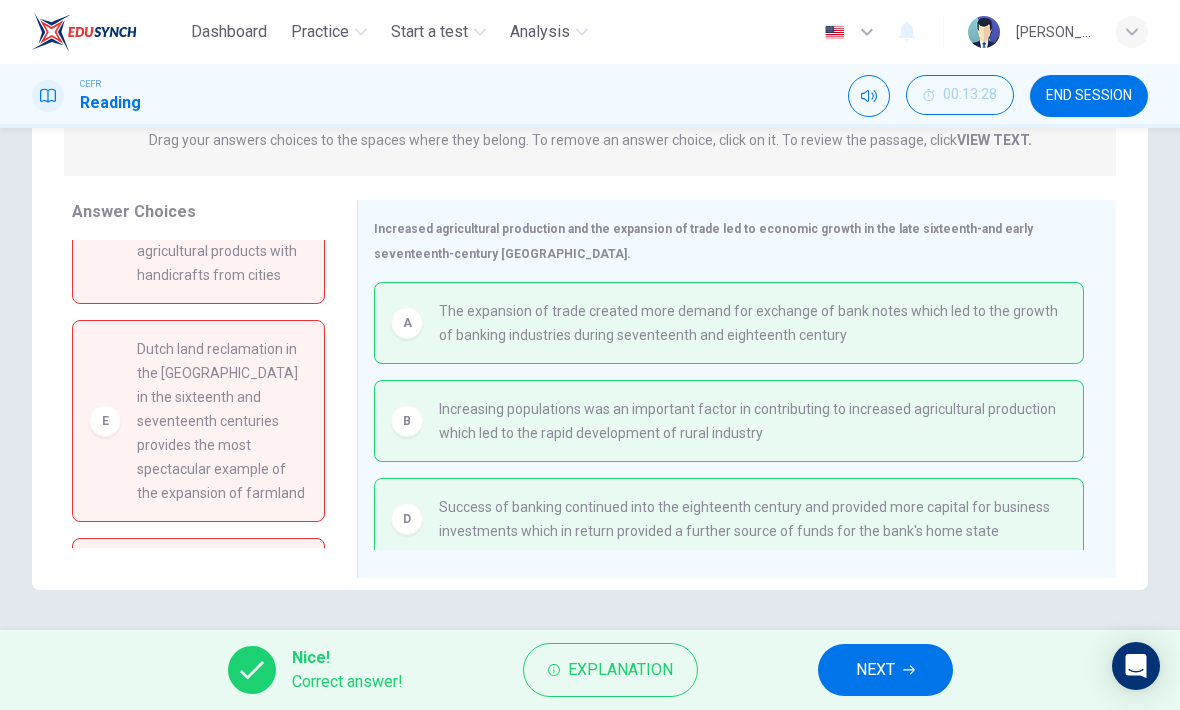 click on "END SESSION" at bounding box center [1089, 96] 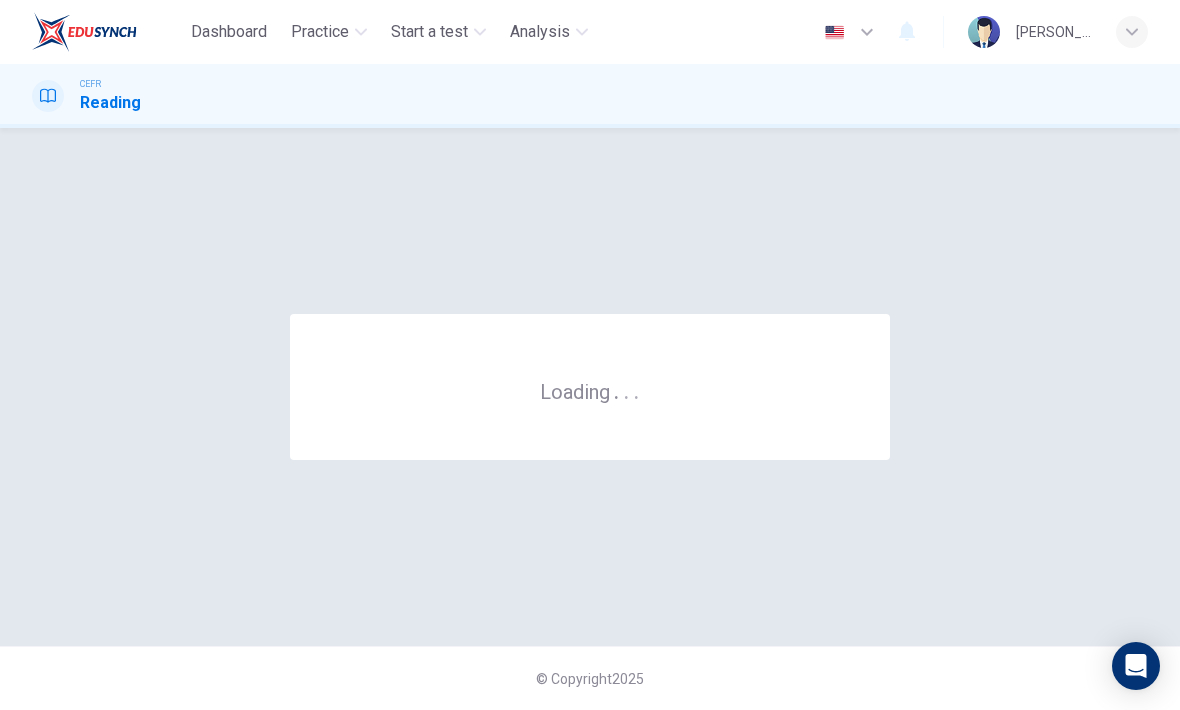 scroll, scrollTop: 0, scrollLeft: 0, axis: both 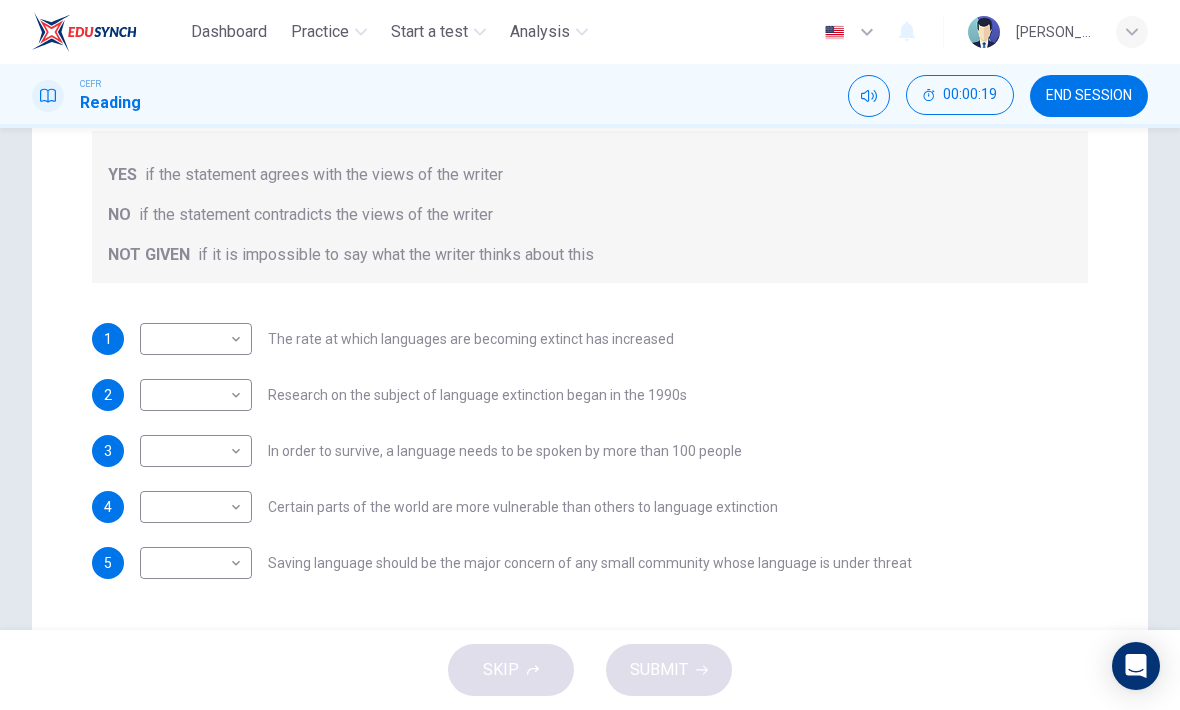 click on "Dashboard Practice Start a test Analysis English en ​ [PERSON_NAME] CEFR Reading 00:00:19 END SESSION Questions 1 - 5 Do the following statements agree with the views of the writer in the Passage?  In the boxes below, write YES if the statement agrees with the views of the writer NO if the statement contradicts the views of the writer NOT GIVEN if it is impossible to say what the writer thinks about this 1 ​ ​ The rate at which languages are becoming extinct has increased 2 ​ ​ Research on the subject of language extinction began in the 1990s 3 ​ ​ In order to survive, a language needs to be spoken by more than 100 people 4 ​ ​ Certain parts of the world are more vulnerable than others to language extinction 5 ​ ​ Saving language should be the major concern of any small community whose language is under threat Saving Language CLICK TO ZOOM Click to Zoom 1 2 3 4 5 6 7 8 9 10 11 12 SKIP SUBMIT EduSynch - Online Language Proficiency Testing
Dashboard Practice" at bounding box center (590, 355) 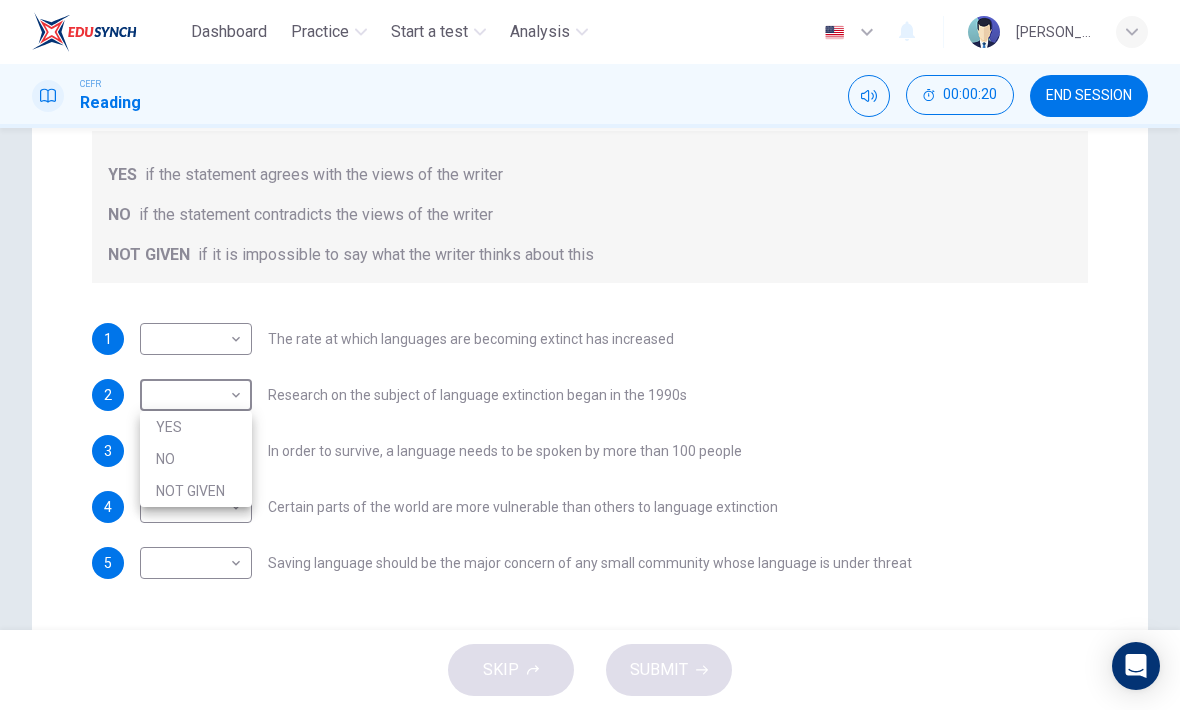click on "YES" at bounding box center (196, 427) 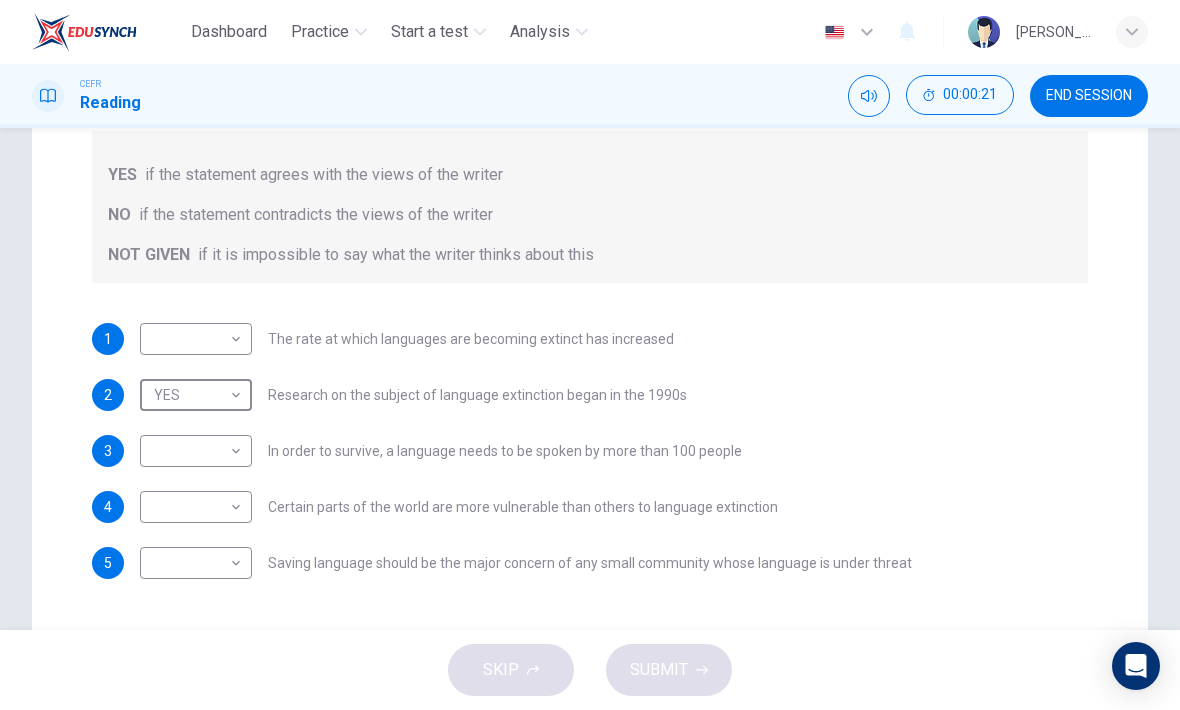 click on "Dashboard Practice Start a test Analysis English en ​ [PERSON_NAME] CEFR Reading 00:00:21 END SESSION Questions 1 - 5 Do the following statements agree with the views of the writer in the Passage?  In the boxes below, write YES if the statement agrees with the views of the writer NO if the statement contradicts the views of the writer NOT GIVEN if it is impossible to say what the writer thinks about this 1 ​ ​ The rate at which languages are becoming extinct has increased 2 YES YES ​ Research on the subject of language extinction began in the 1990s 3 ​ ​ In order to survive, a language needs to be spoken by more than 100 people 4 ​ ​ Certain parts of the world are more vulnerable than others to language extinction 5 ​ ​ Saving language should be the major concern of any small community whose language is under threat Saving Language CLICK TO ZOOM Click to Zoom 1 2 3 4 5 6 7 8 9 10 11 12 SKIP SUBMIT EduSynch - Online Language Proficiency Testing
Dashboard 2025" at bounding box center [590, 355] 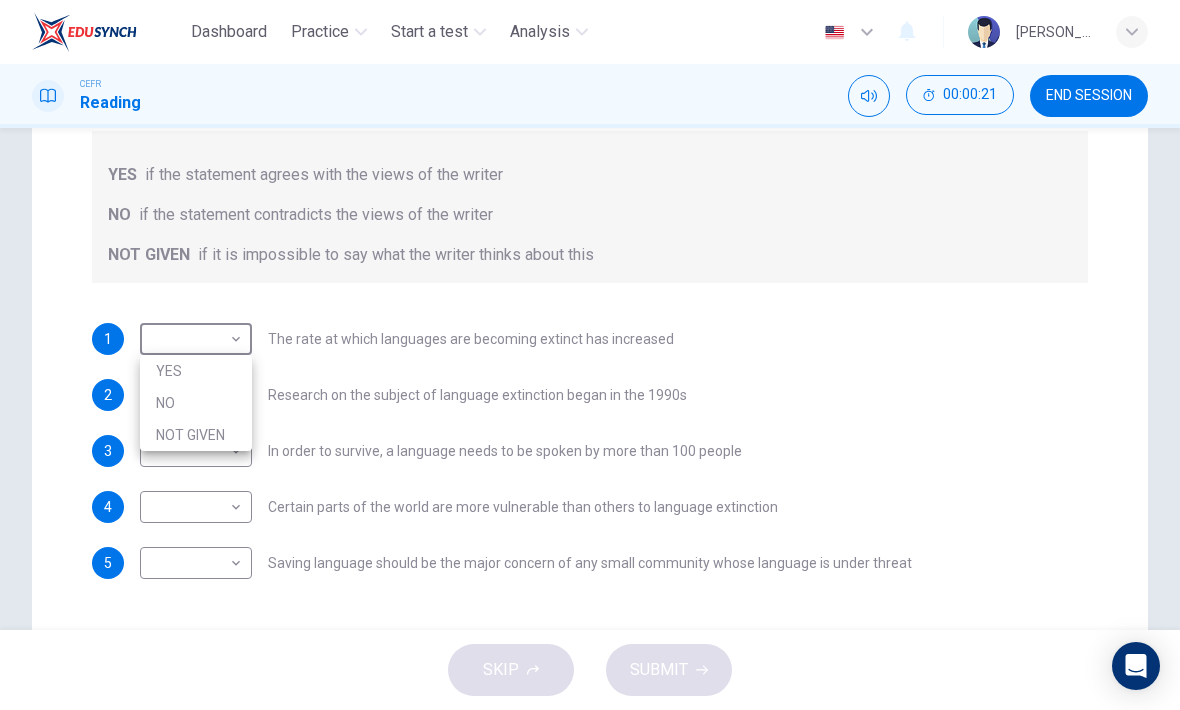 click on "YES" at bounding box center [196, 371] 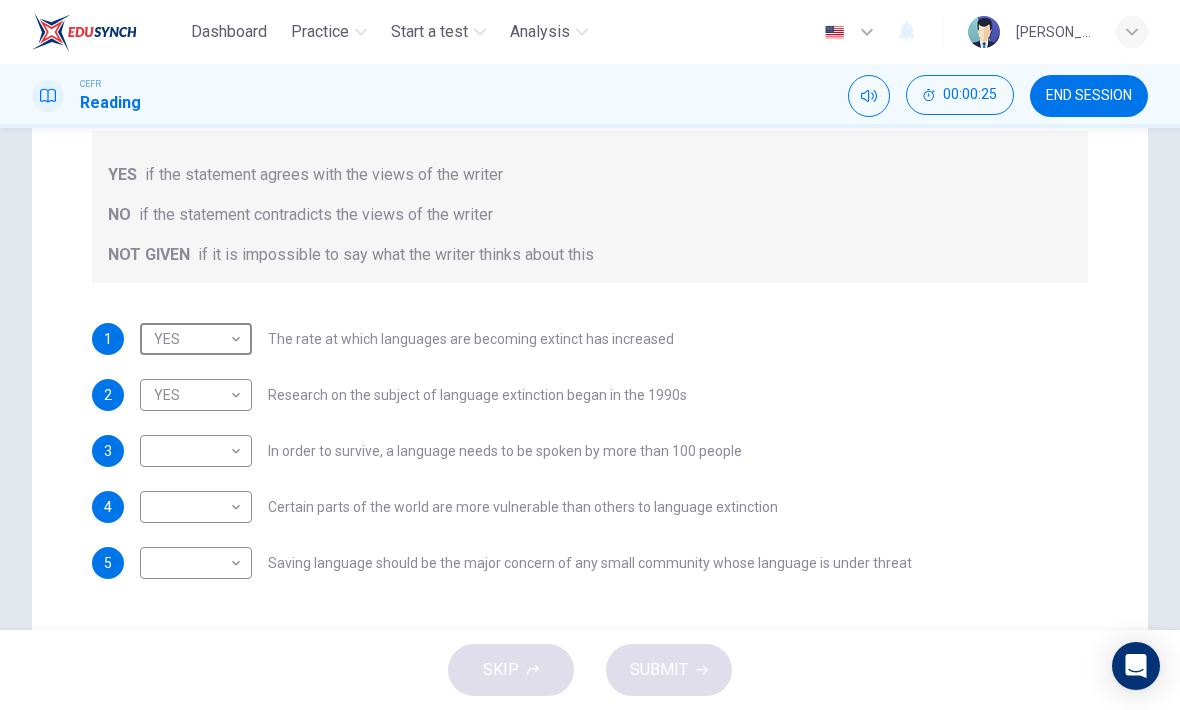 click on "Dashboard Practice Start a test Analysis English en ​ [PERSON_NAME] CEFR Reading 00:00:25 END SESSION Questions 1 - 5 Do the following statements agree with the views of the writer in the Passage?  In the boxes below, write YES if the statement agrees with the views of the writer NO if the statement contradicts the views of the writer NOT GIVEN if it is impossible to say what the writer thinks about this 1 YES YES ​ The rate at which languages are becoming extinct has increased 2 YES YES ​ Research on the subject of language extinction began in the 1990s 3 ​ ​ In order to survive, a language needs to be spoken by more than 100 people 4 ​ ​ Certain parts of the world are more vulnerable than others to language extinction 5 ​ ​ Saving language should be the major concern of any small community whose language is under threat Saving Language CLICK TO ZOOM Click to Zoom 1 2 3 4 5 6 7 8 9 10 11 12 SKIP SUBMIT EduSynch - Online Language Proficiency Testing
Dashboard" at bounding box center [590, 355] 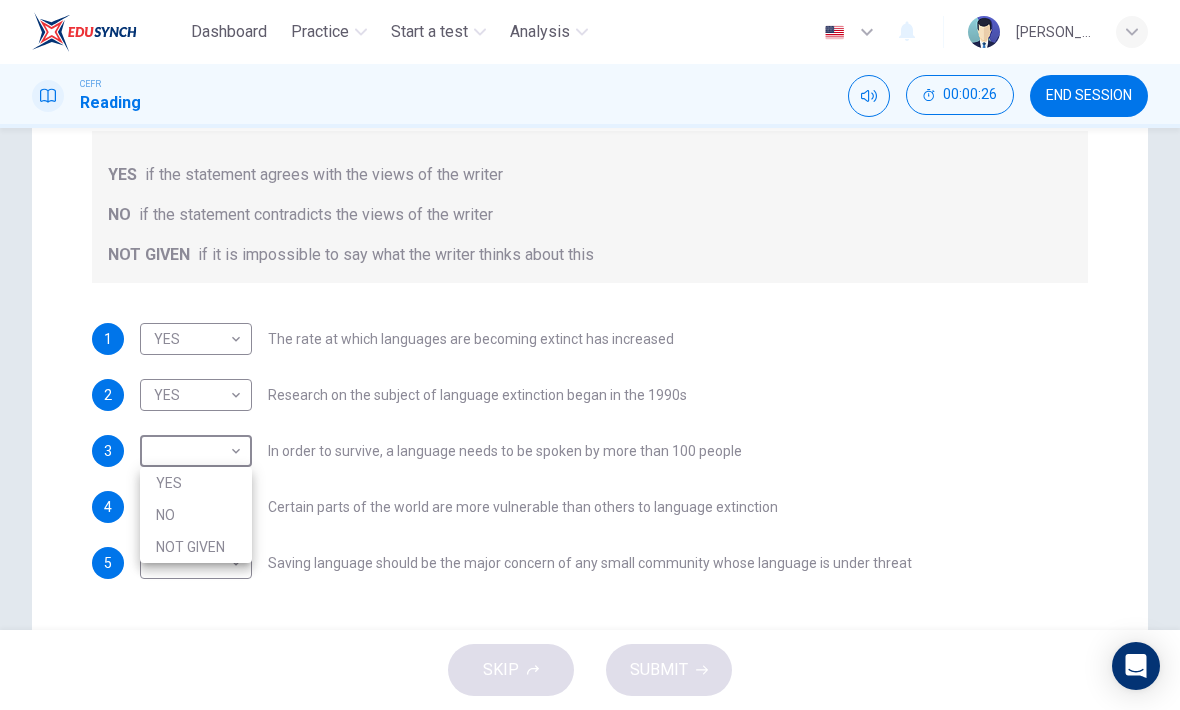 click on "NOT GIVEN" at bounding box center (196, 547) 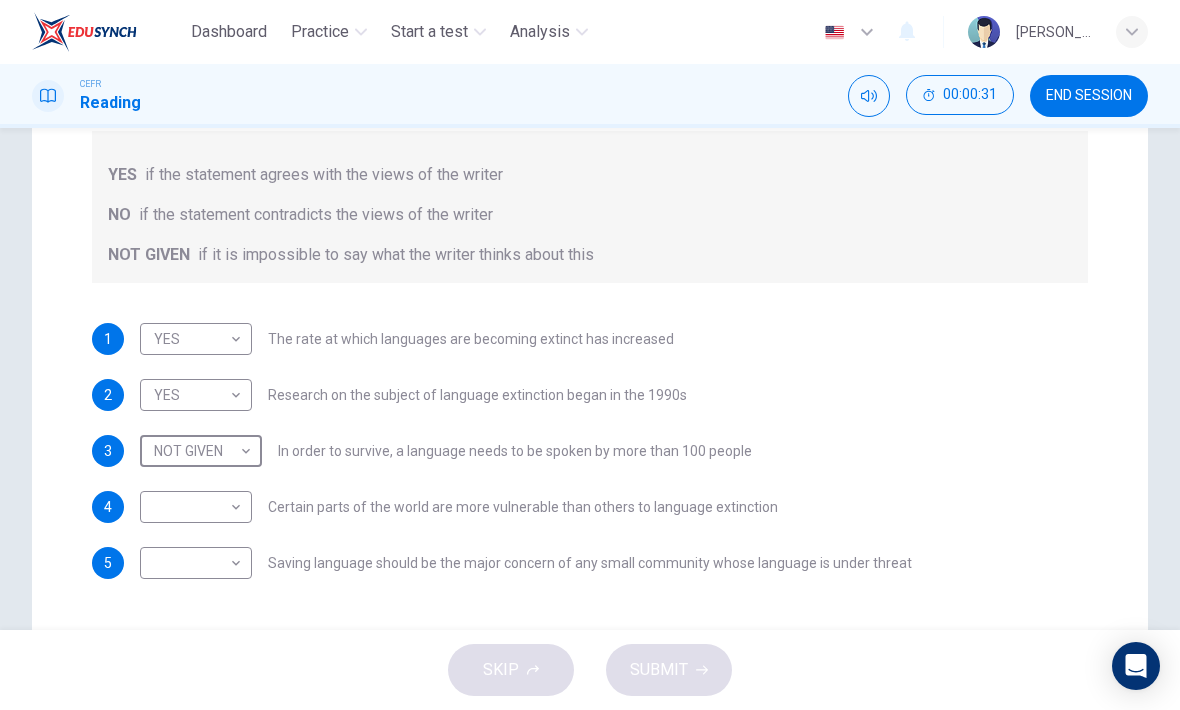 click on "Dashboard Practice Start a test Analysis English en ​ [PERSON_NAME] CEFR Reading 00:00:31 END SESSION Questions 1 - 5 Do the following statements agree with the views of the writer in the Passage?  In the boxes below, write YES if the statement agrees with the views of the writer NO if the statement contradicts the views of the writer NOT GIVEN if it is impossible to say what the writer thinks about this 1 YES YES ​ The rate at which languages are becoming extinct has increased 2 YES YES ​ Research on the subject of language extinction began in the 1990s 3 NOT GIVEN NOT GIVEN ​ In order to survive, a language needs to be spoken by more than 100 people 4 ​ ​ Certain parts of the world are more vulnerable than others to language extinction 5 ​ ​ Saving language should be the major concern of any small community whose language is under threat Saving Language CLICK TO ZOOM Click to Zoom 1 2 3 4 5 6 7 8 9 10 11 12 SKIP SUBMIT EduSynch - Online Language Proficiency Testing" at bounding box center [590, 355] 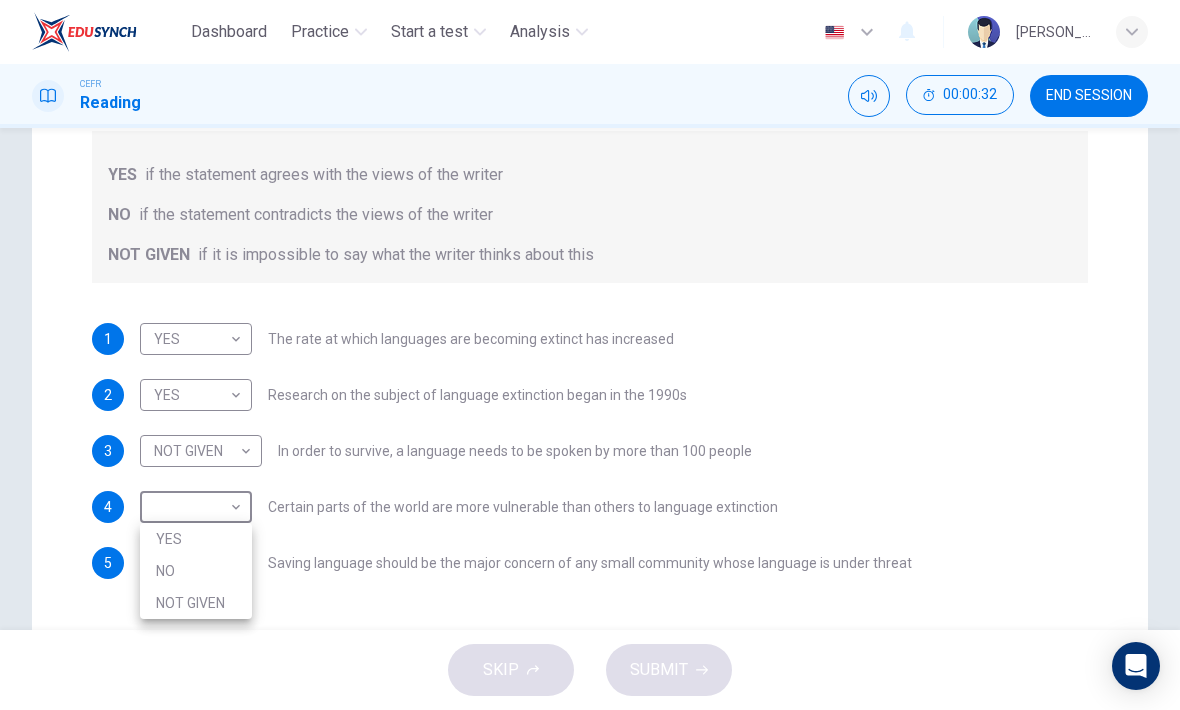 click on "NO" at bounding box center (196, 571) 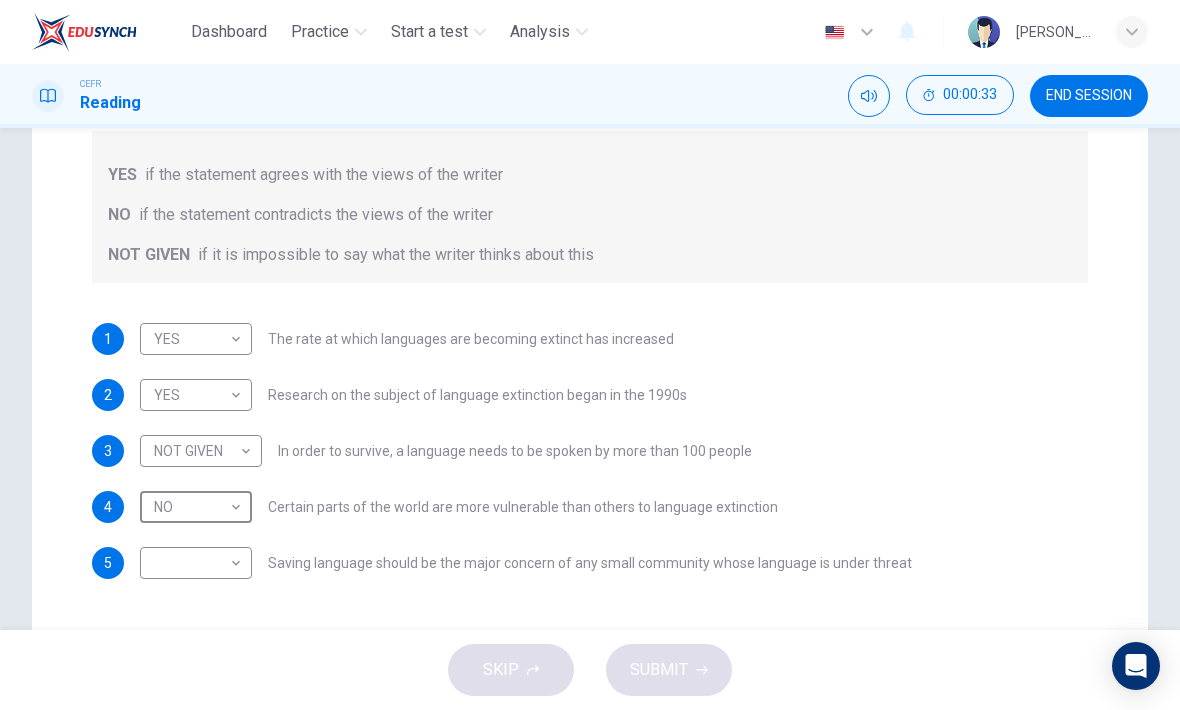 click on "Dashboard Practice Start a test Analysis English en ​ [PERSON_NAME] CEFR Reading 00:00:33 END SESSION Questions 1 - 5 Do the following statements agree with the views of the writer in the Passage?  In the boxes below, write YES if the statement agrees with the views of the writer NO if the statement contradicts the views of the writer NOT GIVEN if it is impossible to say what the writer thinks about this 1 YES YES ​ The rate at which languages are becoming extinct has increased 2 YES YES ​ Research on the subject of language extinction began in the 1990s 3 NOT GIVEN NOT GIVEN ​ In order to survive, a language needs to be spoken by more than 100 people 4 NO NO ​ Certain parts of the world are more vulnerable than others to language extinction 5 ​ ​ Saving language should be the major concern of any small community whose language is under threat Saving Language CLICK TO ZOOM Click to Zoom 1 2 3 4 5 6 7 8 9 10 11 12 SKIP SUBMIT EduSynch - Online Language Proficiency Testing" at bounding box center [590, 355] 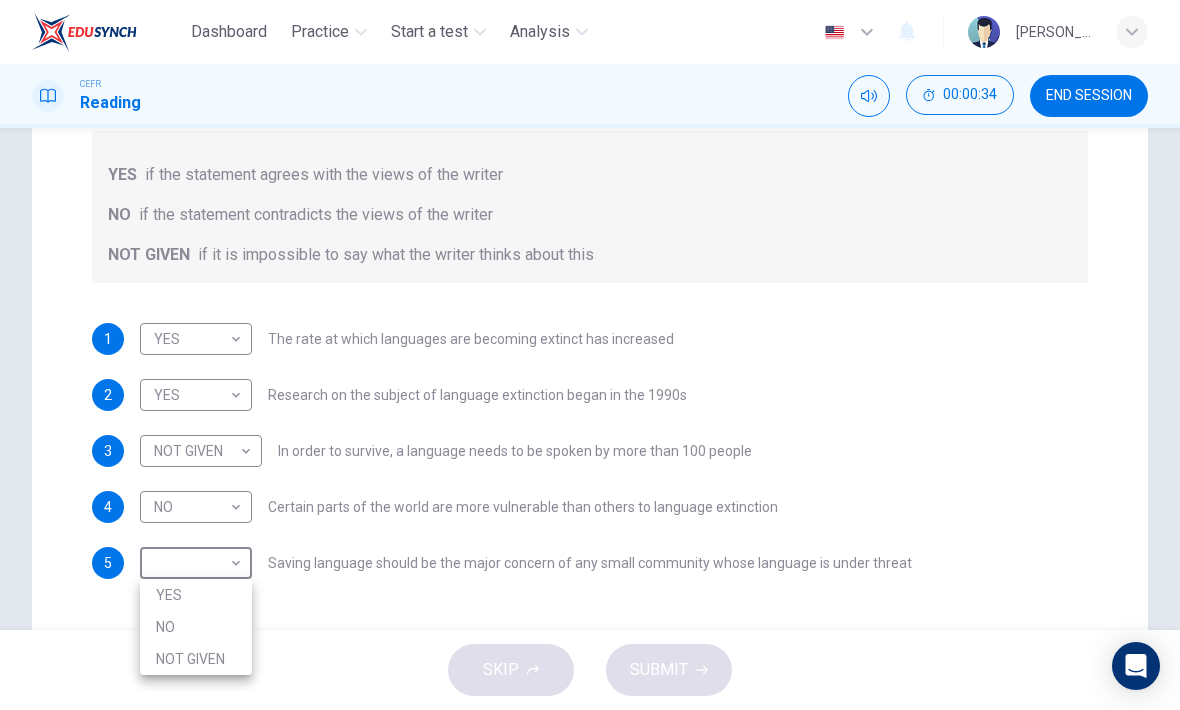 click on "NO" at bounding box center [196, 627] 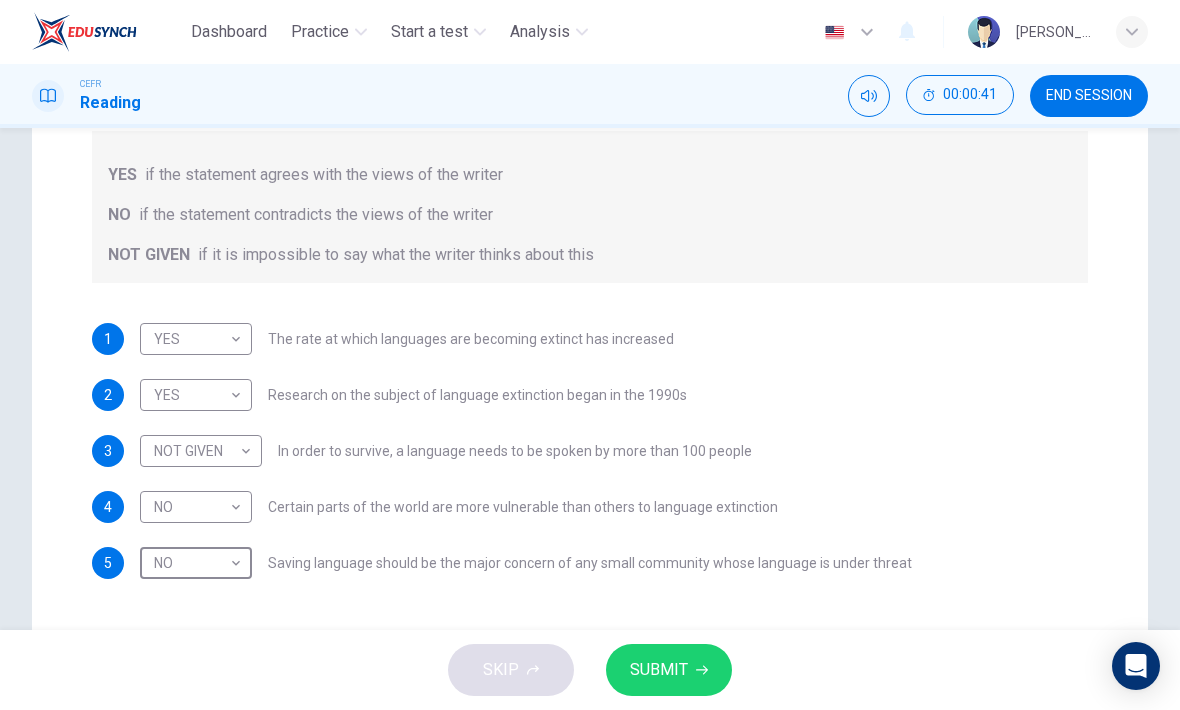 click 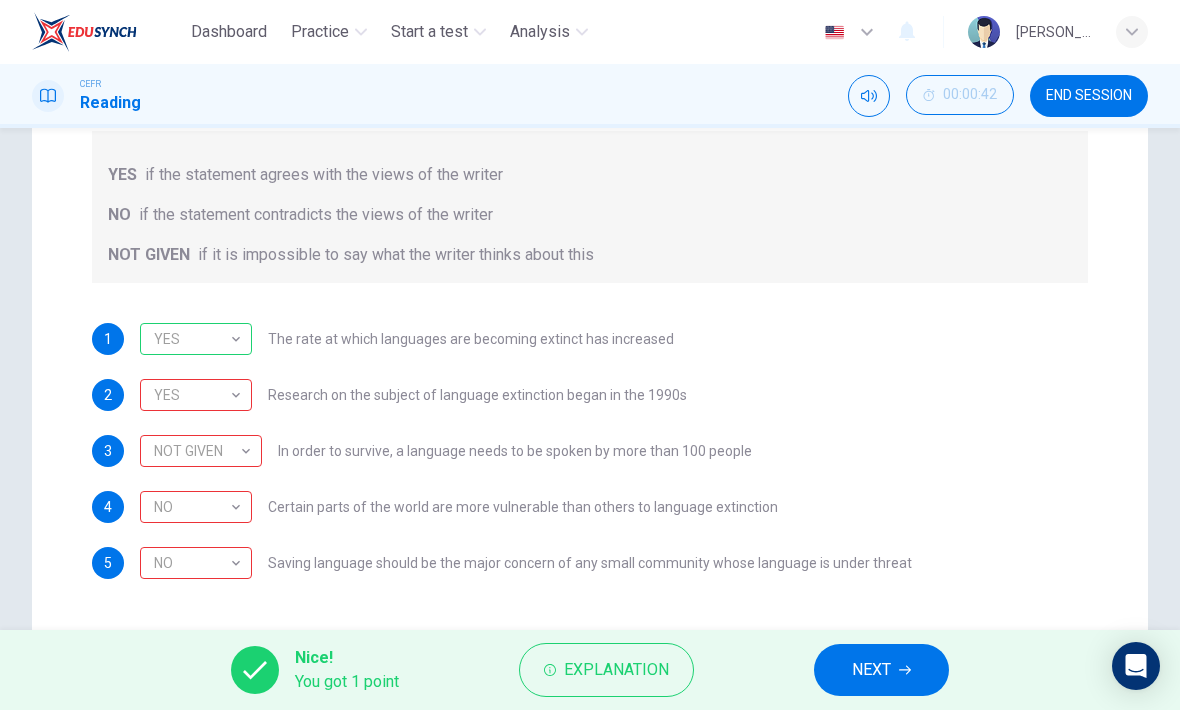 click on "Explanation" at bounding box center (616, 670) 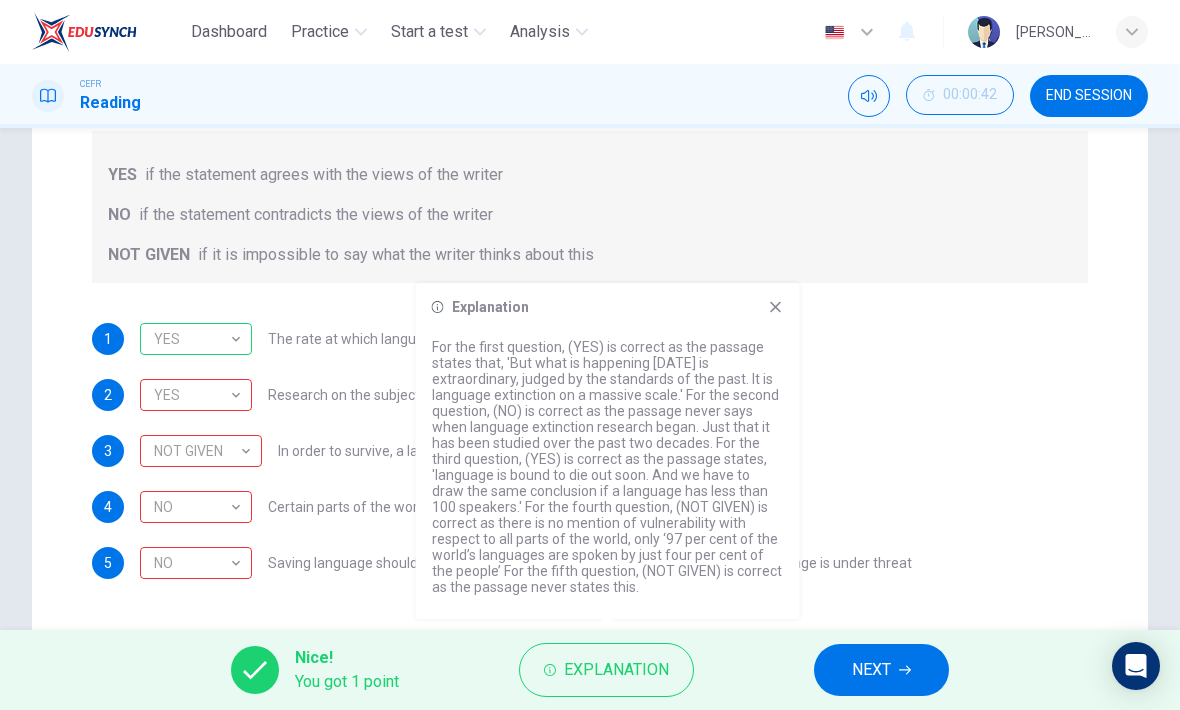 click on "Questions 1 - 5 Do the following statements agree with the views of the writer in the Passage?  In the boxes below, write YES if the statement agrees with the views of the writer NO if the statement contradicts the views of the writer NOT GIVEN if it is impossible to say what the writer thinks about this 1 YES YES ​ The rate at which languages are becoming extinct has increased 2 YES YES ​ Research on the subject of language extinction began in the 1990s 3 NOT GIVEN NOT GIVEN ​ In order to survive, a language needs to be spoken by more than 100 people 4 NO NO ​ Certain parts of the world are more vulnerable than others to language extinction 5 NO NO ​ Saving language should be the major concern of any small community whose language is under threat" at bounding box center (590, 271) 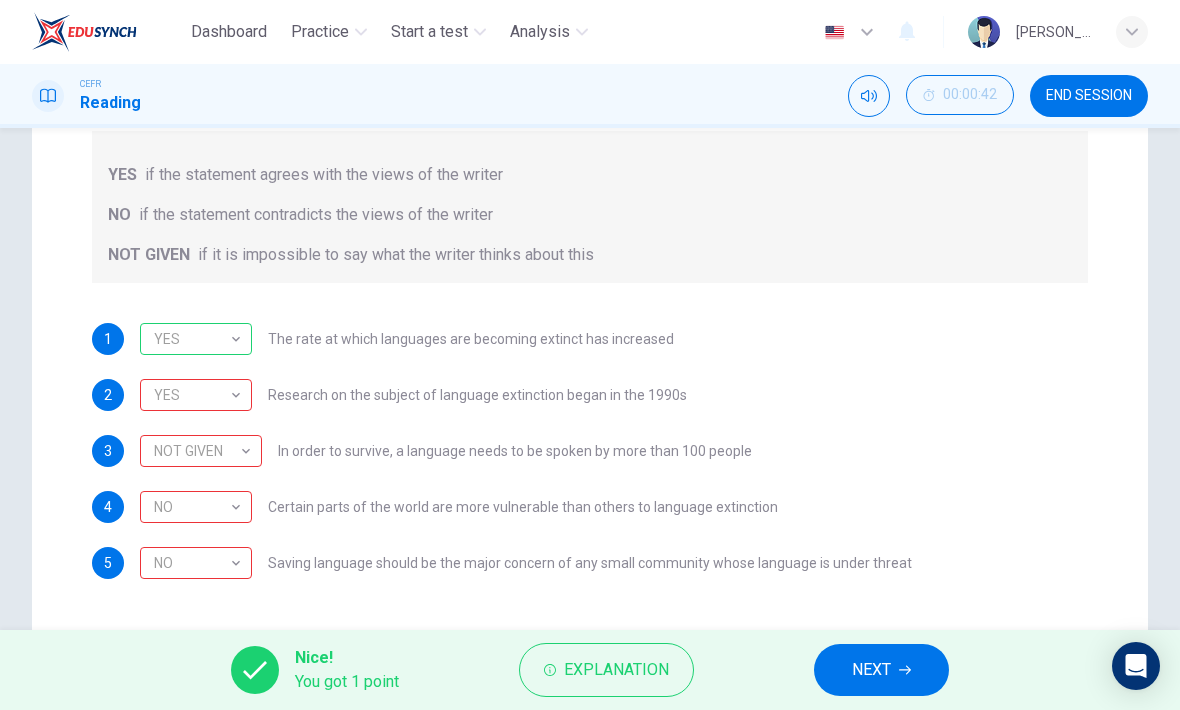 click on "Explanation" at bounding box center (616, 670) 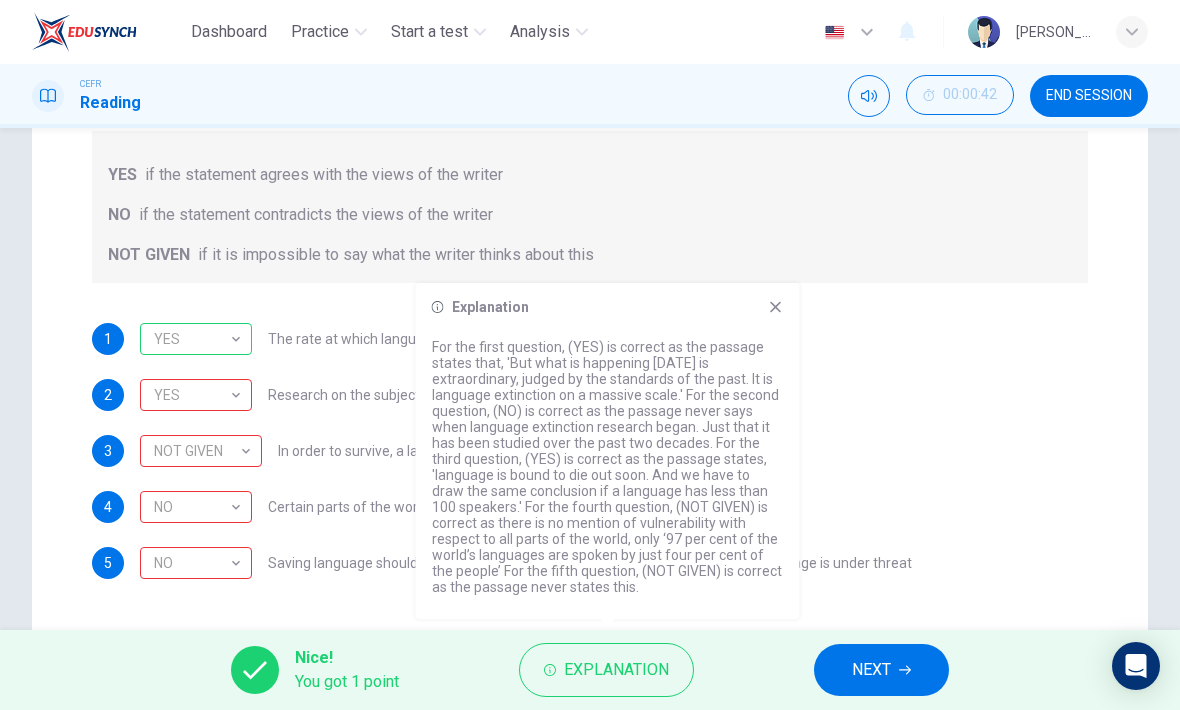 click on "3 NOT GIVEN NOT GIVEN ​ In order to survive, a language needs to be spoken by more than 100 people" at bounding box center [590, 451] 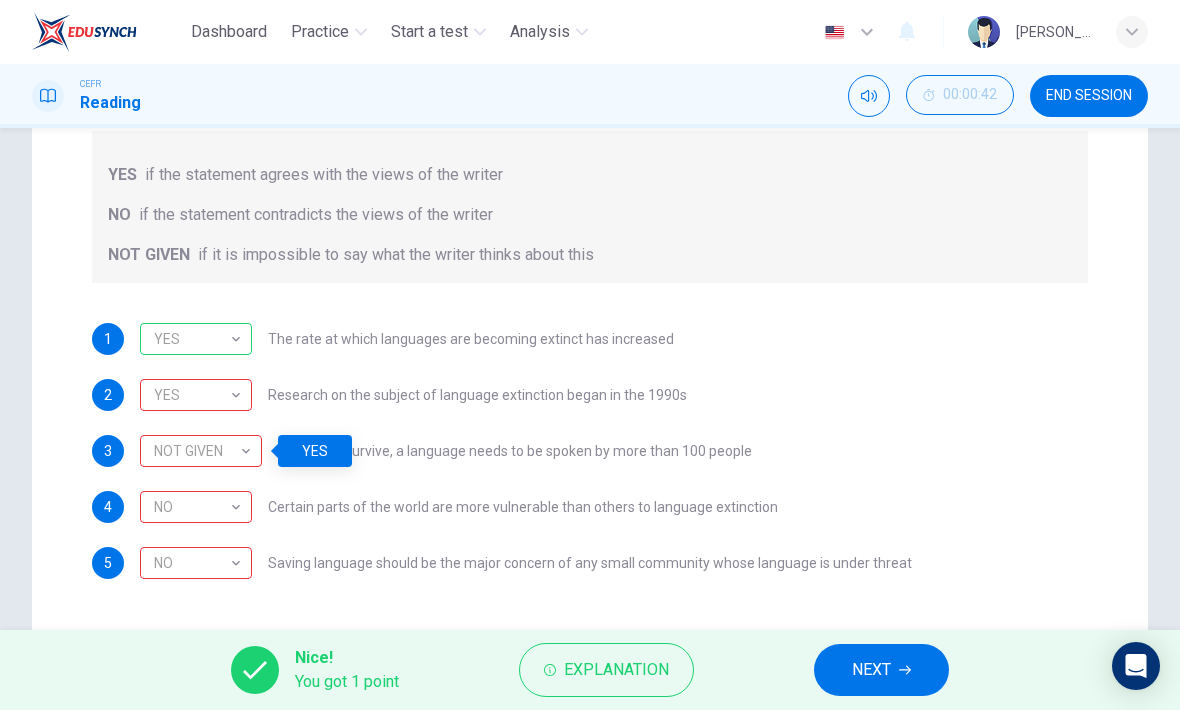 click on "Explanation" at bounding box center (616, 670) 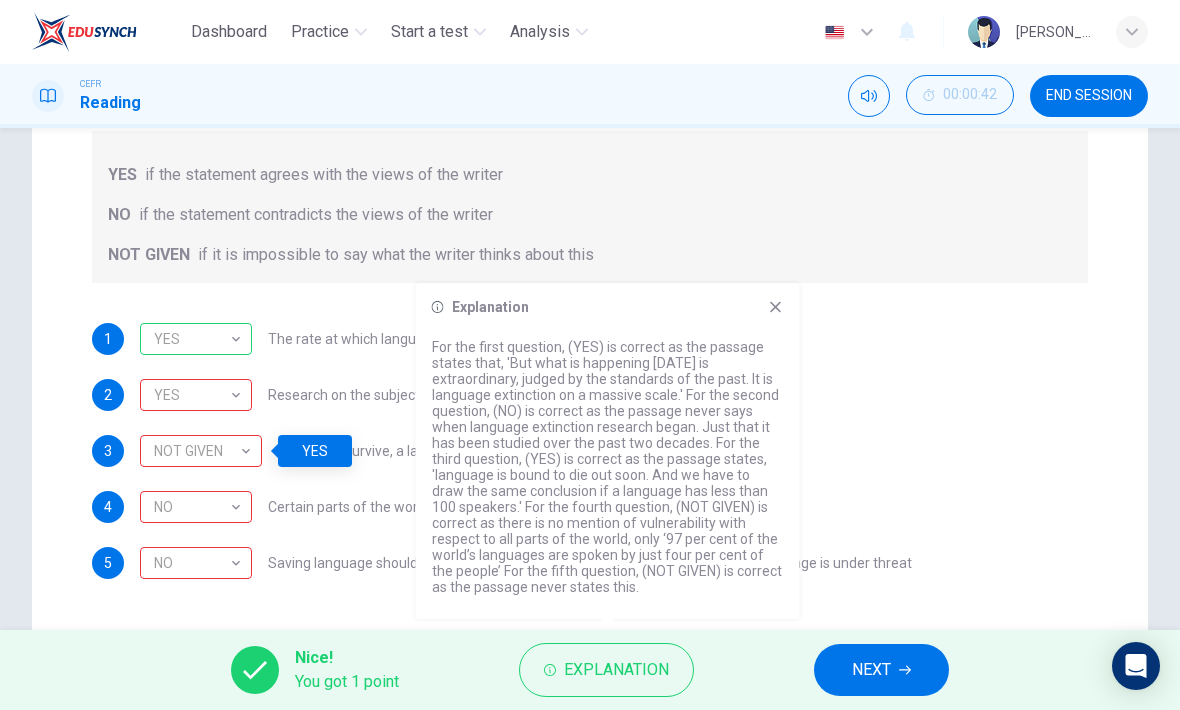 click on "Explanation" at bounding box center (616, 670) 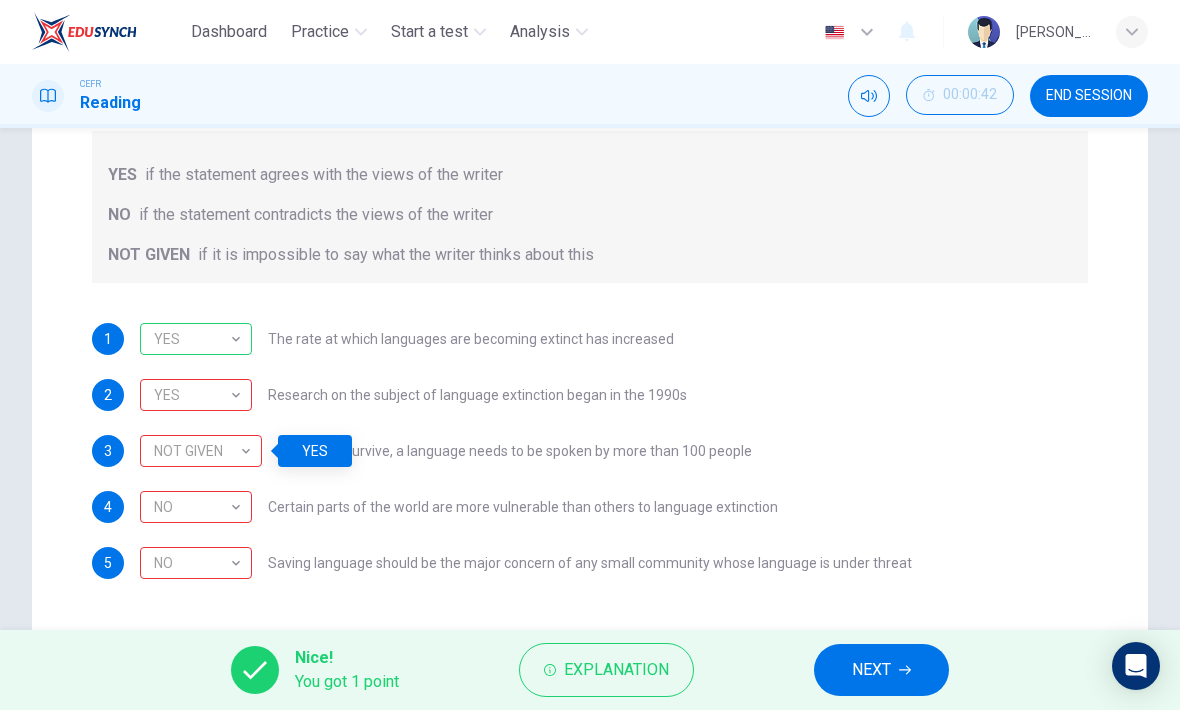 click on "Explanation" at bounding box center (606, 670) 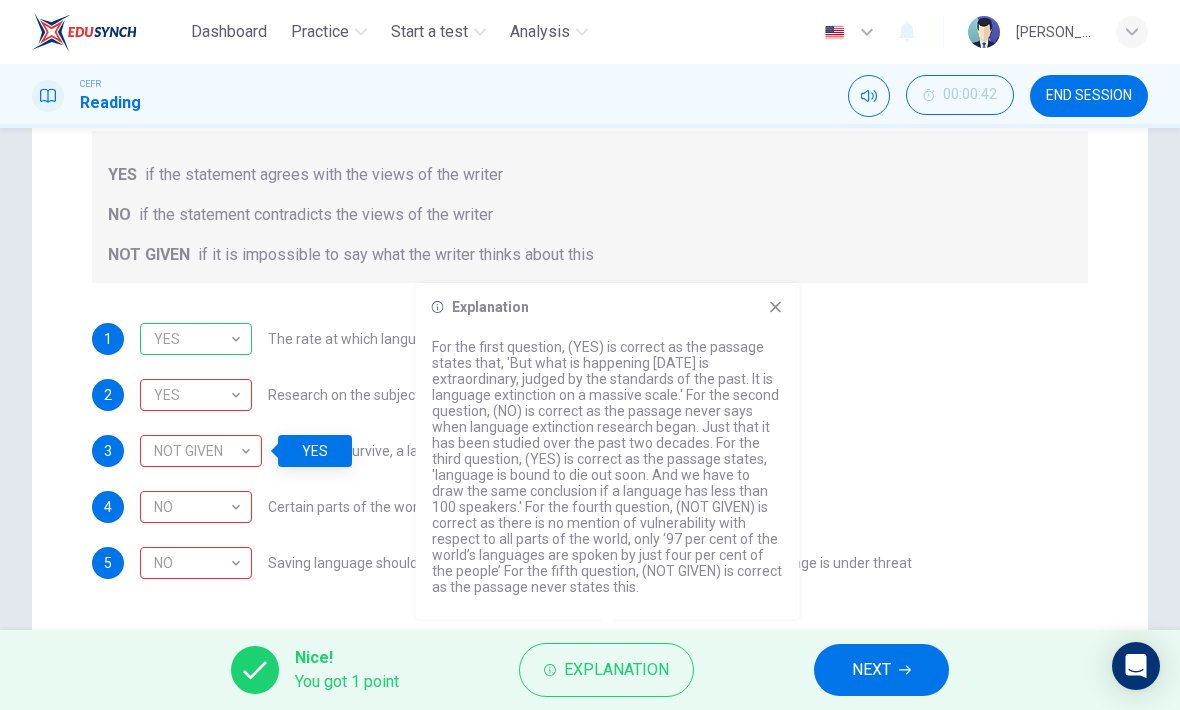 click on "Explanation" at bounding box center (606, 670) 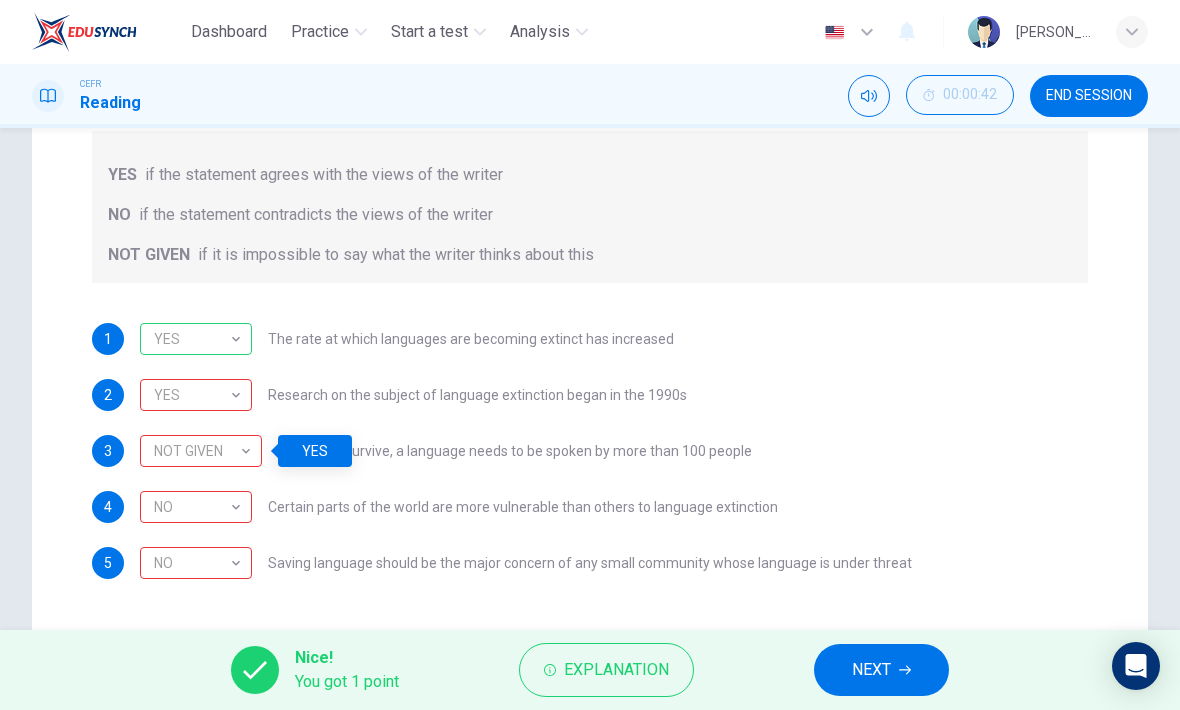 click on "NEXT" at bounding box center [881, 670] 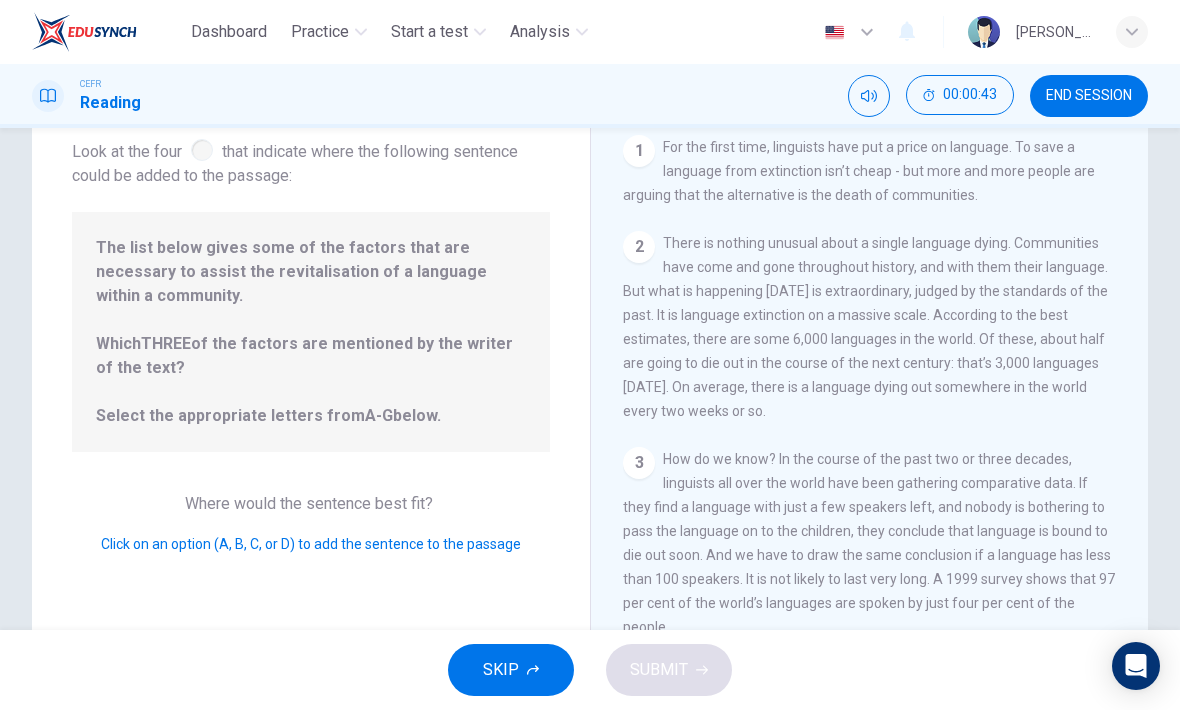 scroll, scrollTop: 116, scrollLeft: 0, axis: vertical 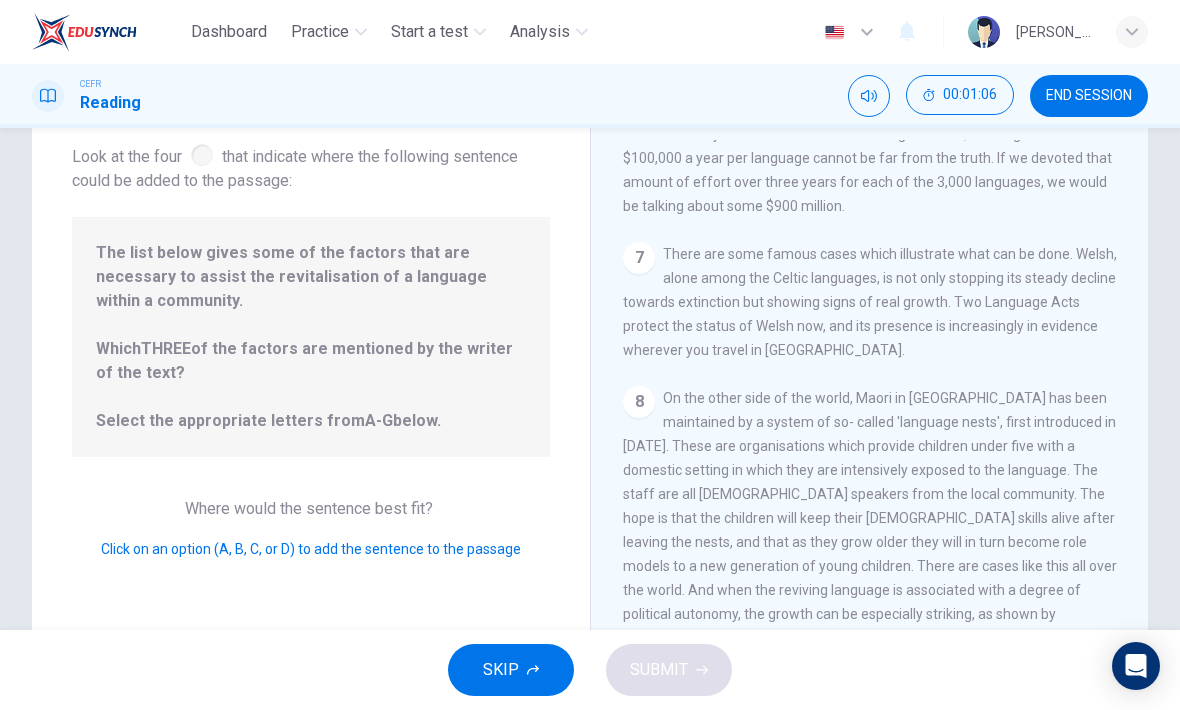 click on "SKIP" at bounding box center [501, 670] 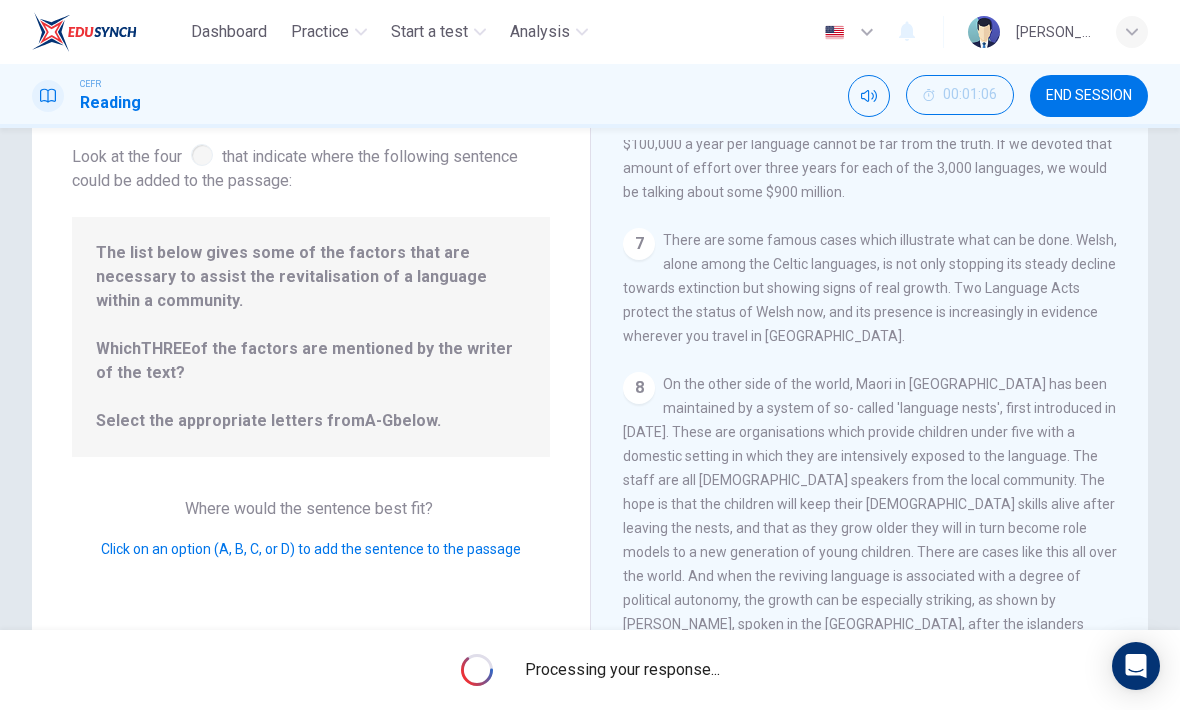 scroll, scrollTop: 1066, scrollLeft: 0, axis: vertical 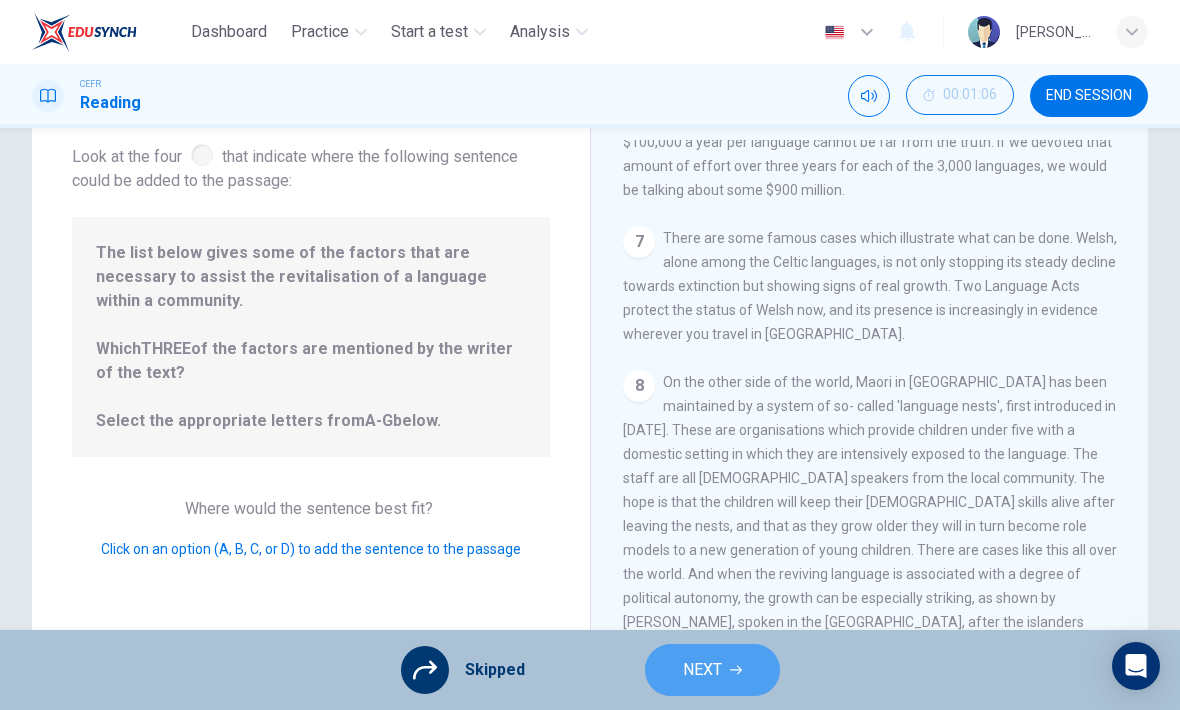 click on "NEXT" at bounding box center [702, 670] 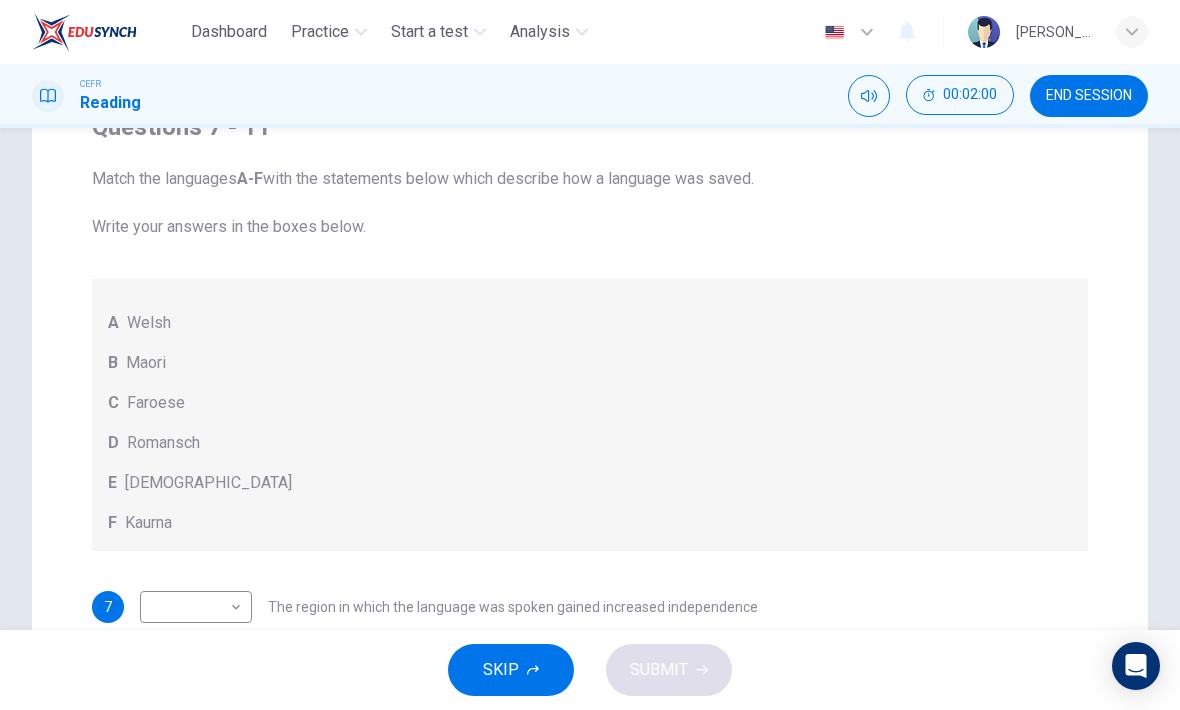 scroll, scrollTop: 105, scrollLeft: 0, axis: vertical 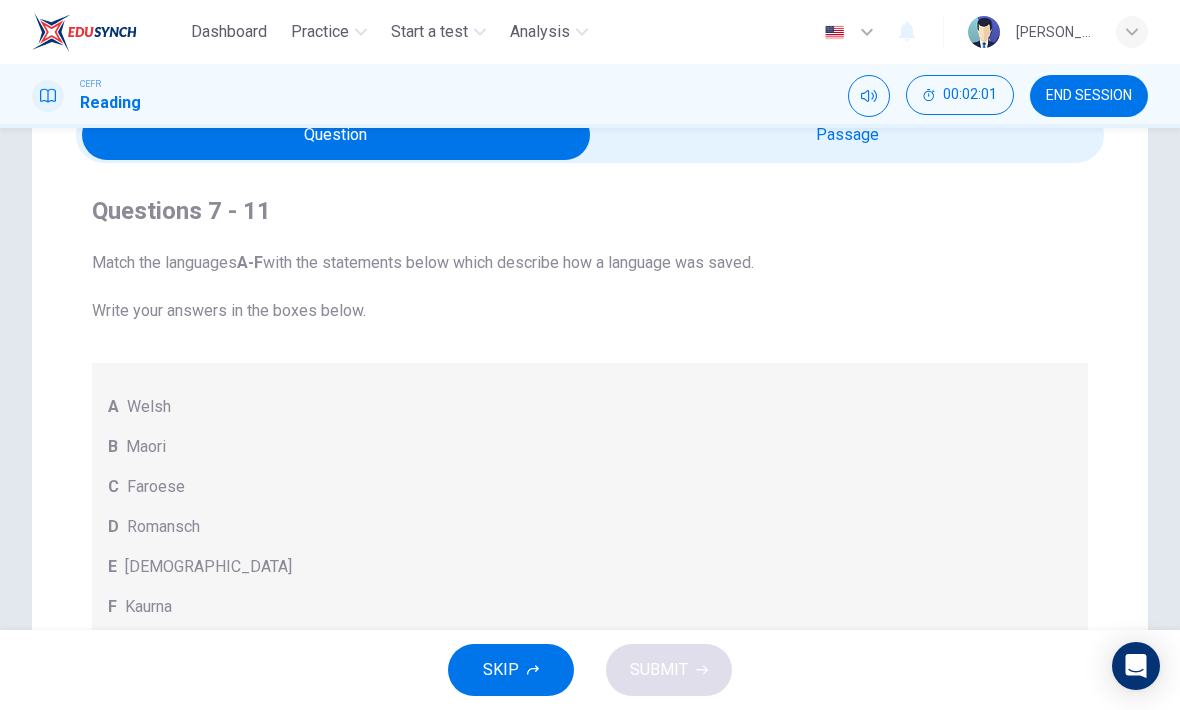 click on "Questions 7 - 11 Match the languages  A-F  with the statements below which describe how a language was saved.
Write your answers in the boxes below. A Welsh B Maori C Faroese D Romansch E Ainu F Kaurna 7 ​ ​ The region in which the language was spoken gained increased independence 8 ​ ​ People were encouraged to view the language with less prejudice 9 ​ ​ Language immersion programmes were set up for sectors of the population 10 ​ ​ A merger of different varieties of the language took place 11 ​ ​ Written samples of the language permitted its revitalisation" at bounding box center [590, 563] 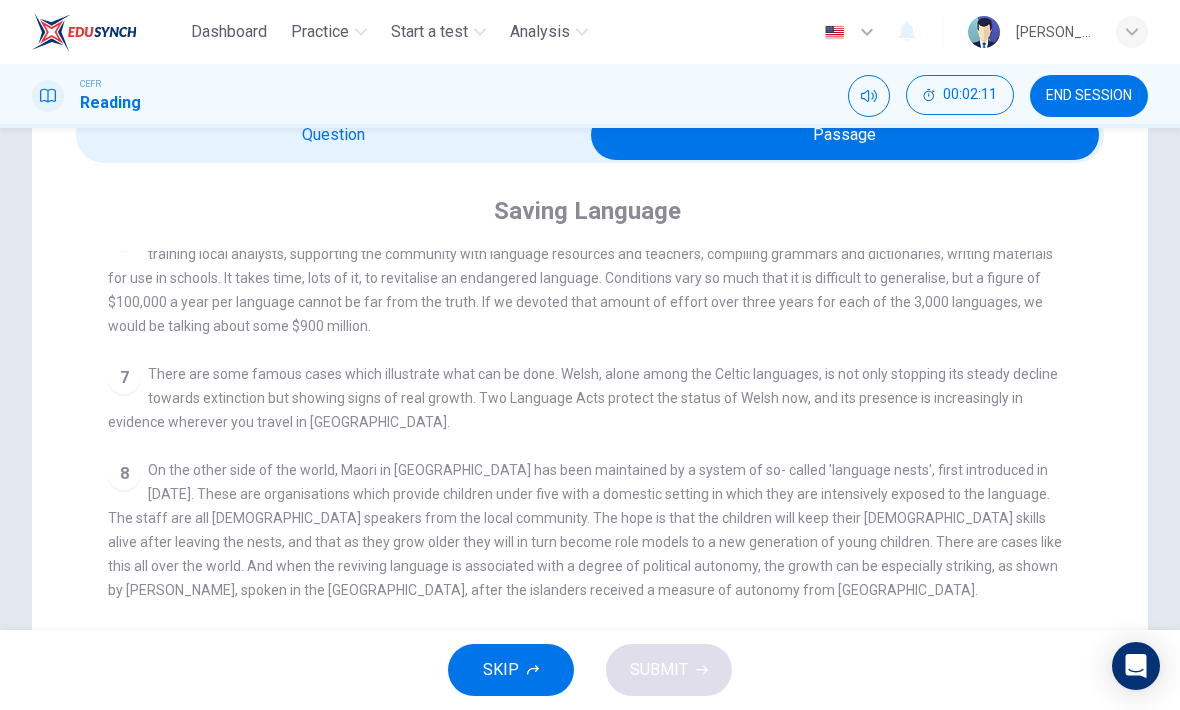 scroll, scrollTop: 970, scrollLeft: 0, axis: vertical 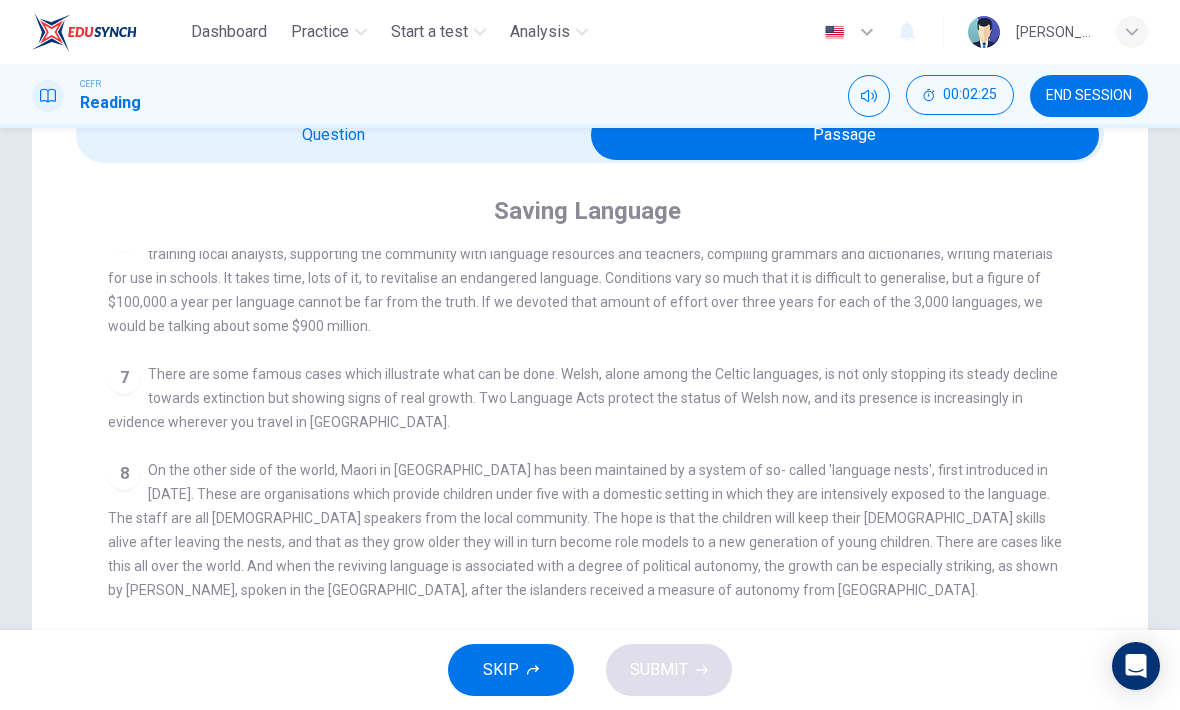 click at bounding box center [845, 135] 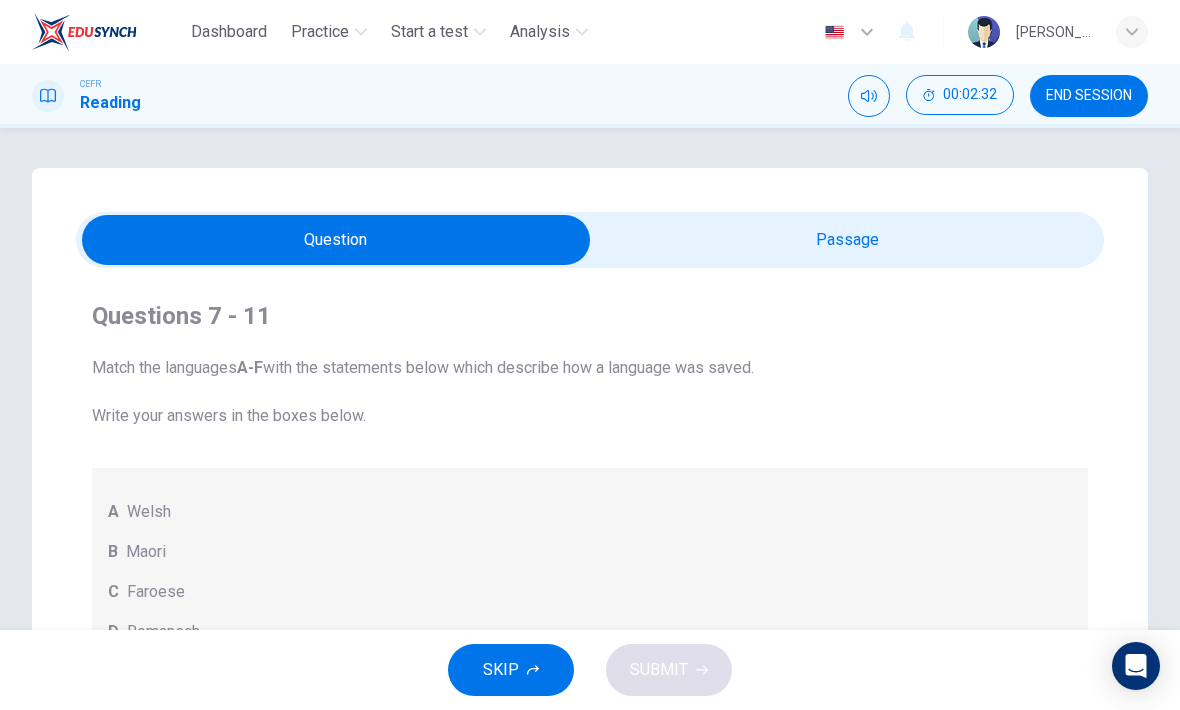 scroll, scrollTop: 0, scrollLeft: 0, axis: both 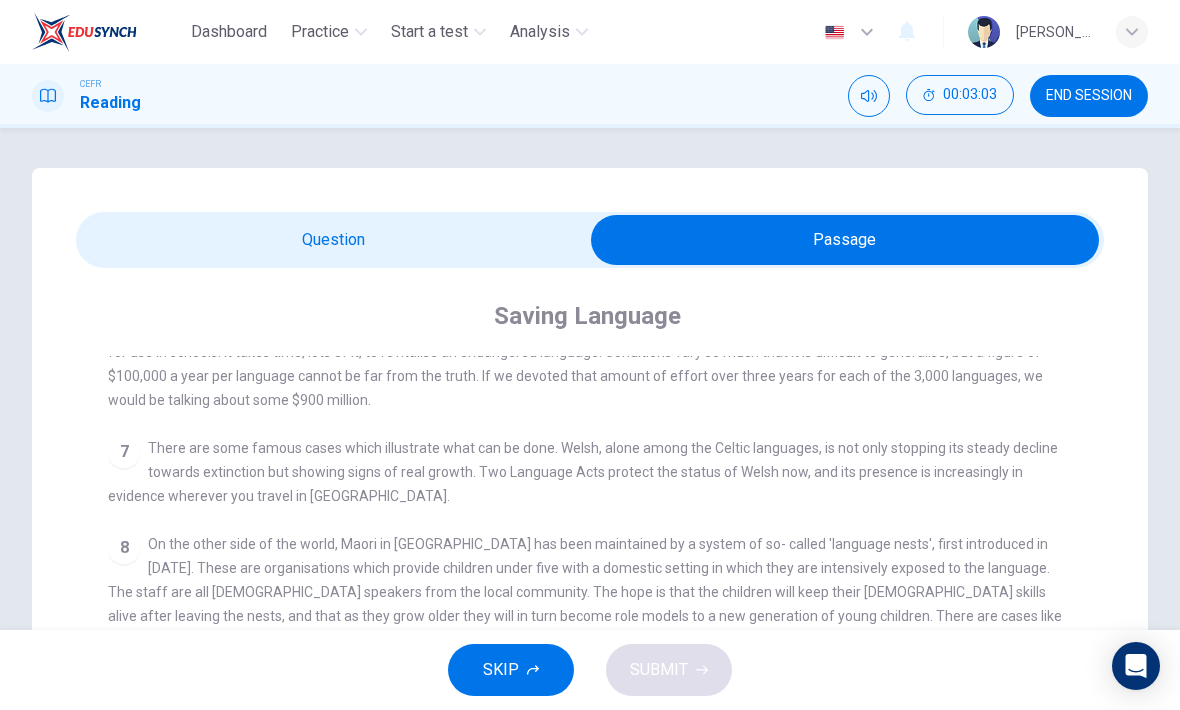 click at bounding box center (845, 240) 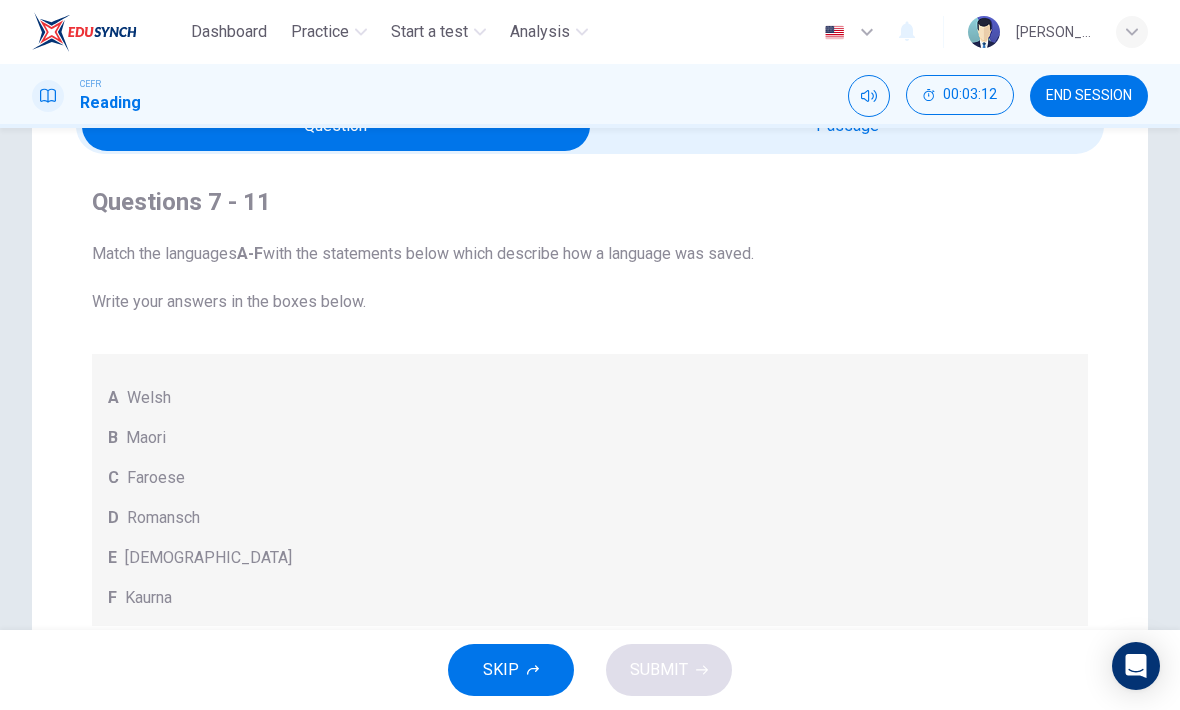 scroll, scrollTop: 30, scrollLeft: 0, axis: vertical 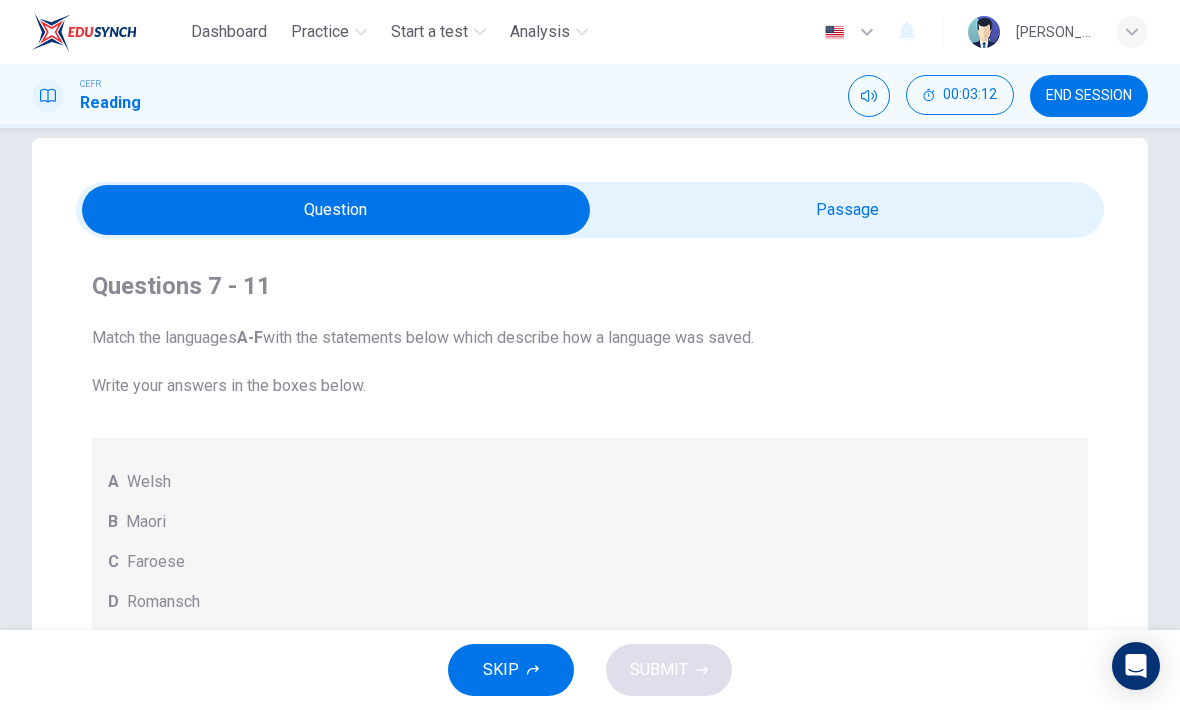 click at bounding box center (336, 210) 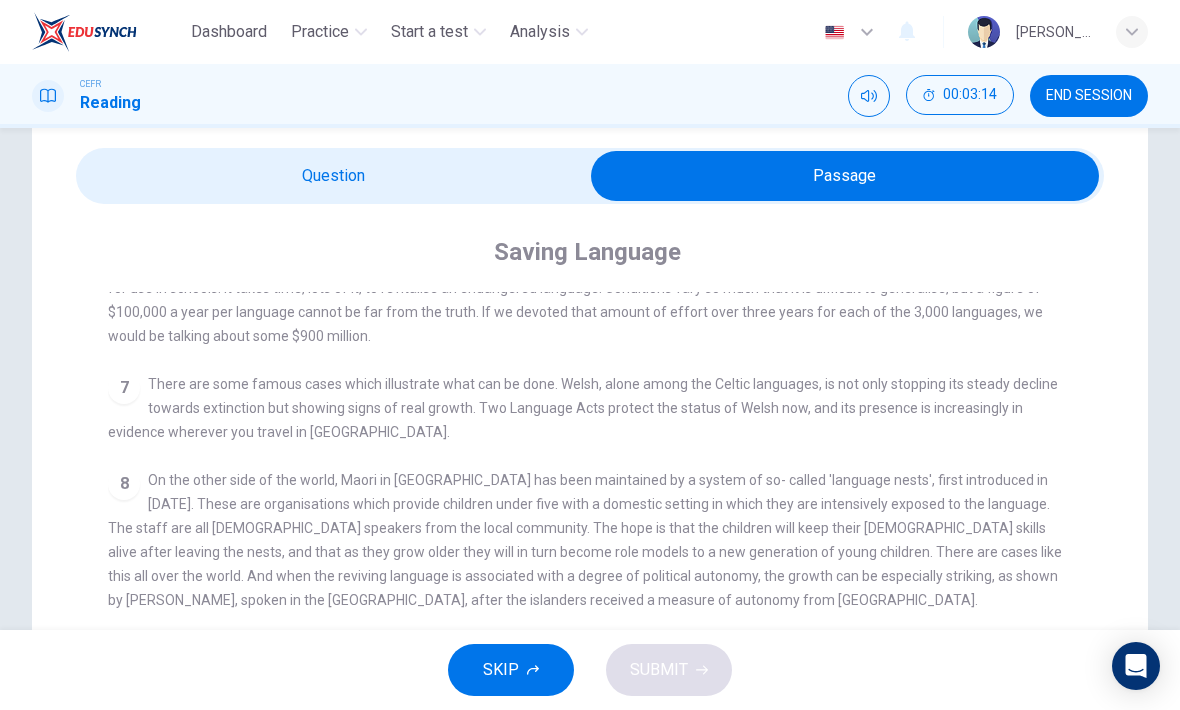 scroll, scrollTop: 76, scrollLeft: 0, axis: vertical 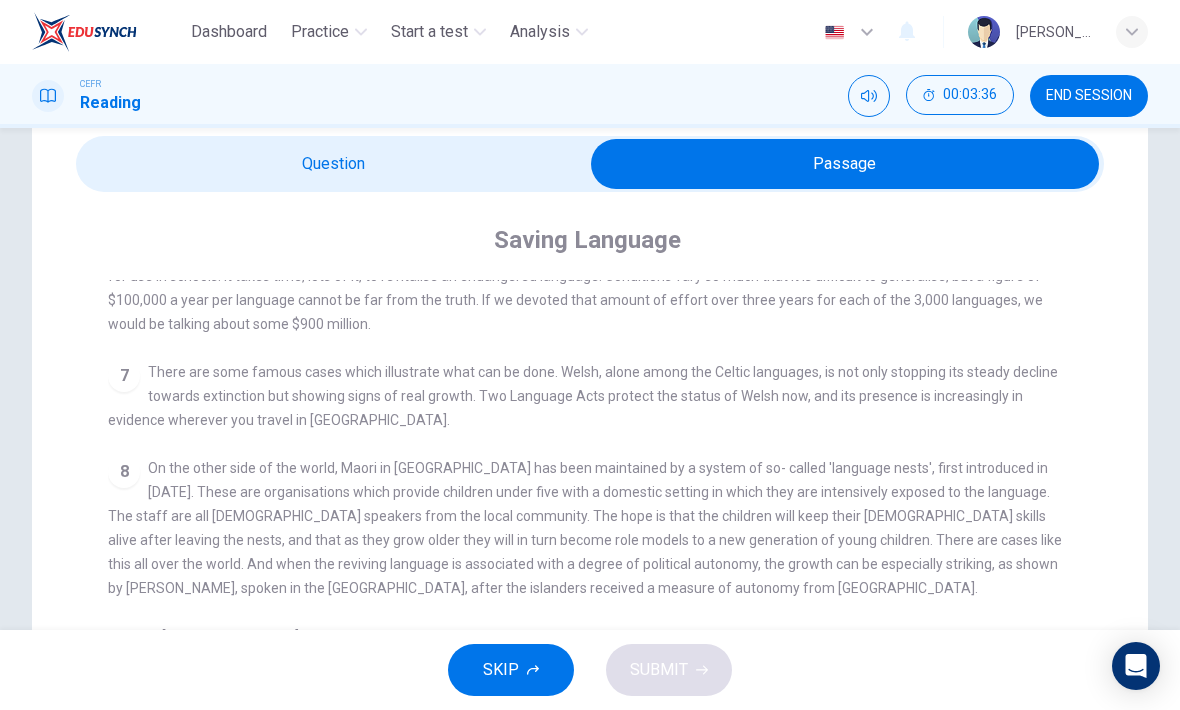 click at bounding box center [845, 164] 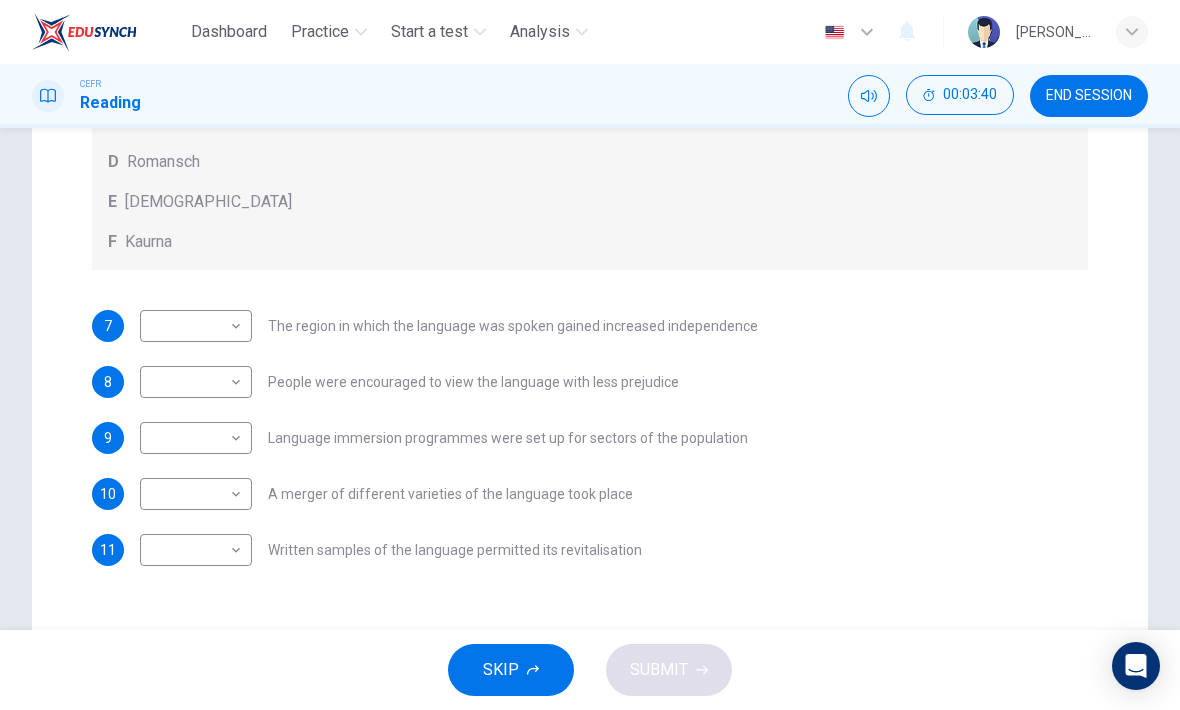 scroll, scrollTop: 469, scrollLeft: 0, axis: vertical 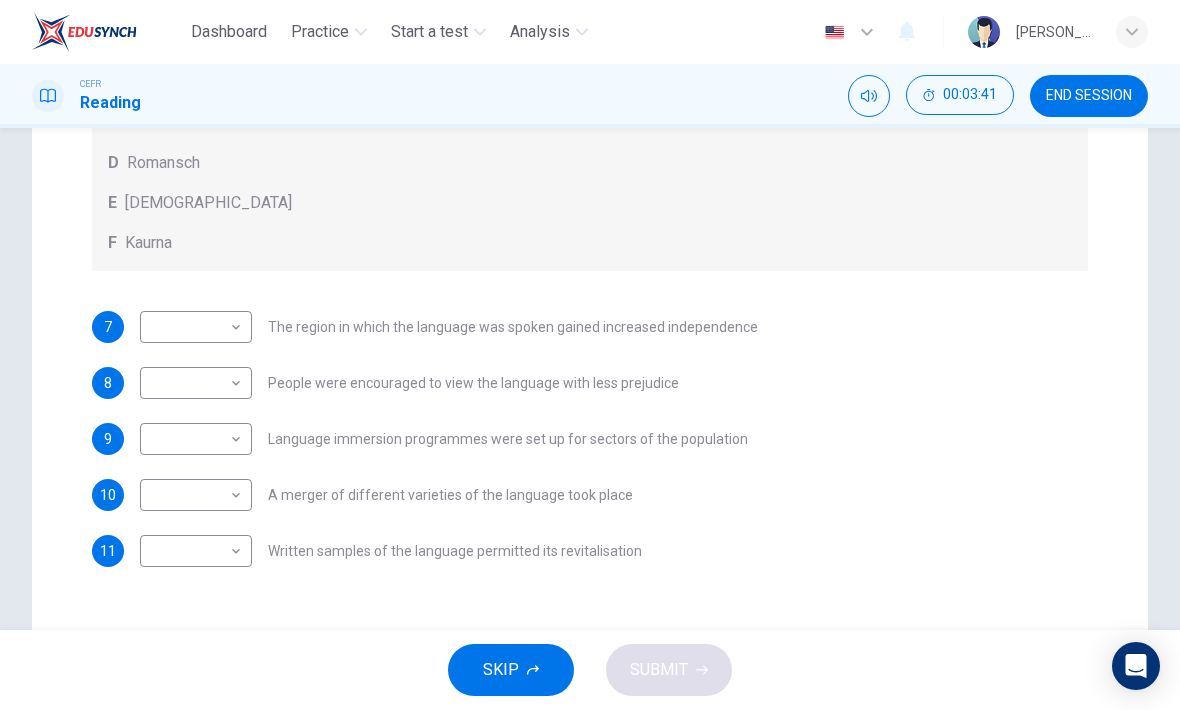 click on "Dashboard Practice Start a test Analysis English en ​ [PERSON_NAME] CEFR Reading 00:03:41 END SESSION Questions 7 - 11 Match the languages  A-F  with the statements below which describe how a language was saved.
Write your answers in the boxes below. A Welsh B Maori C Faroese D Romansch E Ainu F Kaurna 7 ​ ​ The region in which the language was spoken gained increased independence 8 ​ ​ People were encouraged to view the language with less prejudice 9 ​ ​ Language immersion programmes were set up for sectors of the population 10 ​ ​ A merger of different varieties of the language took place 11 ​ ​ Written samples of the language permitted its revitalisation Saving Language CLICK TO ZOOM Click to Zoom 1 For the first time, linguists have put a price on language. To save a language from extinction isn’t cheap - but more and more people are arguing that the alternative is the death of communities. 2 3 4 5 6 7 8 9 10 11 12 SKIP SUBMIT
Dashboard Practice 2025" at bounding box center (590, 355) 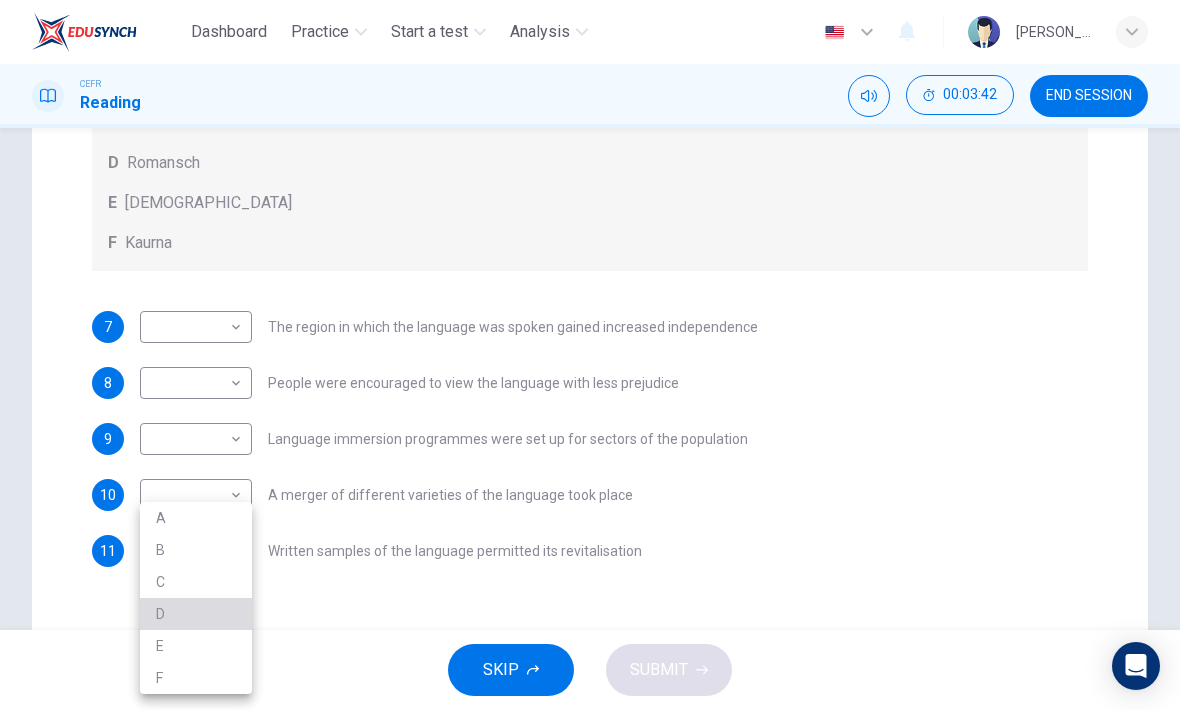 click on "D" at bounding box center [196, 614] 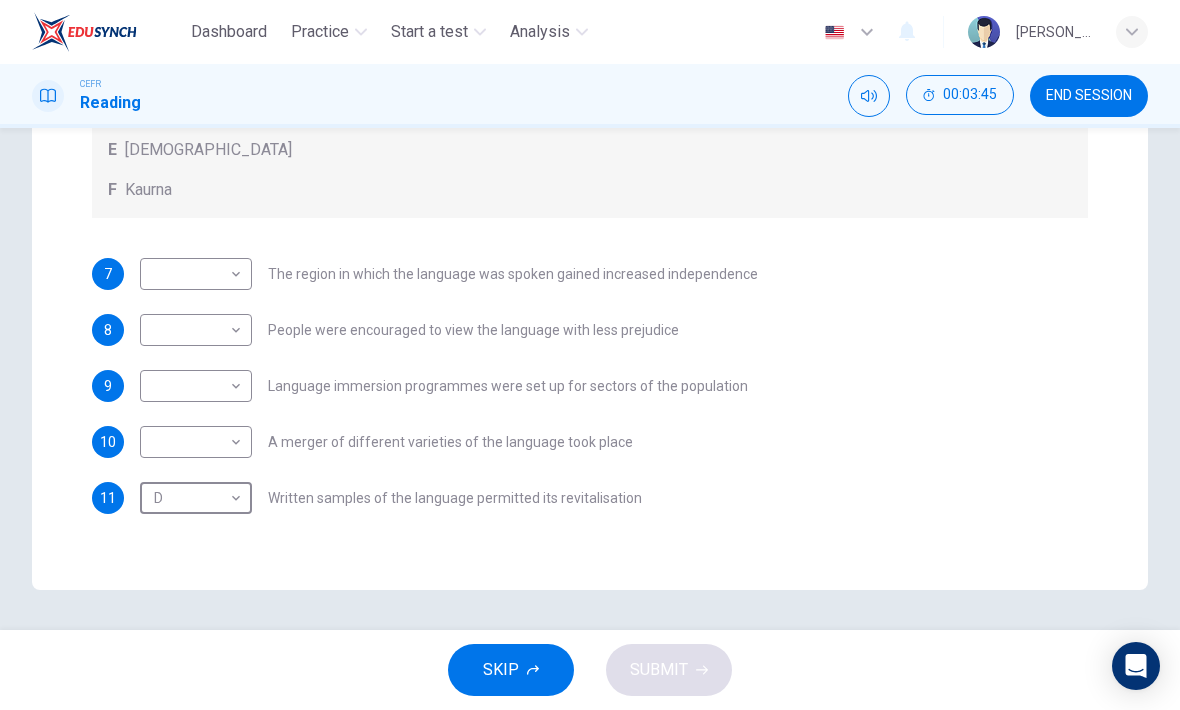 scroll, scrollTop: 522, scrollLeft: 0, axis: vertical 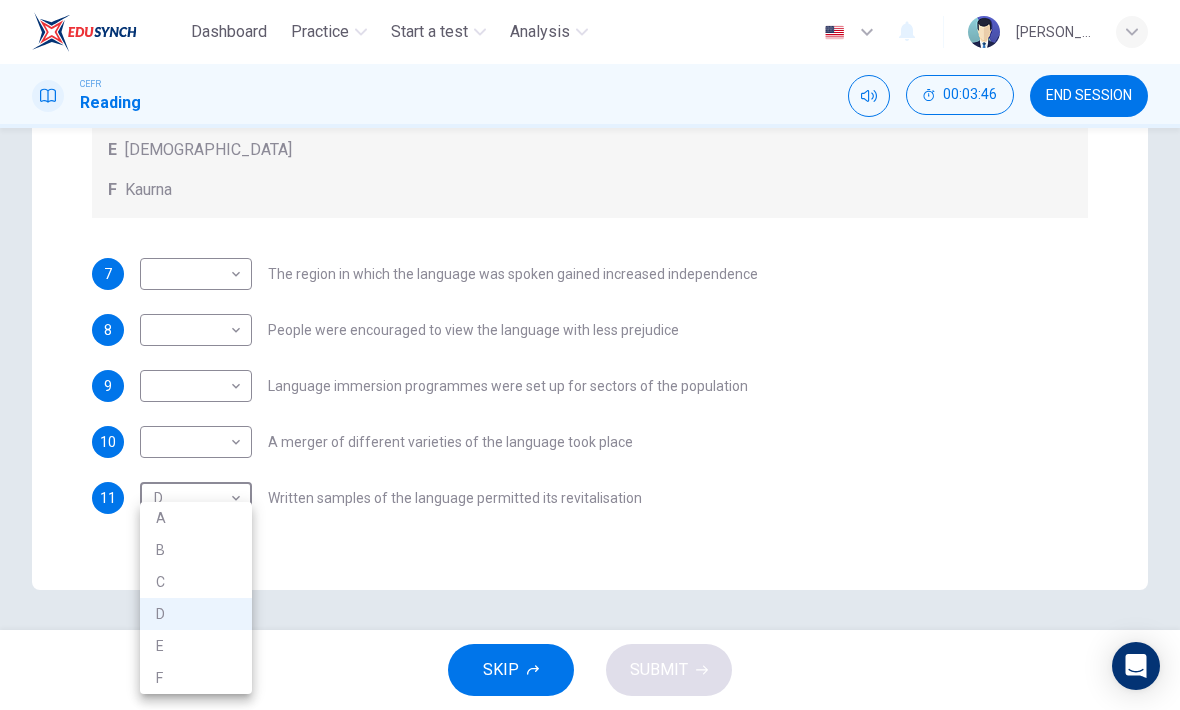 click on "C" at bounding box center (196, 582) 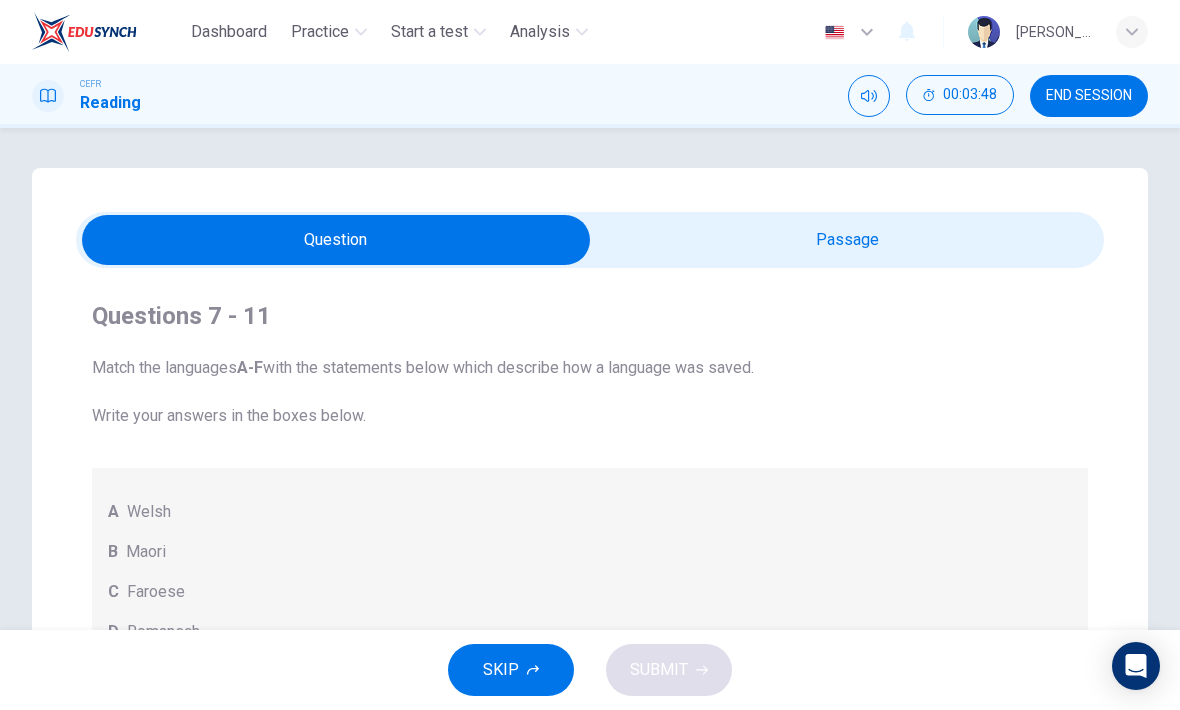 scroll, scrollTop: 0, scrollLeft: 0, axis: both 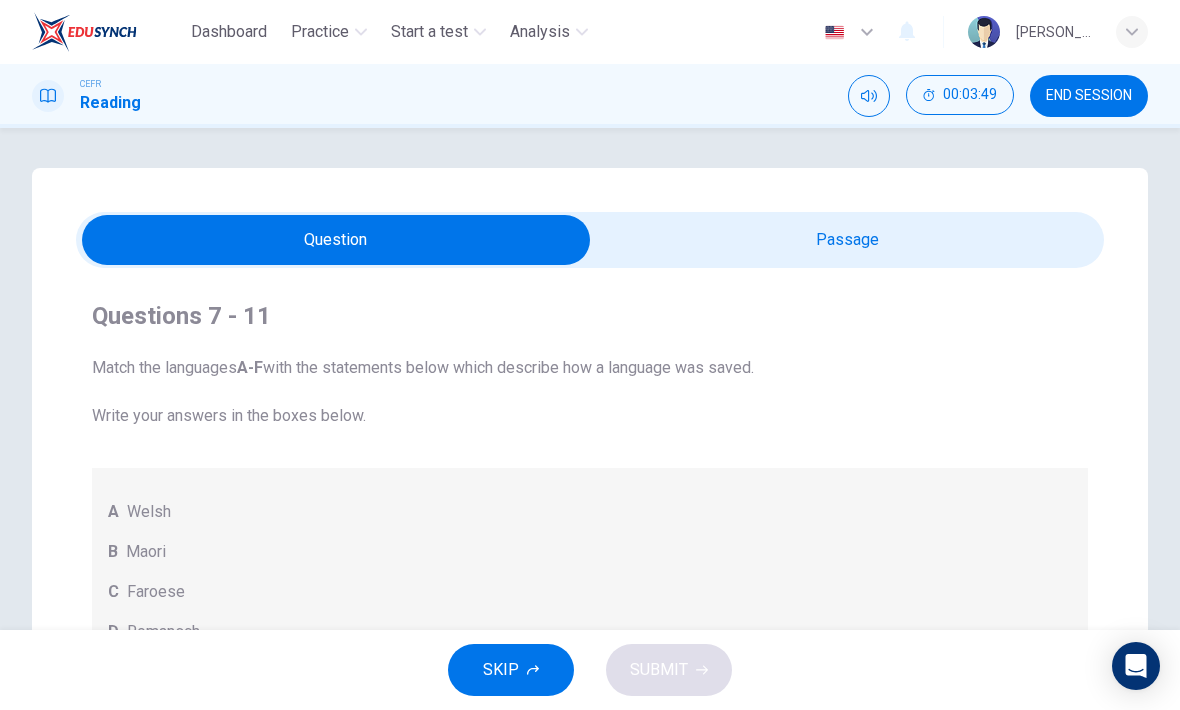 click at bounding box center [336, 240] 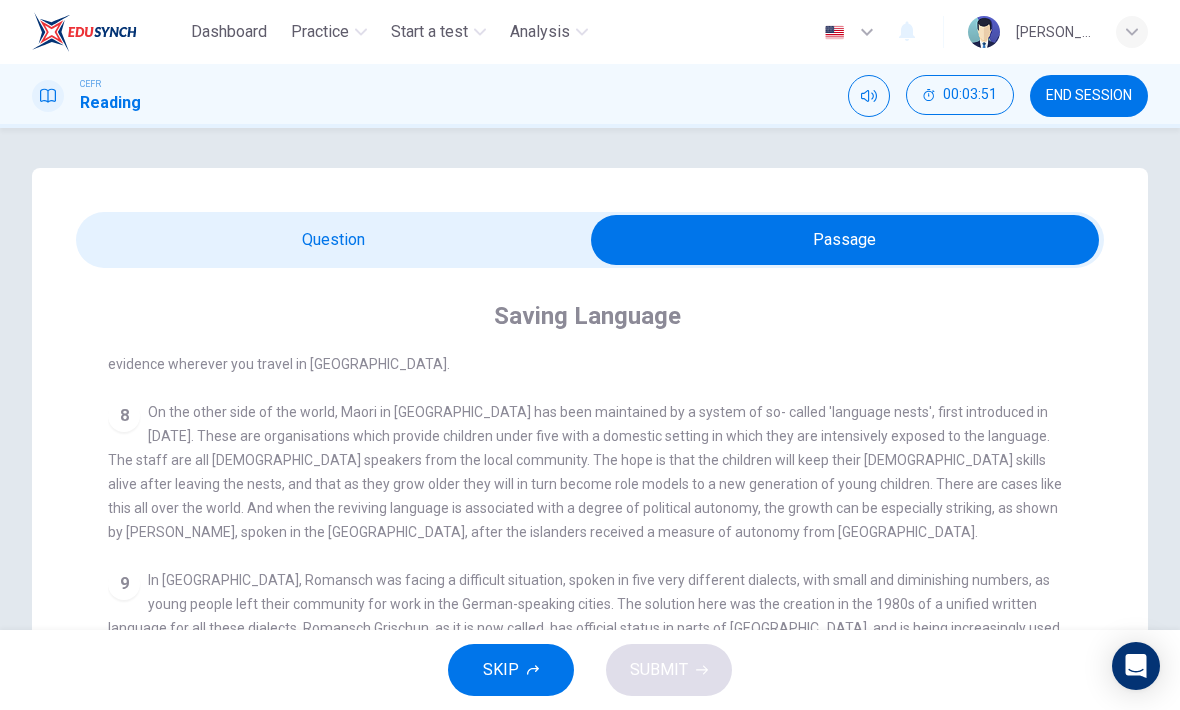 scroll, scrollTop: 1158, scrollLeft: 0, axis: vertical 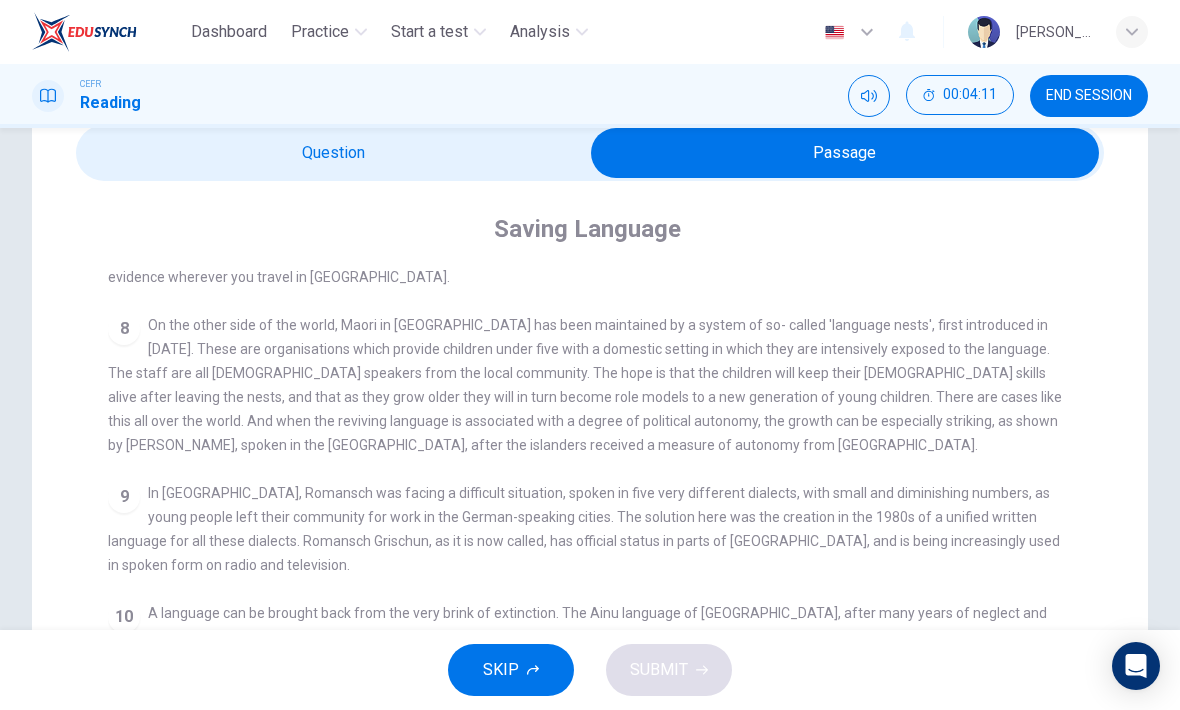 click at bounding box center (845, 153) 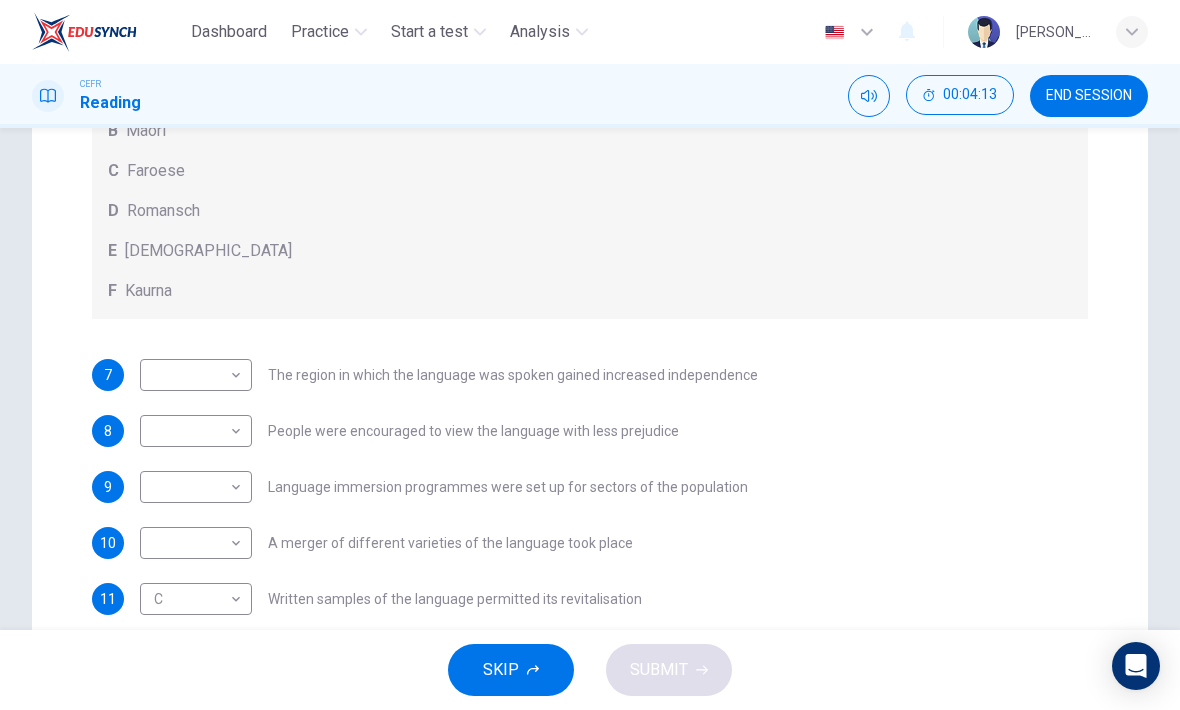 scroll, scrollTop: 427, scrollLeft: 0, axis: vertical 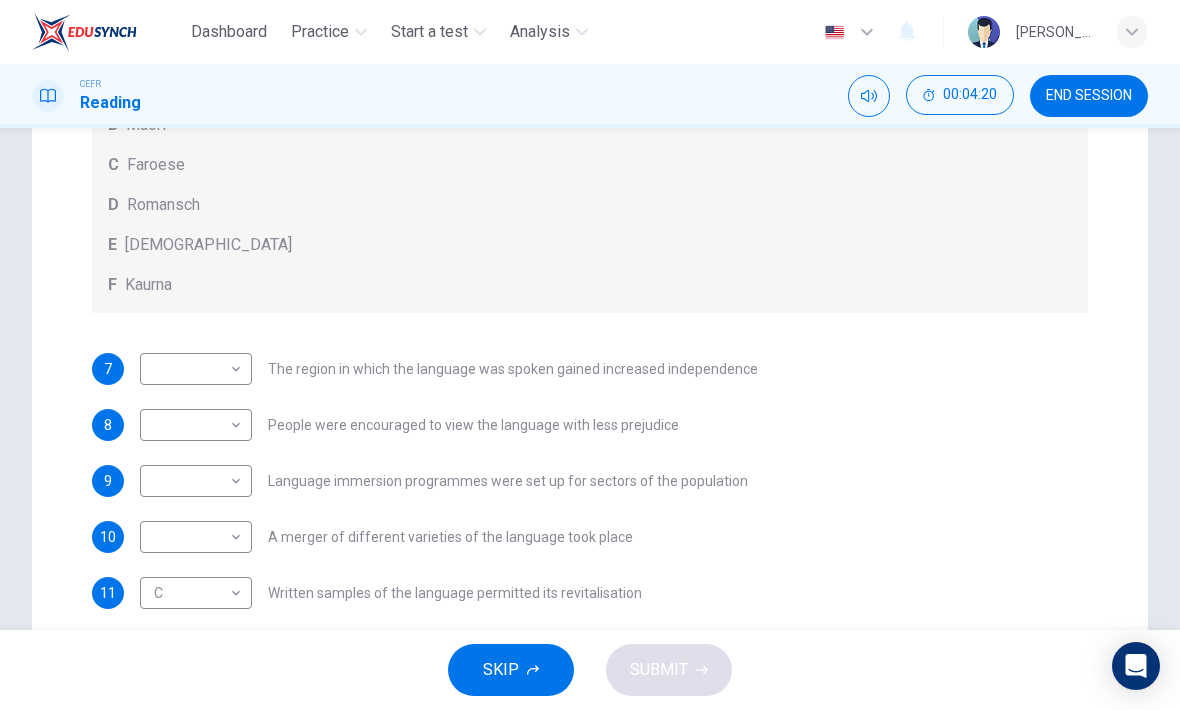 click on "Dashboard Practice Start a test Analysis English en ​ [PERSON_NAME] CEFR Reading 00:04:20 END SESSION Questions 7 - 11 Match the languages  A-F  with the statements below which describe how a language was saved.
Write your answers in the boxes below. A Welsh B Maori C Faroese D Romansch E Ainu F Kaurna 7 ​ ​ The region in which the language was spoken gained increased independence 8 ​ ​ People were encouraged to view the language with less prejudice 9 ​ ​ Language immersion programmes were set up for sectors of the population 10 ​ ​ A merger of different varieties of the language took place 11 C C ​ Written samples of the language permitted its revitalisation Saving Language CLICK TO ZOOM Click to Zoom 1 For the first time, linguists have put a price on language. To save a language from extinction isn’t cheap - but more and more people are arguing that the alternative is the death of communities. 2 3 4 5 6 7 8 9 10 11 12 SKIP SUBMIT
Dashboard Practice 2025" at bounding box center (590, 355) 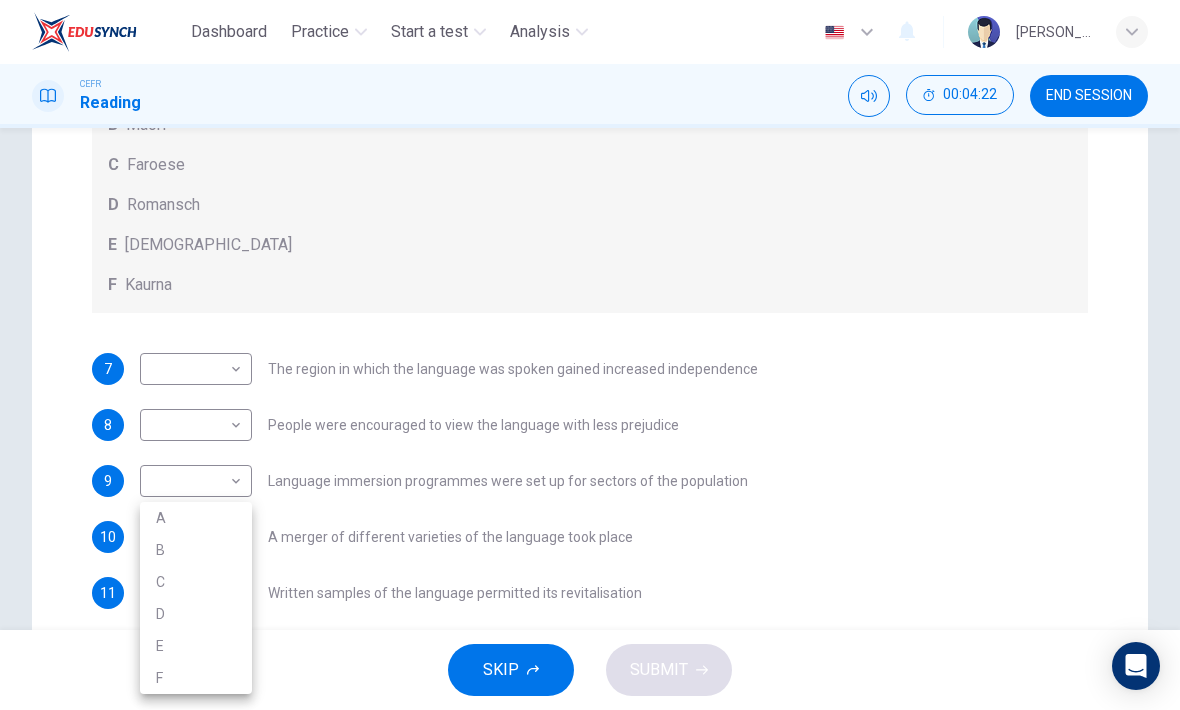click on "D" at bounding box center (196, 614) 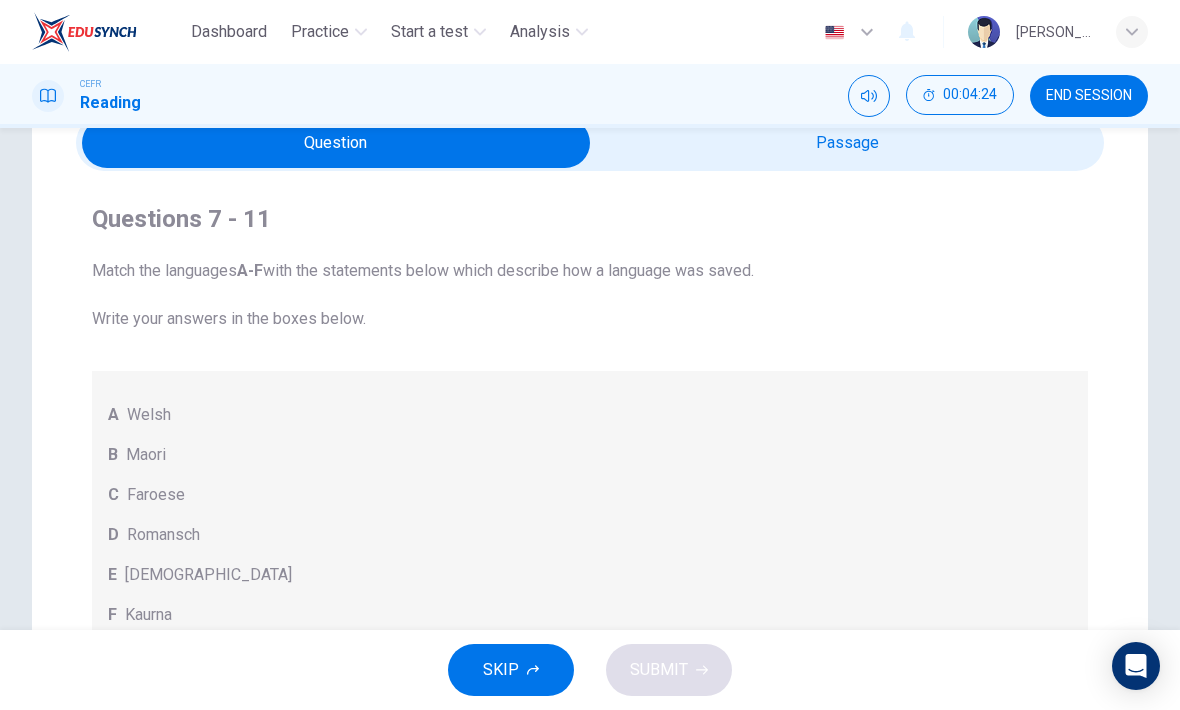 scroll, scrollTop: 93, scrollLeft: 0, axis: vertical 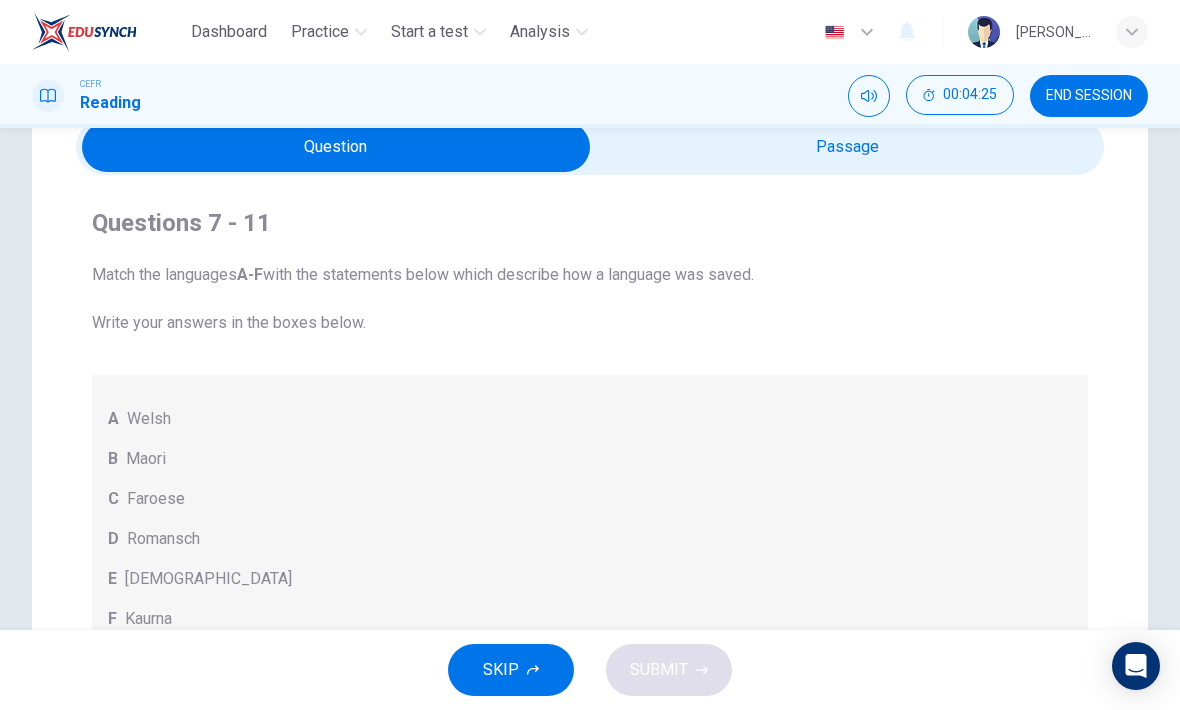 click at bounding box center [336, 147] 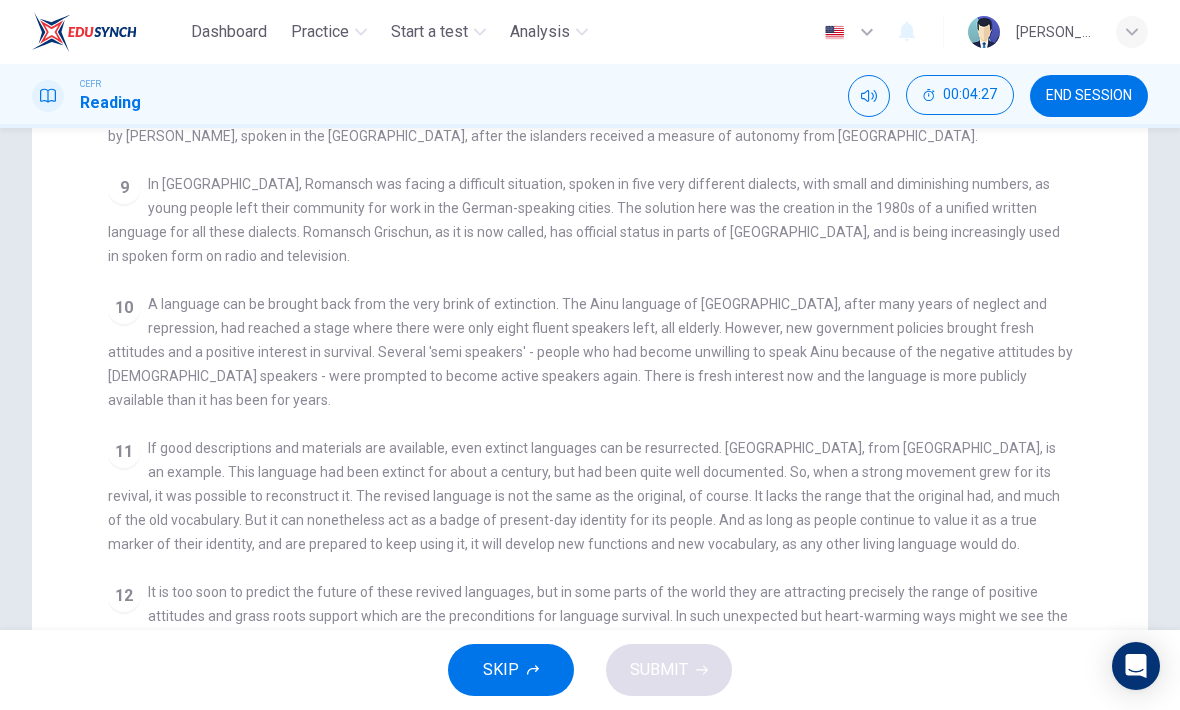 scroll, scrollTop: 399, scrollLeft: 0, axis: vertical 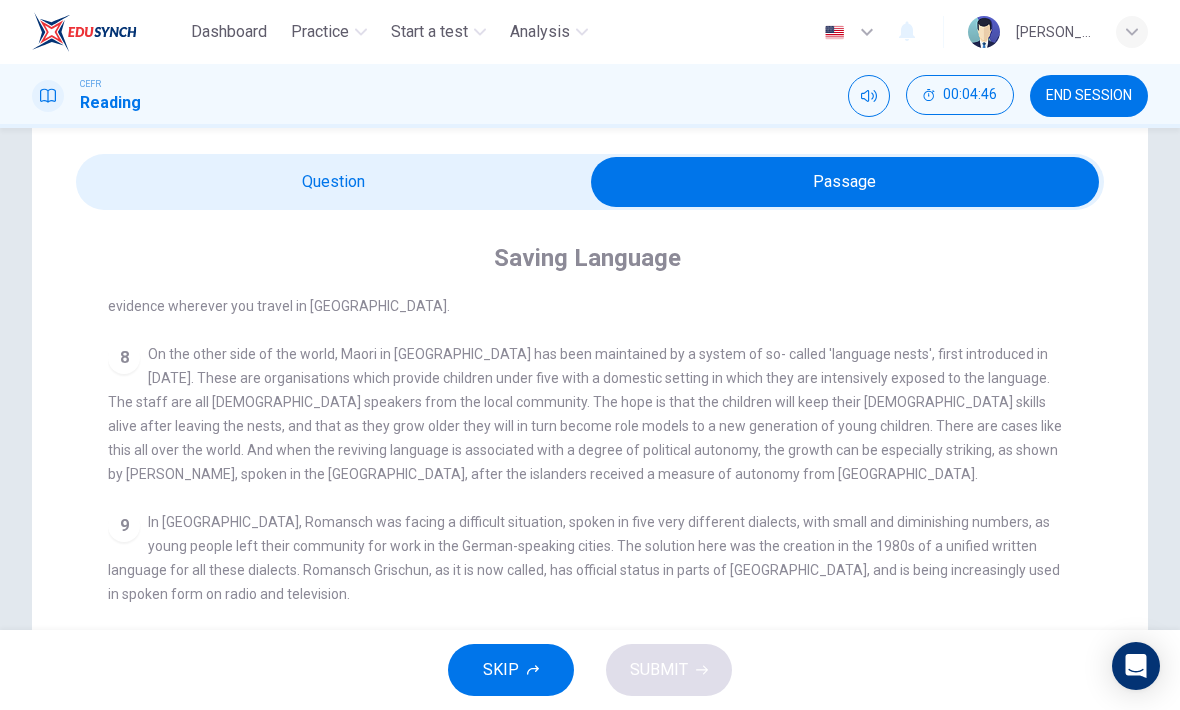 click at bounding box center (845, 182) 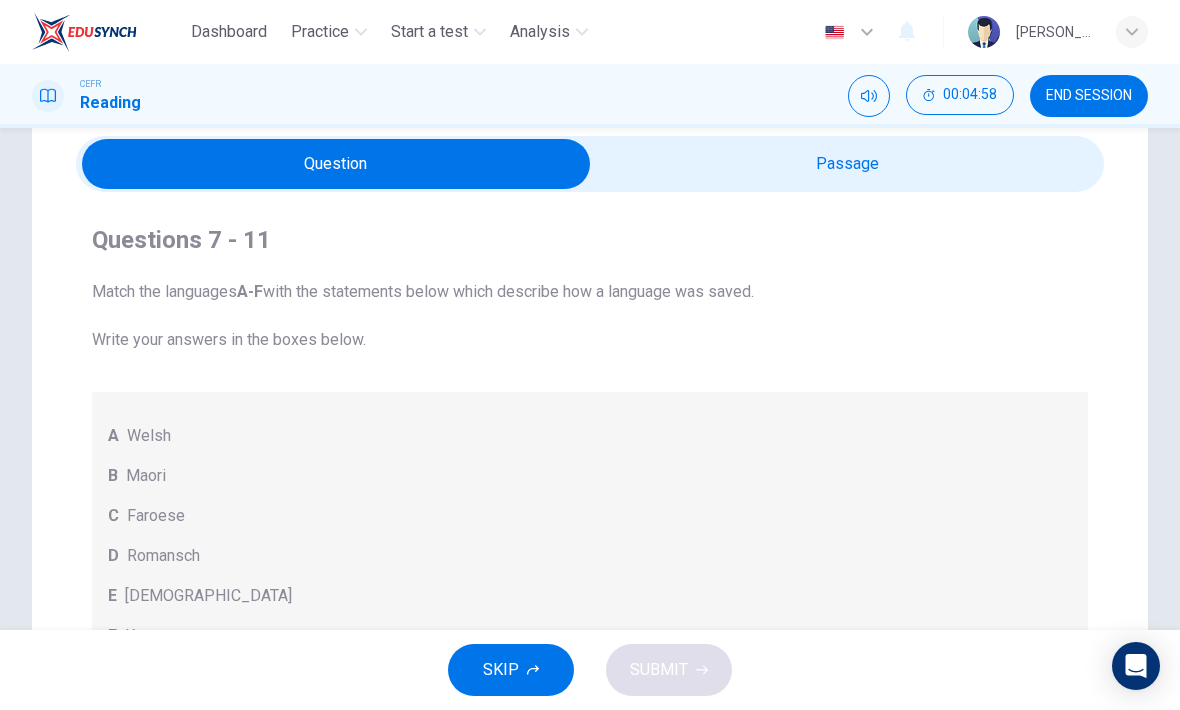 scroll, scrollTop: 73, scrollLeft: 0, axis: vertical 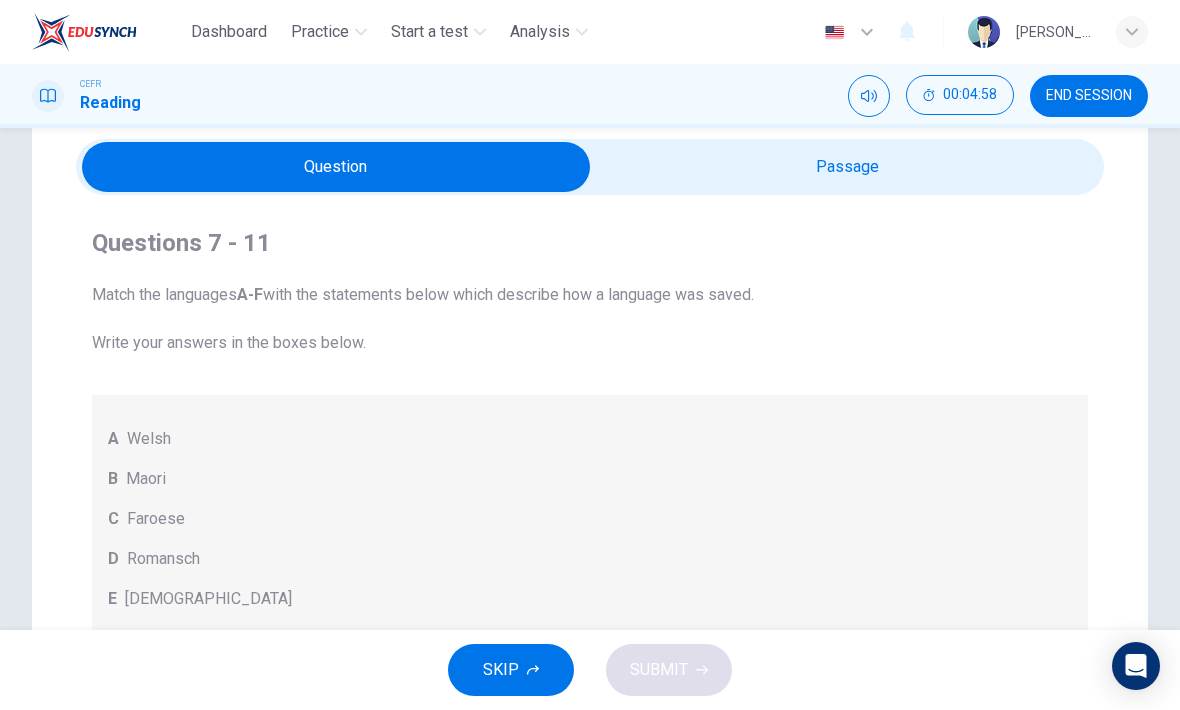 click at bounding box center (336, 167) 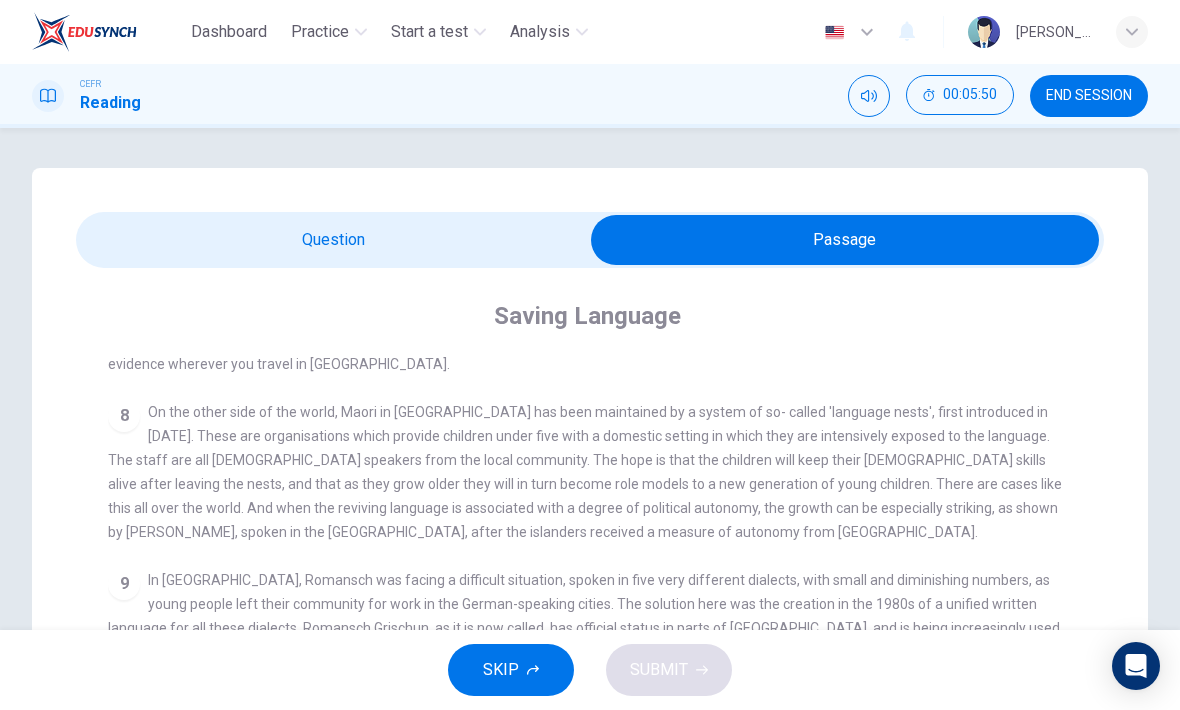 scroll, scrollTop: 0, scrollLeft: 0, axis: both 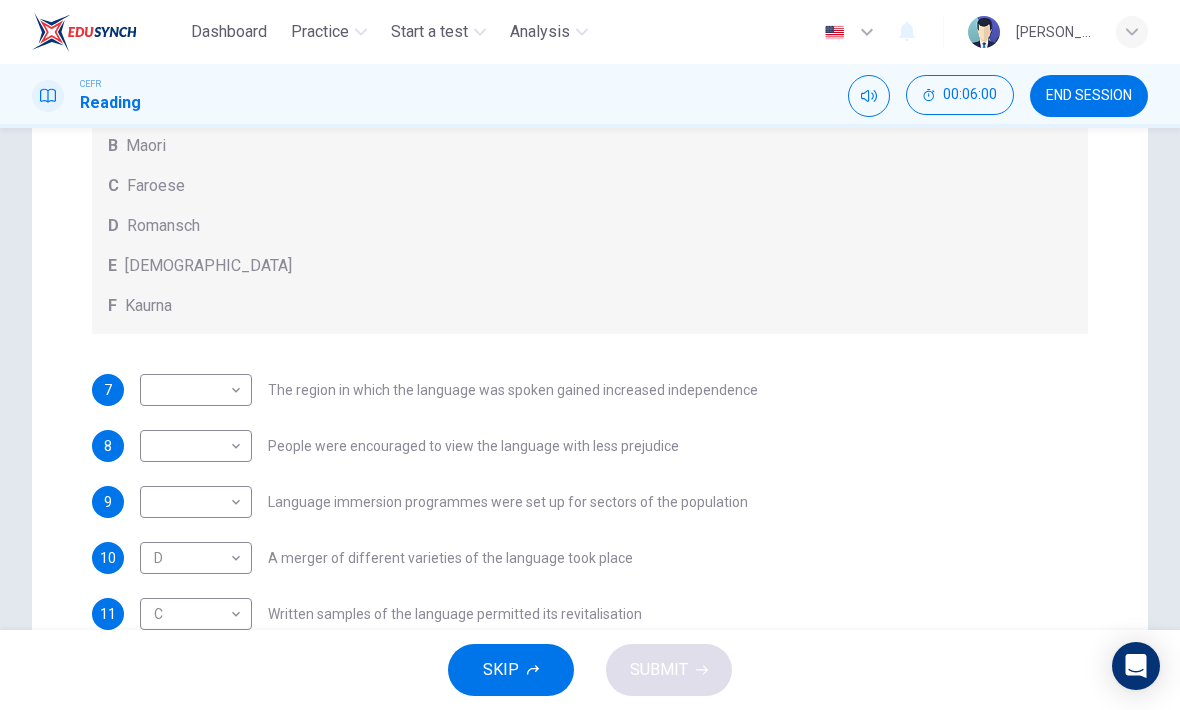 click on "Dashboard Practice Start a test Analysis English en ​ [PERSON_NAME] CEFR Reading 00:06:00 END SESSION Questions 7 - 11 Match the languages  A-F  with the statements below which describe how a language was saved.
Write your answers in the boxes below. A Welsh B Maori C Faroese D Romansch E Ainu F Kaurna 7 ​ ​ The region in which the language was spoken gained increased independence 8 ​ ​ People were encouraged to view the language with less prejudice 9 ​ ​ Language immersion programmes were set up for sectors of the population 10 D D ​ A merger of different varieties of the language took place 11 C C ​ Written samples of the language permitted its revitalisation Saving Language CLICK TO ZOOM Click to Zoom 1 For the first time, linguists have put a price on language. To save a language from extinction isn’t cheap - but more and more people are arguing that the alternative is the death of communities. 2 3 4 5 6 7 8 9 10 11 12 SKIP SUBMIT
Dashboard Practice 2025" at bounding box center [590, 355] 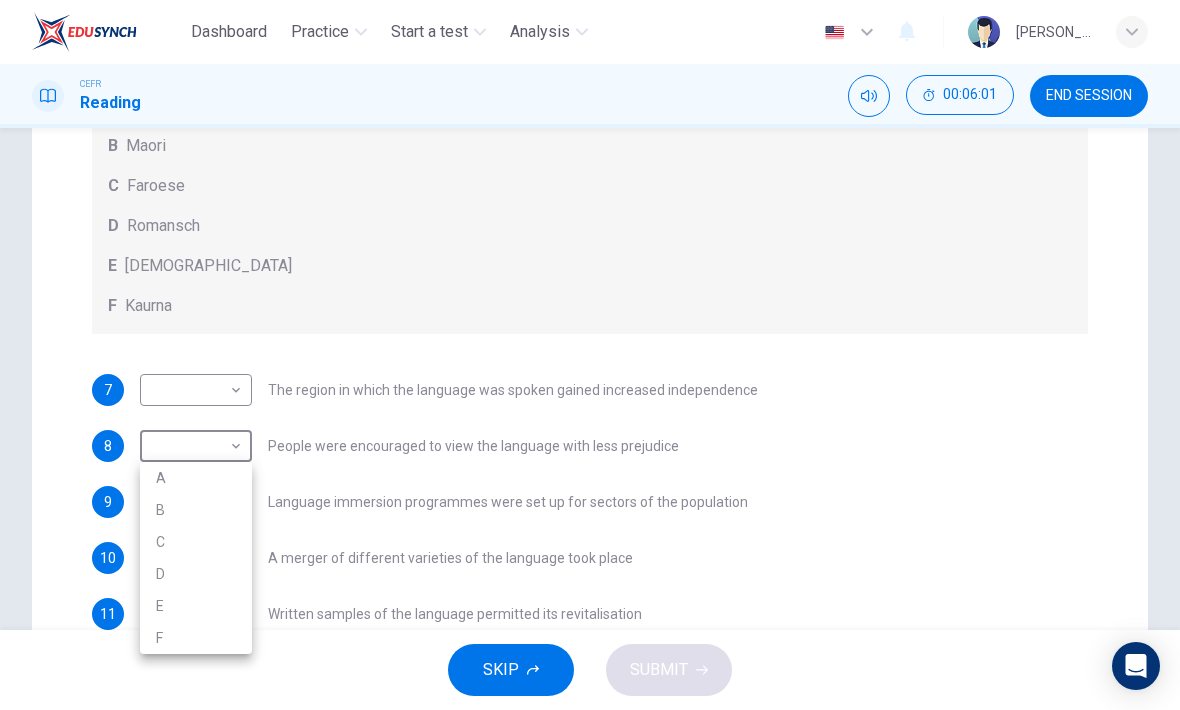 click on "E" at bounding box center [196, 606] 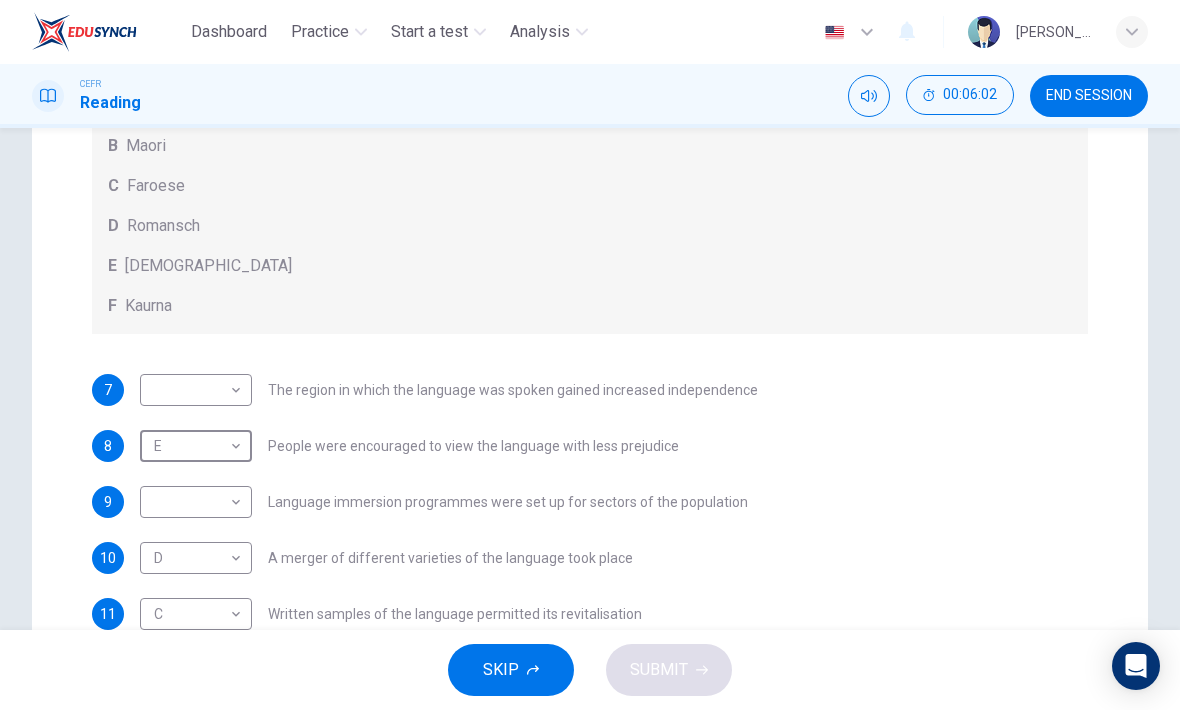 type on "E" 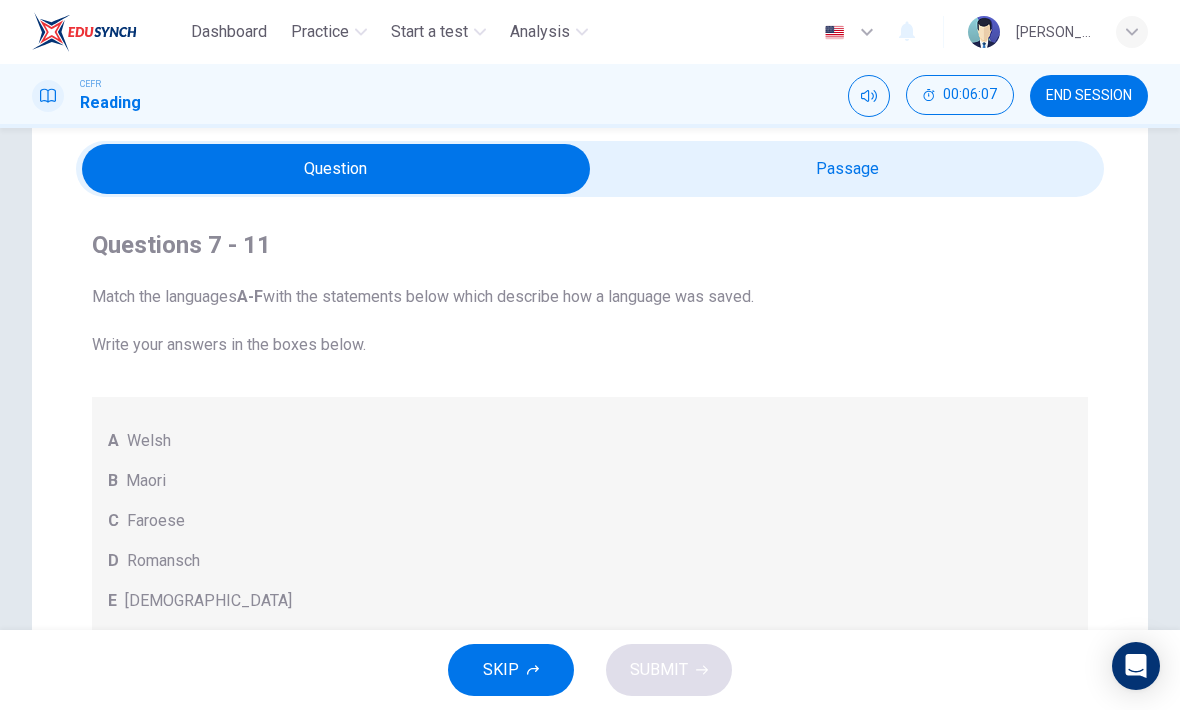 scroll, scrollTop: 49, scrollLeft: 0, axis: vertical 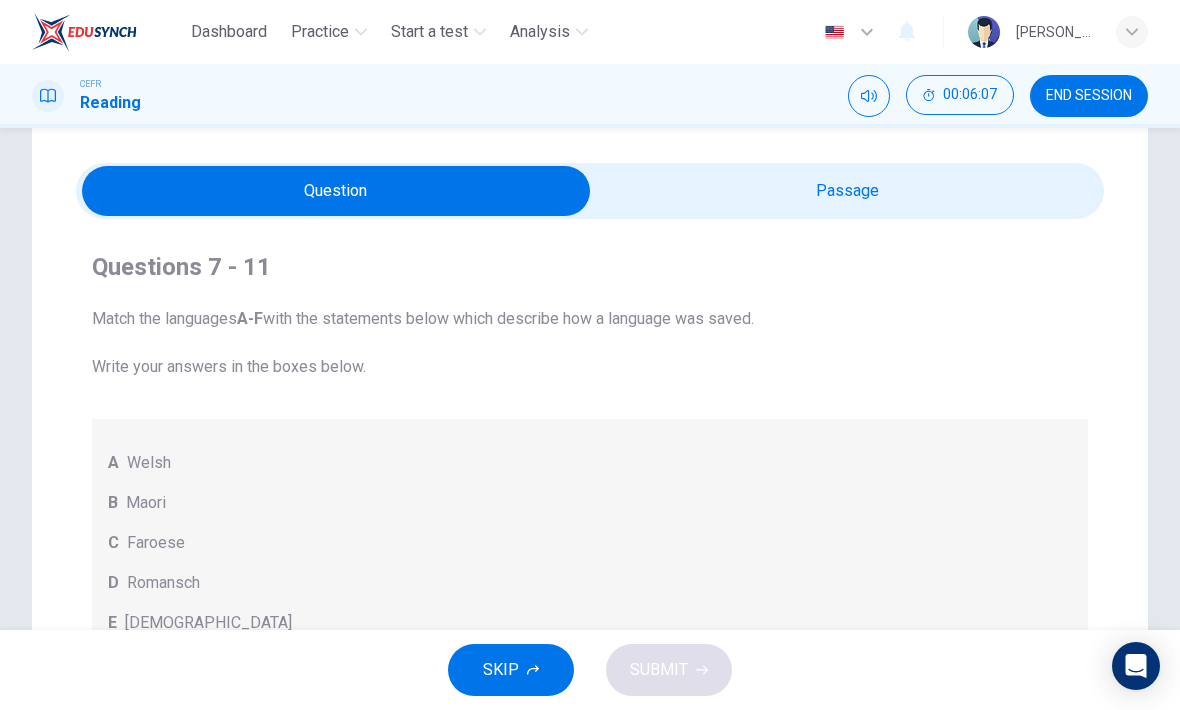 click at bounding box center [336, 191] 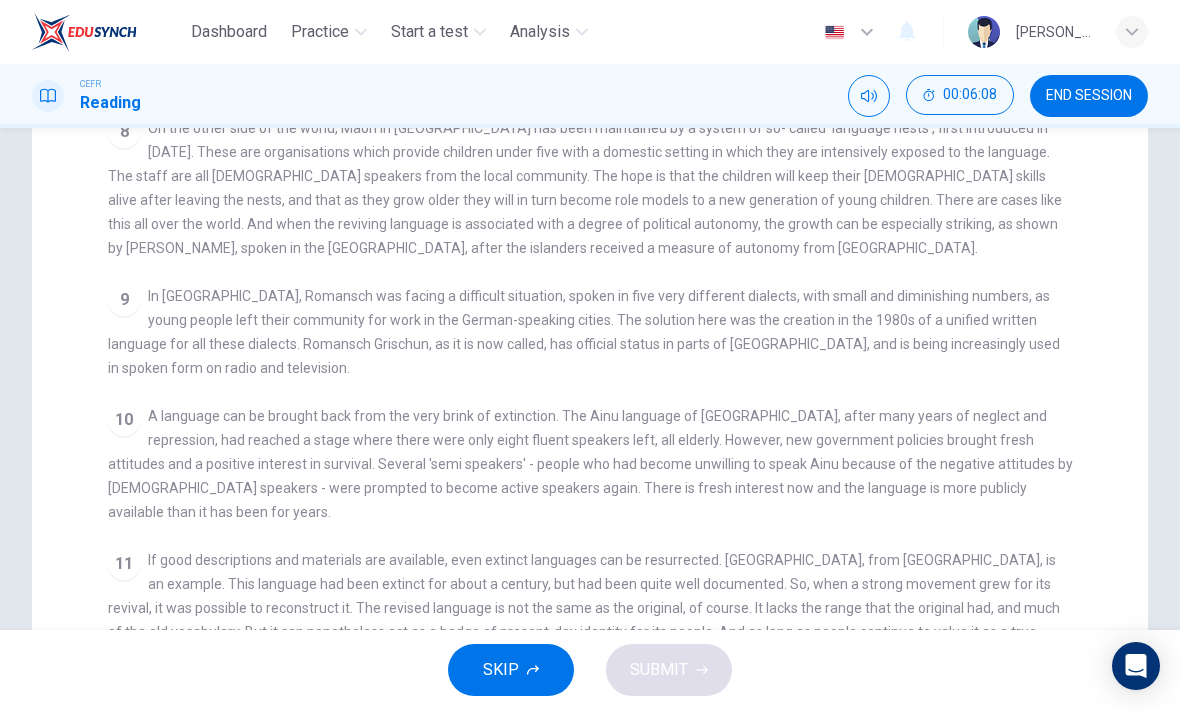 click on "CLICK TO ZOOM Click to Zoom 1 For the first time, linguists have put a price on language. To save a language from extinction isn’t cheap - but more and more people are arguing that the alternative is the death of communities. 2 There is nothing unusual about a single language dying. Communities have come and gone throughout history, and with them their language. But what is happening [DATE] is extraordinary, judged by the standards of the past. It is language extinction on a massive scale. According to the best estimates, there are some 6,000 languages in the world. Of these, about half are going to die out in the course of the next century: that’s 3,000 languages [DATE]. On average, there is a language dying out somewhere in the world every two weeks or so. 3 4 5 6 7 8 9 10 11 12" at bounding box center (603, 430) 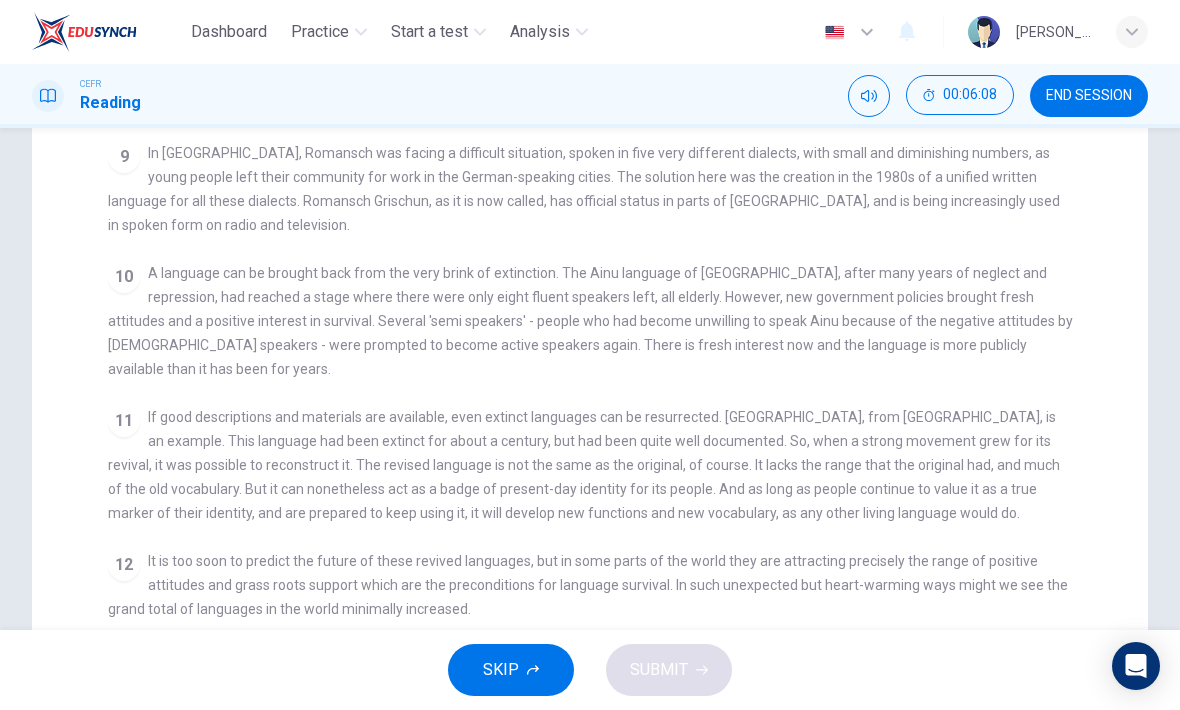scroll, scrollTop: 504, scrollLeft: 0, axis: vertical 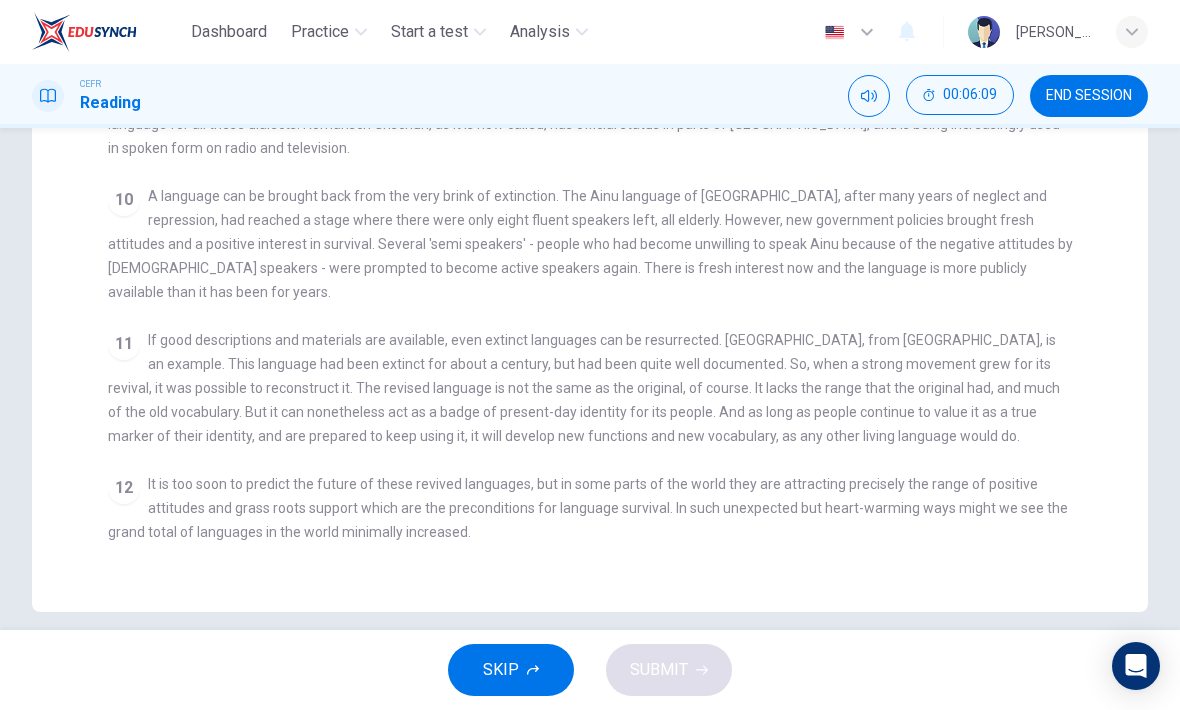 click on "CLICK TO ZOOM Click to Zoom 1 For the first time, linguists have put a price on language. To save a language from extinction isn’t cheap - but more and more people are arguing that the alternative is the death of communities. 2 There is nothing unusual about a single language dying. Communities have come and gone throughout history, and with them their language. But what is happening [DATE] is extraordinary, judged by the standards of the past. It is language extinction on a massive scale. According to the best estimates, there are some 6,000 languages in the world. Of these, about half are going to die out in the course of the next century: that’s 3,000 languages [DATE]. On average, there is a language dying out somewhere in the world every two weeks or so. 3 4 5 6 7 8 9 10 11 12" at bounding box center [603, 210] 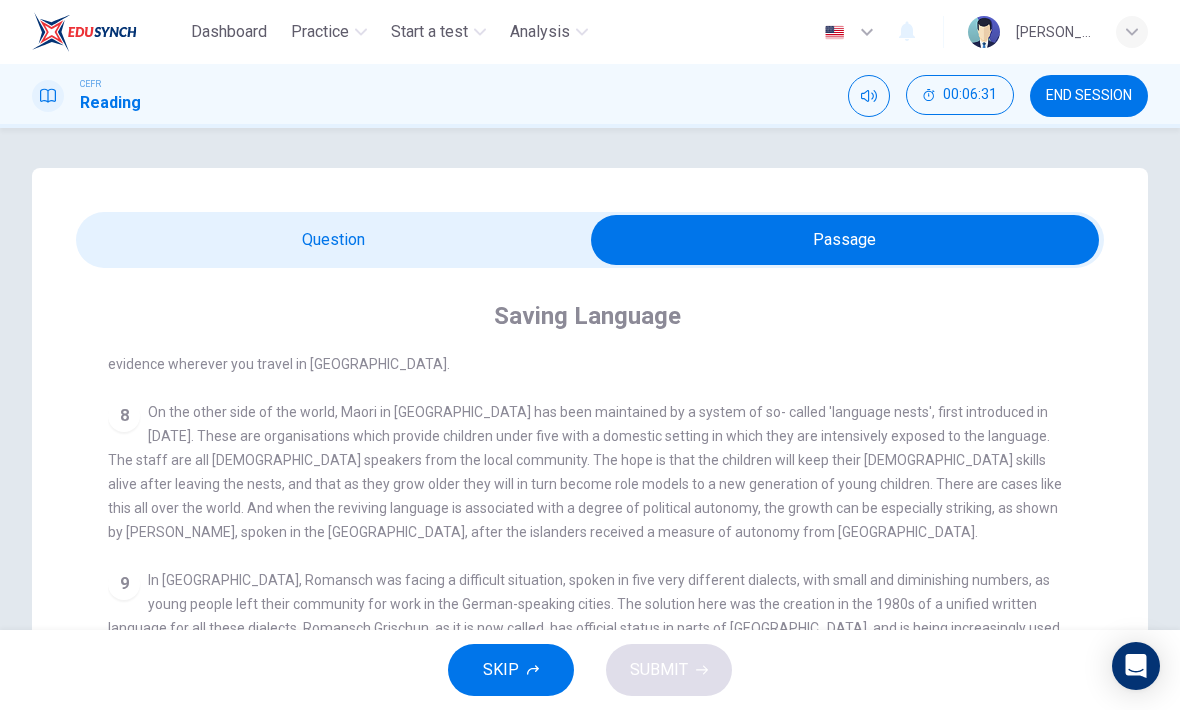 scroll, scrollTop: 0, scrollLeft: 0, axis: both 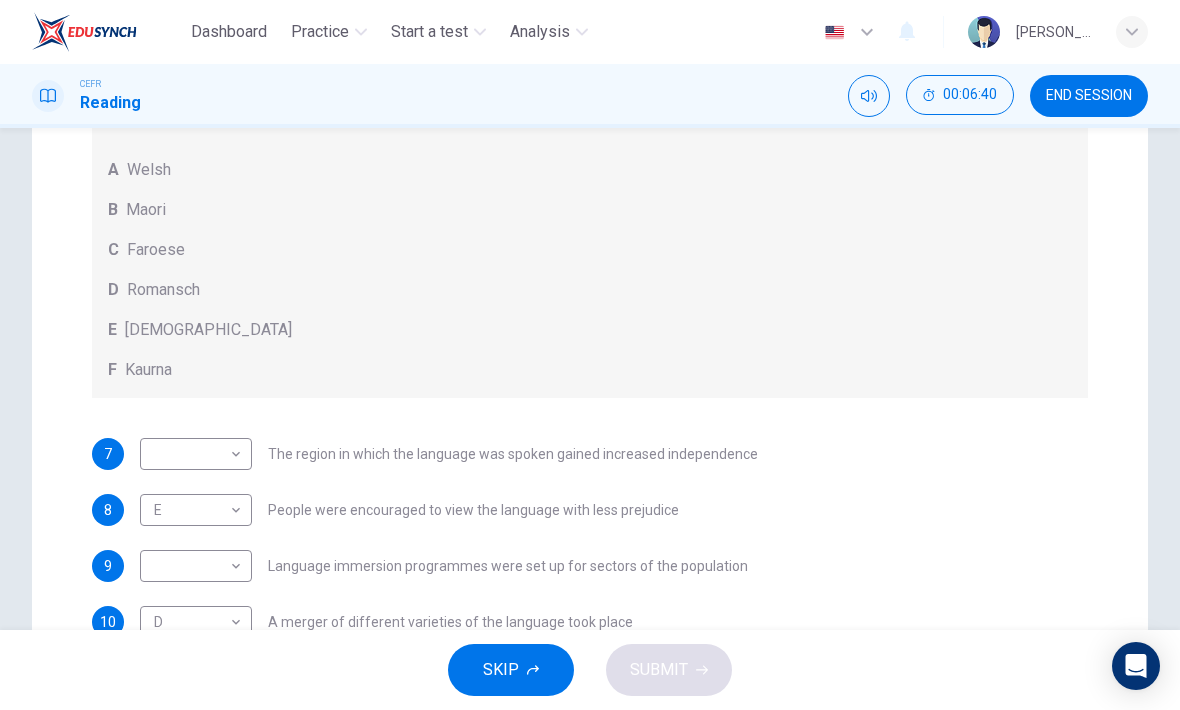 click on "Dashboard Practice Start a test Analysis English en ​ [PERSON_NAME] CEFR Reading 00:06:40 END SESSION Questions 7 - 11 Match the languages  A-F  with the statements below which describe how a language was saved.
Write your answers in the boxes below. A Welsh B Maori C Faroese D Romansch E Ainu F Kaurna 7 ​ ​ The region in which the language was spoken gained increased independence 8 E E ​ People were encouraged to view the language with less prejudice 9 ​ ​ Language immersion programmes were set up for sectors of the population 10 D D ​ A merger of different varieties of the language took place 11 C C ​ Written samples of the language permitted its revitalisation Saving Language CLICK TO ZOOM Click to Zoom 1 For the first time, linguists have put a price on language. To save a language from extinction isn’t cheap - but more and more people are arguing that the alternative is the death of communities. 2 3 4 5 6 7 8 9 10 11 12 SKIP SUBMIT
Dashboard Practice 2025" at bounding box center (590, 355) 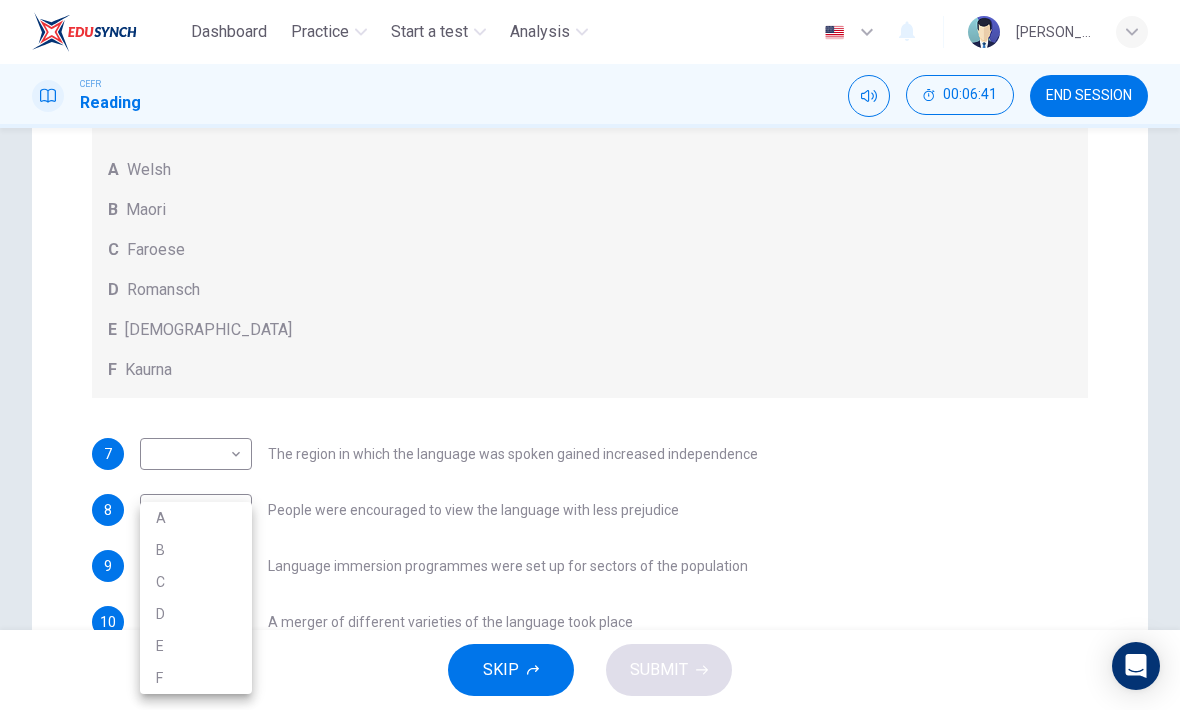 click on "E" at bounding box center (196, 646) 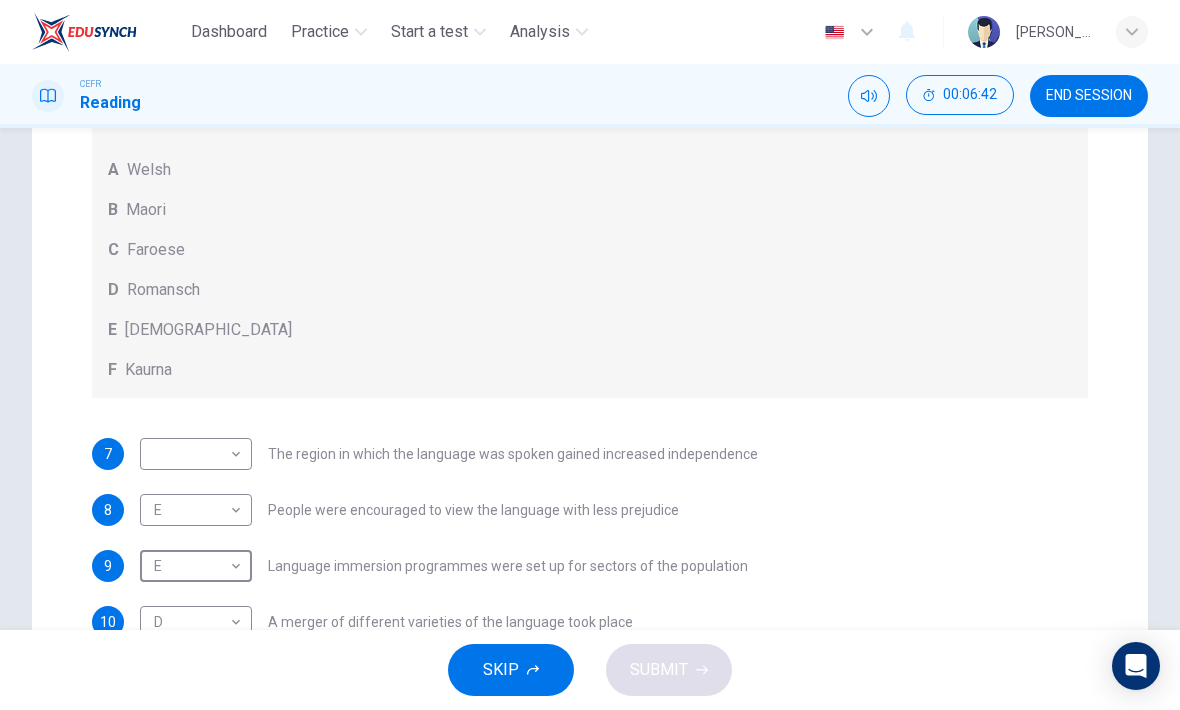 click on "Dashboard Practice Start a test Analysis English en ​ [PERSON_NAME] CEFR Reading 00:06:42 END SESSION Questions 7 - 11 Match the languages  A-F  with the statements below which describe how a language was saved.
Write your answers in the boxes below. A Welsh B Maori C Faroese D Romansch E Ainu F Kaurna 7 ​ ​ The region in which the language was spoken gained increased independence 8 E E ​ People were encouraged to view the language with less prejudice 9 E E ​ Language immersion programmes were set up for sectors of the population 10 D D ​ A merger of different varieties of the language took place 11 C C ​ Written samples of the language permitted its revitalisation Saving Language CLICK TO ZOOM Click to Zoom 1 For the first time, linguists have put a price on language. To save a language from extinction isn’t cheap - but more and more people are arguing that the alternative is the death of communities. 2 3 4 5 6 7 8 9 10 11 12 SKIP SUBMIT
Dashboard Practice 2025" at bounding box center (590, 355) 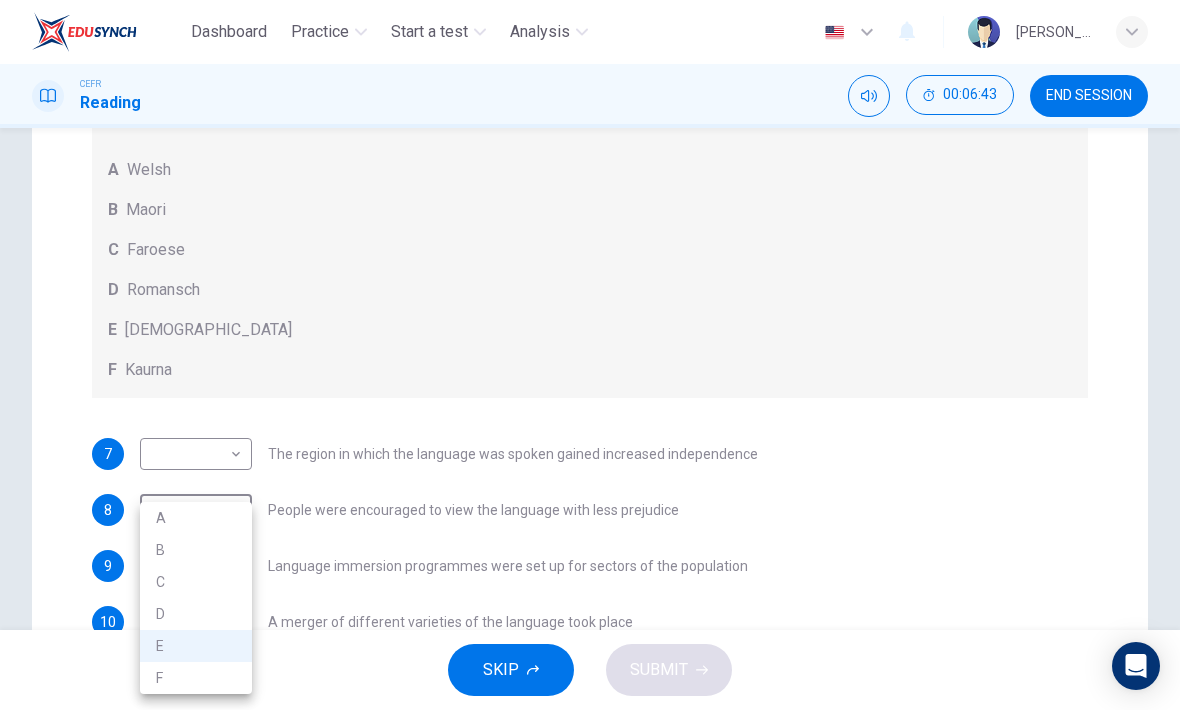 click on "F" at bounding box center (196, 678) 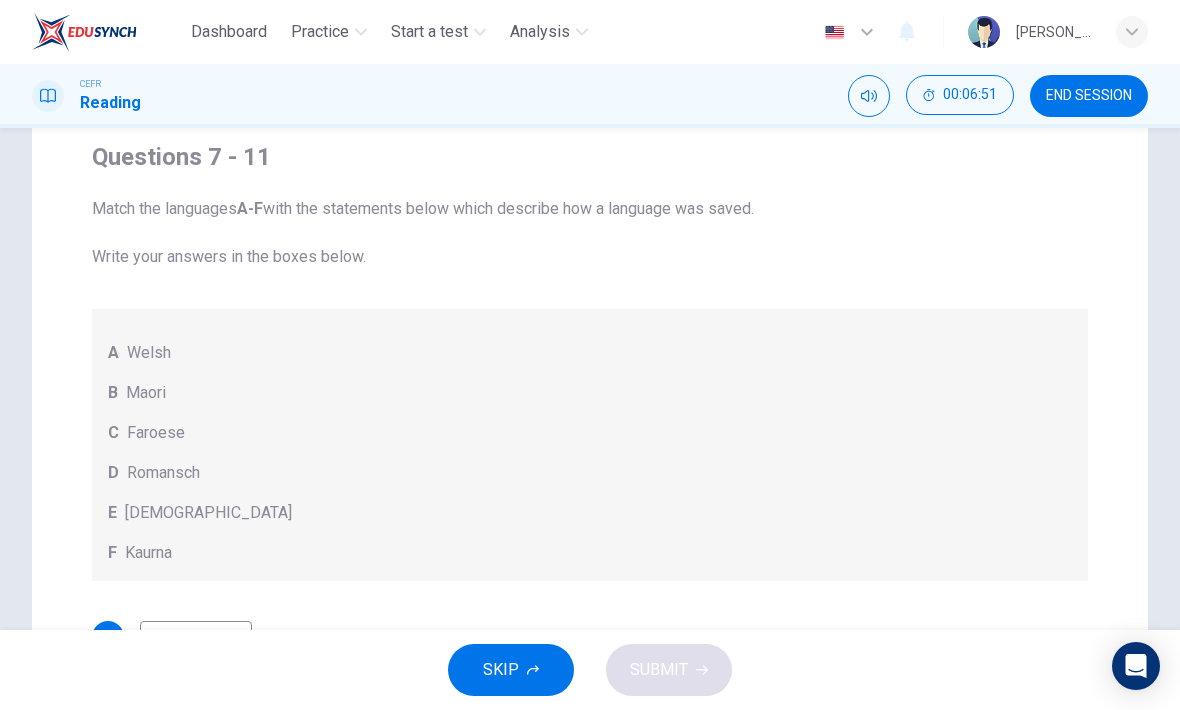 scroll, scrollTop: 88, scrollLeft: 0, axis: vertical 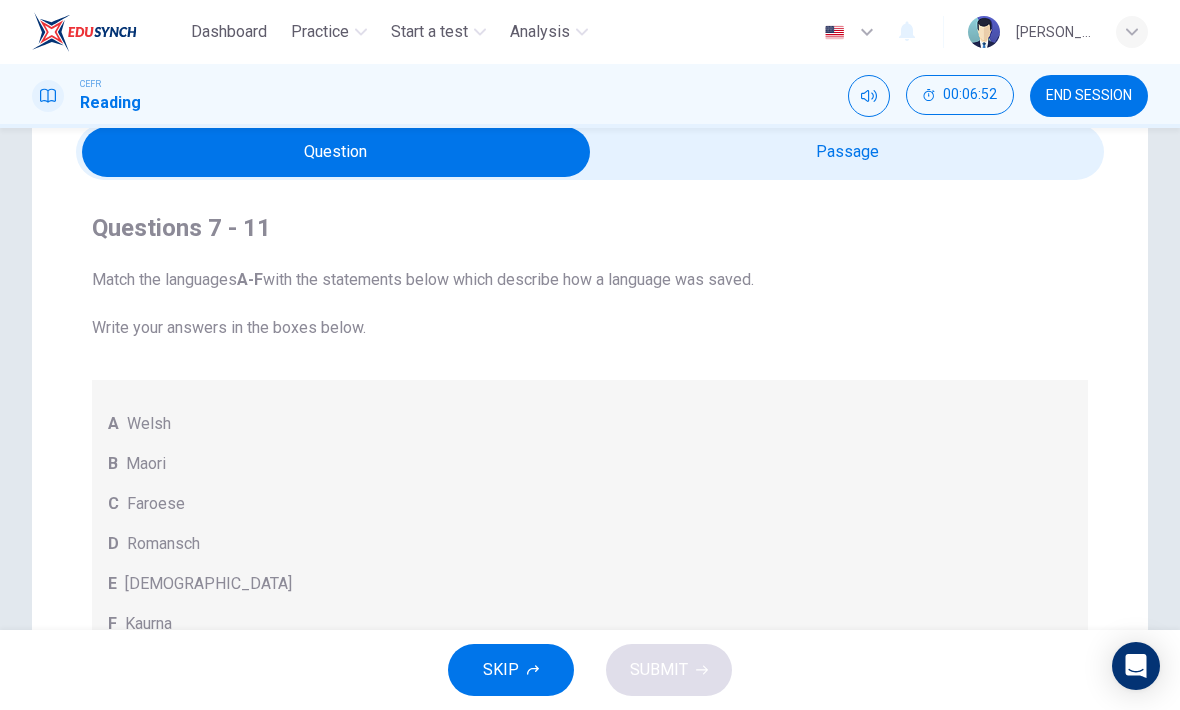 click at bounding box center (336, 152) 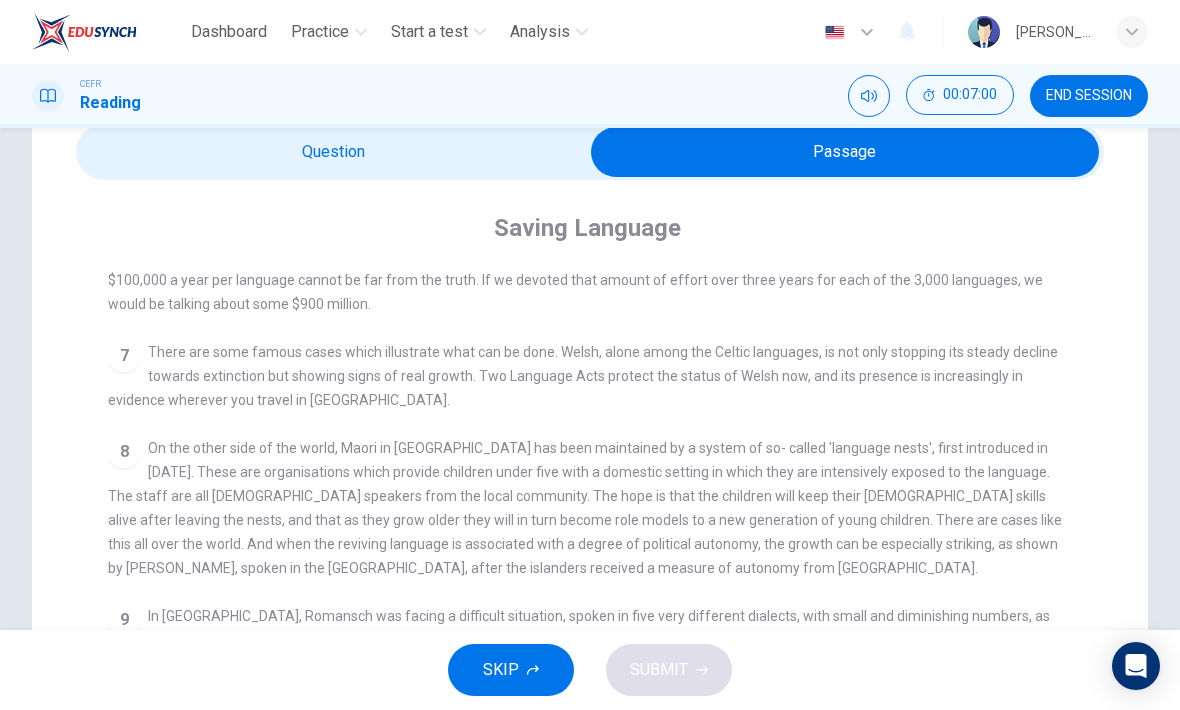scroll, scrollTop: 1007, scrollLeft: 0, axis: vertical 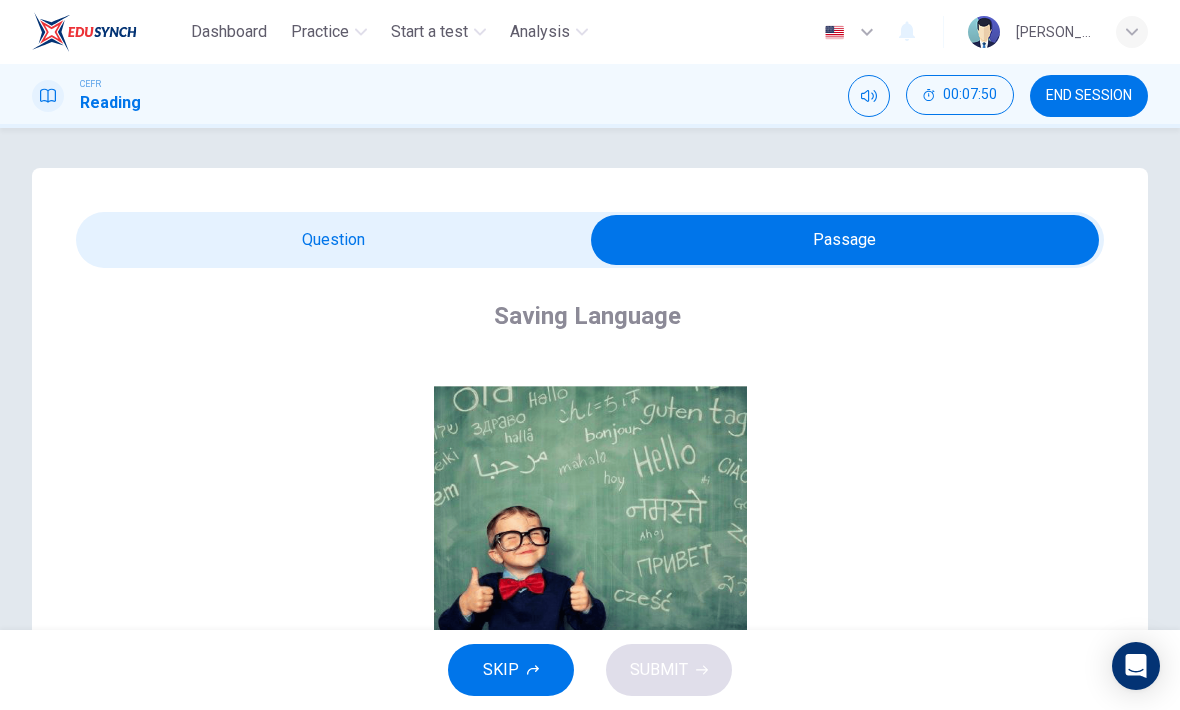 click at bounding box center [845, 240] 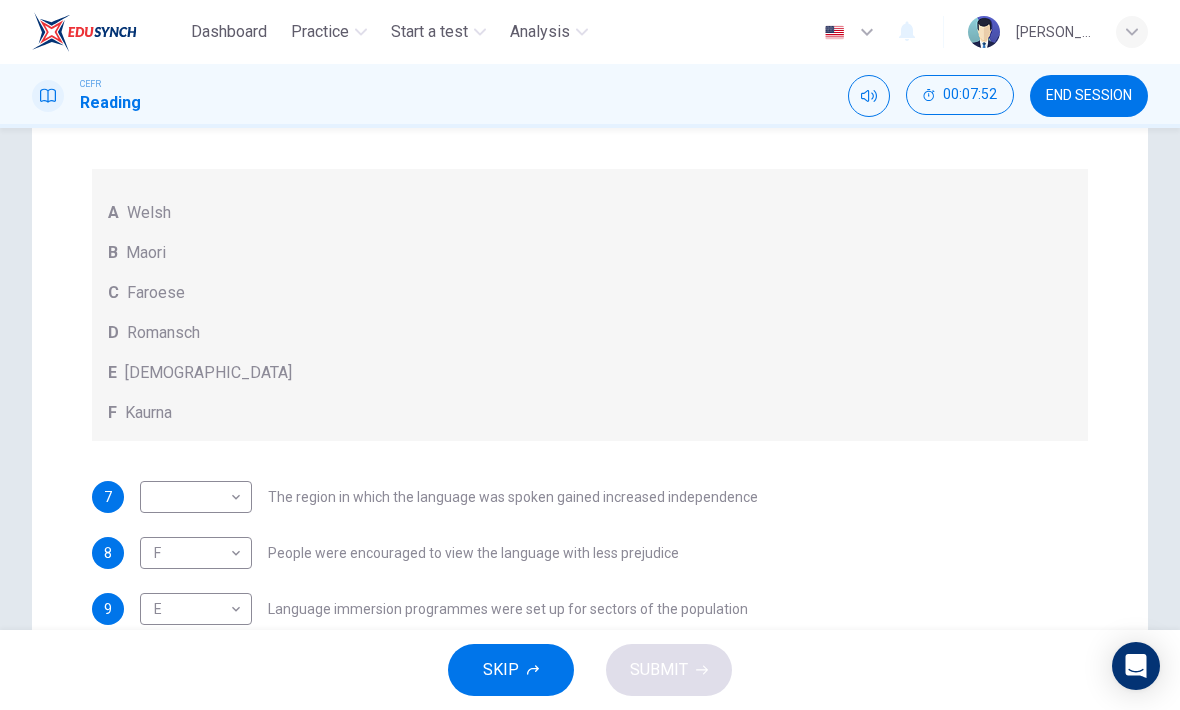 scroll, scrollTop: 306, scrollLeft: 0, axis: vertical 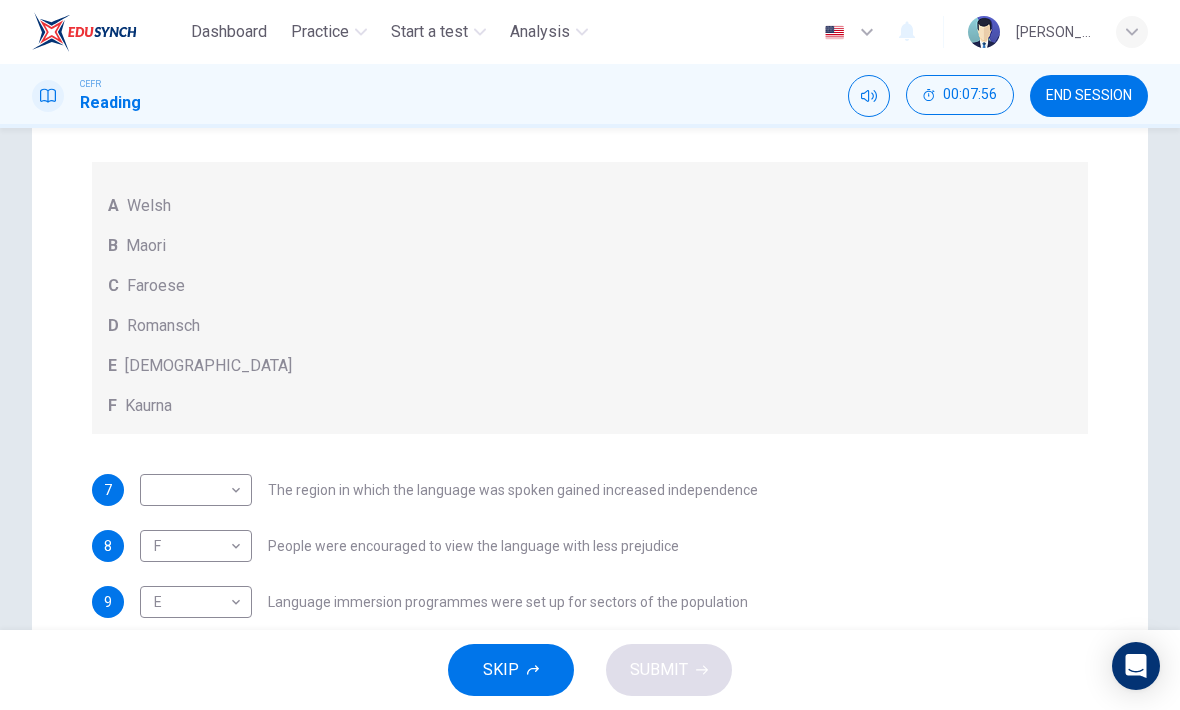 click on "7 ​ ​ The region in which the language was spoken gained increased independence" at bounding box center [590, 490] 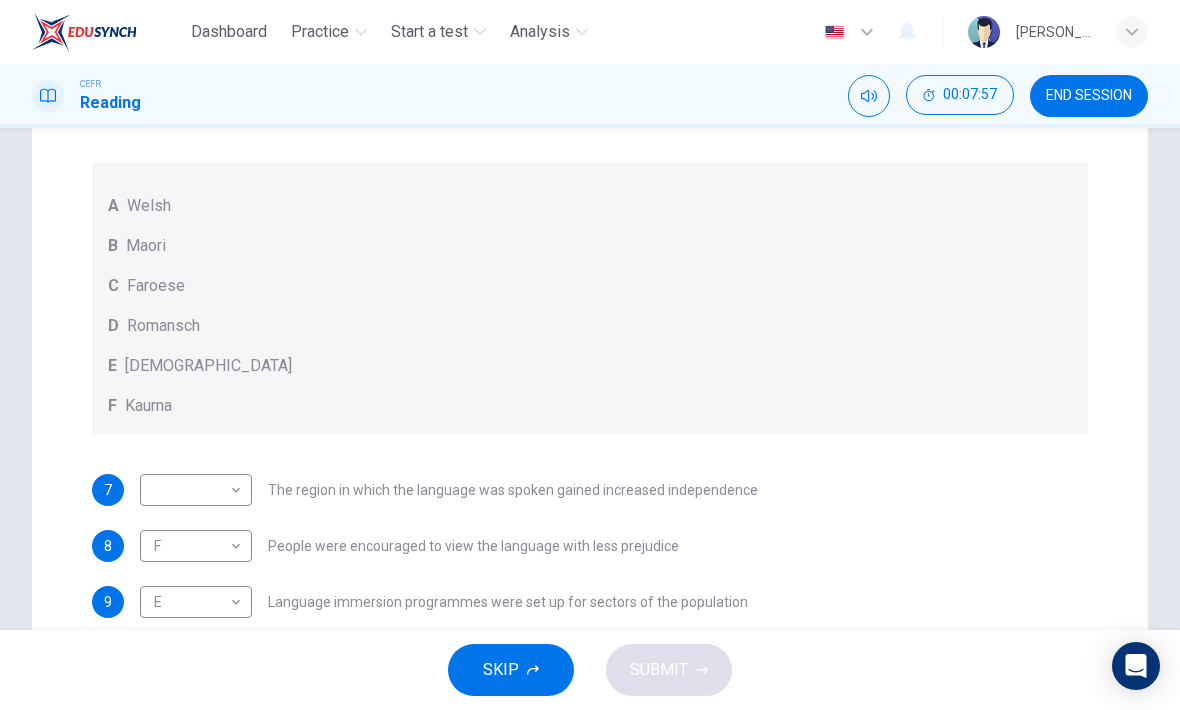 click on "Dashboard Practice Start a test Analysis English en ​ [PERSON_NAME] CEFR Reading 00:07:57 END SESSION Questions 7 - 11 Match the languages  A-F  with the statements below which describe how a language was saved.
Write your answers in the boxes below. A Welsh B Maori C Faroese D Romansch E Ainu F Kaurna 7 ​ ​ The region in which the language was spoken gained increased independence 8 F F ​ People were encouraged to view the language with less prejudice 9 E E ​ Language immersion programmes were set up for sectors of the population 10 D D ​ A merger of different varieties of the language took place 11 C C ​ Written samples of the language permitted its revitalisation Saving Language CLICK TO ZOOM Click to Zoom 1 For the first time, linguists have put a price on language. To save a language from extinction isn’t cheap - but more and more people are arguing that the alternative is the death of communities. 2 3 4 5 6 7 8 9 10 11 12 SKIP SUBMIT
Dashboard Practice 2025" at bounding box center (590, 355) 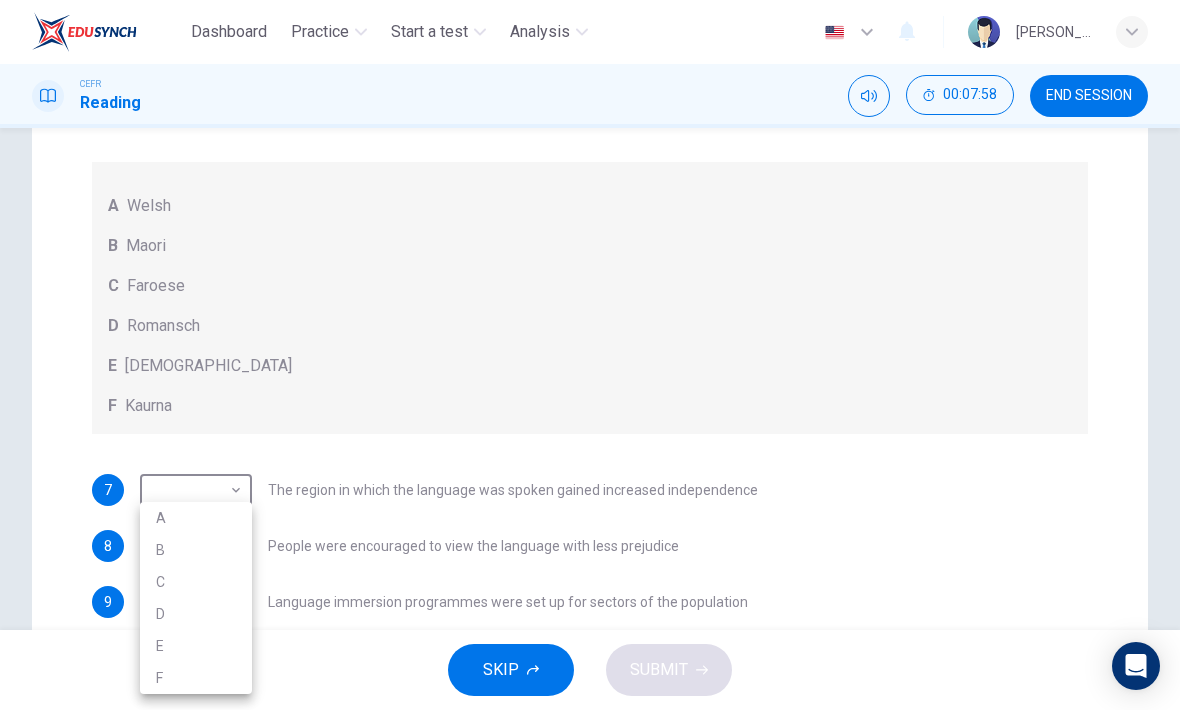 click on "A" at bounding box center [196, 518] 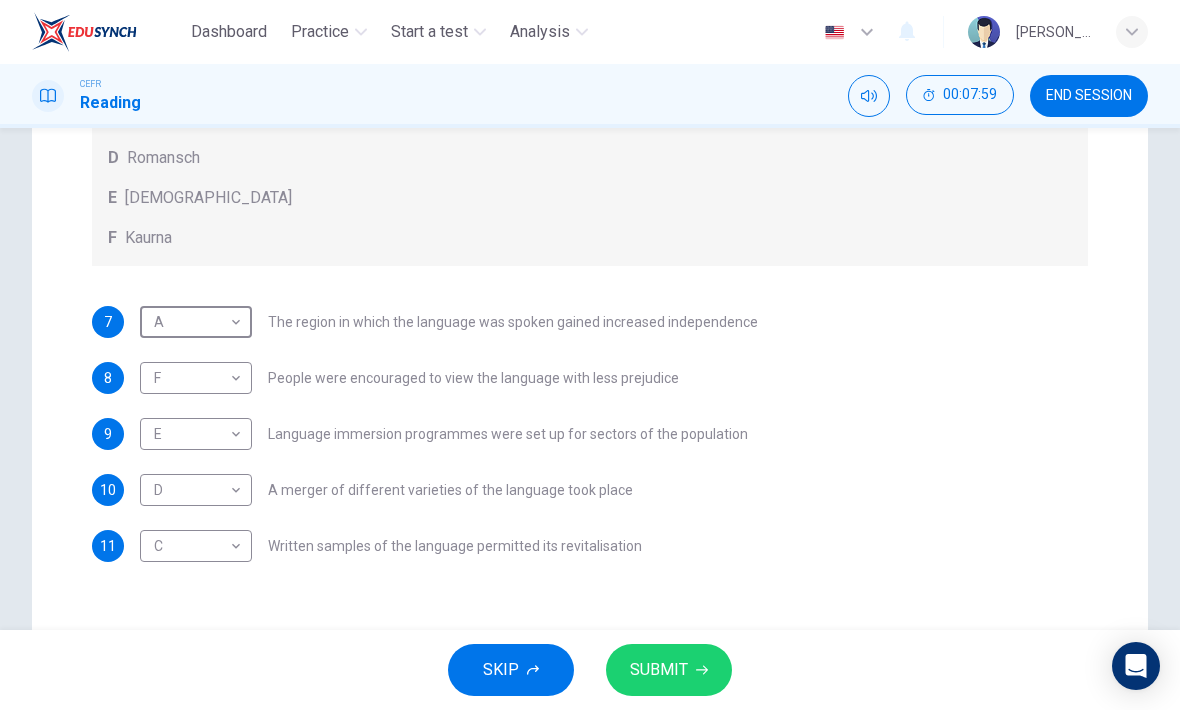 scroll, scrollTop: 470, scrollLeft: 0, axis: vertical 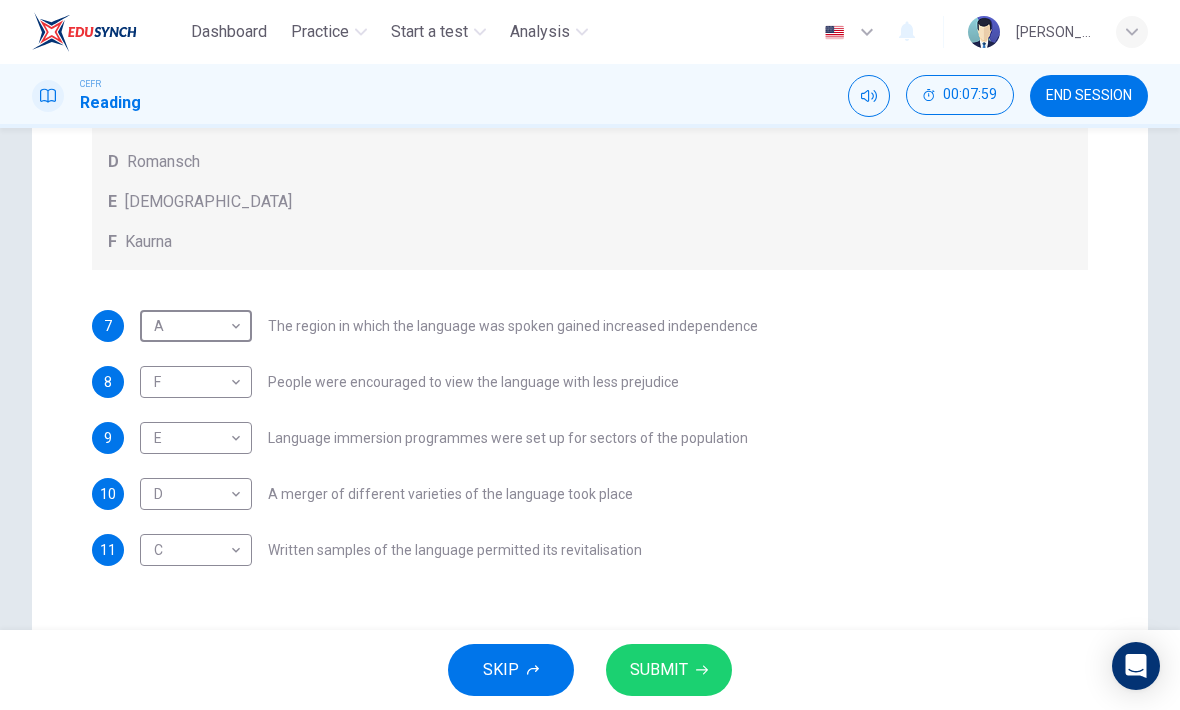 click on "SUBMIT" at bounding box center (669, 670) 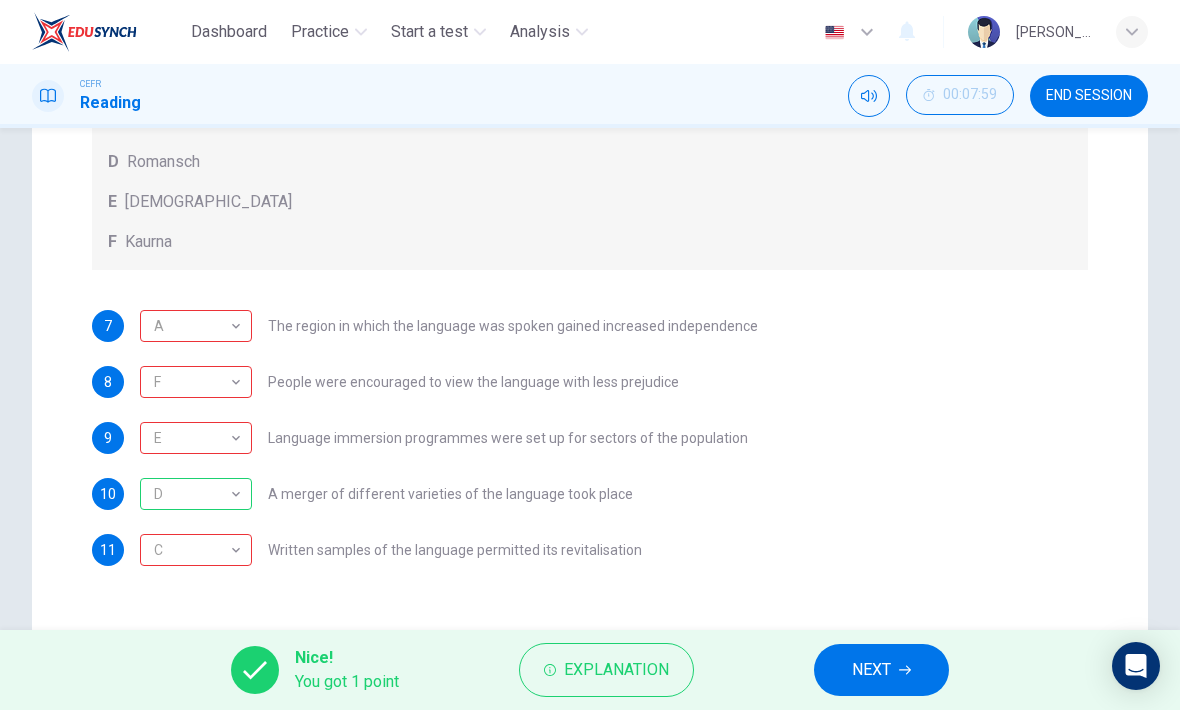 click on "Explanation" at bounding box center [616, 670] 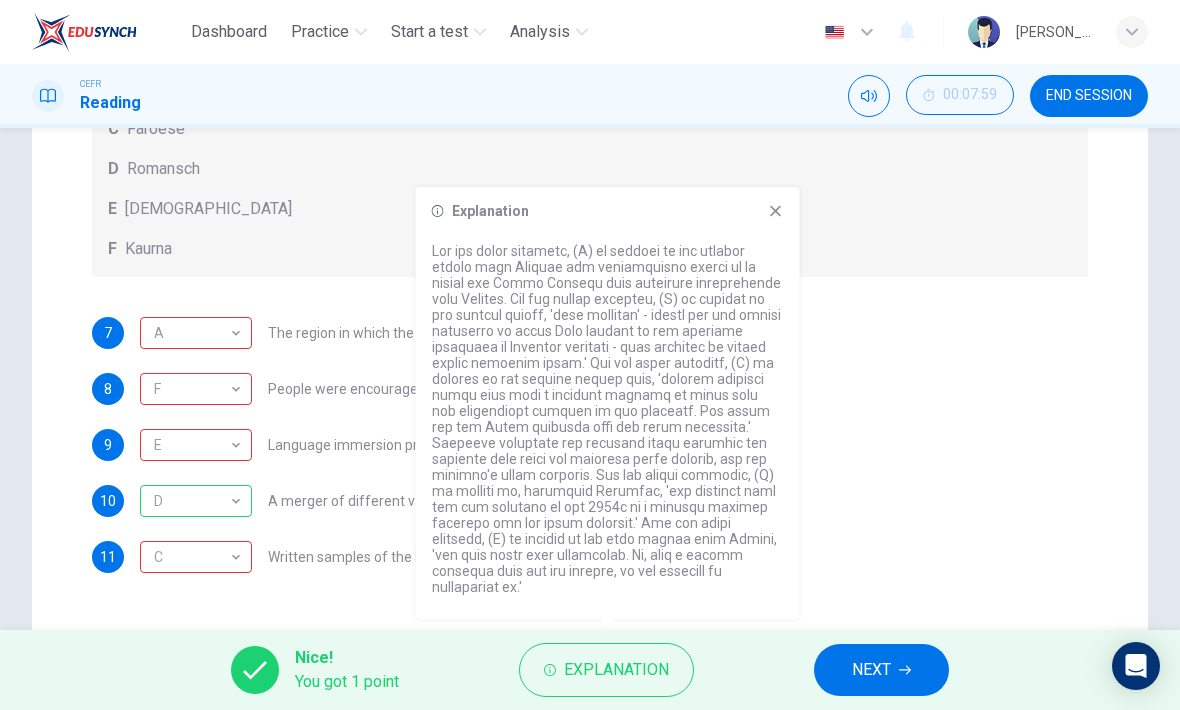 scroll, scrollTop: 468, scrollLeft: 0, axis: vertical 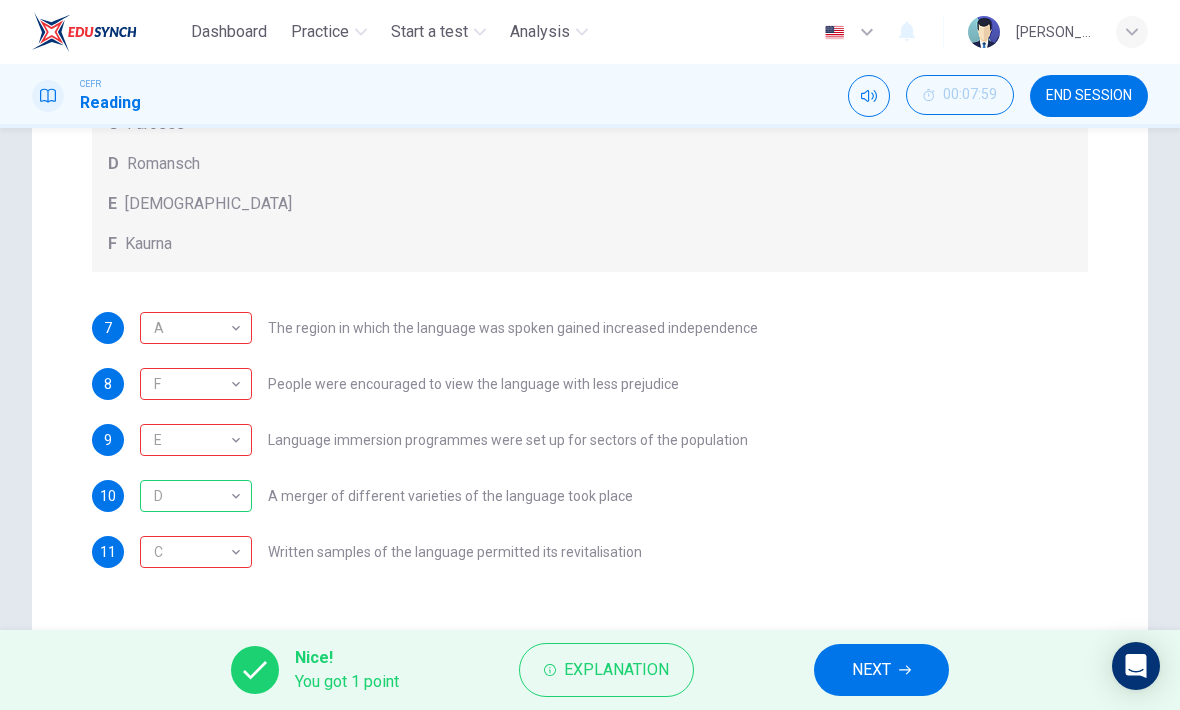 click on "F" at bounding box center (192, 384) 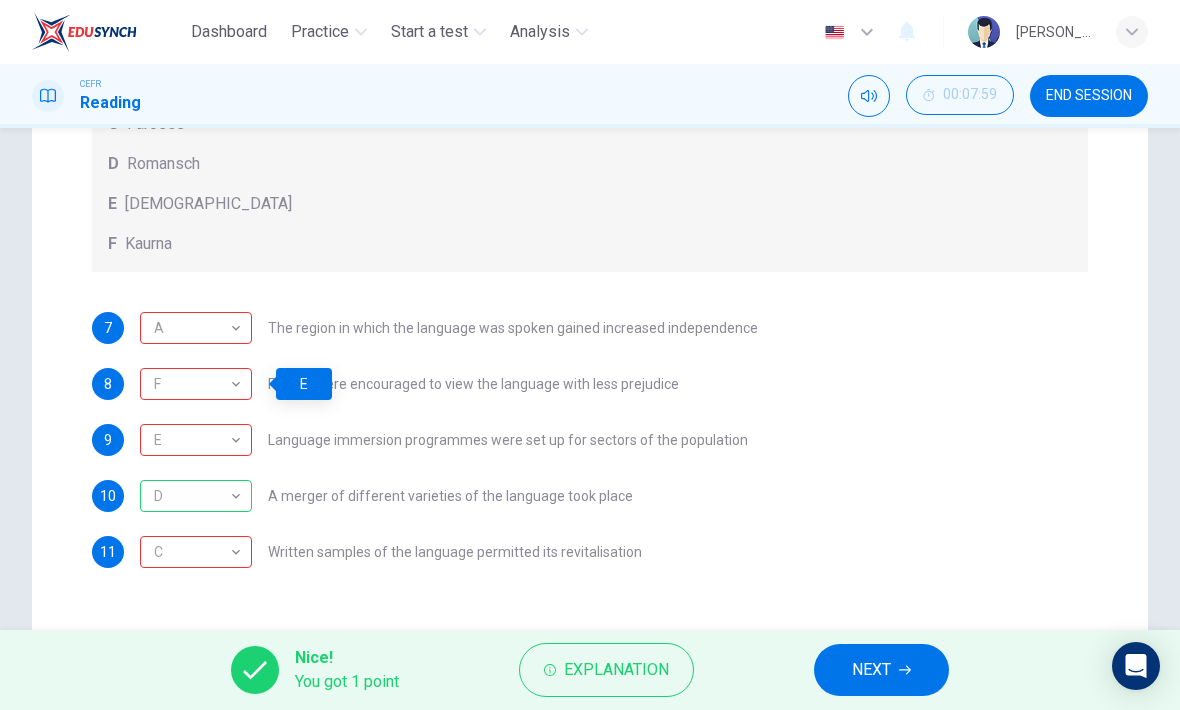 click on "Explanation" at bounding box center [616, 670] 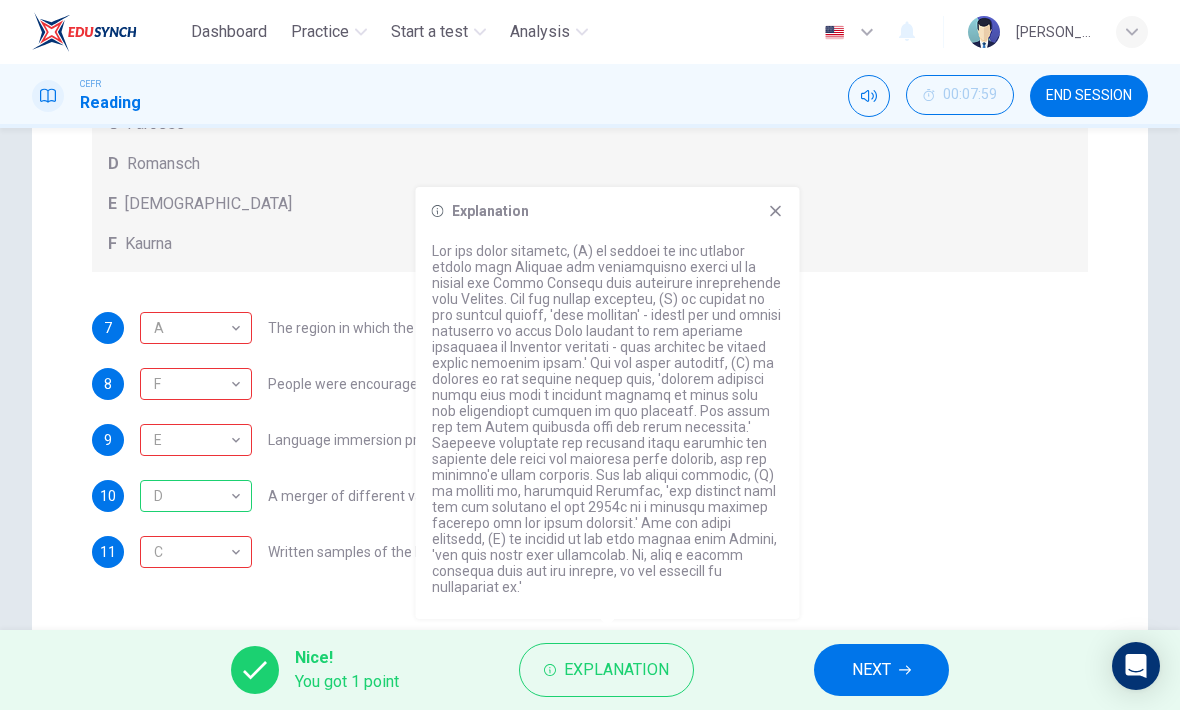 click on "Questions 7 - 11 Match the languages  A-F  with the statements below which describe how a language was saved.
Write your answers in the boxes below. A Welsh B Maori C Faroese D Romansch E Ainu F Kaurna 7 A A ​ The region in which the language was spoken gained increased independence 8 F F ​ People were encouraged to view the language with less prejudice 9 E E ​ Language immersion programmes were set up for sectors of the population 10 D D ​ A merger of different varieties of the language took place 11 C C ​ Written samples of the language permitted its revitalisation Saving Language CLICK TO ZOOM Click to Zoom 1 For the first time, linguists have put a price on language. To save a language from extinction isn’t cheap - but more and more people are arguing that the alternative is the death of communities. 2 3 4 5 6 7 8 9 10 11 12" at bounding box center [590, 172] 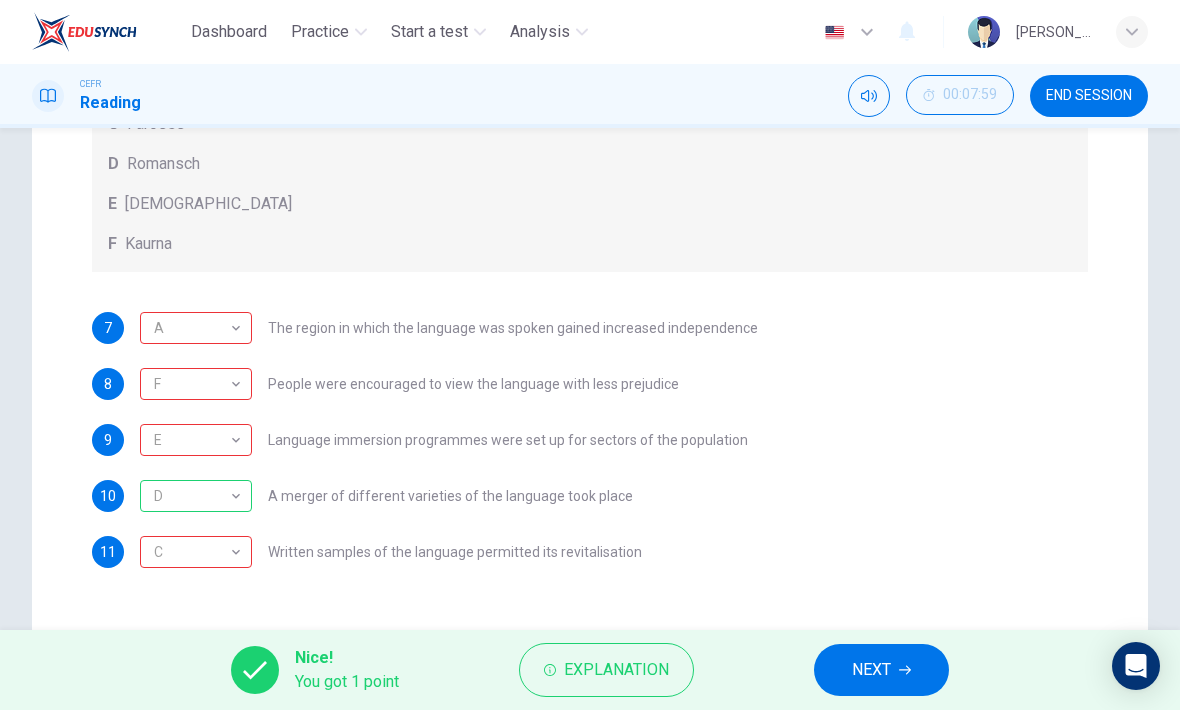 click on "Explanation" at bounding box center [616, 670] 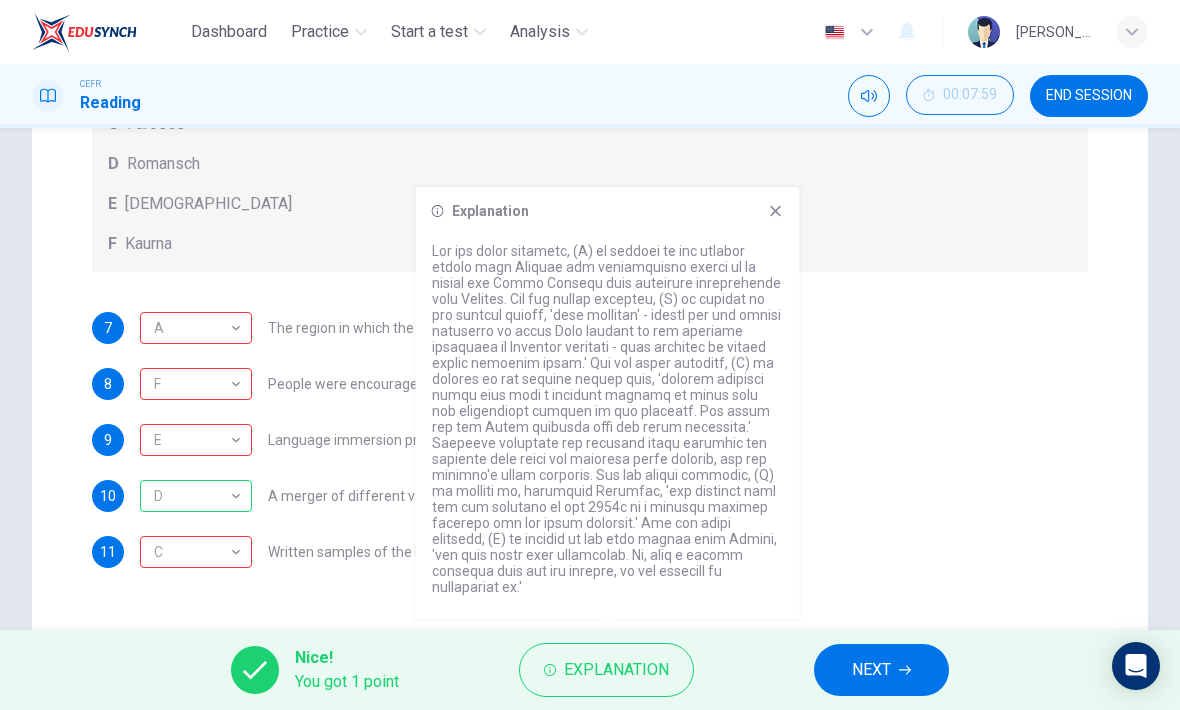 click on "7 A A ​ The region in which the language was spoken gained increased independence 8 F F ​ People were encouraged to view the language with less prejudice 9 E E ​ Language immersion programmes were set up for sectors of the population 10 D D ​ A merger of different varieties of the language took place 11 C C ​ Written samples of the language permitted its revitalisation" at bounding box center (590, 440) 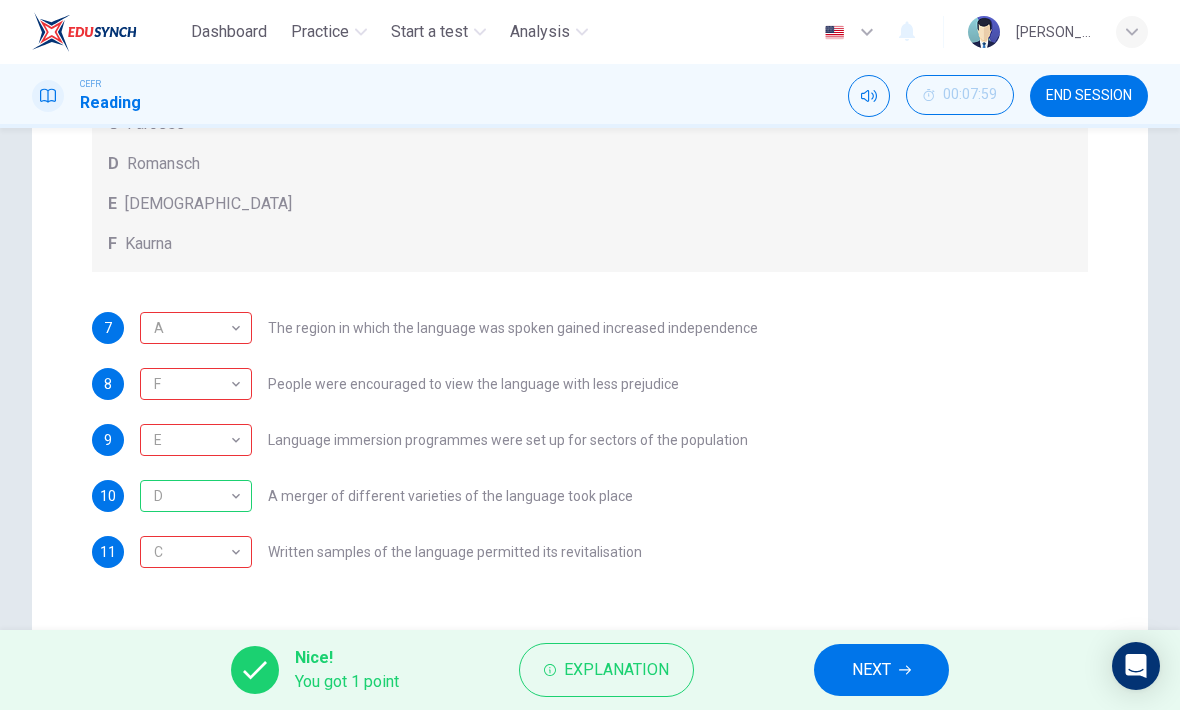 click on "Explanation" at bounding box center (606, 670) 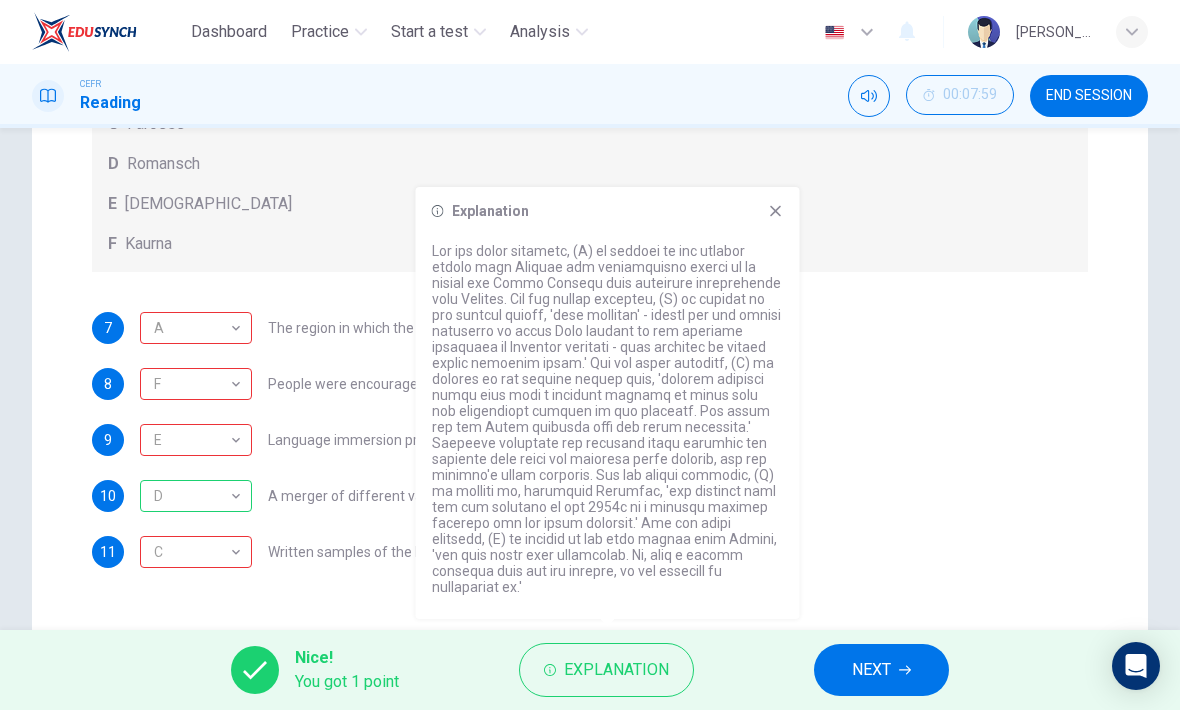 click on "8 F F ​ People were encouraged to view the language with less prejudice" at bounding box center [590, 384] 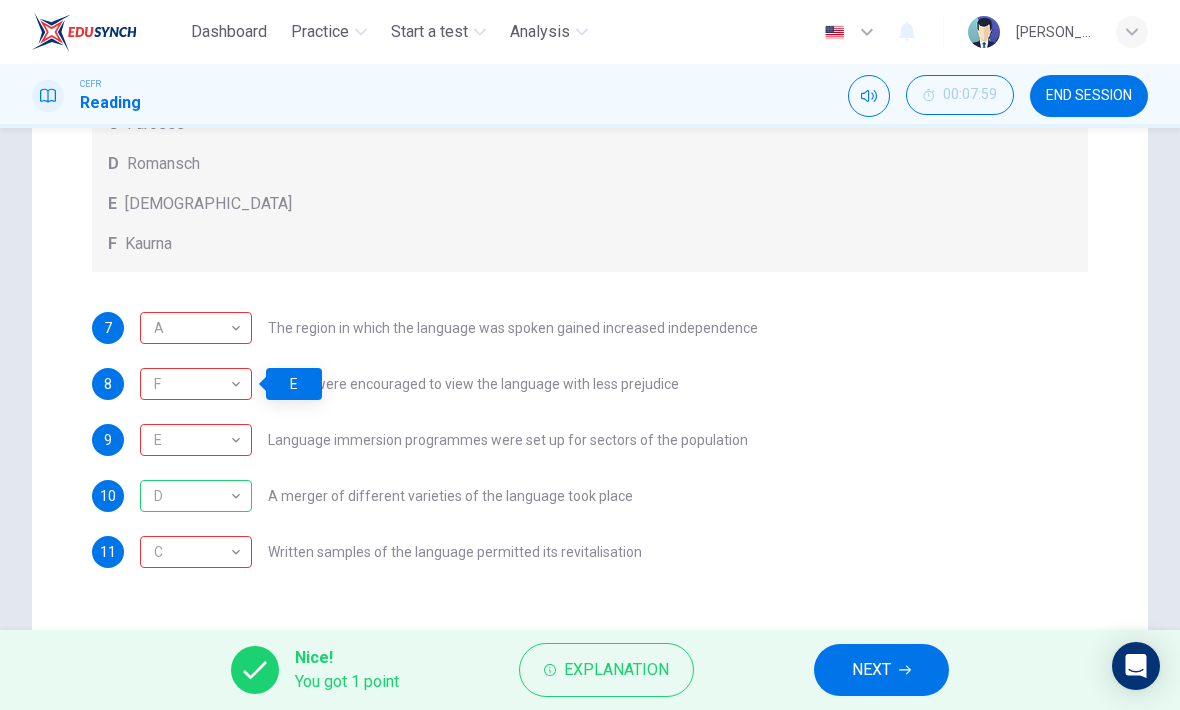 click on "NEXT" at bounding box center [881, 670] 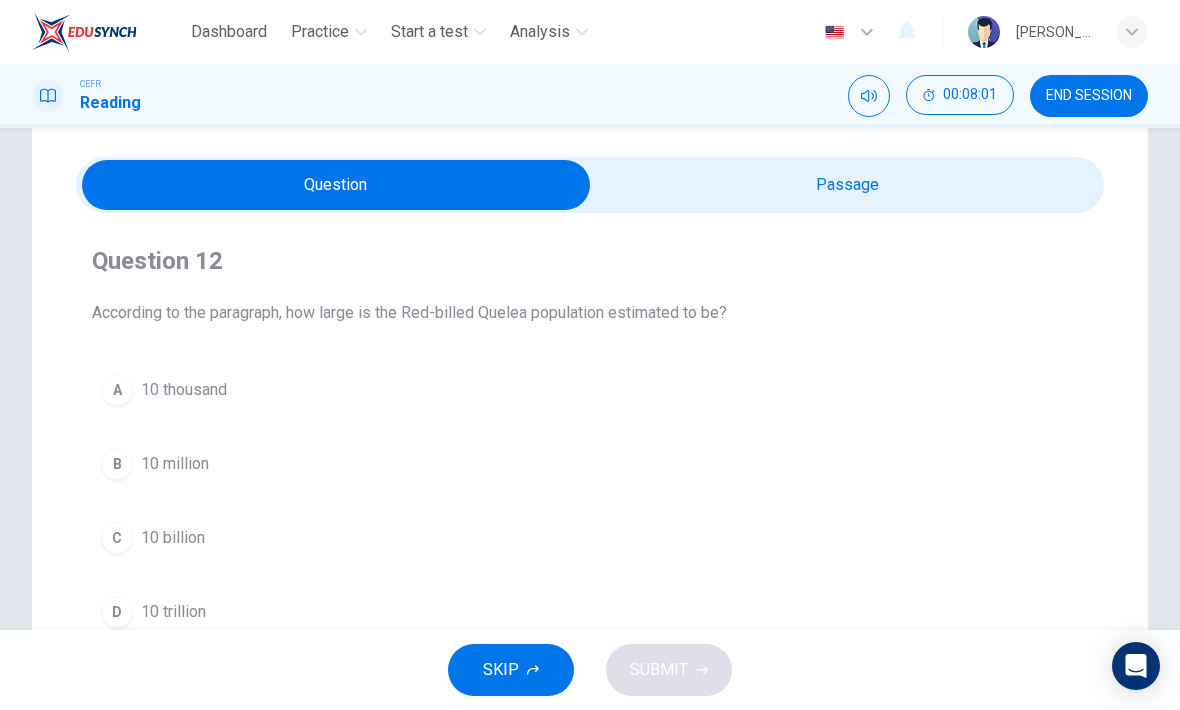 scroll, scrollTop: 50, scrollLeft: 0, axis: vertical 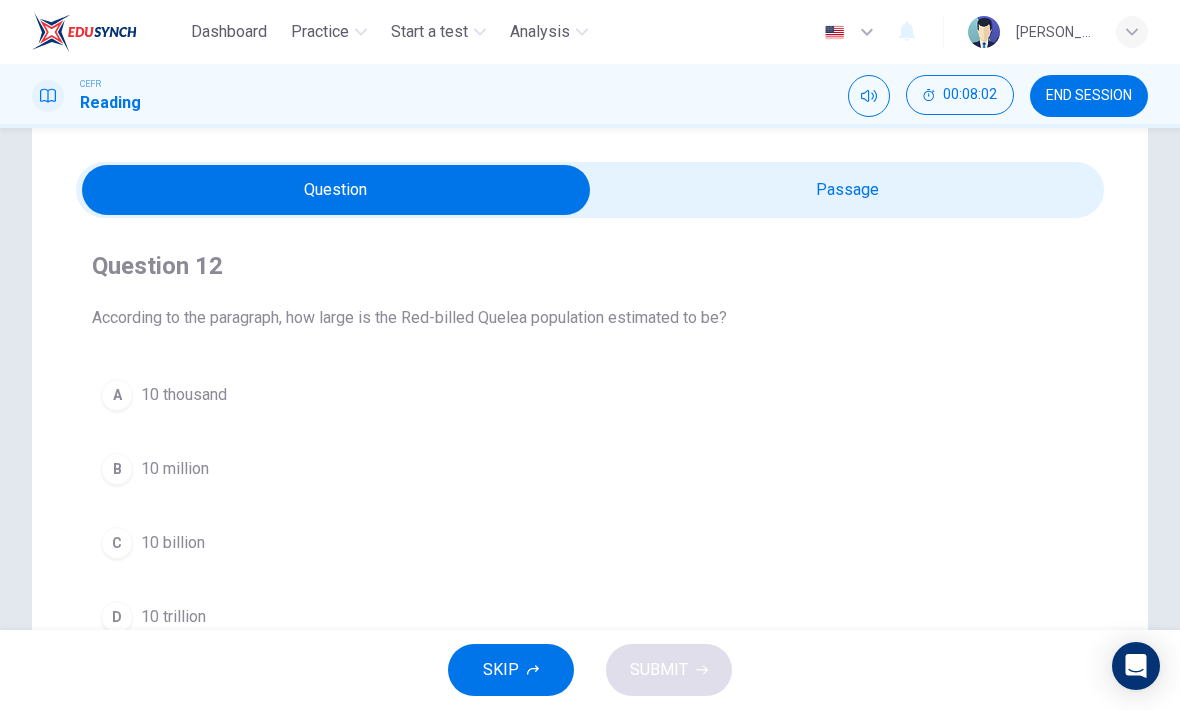 click at bounding box center [336, 190] 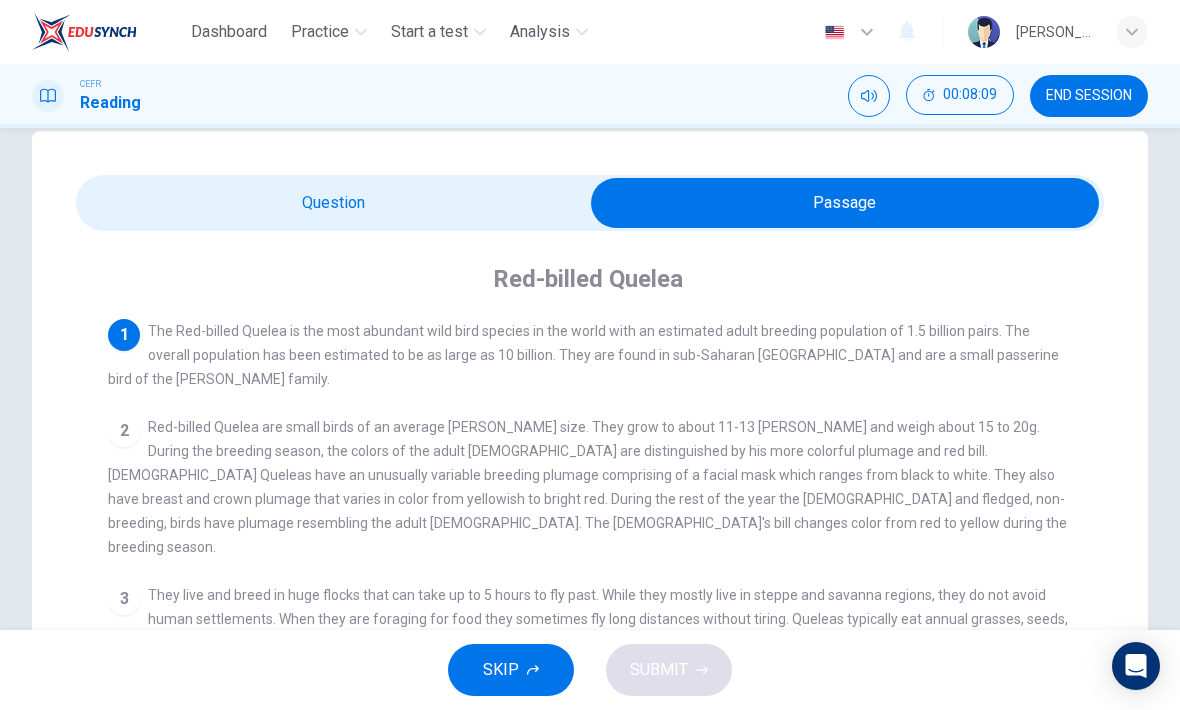 scroll, scrollTop: 36, scrollLeft: 0, axis: vertical 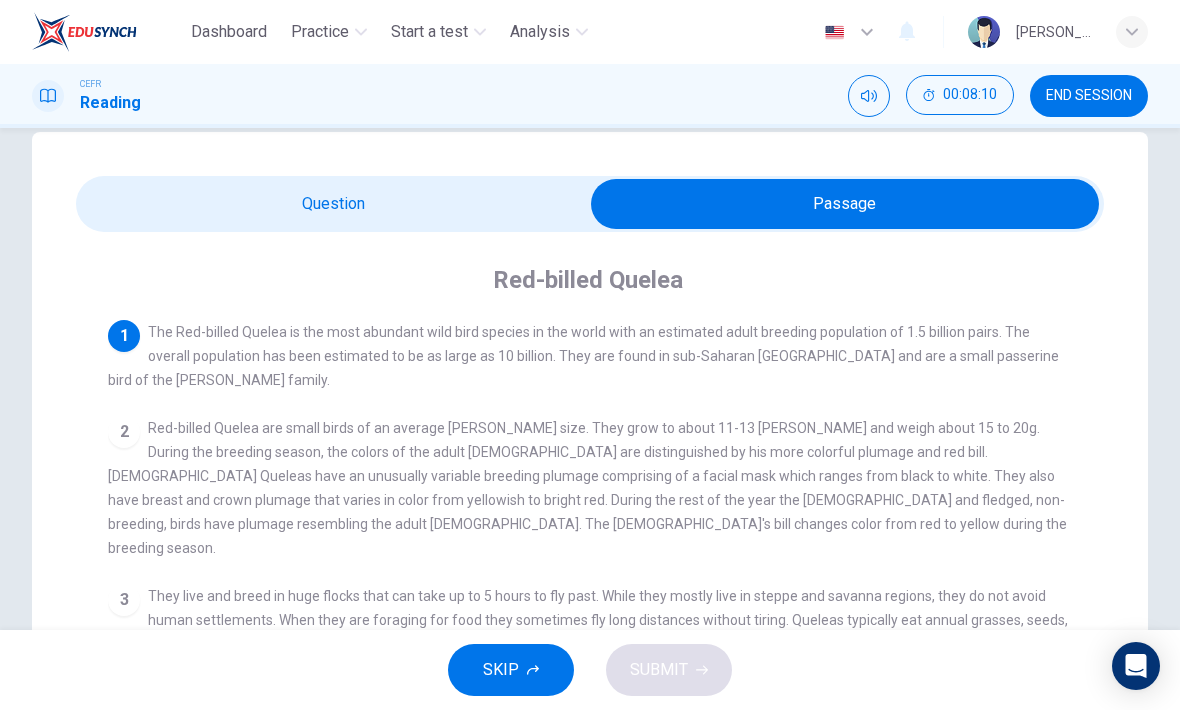 click on "Question 12 According to the paragraph, how large is the Red-billed Quelea population estimated to be? A 10 thousand B 10 million C 10 billion D 10 trillion Red-billed Quelea 1 The Red-billed Quelea is the most abundant wild bird species in the world with an estimated adult breeding population of 1.5 billion pairs. The overall population has been estimated to be as large as 10 billion. They are found in sub-Saharan [GEOGRAPHIC_DATA] and are a small passerine bird of the [PERSON_NAME] family. 2 3 They live and breed in huge flocks that can take up to 5 hours to fly past. While they mostly live in steppe and savanna regions, they do not avoid human settlements. When they are foraging for food they sometimes fly long distances without tiring. Queleas typically eat annual grasses, seeds, and grain. They work together as a flock to find suitable feeding places and can cause serious damage to crops. 4 5" at bounding box center (590, 564) 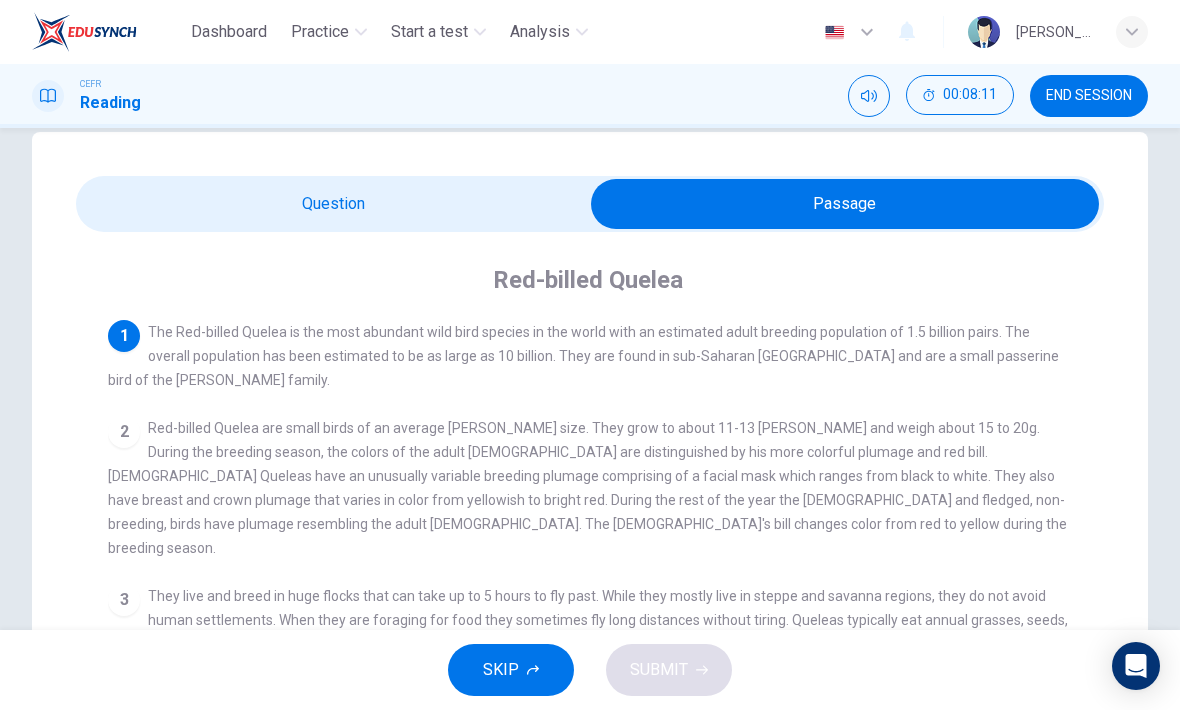 click at bounding box center [845, 204] 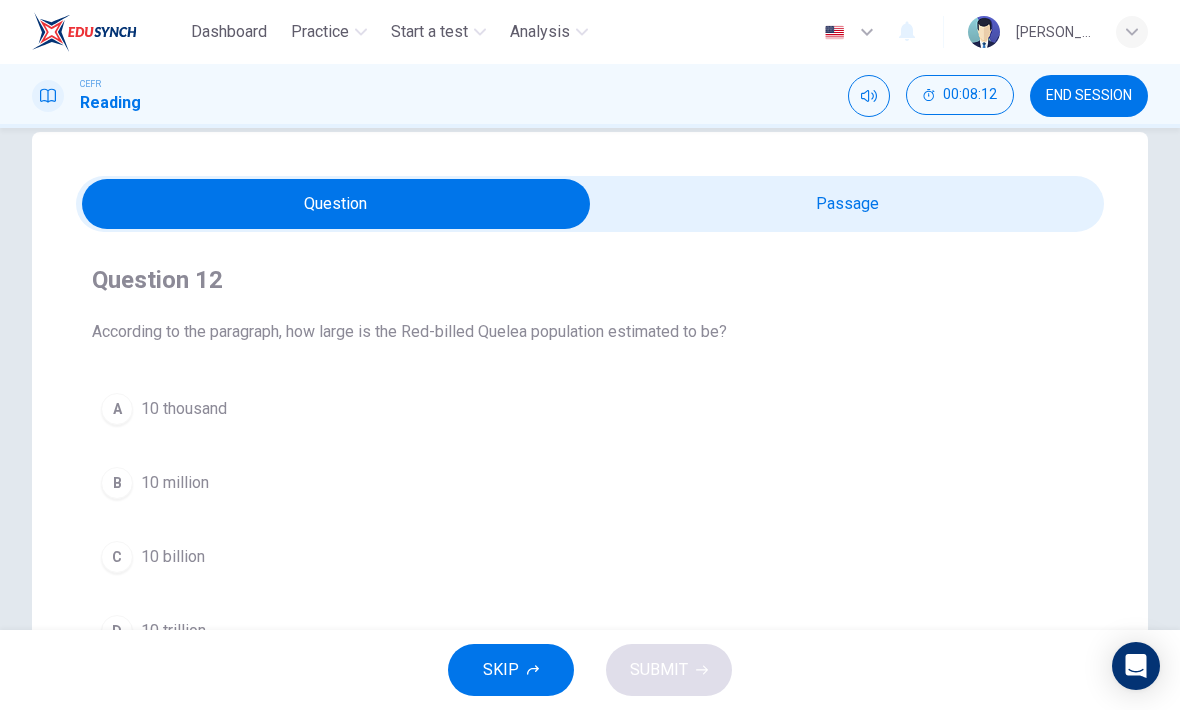 click on "B" at bounding box center [117, 483] 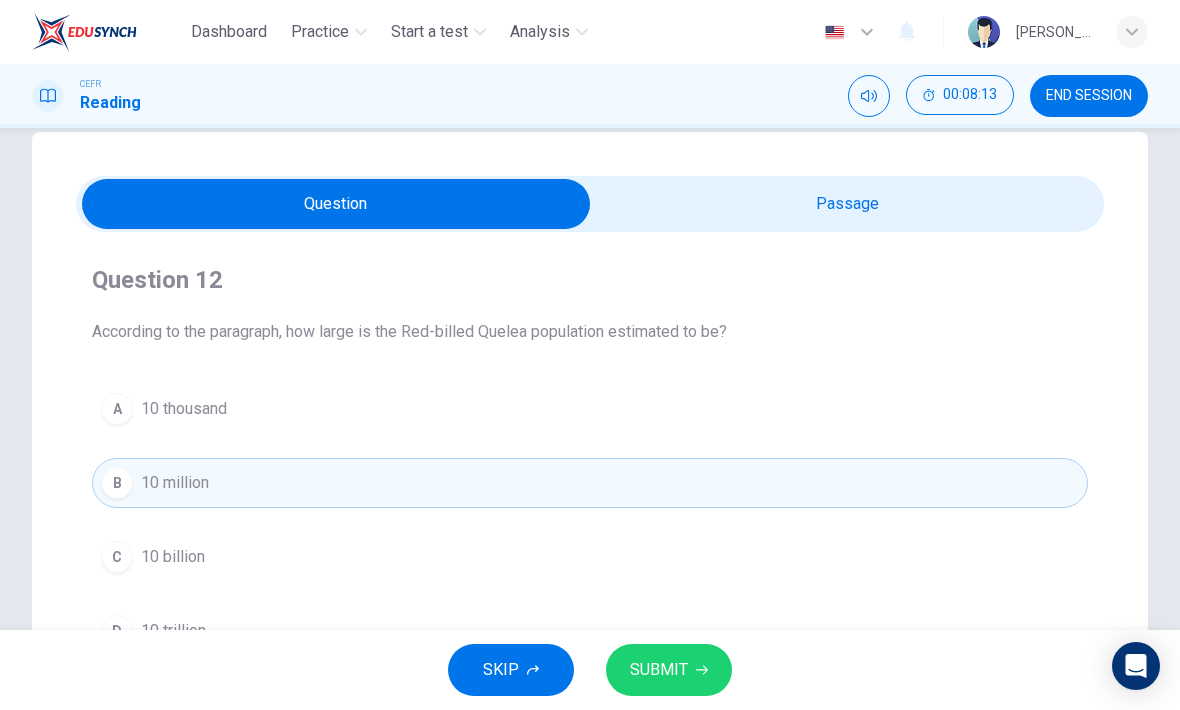 click on "C" at bounding box center (117, 557) 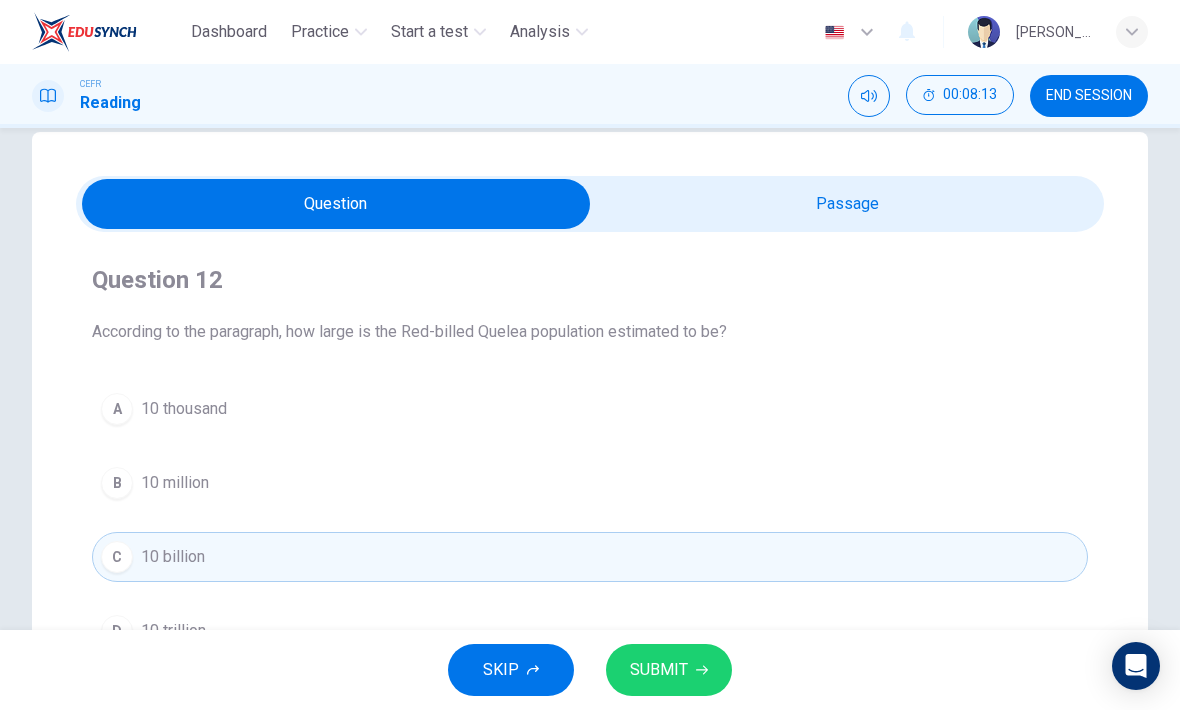 click on "SUBMIT" at bounding box center [669, 670] 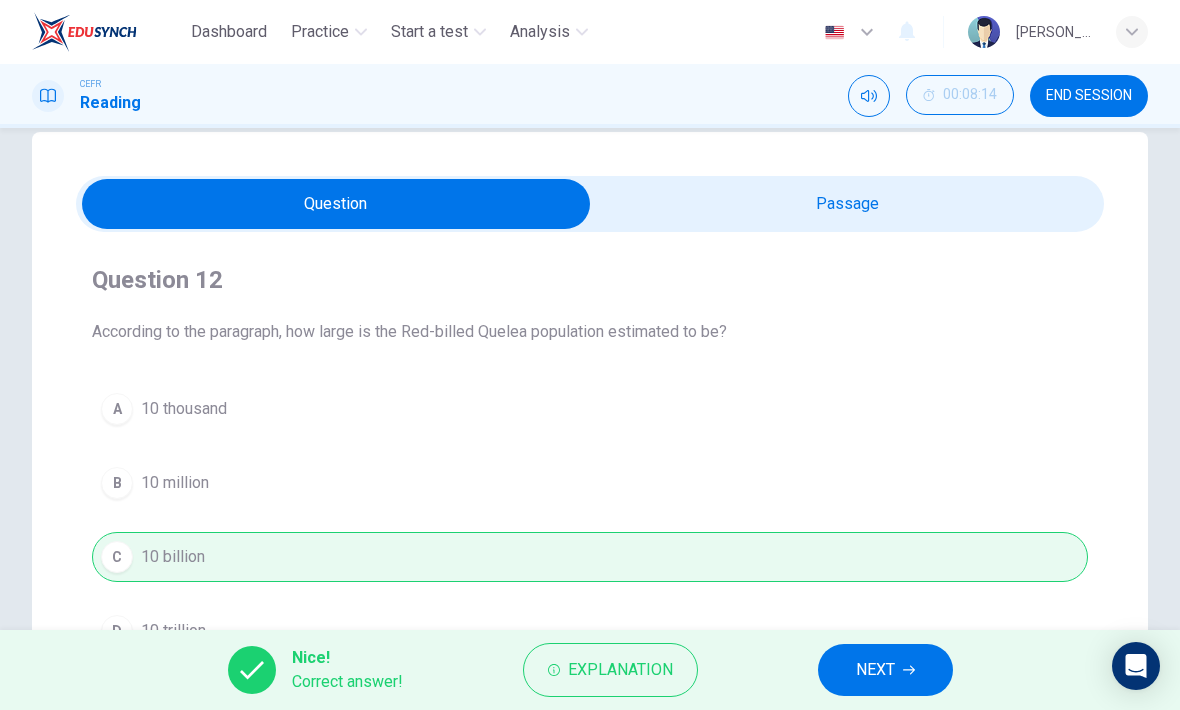 click on "NEXT" at bounding box center [885, 670] 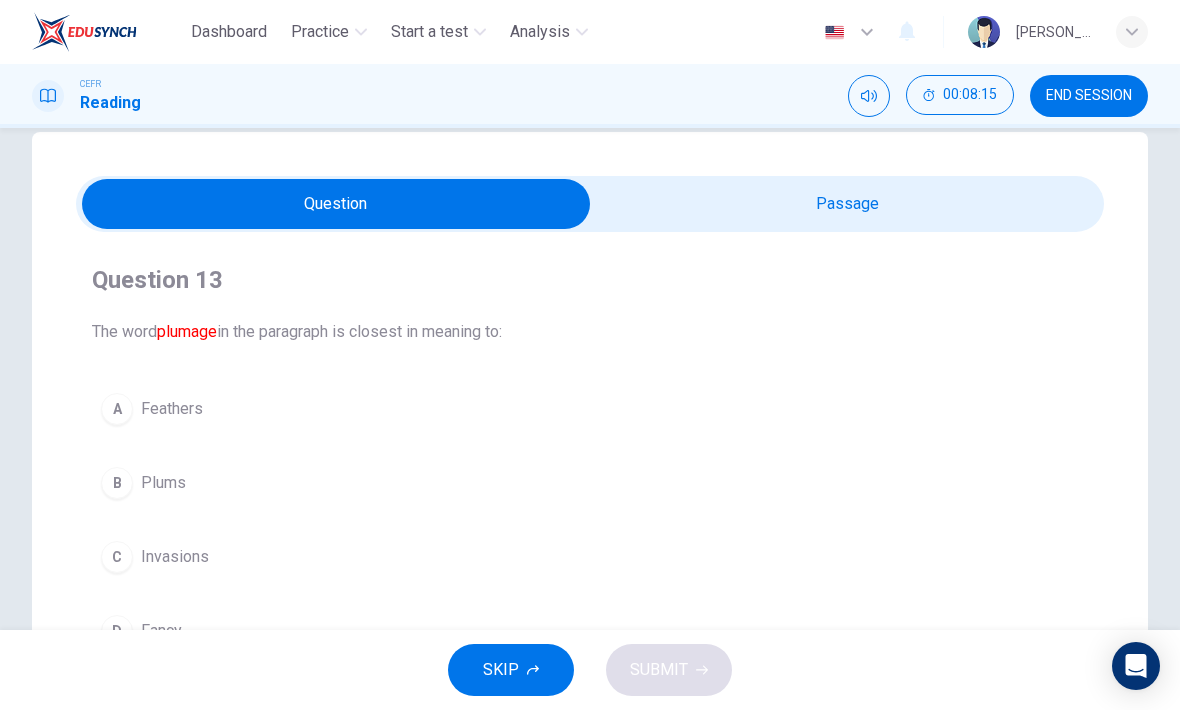 click on "A" at bounding box center [117, 409] 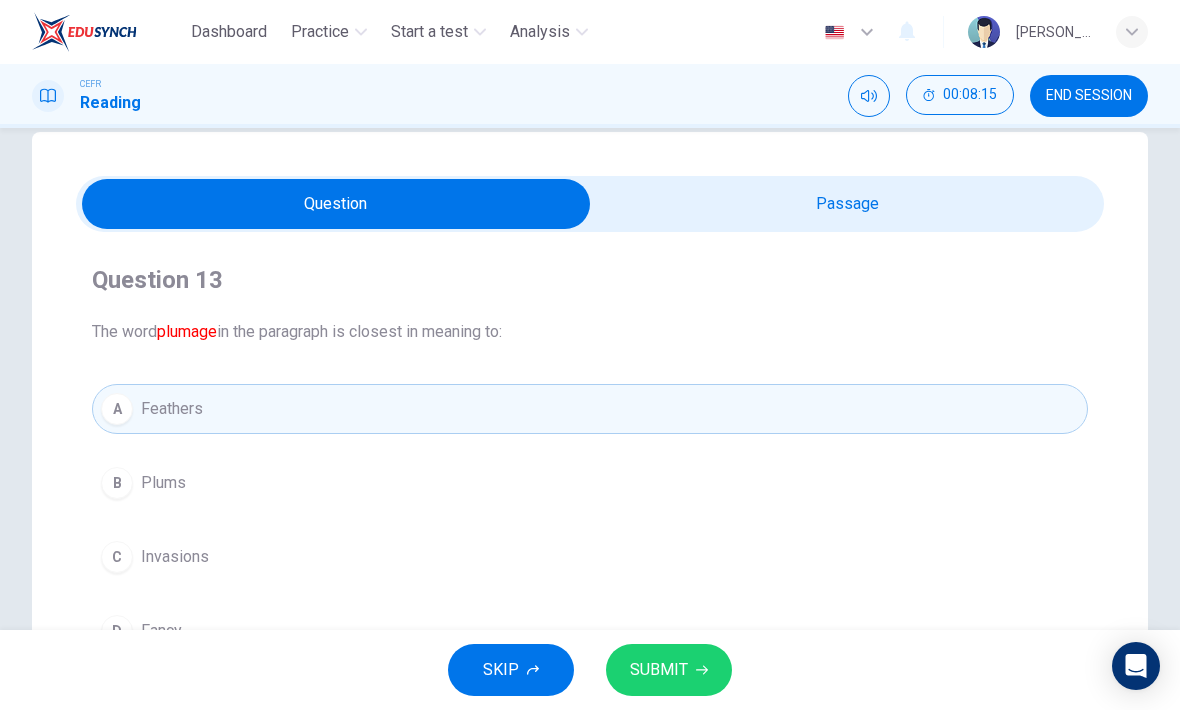 click on "SUBMIT" at bounding box center (669, 670) 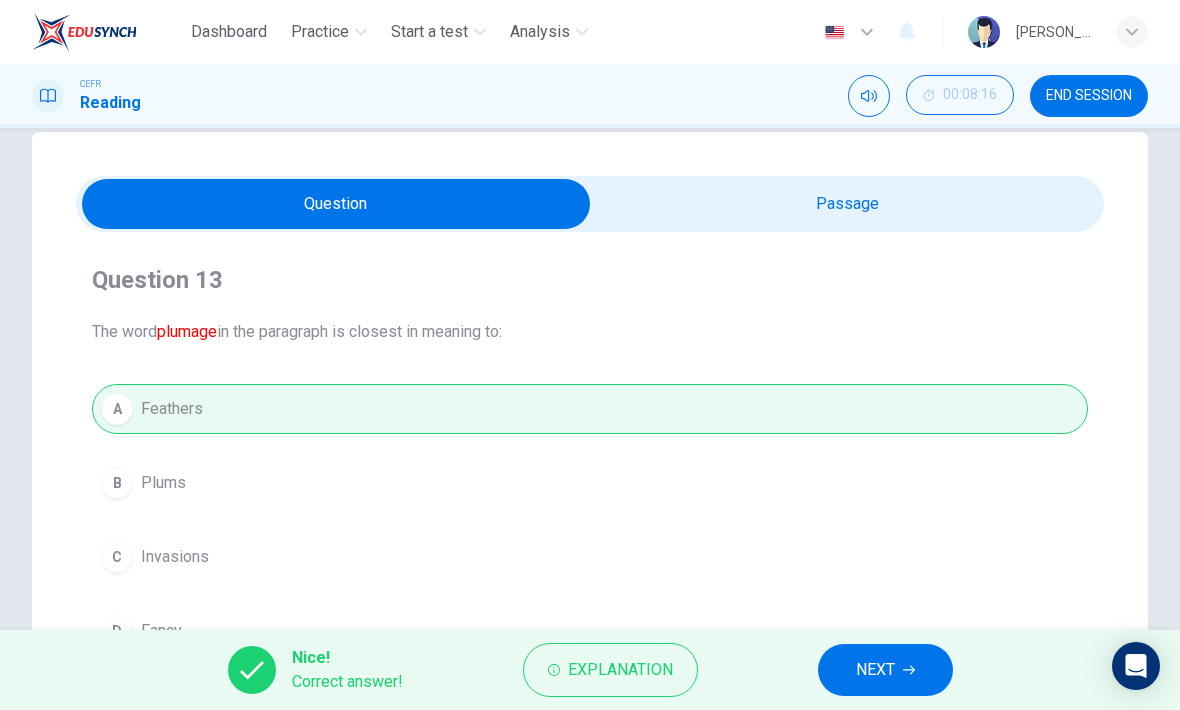 click on "NEXT" at bounding box center (885, 670) 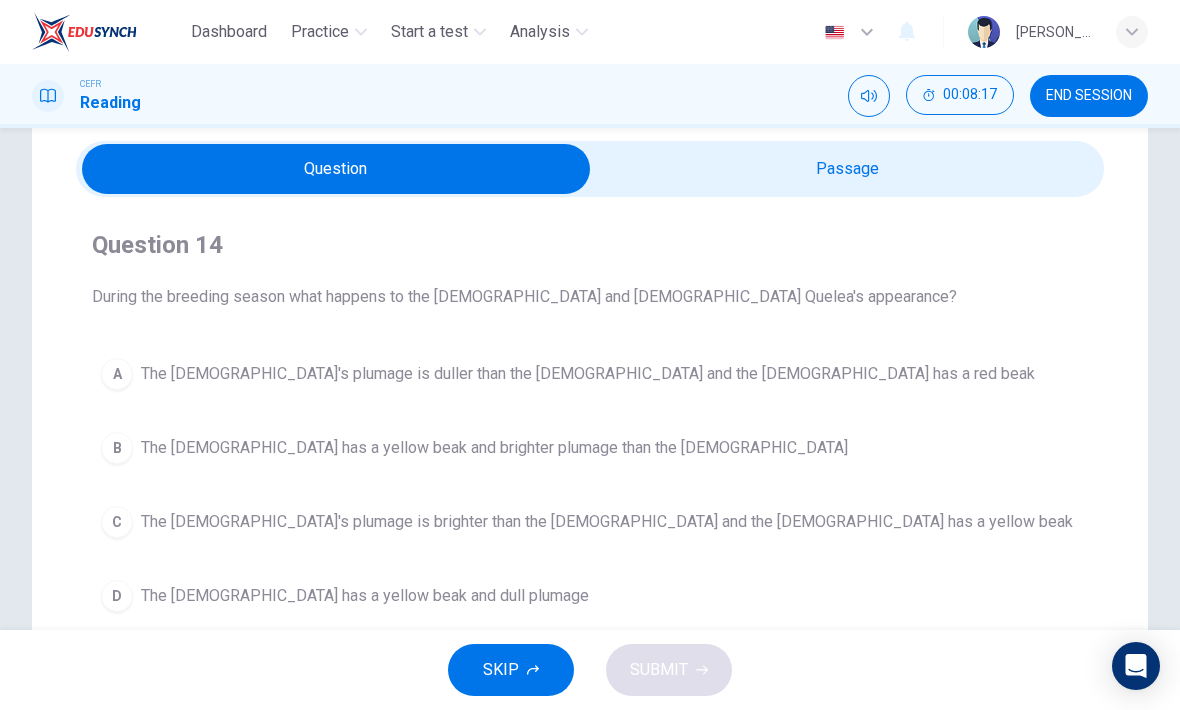 scroll, scrollTop: 64, scrollLeft: 0, axis: vertical 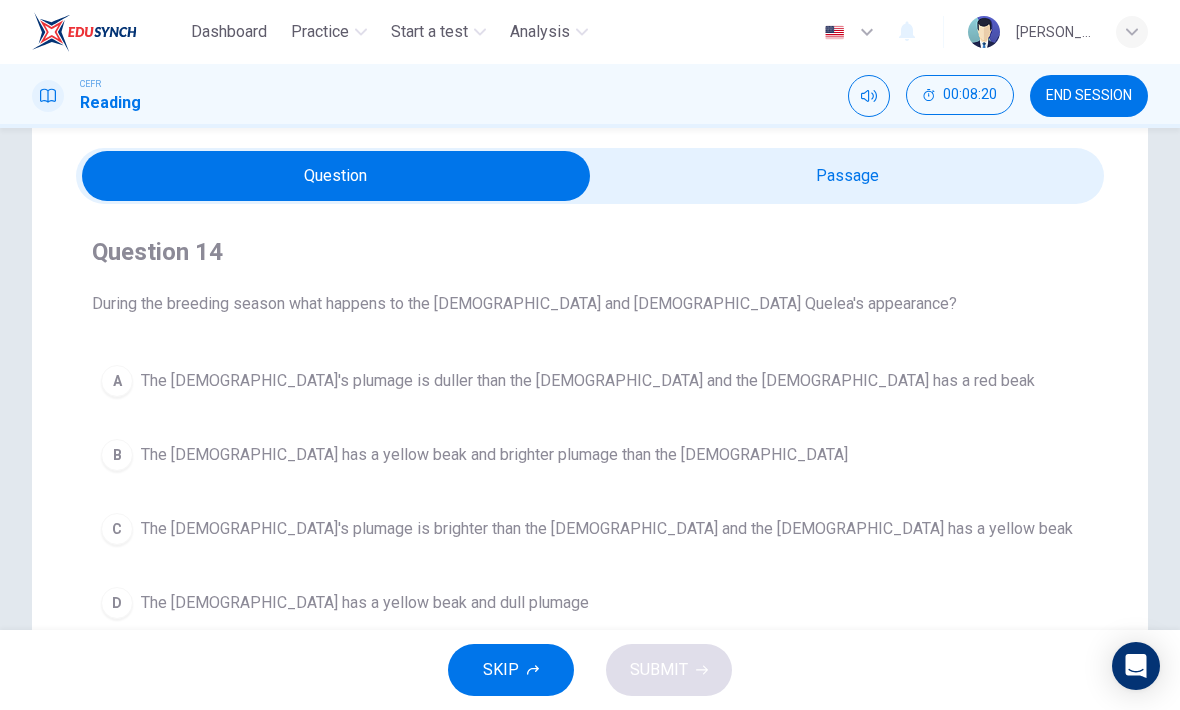 click at bounding box center (336, 176) 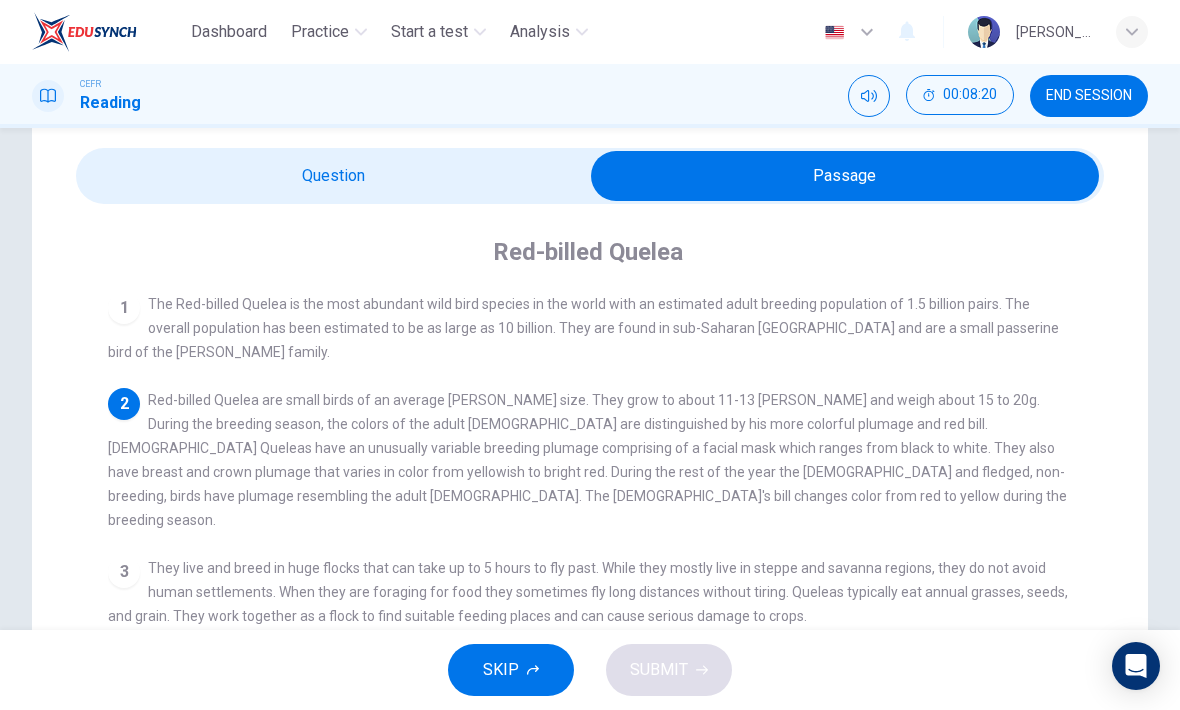 click at bounding box center [845, 176] 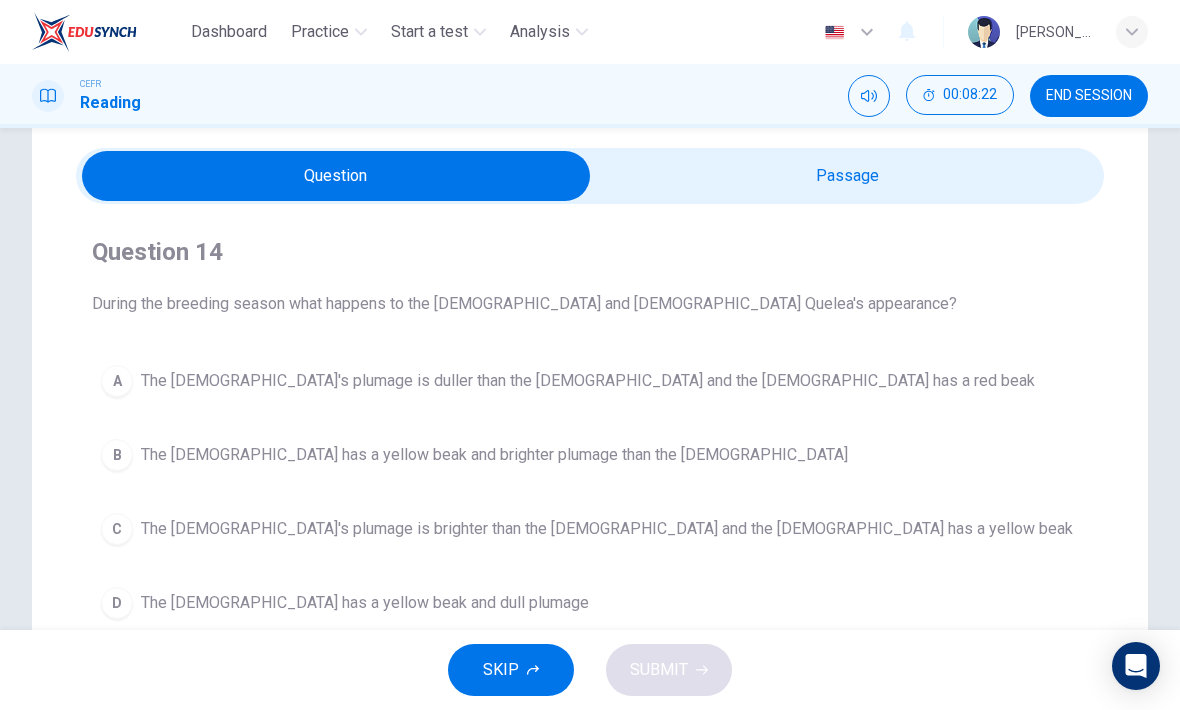 click at bounding box center (336, 176) 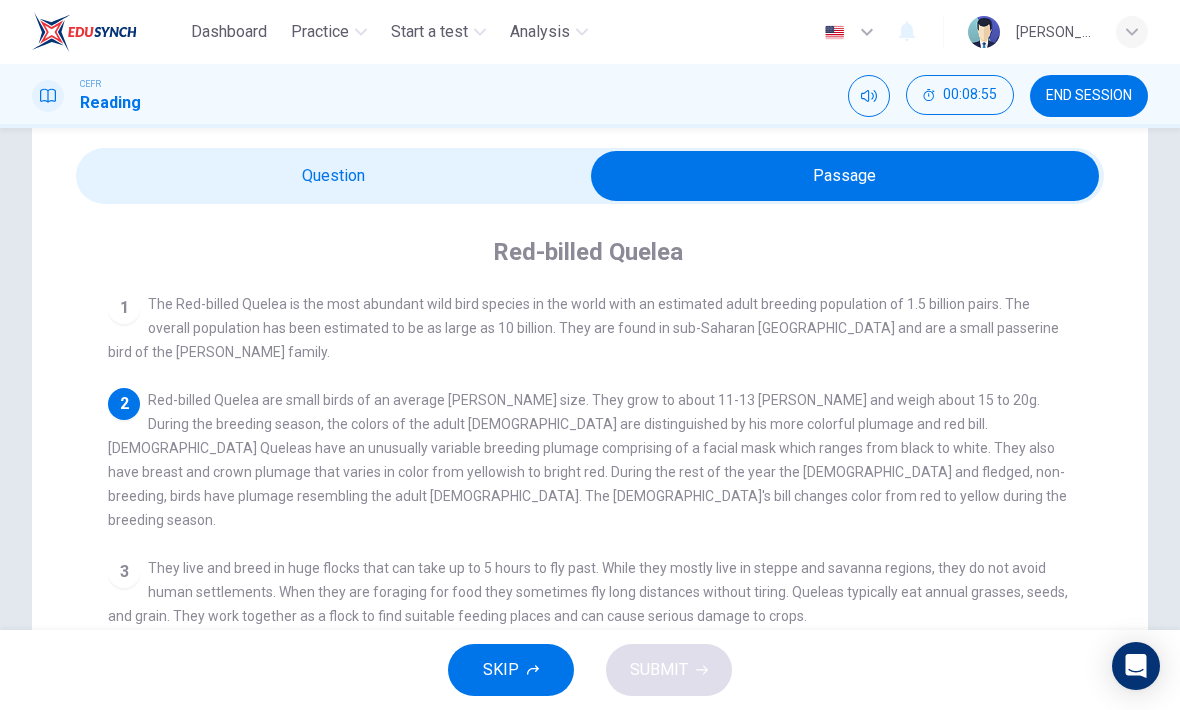 click at bounding box center (845, 176) 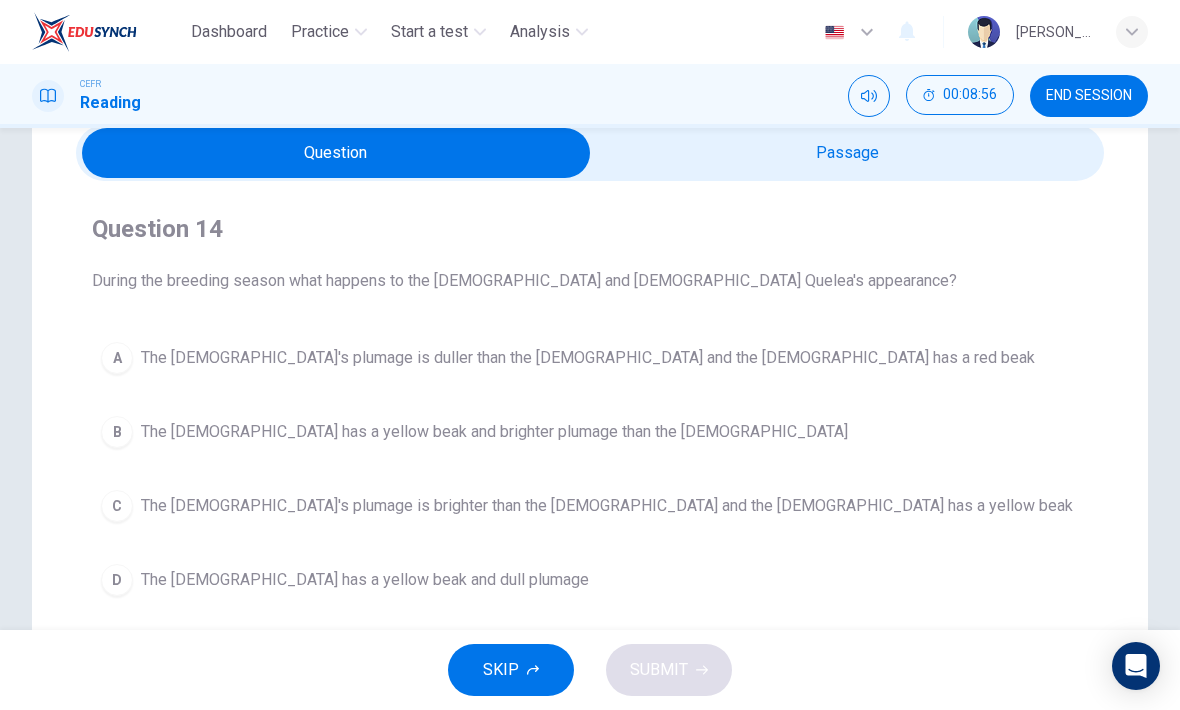 scroll, scrollTop: 95, scrollLeft: 0, axis: vertical 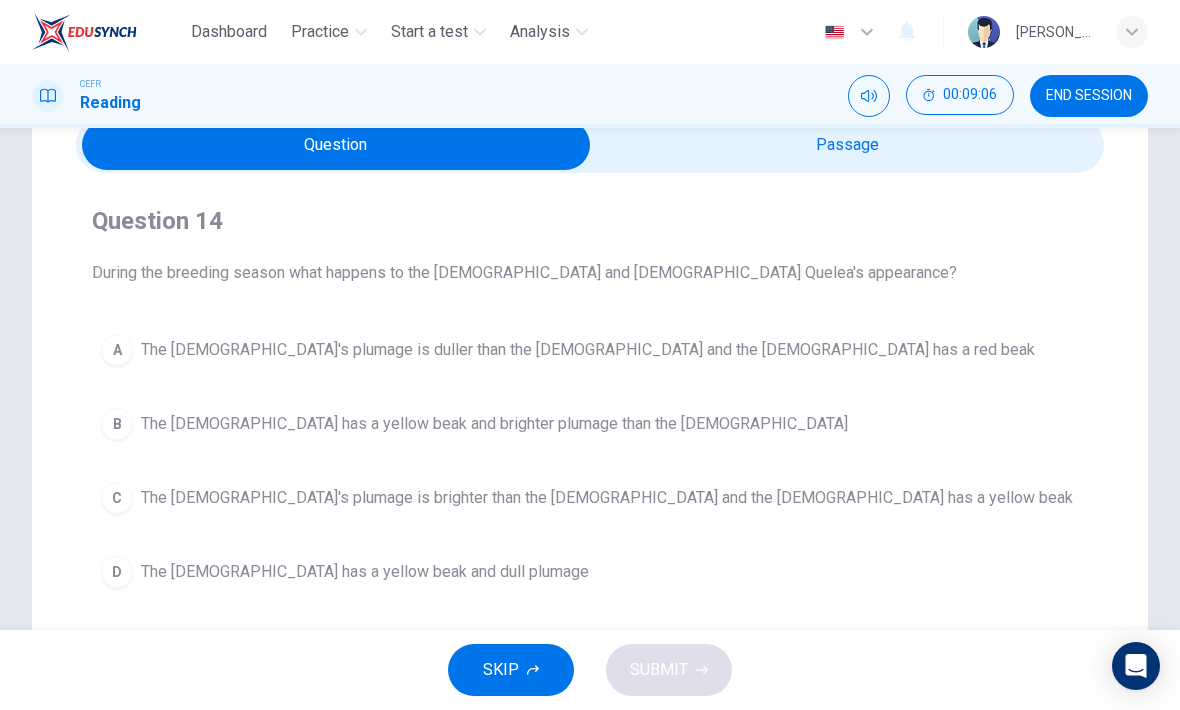 click on "C" at bounding box center (117, 498) 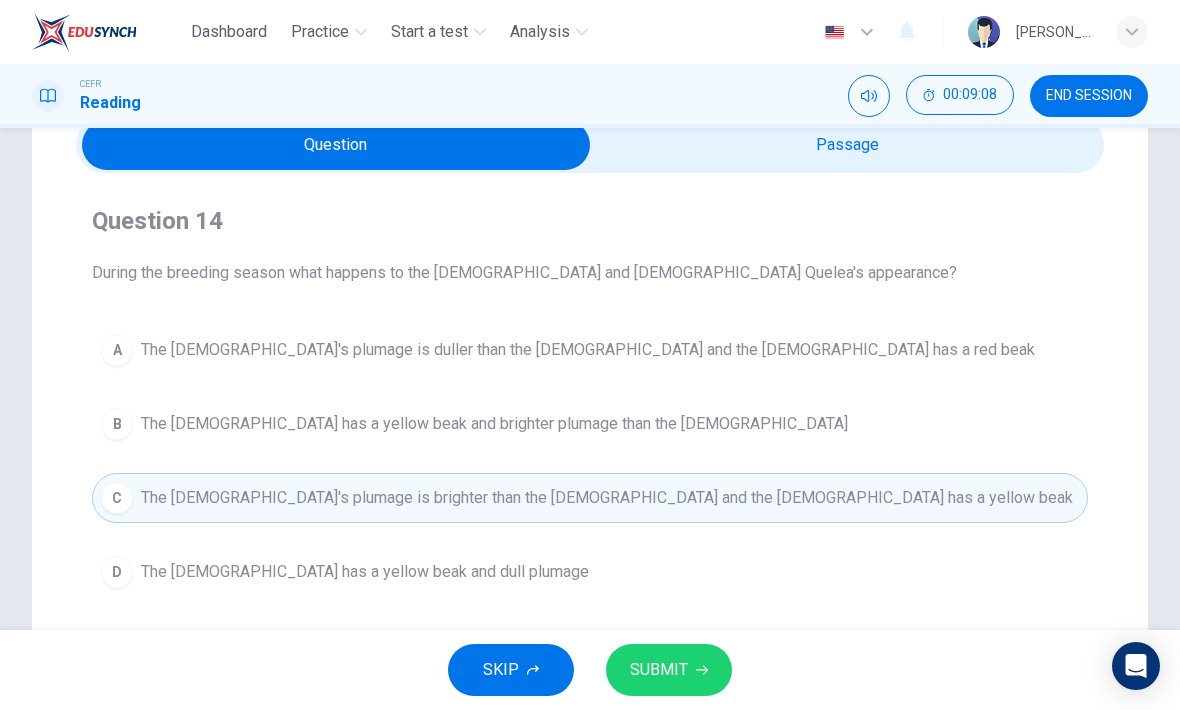 click on "SUBMIT" at bounding box center (669, 670) 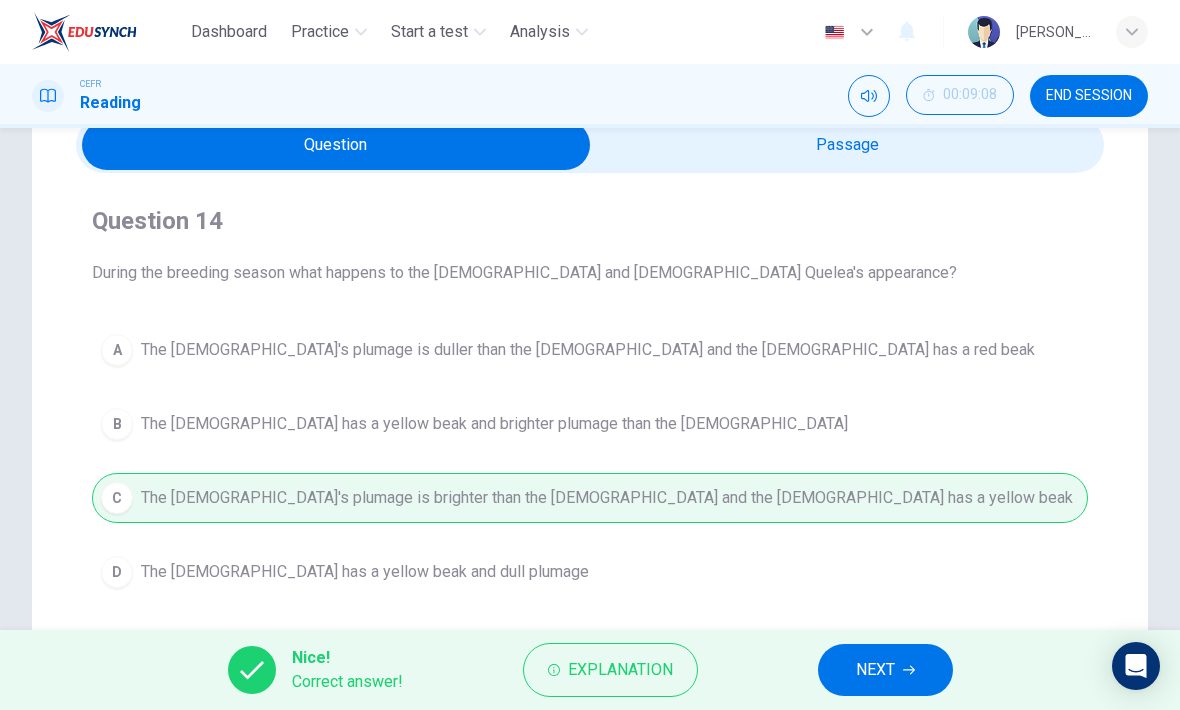 click on "Nice! Correct answer! Explanation NEXT" at bounding box center (590, 670) 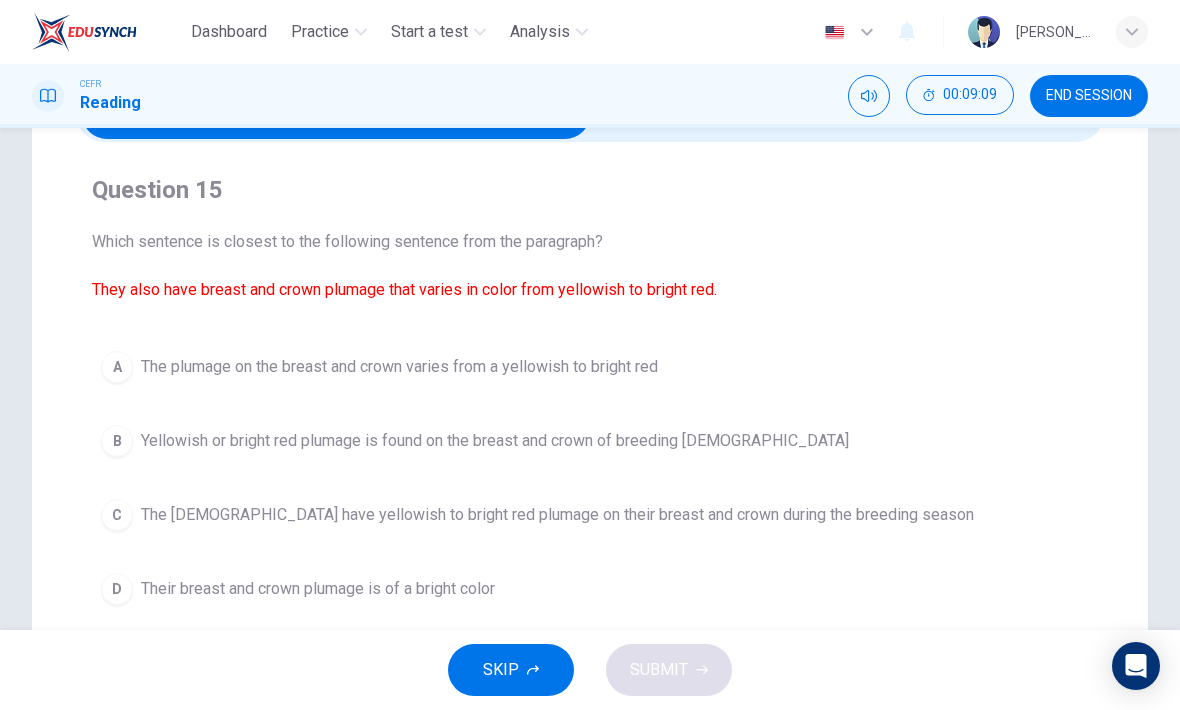 scroll, scrollTop: 175, scrollLeft: 0, axis: vertical 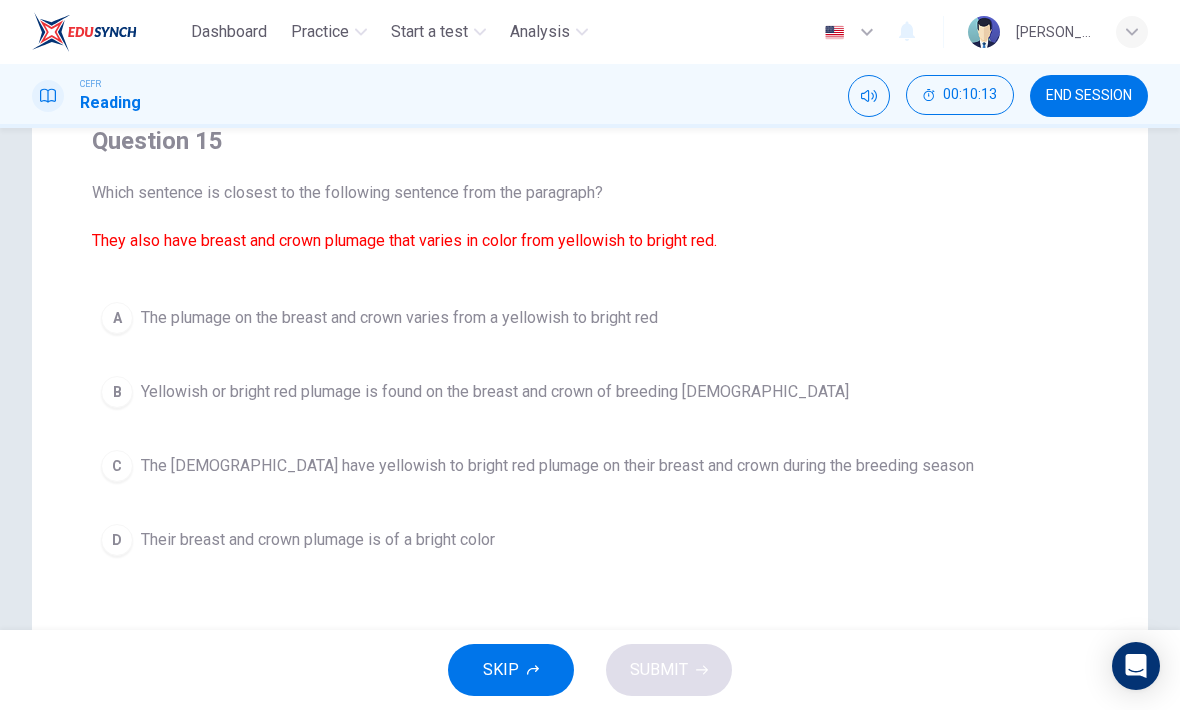 click on "A" at bounding box center (117, 318) 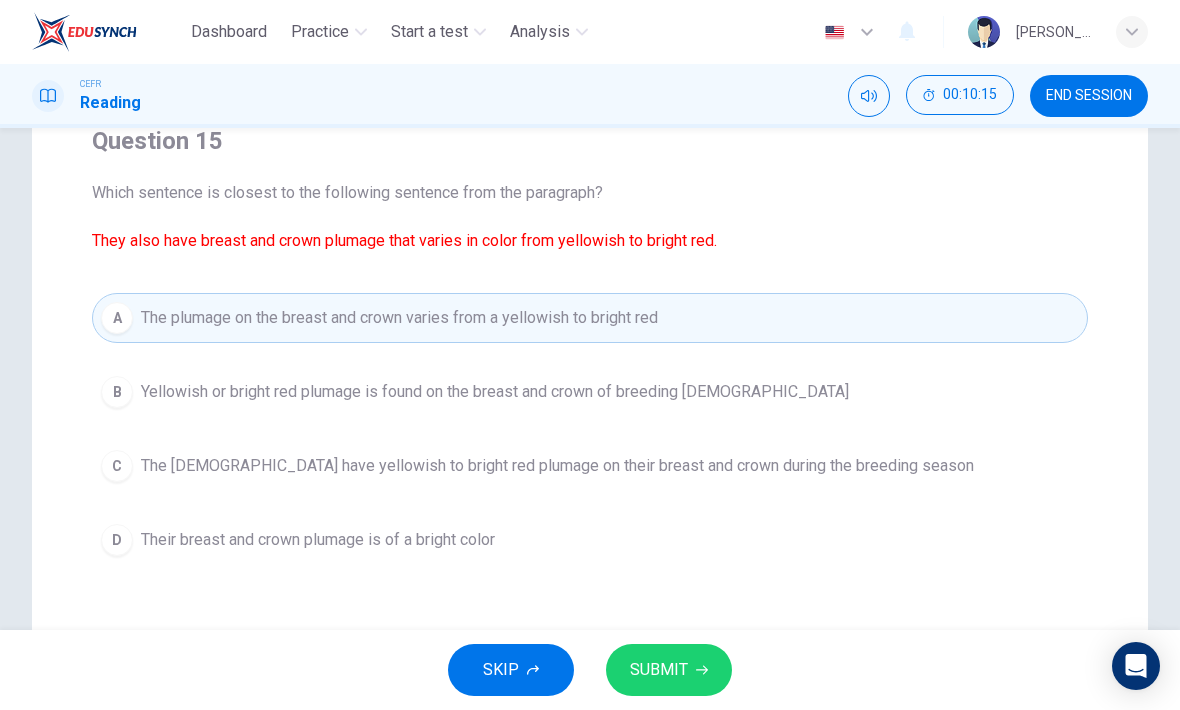 click on "SUBMIT" at bounding box center (669, 670) 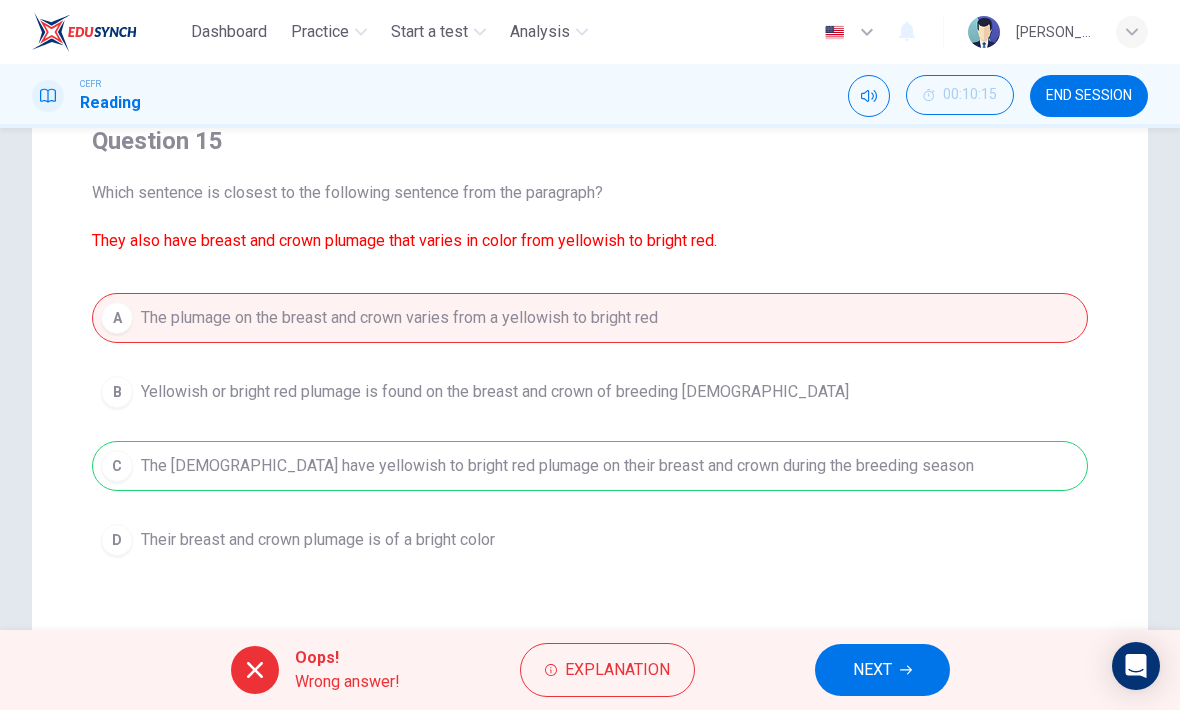click on "NEXT" at bounding box center (882, 670) 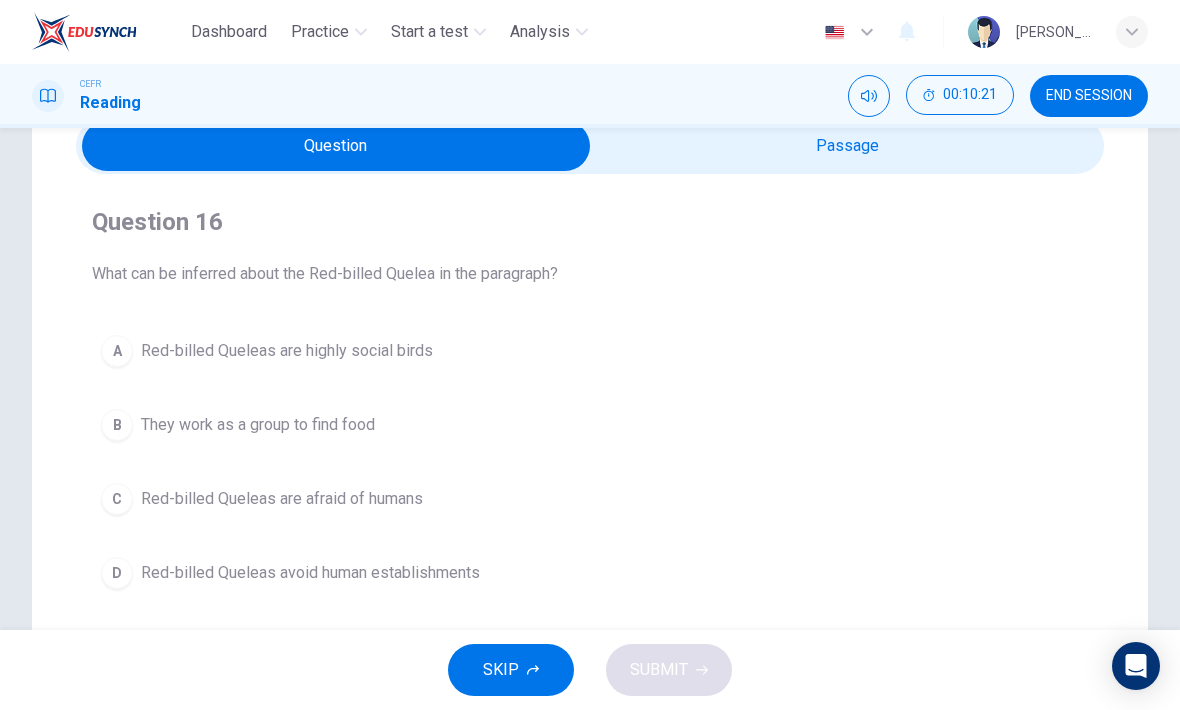 scroll, scrollTop: 93, scrollLeft: 0, axis: vertical 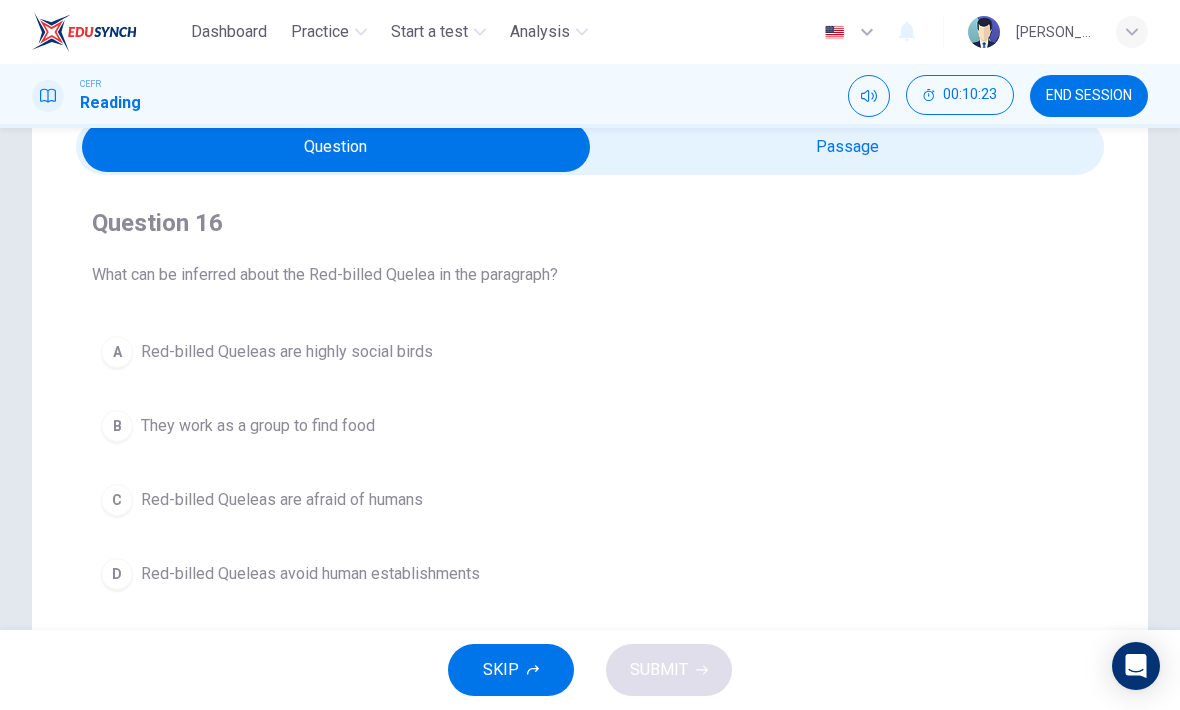 click at bounding box center (336, 147) 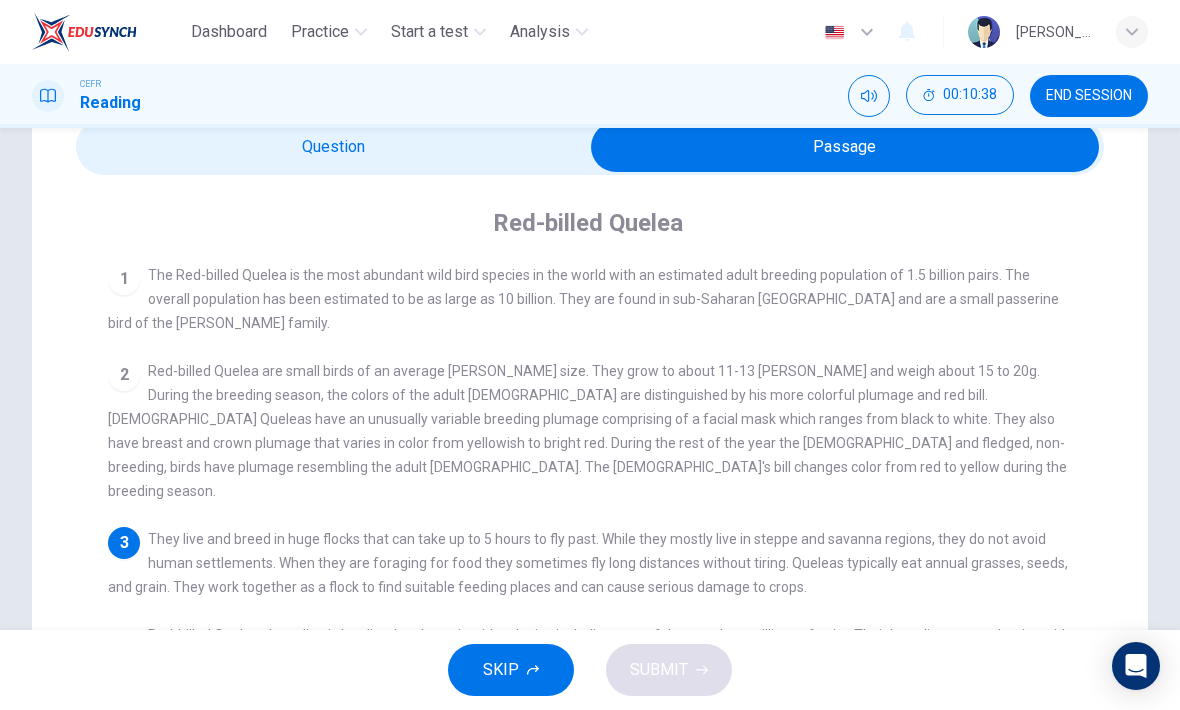 click at bounding box center [845, 147] 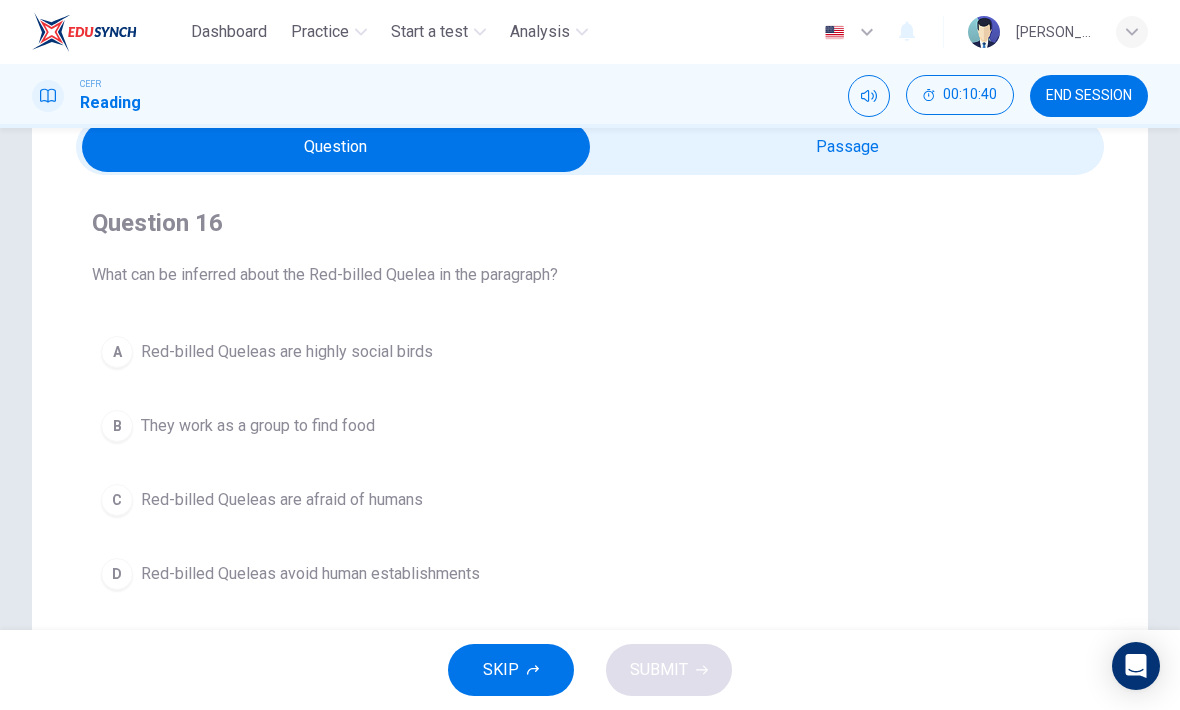 click at bounding box center (336, 147) 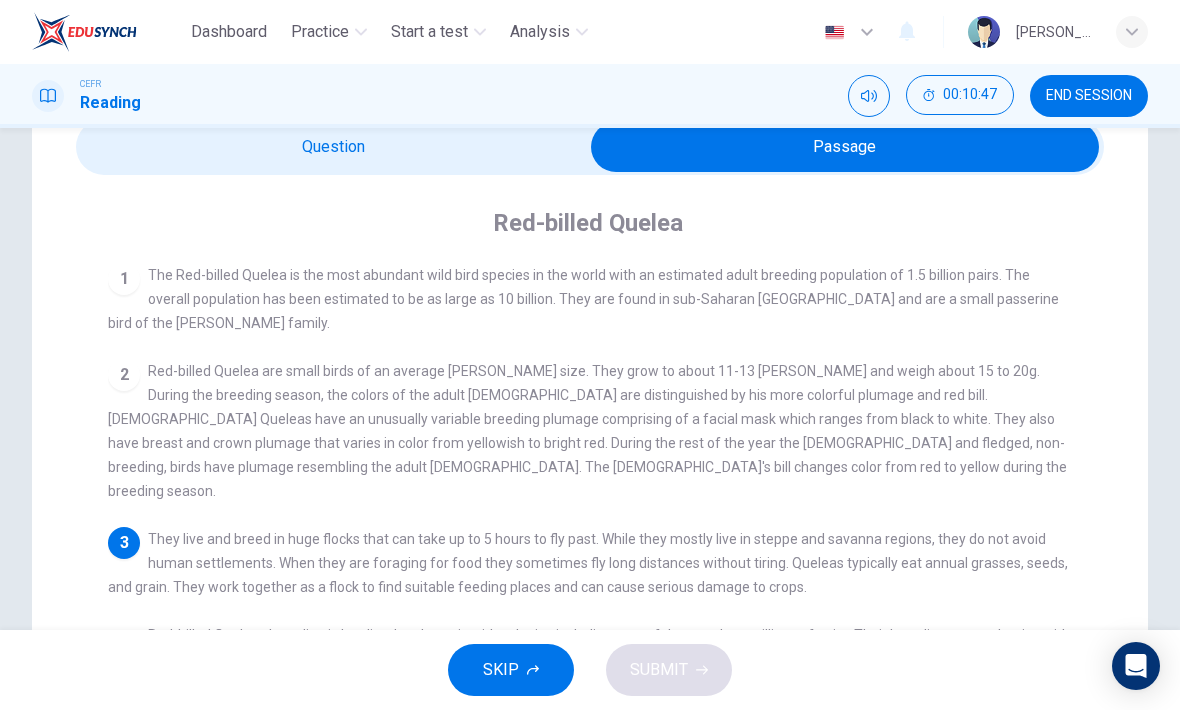 click at bounding box center (845, 147) 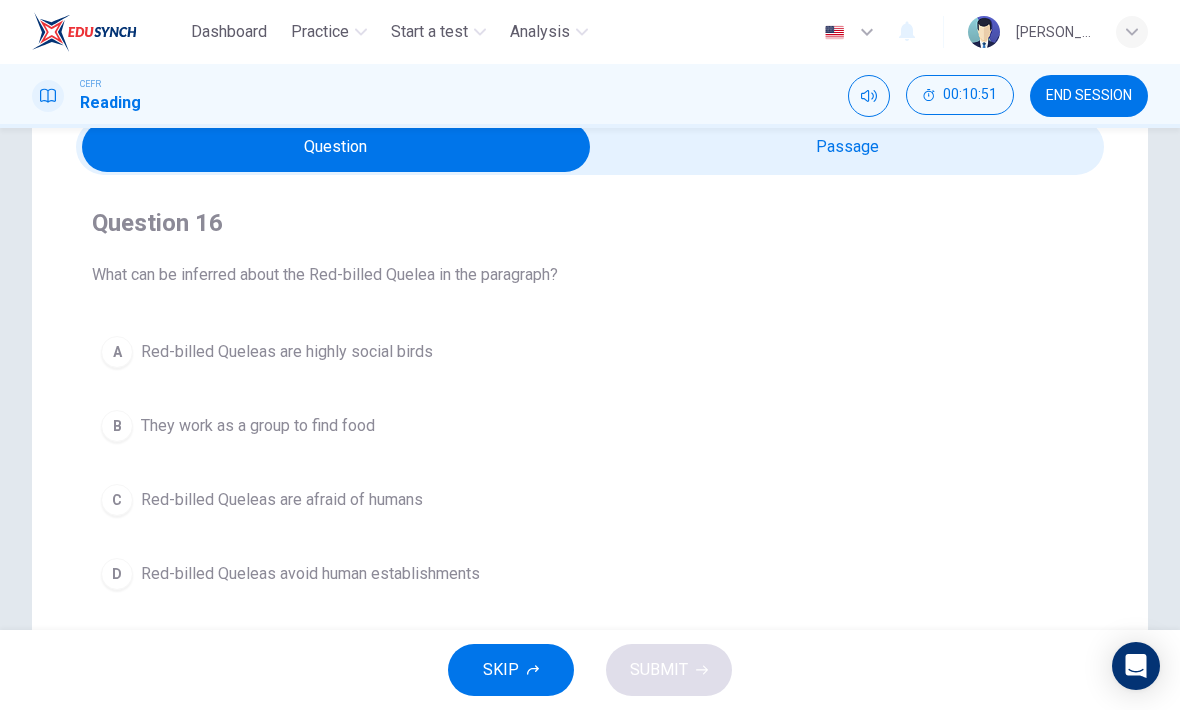 click on "B" at bounding box center (117, 426) 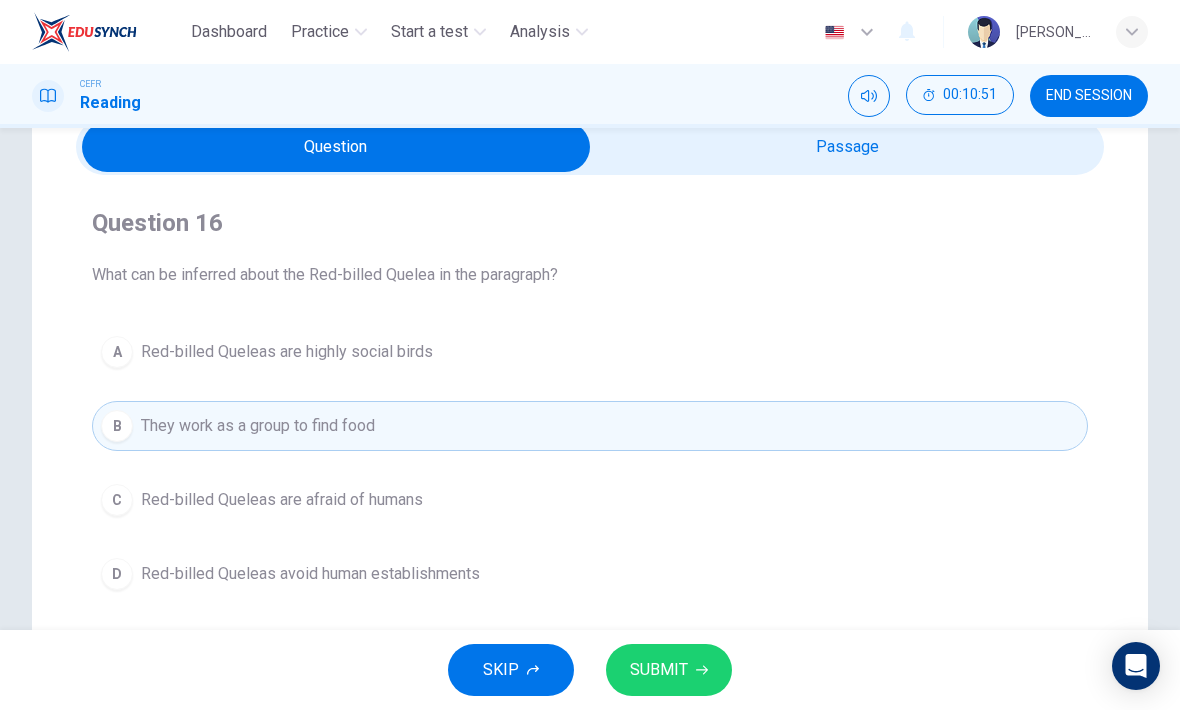 click on "SUBMIT" at bounding box center [669, 670] 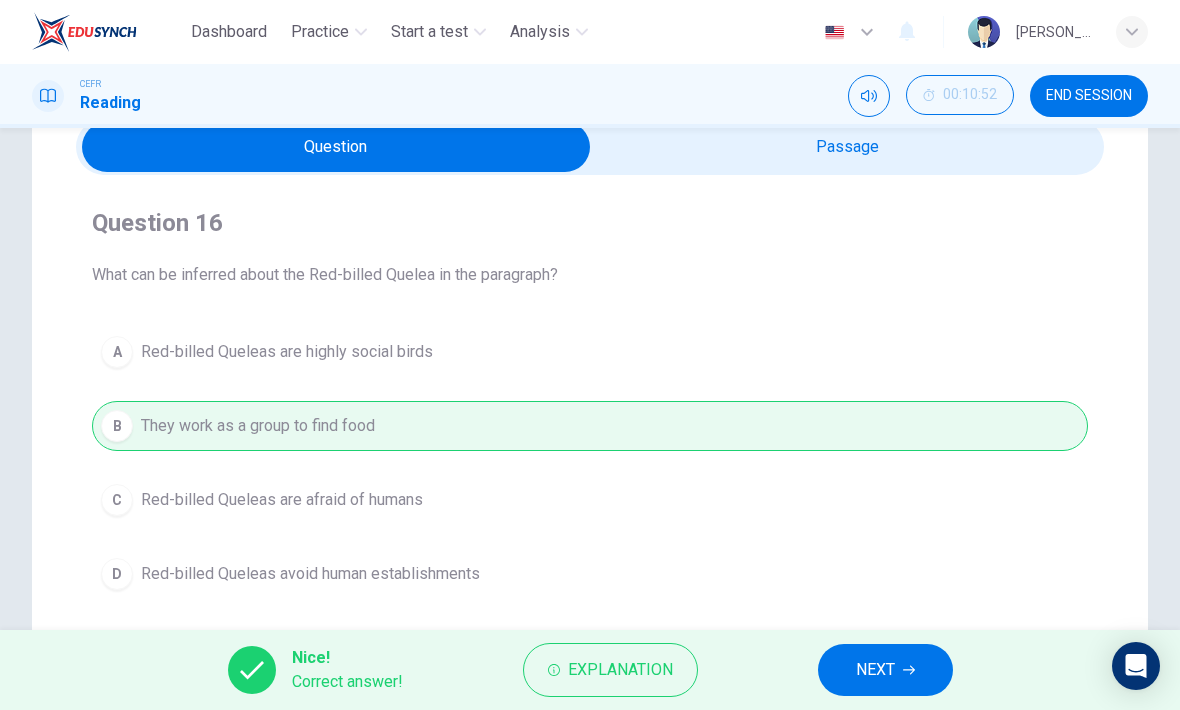 click on "NEXT" at bounding box center (885, 670) 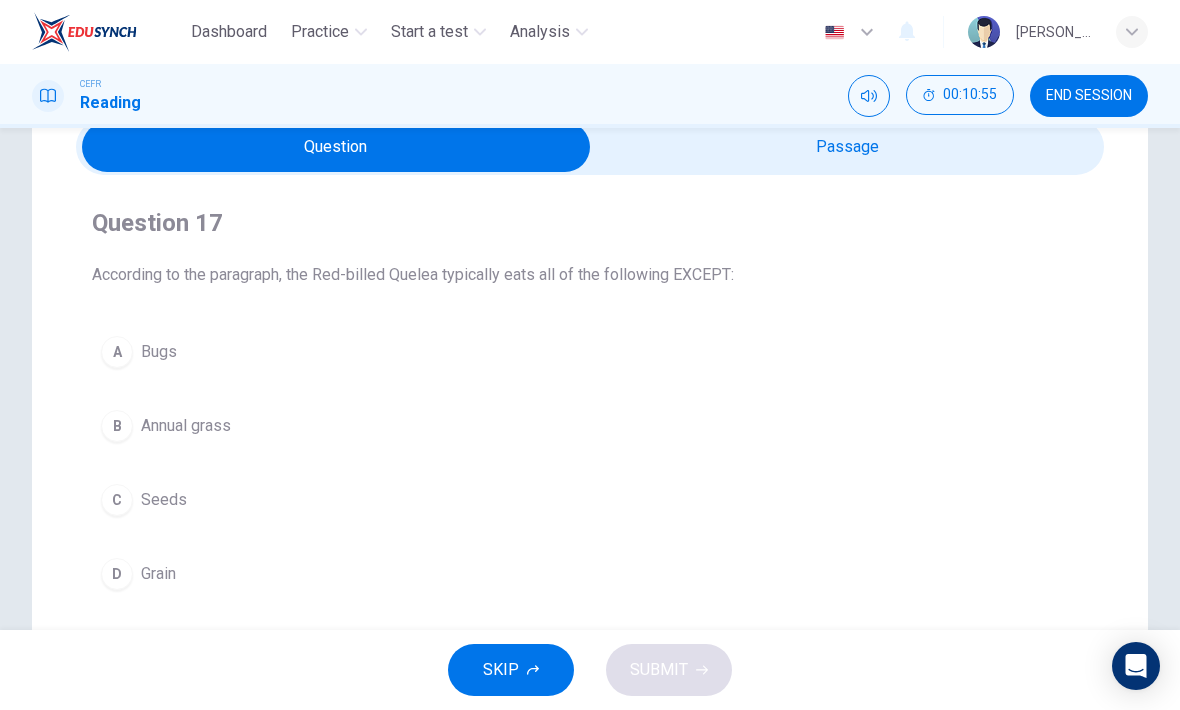 click at bounding box center (336, 147) 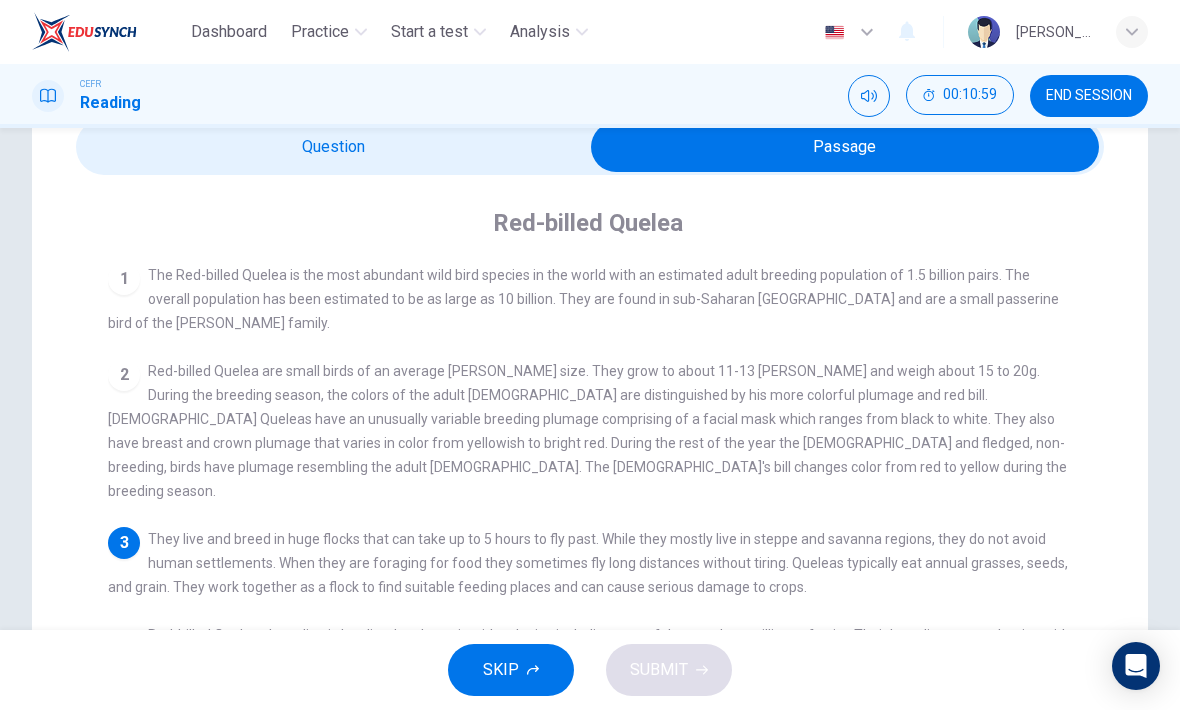 click at bounding box center [845, 147] 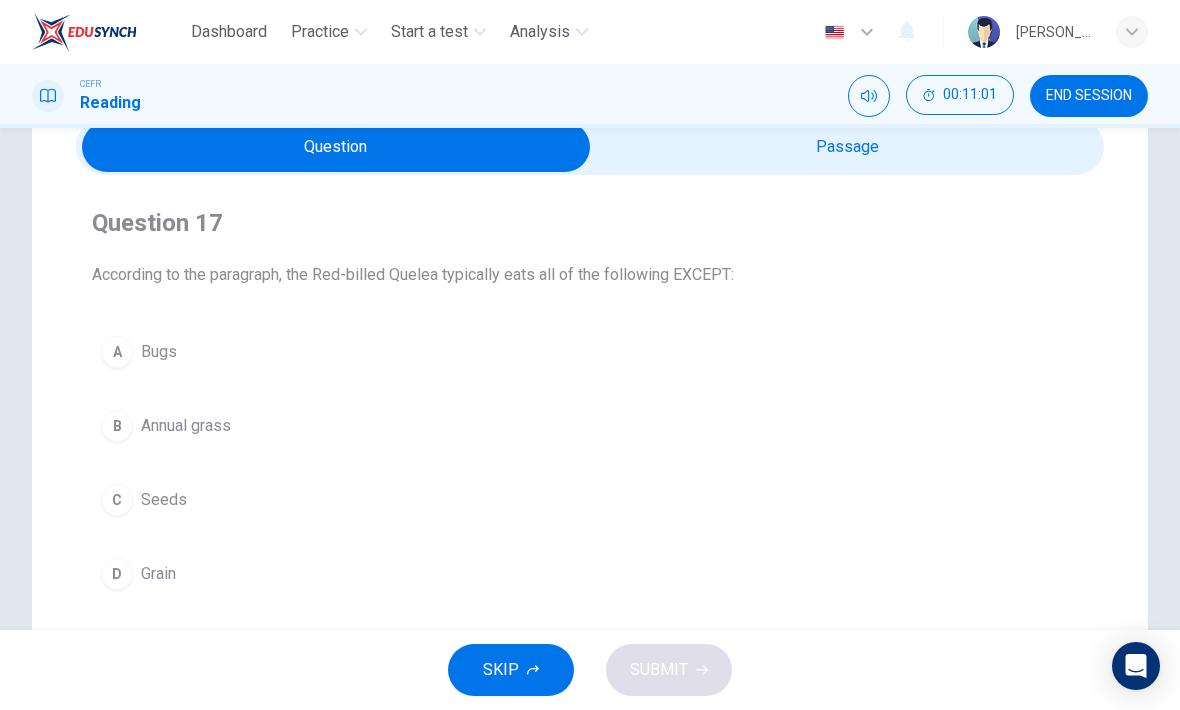 click on "A Bugs" at bounding box center (590, 352) 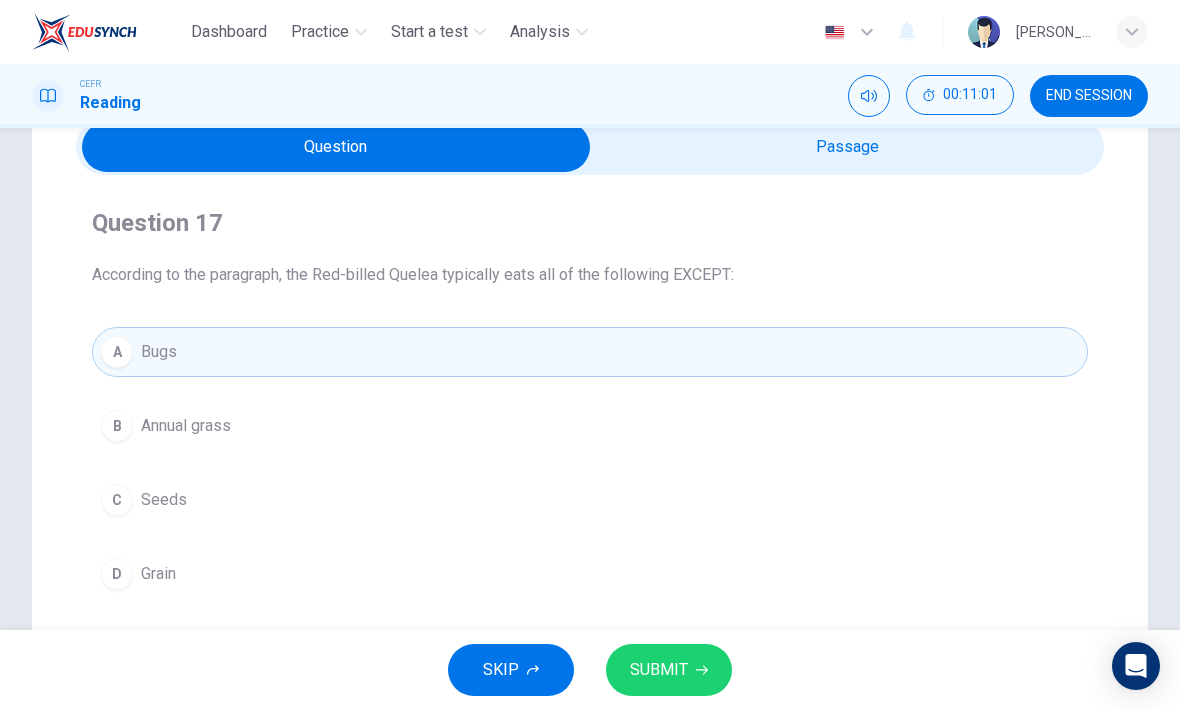 click on "SUBMIT" at bounding box center (669, 670) 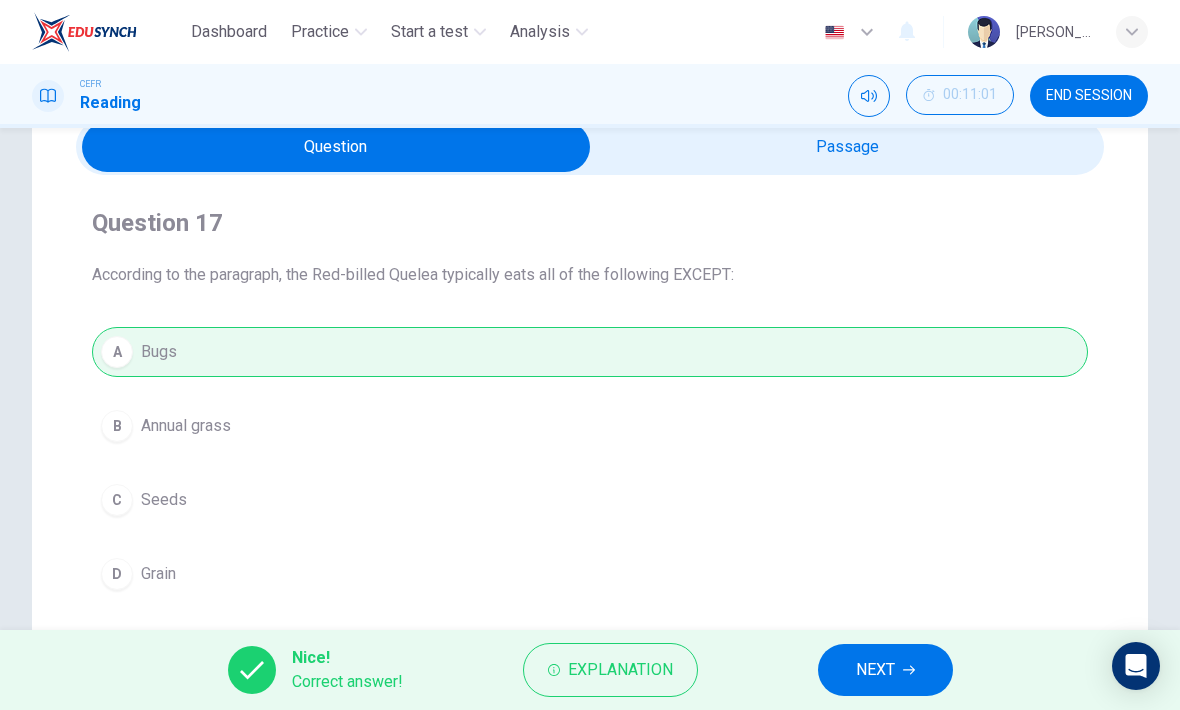 click on "NEXT" at bounding box center [885, 670] 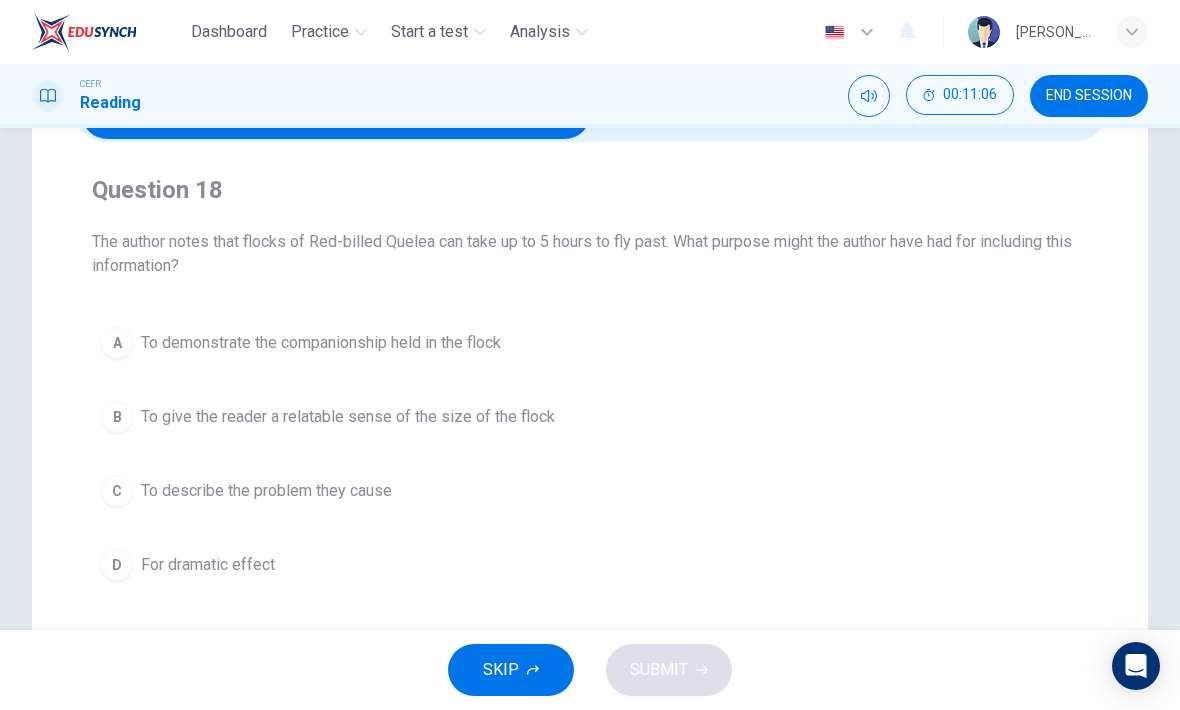 scroll, scrollTop: 86, scrollLeft: 0, axis: vertical 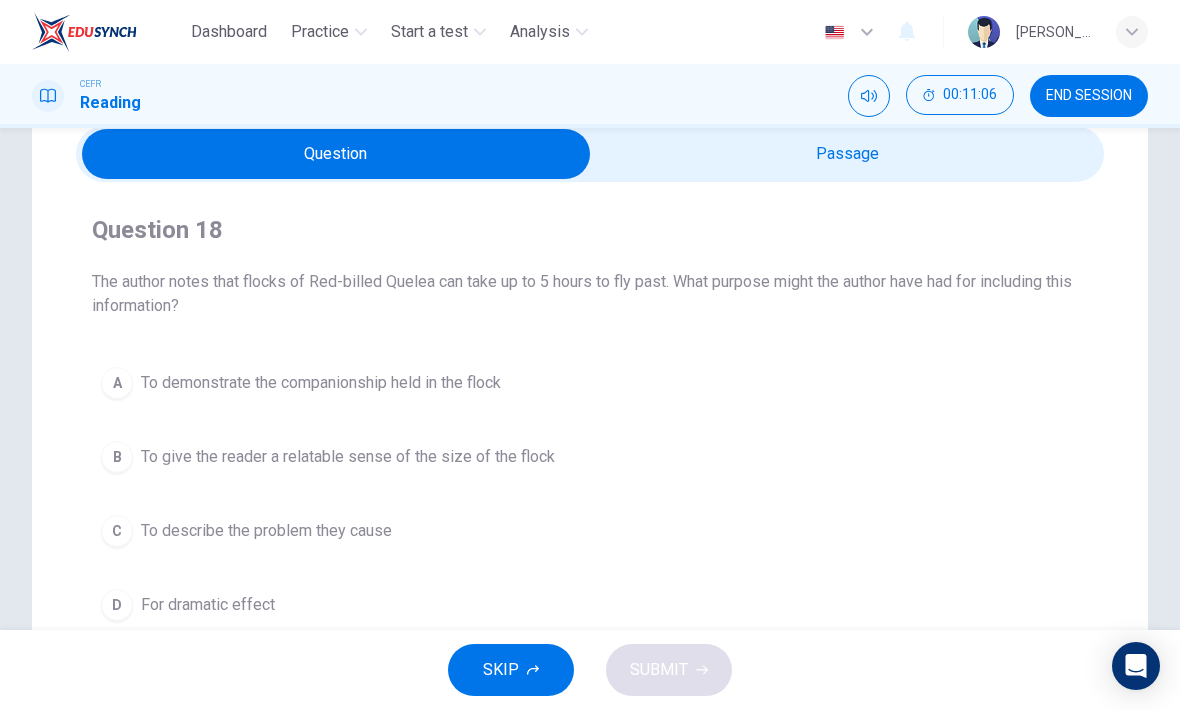 click at bounding box center (336, 154) 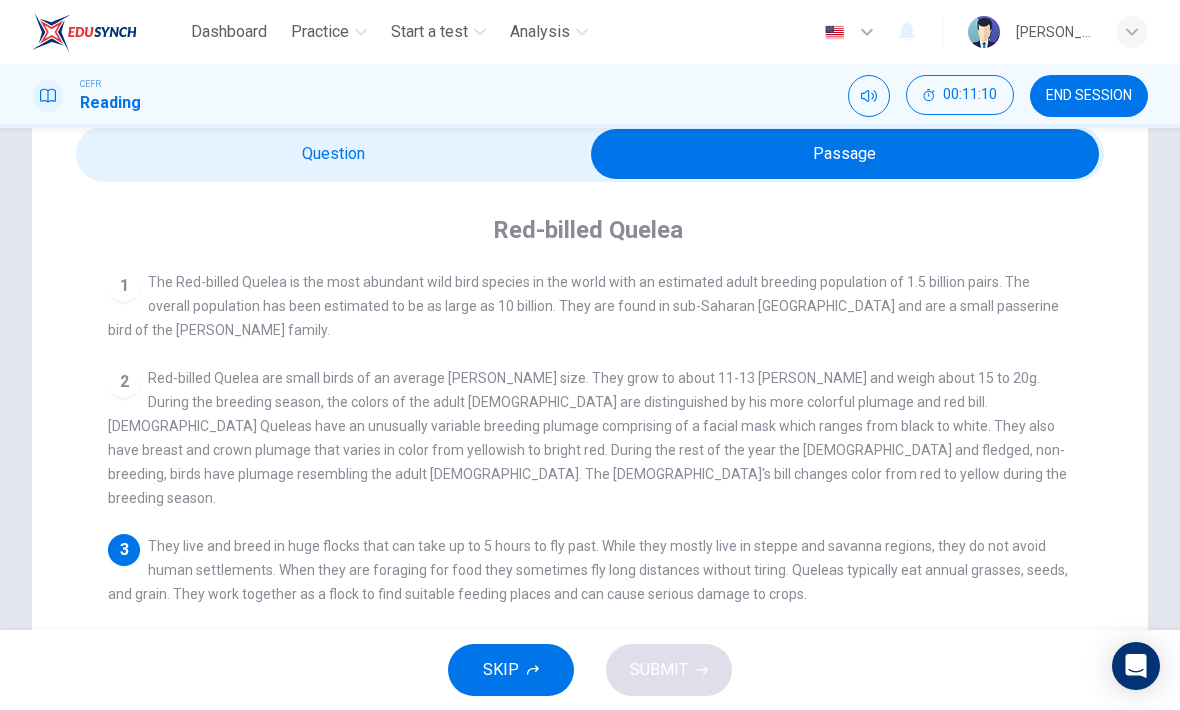 click at bounding box center [845, 154] 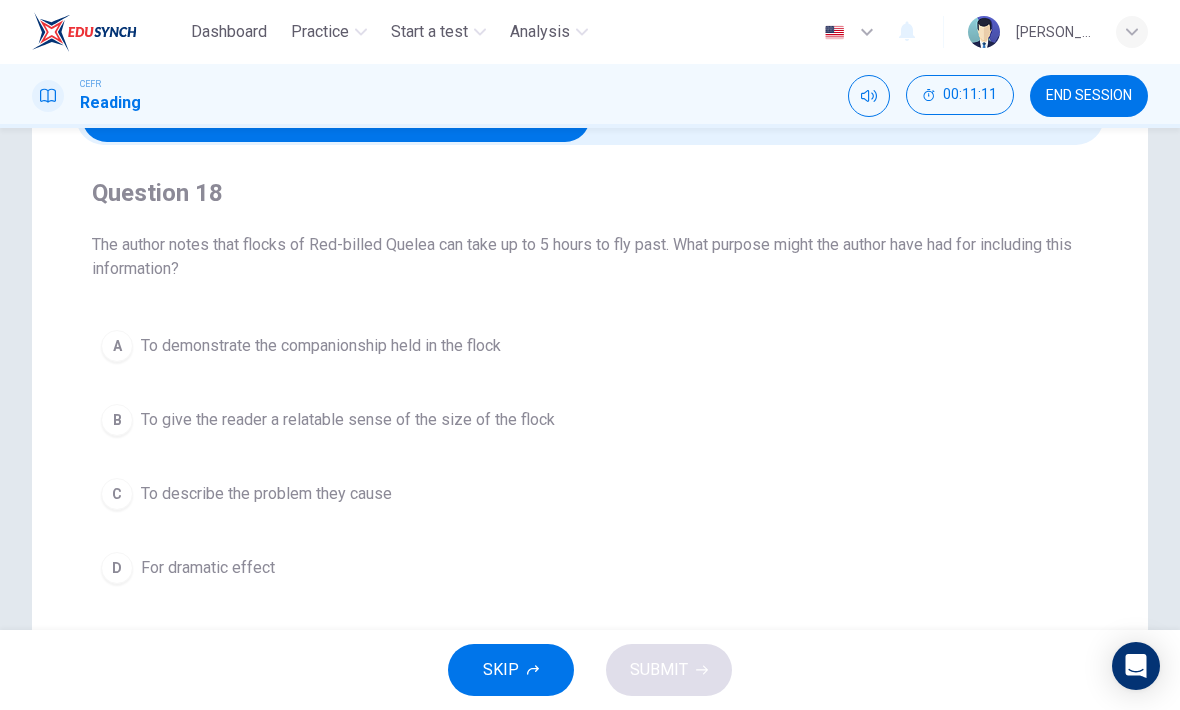 scroll, scrollTop: 125, scrollLeft: 0, axis: vertical 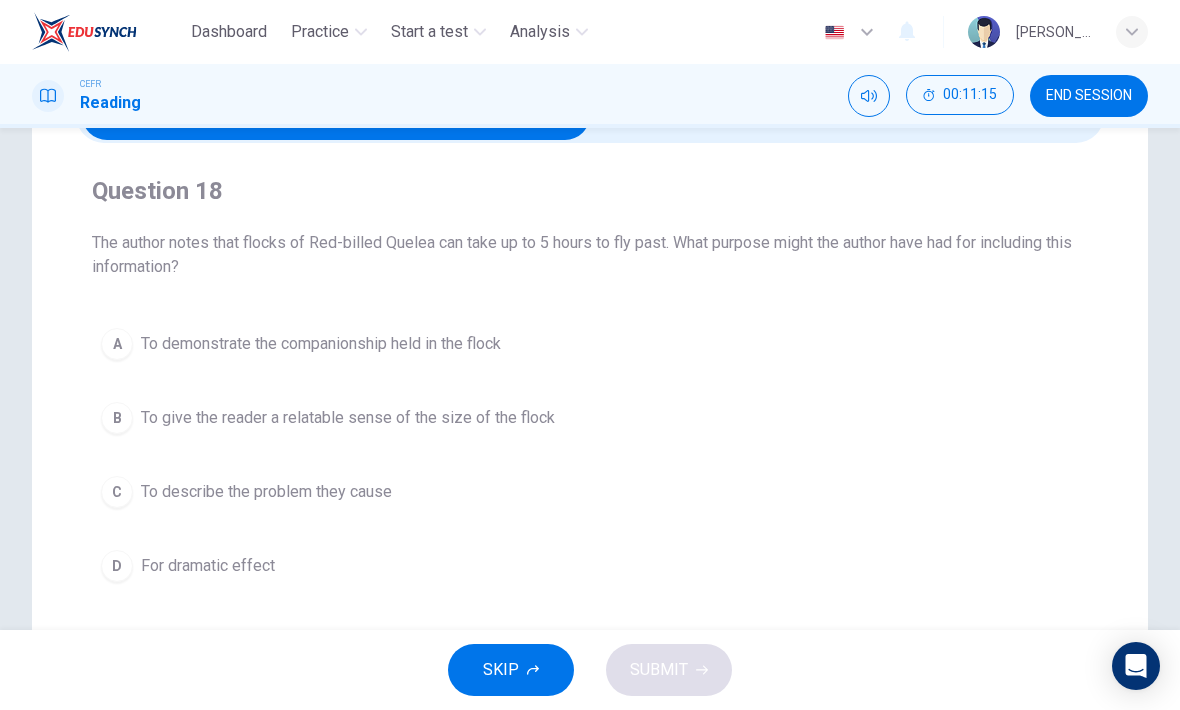 click on "B" at bounding box center (117, 418) 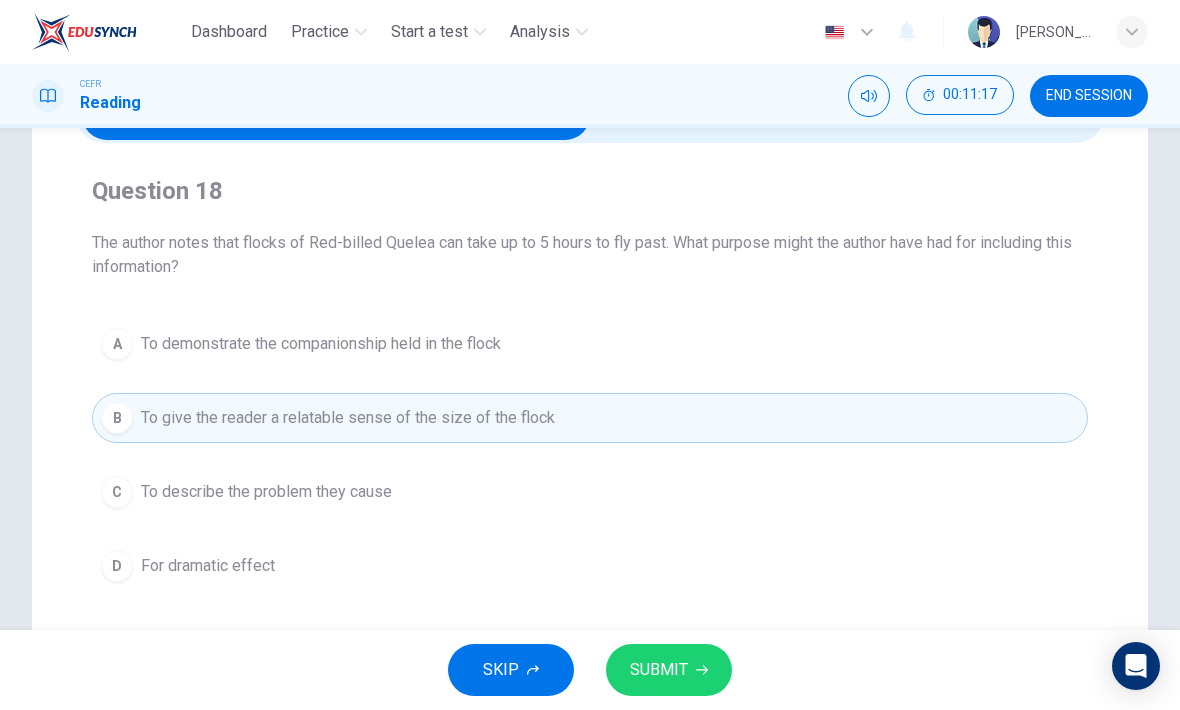 click on "SUBMIT" at bounding box center (669, 670) 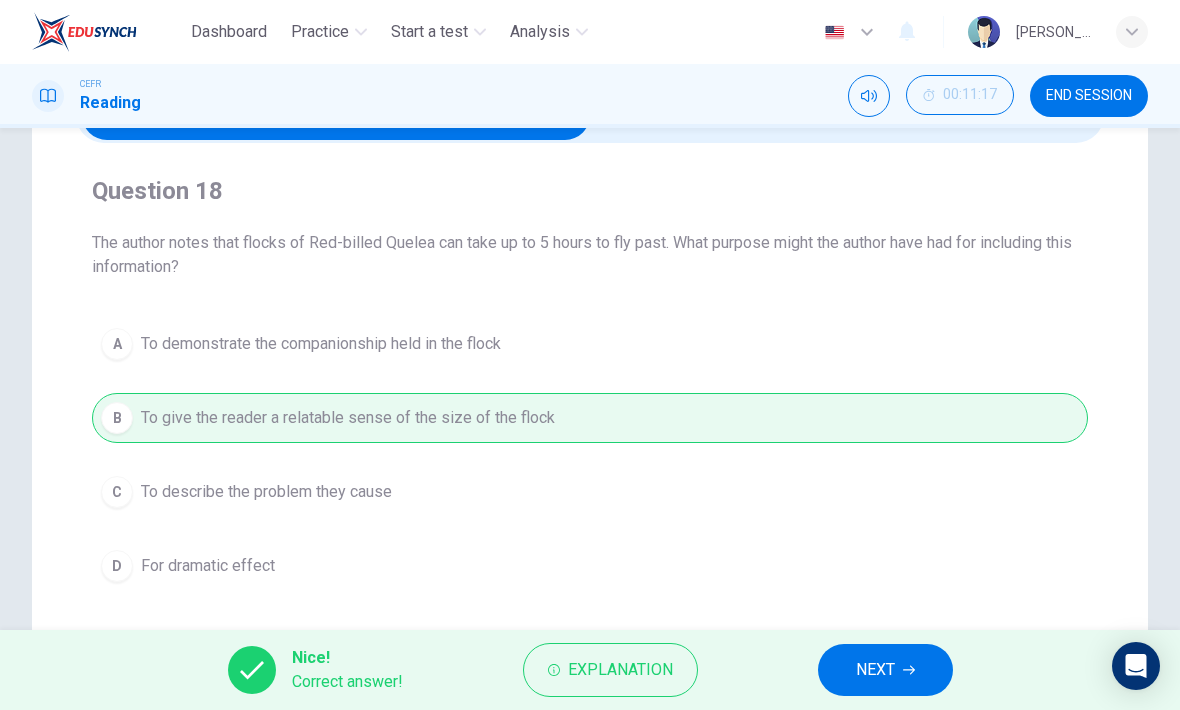click on "NEXT" at bounding box center [885, 670] 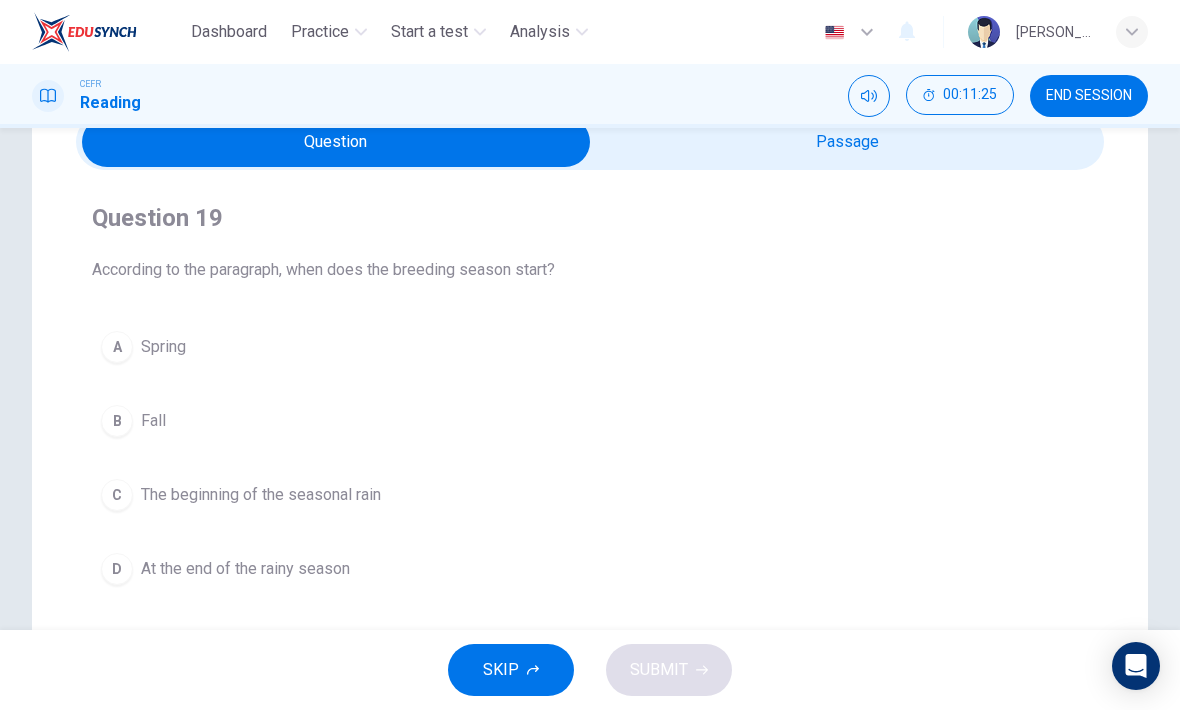 scroll, scrollTop: 95, scrollLeft: 0, axis: vertical 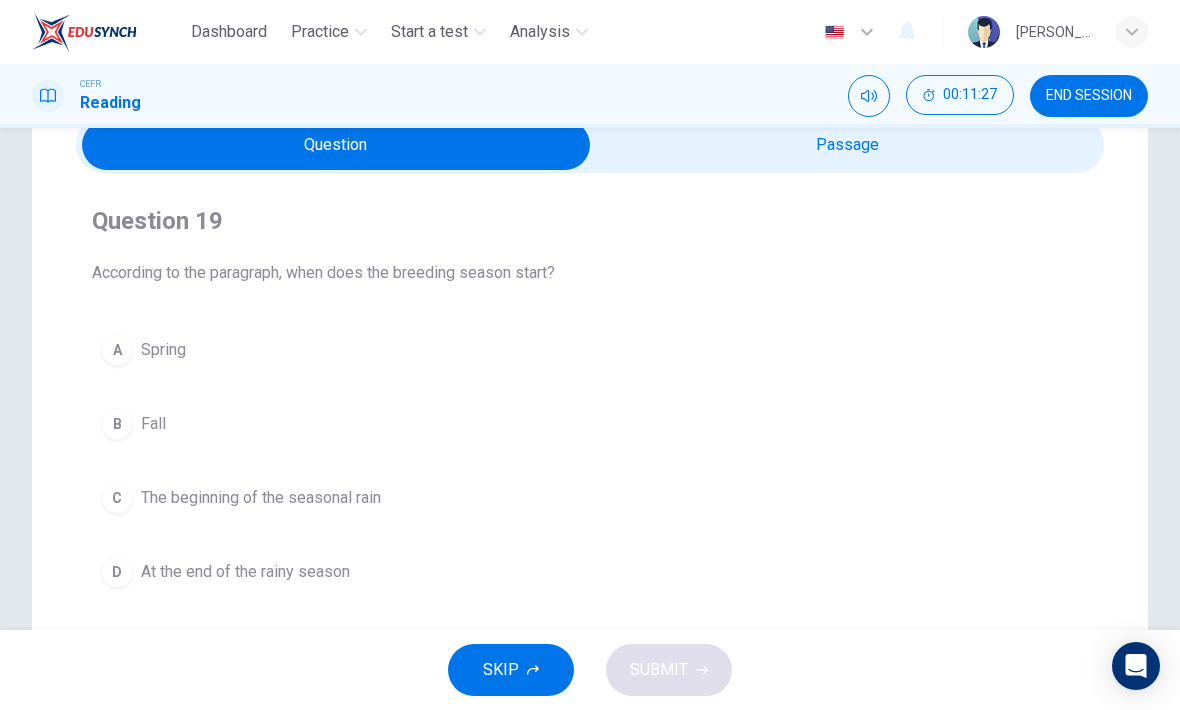 click at bounding box center (336, 145) 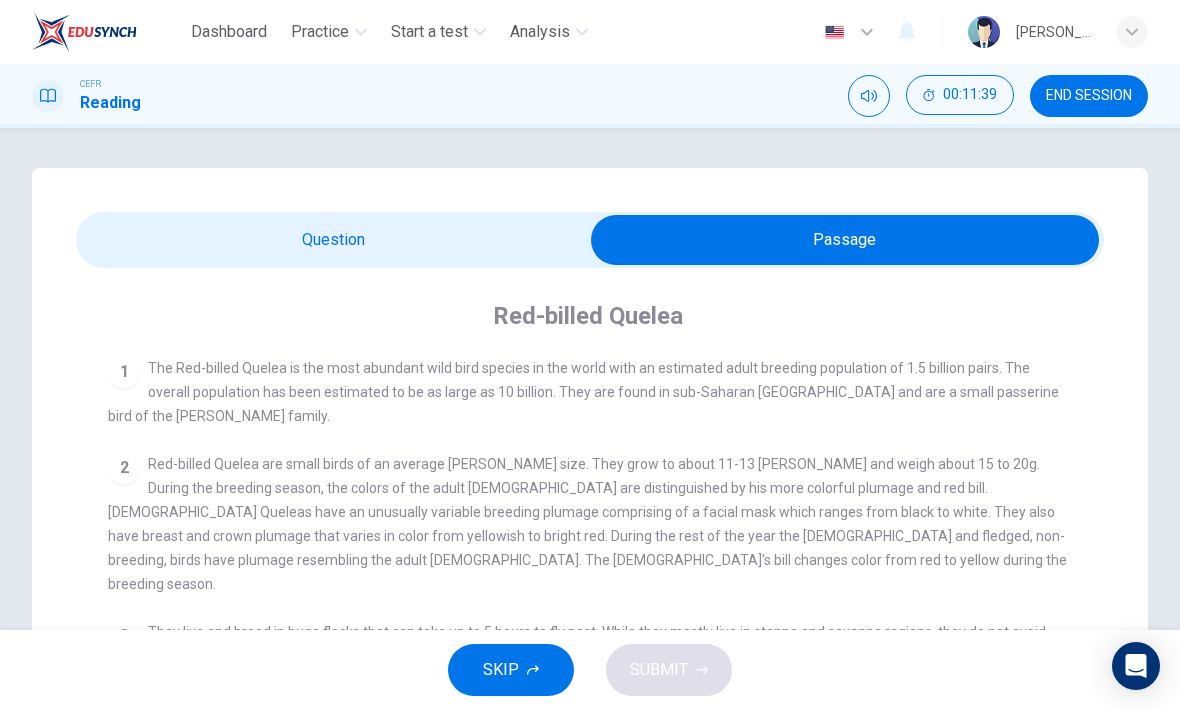 scroll, scrollTop: 0, scrollLeft: 0, axis: both 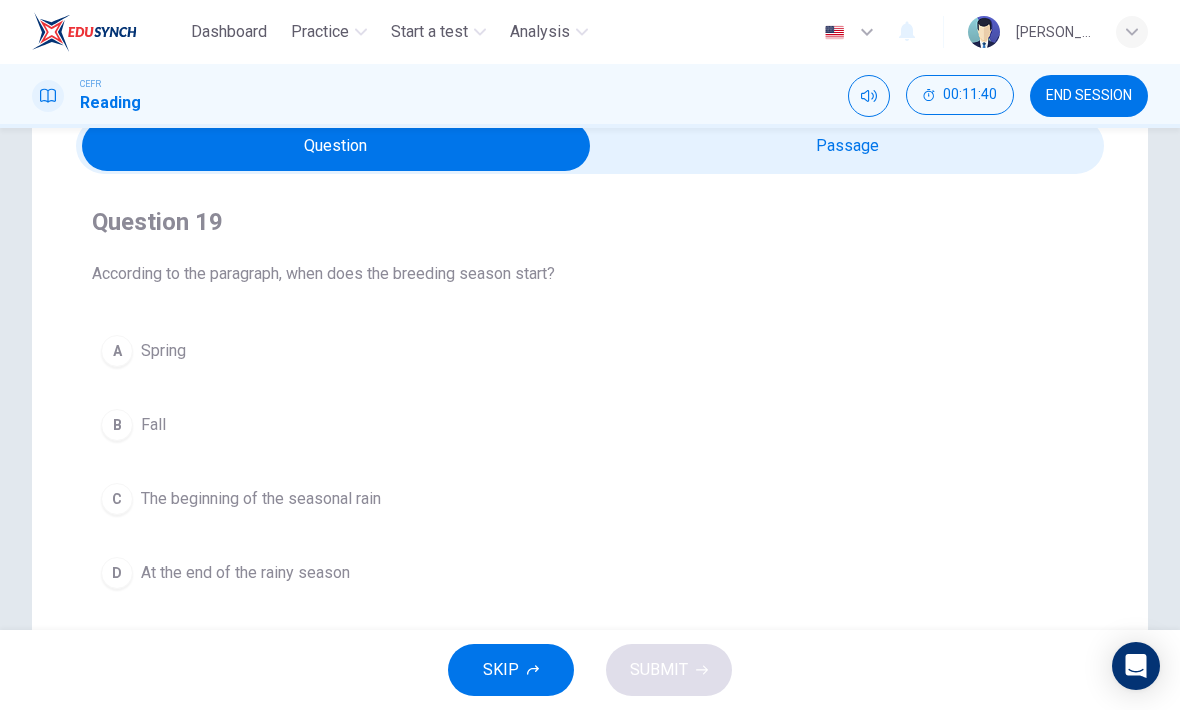 click on "C" at bounding box center [117, 499] 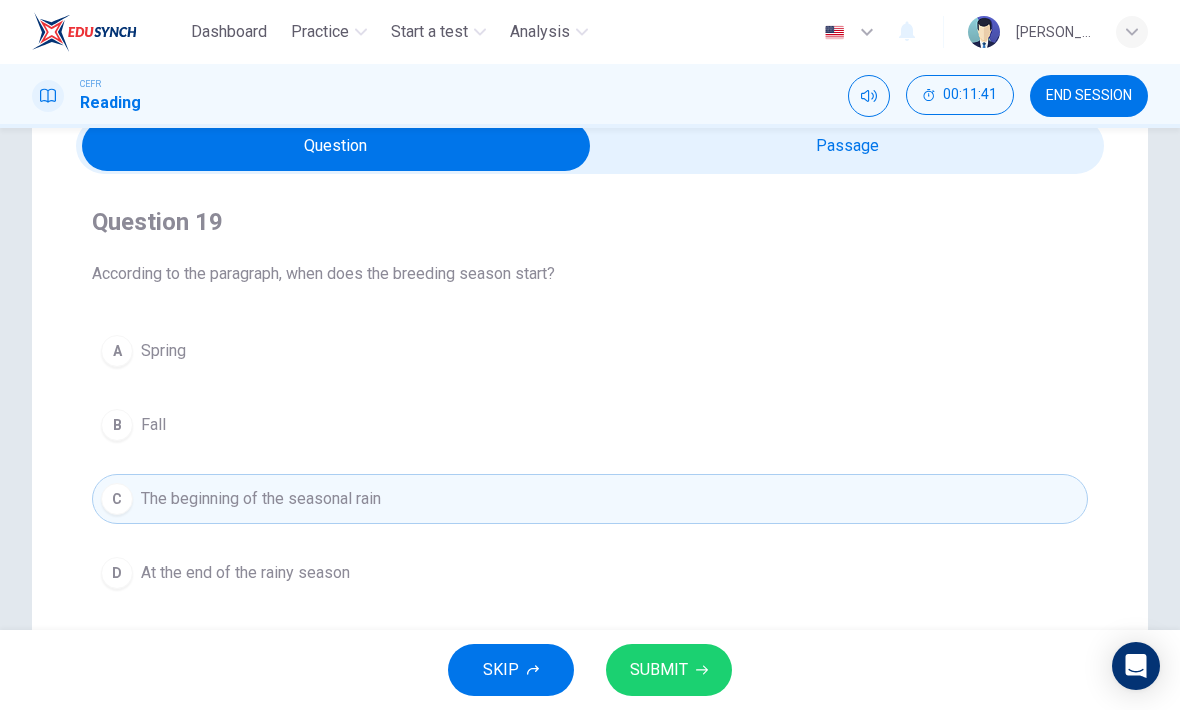 click on "SUBMIT" at bounding box center [669, 670] 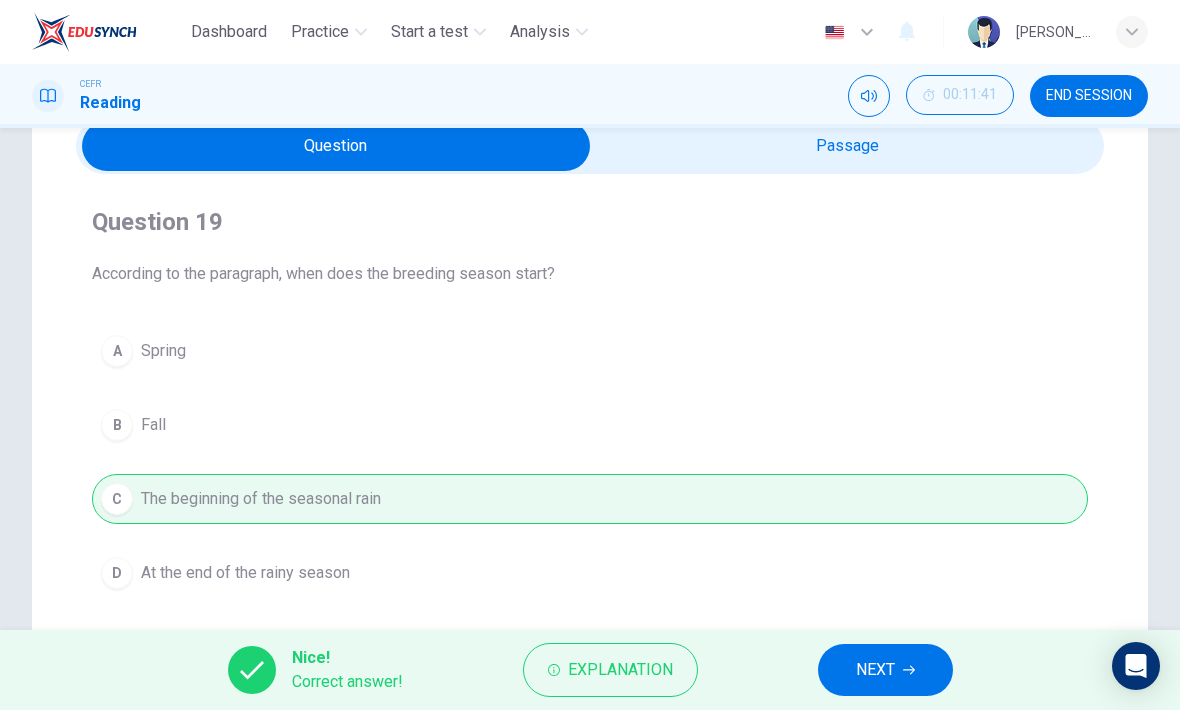 click on "NEXT" at bounding box center (885, 670) 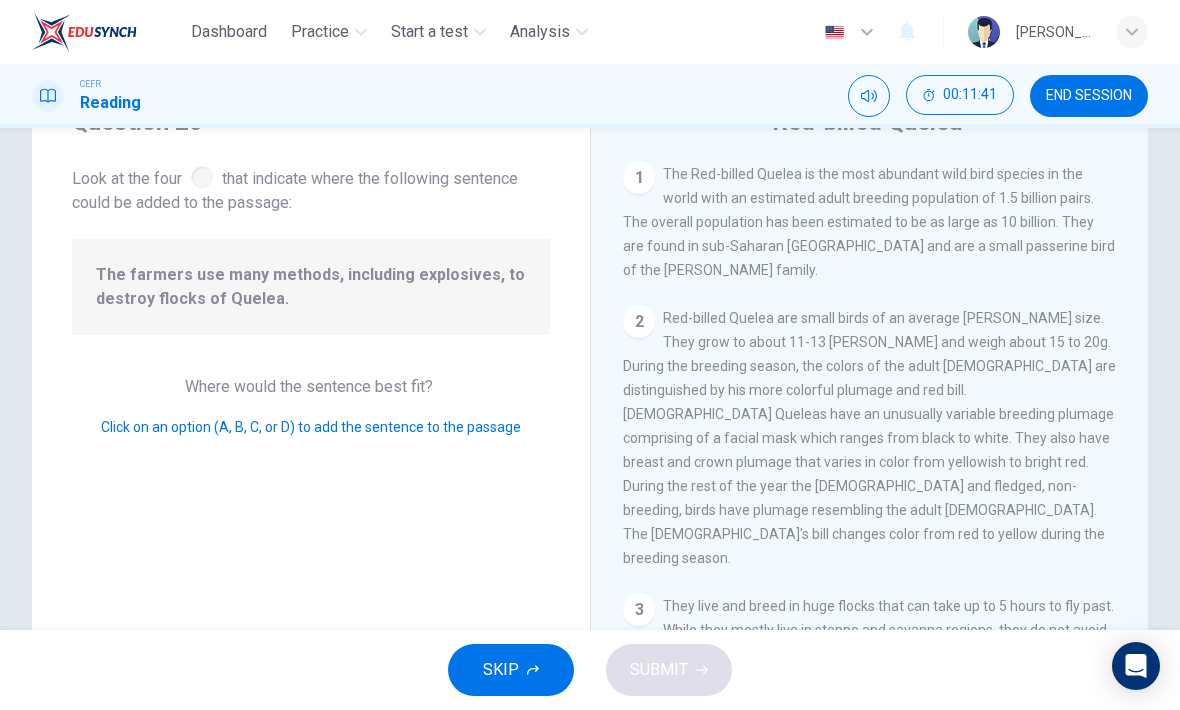scroll, scrollTop: 419, scrollLeft: 0, axis: vertical 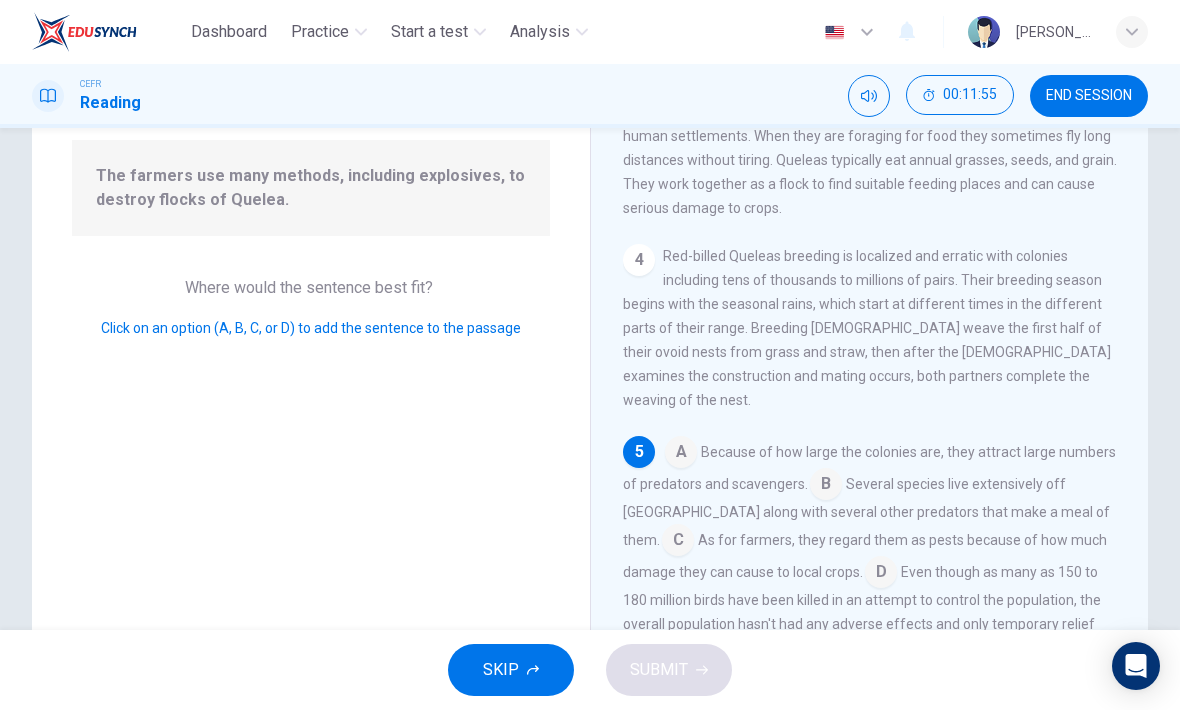 click at bounding box center [881, 574] 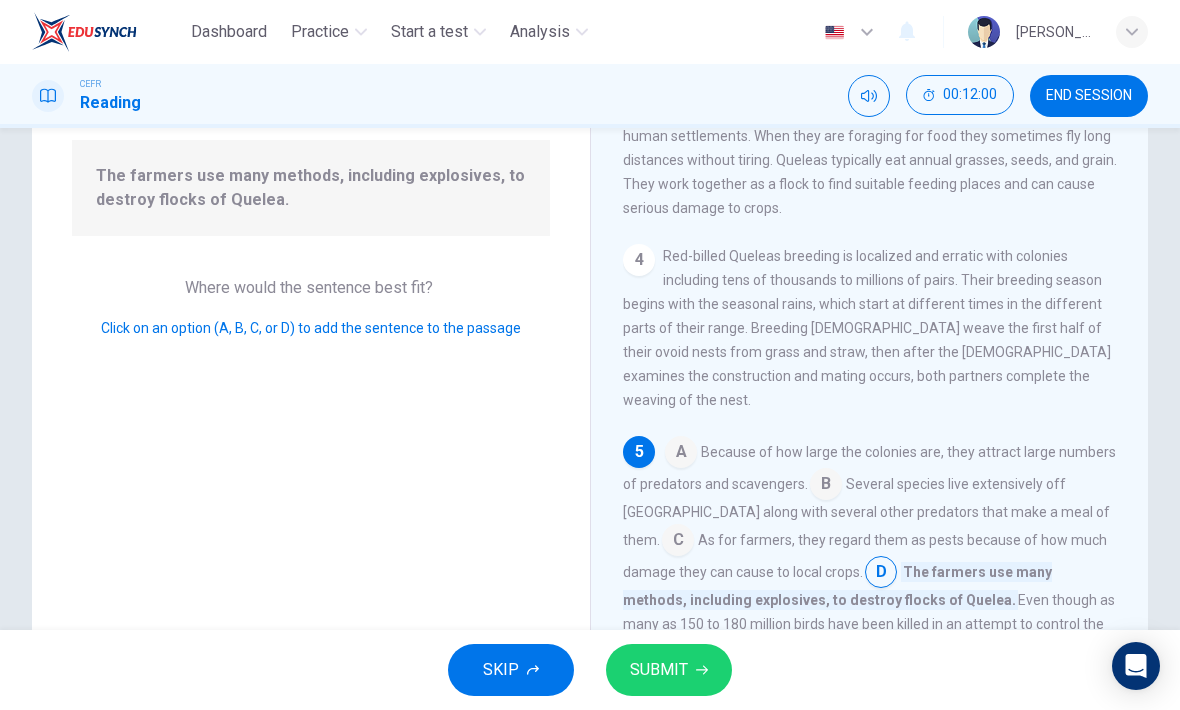 click 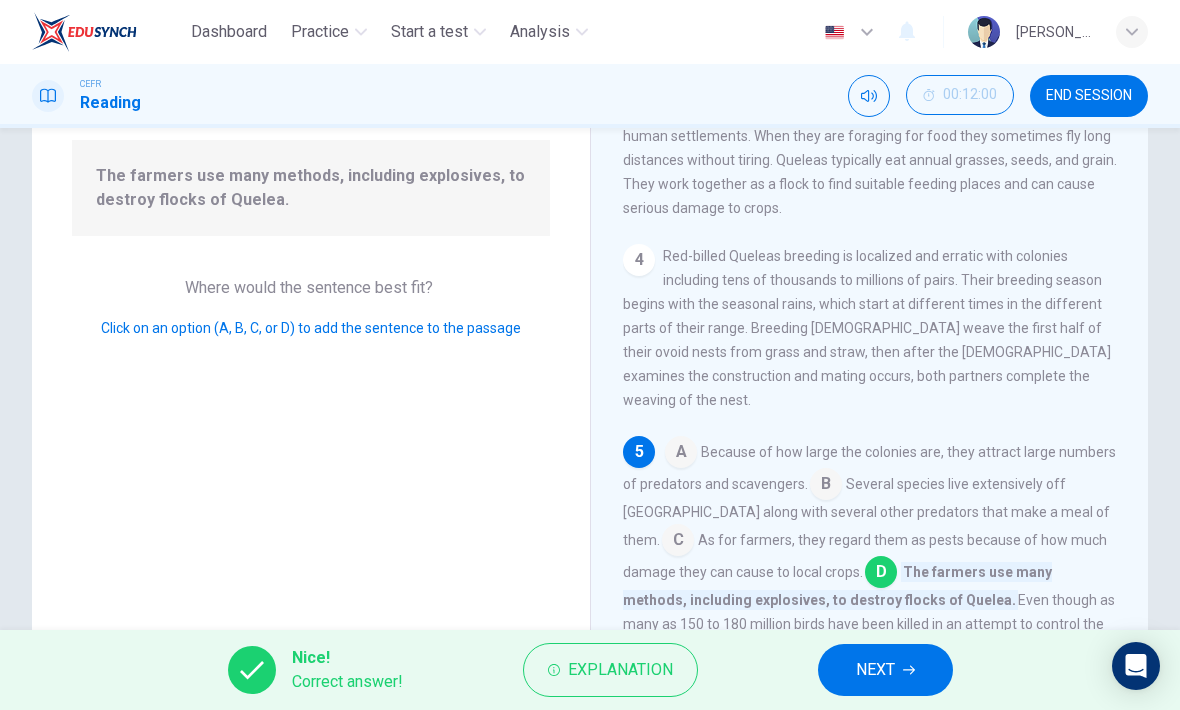 click on "NEXT" at bounding box center [885, 670] 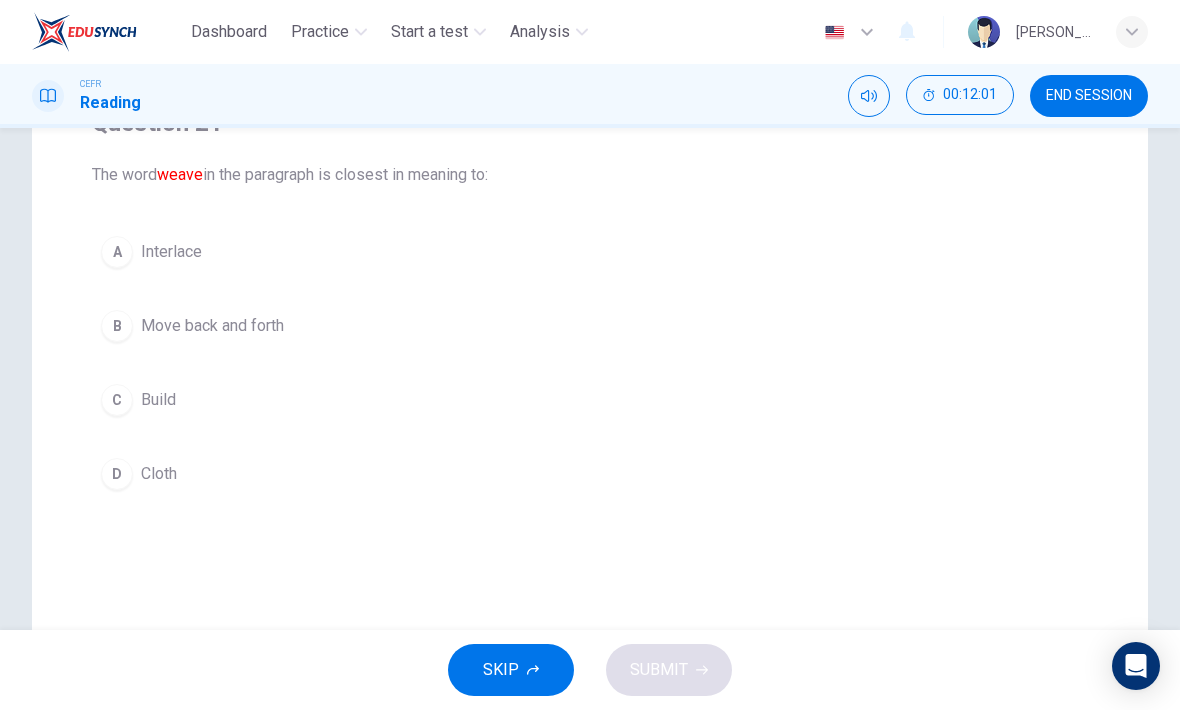 click on "A" at bounding box center [117, 252] 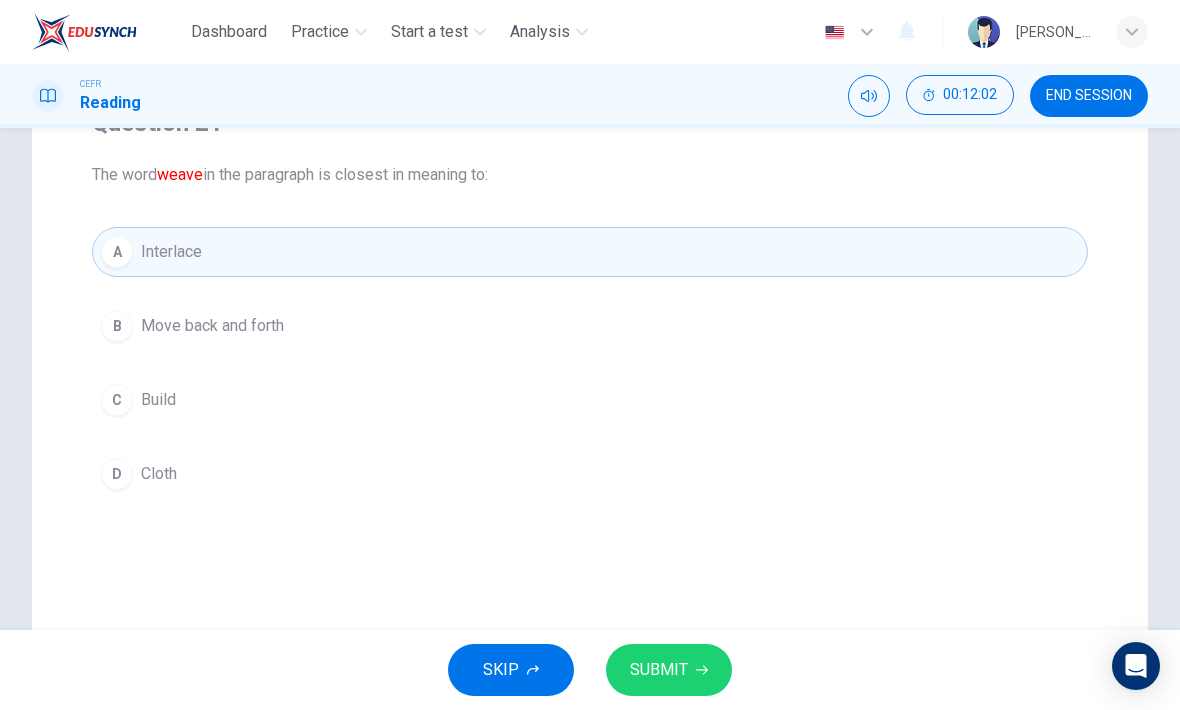 click on "SUBMIT" at bounding box center [659, 670] 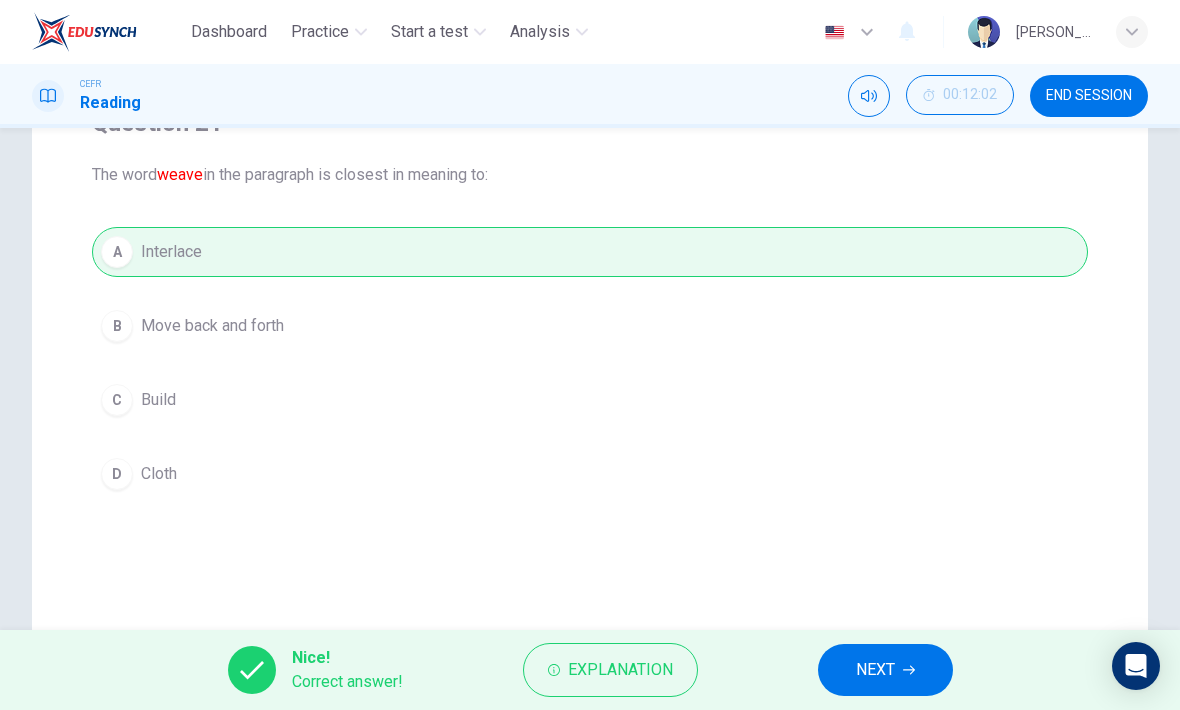 click on "NEXT" at bounding box center [885, 670] 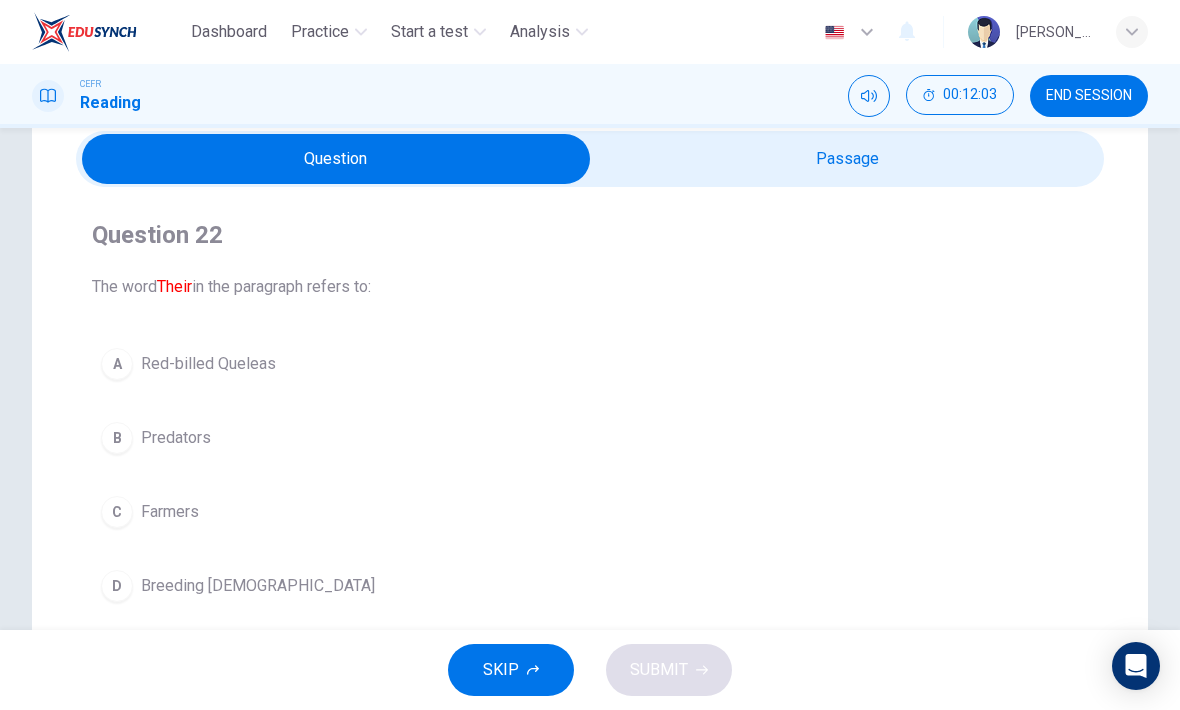 scroll, scrollTop: 51, scrollLeft: 0, axis: vertical 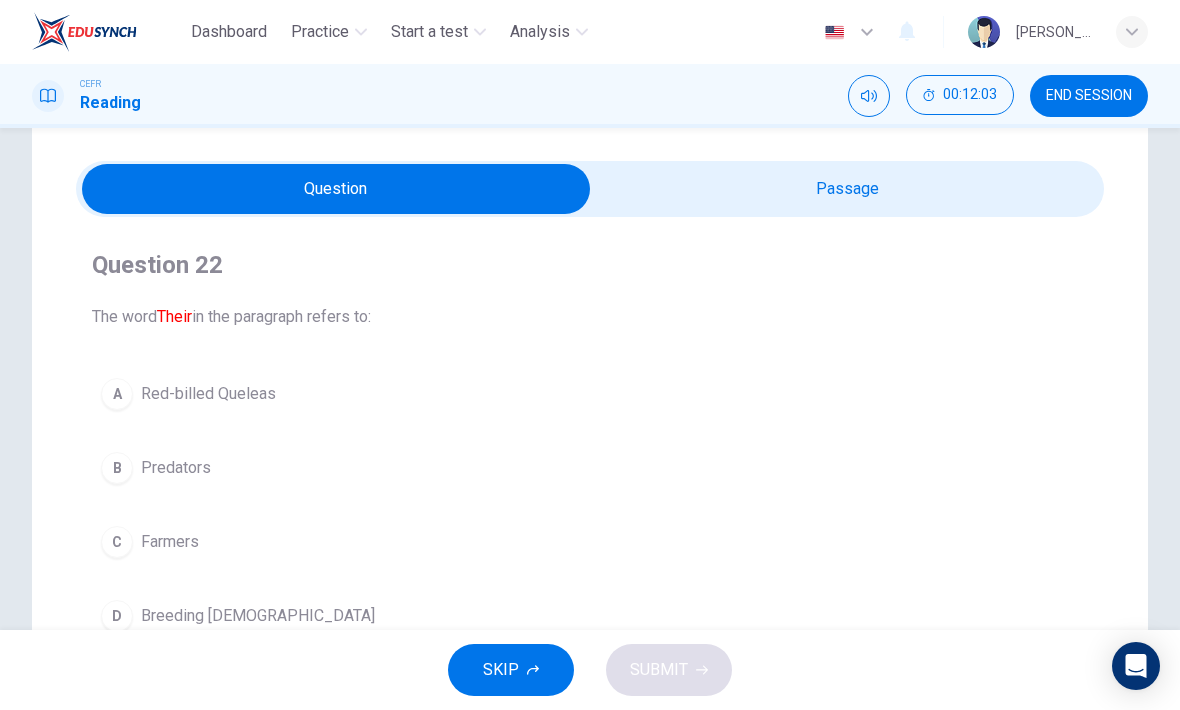 click at bounding box center [336, 189] 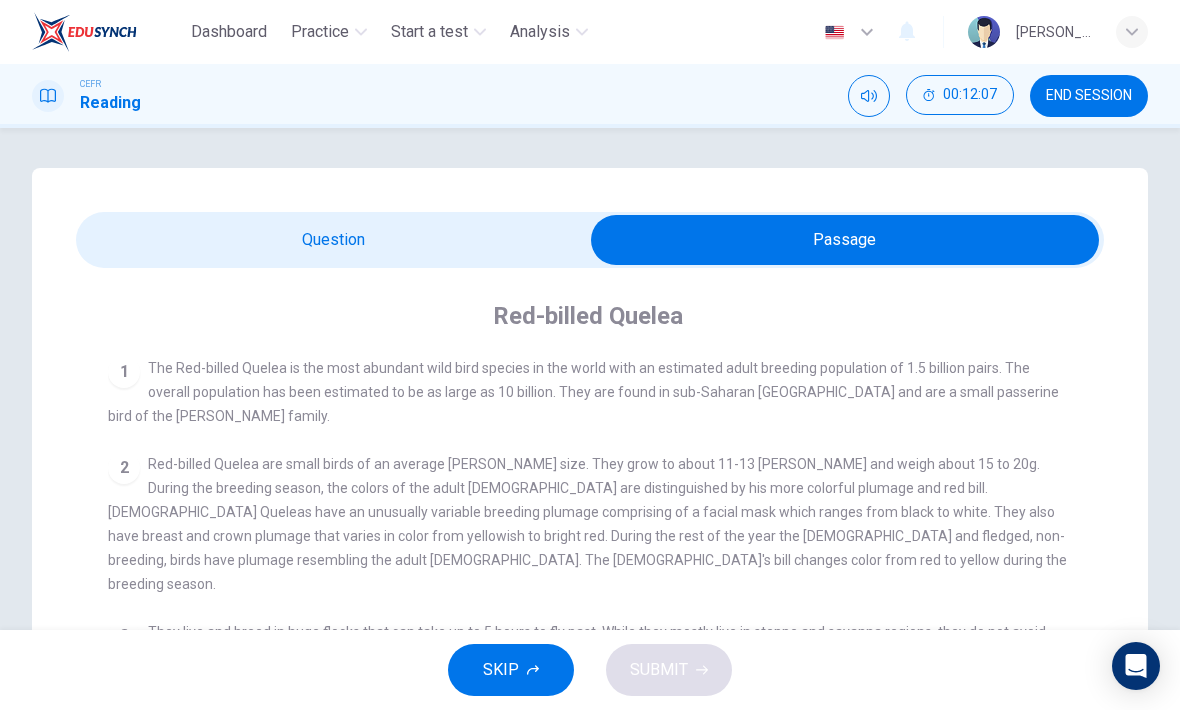 scroll, scrollTop: 0, scrollLeft: 0, axis: both 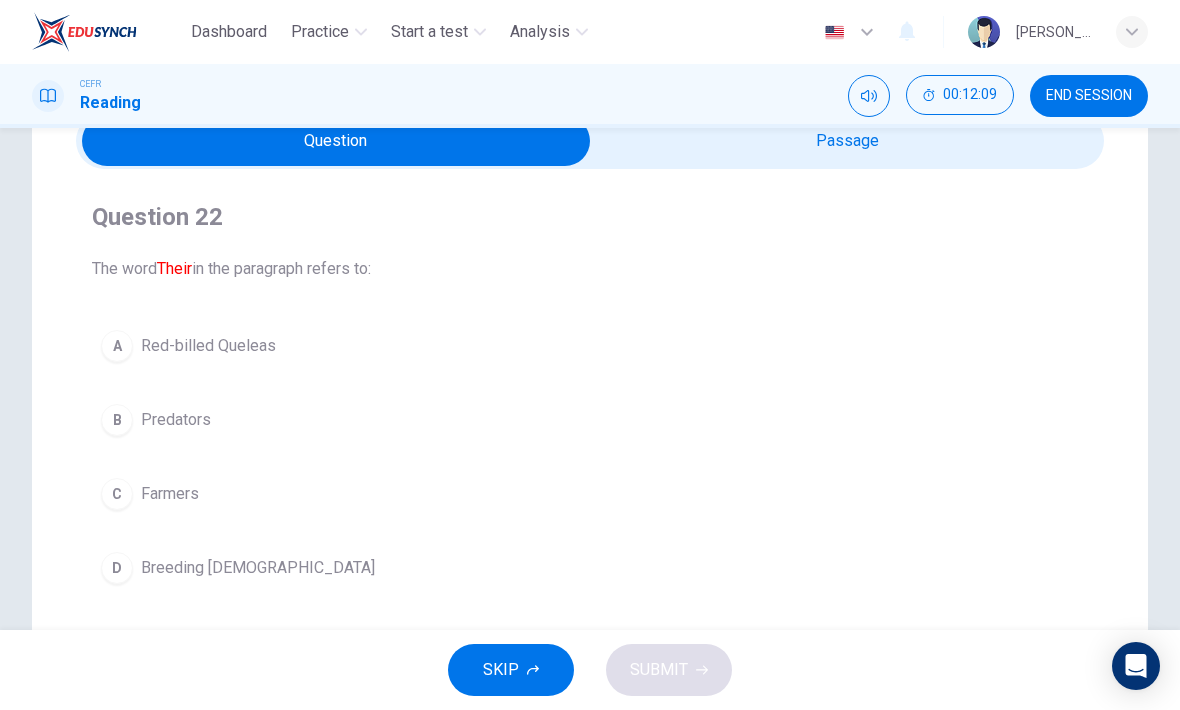 click on "Red-billed Queleas" at bounding box center (208, 346) 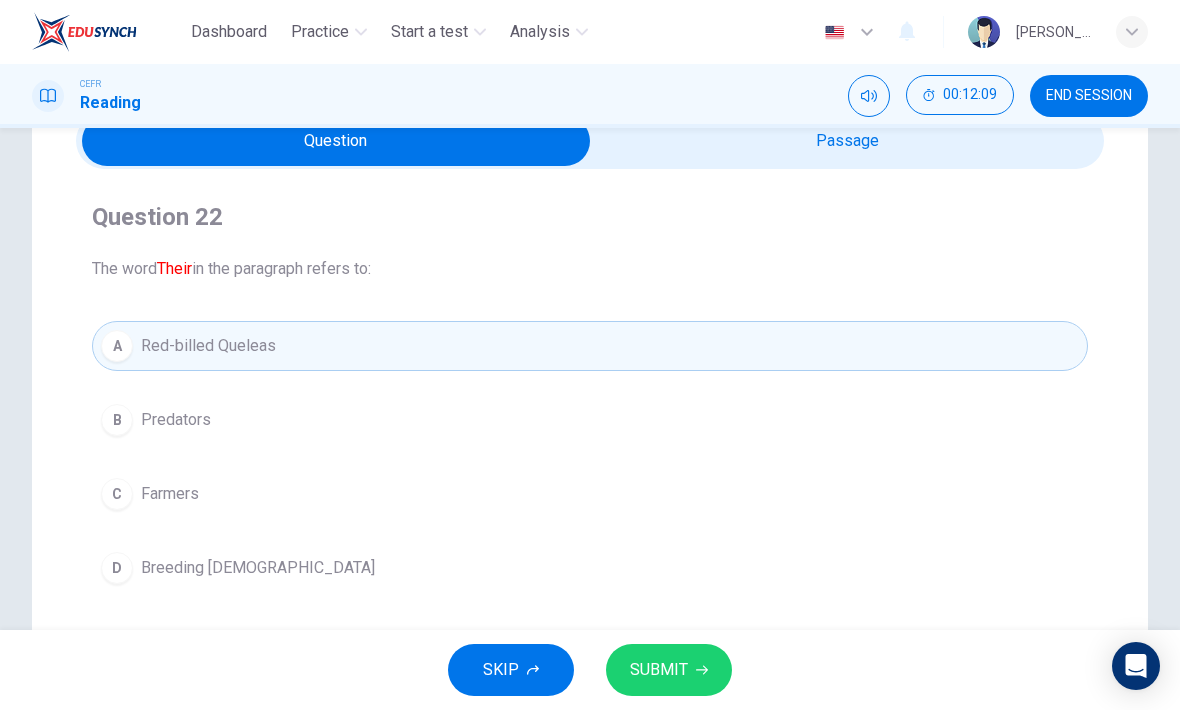 click on "SUBMIT" at bounding box center [659, 670] 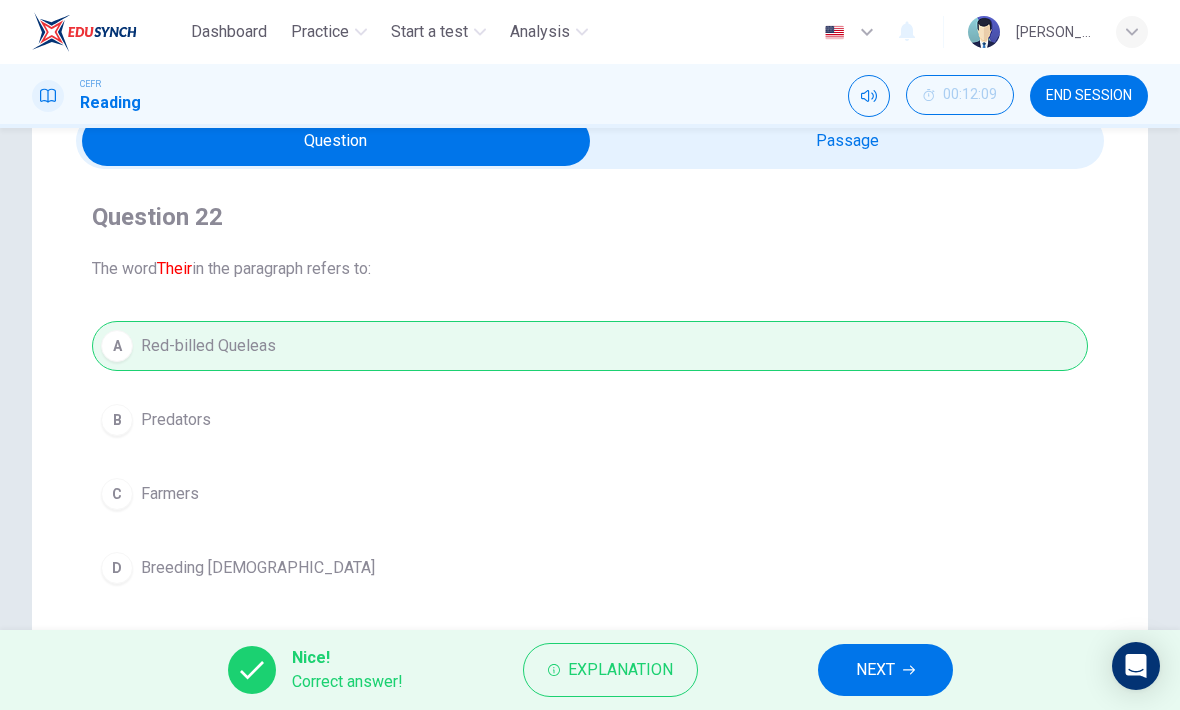 click on "NEXT" at bounding box center (885, 670) 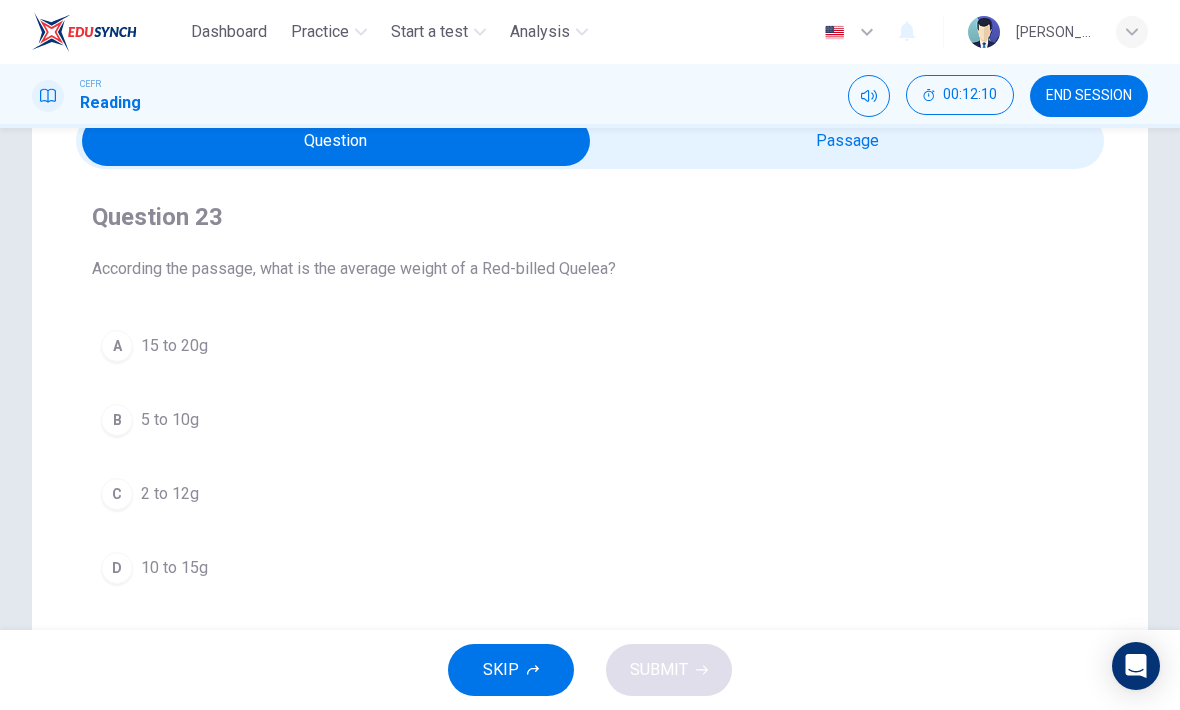 click at bounding box center [336, 141] 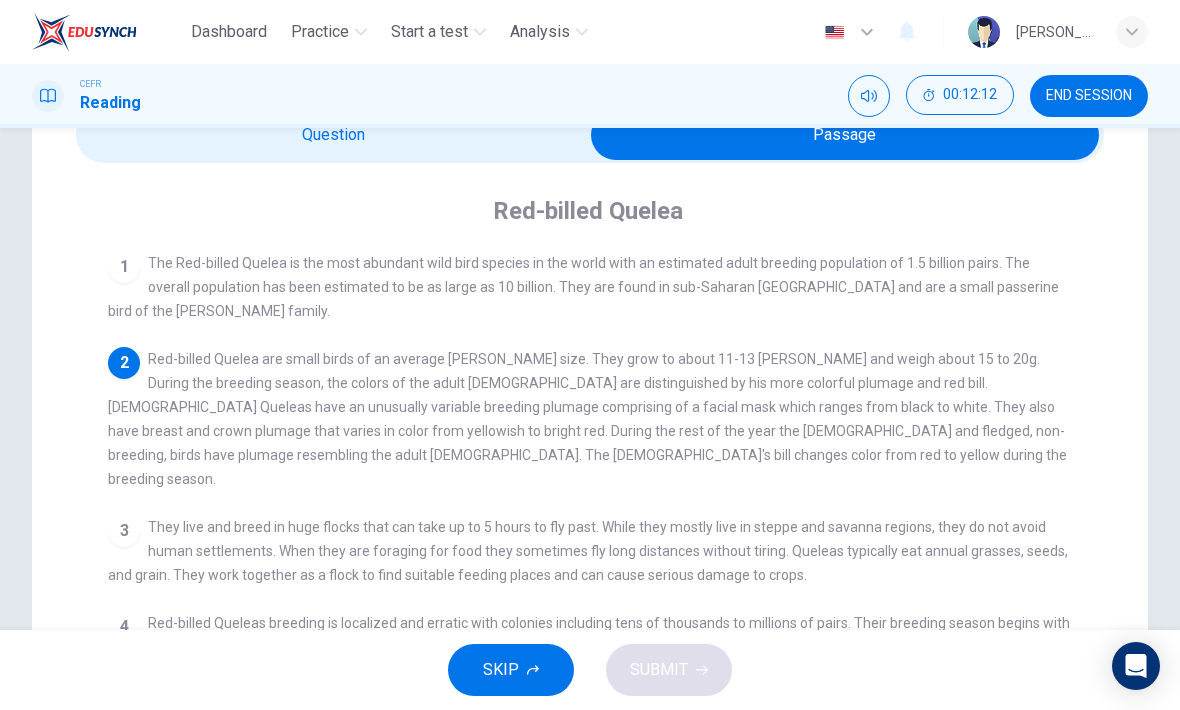 scroll, scrollTop: 103, scrollLeft: 0, axis: vertical 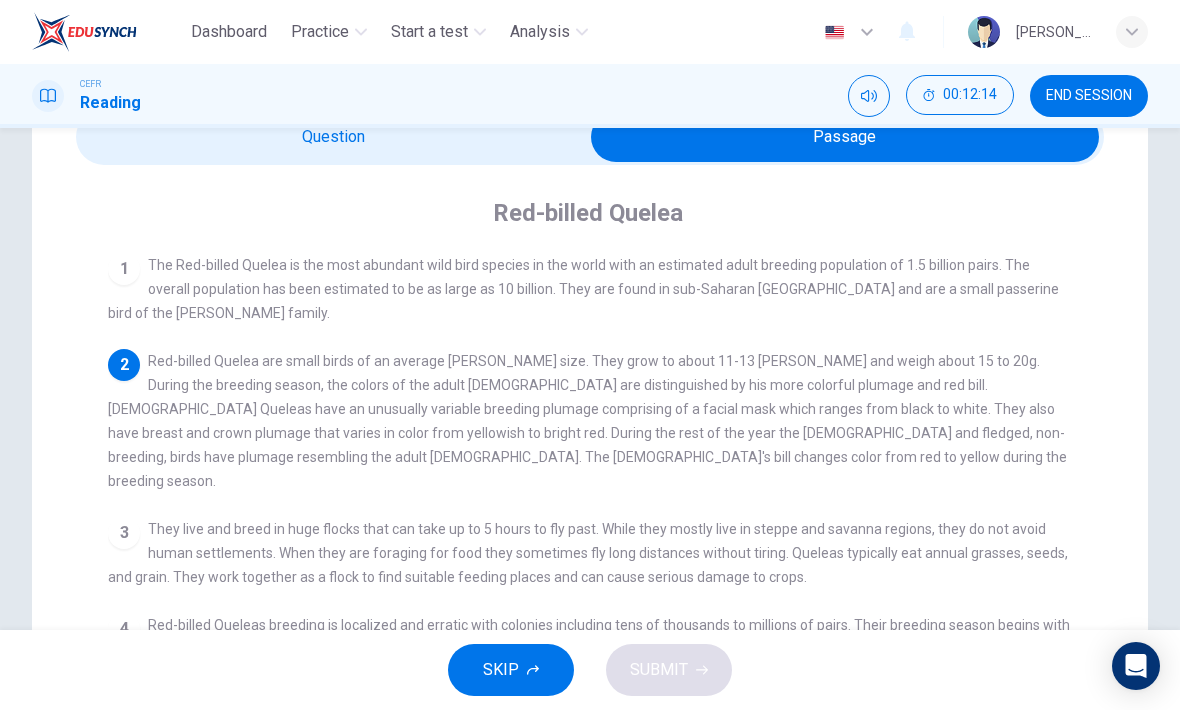 click at bounding box center (845, 137) 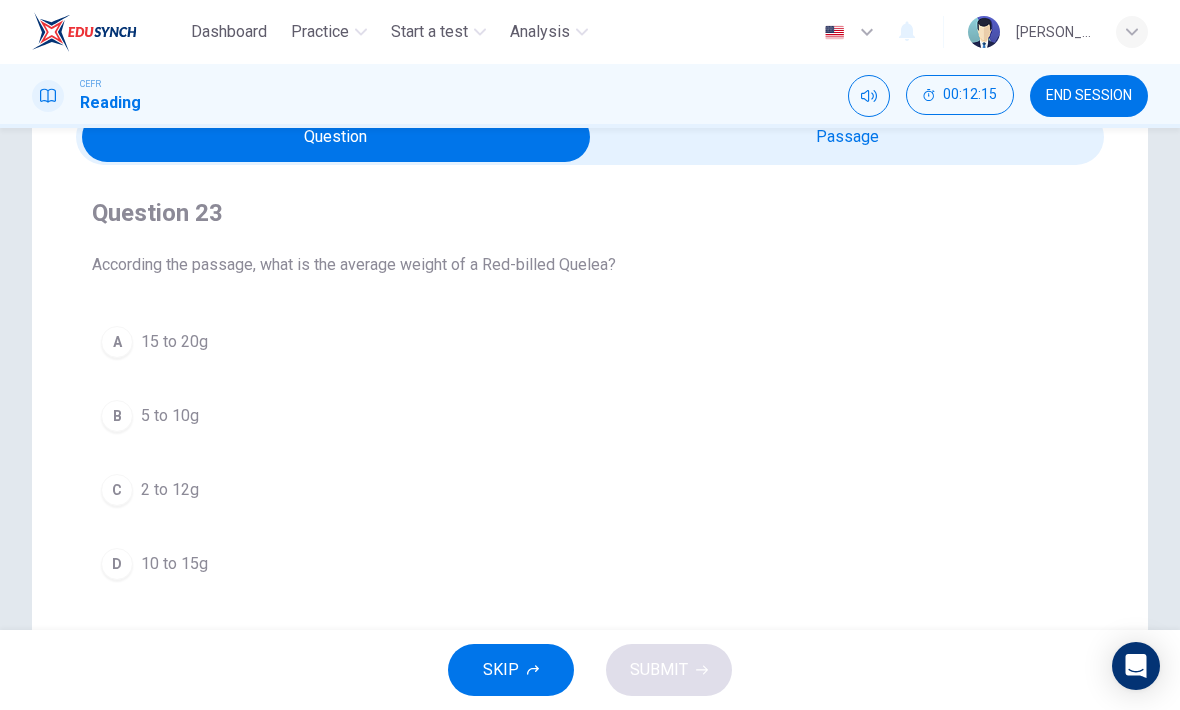 click on "15 to 20g" at bounding box center (174, 342) 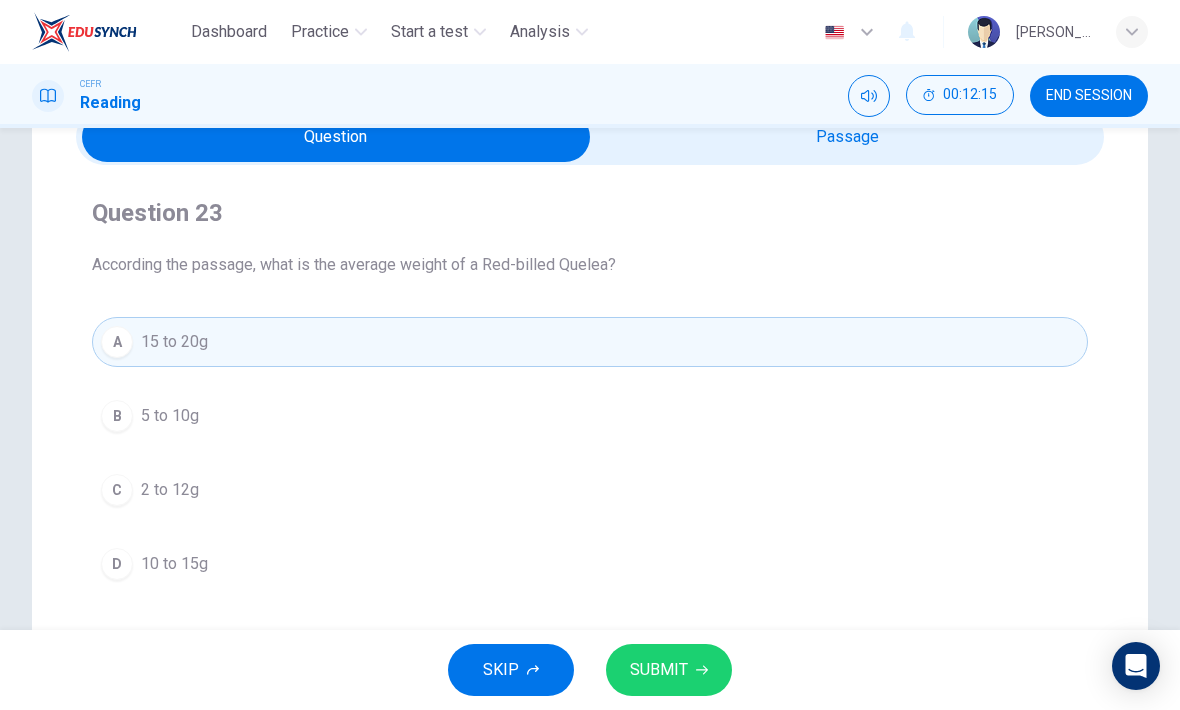 click on "SUBMIT" at bounding box center (669, 670) 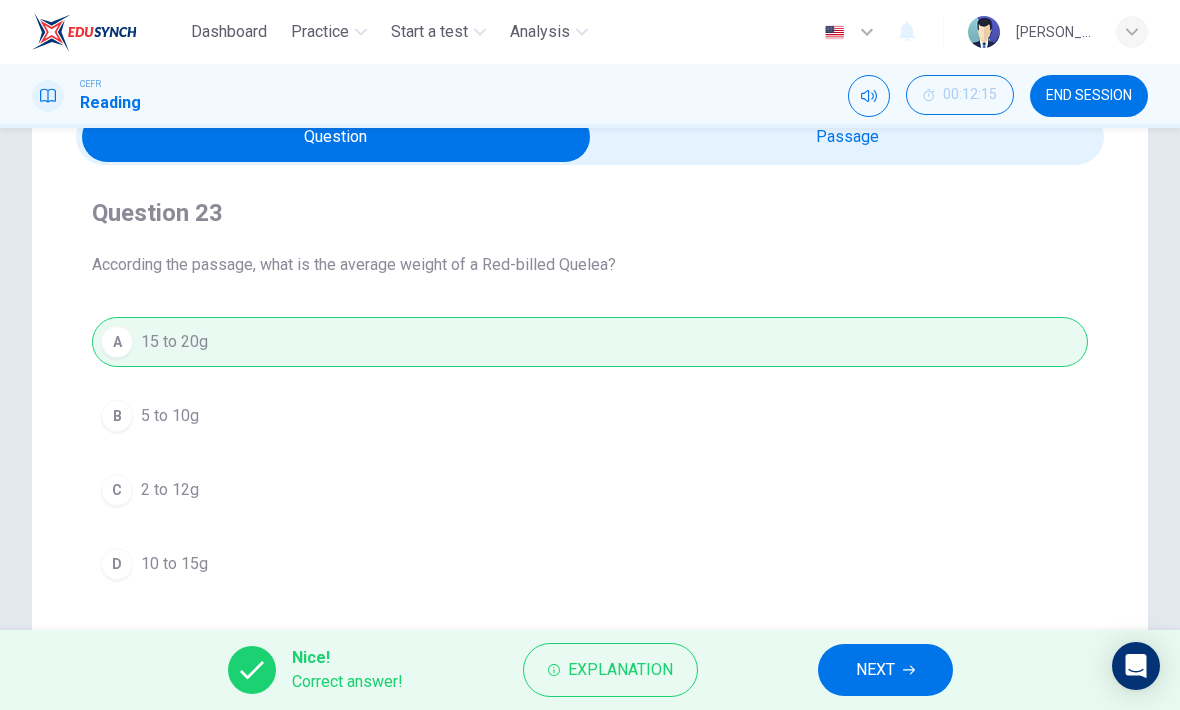 click on "NEXT" at bounding box center [885, 670] 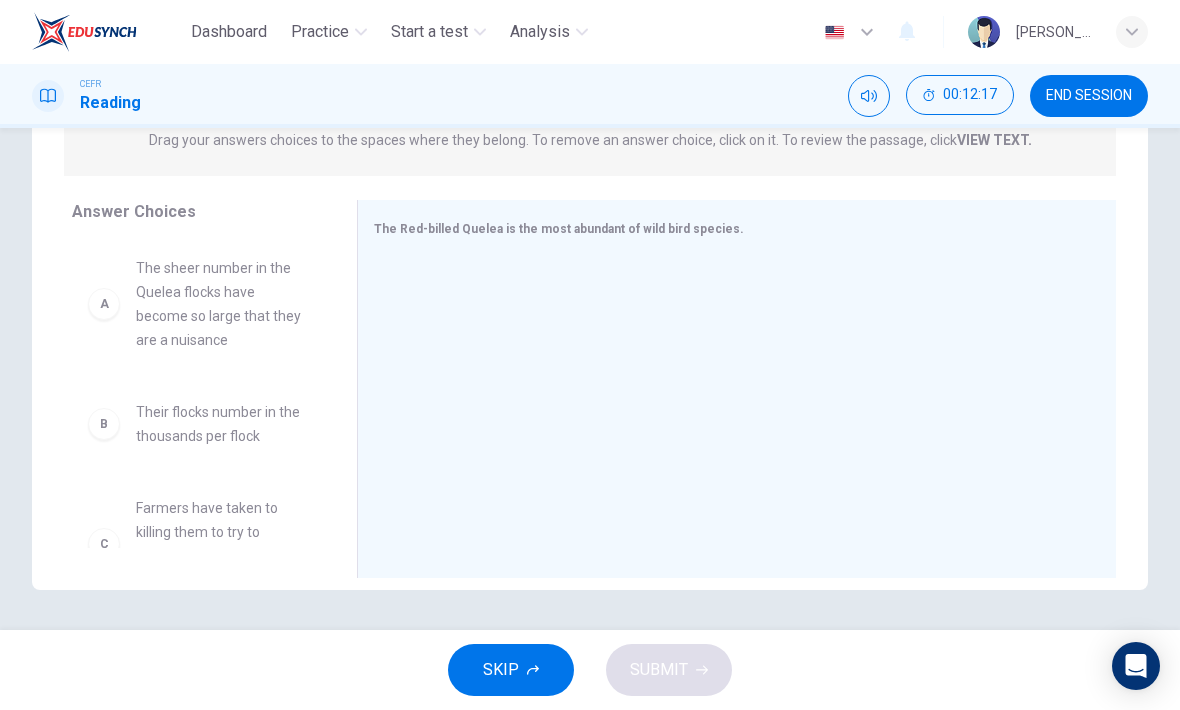 scroll, scrollTop: 273, scrollLeft: 0, axis: vertical 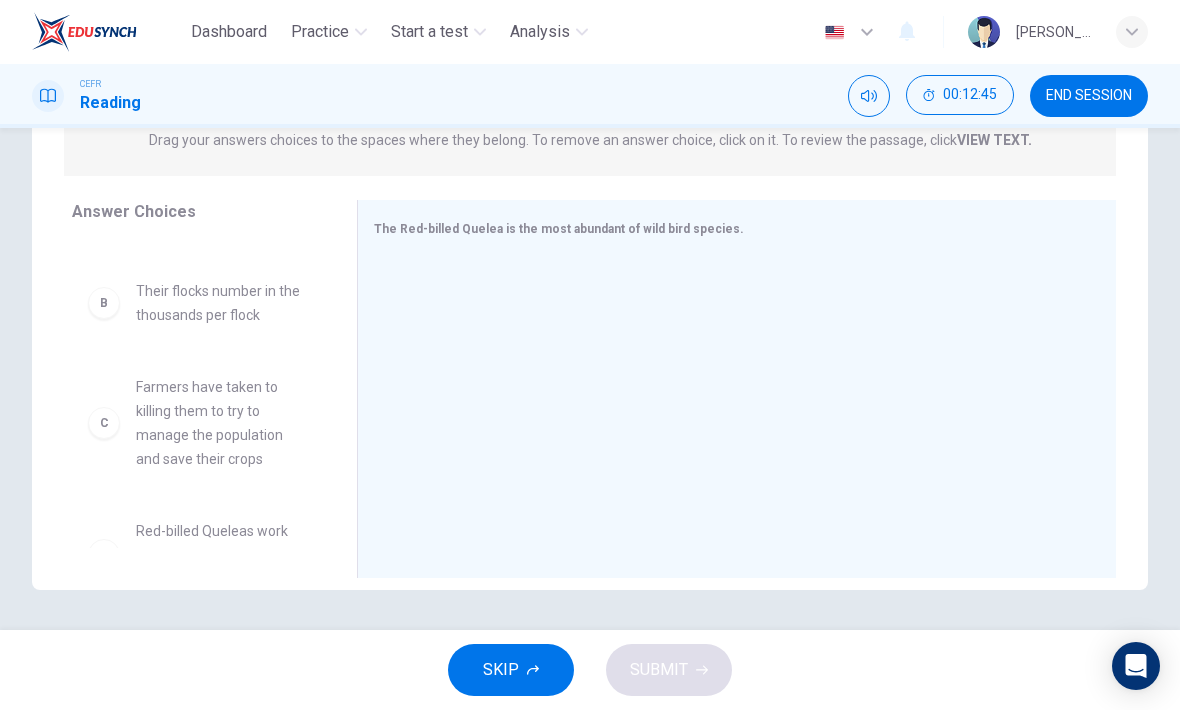 click on "B Their flocks number in the thousands per flock" at bounding box center (198, 303) 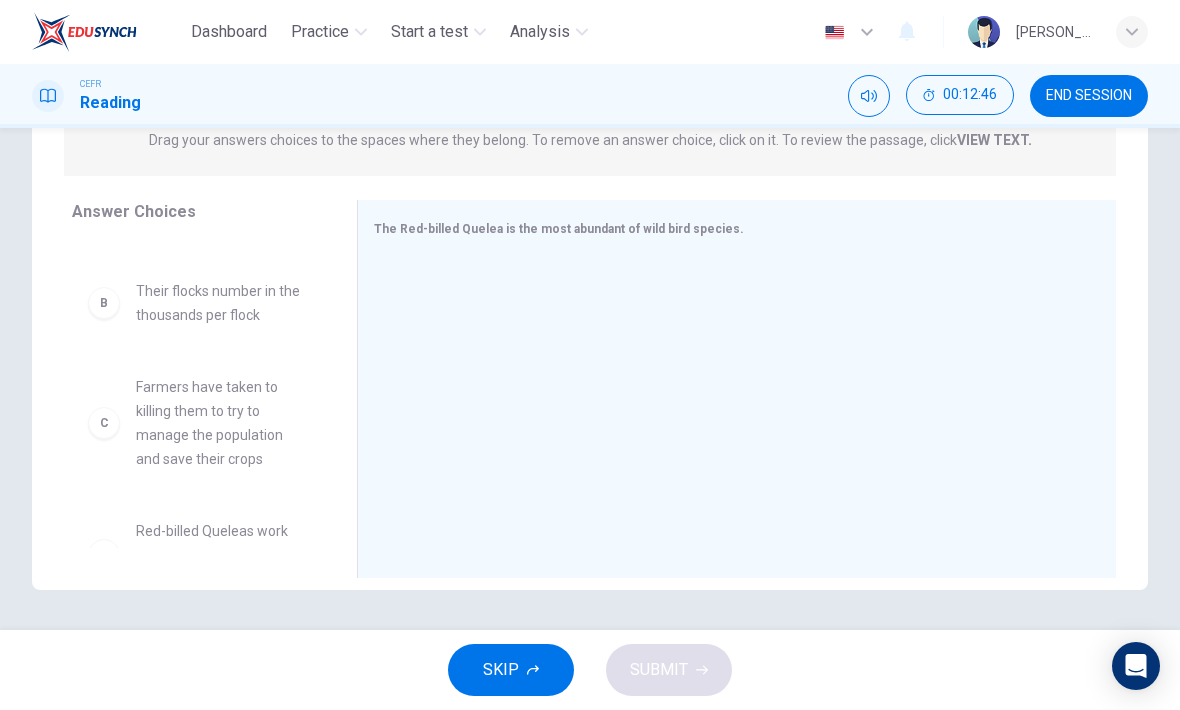 click on "B Their flocks number in the thousands per flock" at bounding box center (198, 303) 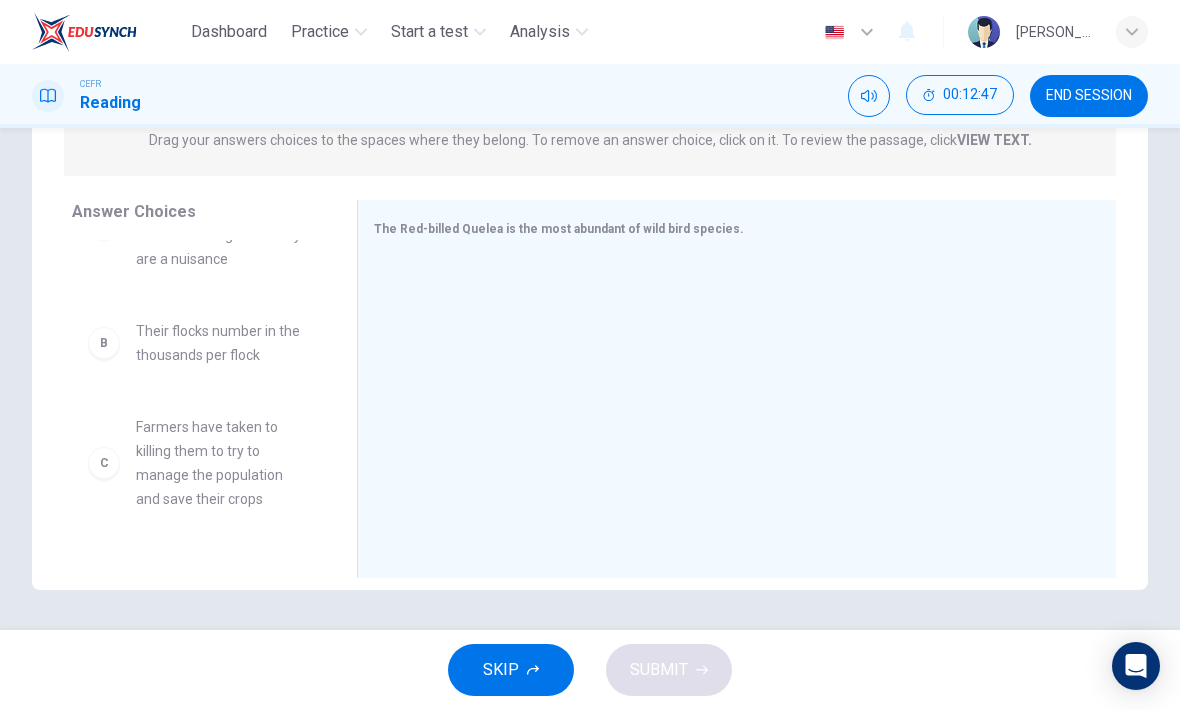 scroll, scrollTop: 75, scrollLeft: 0, axis: vertical 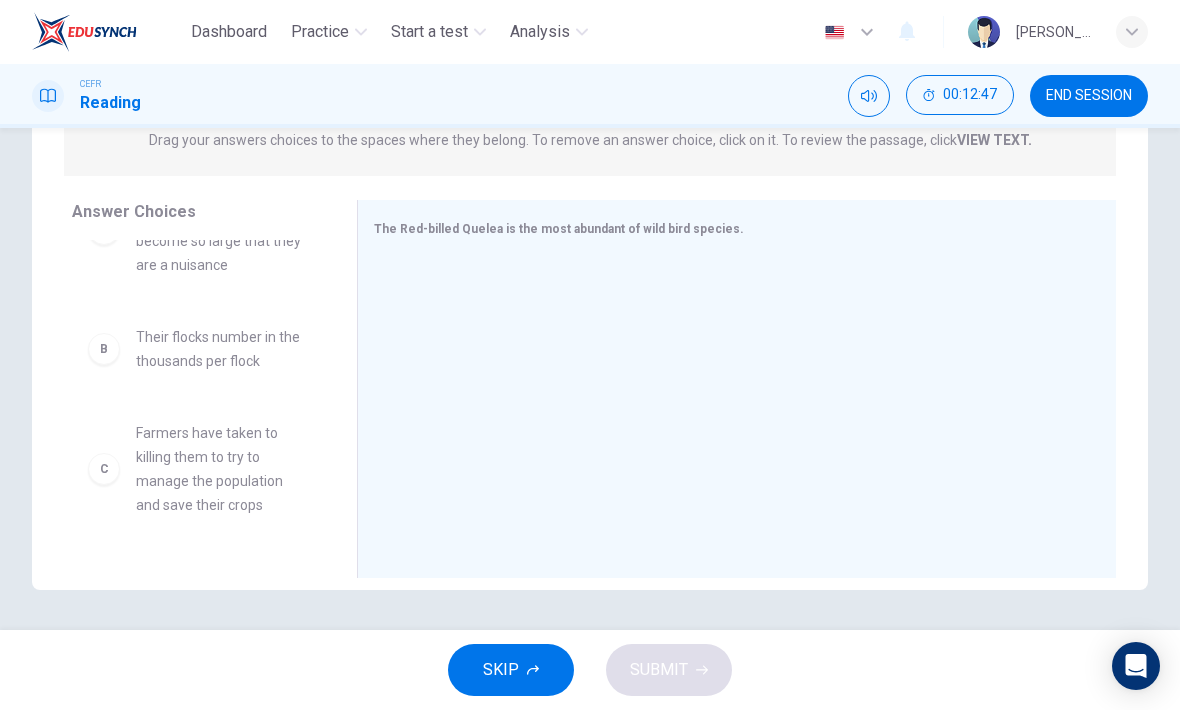 click on "Their flocks number in the thousands per flock" at bounding box center [222, 349] 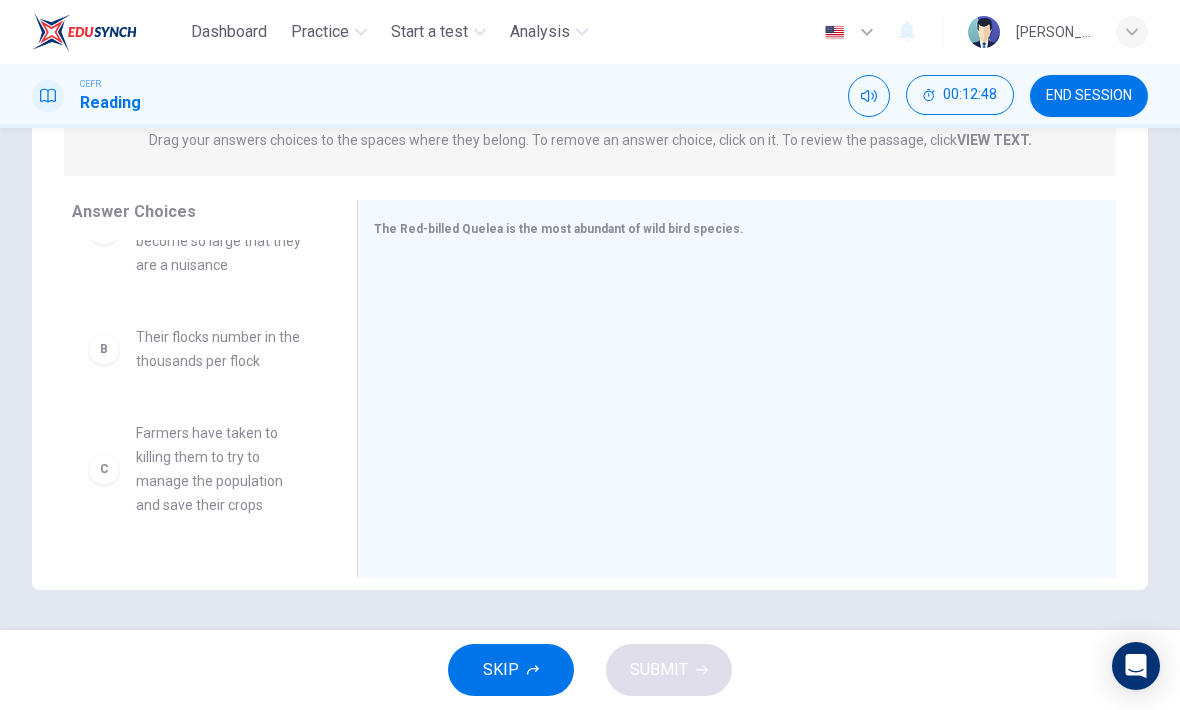 click on "B" at bounding box center (104, 349) 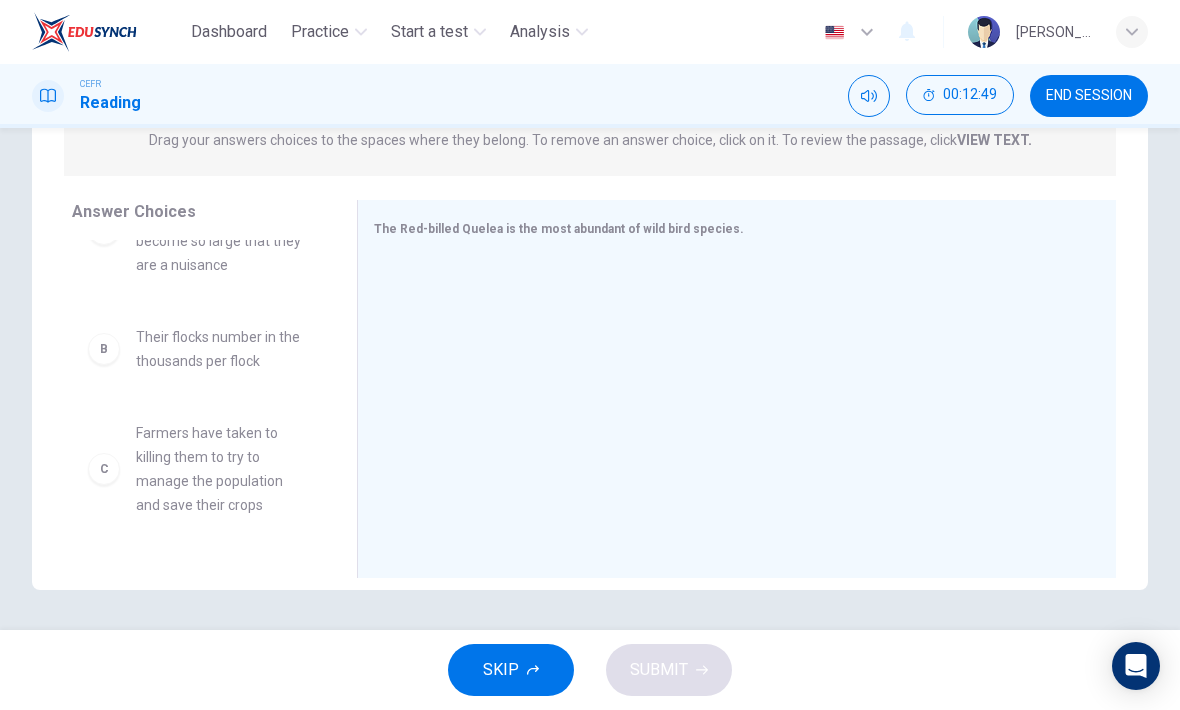 click on "B" at bounding box center (104, 349) 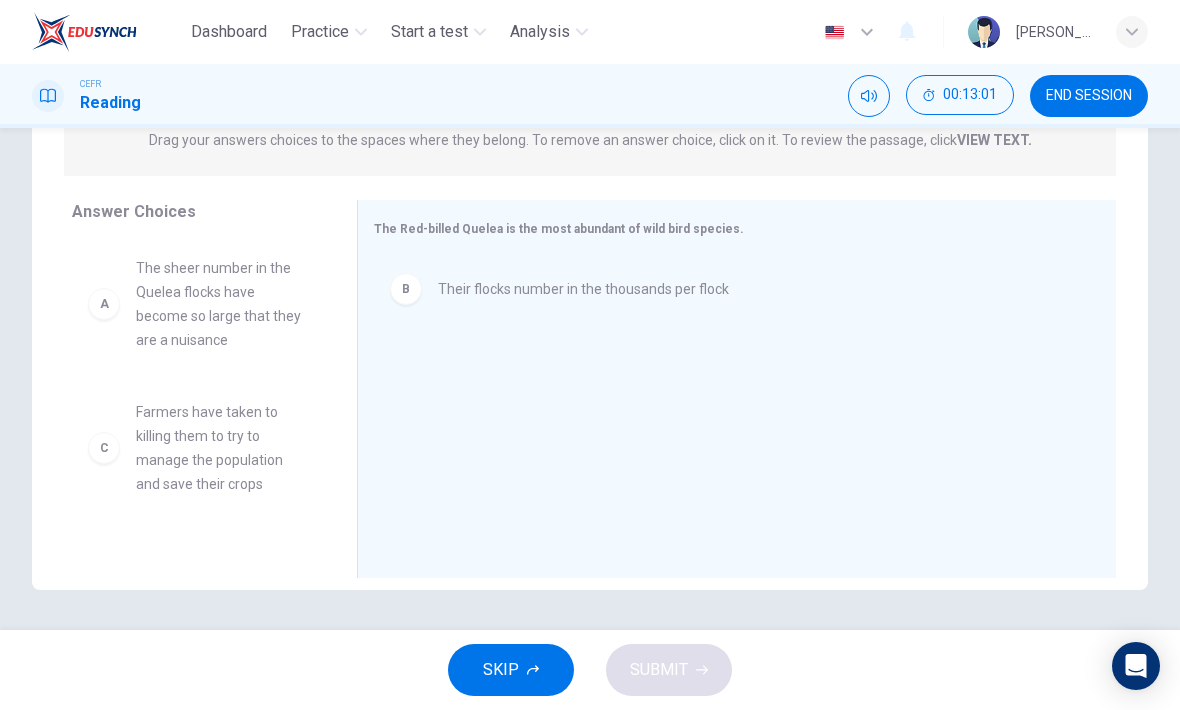 scroll, scrollTop: 0, scrollLeft: 0, axis: both 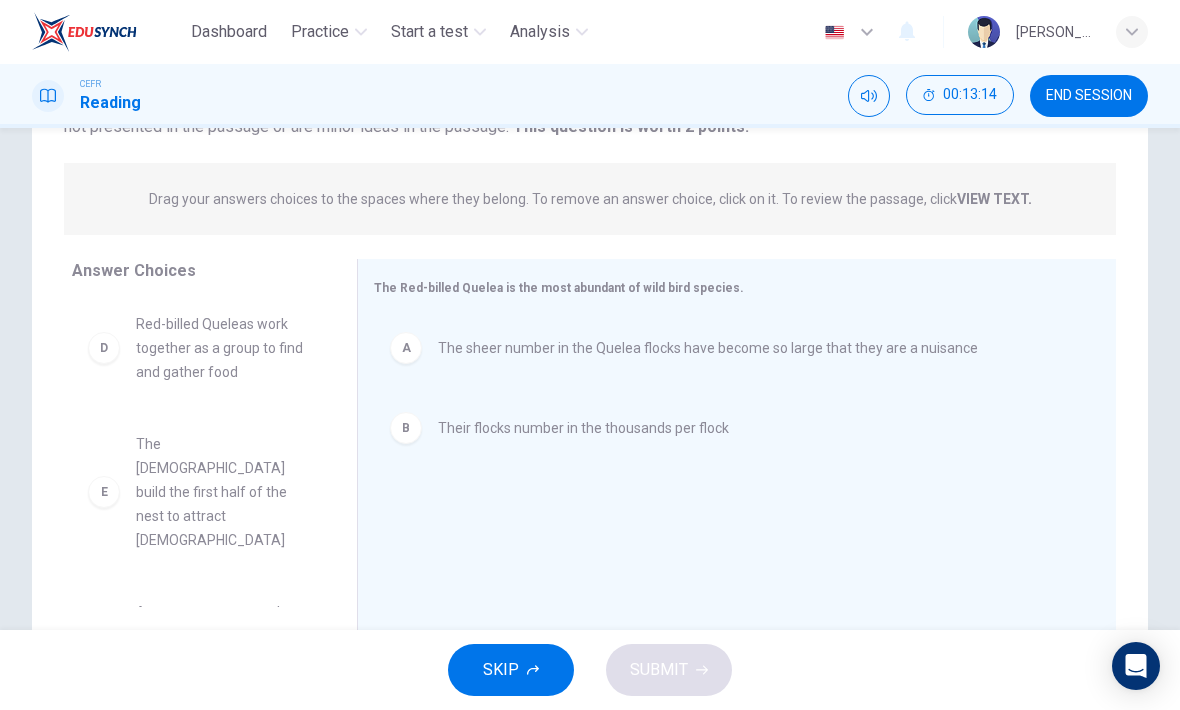 click on "B" at bounding box center [406, 428] 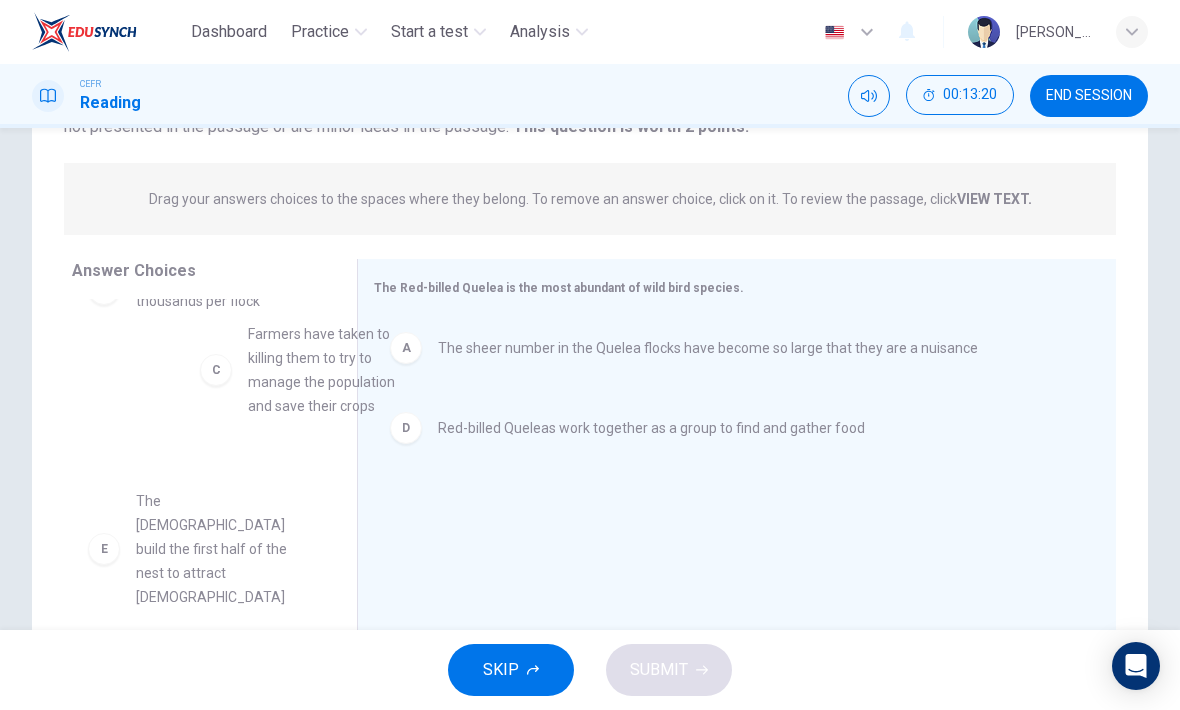 scroll, scrollTop: 49, scrollLeft: 0, axis: vertical 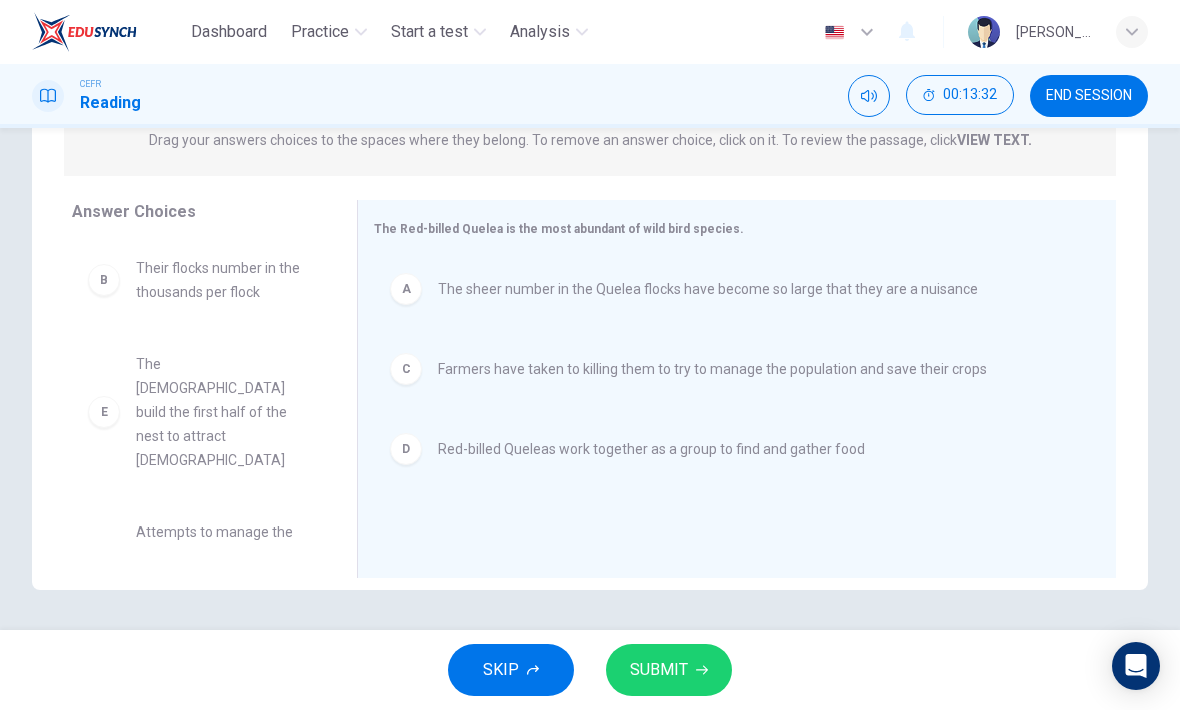 click on "D" at bounding box center [406, 449] 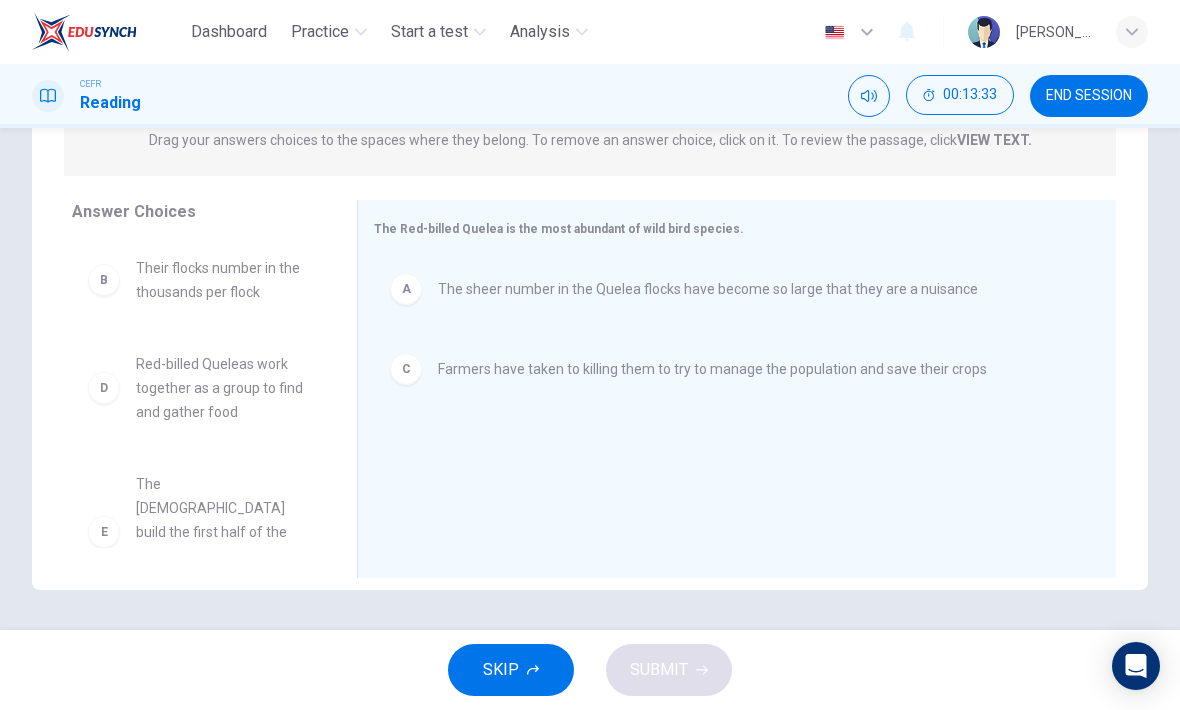 click on "B Their flocks number in the thousands per flock D Red-billed Queleas work together as a group to find and gather food E The [DEMOGRAPHIC_DATA] build the first half of the nest to attract [DEMOGRAPHIC_DATA] F Attempts to manage the [DEMOGRAPHIC_DATA] population have not had any dramatic effects on the overall population" at bounding box center [198, 394] 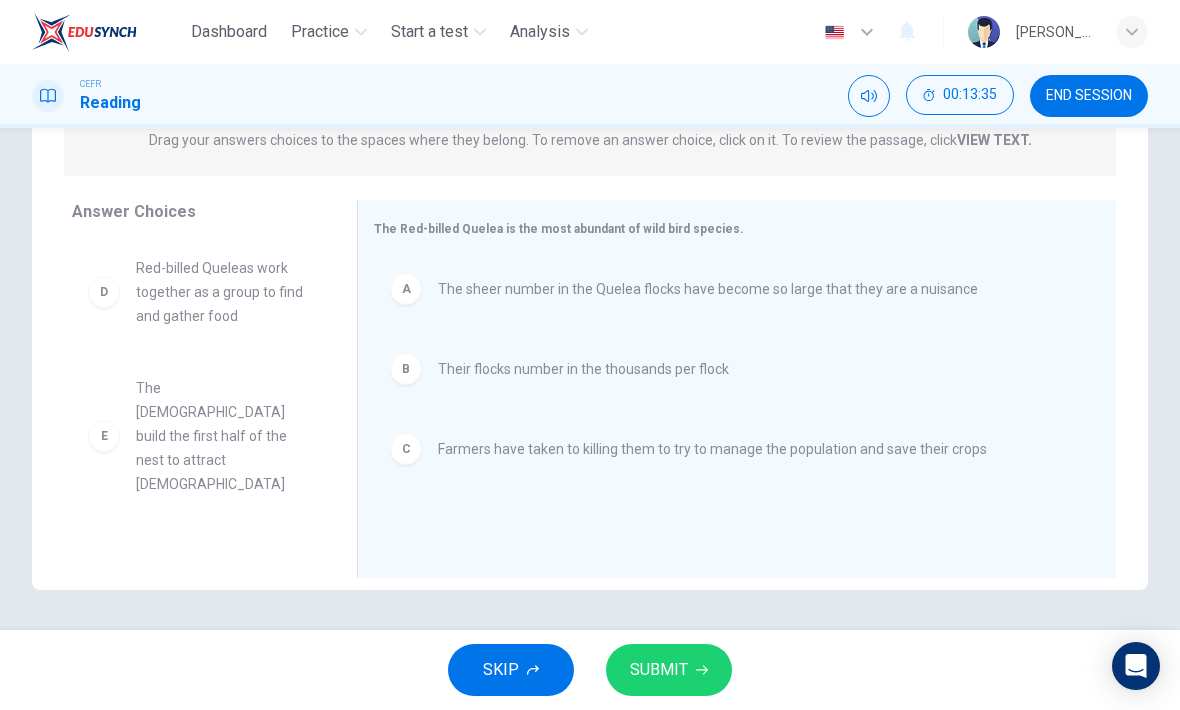 click on "SUBMIT" at bounding box center (669, 670) 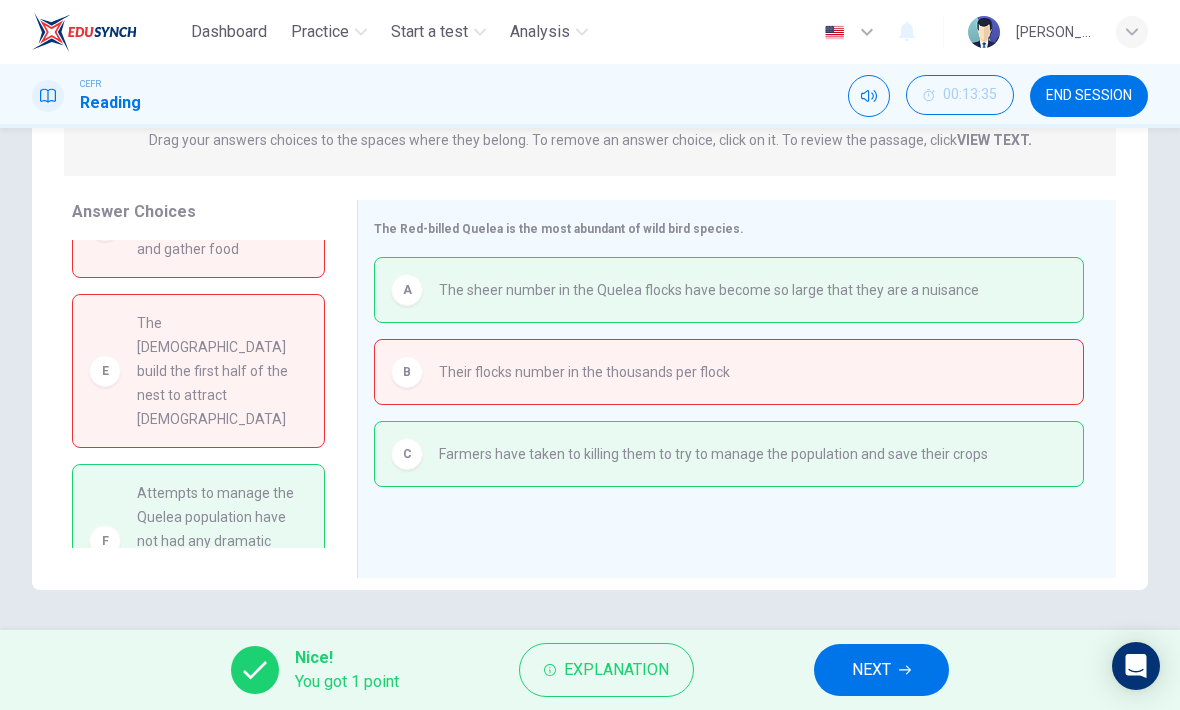 scroll, scrollTop: 66, scrollLeft: 0, axis: vertical 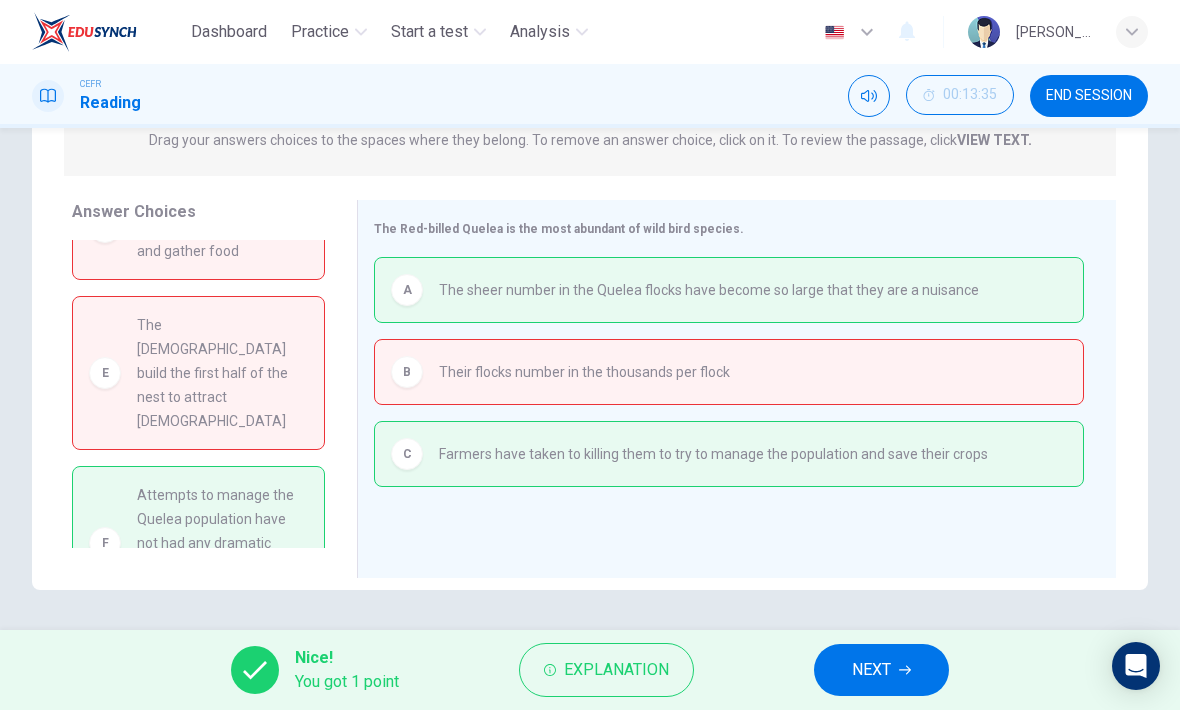 click on "NEXT" at bounding box center [881, 670] 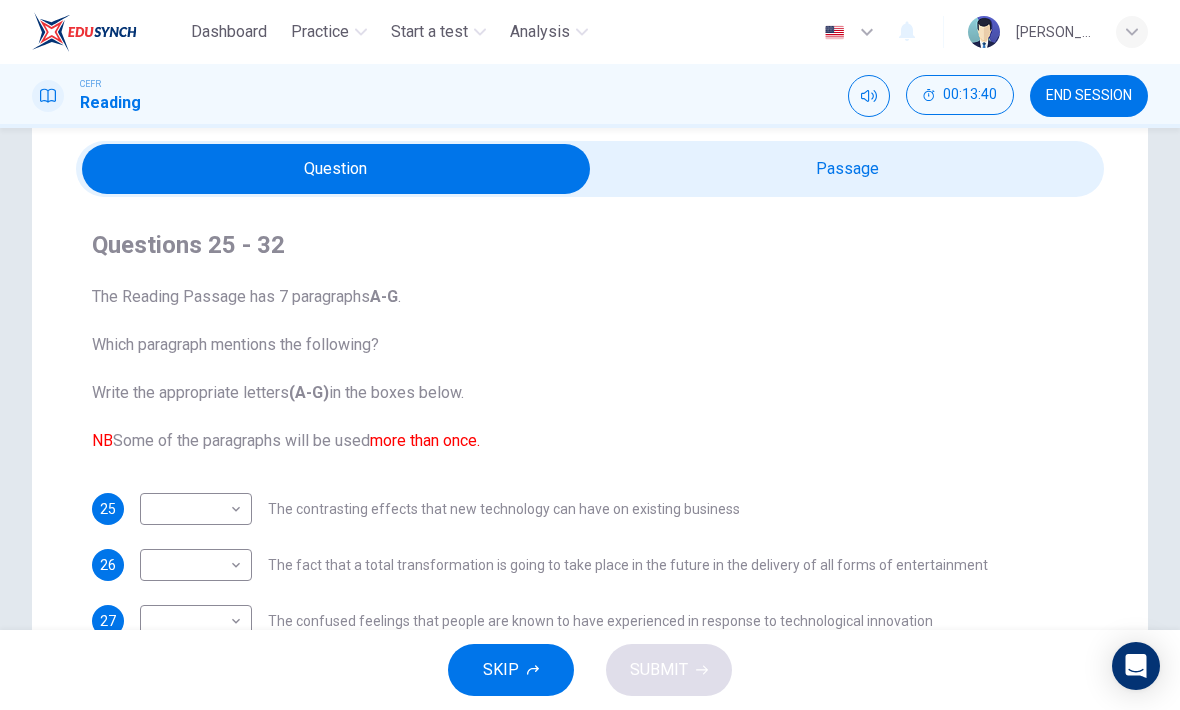 scroll, scrollTop: 72, scrollLeft: 0, axis: vertical 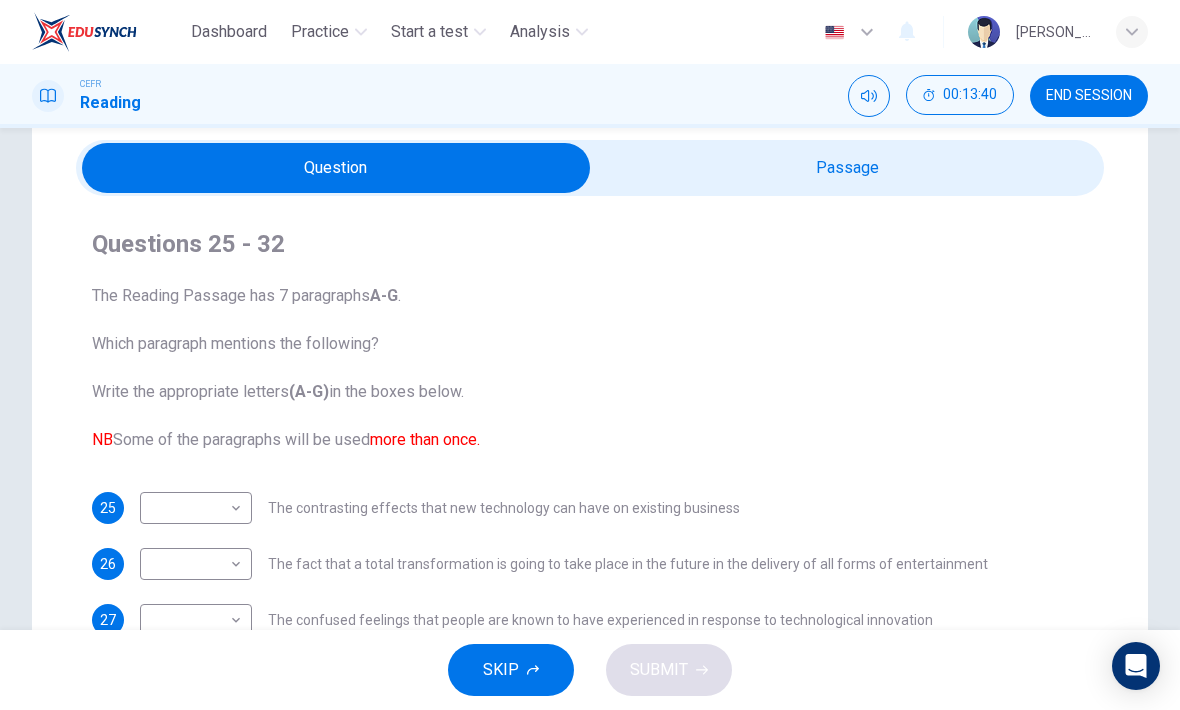 click at bounding box center [336, 168] 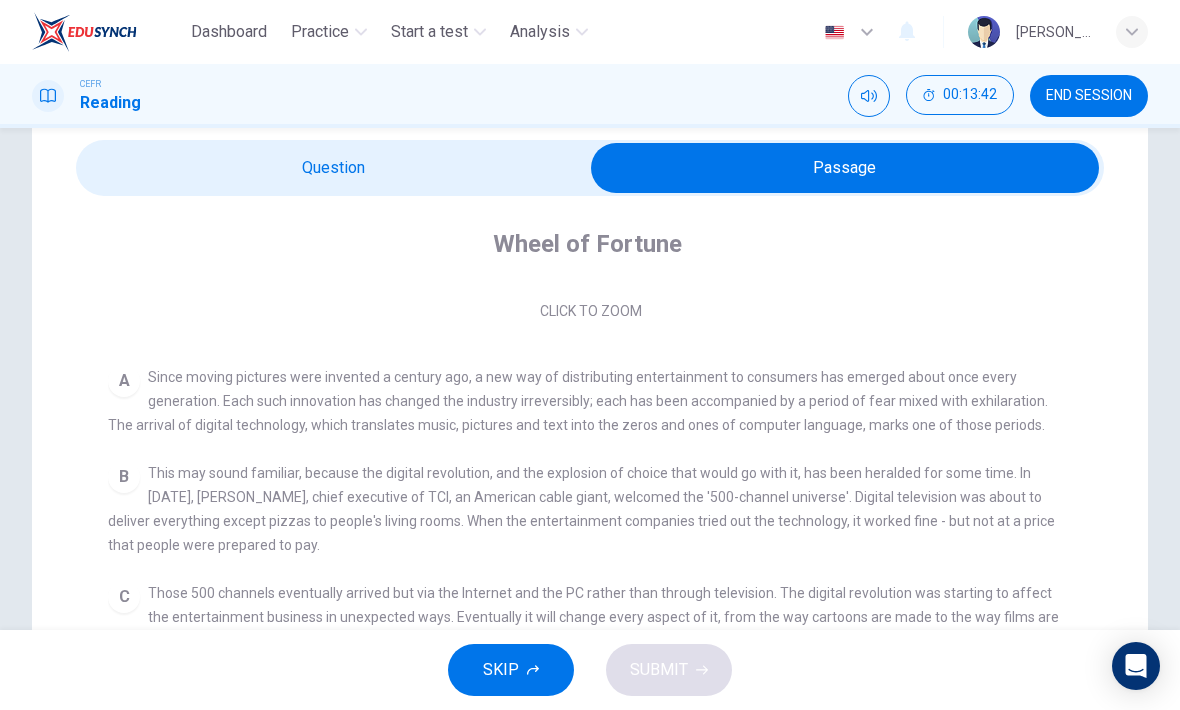 scroll, scrollTop: 289, scrollLeft: 0, axis: vertical 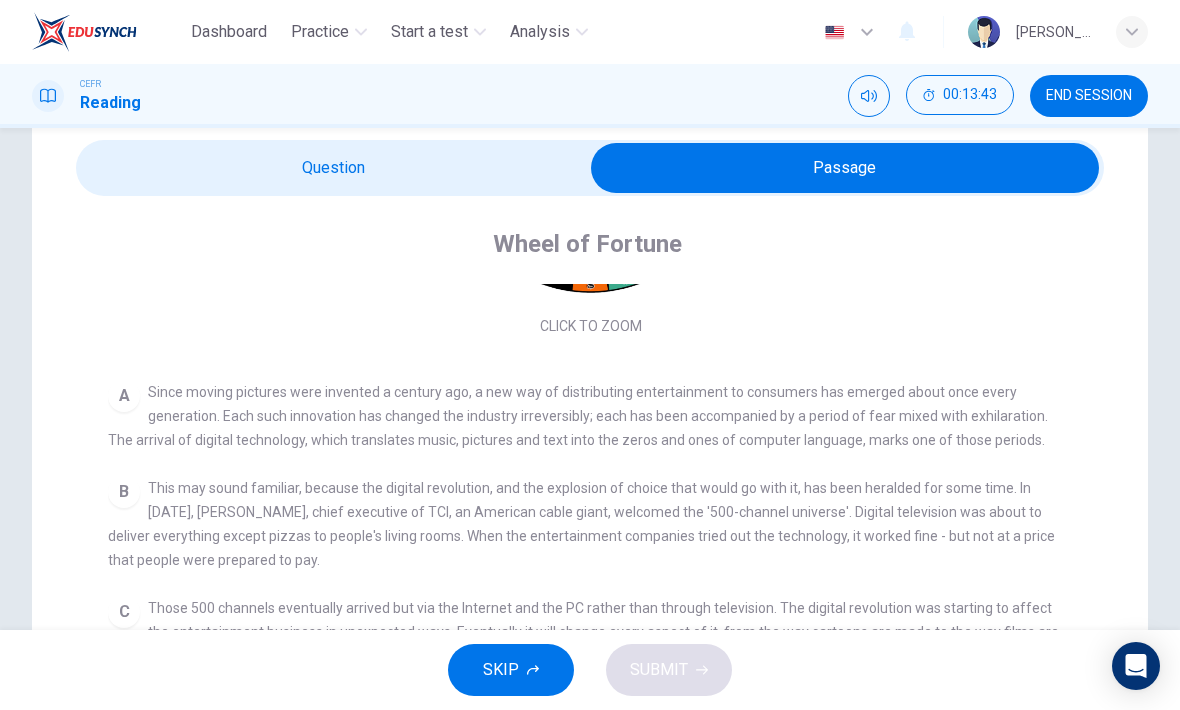 click at bounding box center [845, 168] 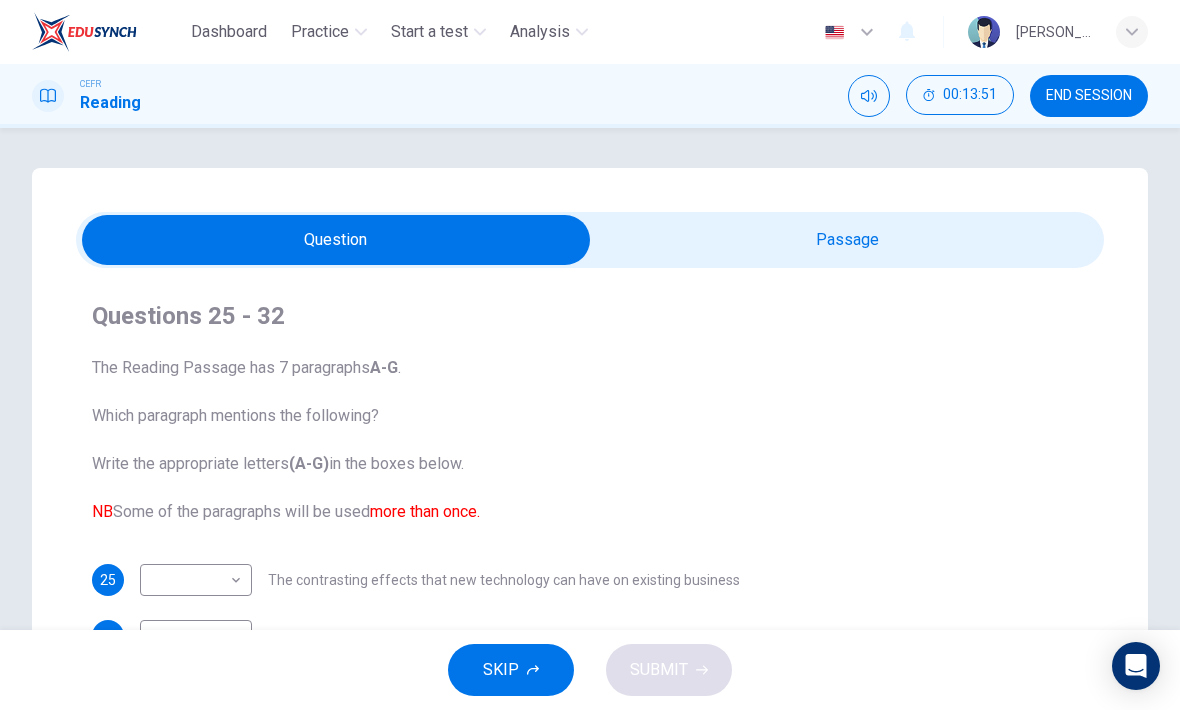 scroll, scrollTop: 0, scrollLeft: 0, axis: both 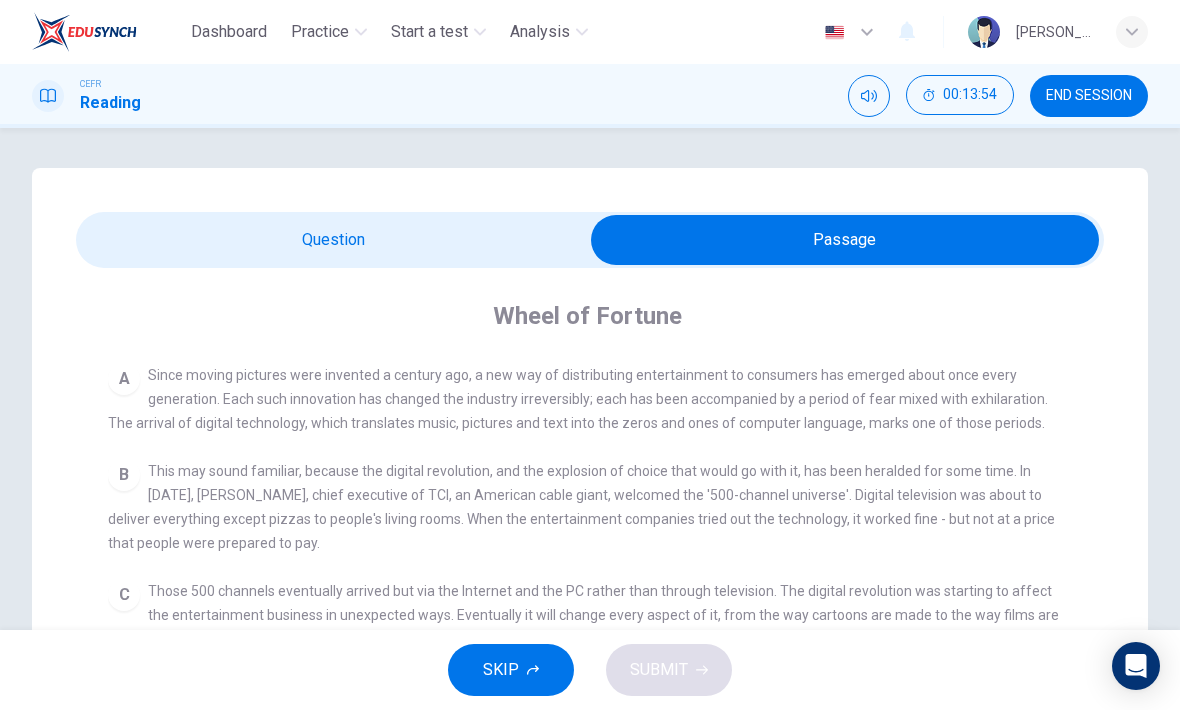 click at bounding box center [845, 240] 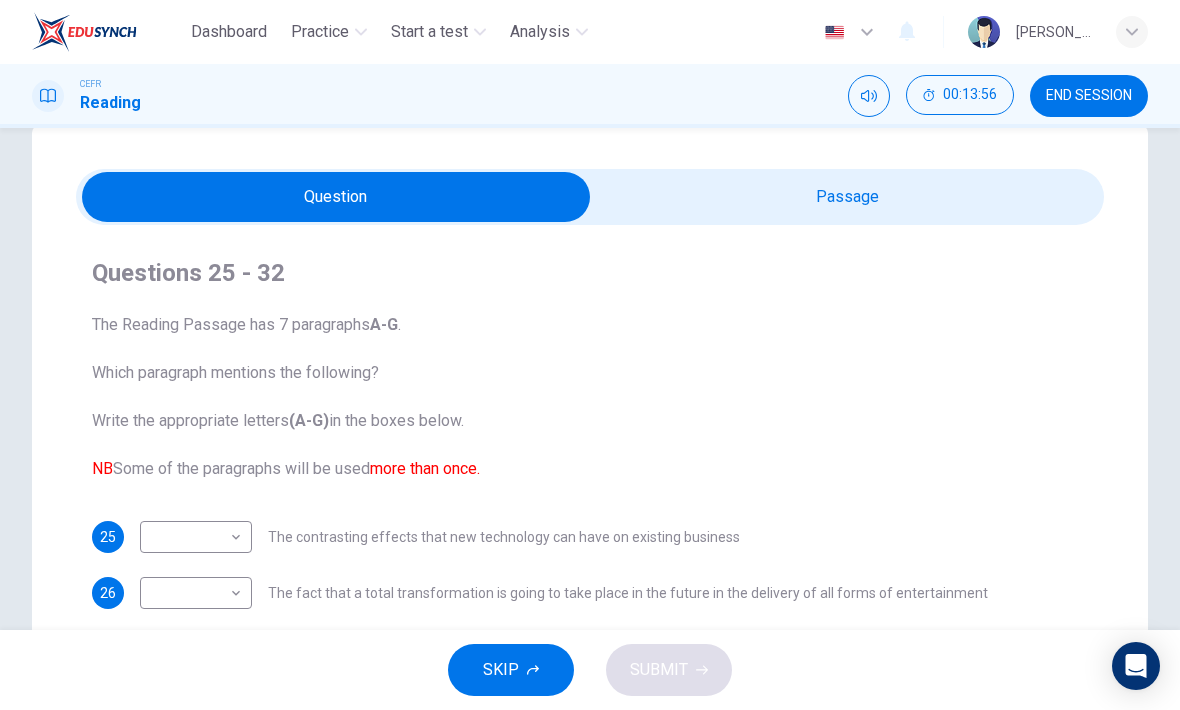 scroll, scrollTop: 41, scrollLeft: 0, axis: vertical 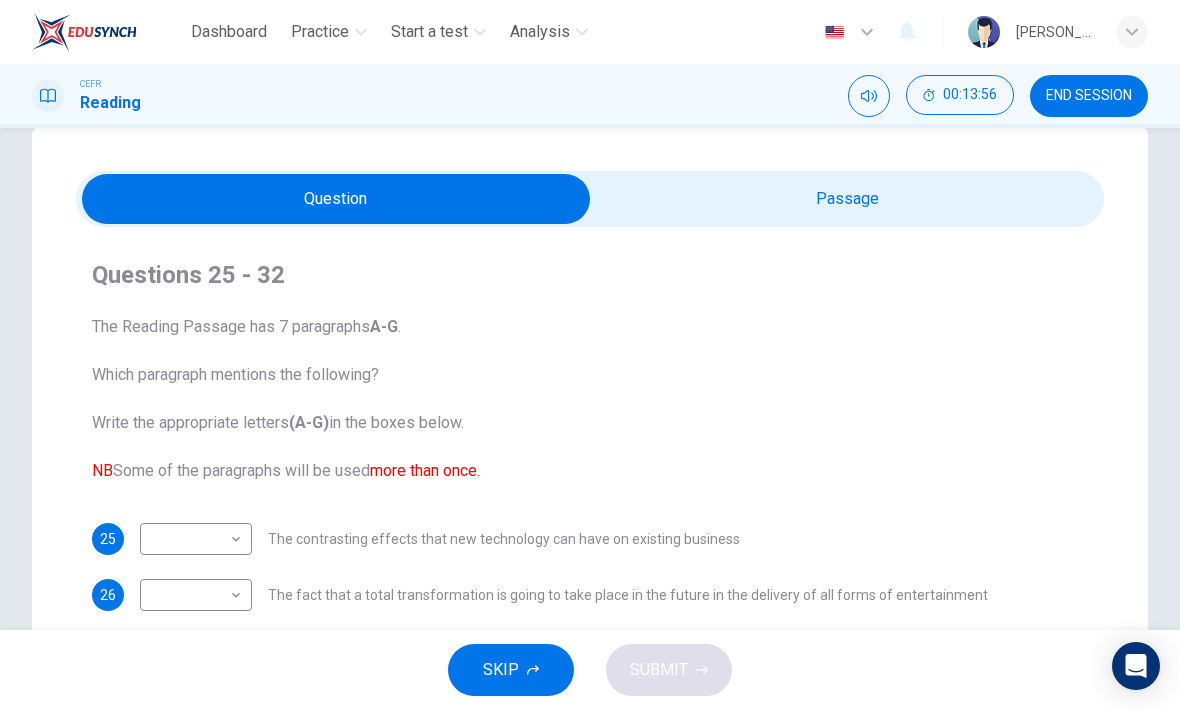 click at bounding box center [336, 199] 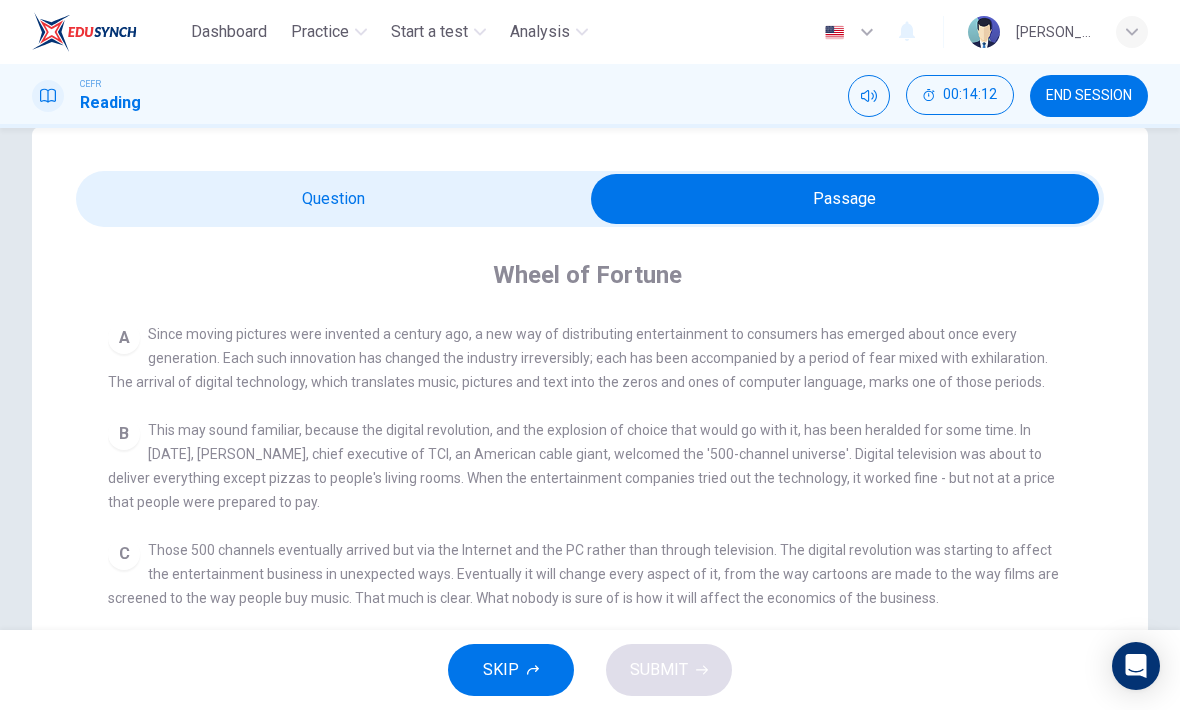 click at bounding box center [845, 199] 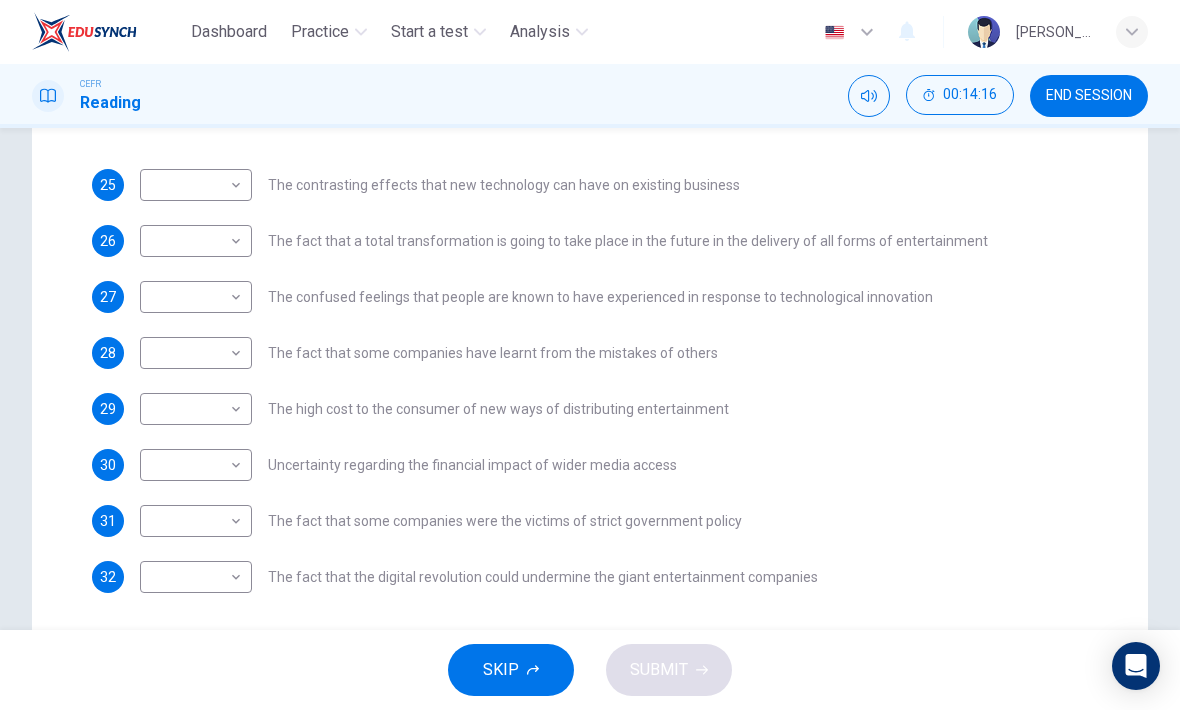 scroll, scrollTop: 394, scrollLeft: 0, axis: vertical 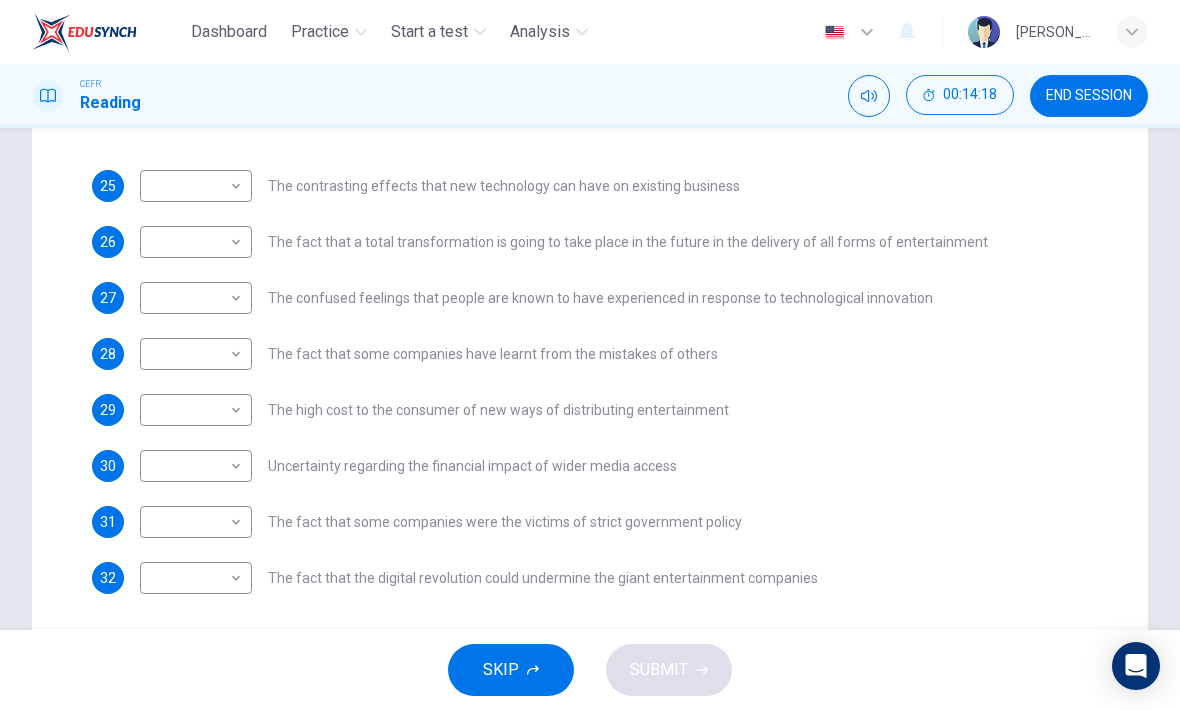 click on "Questions 25 - 32 The Reading Passage has 7 paragraphs  A-G .
Which paragraph mentions the following?
Write the appropriate letters  (A-G)  in the boxes below.
NB  Some of the paragraphs will be used  more than once. 25 ​ ​ The contrasting effects that new technology can have on existing business 26 ​ ​ The fact that a total transformation is going to take place in the future in the delivery of all forms of entertainment 27 ​ ​ The confused feelings that people are known to have experienced in response to technological innovation 28 ​ ​ The fact that some companies have learnt from the mistakes of others 29 ​ ​ The high cost to the consumer of new ways of distributing entertainment 30 ​ ​ Uncertainty regarding the financial impact of wider media access 31 ​ ​ The fact that some companies were the victims of strict government policy 32 ​ ​ The fact that the digital revolution could undermine the giant entertainment companies Wheel of Fortune CLICK TO ZOOM Click to Zoom A B C" at bounding box center [590, 222] 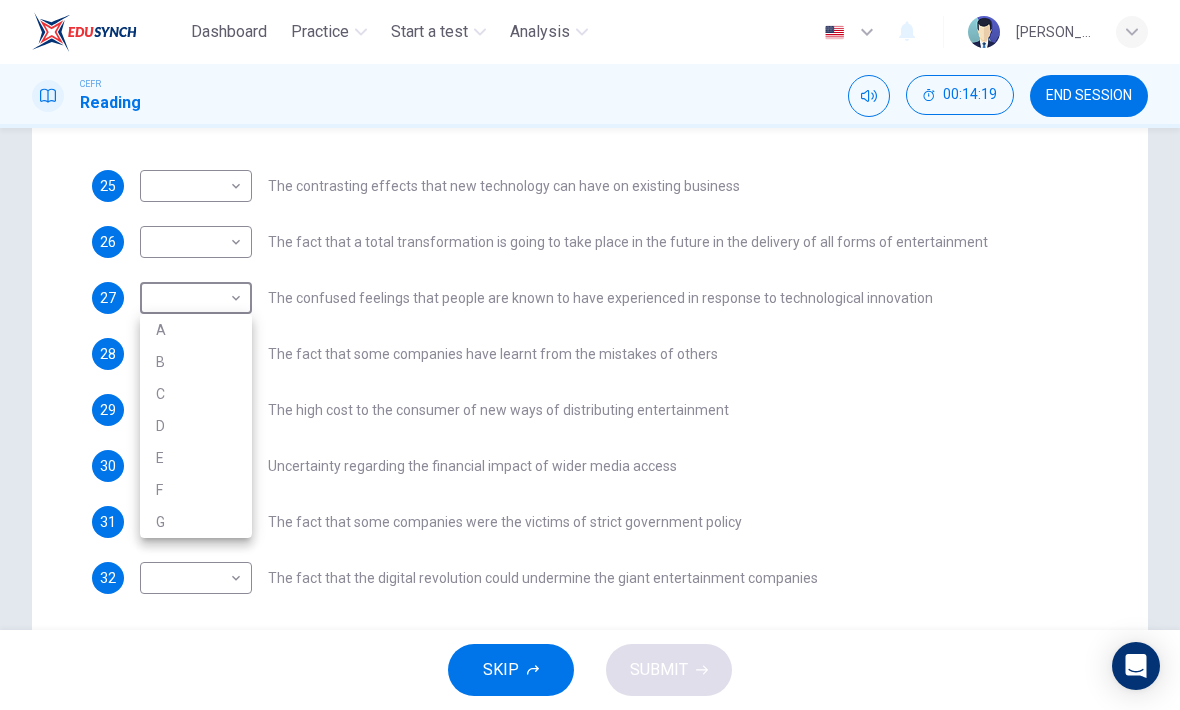 click on "A" at bounding box center (196, 330) 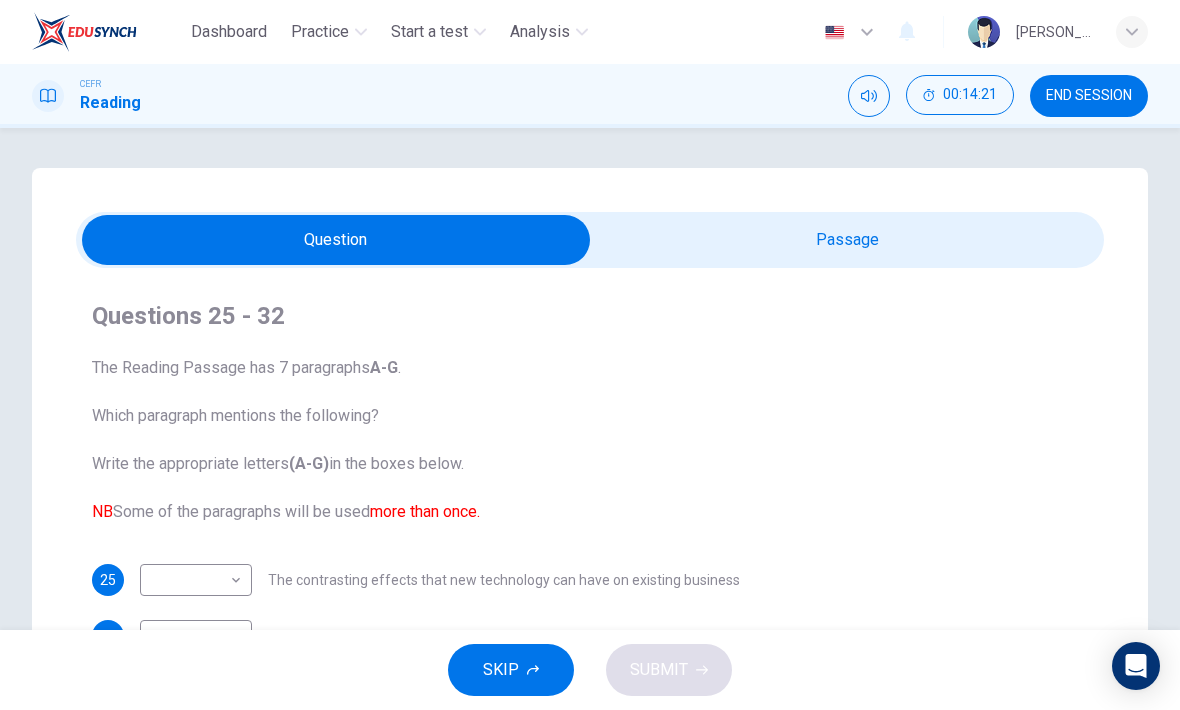 scroll, scrollTop: 0, scrollLeft: 0, axis: both 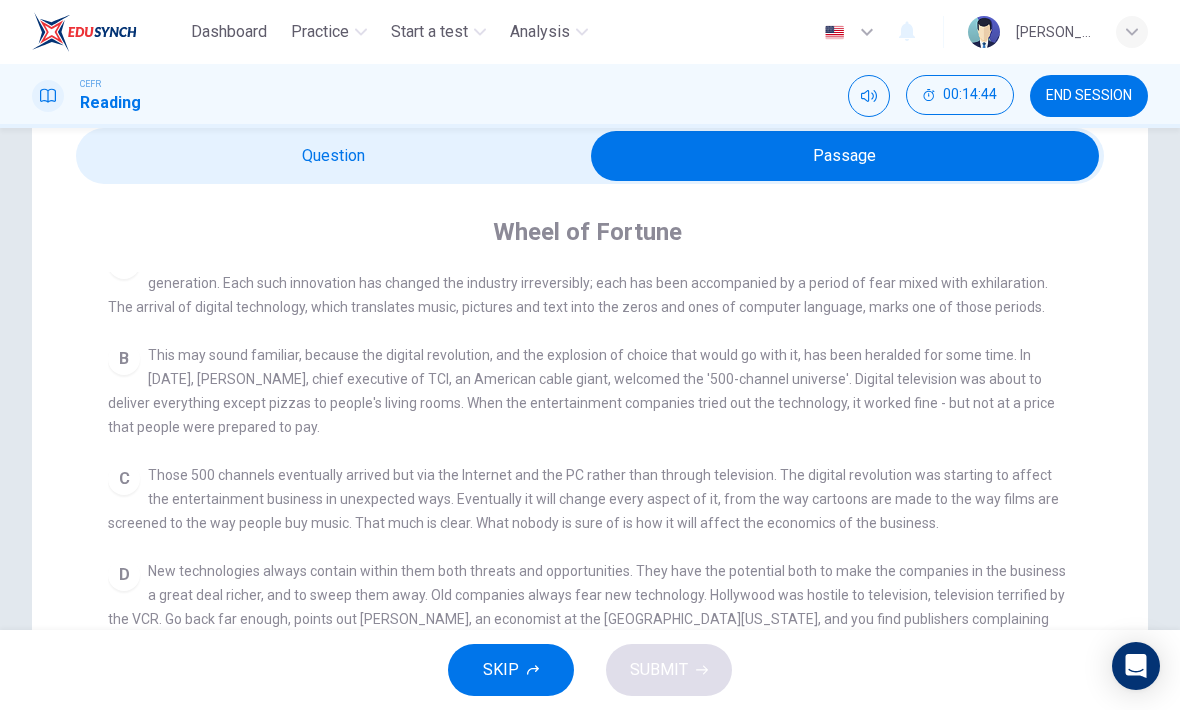 click at bounding box center [845, 156] 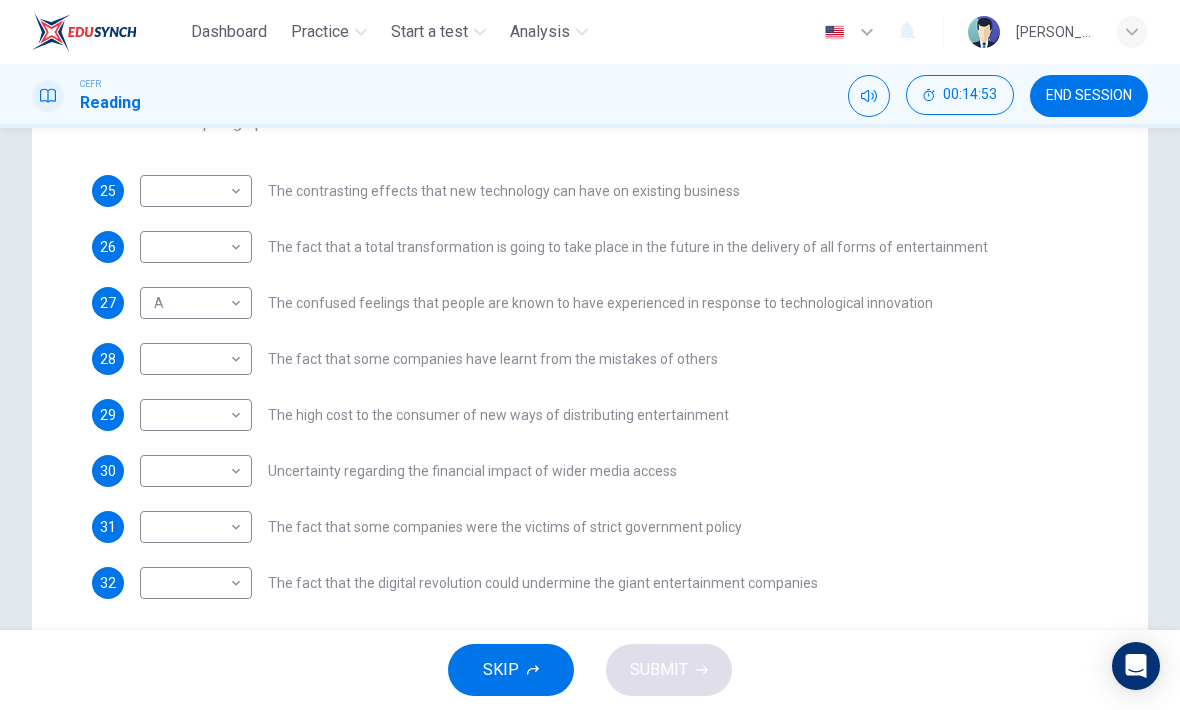 scroll, scrollTop: 392, scrollLeft: 0, axis: vertical 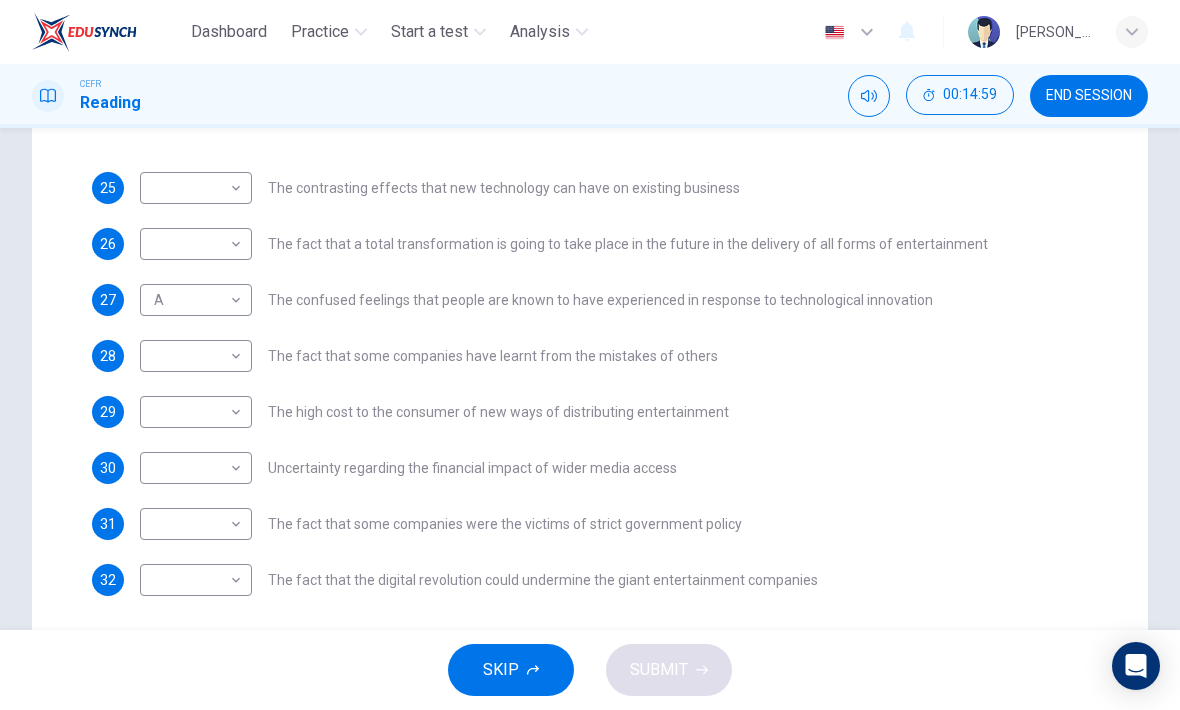 click on "Dashboard Practice Start a test Analysis English en ​ [PERSON_NAME] CEFR Reading 00:14:59 END SESSION Questions 25 - 32 The Reading Passage has 7 paragraphs  A-G .
Which paragraph mentions the following?
Write the appropriate letters  (A-G)  in the boxes below.
NB  Some of the paragraphs will be used  more than once. 25 ​ ​ The contrasting effects that new technology can have on existing business 26 ​ ​ The fact that a total transformation is going to take place in the future in the delivery of all forms of entertainment 27 A A ​ The confused feelings that people are known to have experienced in response to technological innovation 28 ​ ​ The fact that some companies have learnt from the mistakes of others 29 ​ ​ The high cost to the consumer of new ways of distributing entertainment 30 ​ ​ Uncertainty regarding the financial impact of wider media access 31 ​ ​ The fact that some companies were the victims of strict government policy 32 ​ ​ A B C D E" at bounding box center (590, 355) 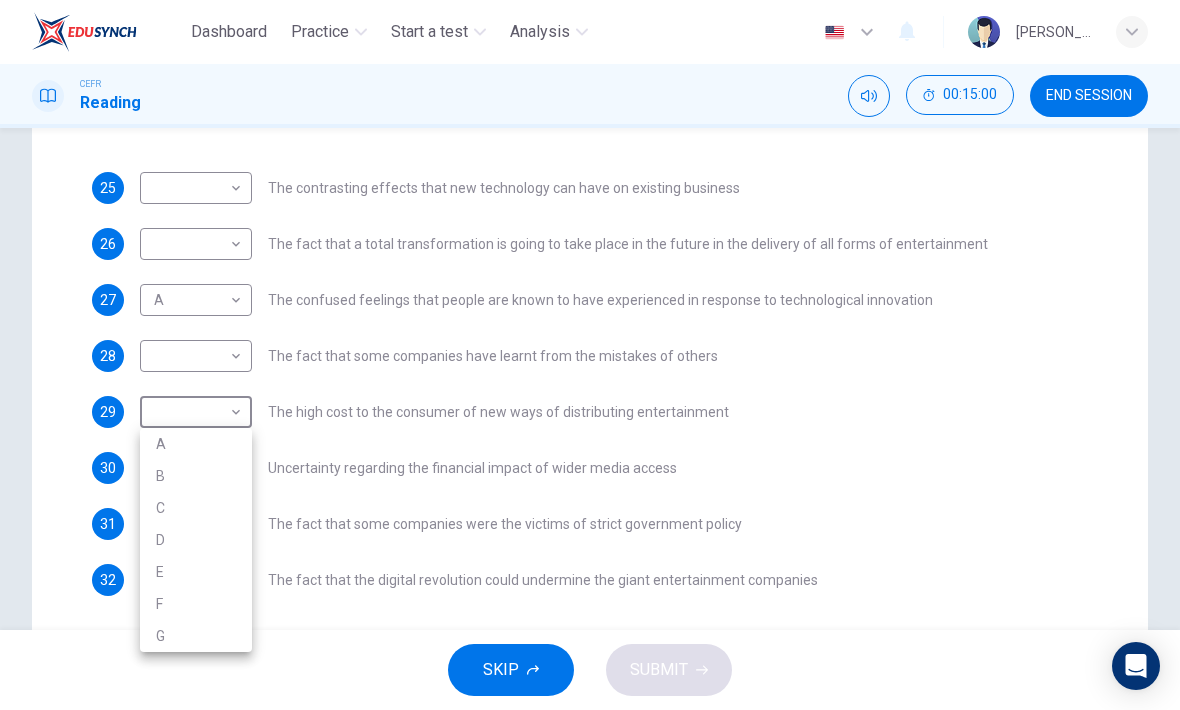 click on "B" at bounding box center [196, 476] 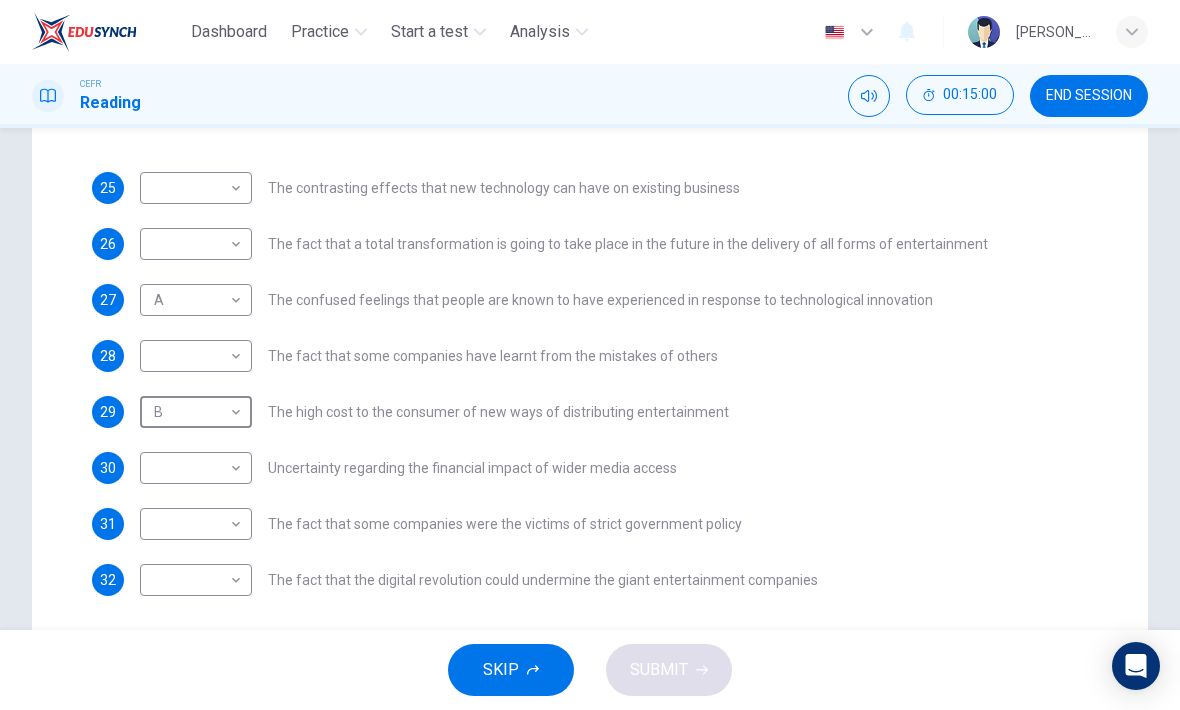 type on "B" 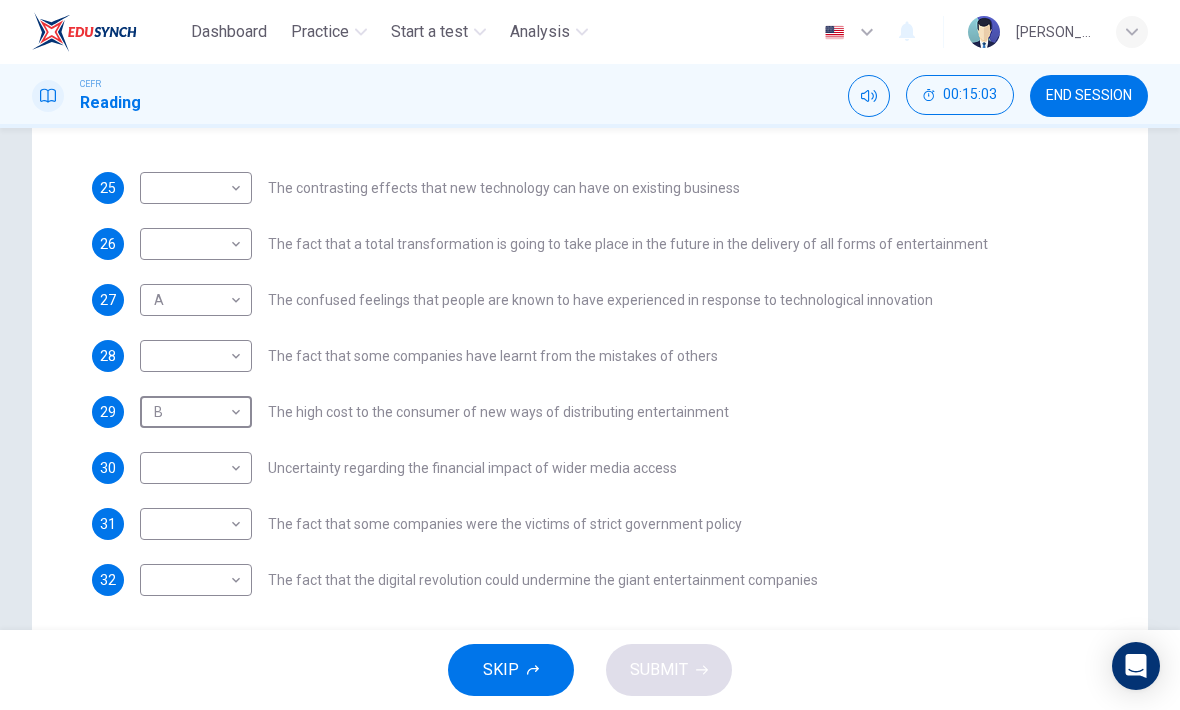click on "Questions 25 - 32 The Reading Passage has 7 paragraphs  A-G .
Which paragraph mentions the following?
Write the appropriate letters  (A-G)  in the boxes below.
NB  Some of the paragraphs will be used  more than once. 25 ​ ​ The contrasting effects that new technology can have on existing business 26 ​ ​ The fact that a total transformation is going to take place in the future in the delivery of all forms of entertainment 27 A A ​ The confused feelings that people are known to have experienced in response to technological innovation 28 ​ ​ The fact that some companies have learnt from the mistakes of others 29 B B ​ The high cost to the consumer of new ways of distributing entertainment 30 ​ ​ Uncertainty regarding the financial impact of wider media access 31 ​ ​ The fact that some companies were the victims of strict government policy 32 ​ ​ The fact that the digital revolution could undermine the giant entertainment companies Wheel of Fortune CLICK TO ZOOM Click to Zoom A B C" at bounding box center [590, 224] 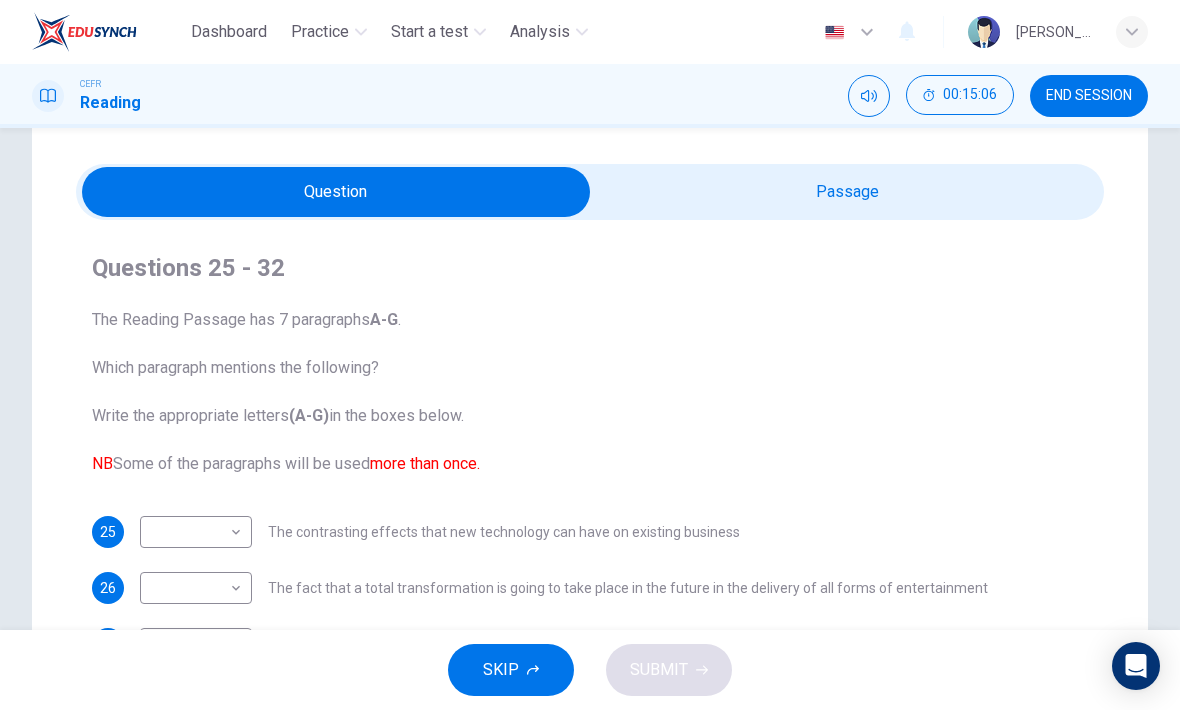 scroll, scrollTop: 7, scrollLeft: 0, axis: vertical 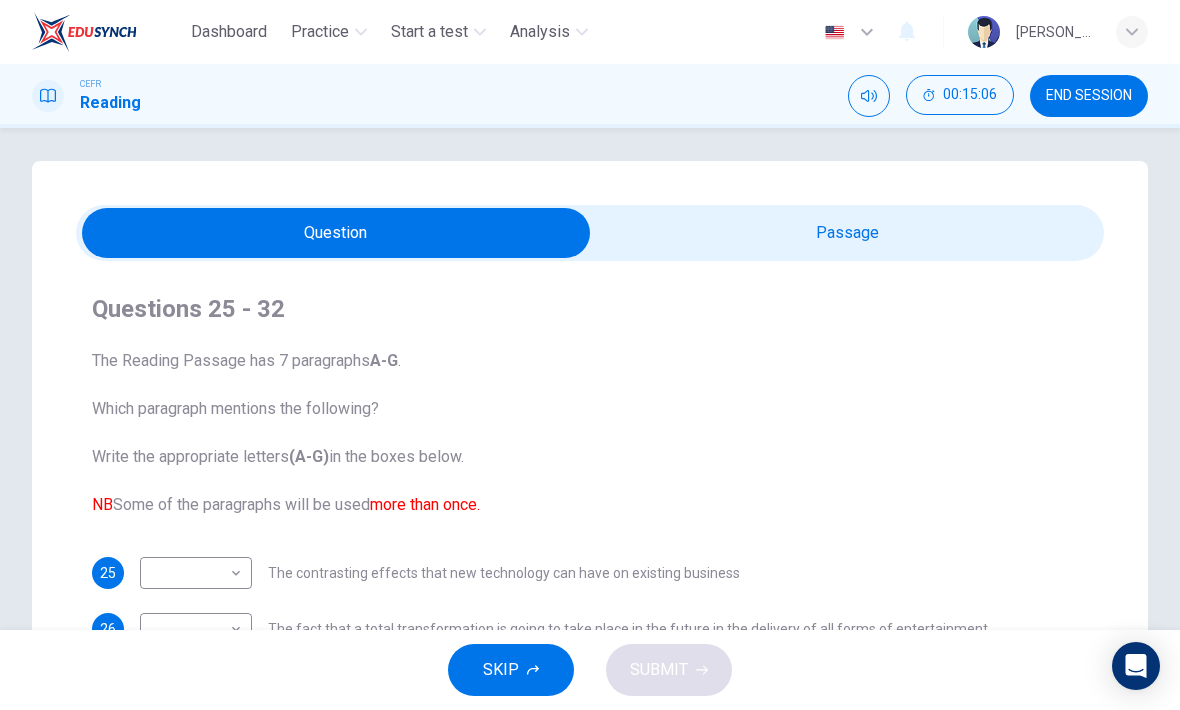 click at bounding box center (336, 233) 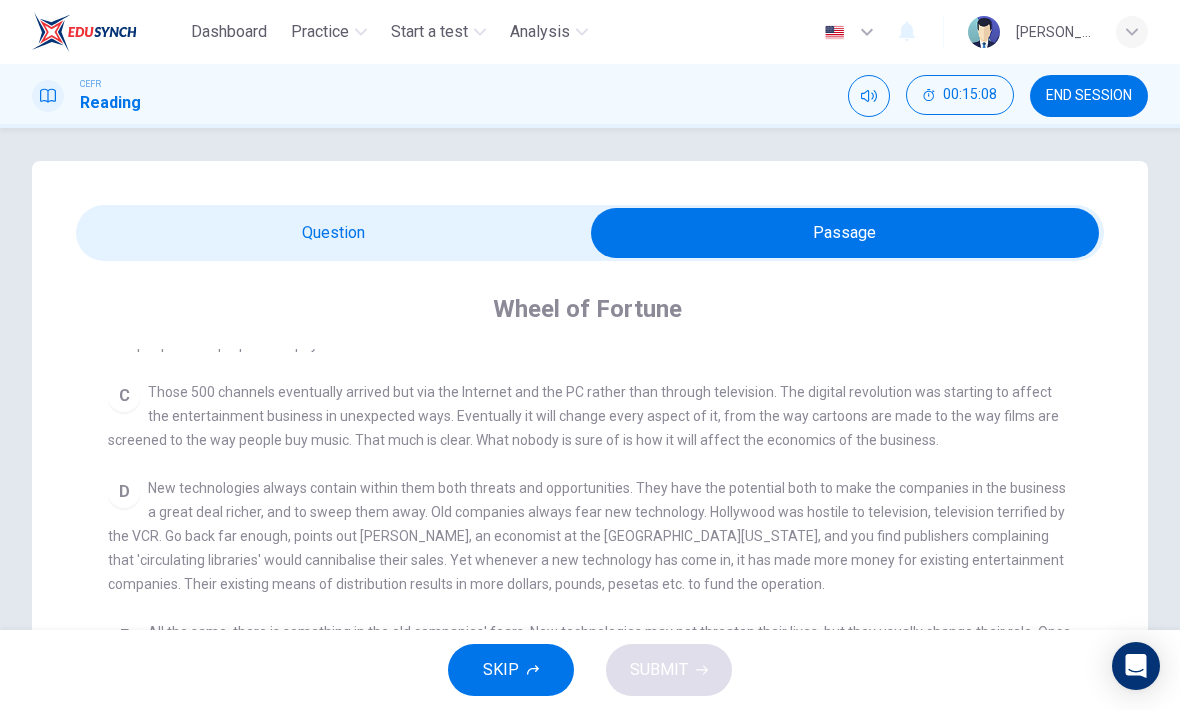 scroll, scrollTop: 560, scrollLeft: 0, axis: vertical 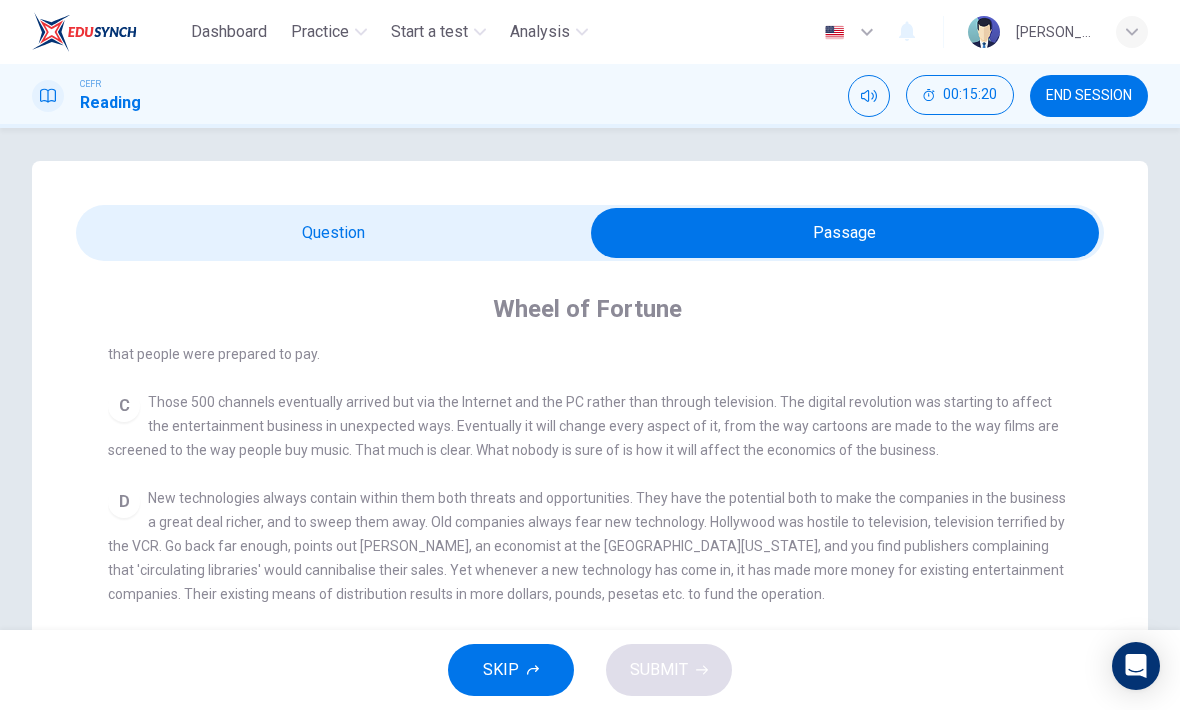 click at bounding box center (845, 233) 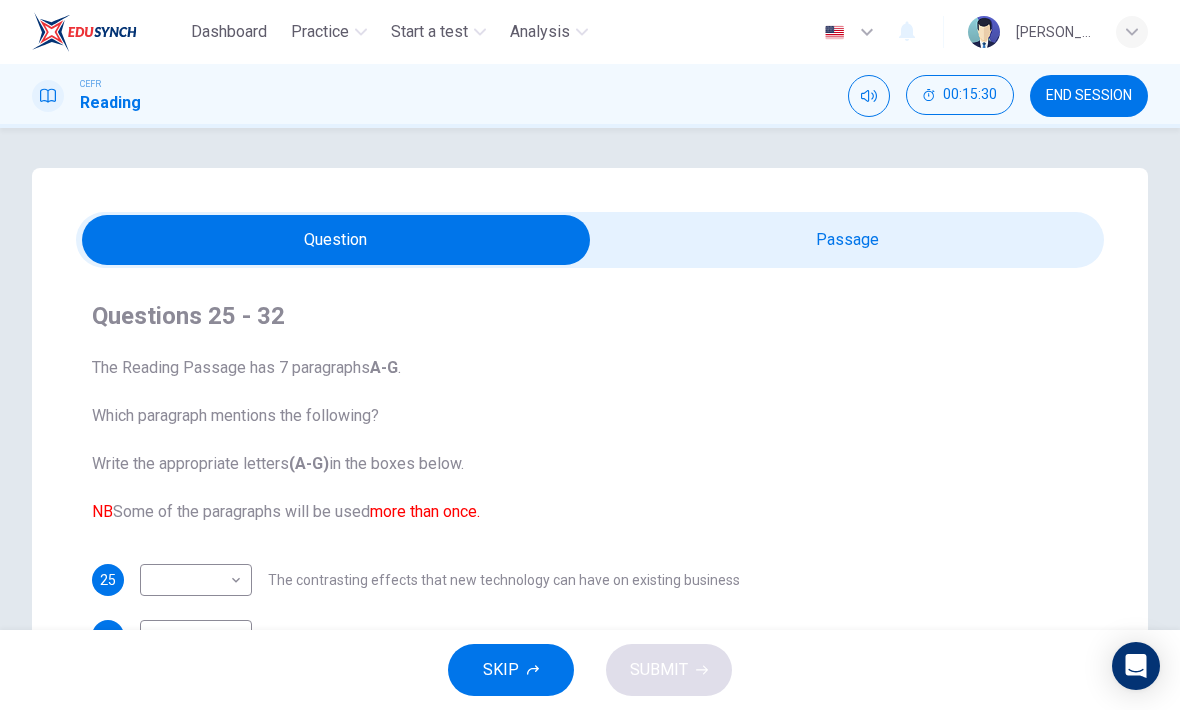 scroll, scrollTop: -1, scrollLeft: 0, axis: vertical 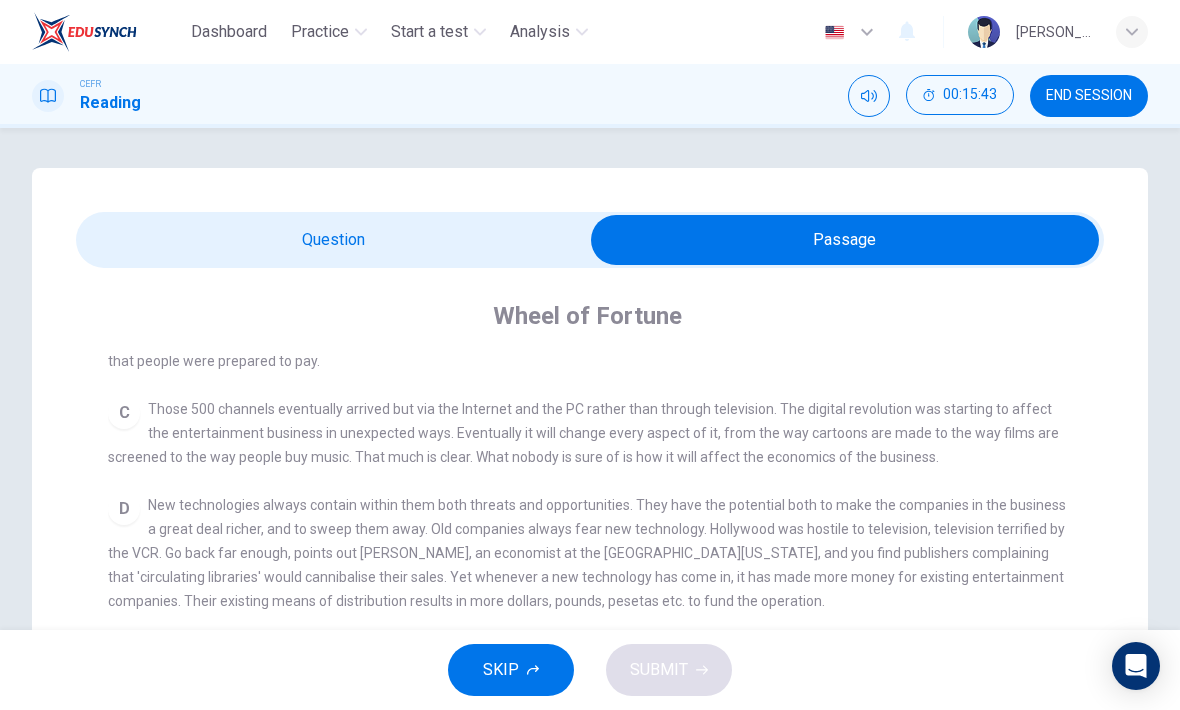 click at bounding box center [845, 240] 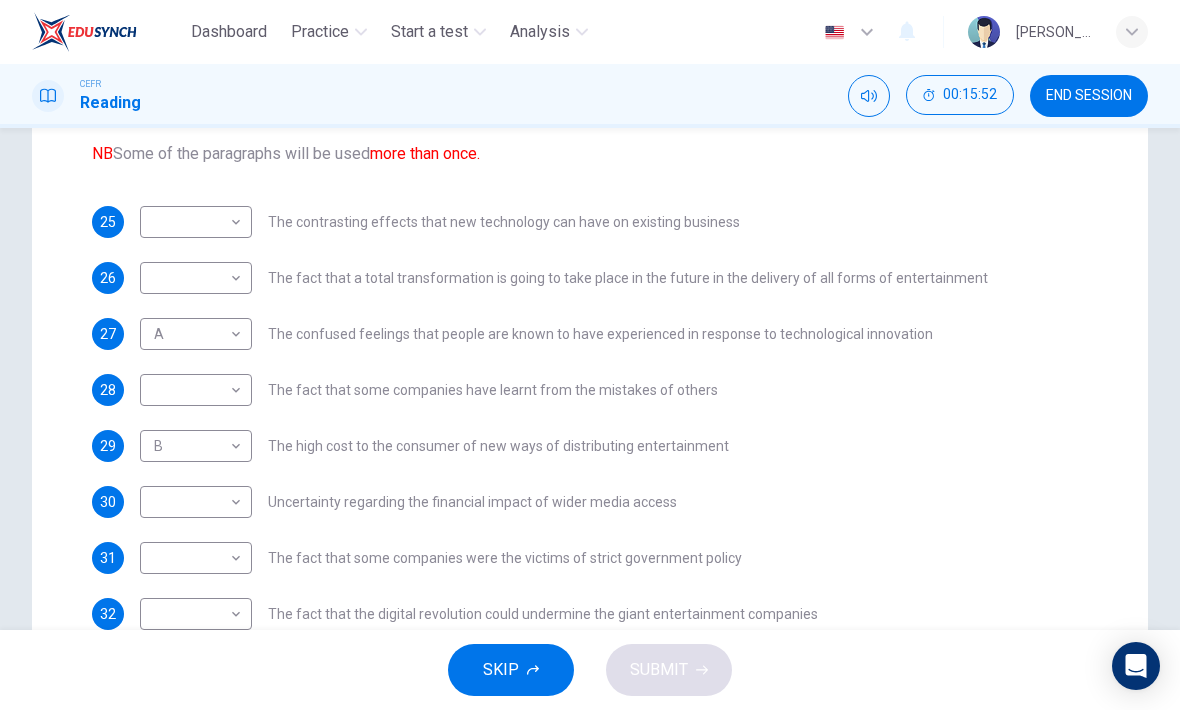 scroll, scrollTop: 356, scrollLeft: 0, axis: vertical 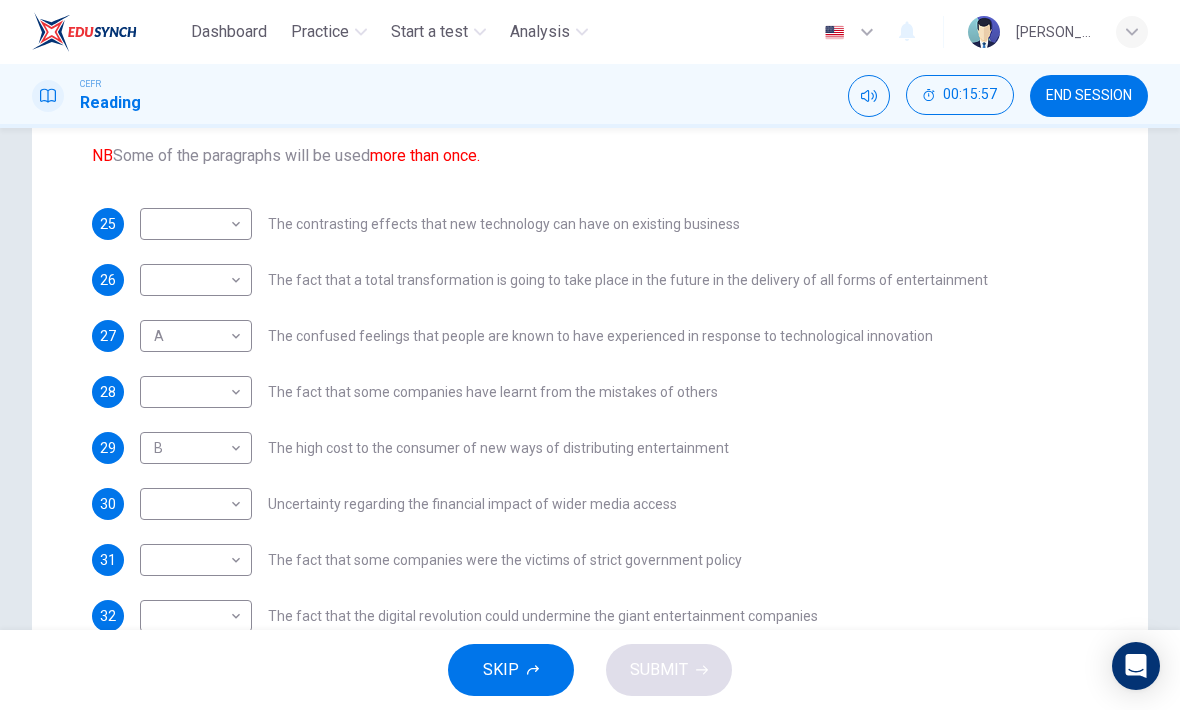 click on "Dashboard Practice Start a test Analysis English en ​ [PERSON_NAME] CEFR Reading 00:15:57 END SESSION Questions 25 - 32 The Reading Passage has 7 paragraphs  A-G .
Which paragraph mentions the following?
Write the appropriate letters  (A-G)  in the boxes below.
NB  Some of the paragraphs will be used  more than once. 25 ​ ​ The contrasting effects that new technology can have on existing business 26 ​ ​ The fact that a total transformation is going to take place in the future in the delivery of all forms of entertainment 27 A A ​ The confused feelings that people are known to have experienced in response to technological innovation 28 ​ ​ The fact that some companies have learnt from the mistakes of others 29 B B ​ The high cost to the consumer of new ways of distributing entertainment 30 ​ ​ Uncertainty regarding the financial impact of wider media access 31 ​ ​ The fact that some companies were the victims of strict government policy 32 ​ ​ A B C D E" at bounding box center (590, 355) 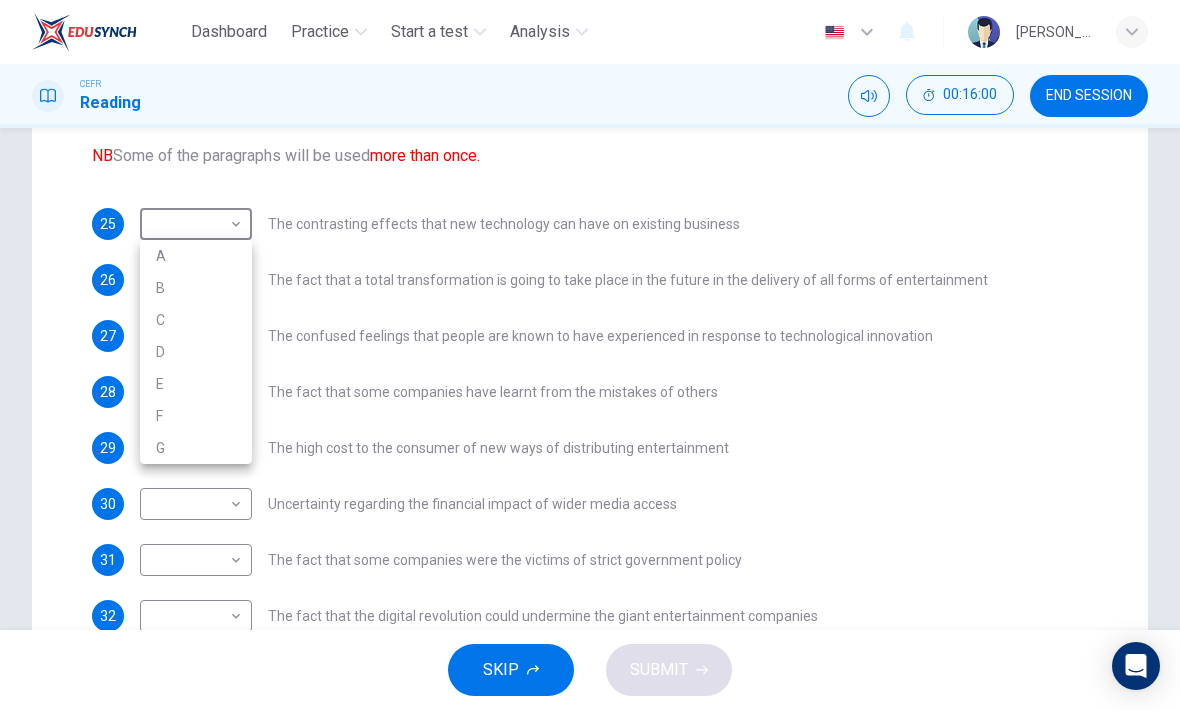 click at bounding box center (590, 355) 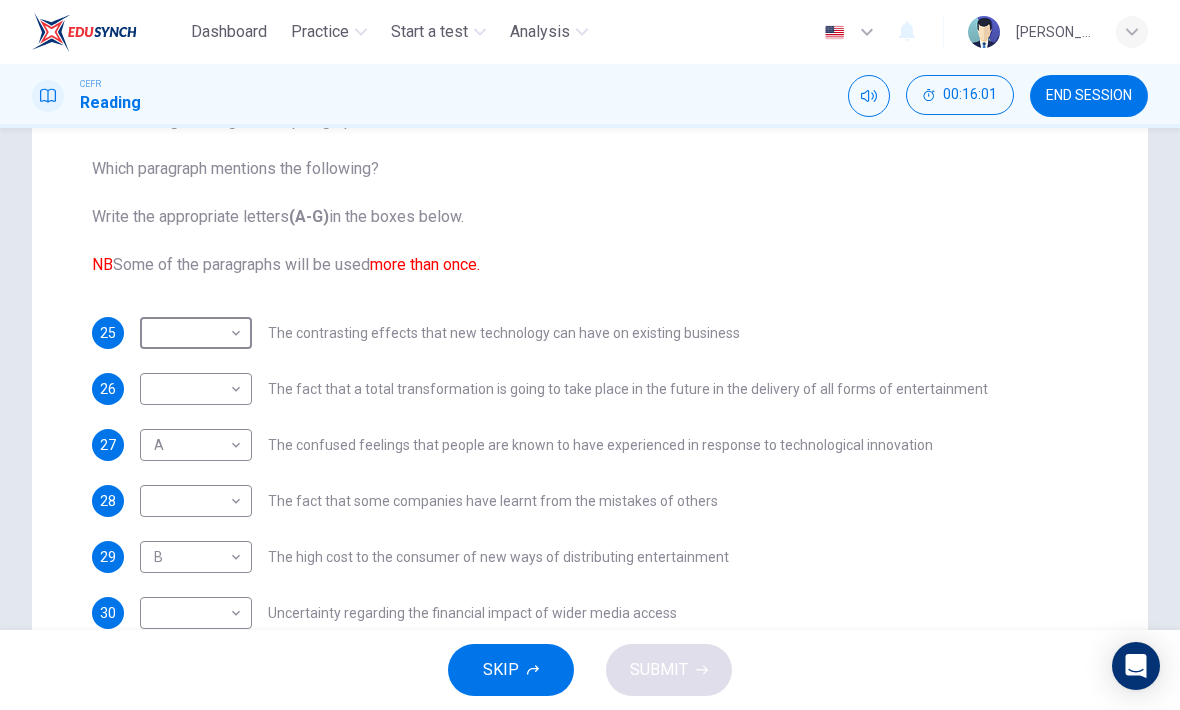 scroll, scrollTop: 98, scrollLeft: 0, axis: vertical 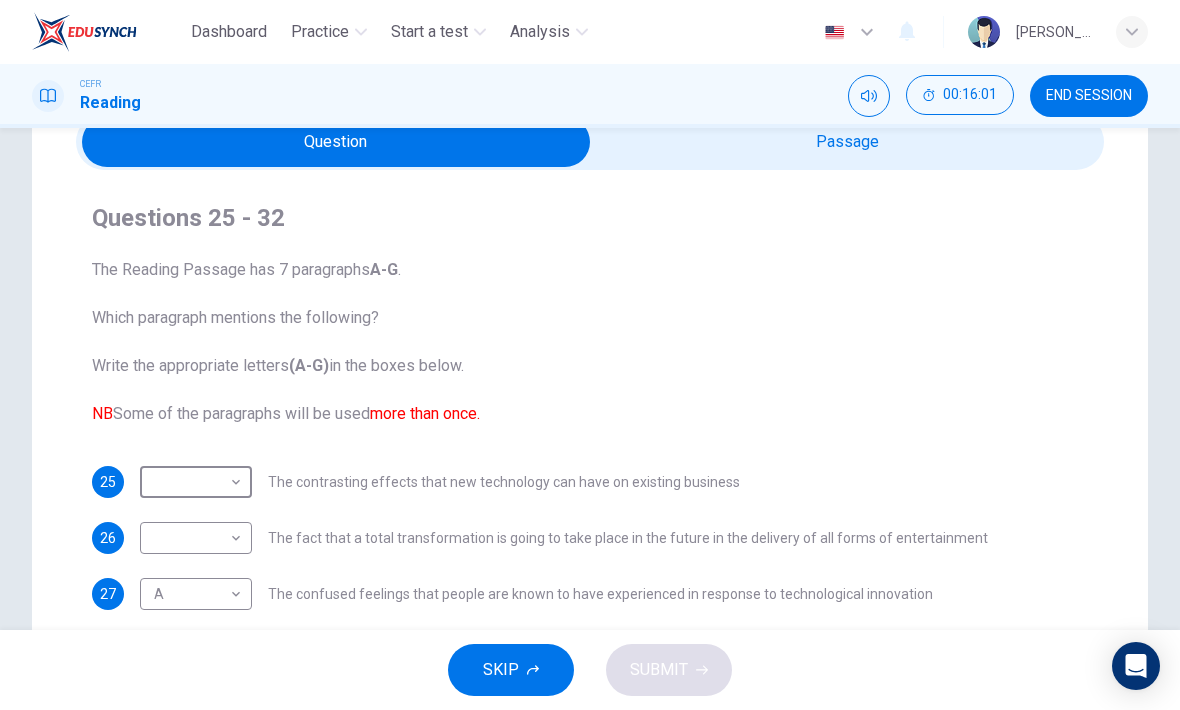 click at bounding box center (336, 142) 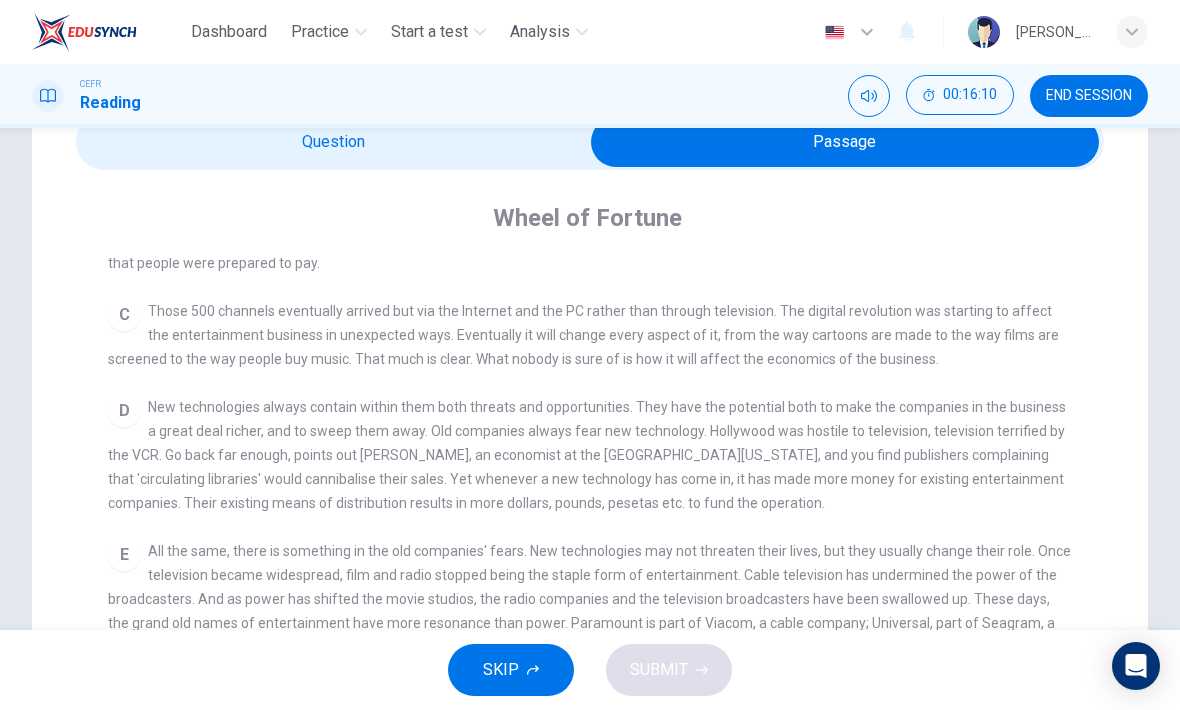 click at bounding box center (845, 142) 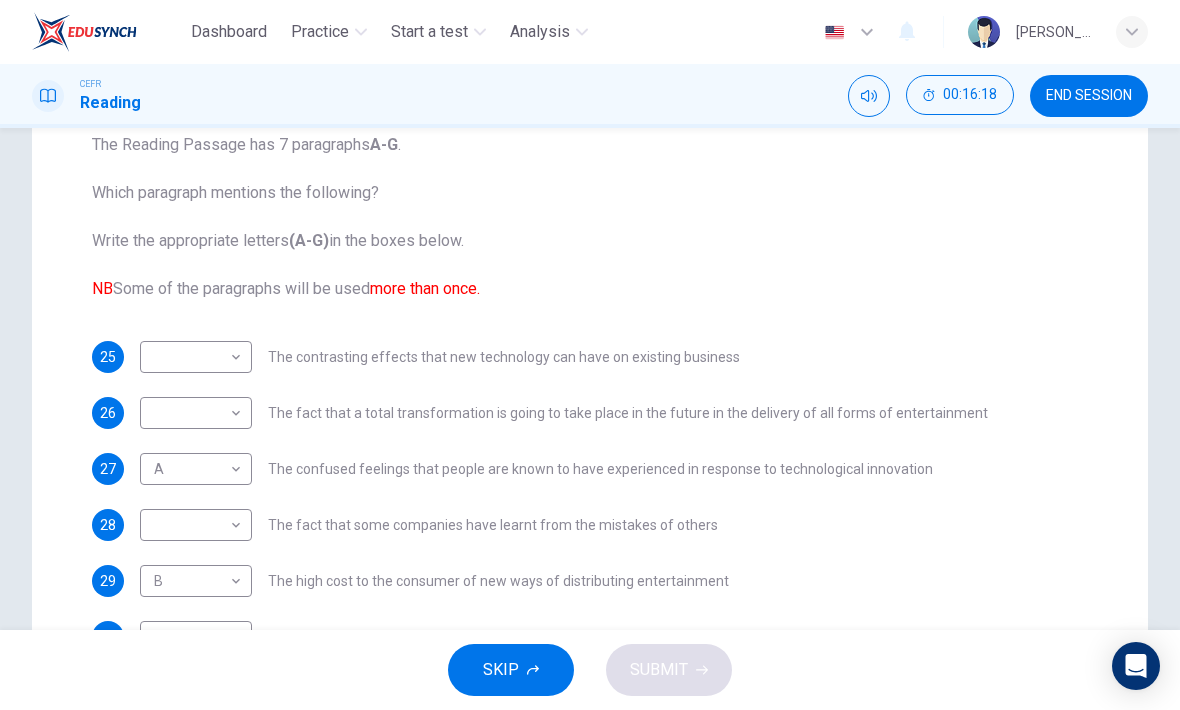 scroll, scrollTop: 222, scrollLeft: 0, axis: vertical 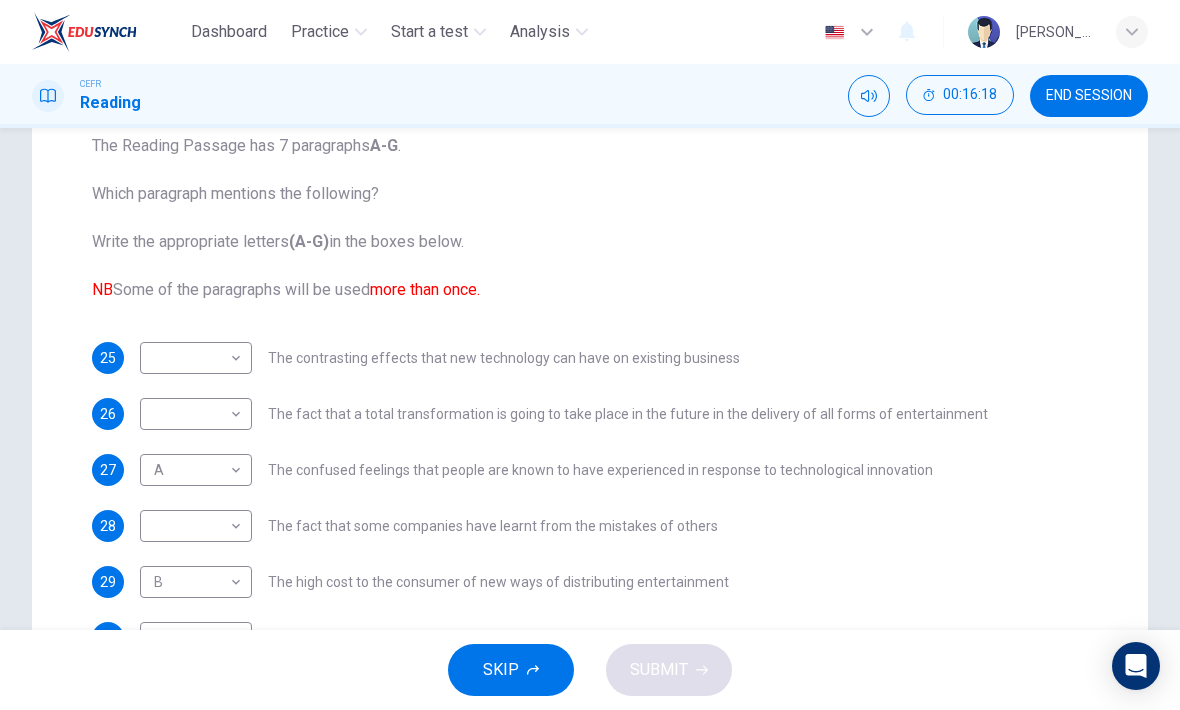 click on "Dashboard Practice Start a test Analysis English en ​ [PERSON_NAME] CEFR Reading 00:16:18 END SESSION Questions 25 - 32 The Reading Passage has 7 paragraphs  A-G .
Which paragraph mentions the following?
Write the appropriate letters  (A-G)  in the boxes below.
NB  Some of the paragraphs will be used  more than once. 25 ​ ​ The contrasting effects that new technology can have on existing business 26 ​ ​ The fact that a total transformation is going to take place in the future in the delivery of all forms of entertainment 27 A A ​ The confused feelings that people are known to have experienced in response to technological innovation 28 ​ ​ The fact that some companies have learnt from the mistakes of others 29 B B ​ The high cost to the consumer of new ways of distributing entertainment 30 ​ ​ Uncertainty regarding the financial impact of wider media access 31 ​ ​ The fact that some companies were the victims of strict government policy 32 ​ ​ A B C D E" at bounding box center (590, 355) 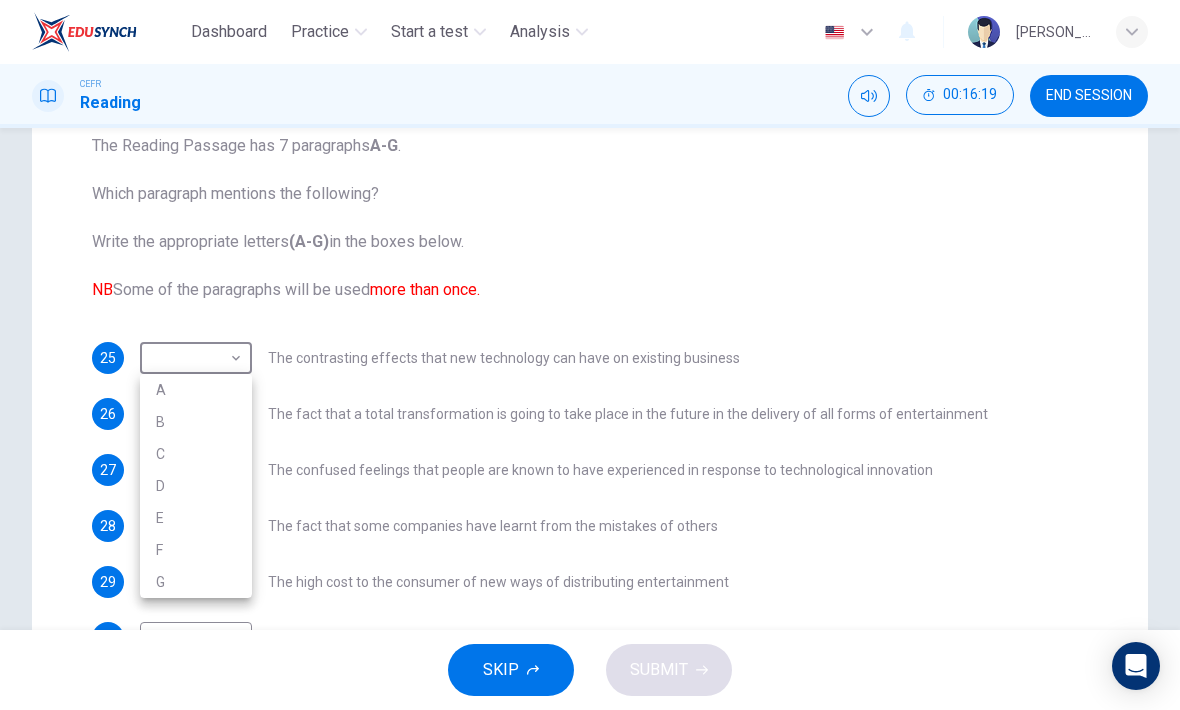click on "C" at bounding box center (196, 454) 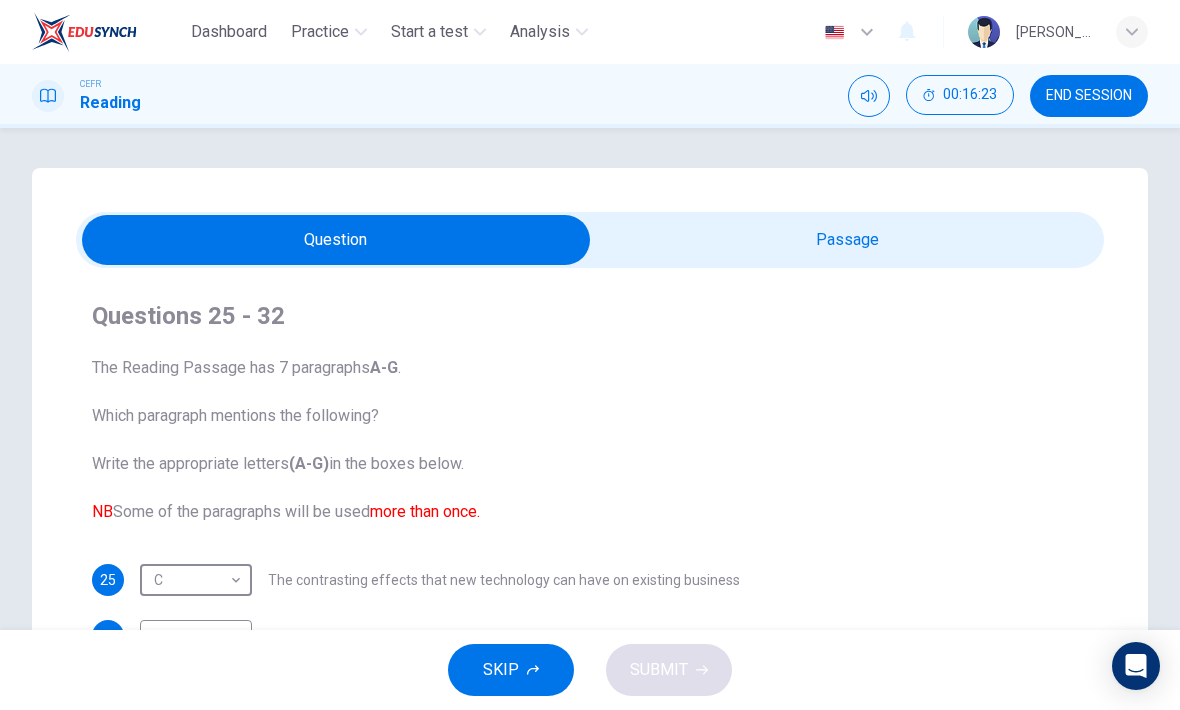 scroll, scrollTop: 0, scrollLeft: 0, axis: both 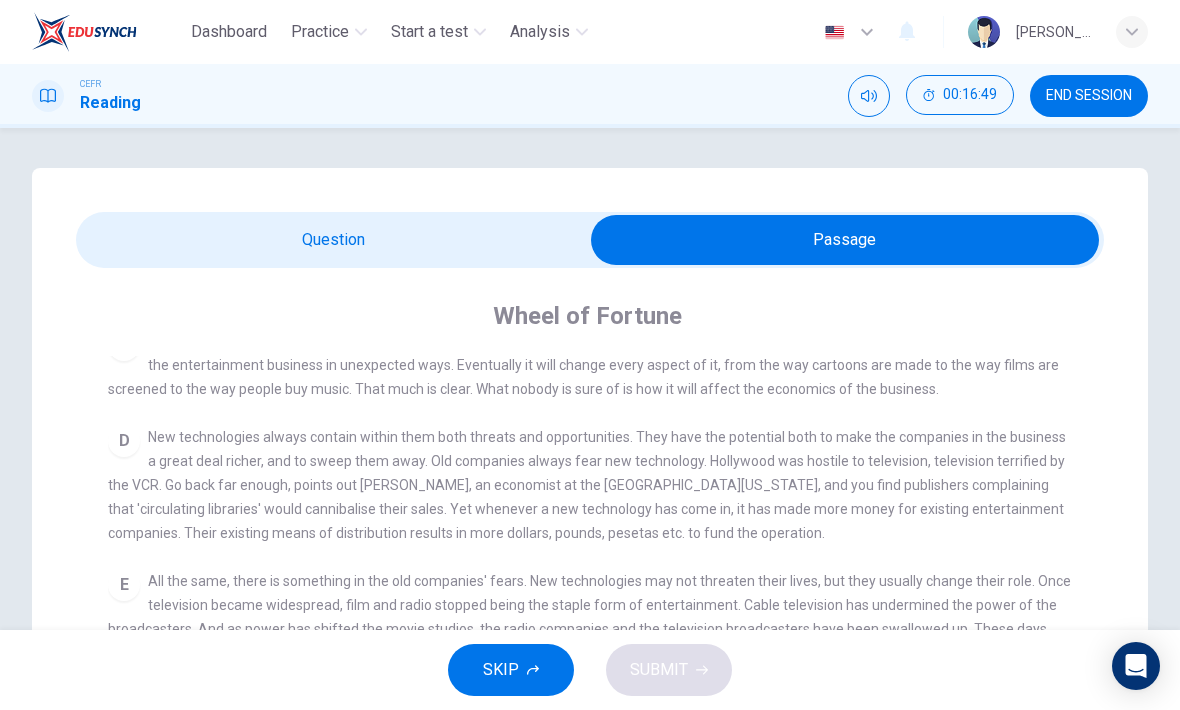 click at bounding box center [845, 240] 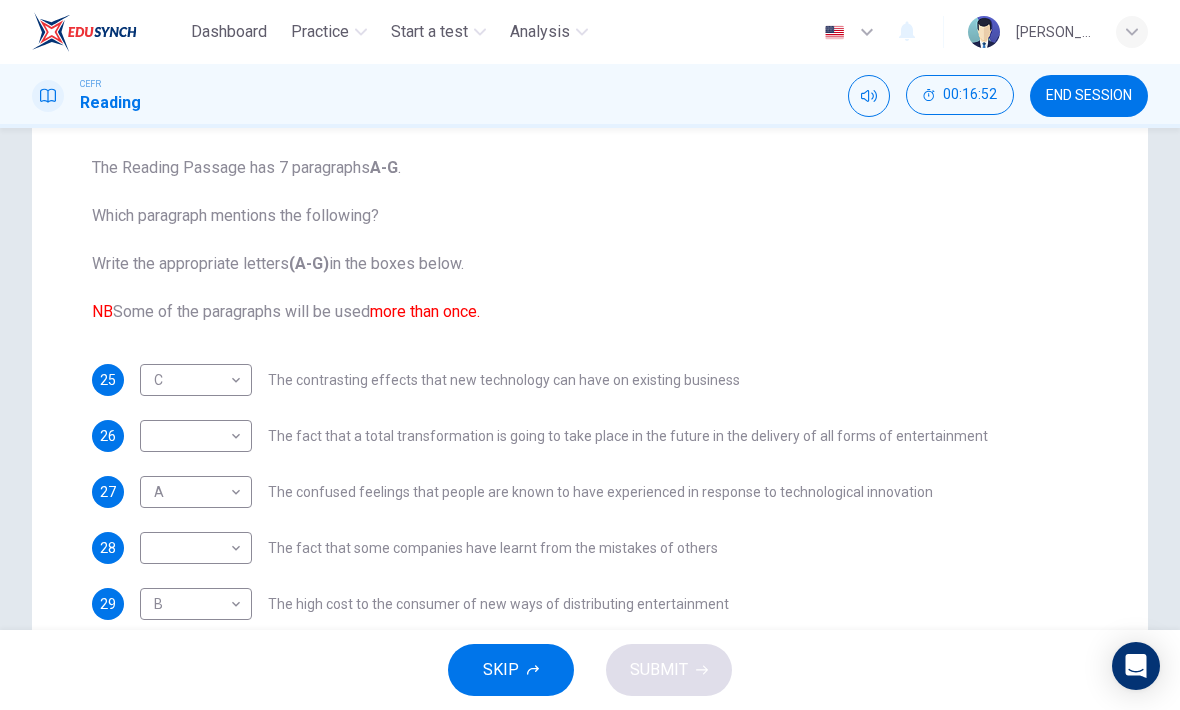 scroll, scrollTop: 204, scrollLeft: 0, axis: vertical 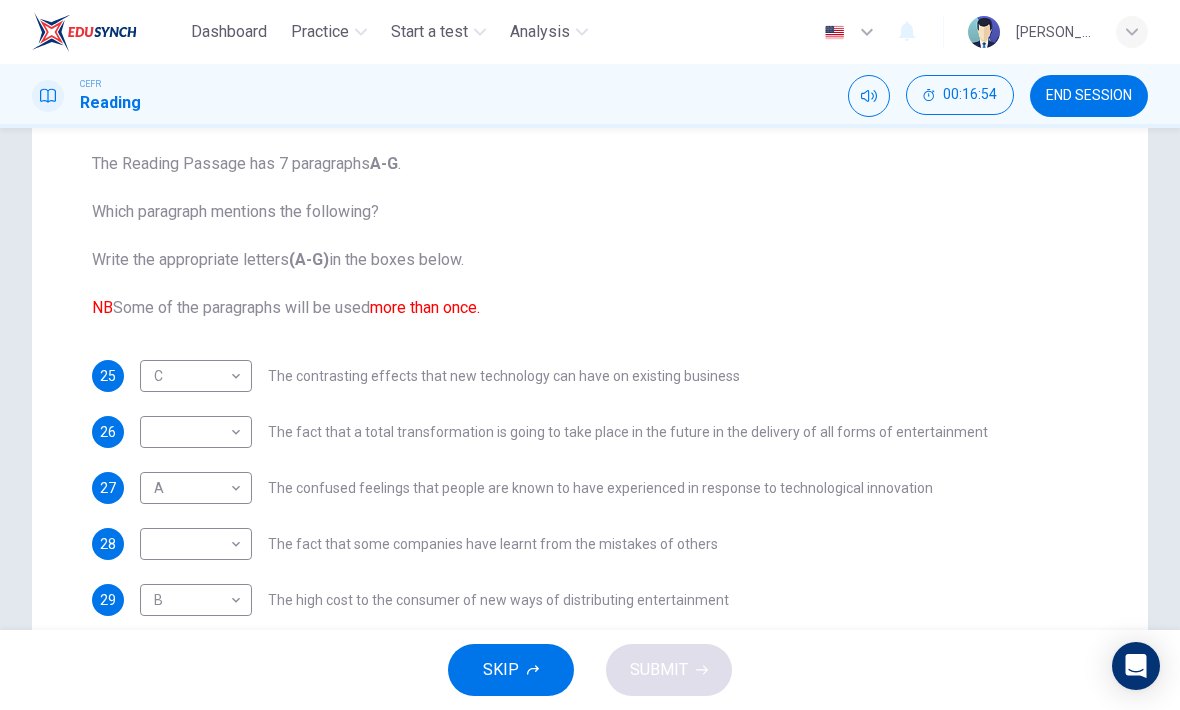 click on "Dashboard Practice Start a test Analysis English en ​ [PERSON_NAME] CEFR Reading 00:16:54 END SESSION Questions 25 - 32 The Reading Passage has 7 paragraphs  A-G .
Which paragraph mentions the following?
Write the appropriate letters  (A-G)  in the boxes below.
NB  Some of the paragraphs will be used  more than once. 25 C C ​ The contrasting effects that new technology can have on existing business 26 ​ ​ The fact that a total transformation is going to take place in the future in the delivery of all forms of entertainment 27 A A ​ The confused feelings that people are known to have experienced in response to technological innovation 28 ​ ​ The fact that some companies have learnt from the mistakes of others 29 B B ​ The high cost to the consumer of new ways of distributing entertainment 30 ​ ​ Uncertainty regarding the financial impact of wider media access 31 ​ ​ The fact that some companies were the victims of strict government policy 32 ​ ​ A B C D E" at bounding box center (590, 355) 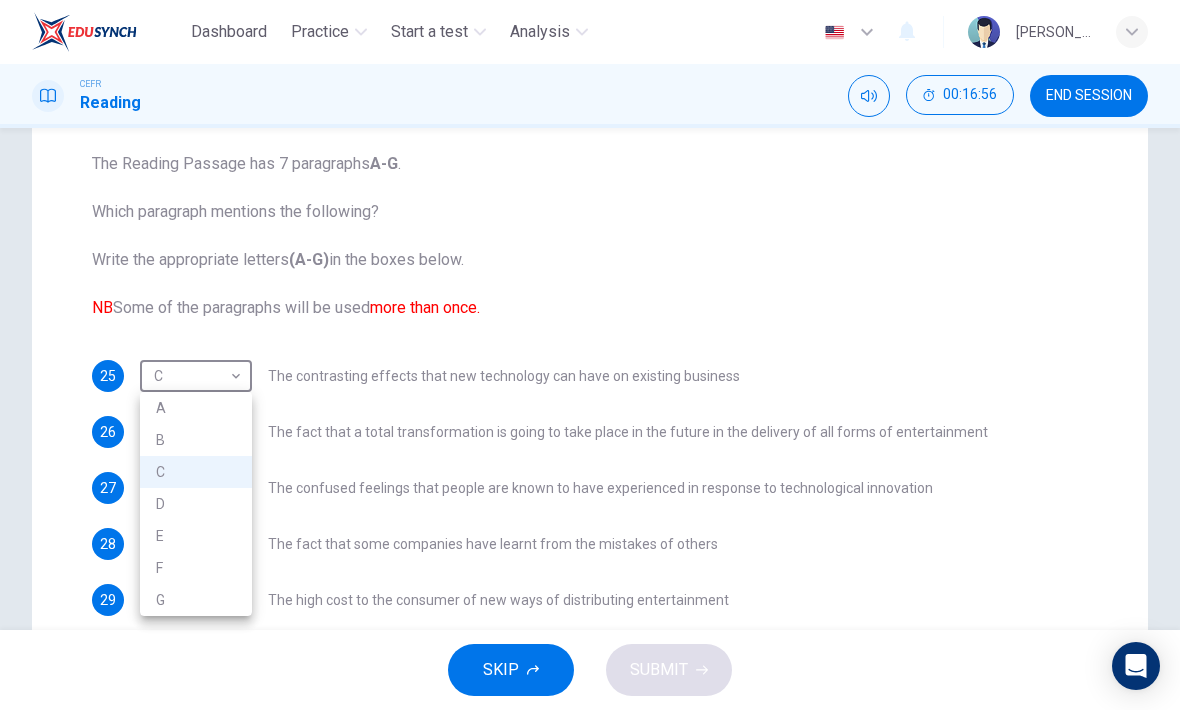 click on "D" at bounding box center [196, 504] 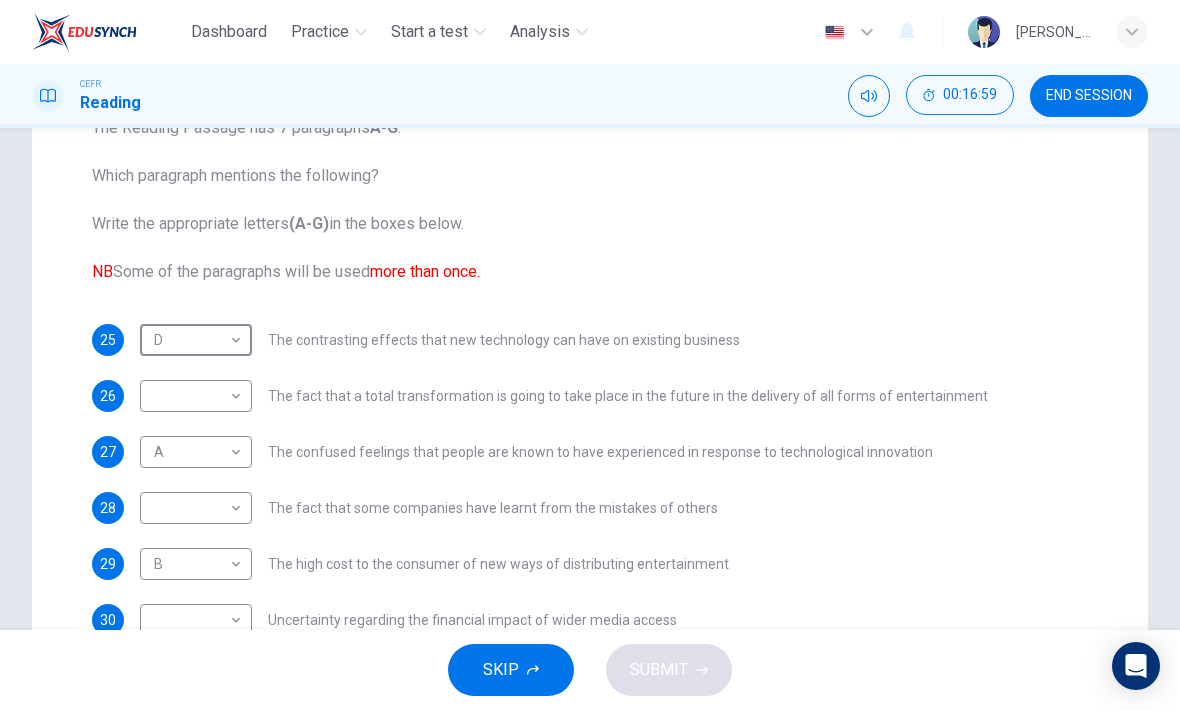 scroll, scrollTop: 247, scrollLeft: 0, axis: vertical 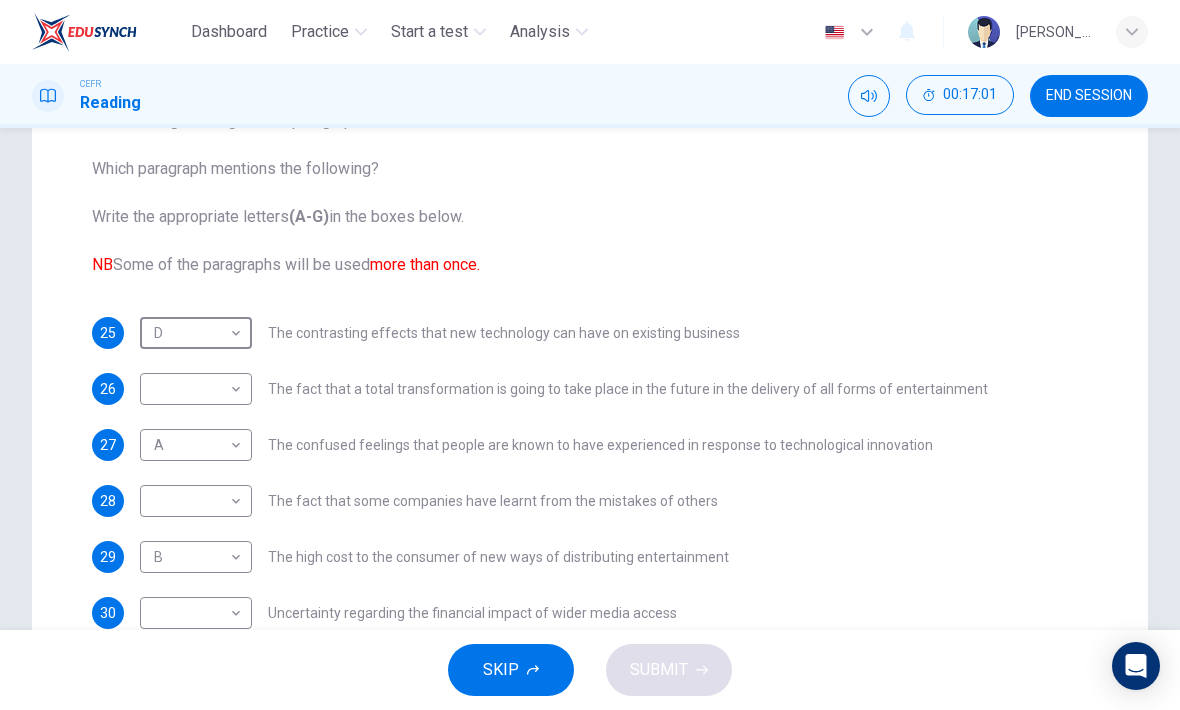 click on "Dashboard Practice Start a test Analysis English en ​ [PERSON_NAME] CEFR Reading 00:17:01 END SESSION Questions 25 - 32 The Reading Passage has 7 paragraphs  A-G .
Which paragraph mentions the following?
Write the appropriate letters  (A-G)  in the boxes below.
NB  Some of the paragraphs will be used  more than once. 25 D D ​ The contrasting effects that new technology can have on existing business 26 ​ ​ The fact that a total transformation is going to take place in the future in the delivery of all forms of entertainment 27 A A ​ The confused feelings that people are known to have experienced in response to technological innovation 28 ​ ​ The fact that some companies have learnt from the mistakes of others 29 B B ​ The high cost to the consumer of new ways of distributing entertainment 30 ​ ​ Uncertainty regarding the financial impact of wider media access 31 ​ ​ The fact that some companies were the victims of strict government policy 32 ​ ​ A B C D E" at bounding box center [590, 355] 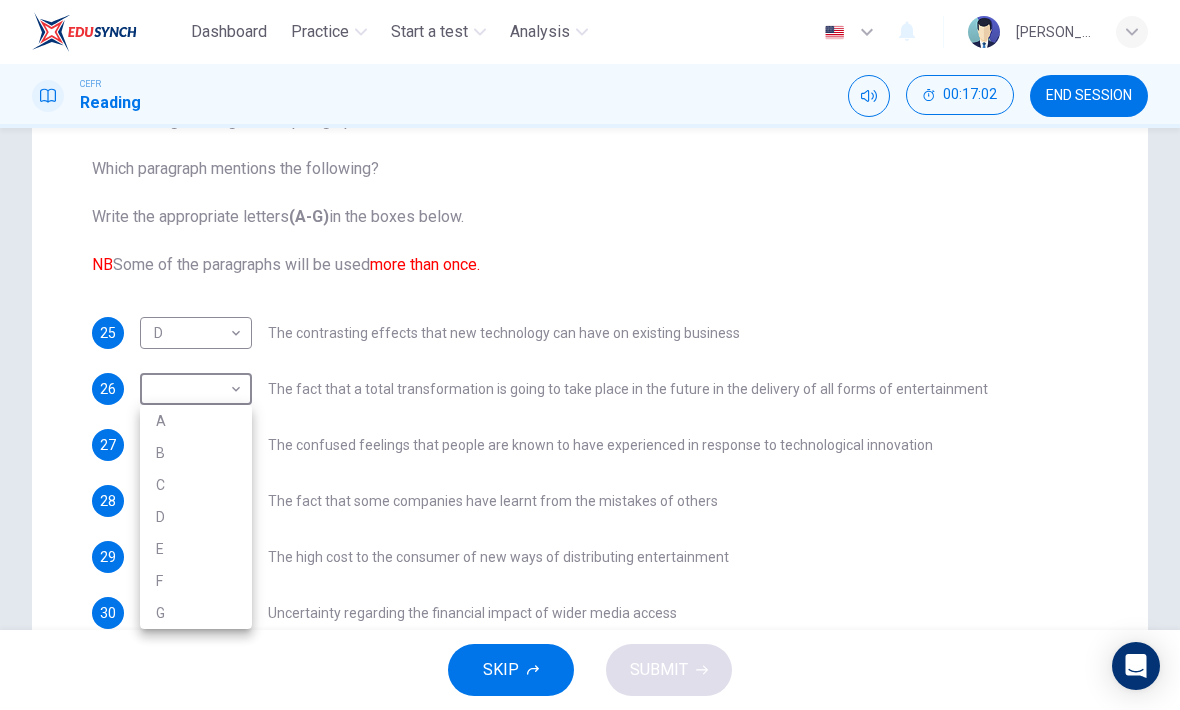 click on "C" at bounding box center (196, 485) 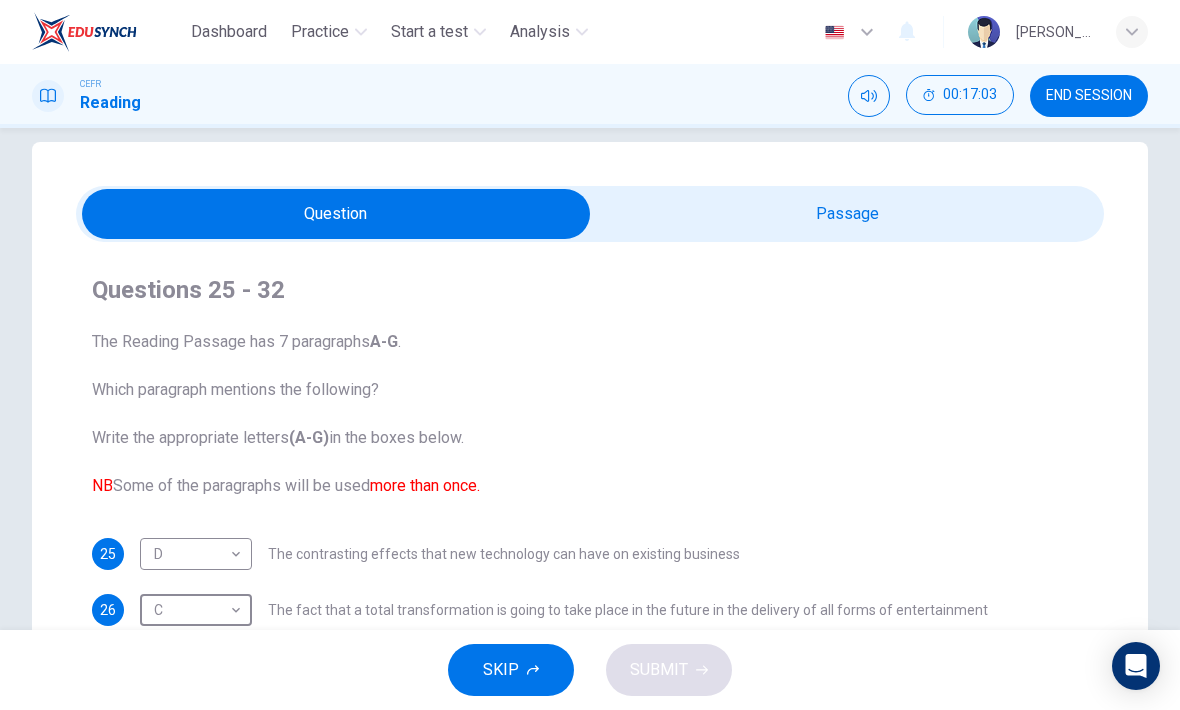 scroll, scrollTop: 28, scrollLeft: 0, axis: vertical 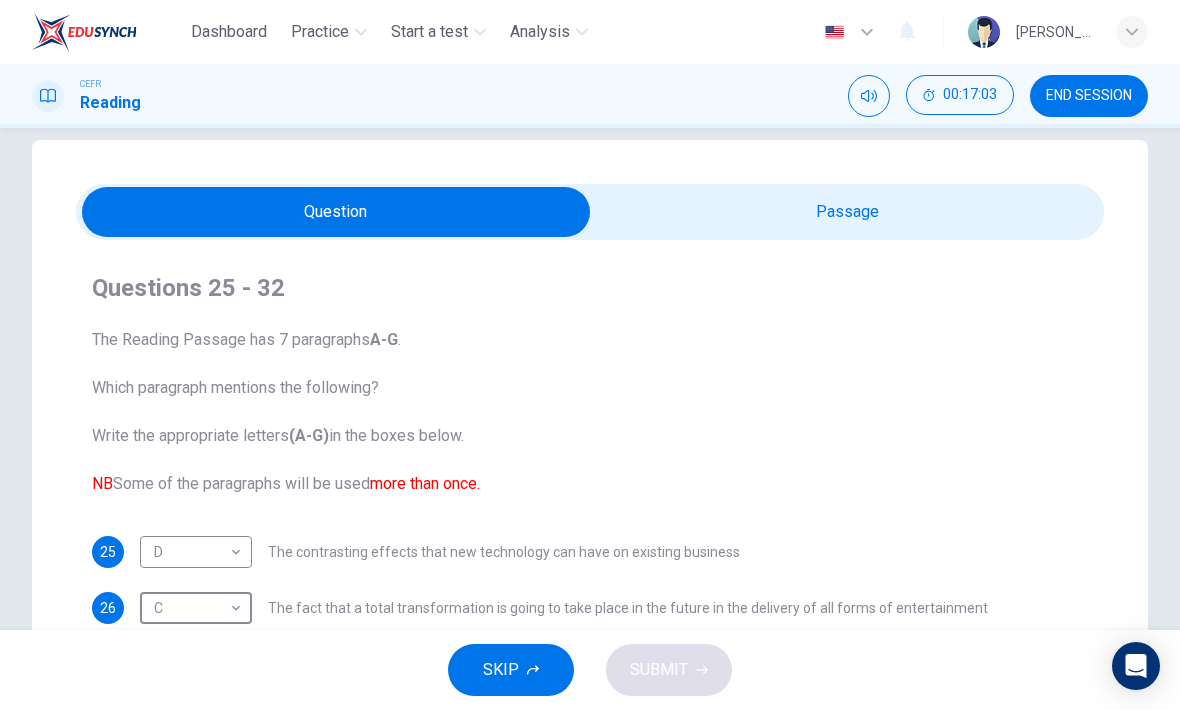 click at bounding box center [336, 212] 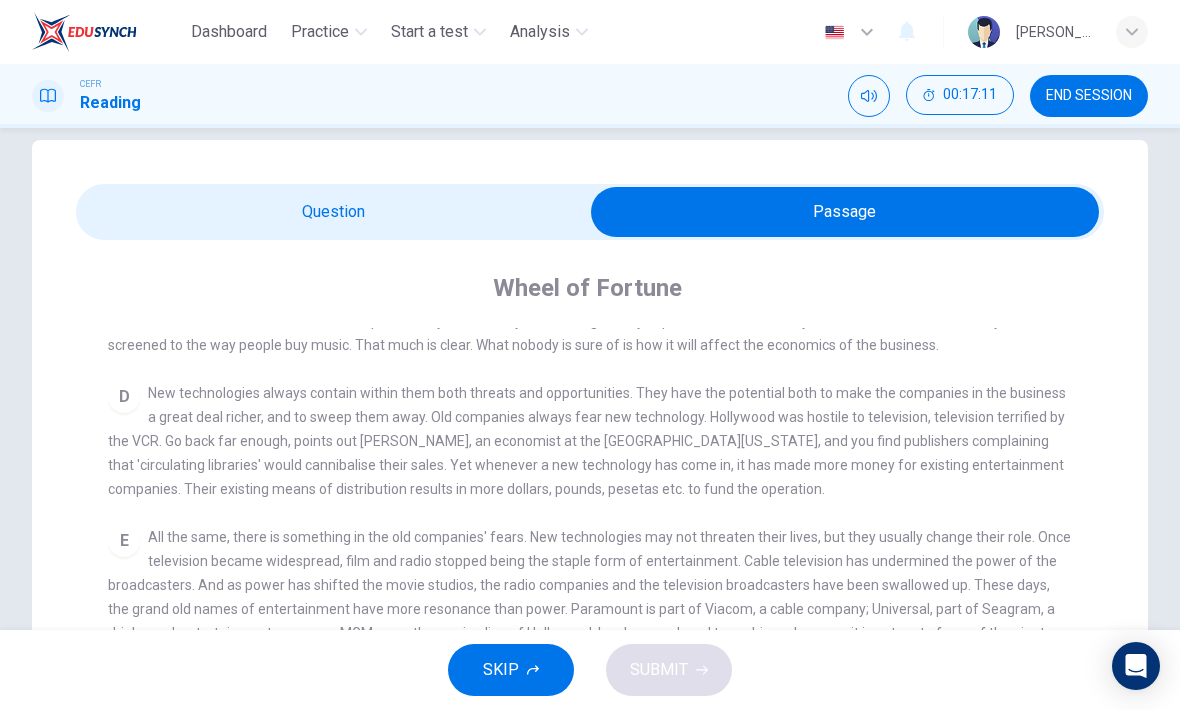 scroll, scrollTop: 638, scrollLeft: 0, axis: vertical 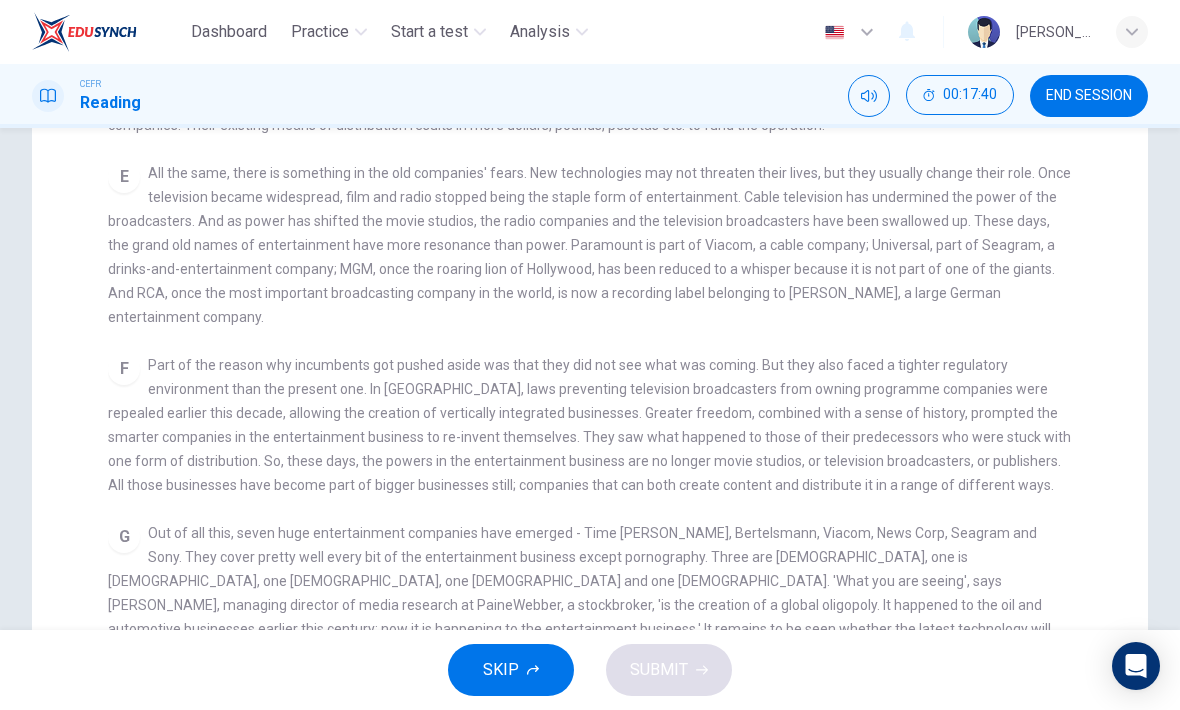 click on "CLICK TO ZOOM Click to Zoom A Since moving pictures were invented a century ago, a new way of distributing entertainment to consumers has emerged about once every generation. Each such innovation has changed the industry irreversibly; each has been accompanied by a period of fear mixed with exhilaration. The arrival of digital technology, which translates music, pictures and text into the zeros and ones of computer language, marks one of those periods. B This may sound familiar, because the digital revolution, and the explosion of choice that would go with it, has been heralded for some time. In [DATE], [PERSON_NAME], chief executive of TCI, an American cable giant, welcomed the '500-channel universe'. Digital television was about to deliver everything except pizzas to people's living rooms. When the entertainment companies tried out the technology, it worked fine - but not at a price that people were prepared to pay. C D E F G" at bounding box center (603, 315) 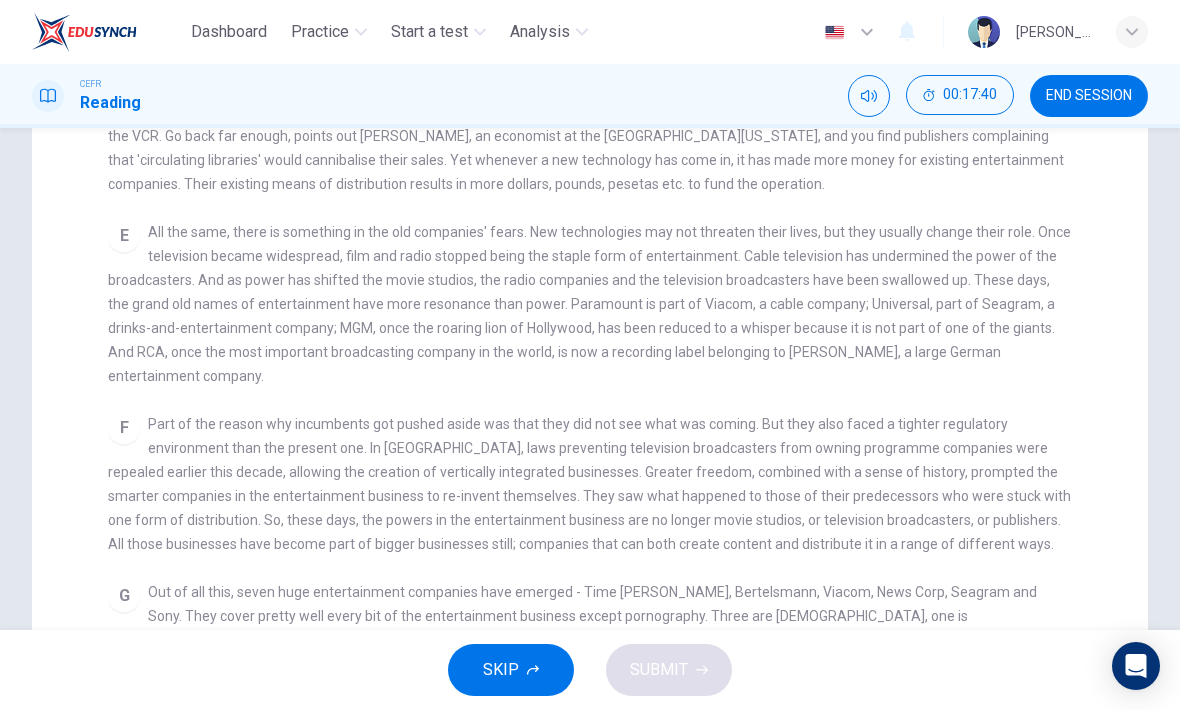 scroll, scrollTop: 577, scrollLeft: 0, axis: vertical 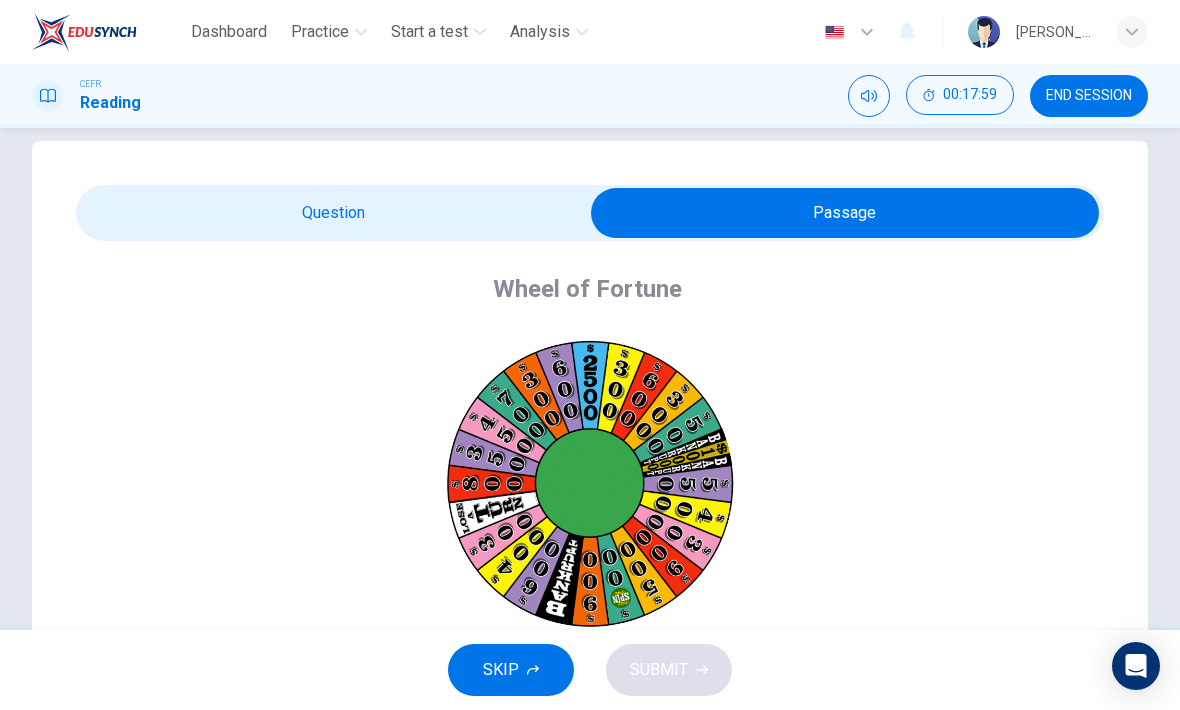 click at bounding box center [845, 213] 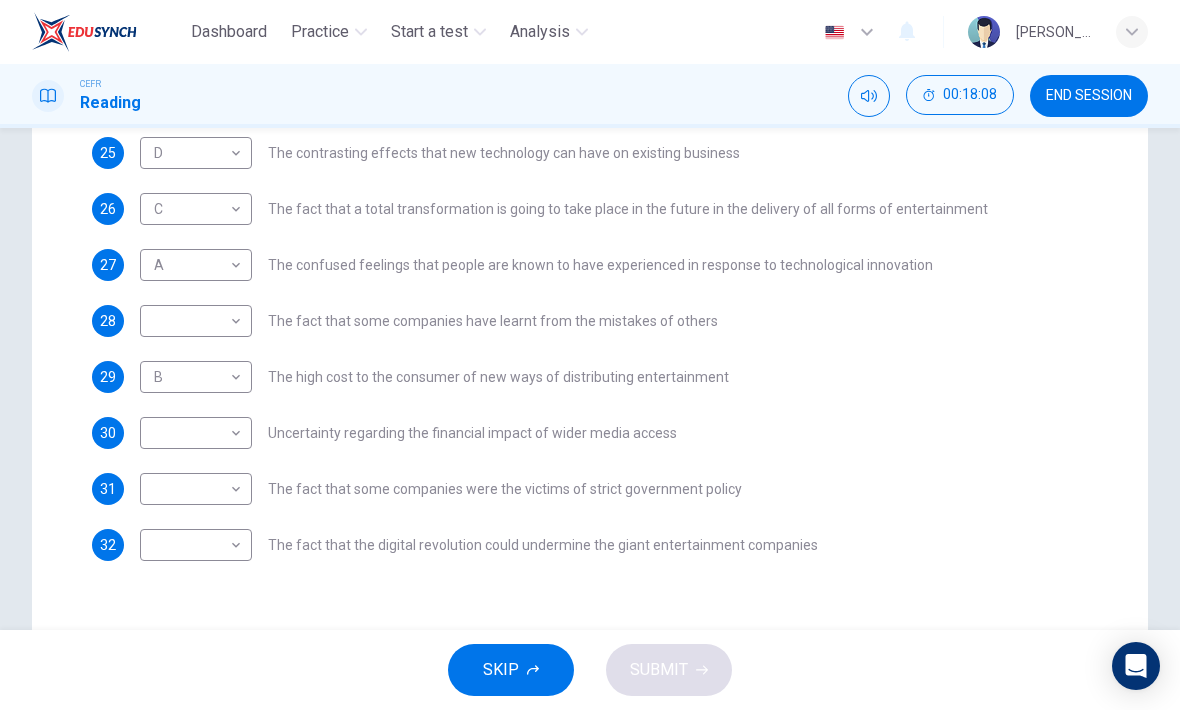 scroll, scrollTop: 426, scrollLeft: 0, axis: vertical 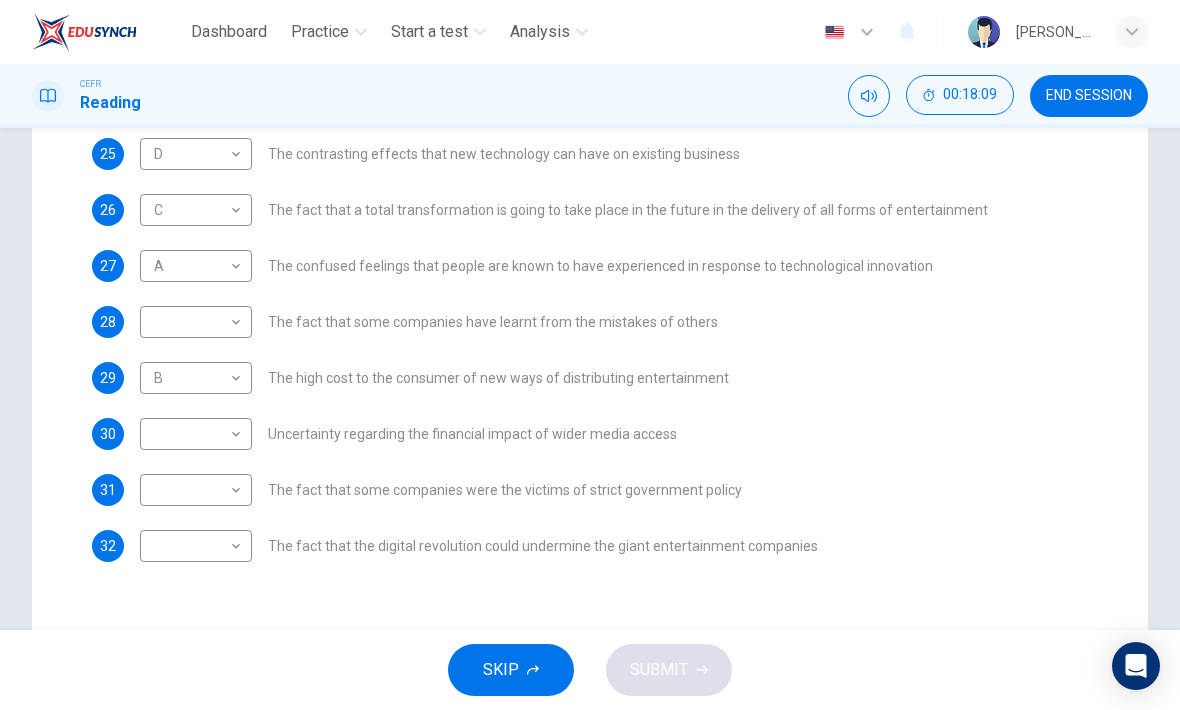 click on "Dashboard Practice Start a test Analysis English en ​ [PERSON_NAME] CEFR Reading 00:18:09 END SESSION Questions 25 - 32 The Reading Passage has 7 paragraphs  A-G .
Which paragraph mentions the following?
Write the appropriate letters  (A-G)  in the boxes below.
NB  Some of the paragraphs will be used  more than once. 25 D D ​ The contrasting effects that new technology can have on existing business 26 C C ​ The fact that a total transformation is going to take place in the future in the delivery of all forms of entertainment 27 A A ​ The confused feelings that people are known to have experienced in response to technological innovation 28 ​ ​ The fact that some companies have learnt from the mistakes of others 29 B B ​ The high cost to the consumer of new ways of distributing entertainment 30 ​ ​ Uncertainty regarding the financial impact of wider media access 31 ​ ​ The fact that some companies were the victims of strict government policy 32 ​ ​ A B C D E" at bounding box center [590, 355] 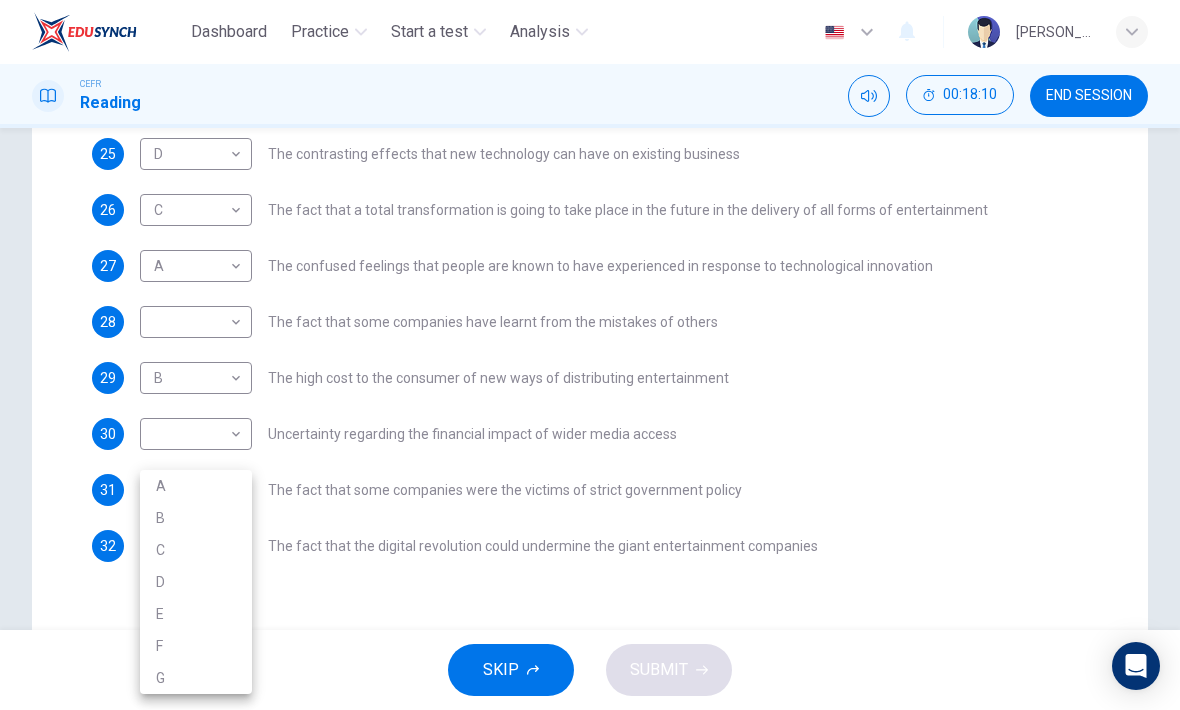 click on "E" at bounding box center (196, 614) 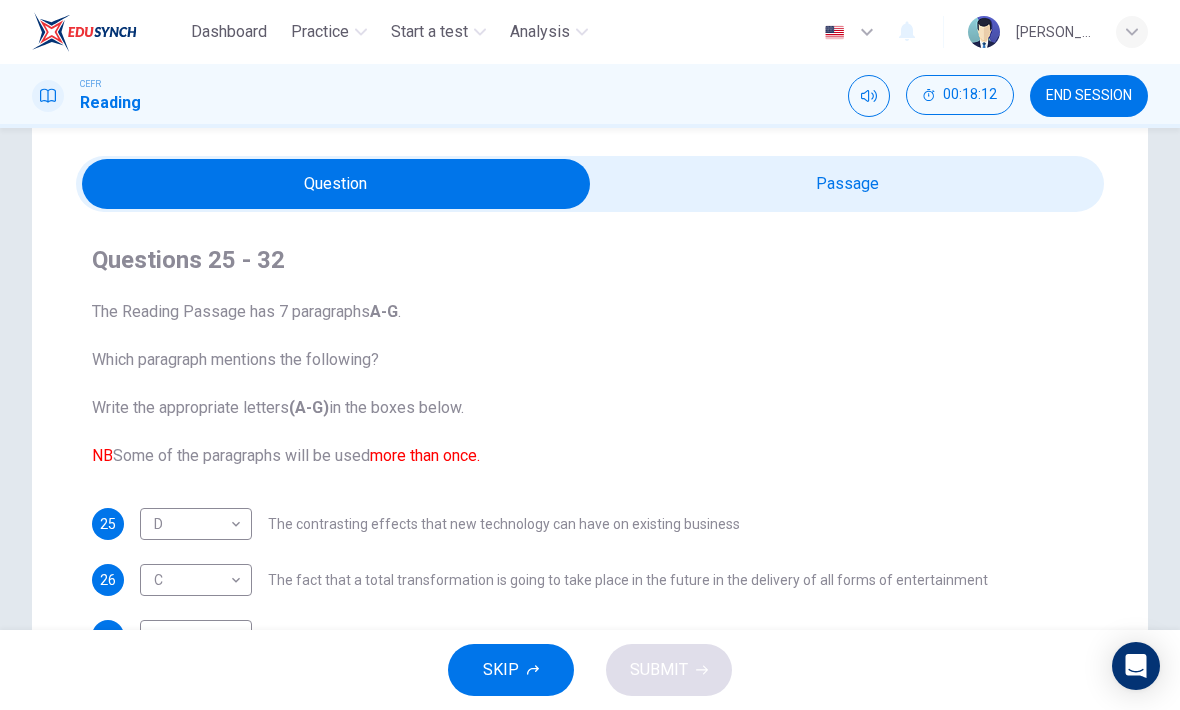 scroll, scrollTop: 14, scrollLeft: 0, axis: vertical 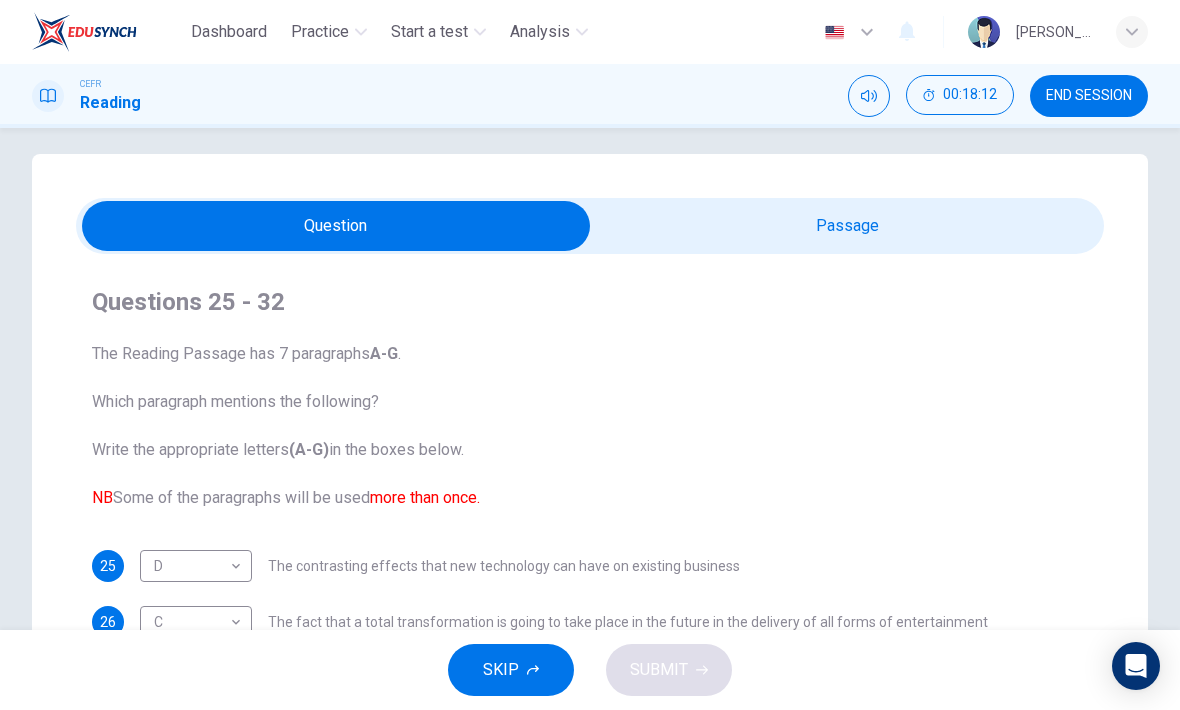 click at bounding box center [336, 226] 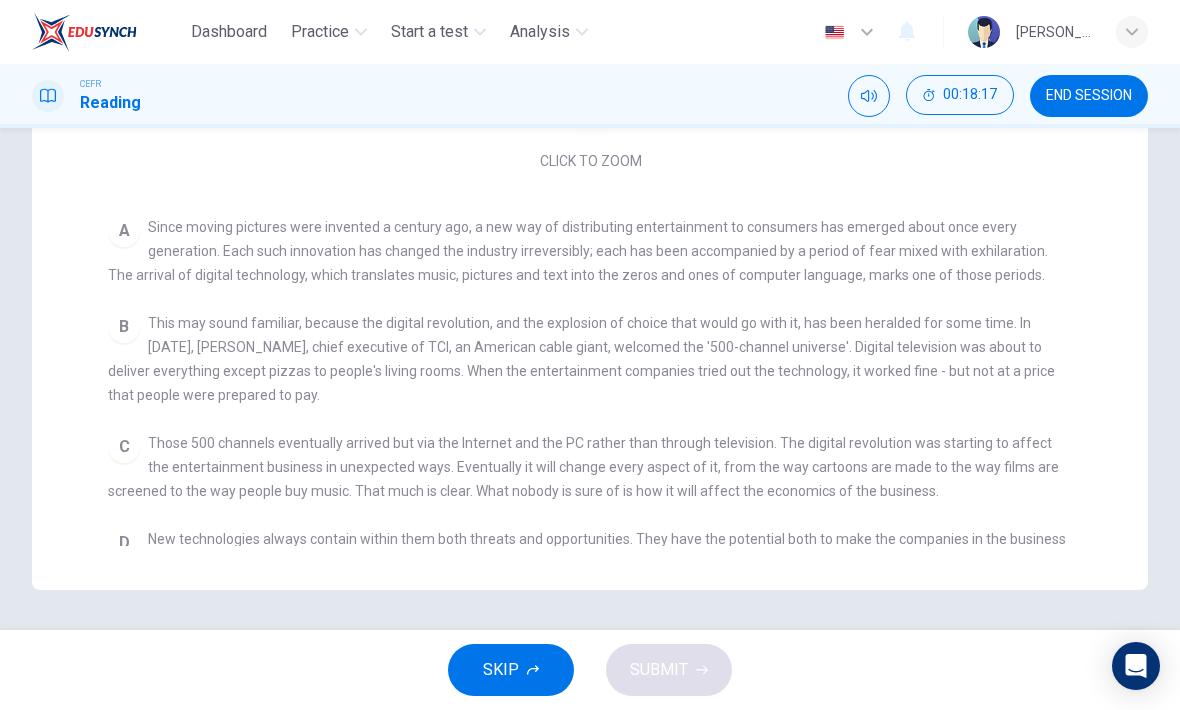 scroll, scrollTop: 526, scrollLeft: 0, axis: vertical 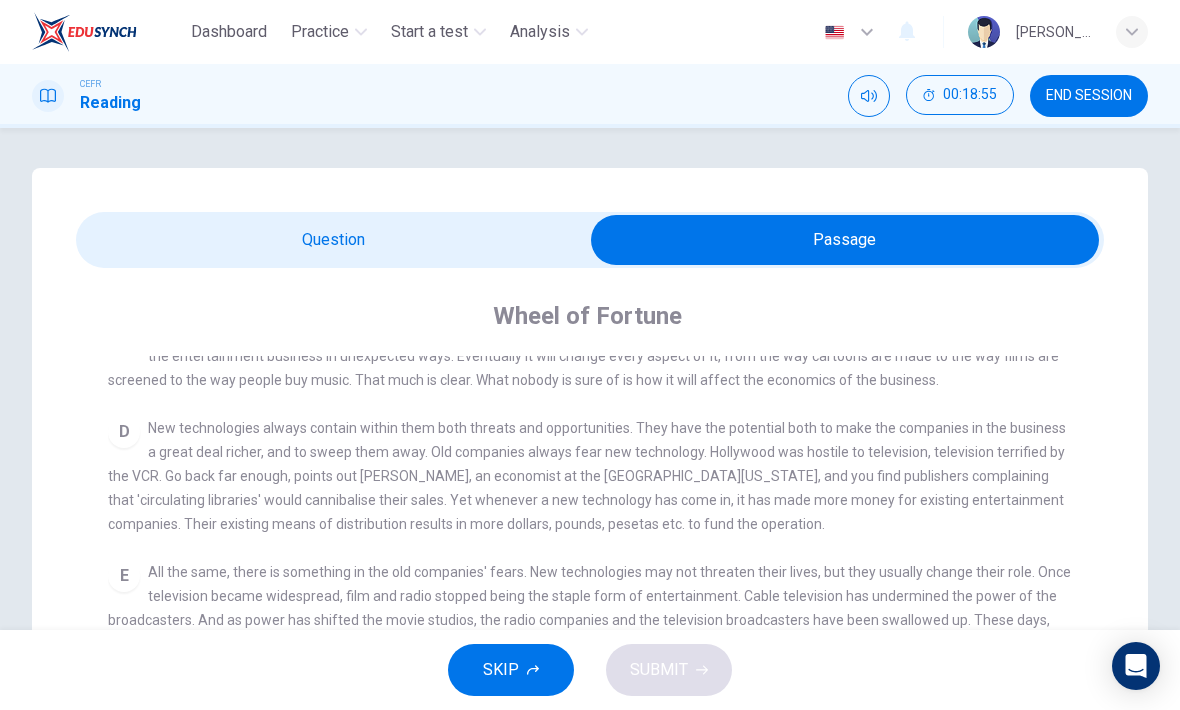 click at bounding box center (845, 240) 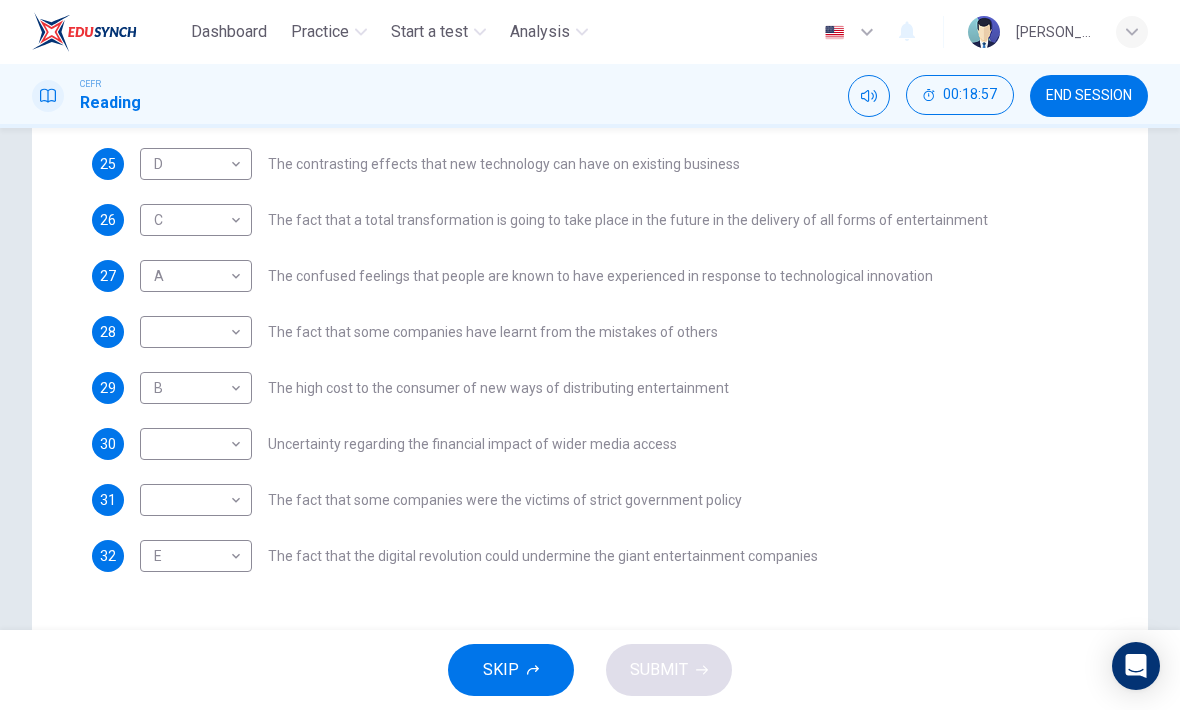 scroll, scrollTop: 418, scrollLeft: 0, axis: vertical 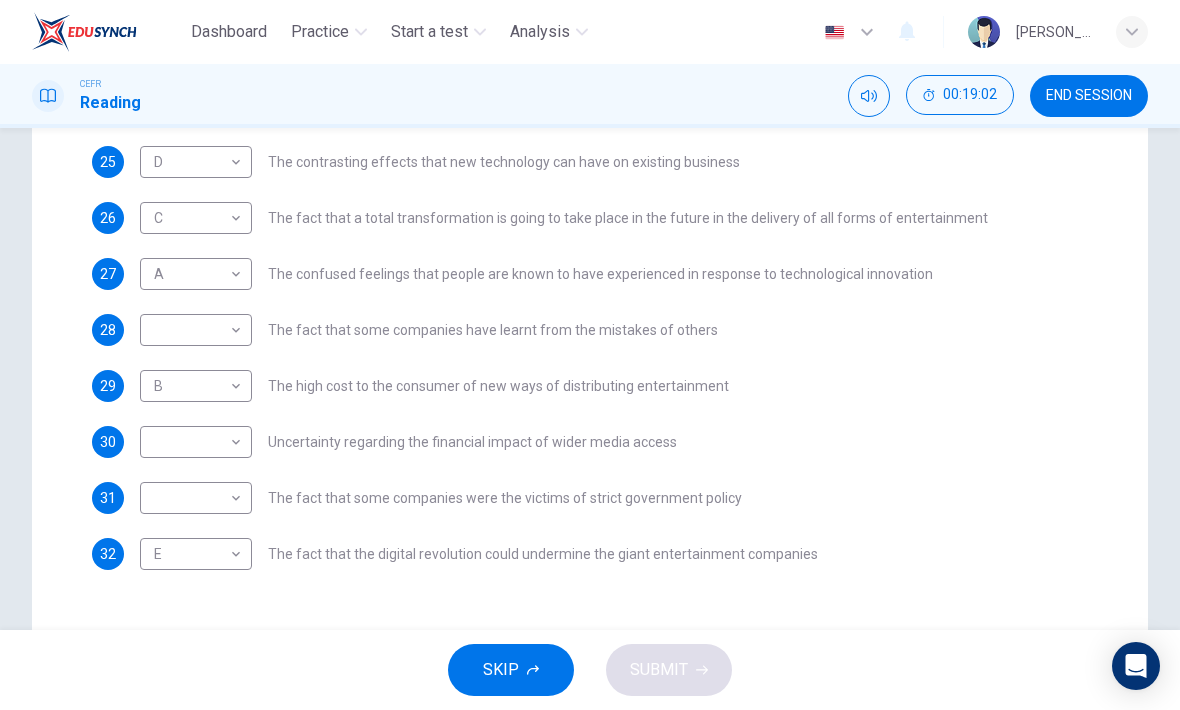 click on "Dashboard Practice Start a test Analysis English en ​ [PERSON_NAME] CEFR Reading 00:19:02 END SESSION Questions 25 - 32 The Reading Passage has 7 paragraphs  A-G .
Which paragraph mentions the following?
Write the appropriate letters  (A-G)  in the boxes below.
NB  Some of the paragraphs will be used  more than once. 25 D D ​ The contrasting effects that new technology can have on existing business 26 C C ​ The fact that a total transformation is going to take place in the future in the delivery of all forms of entertainment 27 A A ​ The confused feelings that people are known to have experienced in response to technological innovation 28 ​ ​ The fact that some companies have learnt from the mistakes of others 29 B B ​ The high cost to the consumer of new ways of distributing entertainment 30 ​ ​ Uncertainty regarding the financial impact of wider media access 31 ​ ​ The fact that some companies were the victims of strict government policy 32 E E ​ A B C D E" at bounding box center (590, 355) 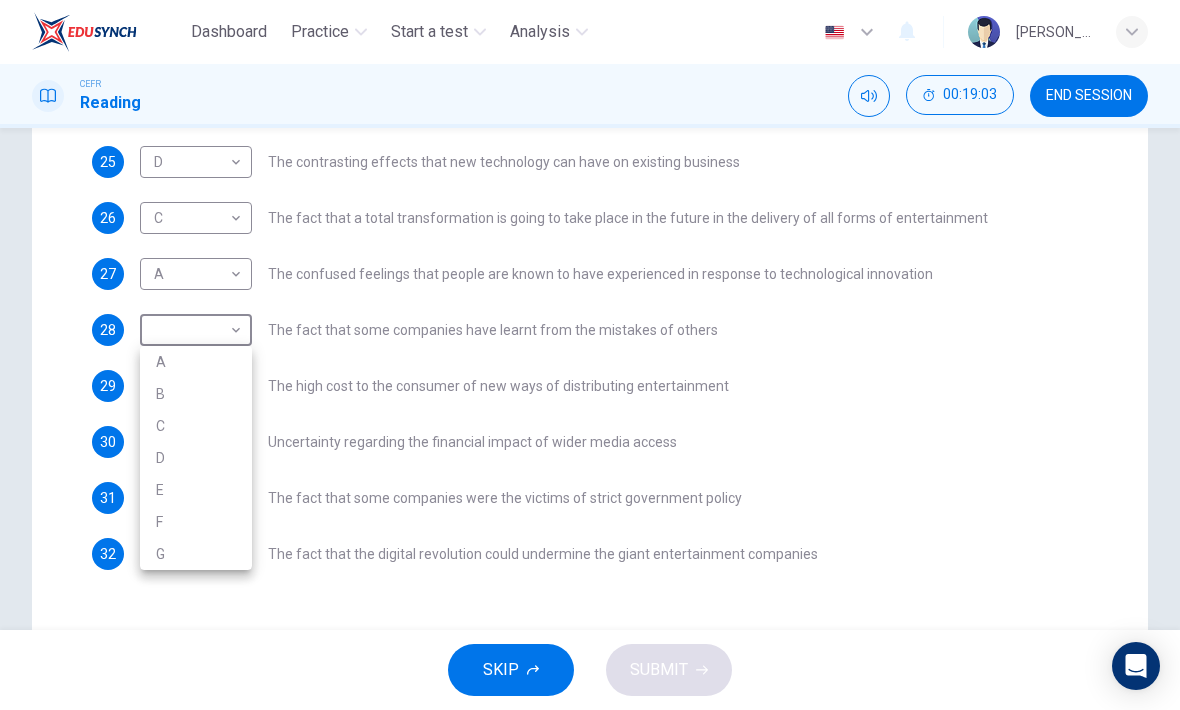 click on "F" at bounding box center (196, 522) 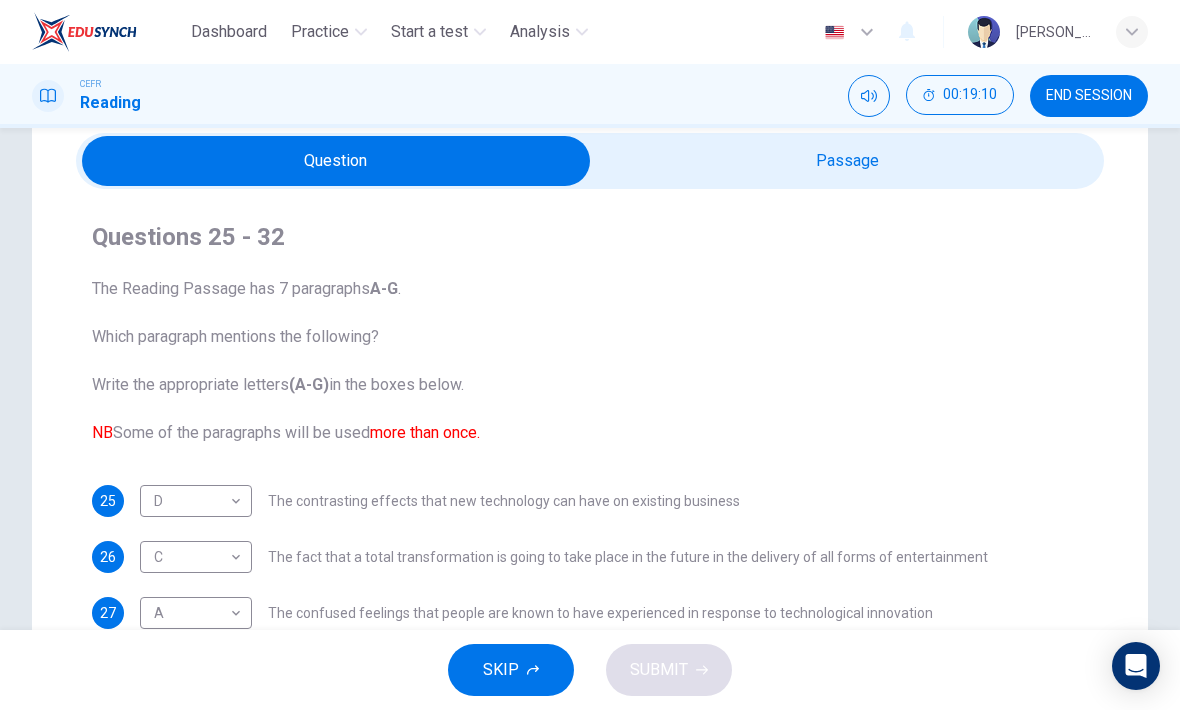 scroll, scrollTop: 34, scrollLeft: 0, axis: vertical 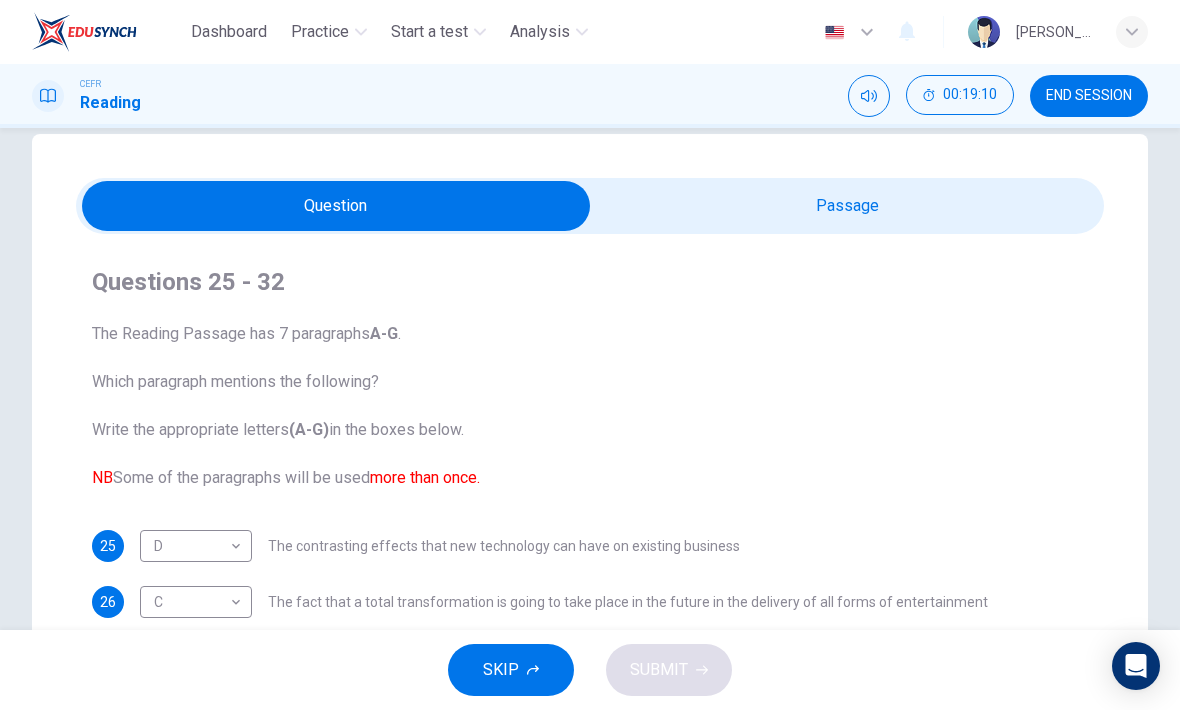 click at bounding box center [336, 206] 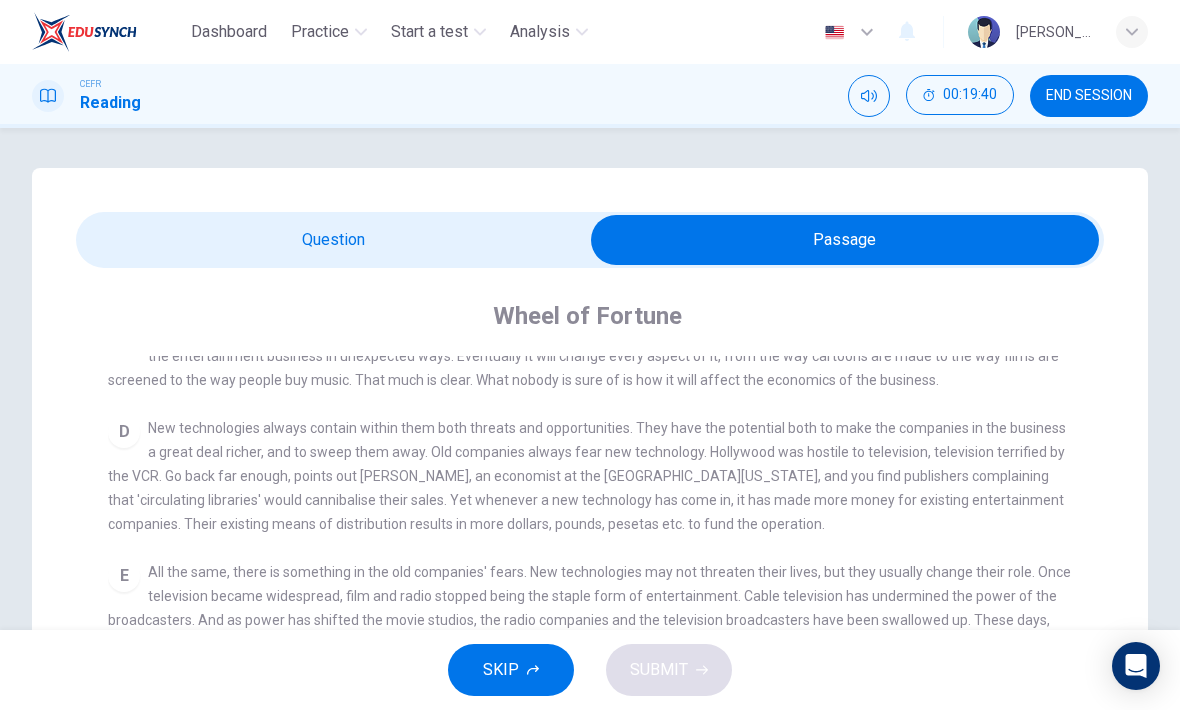 scroll, scrollTop: 0, scrollLeft: 0, axis: both 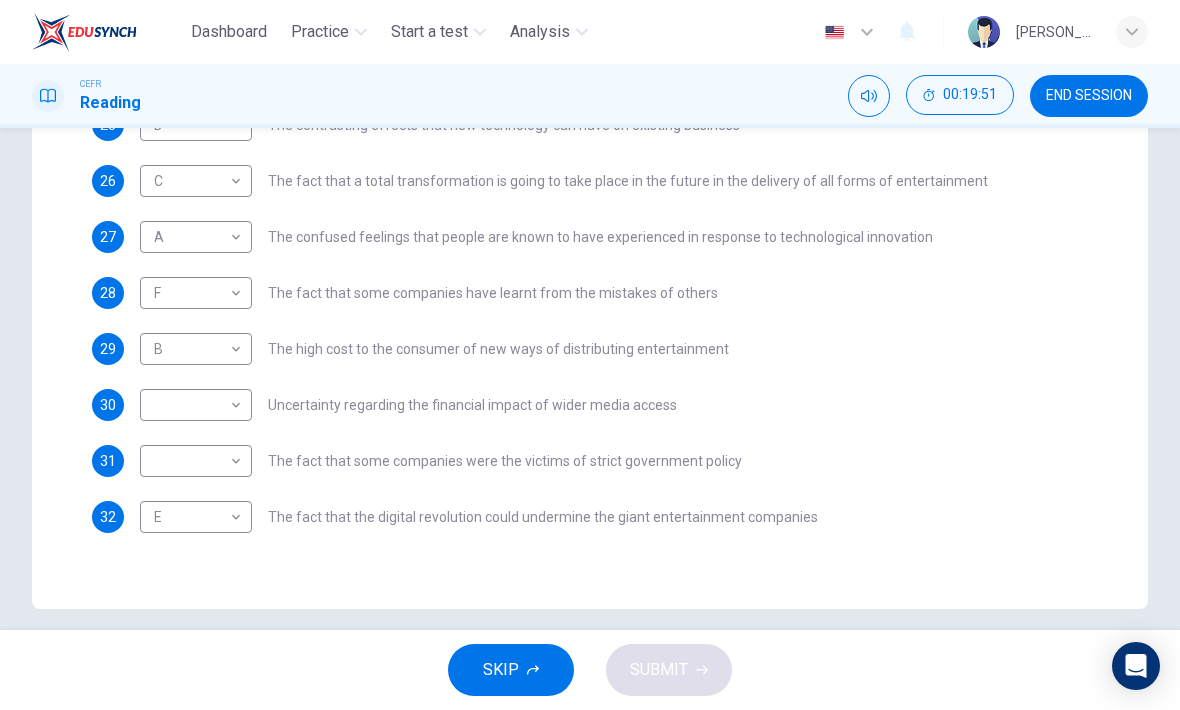 click on "Dashboard Practice Start a test Analysis English en ​ [PERSON_NAME] CEFR Reading 00:19:51 END SESSION Questions 25 - 32 The Reading Passage has 7 paragraphs  A-G .
Which paragraph mentions the following?
Write the appropriate letters  (A-G)  in the boxes below.
NB  Some of the paragraphs will be used  more than once. 25 D D ​ The contrasting effects that new technology can have on existing business 26 C C ​ The fact that a total transformation is going to take place in the future in the delivery of all forms of entertainment 27 A A ​ The confused feelings that people are known to have experienced in response to technological innovation 28 F F ​ The fact that some companies have learnt from the mistakes of others 29 B B ​ The high cost to the consumer of new ways of distributing entertainment 30 ​ ​ Uncertainty regarding the financial impact of wider media access 31 ​ ​ The fact that some companies were the victims of strict government policy 32 E E ​ A B C D E" at bounding box center (590, 355) 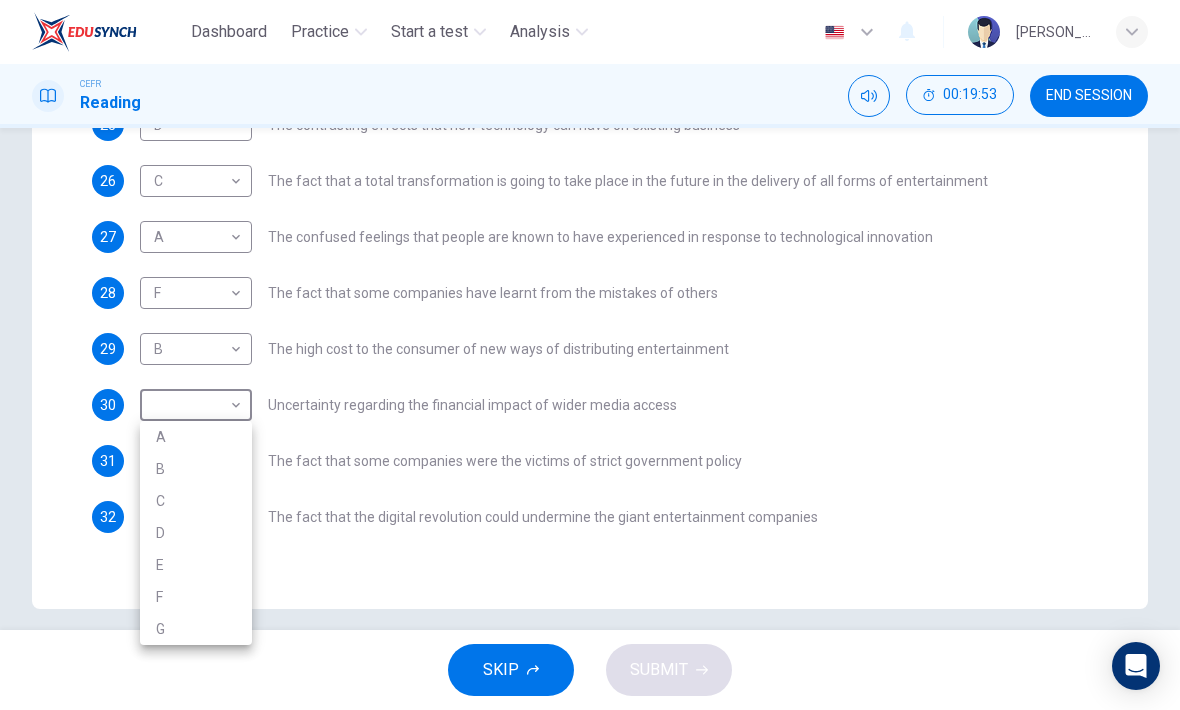 click on "G" at bounding box center (196, 629) 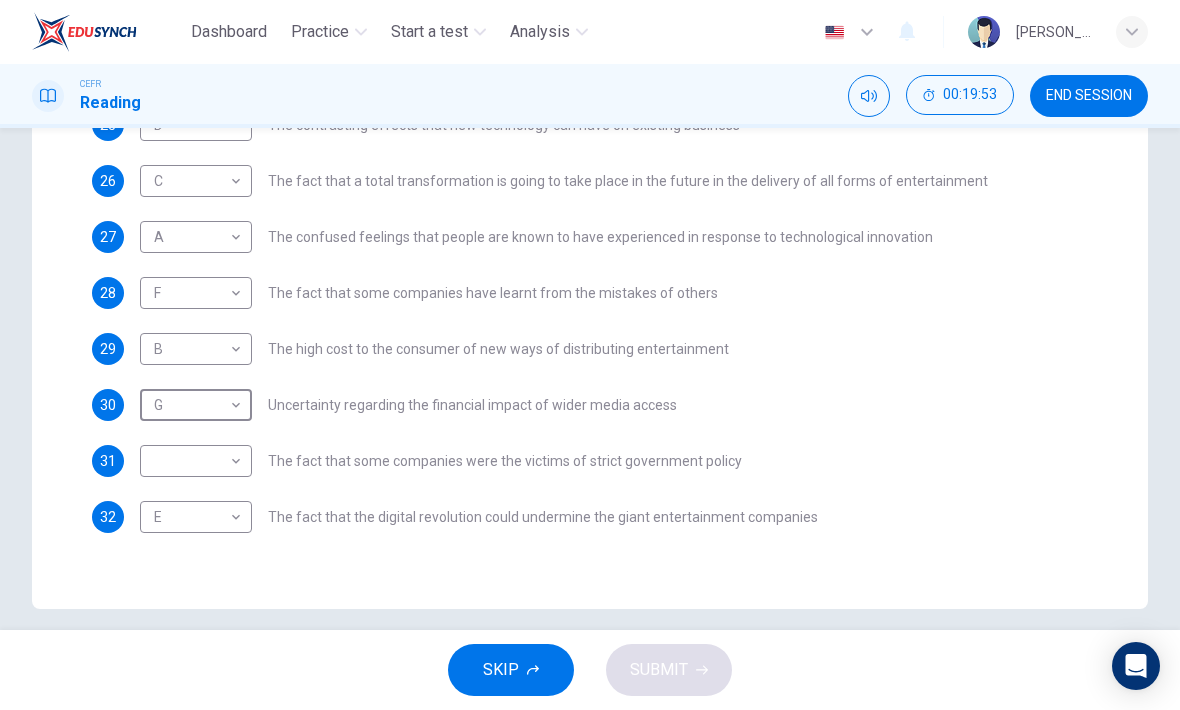 type on "G" 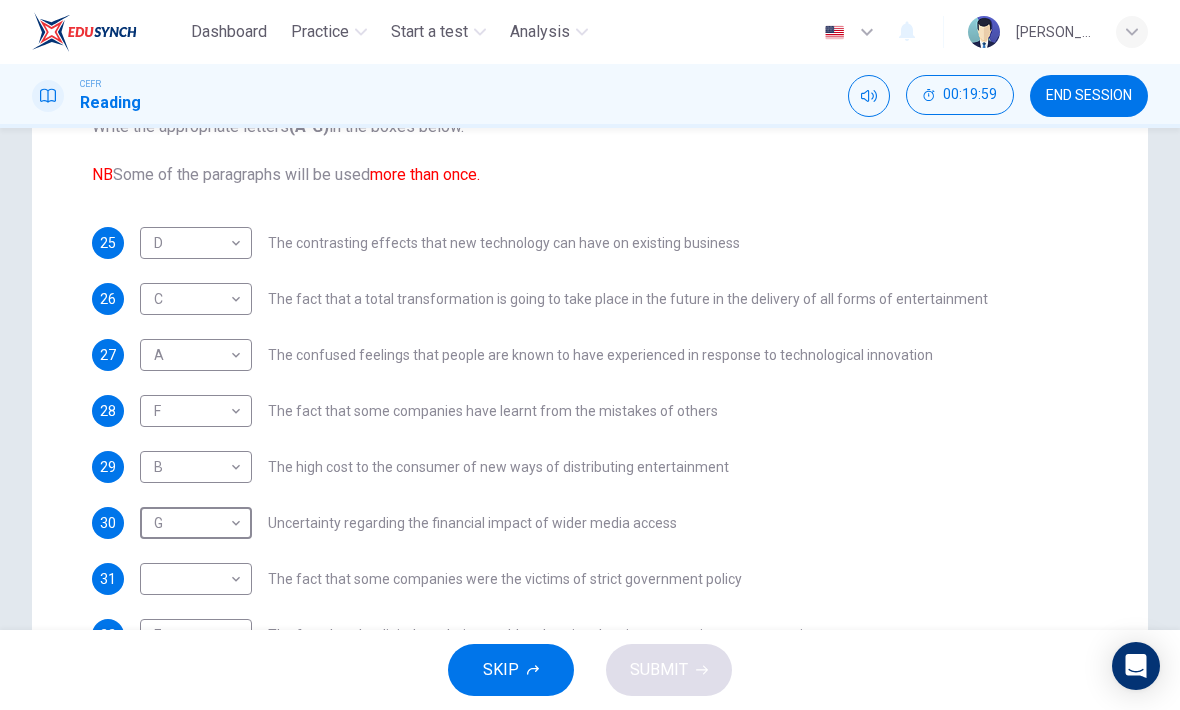 scroll, scrollTop: 347, scrollLeft: 0, axis: vertical 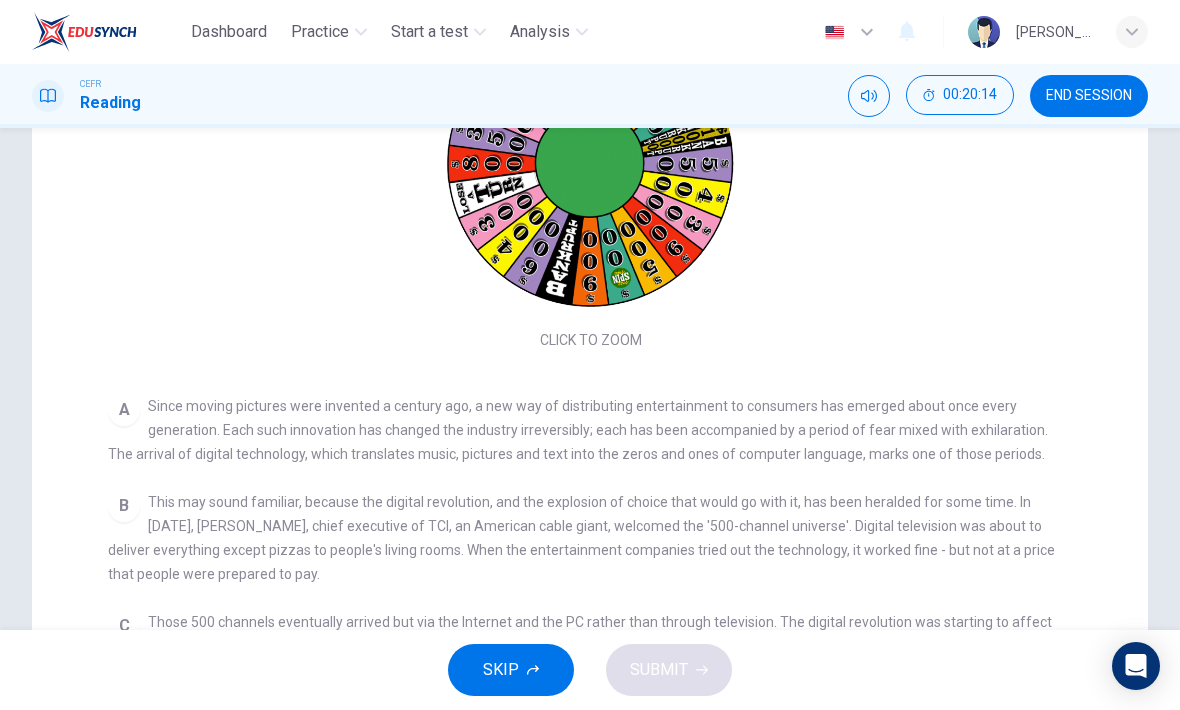 checkbox on "false" 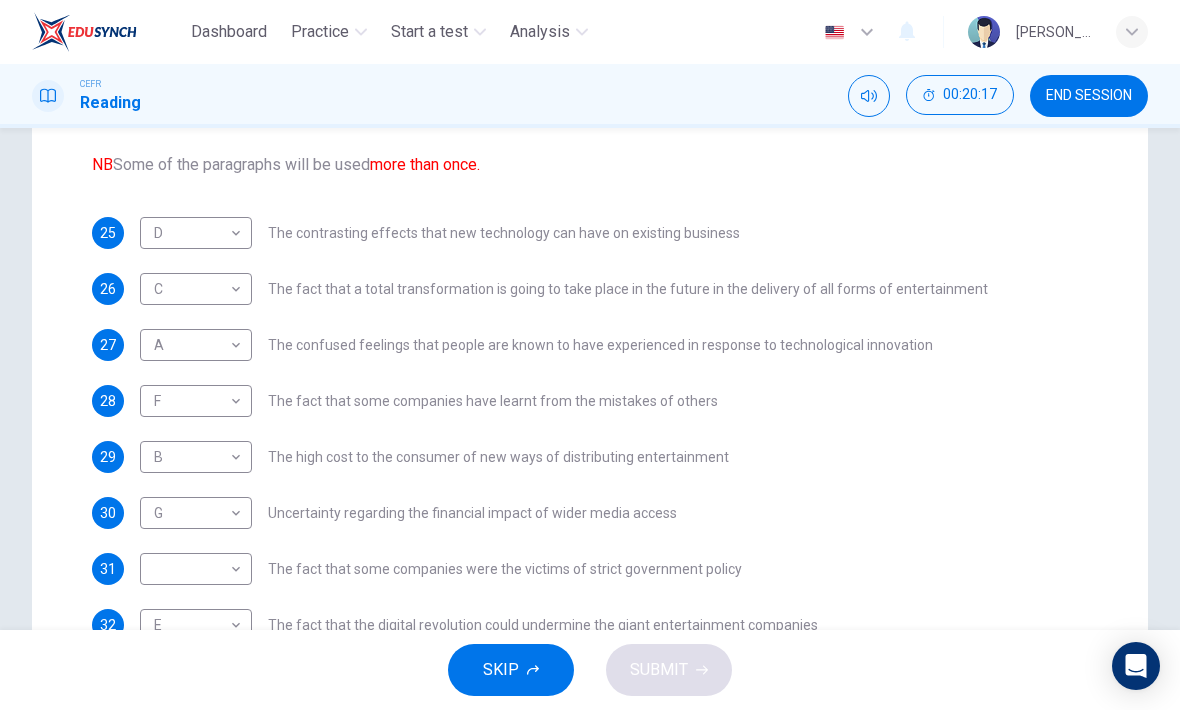 click on "Dashboard Practice Start a test Analysis English en ​ [PERSON_NAME] CEFR Reading 00:20:17 END SESSION Questions 25 - 32 The Reading Passage has 7 paragraphs  A-G .
Which paragraph mentions the following?
Write the appropriate letters  (A-G)  in the boxes below.
NB  Some of the paragraphs will be used  more than once. 25 D D ​ The contrasting effects that new technology can have on existing business 26 C C ​ The fact that a total transformation is going to take place in the future in the delivery of all forms of entertainment 27 A A ​ The confused feelings that people are known to have experienced in response to technological innovation 28 F F ​ The fact that some companies have learnt from the mistakes of others 29 B B ​ The high cost to the consumer of new ways of distributing entertainment 30 G G ​ Uncertainty regarding the financial impact of wider media access 31 ​ ​ The fact that some companies were the victims of strict government policy 32 E E ​ A B C D E" at bounding box center (590, 355) 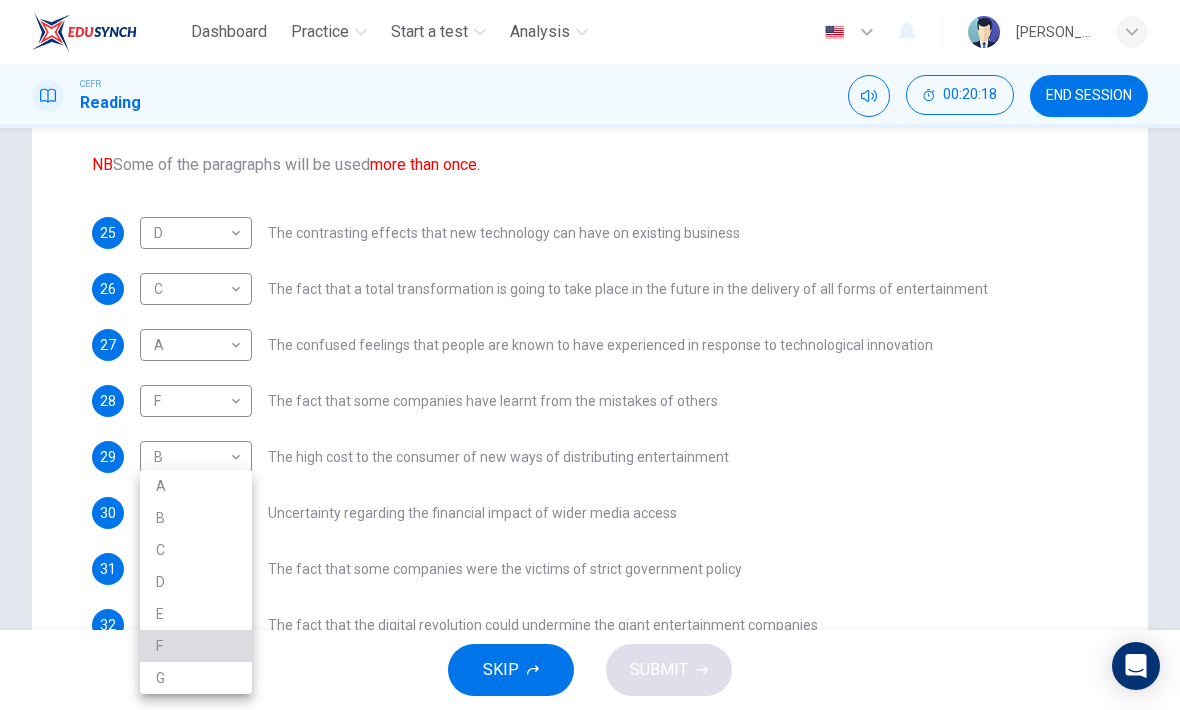 click on "F" at bounding box center [196, 646] 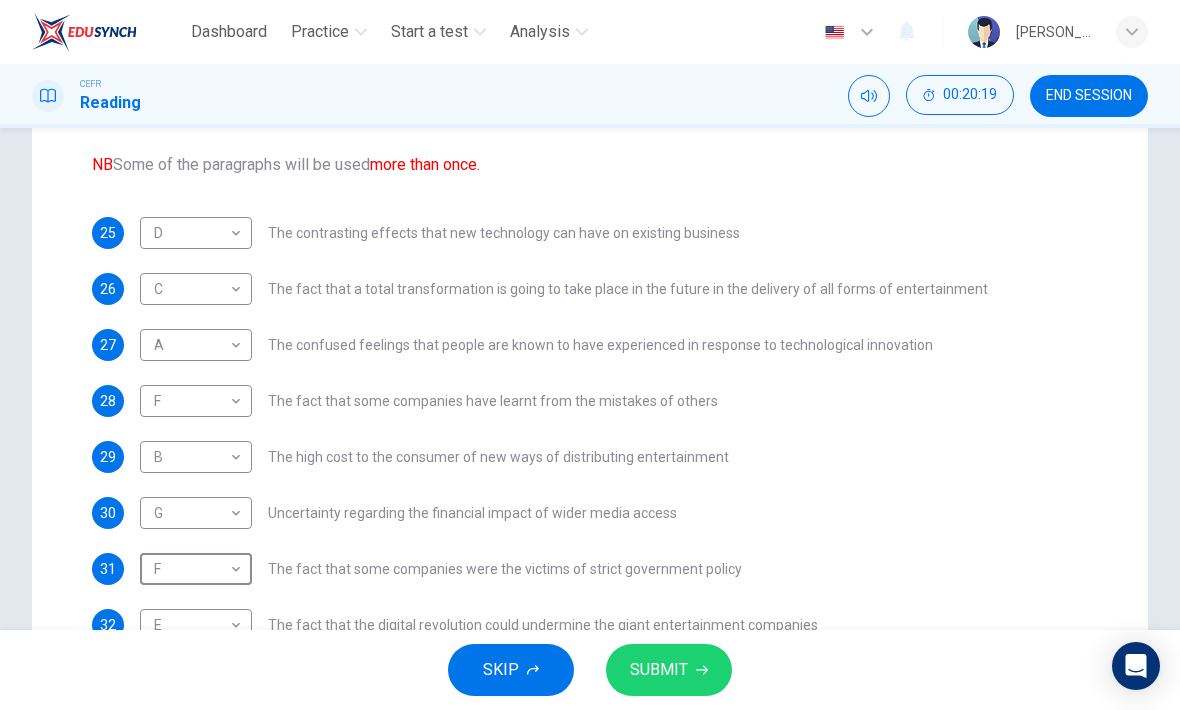 click 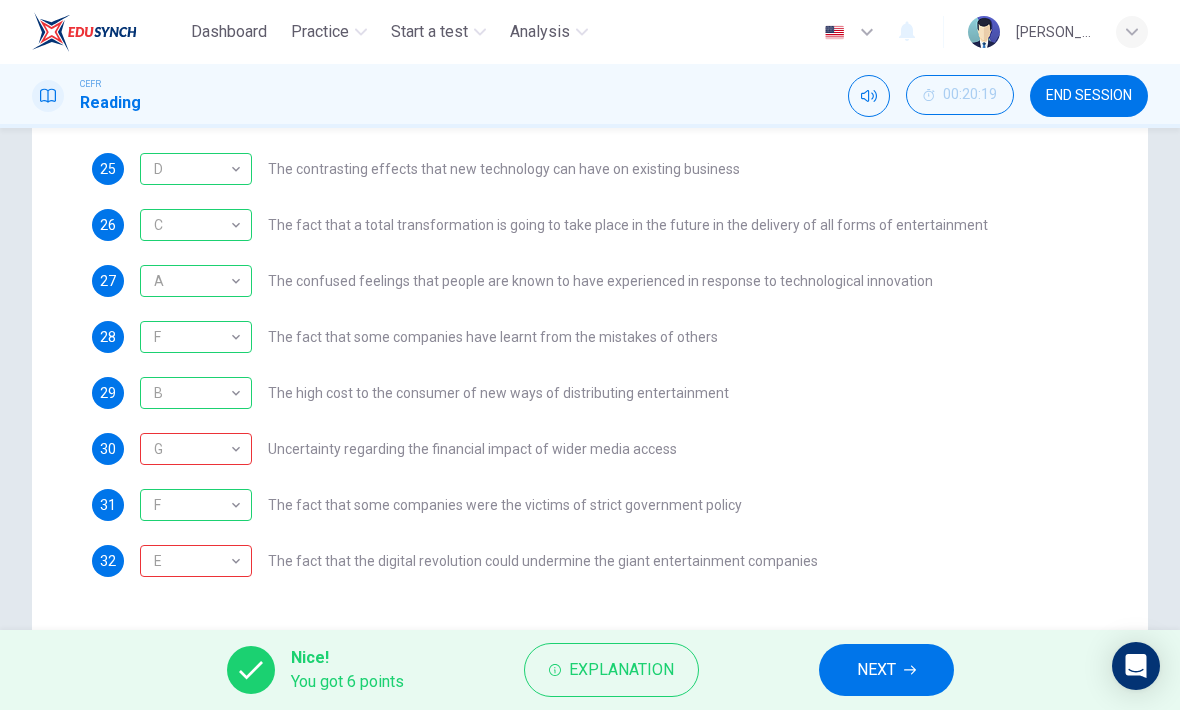 scroll, scrollTop: 395, scrollLeft: 0, axis: vertical 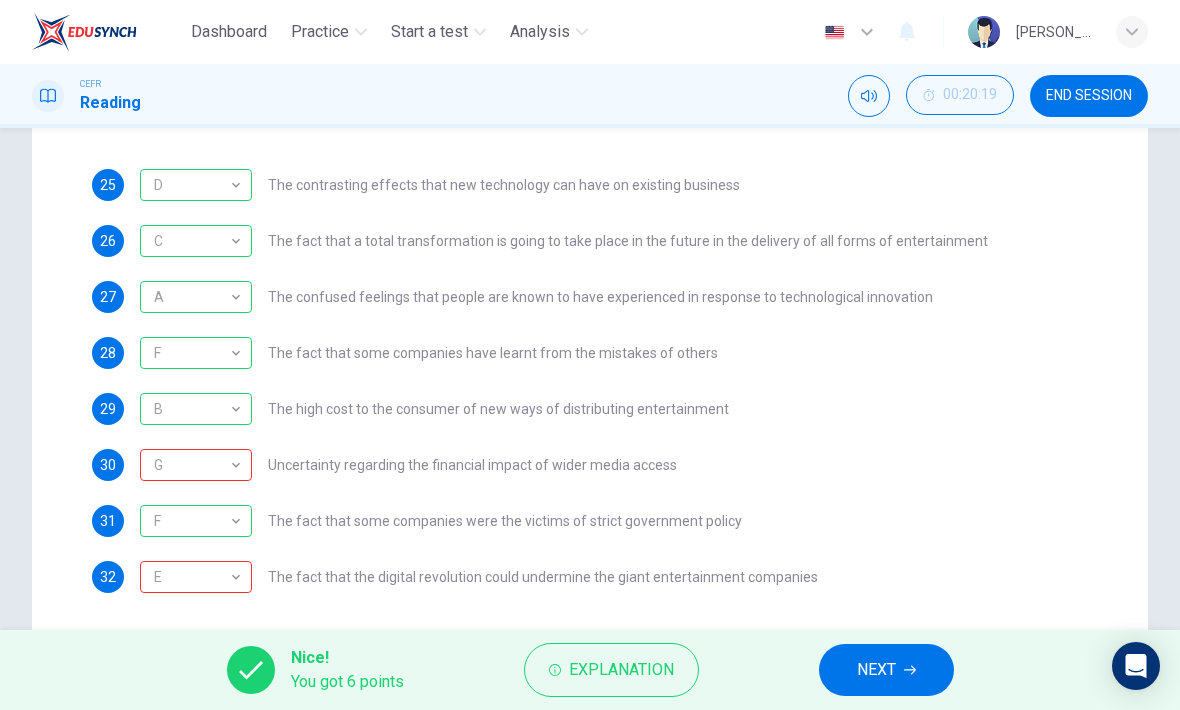 click on "Explanation" at bounding box center [611, 670] 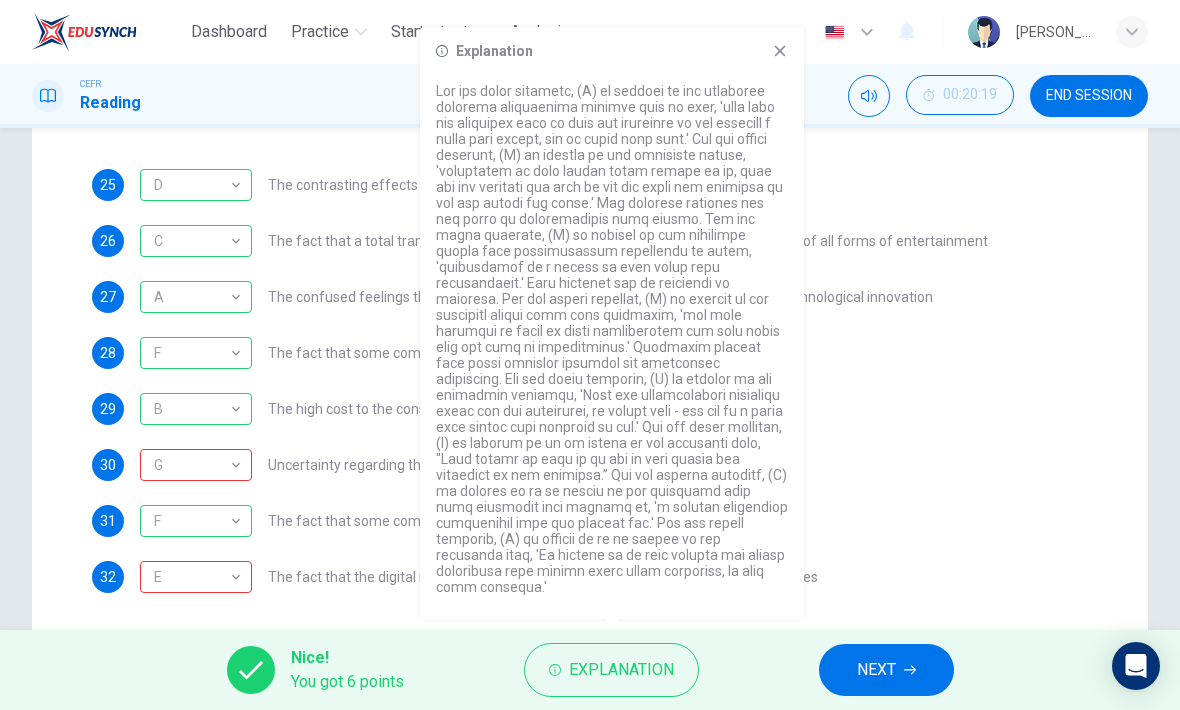 click on "30 G G ​ Uncertainty regarding the financial impact of wider media access" at bounding box center (590, 465) 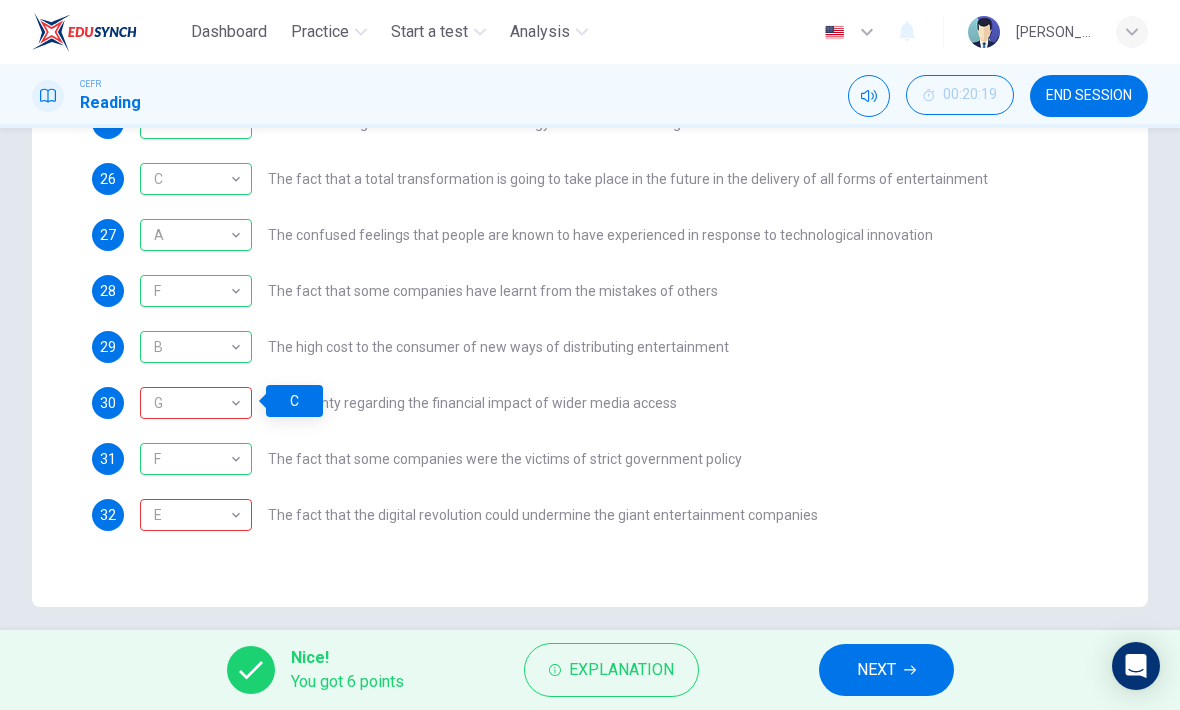 scroll, scrollTop: 459, scrollLeft: 0, axis: vertical 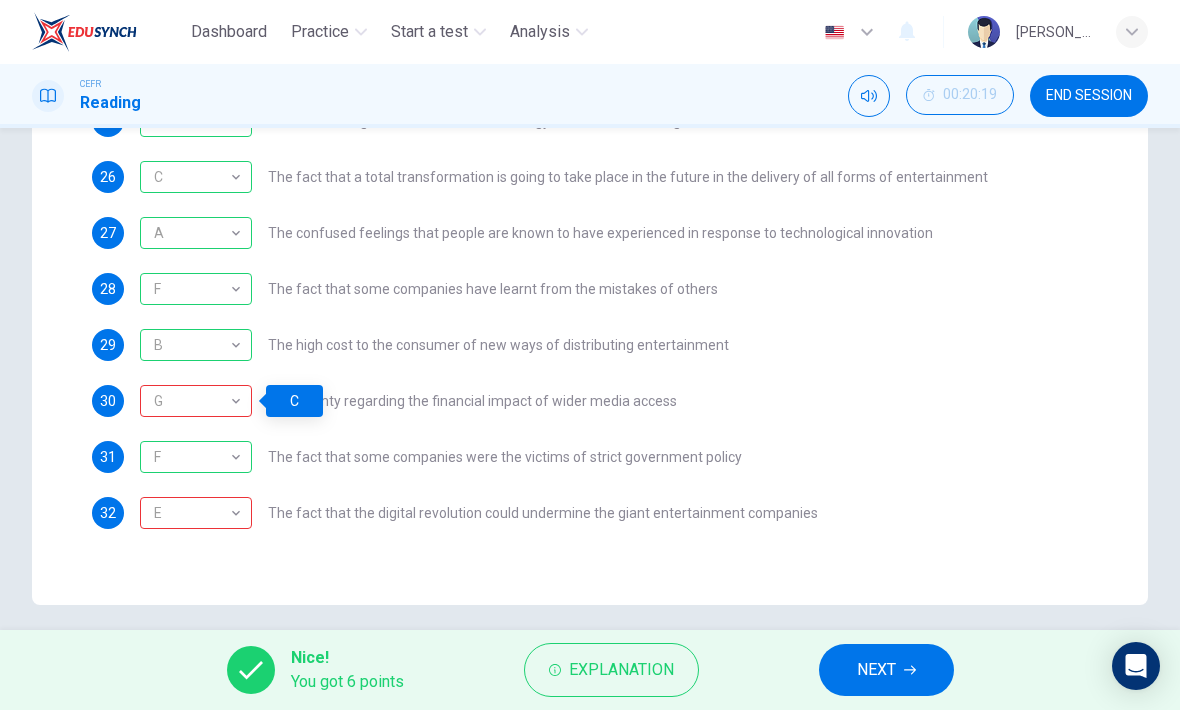 click on "E" at bounding box center (192, 513) 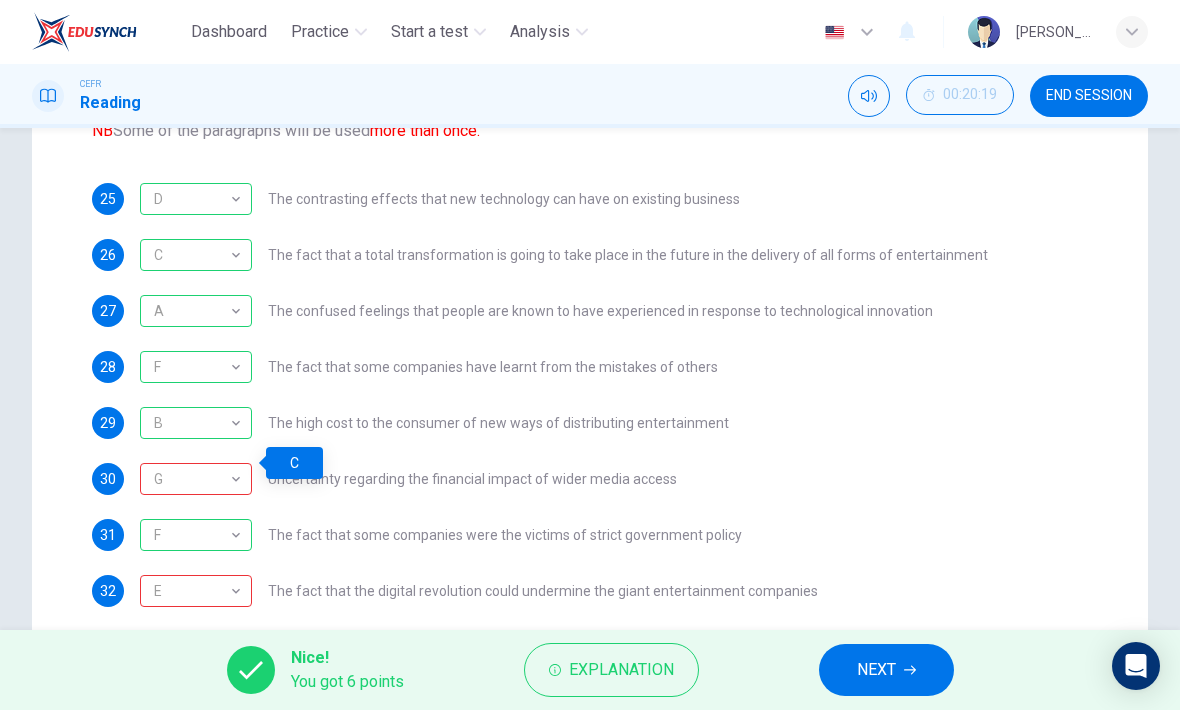 scroll, scrollTop: 397, scrollLeft: 0, axis: vertical 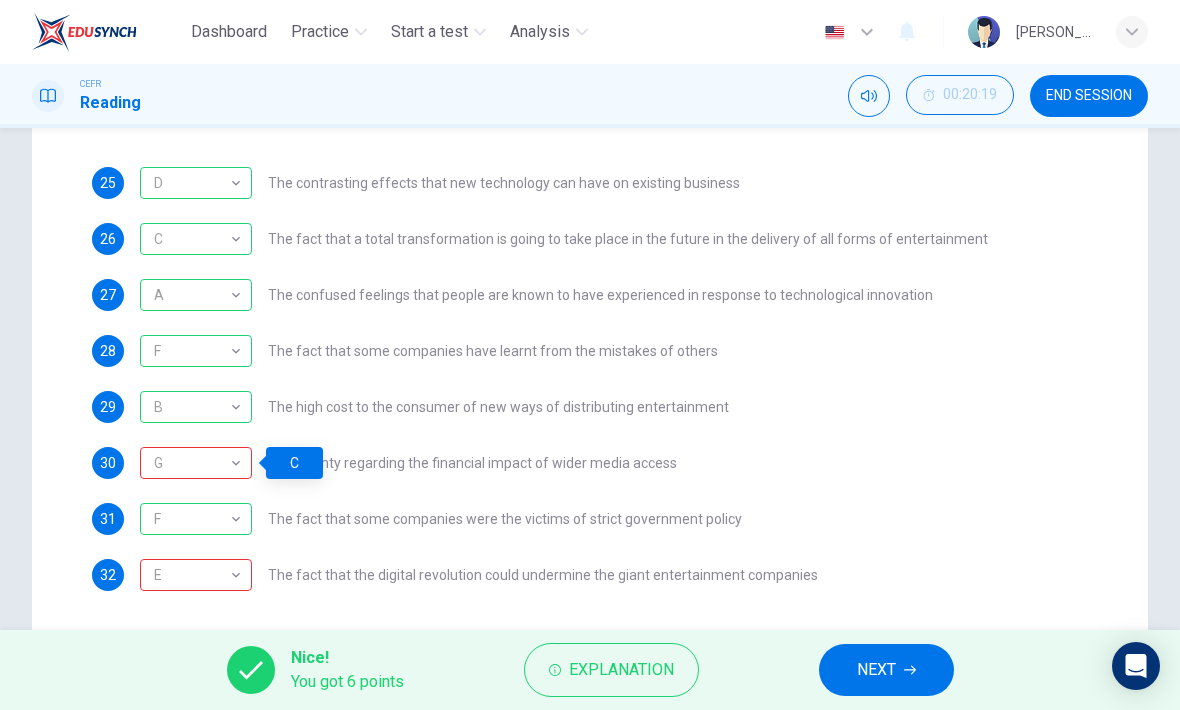 click on "E" at bounding box center [192, 575] 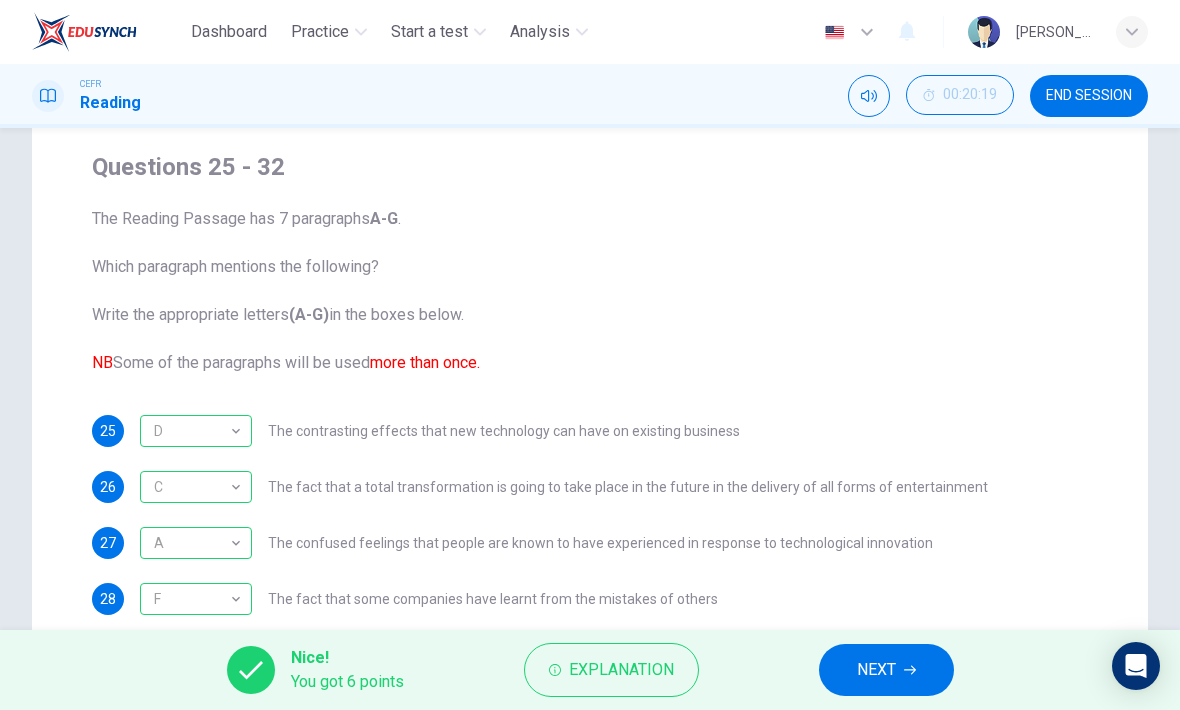 scroll, scrollTop: 33, scrollLeft: 0, axis: vertical 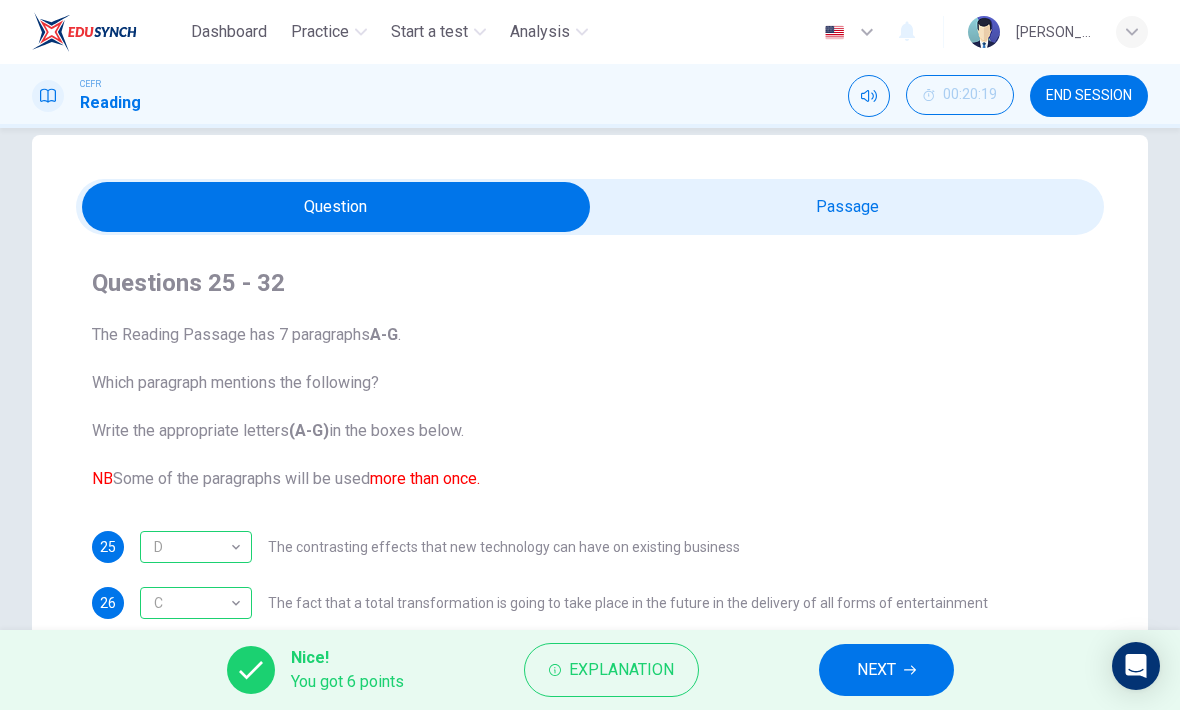 click at bounding box center [336, 207] 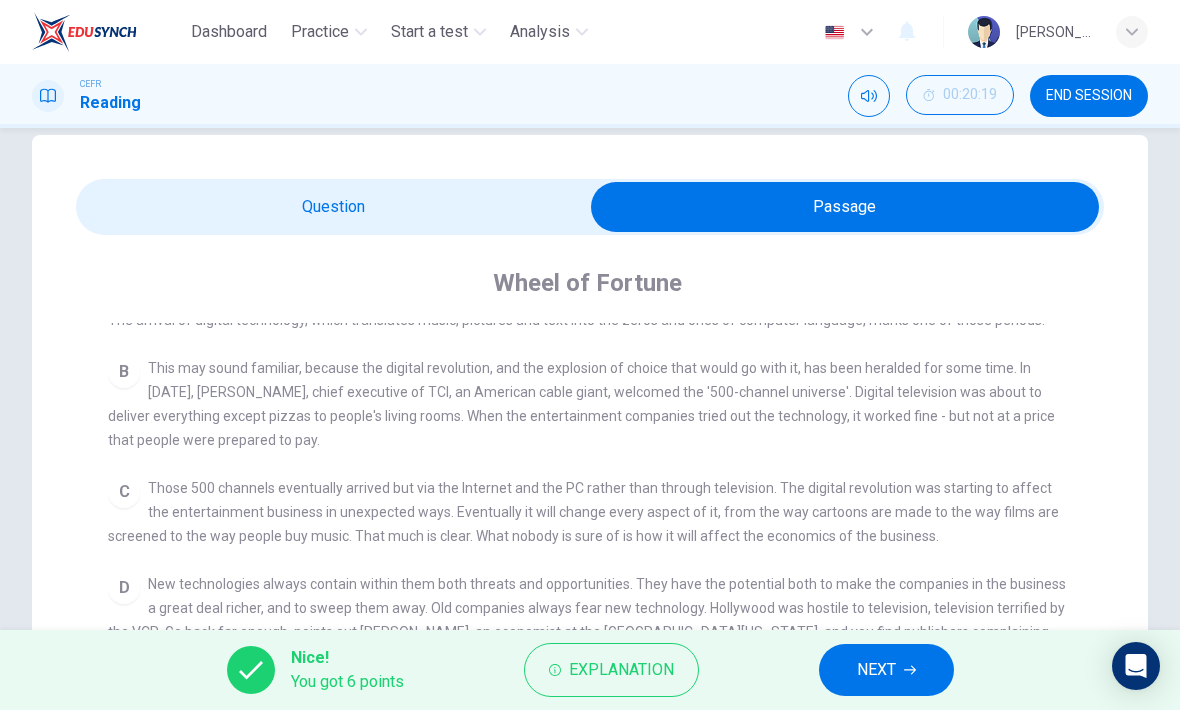 scroll, scrollTop: 477, scrollLeft: 0, axis: vertical 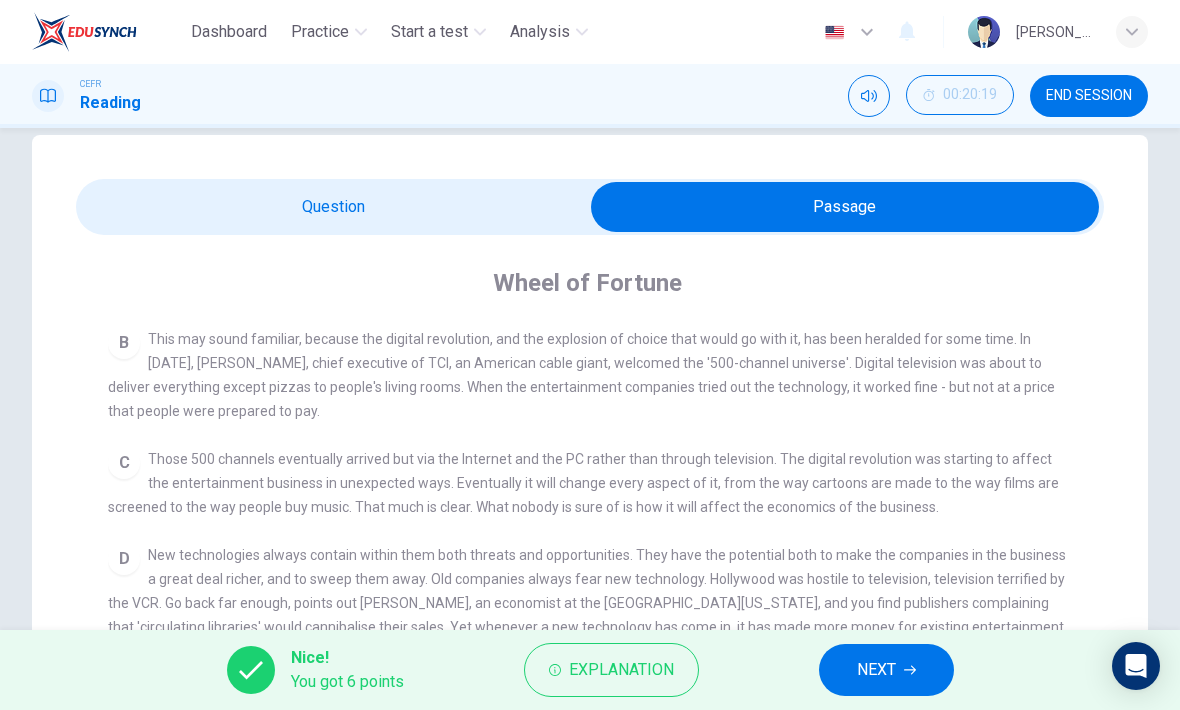 click at bounding box center (845, 207) 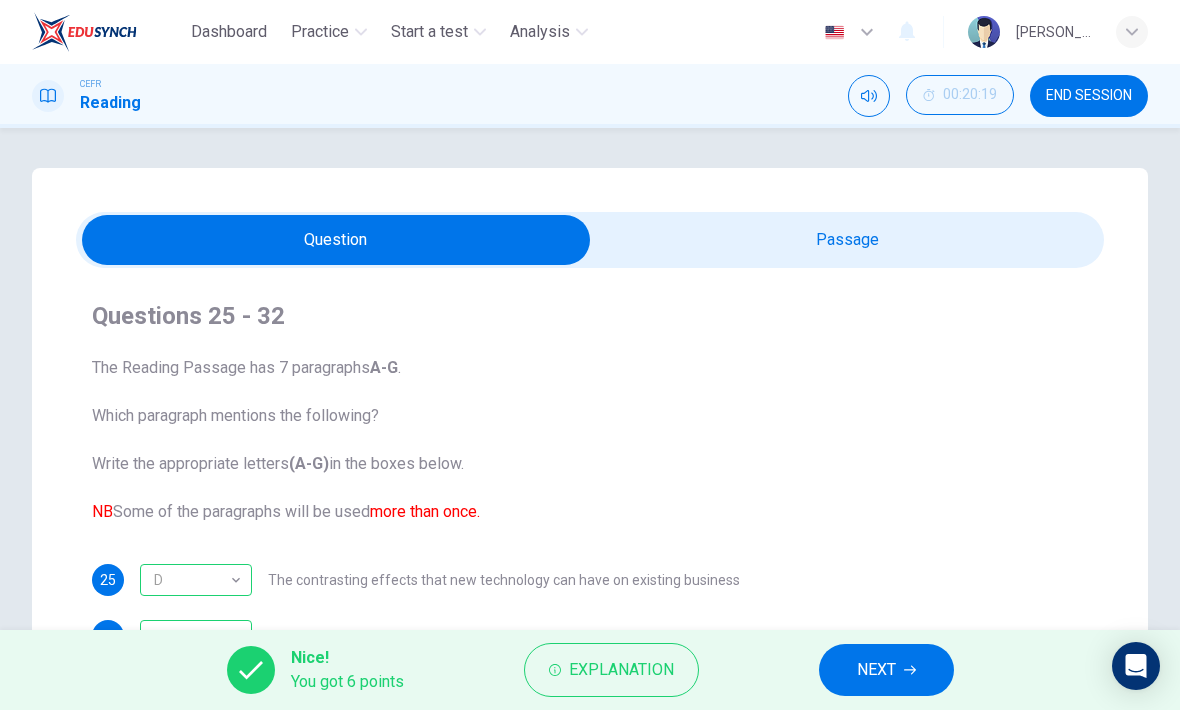 scroll, scrollTop: 0, scrollLeft: 0, axis: both 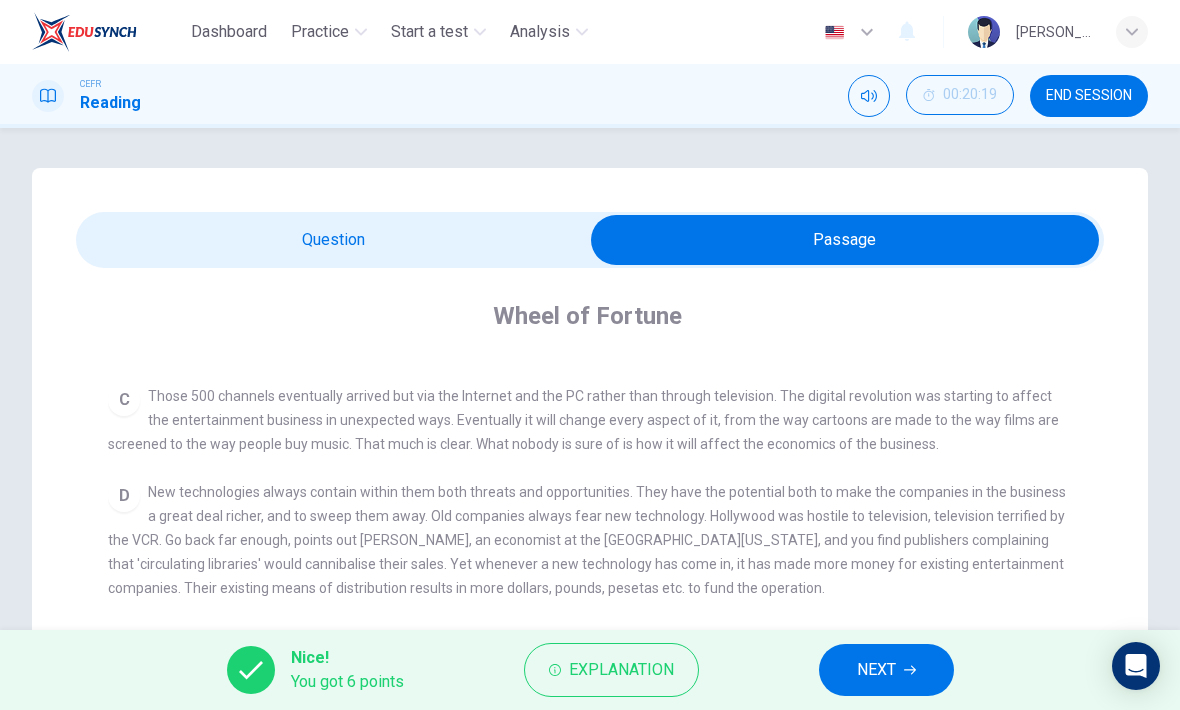 click at bounding box center [845, 240] 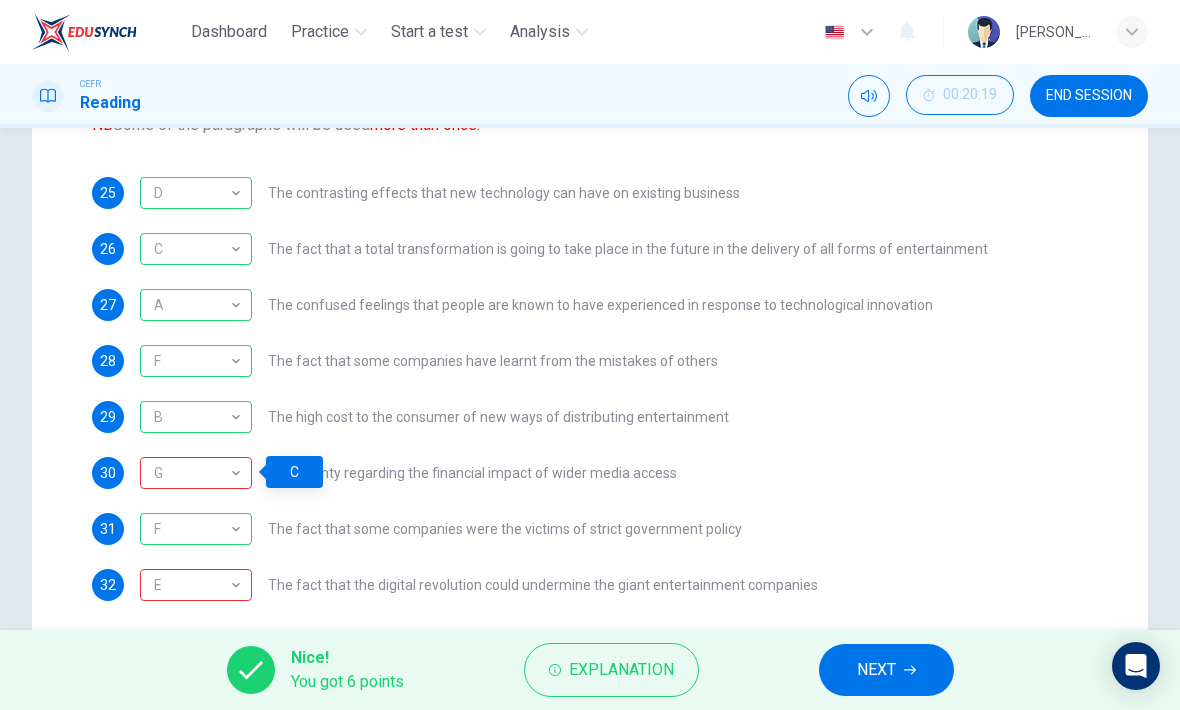 scroll, scrollTop: 388, scrollLeft: 0, axis: vertical 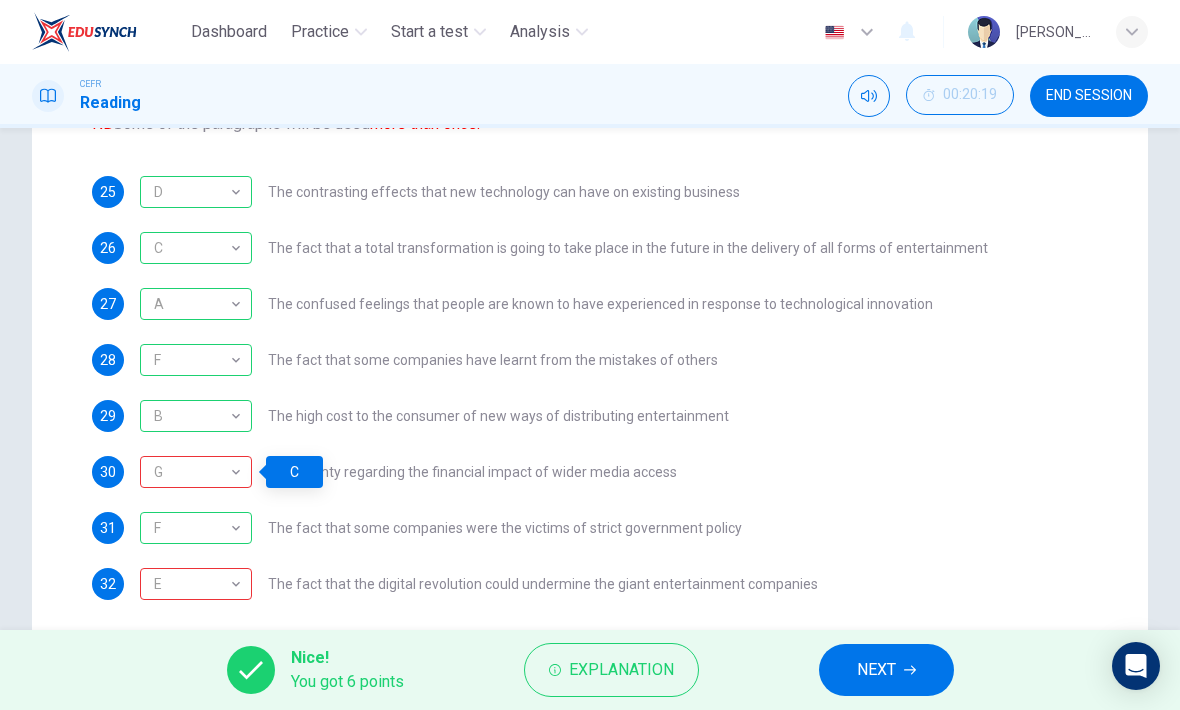 click on "E" at bounding box center (192, 584) 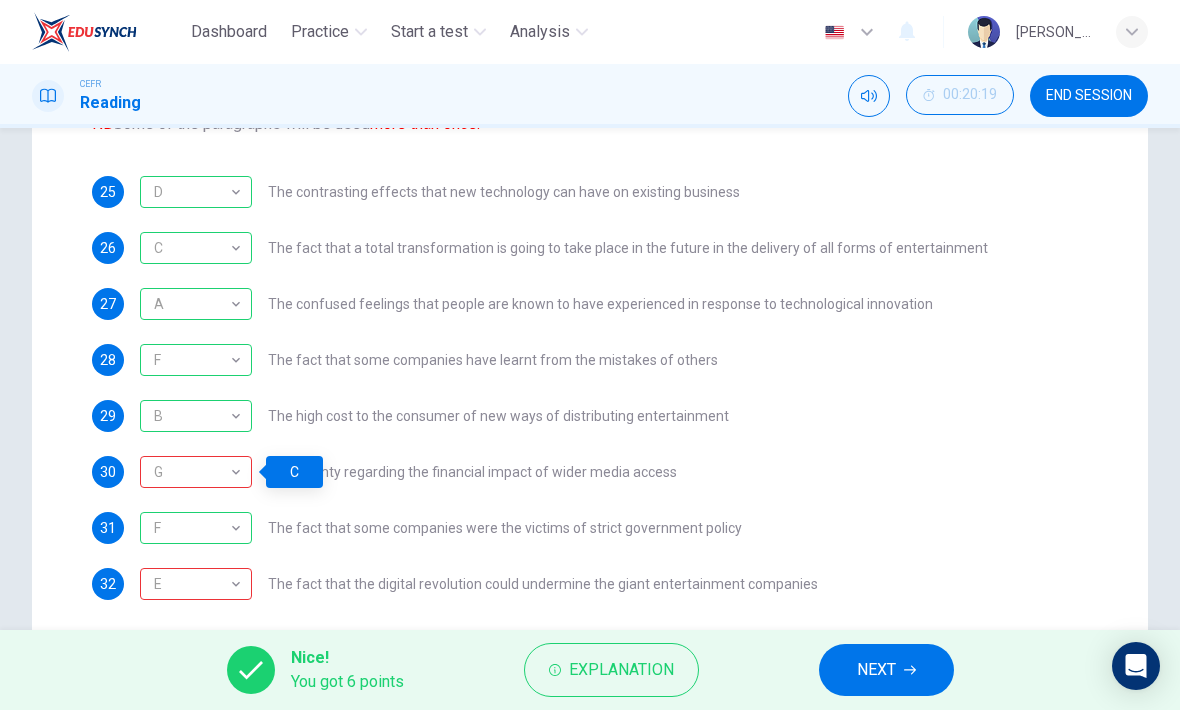 click on "29 B B ​ The high cost to the consumer of new ways of distributing entertainment" at bounding box center (590, 416) 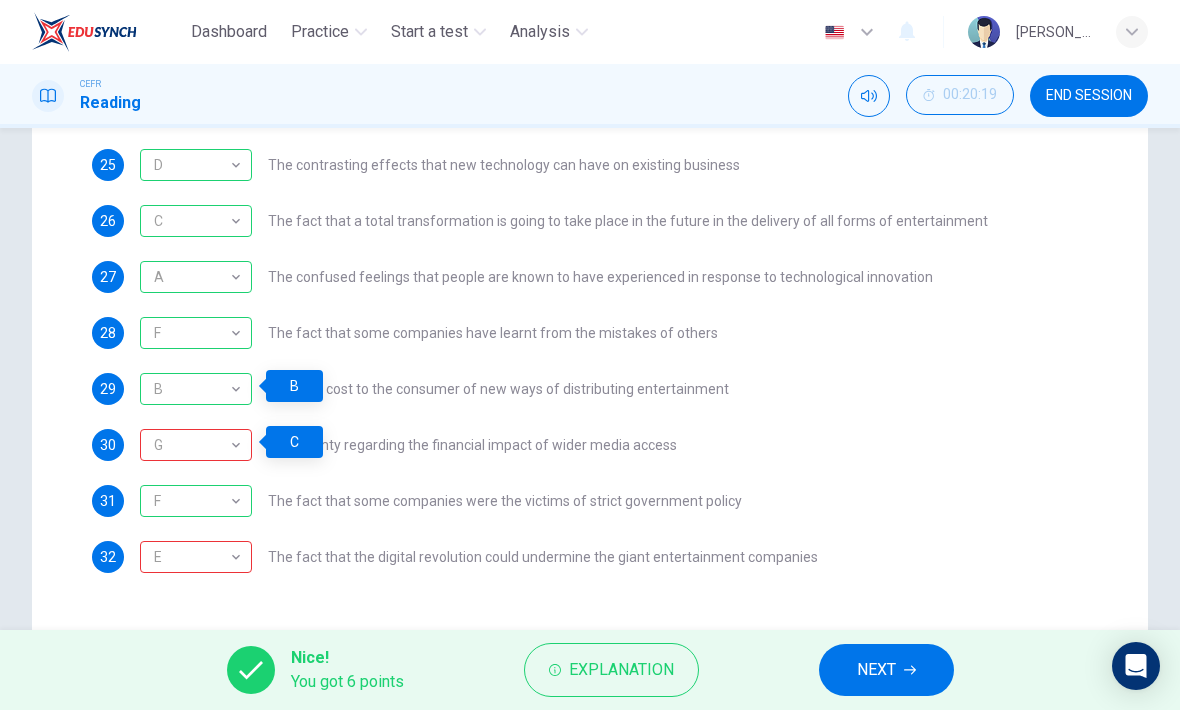 scroll, scrollTop: 419, scrollLeft: 0, axis: vertical 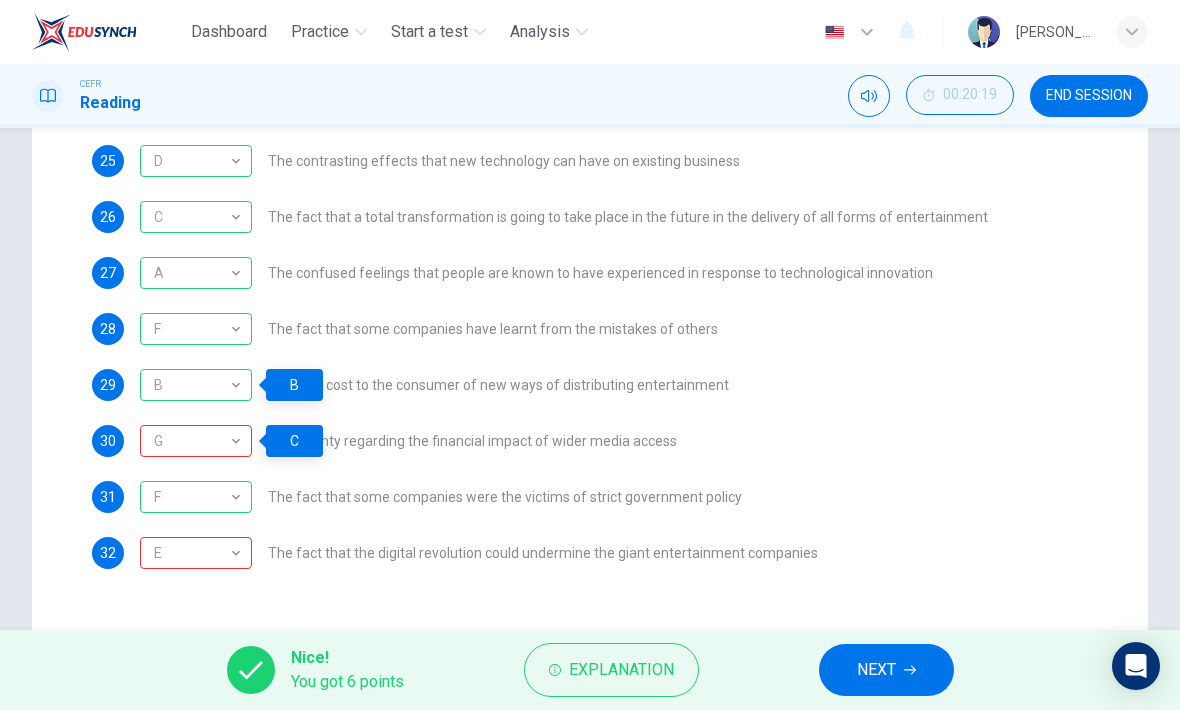 click on "Questions 25 - 32 The Reading Passage has 7 paragraphs  A-G .
Which paragraph mentions the following?
Write the appropriate letters  (A-G)  in the boxes below.
NB  Some of the paragraphs will be used  more than once. 25 D D ​ The contrasting effects that new technology can have on existing business 26 C C ​ The fact that a total transformation is going to take place in the future in the delivery of all forms of entertainment 27 A A ​ The confused feelings that people are known to have experienced in response to technological innovation 28 F F ​ The fact that some companies have learnt from the mistakes of others 29 B B ​ The high cost to the consumer of new ways of distributing entertainment 30 G G ​ Uncertainty regarding the financial impact of wider media access 31 F F ​ The fact that some companies were the victims of strict government policy 32 E E ​ The fact that the digital revolution could undermine the giant entertainment companies" at bounding box center (590, 233) 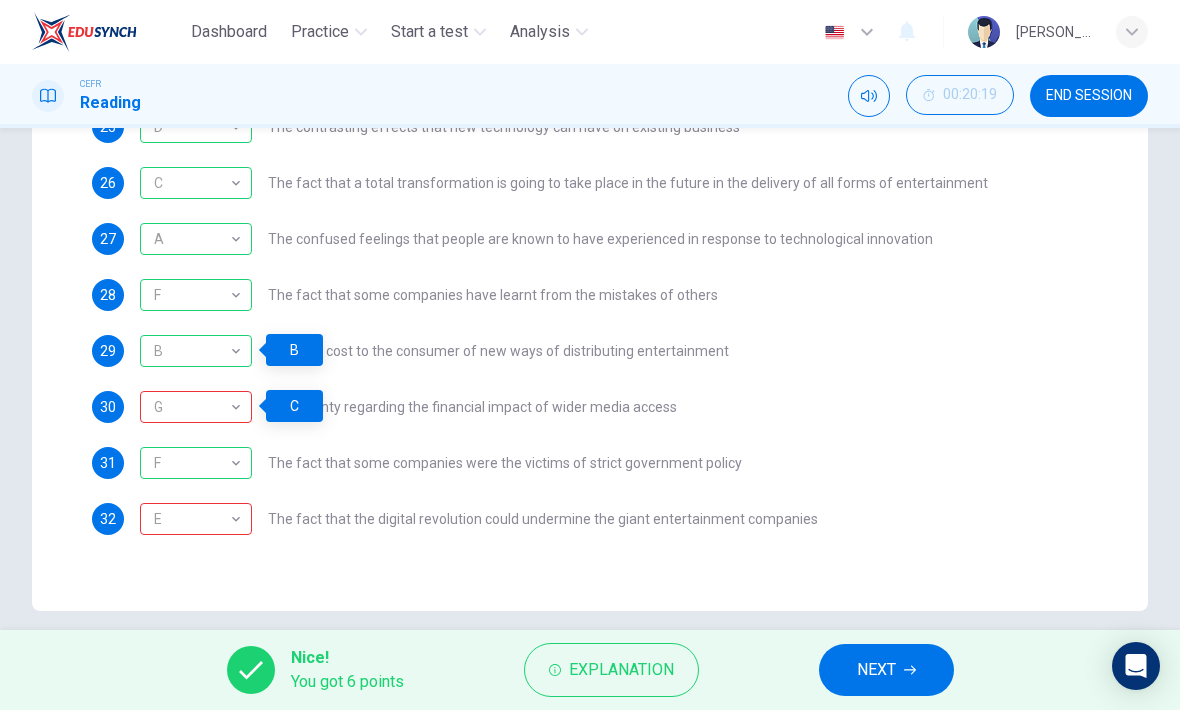 scroll, scrollTop: 454, scrollLeft: 0, axis: vertical 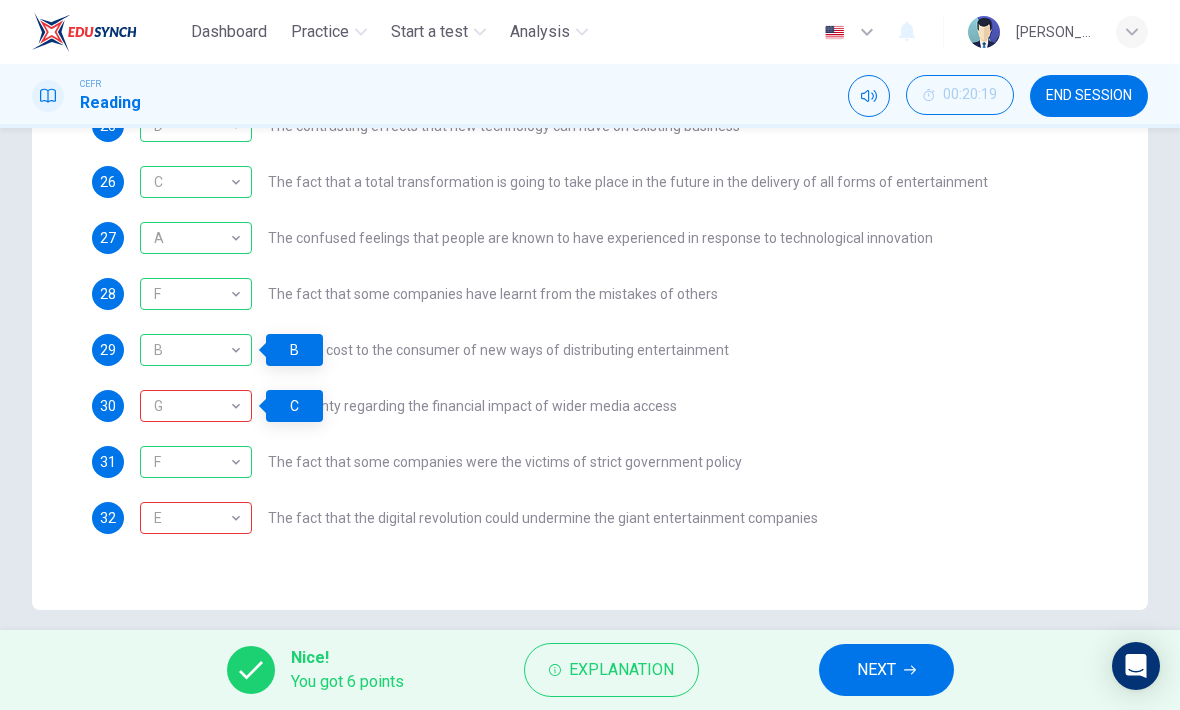 click on "E" at bounding box center [192, 518] 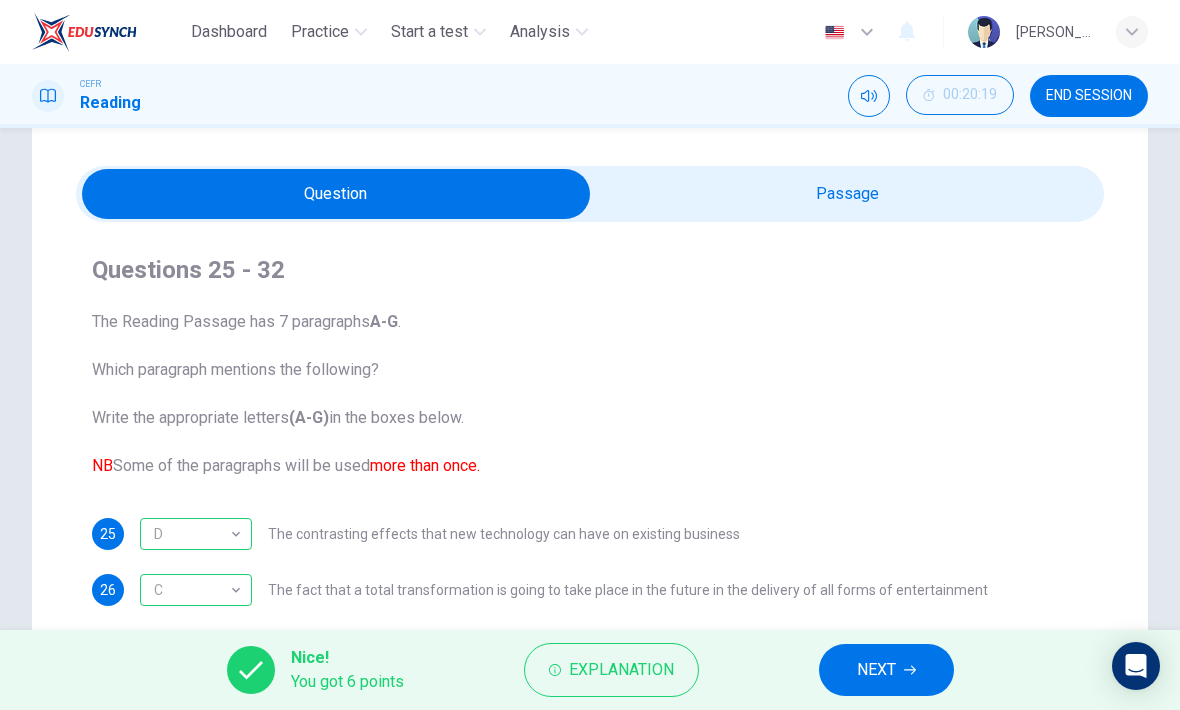 scroll, scrollTop: 40, scrollLeft: 0, axis: vertical 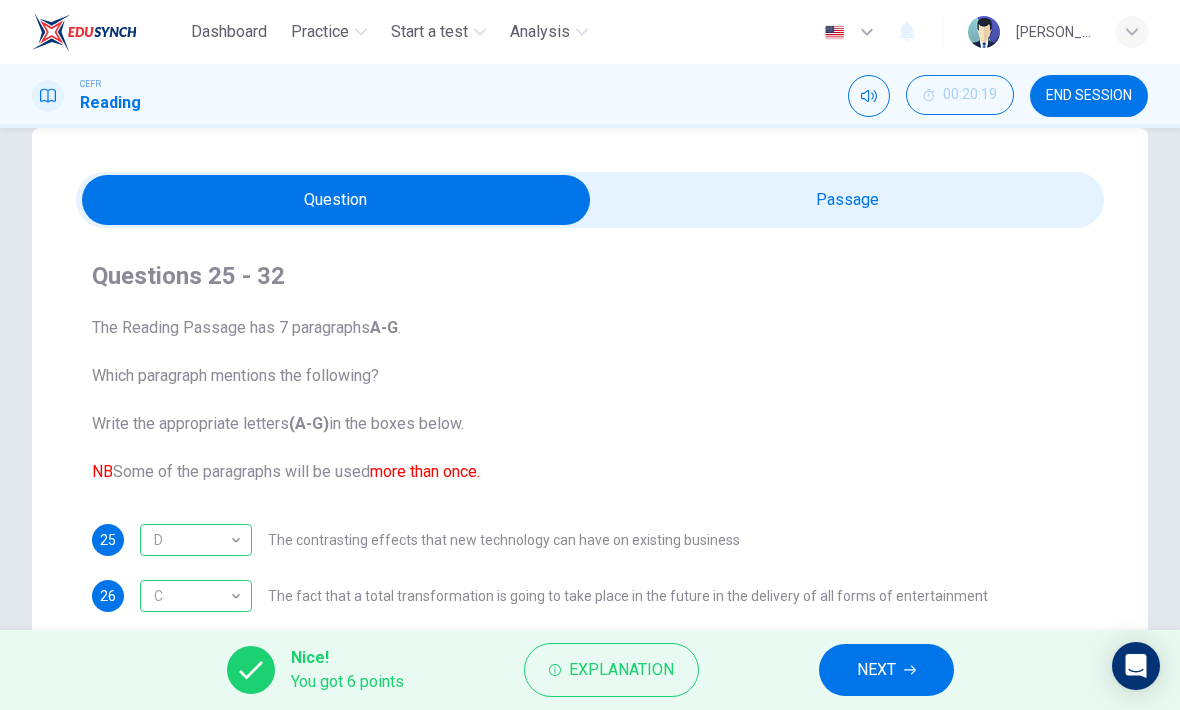 click at bounding box center [336, 200] 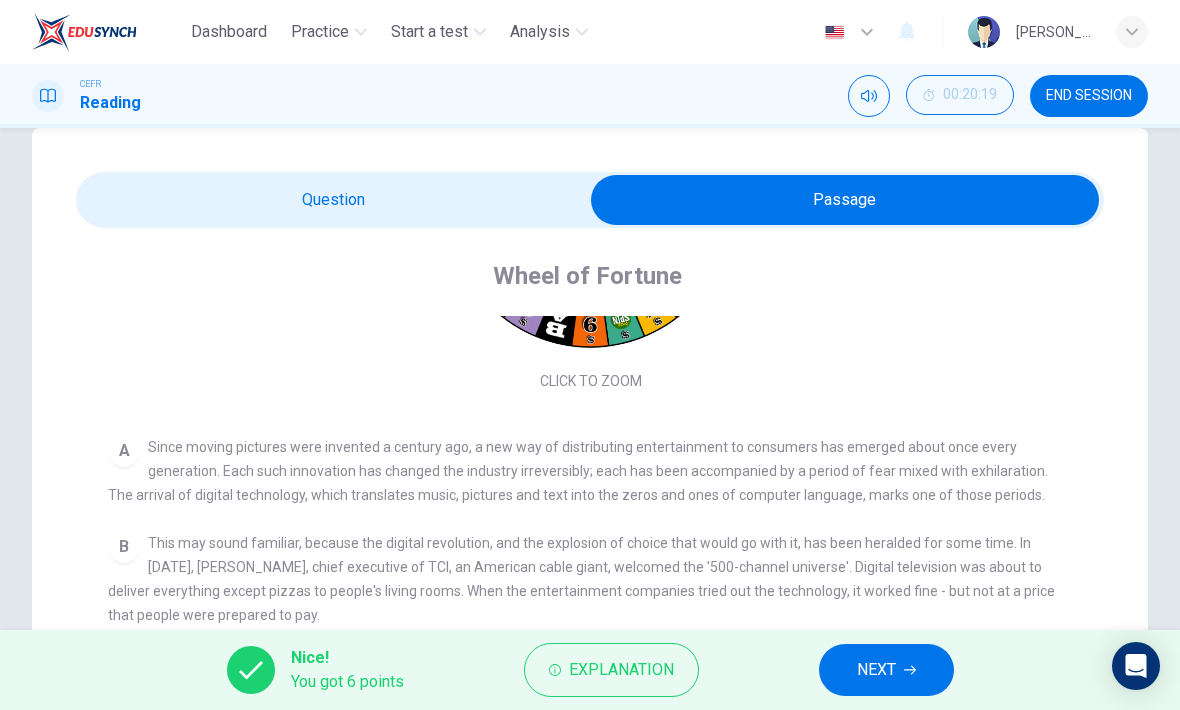 scroll, scrollTop: 240, scrollLeft: 0, axis: vertical 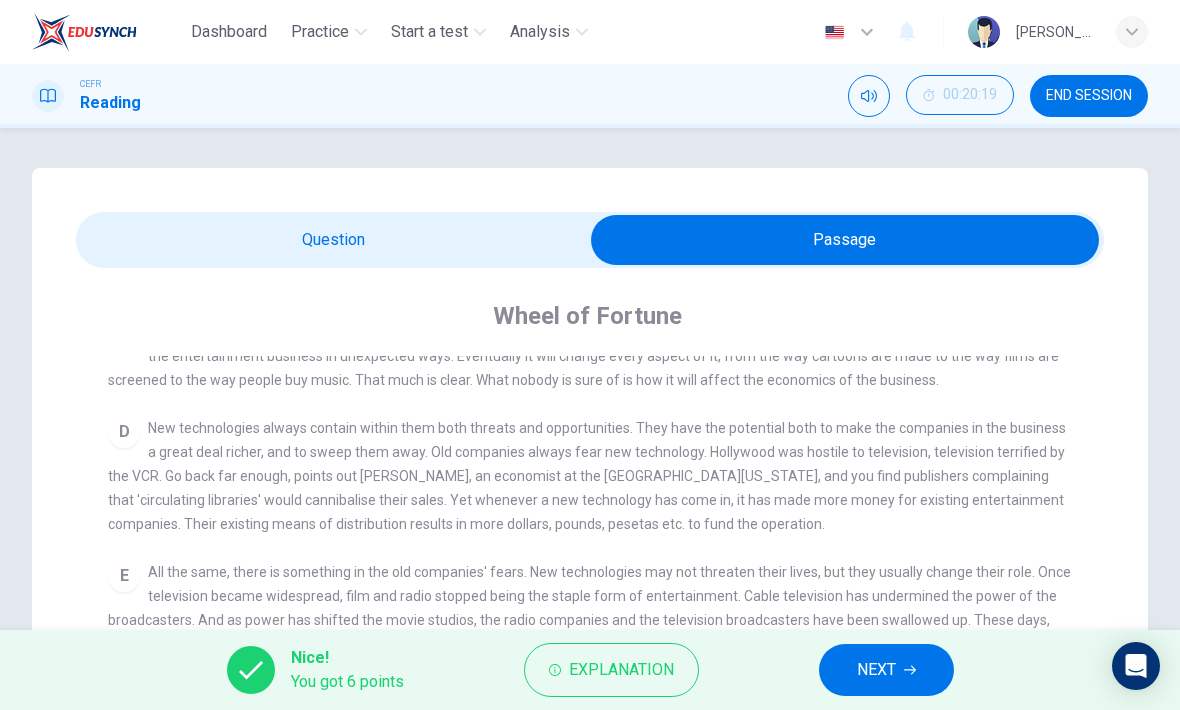 click on "CLICK TO ZOOM Click to Zoom A Since moving pictures were invented a century ago, a new way of distributing entertainment to consumers has emerged about once every generation. Each such innovation has changed the industry irreversibly; each has been accompanied by a period of fear mixed with exhilaration. The arrival of digital technology, which translates music, pictures and text into the zeros and ones of computer language, marks one of those periods. B This may sound familiar, because the digital revolution, and the explosion of choice that would go with it, has been heralded for some time. In [DATE], [PERSON_NAME], chief executive of TCI, an American cable giant, welcomed the '500-channel universe'. Digital television was about to deliver everything except pizzas to people's living rooms. When the entertainment companies tried out the technology, it worked fine - but not at a price that people were prepared to pay. C D E F G" at bounding box center [603, 714] 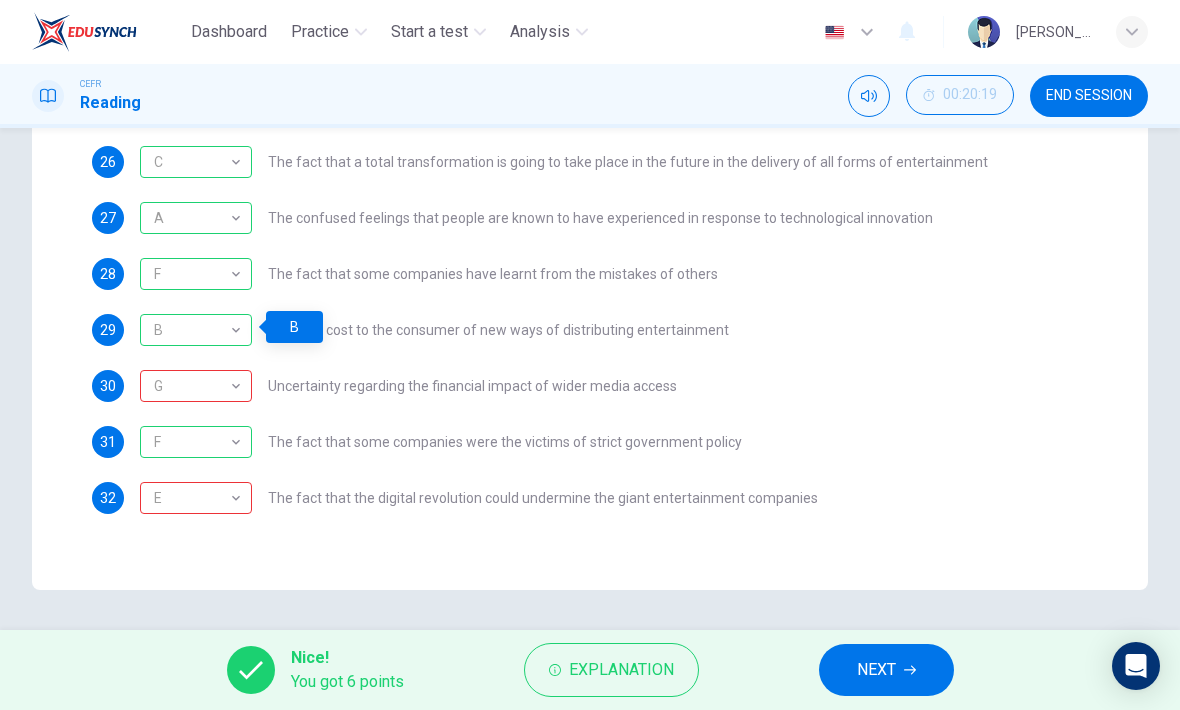 scroll, scrollTop: 474, scrollLeft: 0, axis: vertical 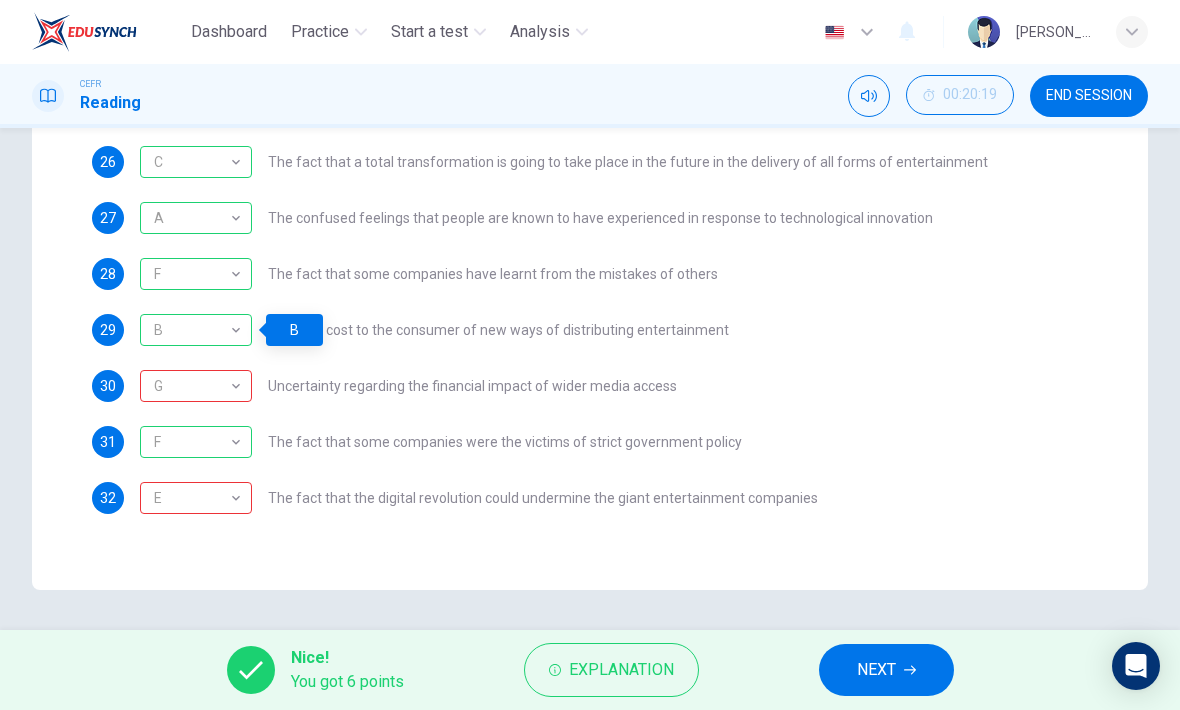 click on "31 F F ​ The fact that some companies were the victims of strict government policy" at bounding box center (590, 442) 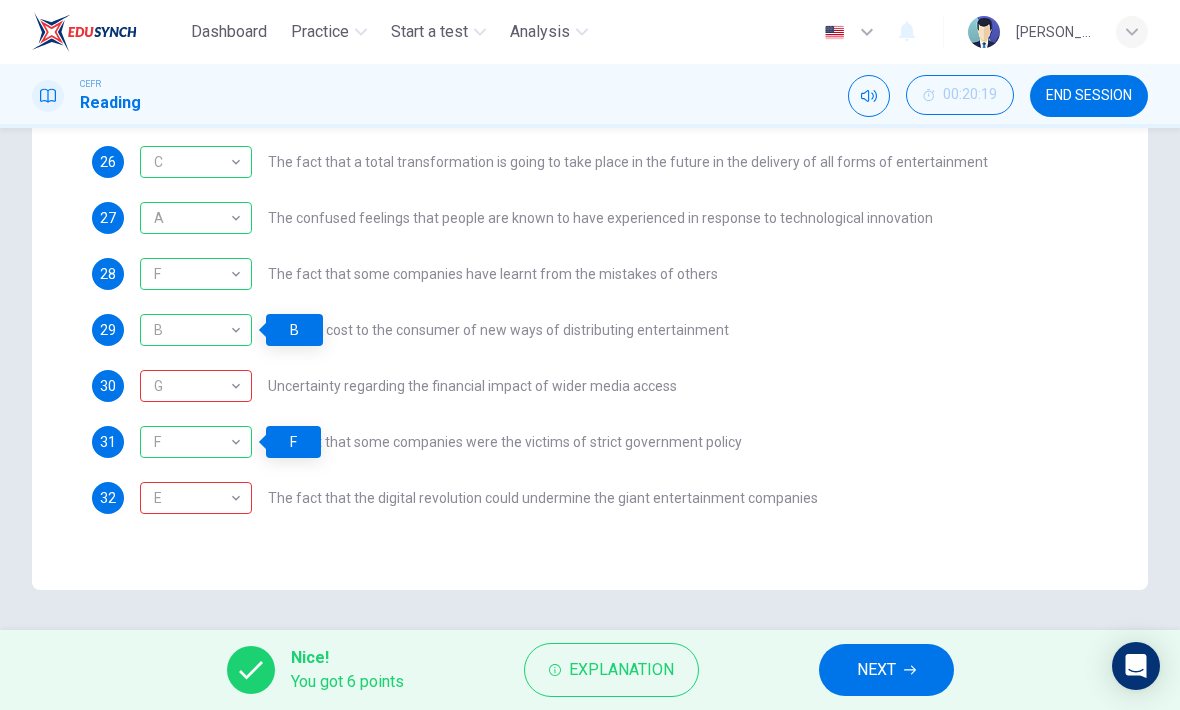 click on "25 D D ​ The contrasting effects that new technology can have on existing business 26 C C ​ The fact that a total transformation is going to take place in the future in the delivery of all forms of entertainment 27 A A ​ The confused feelings that people are known to have experienced in response to technological innovation 28 F F ​ The fact that some companies have learnt from the mistakes of others 29 B B ​ The high cost to the consumer of new ways of distributing entertainment 30 G G ​ Uncertainty regarding the financial impact of wider media access 31 F F ​ The fact that some companies were the victims of strict government policy 32 E E ​ The fact that the digital revolution could undermine the giant entertainment companies" at bounding box center [590, 302] 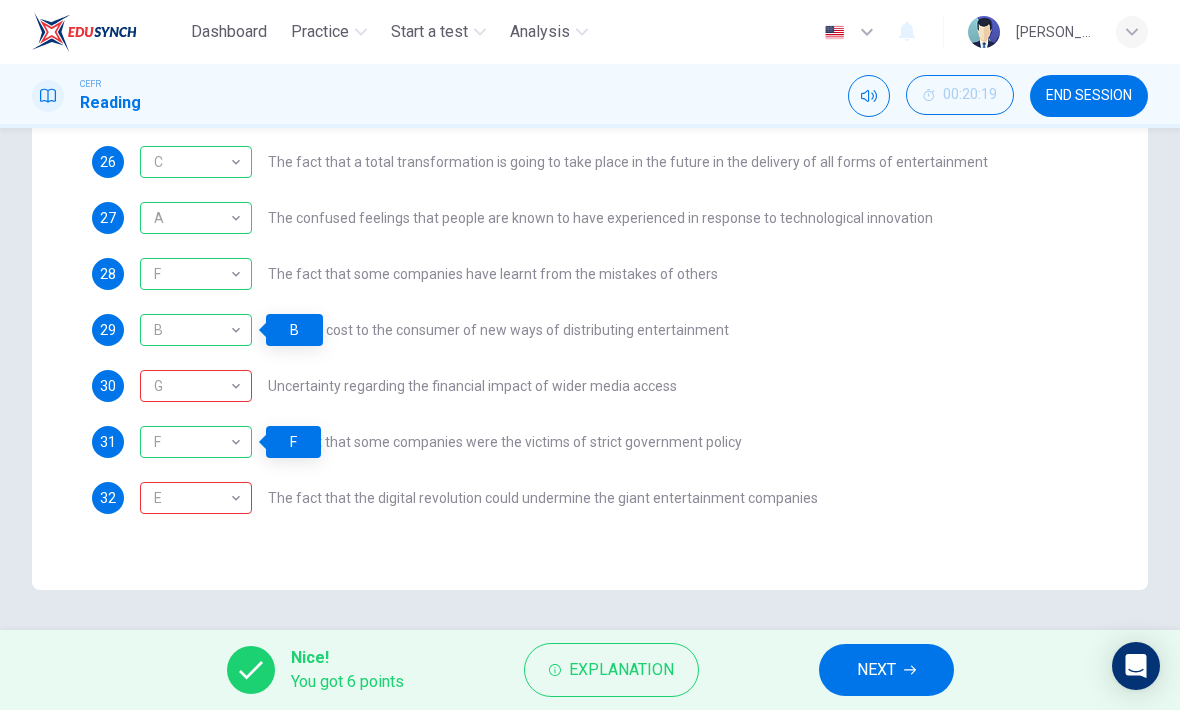 click on "NEXT" at bounding box center [886, 670] 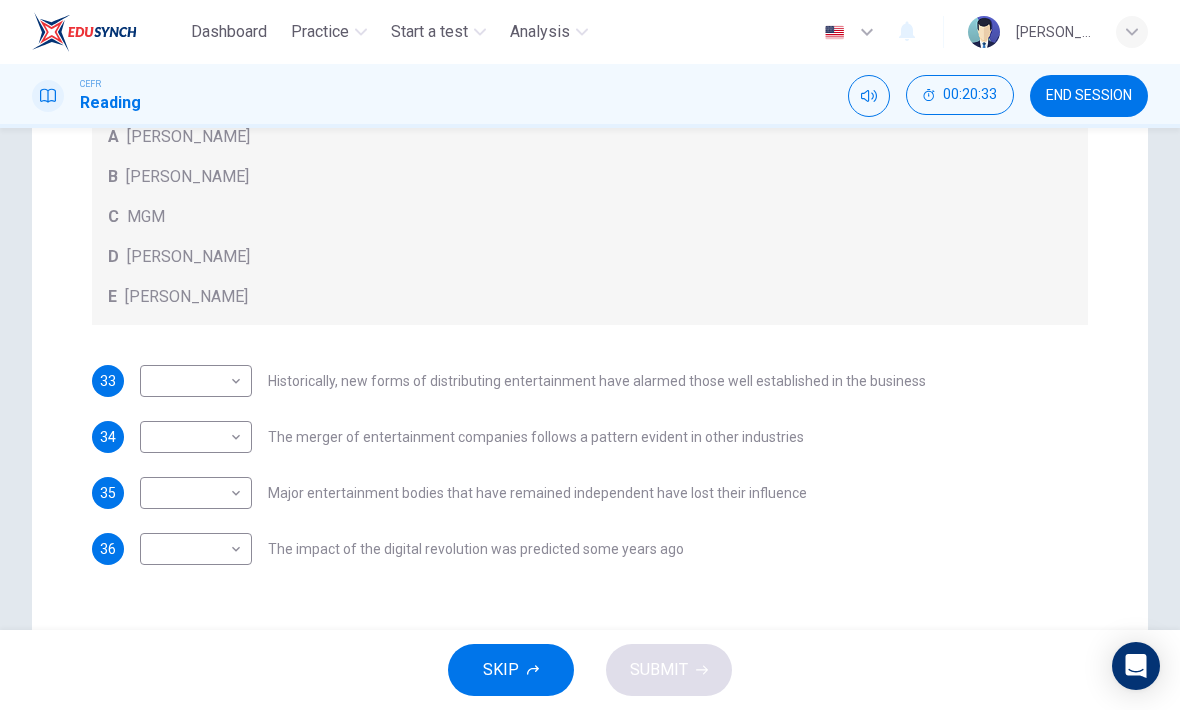 scroll, scrollTop: 426, scrollLeft: 0, axis: vertical 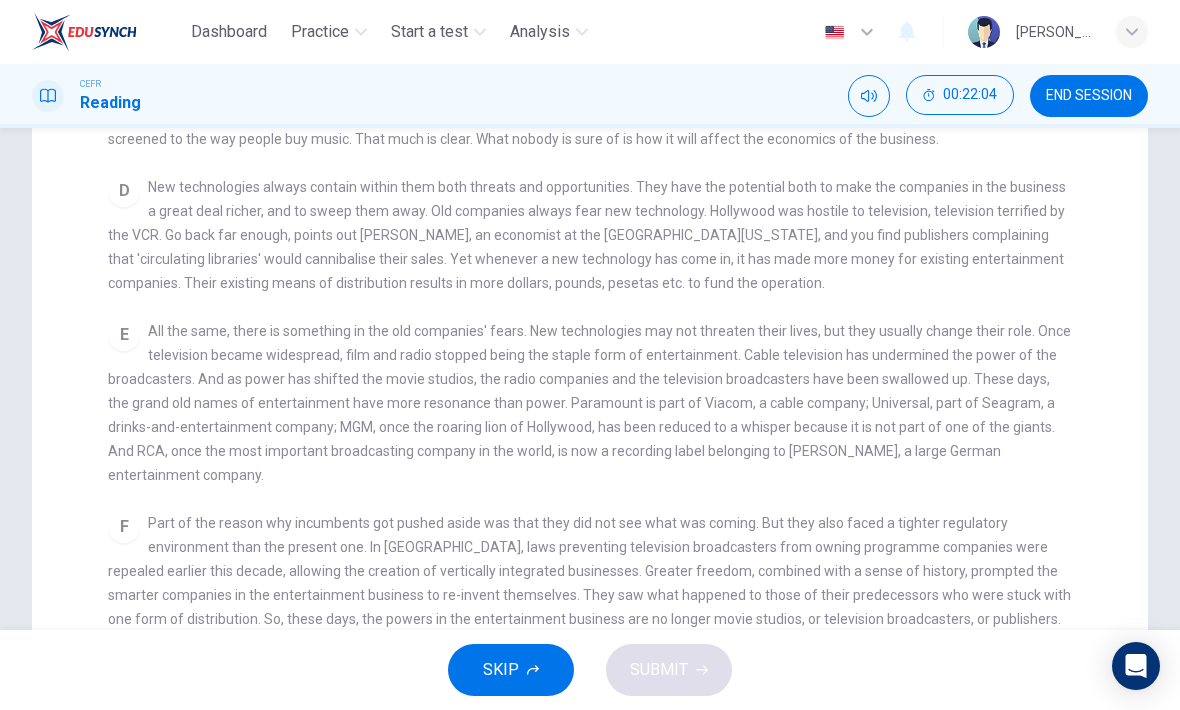 checkbox on "false" 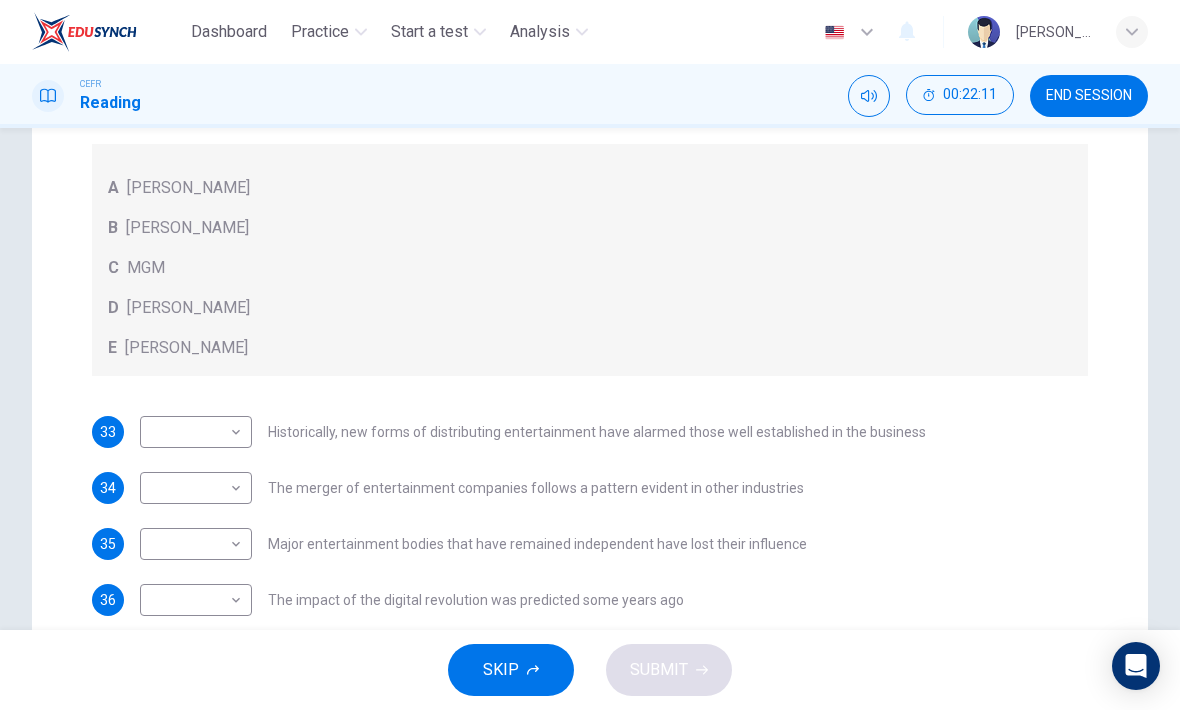 click on "Dashboard Practice Start a test Analysis English en ​ [PERSON_NAME] CEFR Reading 00:22:11 END SESSION Questions 33 - 36 The writer refers to various individuals and companies in the reading passage.
Match the people or companies  (A-E)  with the points made in the questions below about the introduction of new technology.
Write the appropriate letter (A-E) in the boxes below. A [PERSON_NAME] B [PERSON_NAME] C MGM D [PERSON_NAME] E [PERSON_NAME] 33 ​ ​ Historically, new forms of distributing entertainment have alarmed those well established in the business 34 ​ ​ The merger of entertainment companies follows a pattern evident in other industries 35 ​ ​ Major entertainment bodies that have remained independent have lost their influence 36 ​ ​ The impact of the digital revolution was predicted some years ago Wheel of Fortune CLICK TO ZOOM Click to Zoom A B C D E F G SKIP SUBMIT EduSynch - Online Language Proficiency Testing
Dashboard Practice Start a test Analysis" at bounding box center [590, 355] 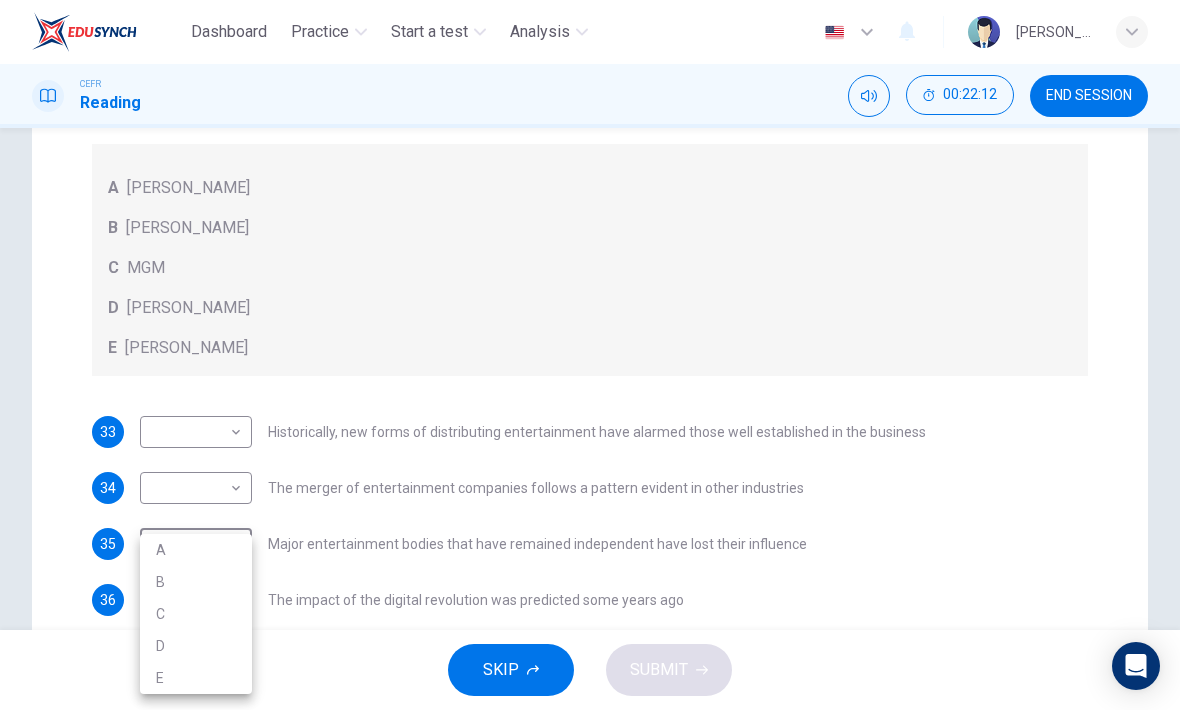 click on "C" at bounding box center (196, 614) 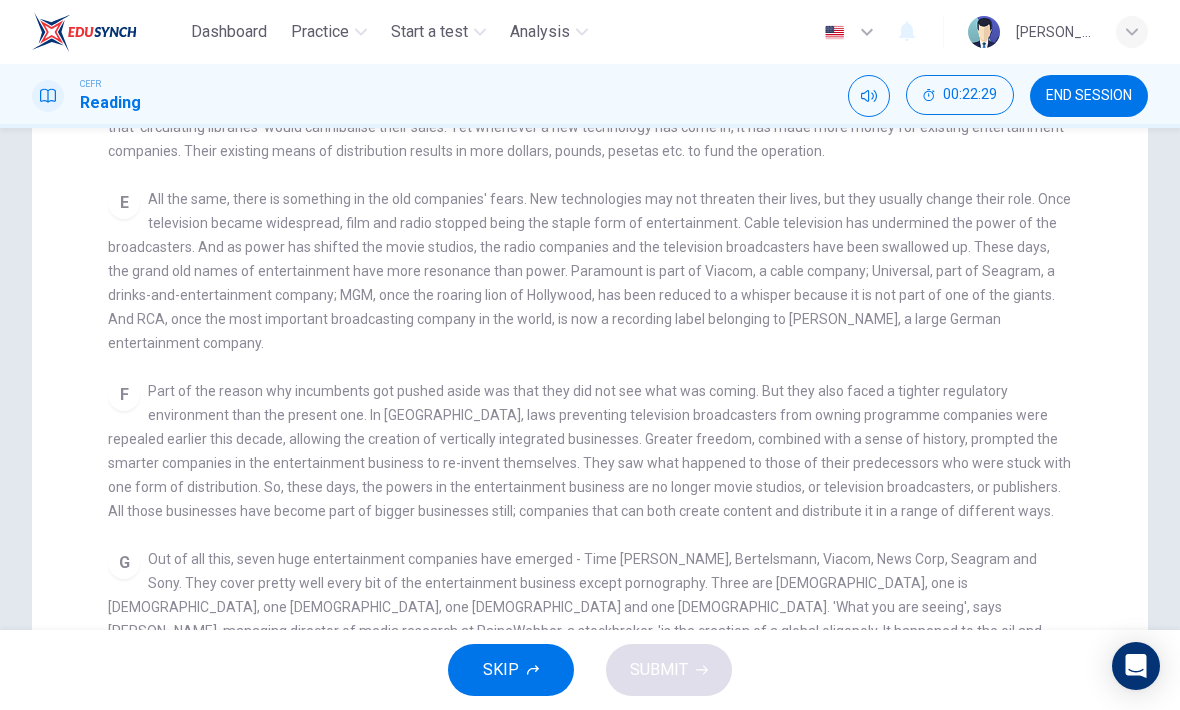 scroll, scrollTop: 637, scrollLeft: 0, axis: vertical 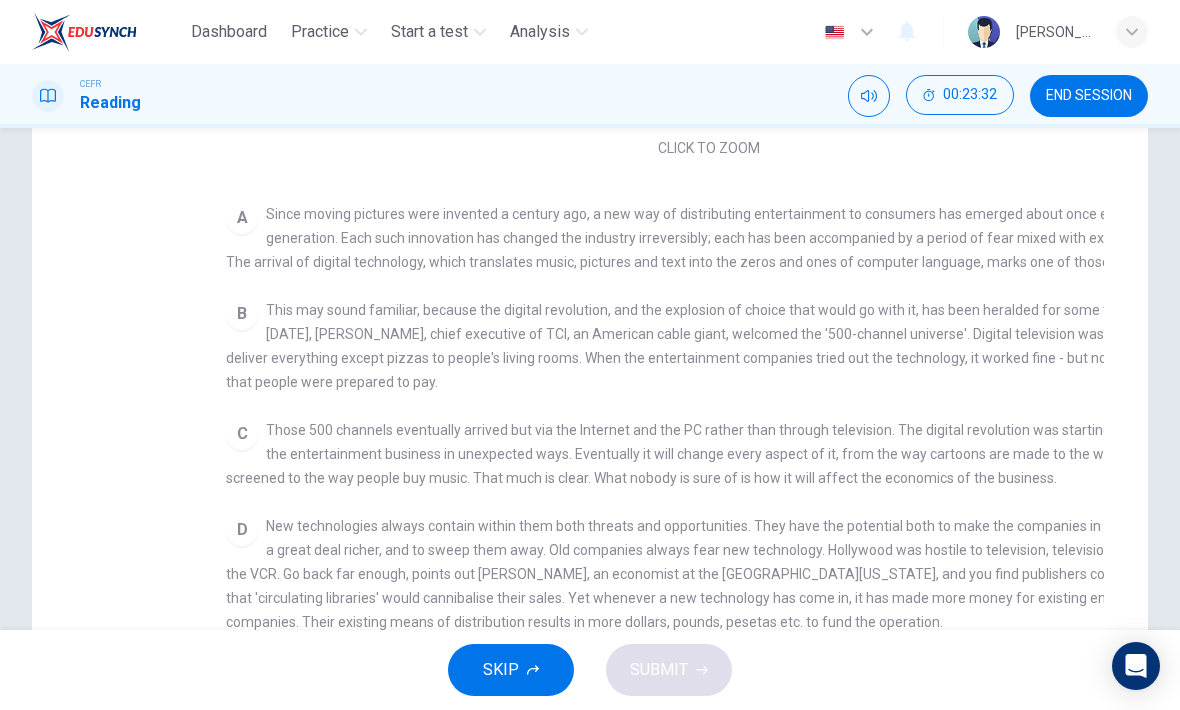checkbox on "false" 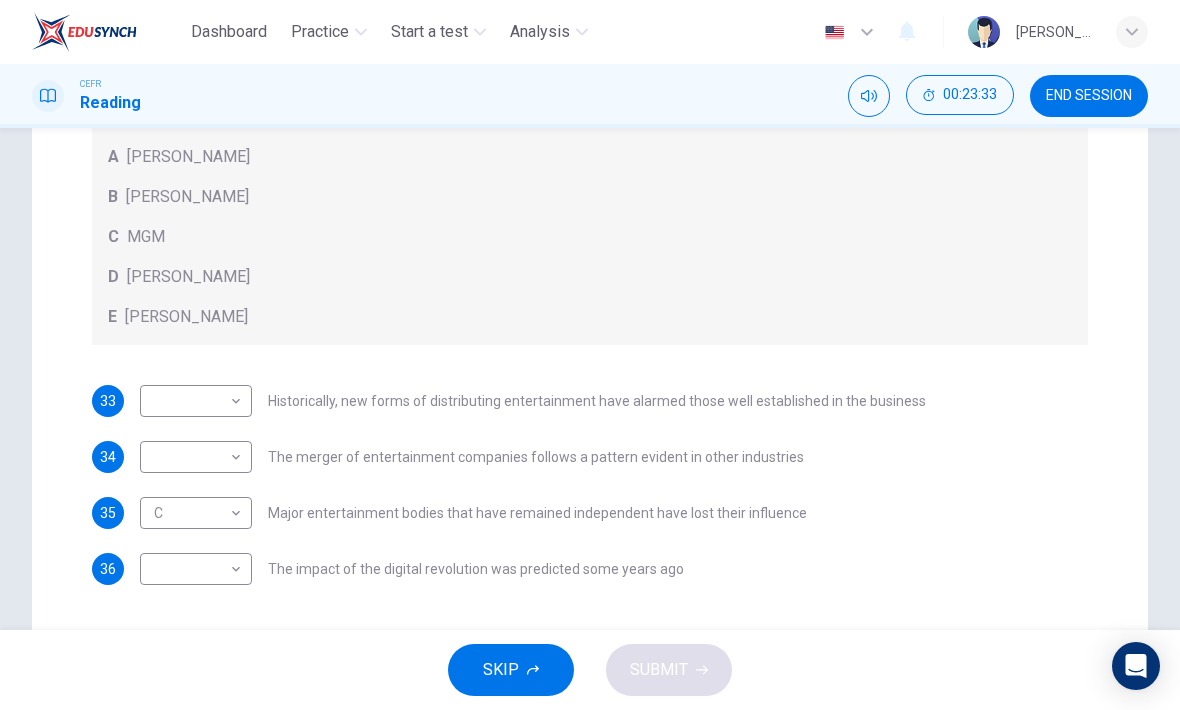 scroll, scrollTop: 404, scrollLeft: 0, axis: vertical 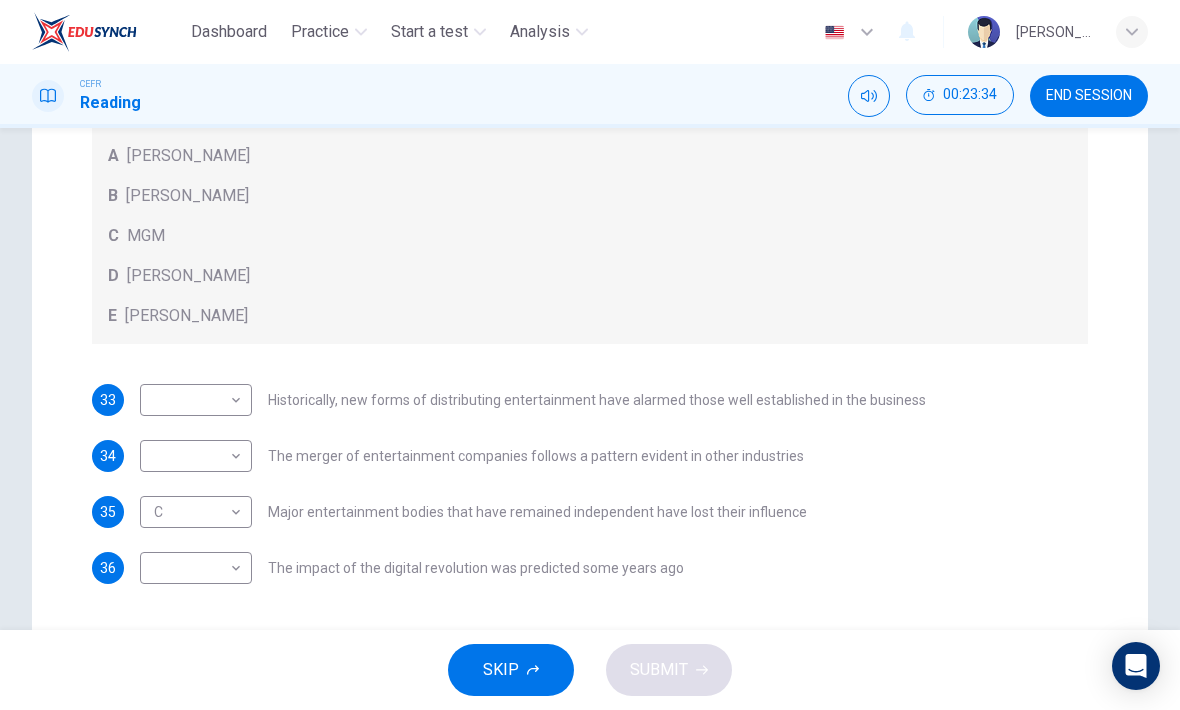 click on "Dashboard Practice Start a test Analysis English en ​ [PERSON_NAME] CEFR Reading 00:23:34 END SESSION Questions 33 - 36 The writer refers to various individuals and companies in the reading passage.
Match the people or companies  (A-E)  with the points made in the questions below about the introduction of new technology.
Write the appropriate letter (A-E) in the boxes below. A [PERSON_NAME] B [PERSON_NAME] C MGM D [PERSON_NAME] E [PERSON_NAME] 33 ​ ​ Historically, new forms of distributing entertainment have alarmed those well established in the business 34 ​ ​ The merger of entertainment companies follows a pattern evident in other industries 35 C C ​ Major entertainment bodies that have remained independent have lost their influence 36 ​ ​ The impact of the digital revolution was predicted some years ago Wheel of Fortune CLICK TO ZOOM Click to Zoom A B C D E F G SKIP SUBMIT EduSynch - Online Language Proficiency Testing
Dashboard Practice Start a test Analysis" at bounding box center [590, 355] 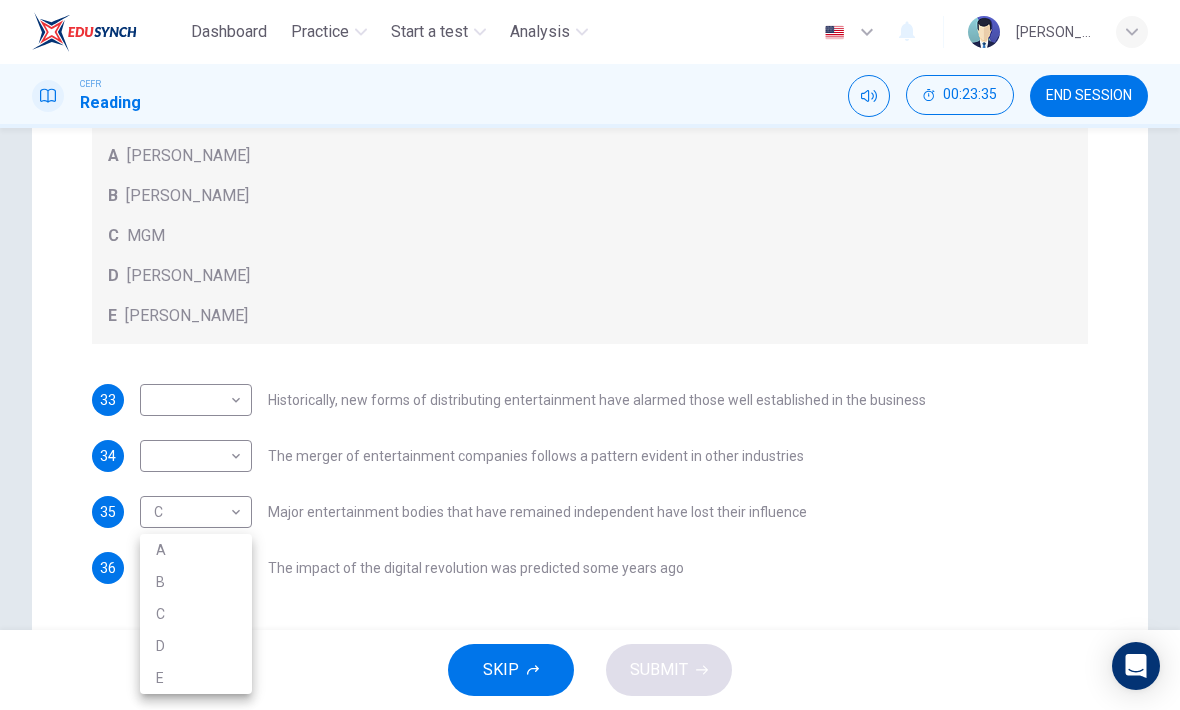 click on "A" at bounding box center (196, 550) 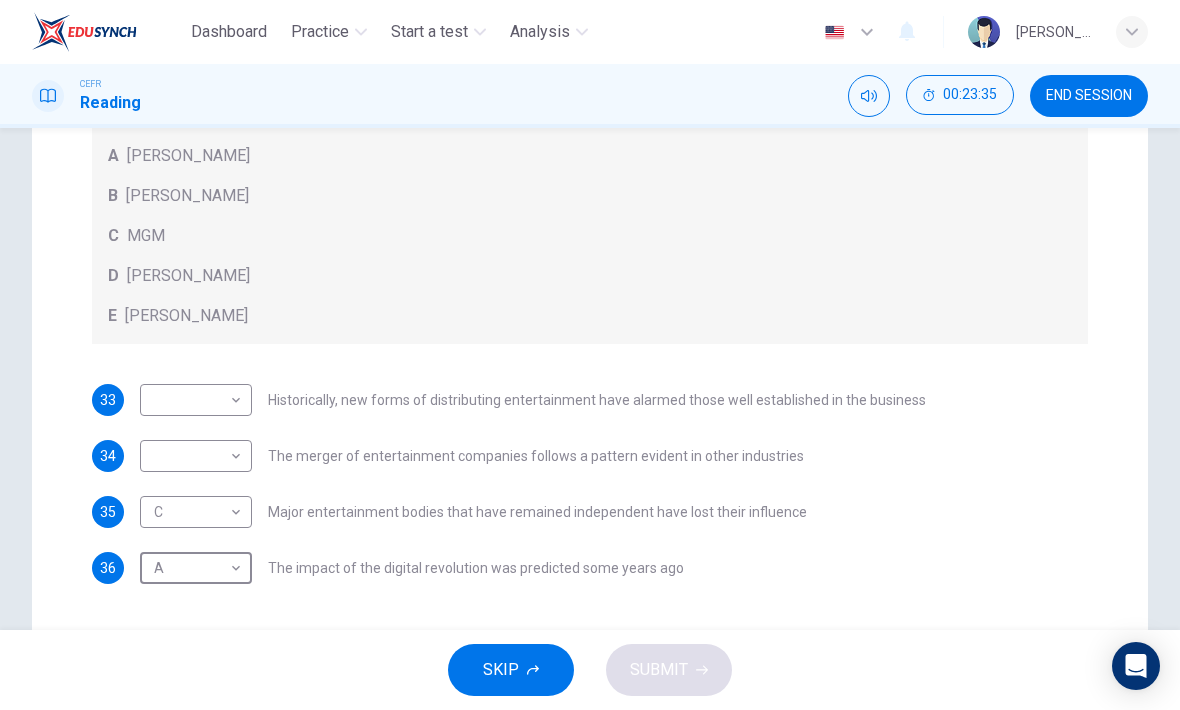 type on "A" 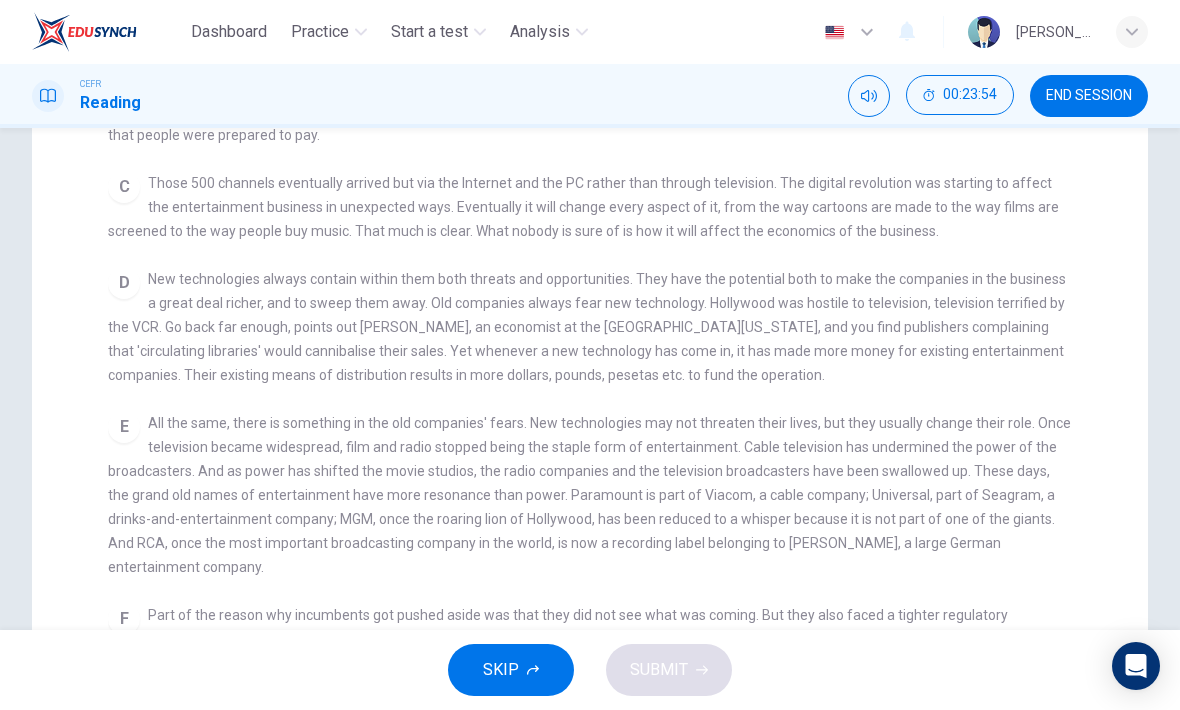 scroll, scrollTop: 381, scrollLeft: 0, axis: vertical 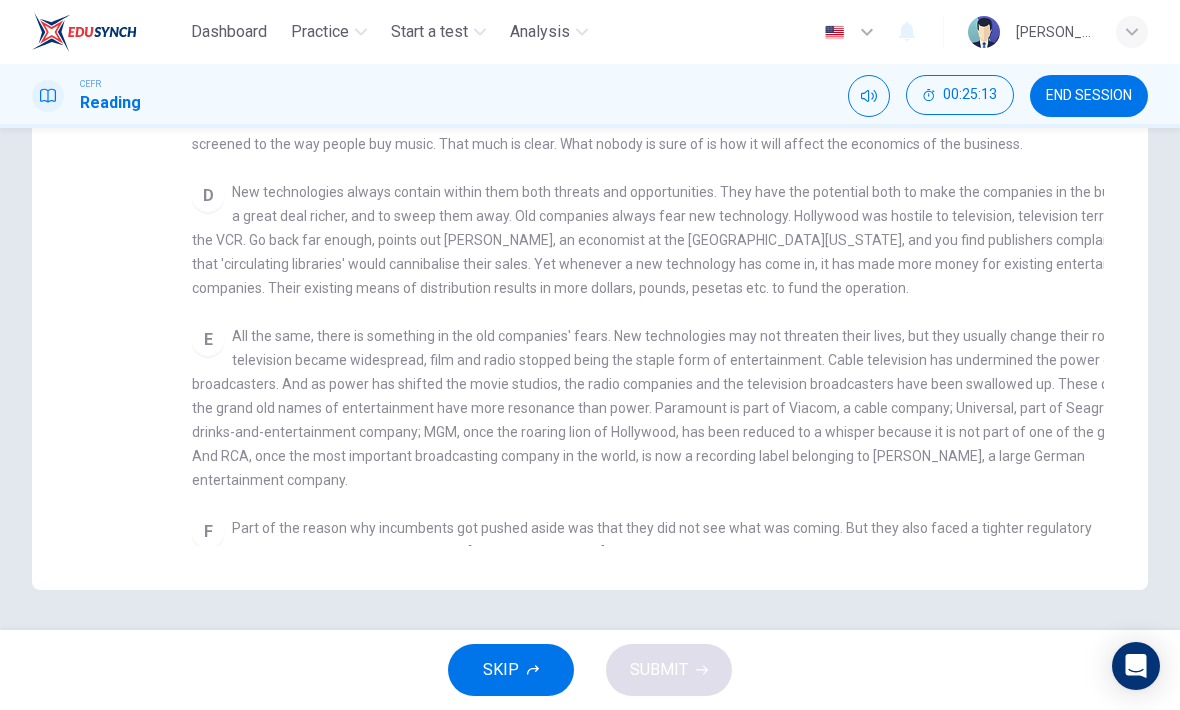 checkbox on "false" 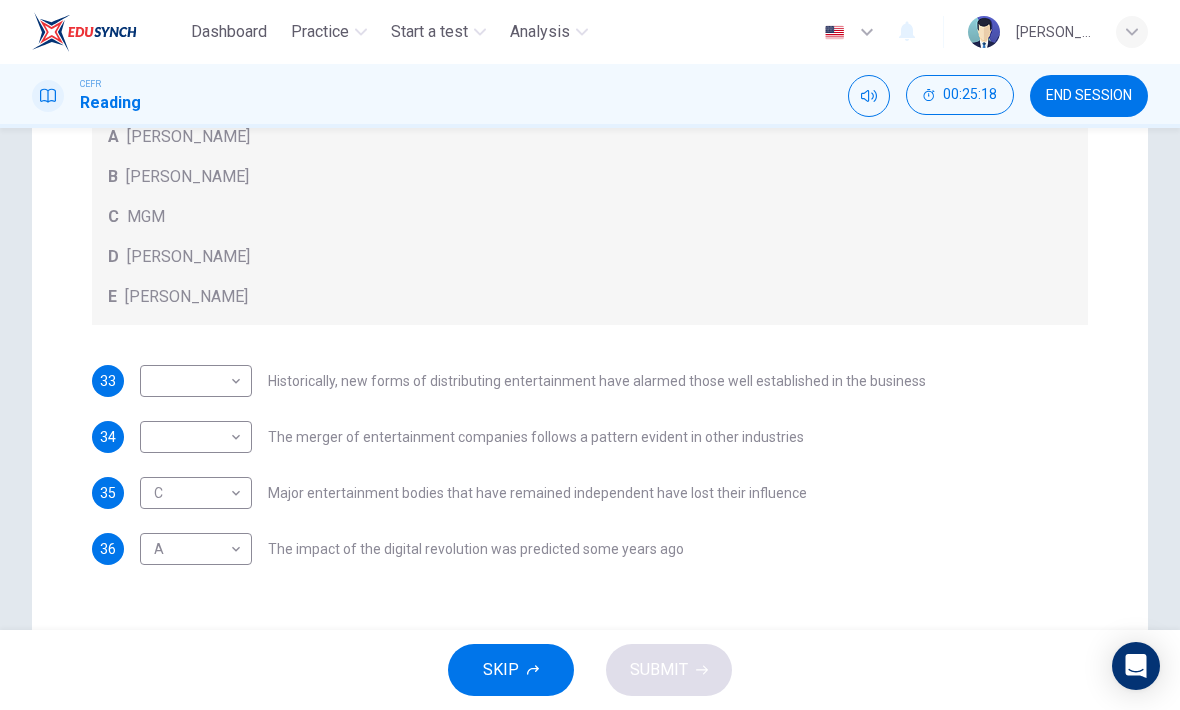 scroll, scrollTop: 424, scrollLeft: 0, axis: vertical 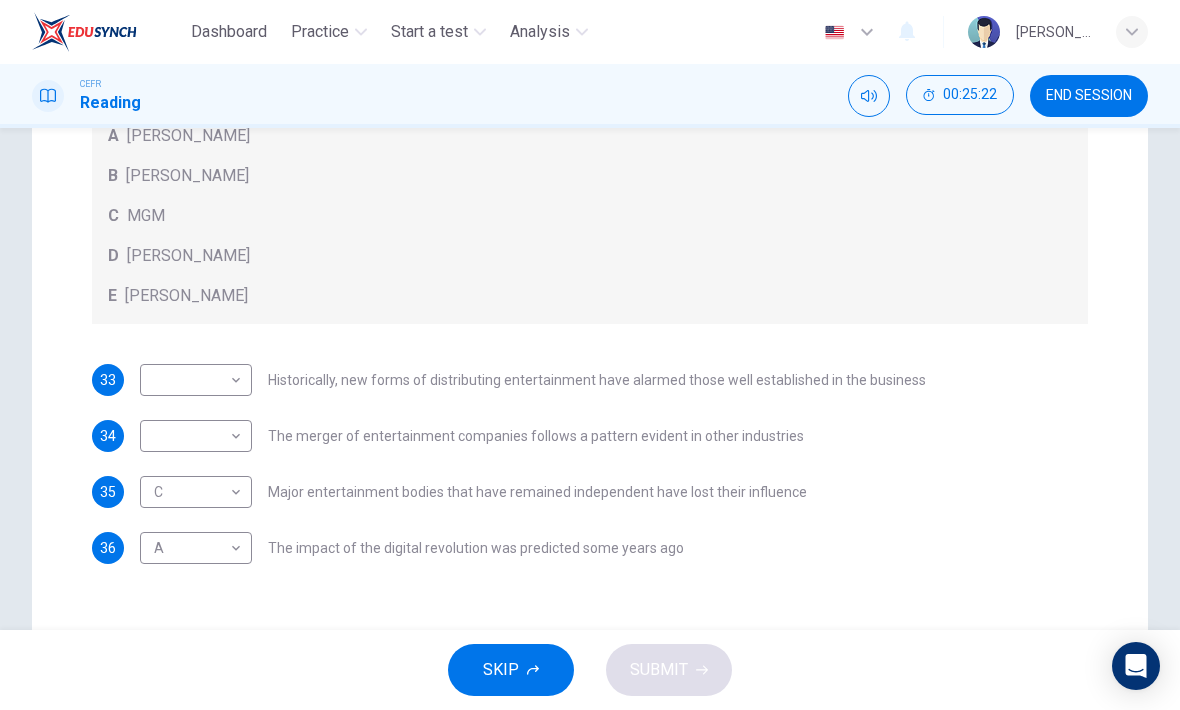 click on "Dashboard Practice Start a test Analysis English en ​ [PERSON_NAME] CEFR Reading 00:25:22 END SESSION Questions 33 - 36 The writer refers to various individuals and companies in the reading passage.
Match the people or companies  (A-E)  with the points made in the questions below about the introduction of new technology.
Write the appropriate letter (A-E) in the boxes below. A [PERSON_NAME] B [PERSON_NAME] C MGM D [PERSON_NAME] E [PERSON_NAME] 33 ​ ​ Historically, new forms of distributing entertainment have alarmed those well established in the business 34 ​ ​ The merger of entertainment companies follows a pattern evident in other industries 35 C C ​ Major entertainment bodies that have remained independent have lost their influence 36 A A ​ The impact of the digital revolution was predicted some years ago Wheel of Fortune CLICK TO ZOOM Click to Zoom A B C D E F G SKIP SUBMIT EduSynch - Online Language Proficiency Testing
Dashboard Practice Start a test Analysis" at bounding box center [590, 355] 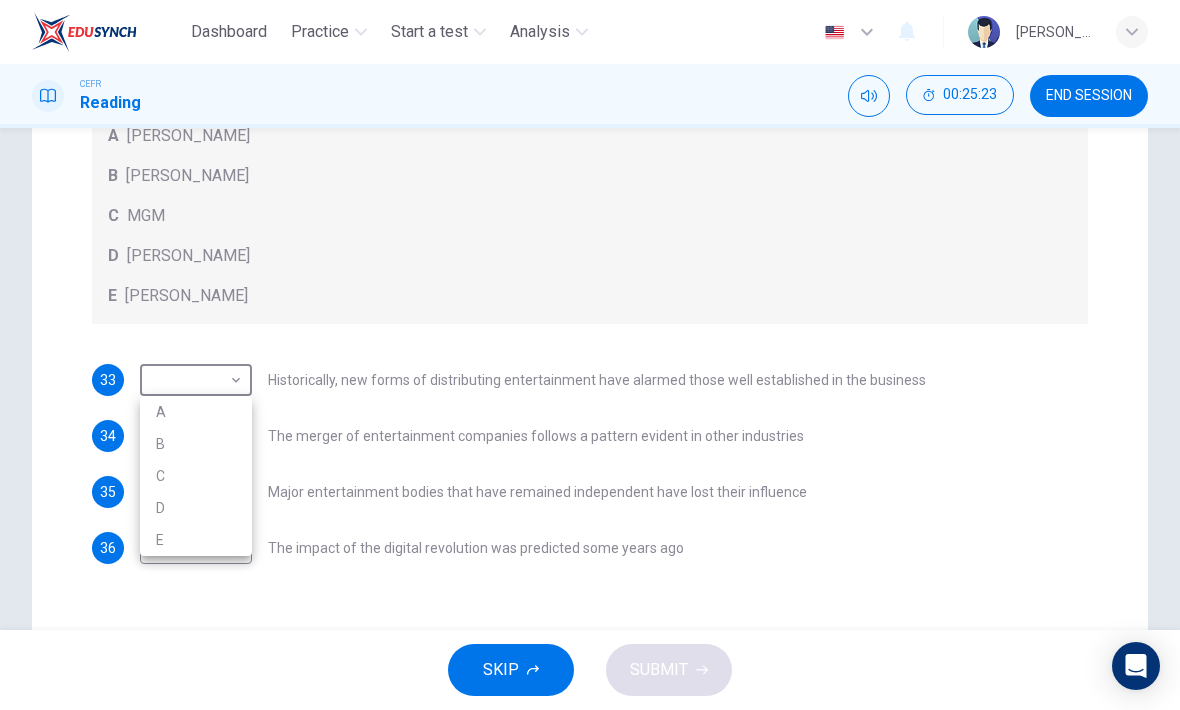 click on "B" at bounding box center [196, 444] 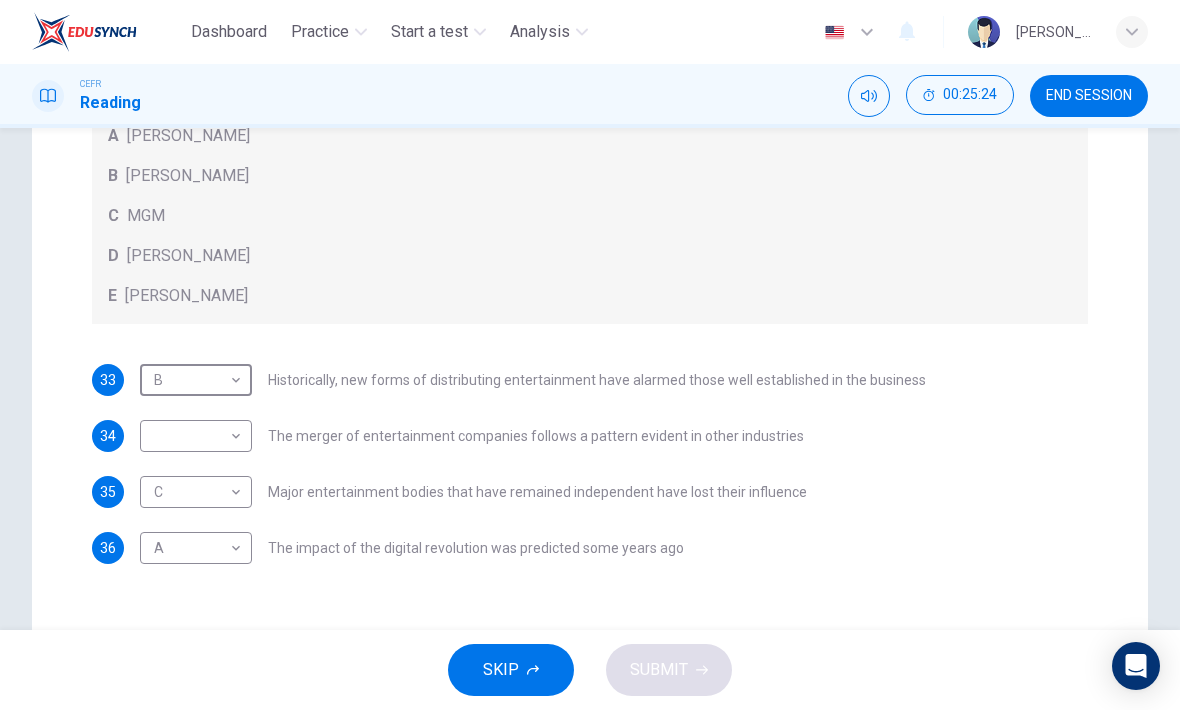 click on "Dashboard Practice Start a test Analysis English en ​ [PERSON_NAME] CEFR Reading 00:25:24 END SESSION Questions 33 - 36 The writer refers to various individuals and companies in the reading passage.
Match the people or companies  (A-E)  with the points made in the questions below about the introduction of new technology.
Write the appropriate letter (A-E) in the boxes below. A [PERSON_NAME] B [PERSON_NAME] C MGM D [PERSON_NAME] E [PERSON_NAME] 33 B B ​ Historically, new forms of distributing entertainment have alarmed those well established in the business 34 ​ ​ The merger of entertainment companies follows a pattern evident in other industries 35 C C ​ Major entertainment bodies that have remained independent have lost their influence 36 A A ​ The impact of the digital revolution was predicted some years ago Wheel of Fortune CLICK TO ZOOM Click to Zoom A B C D E F G SKIP SUBMIT EduSynch - Online Language Proficiency Testing
Dashboard Practice Start a test Analysis" at bounding box center (590, 355) 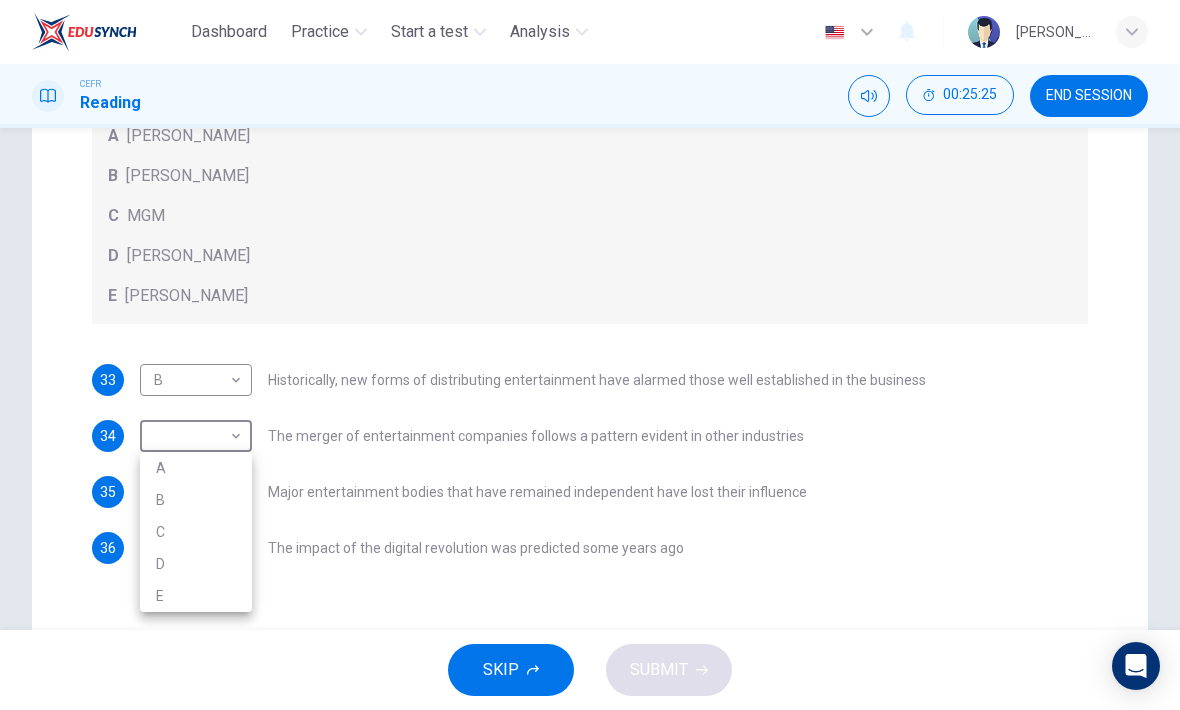 click on "E" at bounding box center [196, 596] 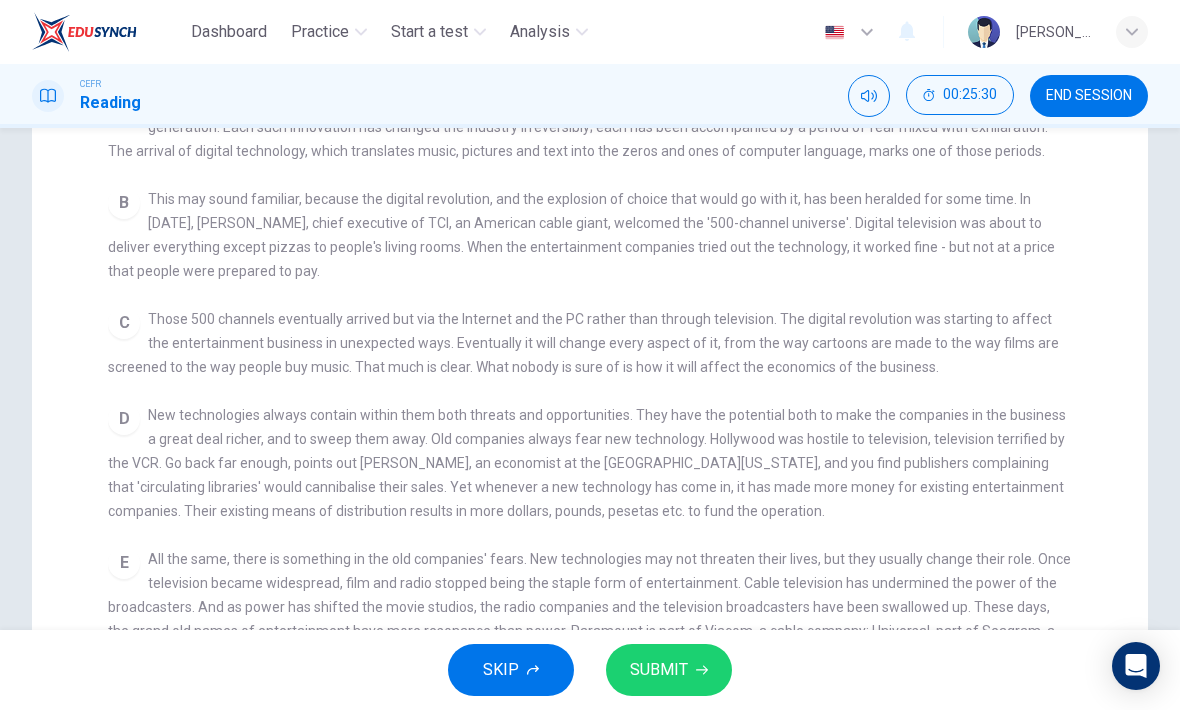 scroll, scrollTop: 217, scrollLeft: 0, axis: vertical 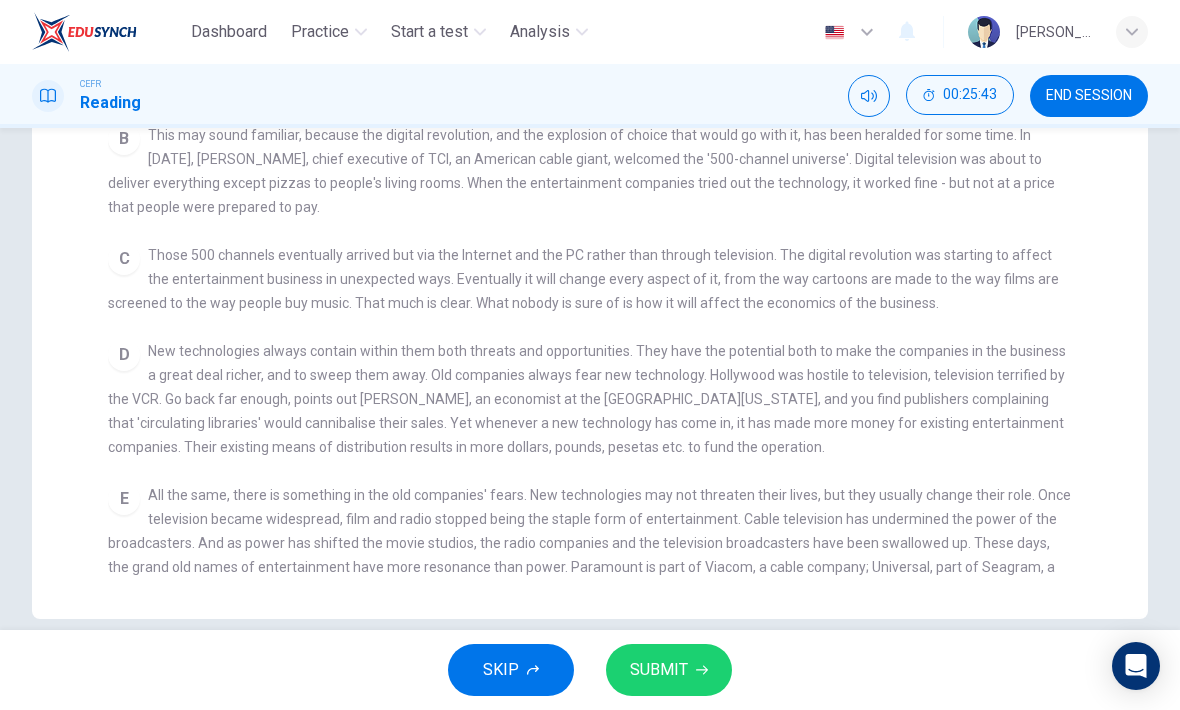 checkbox on "false" 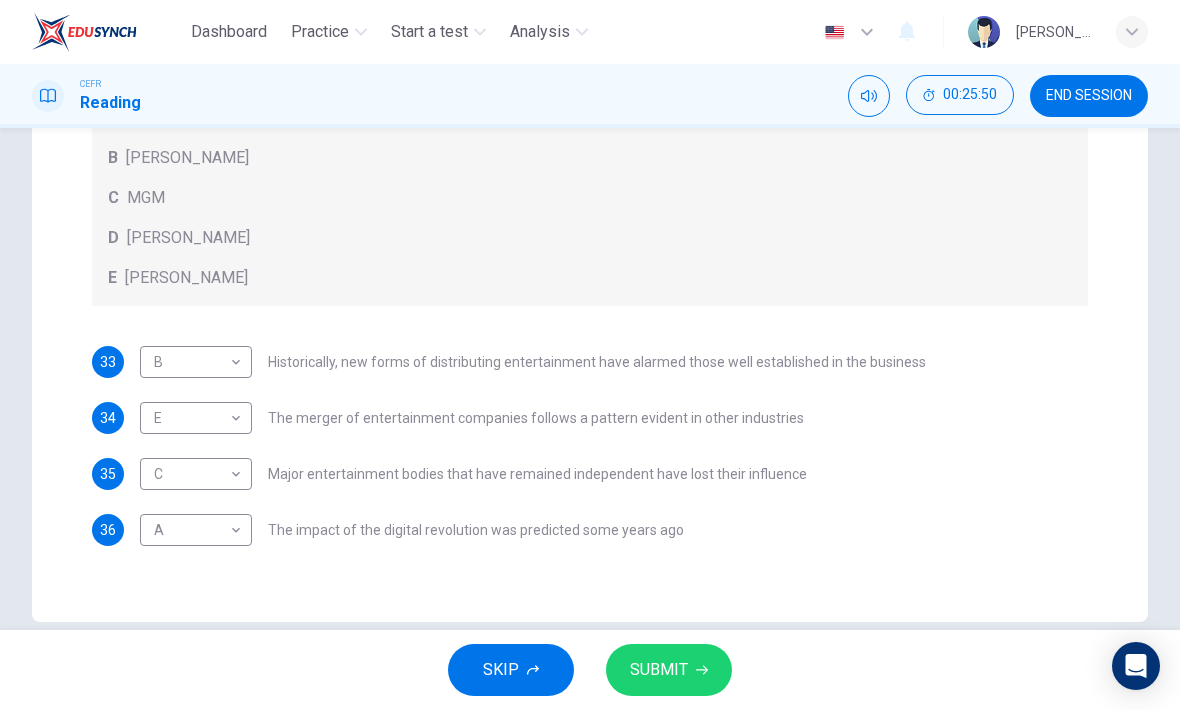 scroll, scrollTop: 443, scrollLeft: 0, axis: vertical 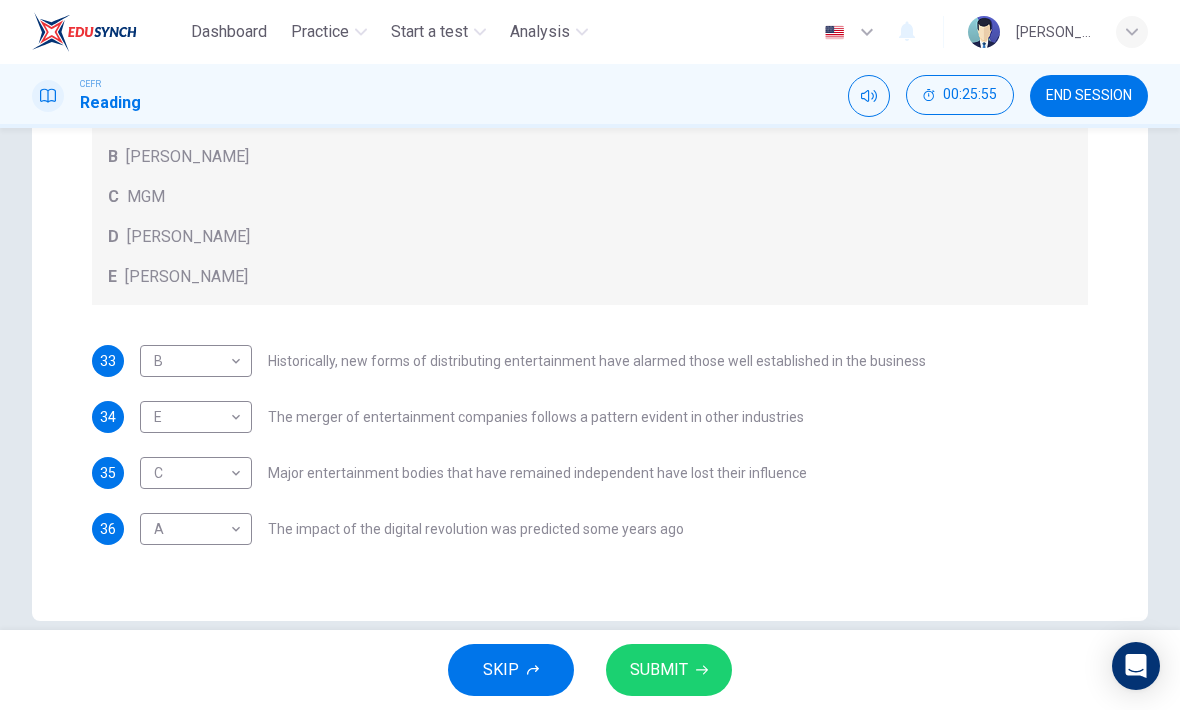 click on "SKIP SUBMIT" at bounding box center [590, 670] 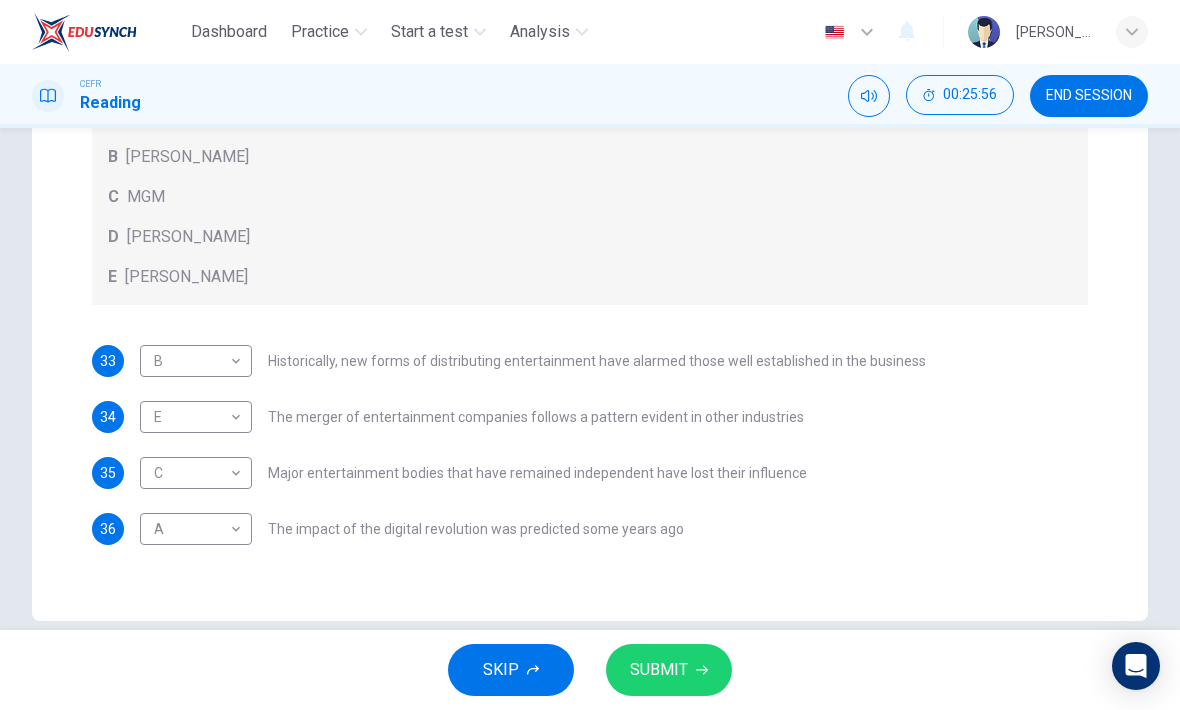 click on "SUBMIT" at bounding box center [669, 670] 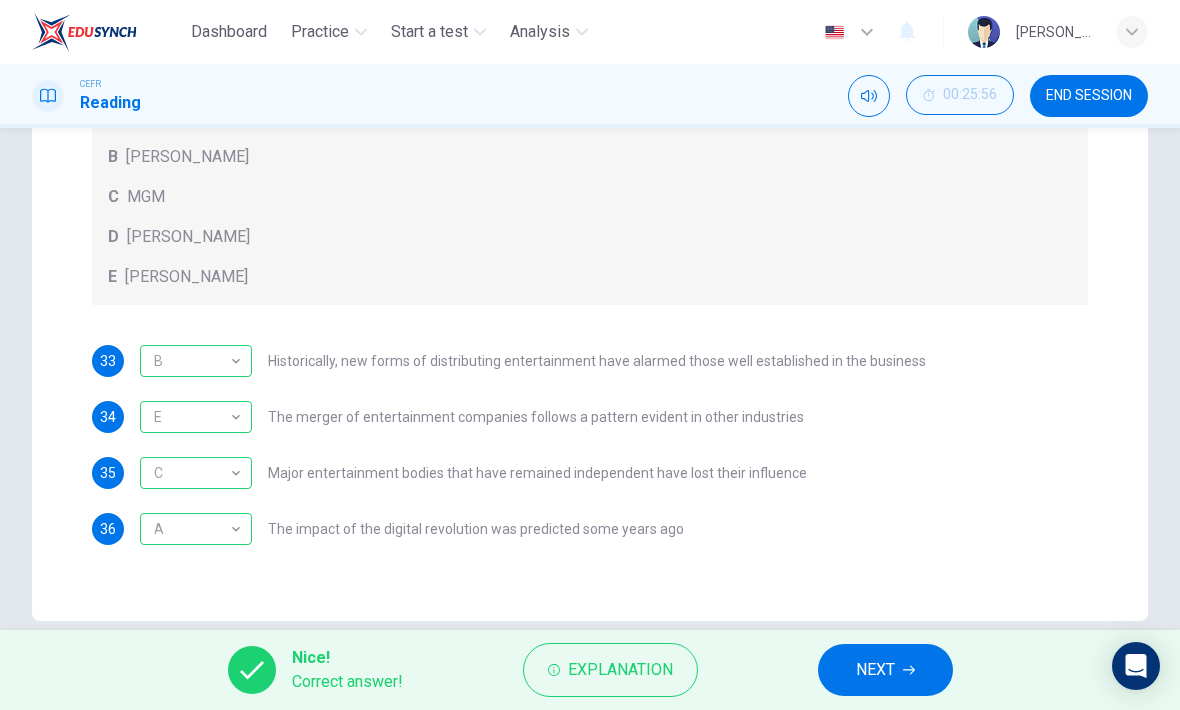 click on "NEXT" at bounding box center (885, 670) 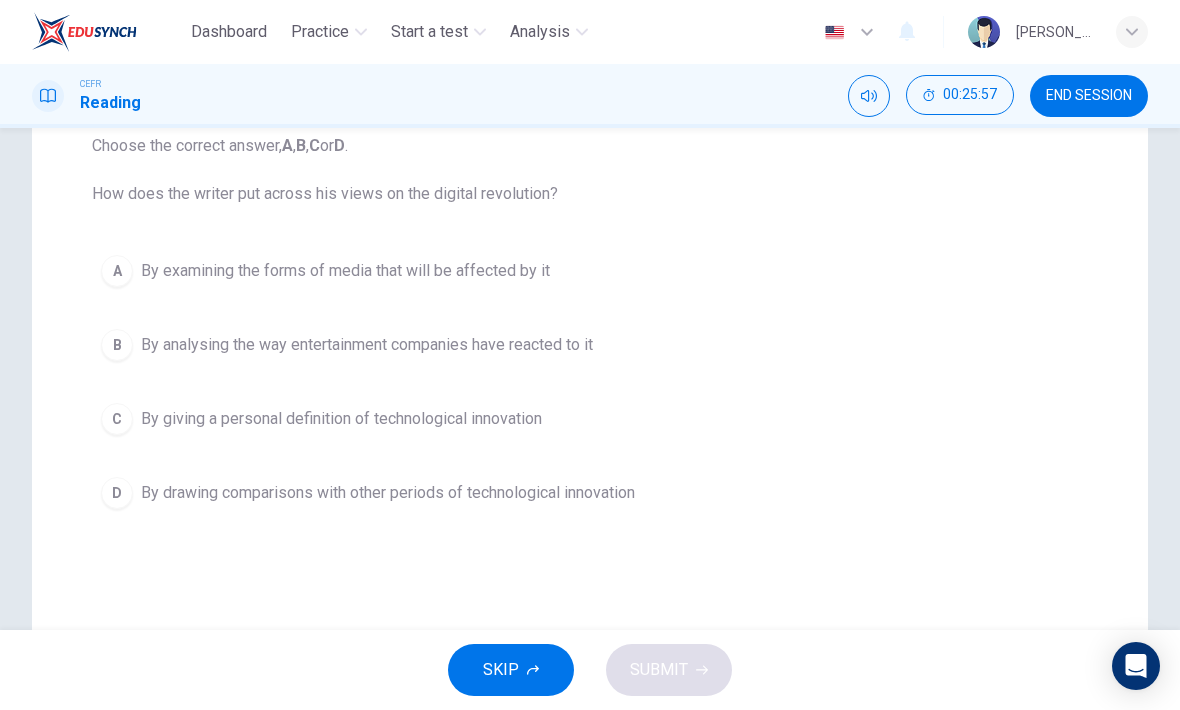 scroll, scrollTop: 214, scrollLeft: 0, axis: vertical 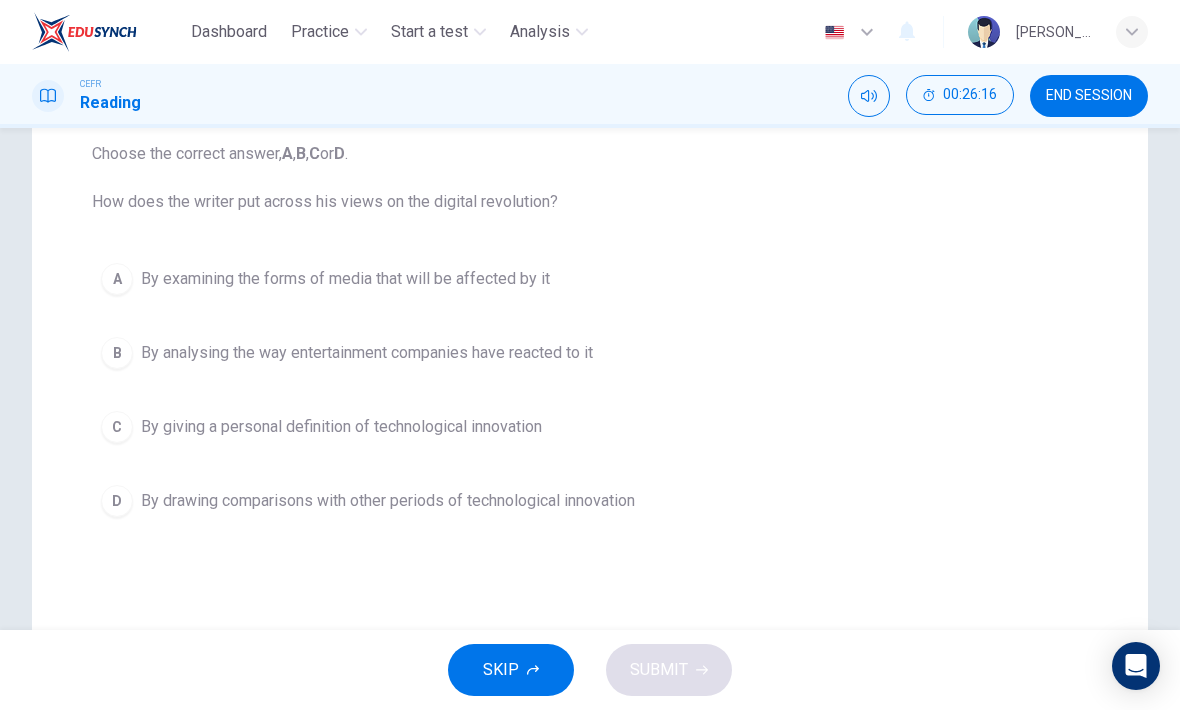 click on "B By analysing the way entertainment companies have reacted to it" at bounding box center (590, 353) 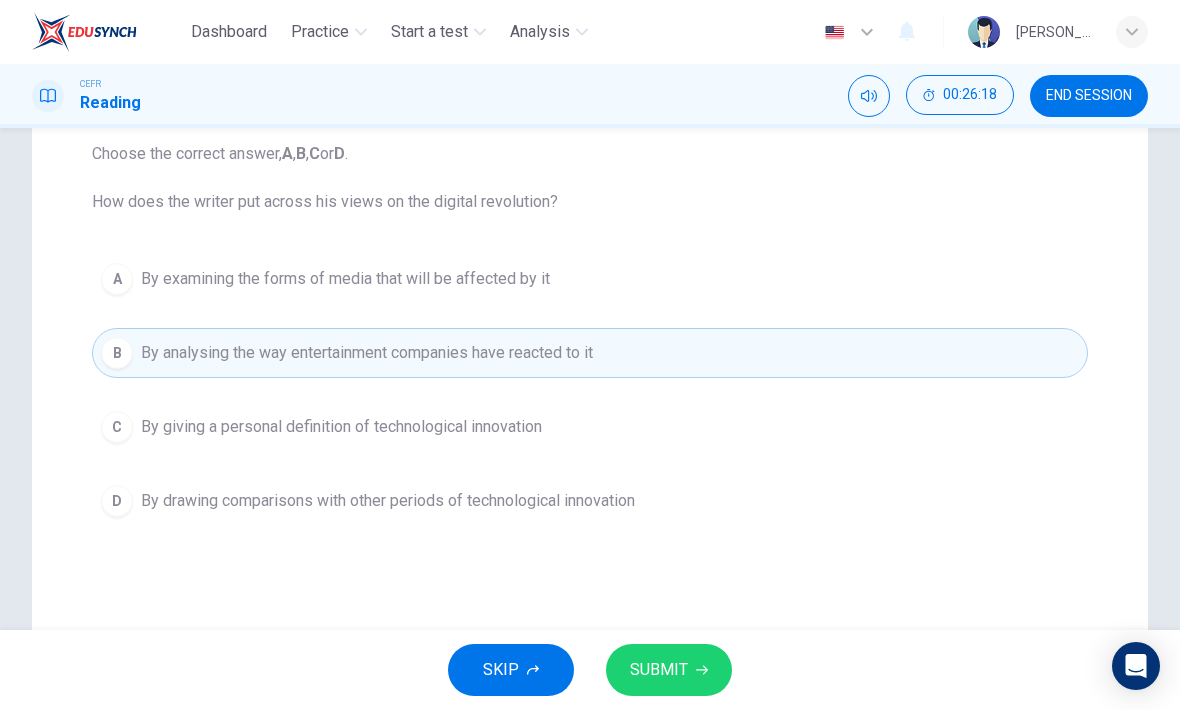 click 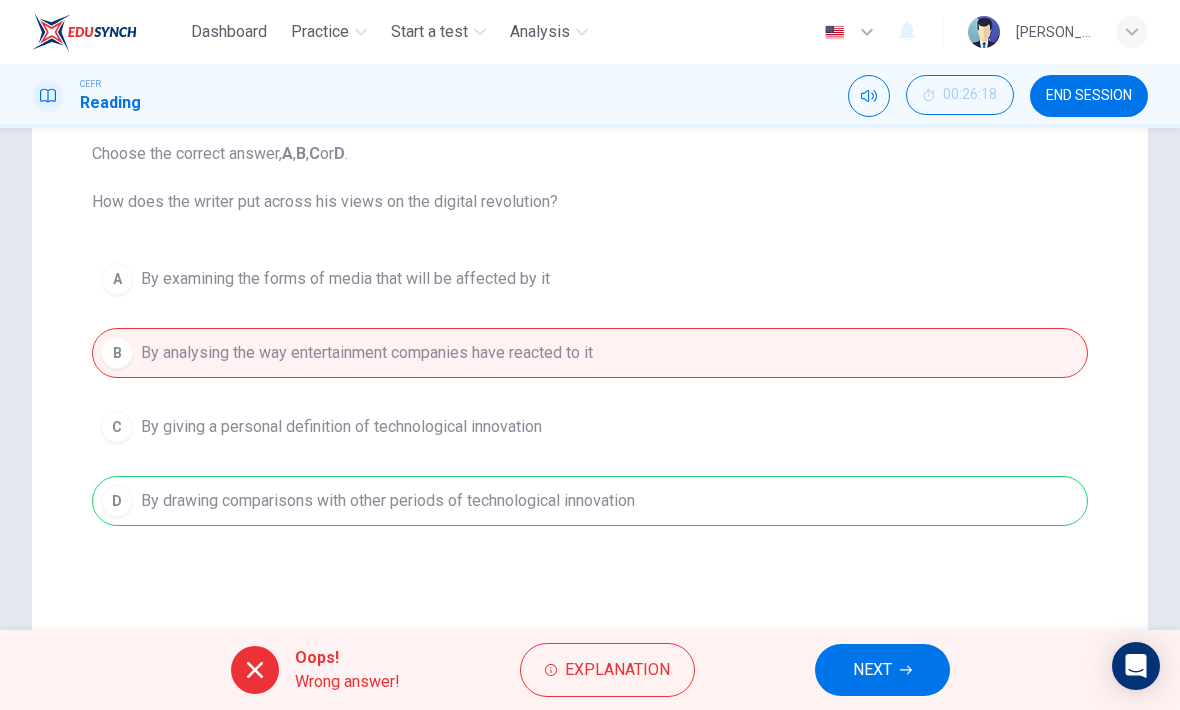 click on "NEXT" at bounding box center (882, 670) 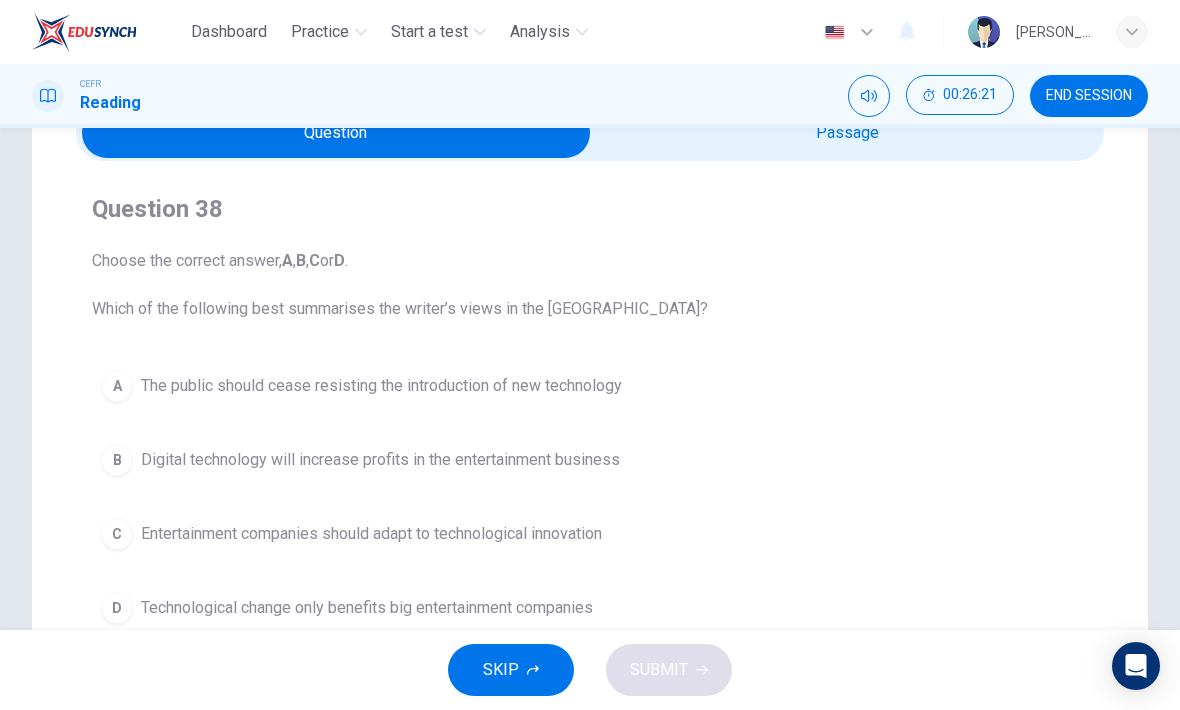 scroll, scrollTop: 106, scrollLeft: 0, axis: vertical 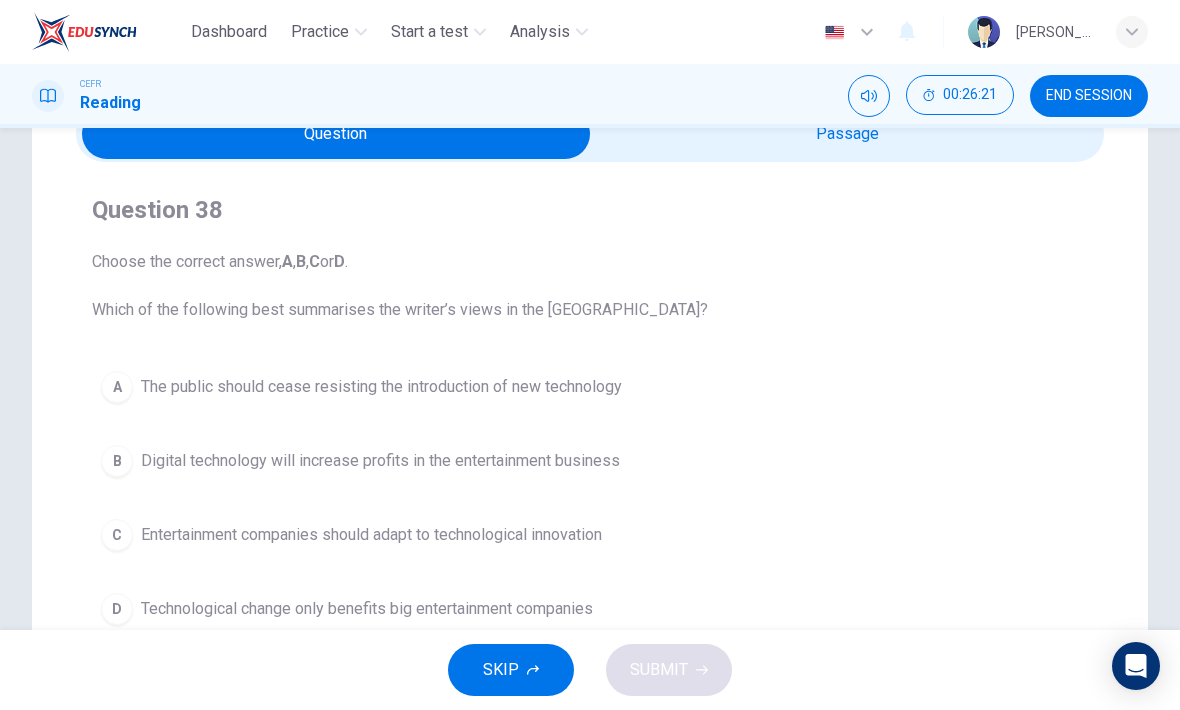 click at bounding box center [336, 134] 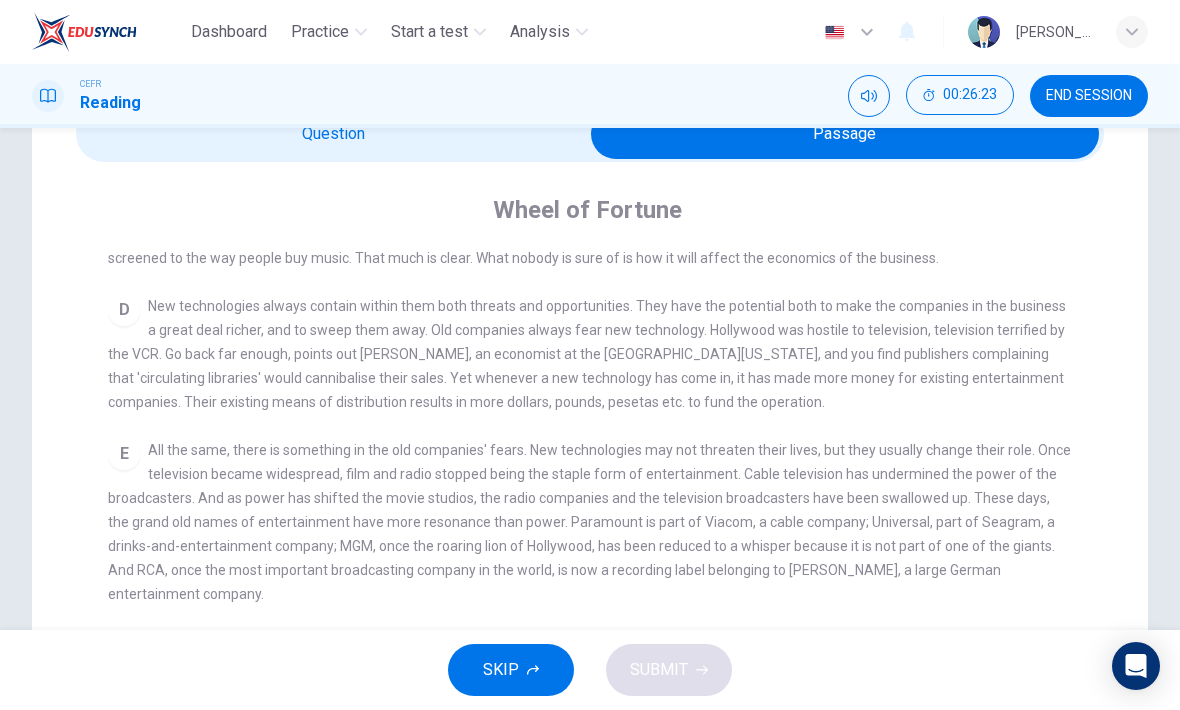 scroll, scrollTop: 650, scrollLeft: 0, axis: vertical 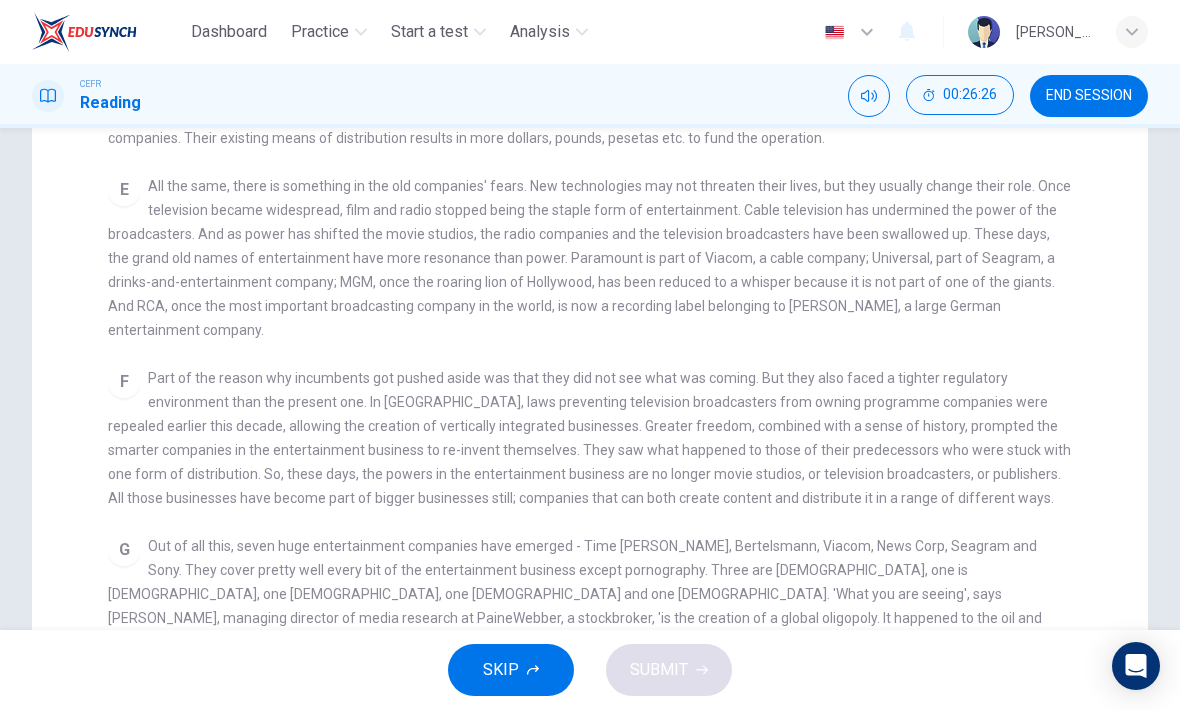 click on "Part of the reason why incumbents got pushed aside was that they did not see what was coming. But they also faced a tighter regulatory environment than the present one. In [GEOGRAPHIC_DATA], laws preventing television broadcasters from owning programme companies were repealed earlier this decade, allowing the creation of vertically integrated businesses. Greater freedom, combined with a sense of history, prompted the smarter companies in the entertainment business to re-invent themselves. They saw what happened to those of their predecessors who were stuck with one form of distribution. So, these days, the powers in the entertainment business are no longer movie studios, or television broadcasters, or publishers. All those businesses have become part of bigger businesses still; companies that can both create content and distribute it in a range of different ways." at bounding box center [589, 438] 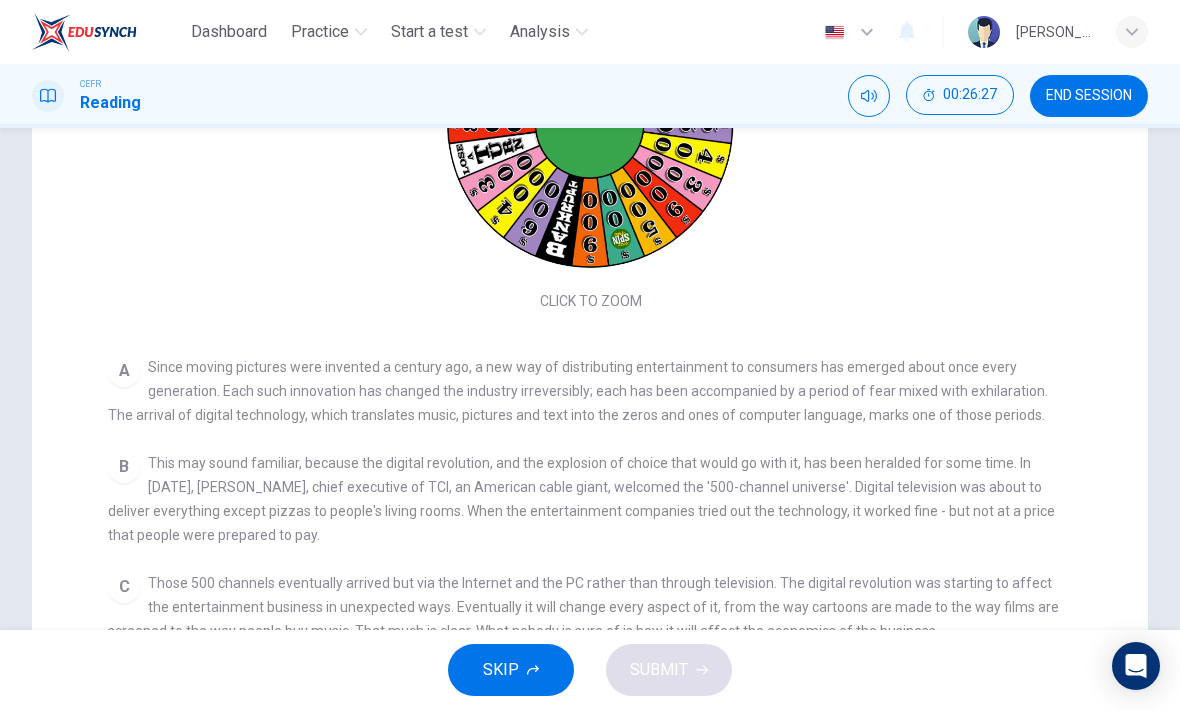 scroll, scrollTop: -1, scrollLeft: 0, axis: vertical 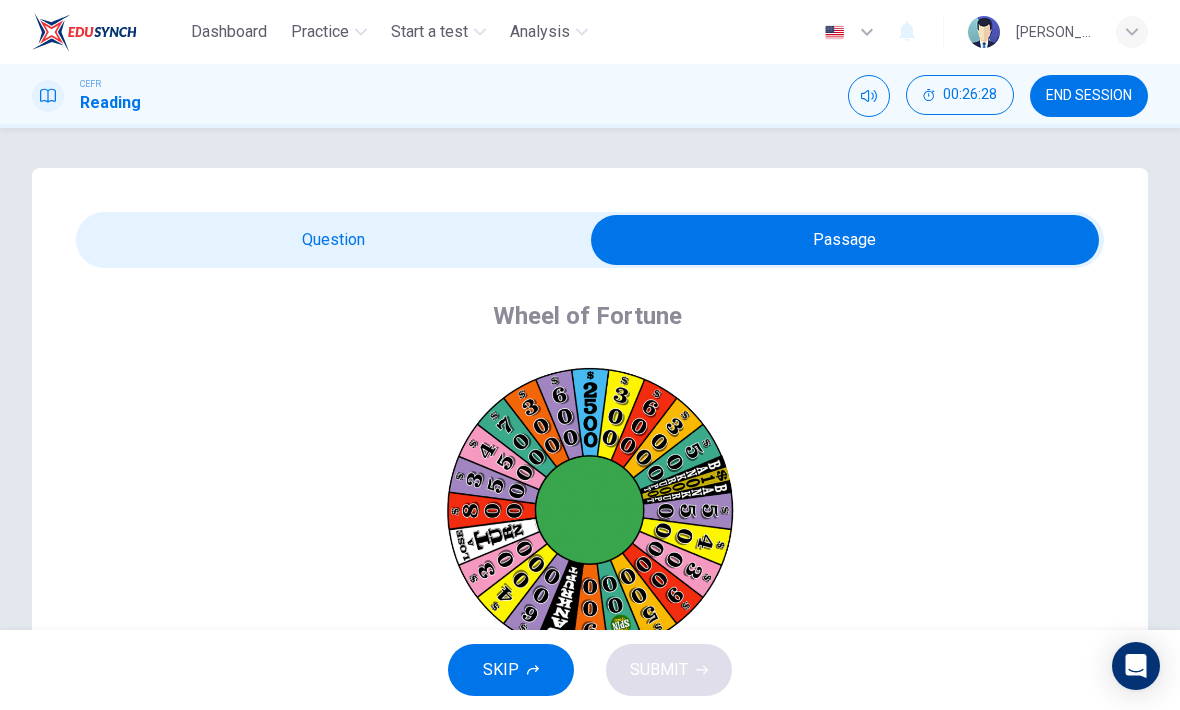 click at bounding box center [845, 240] 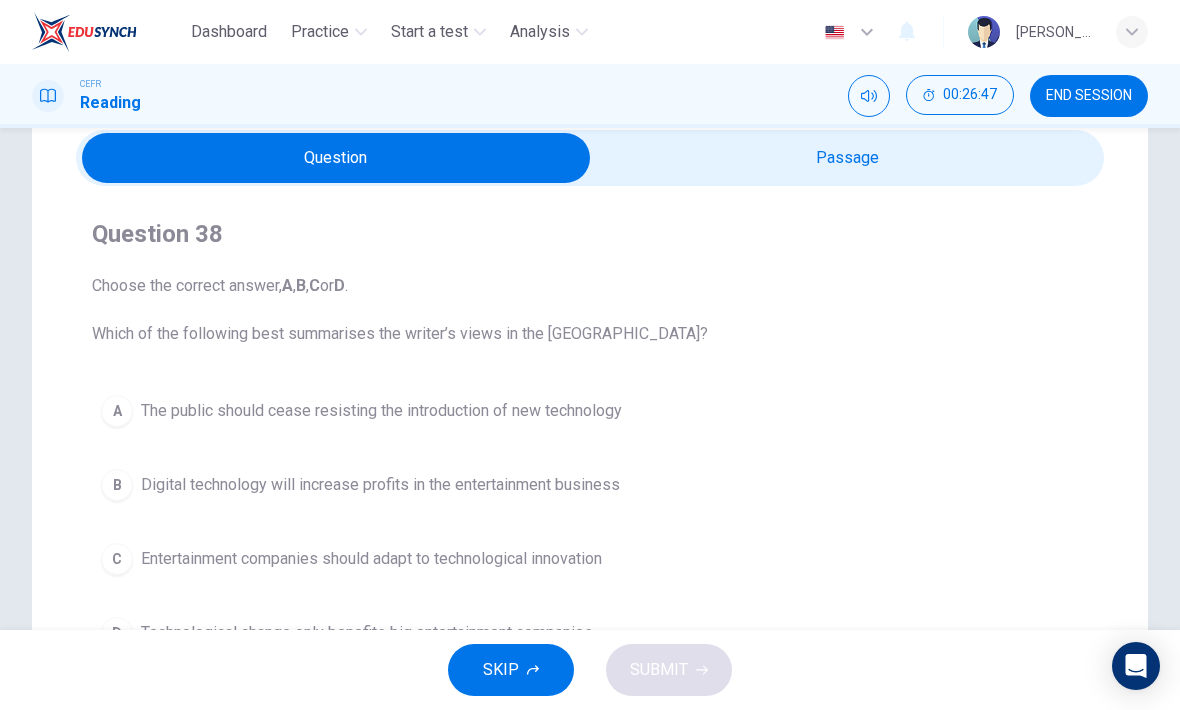 scroll, scrollTop: 75, scrollLeft: 0, axis: vertical 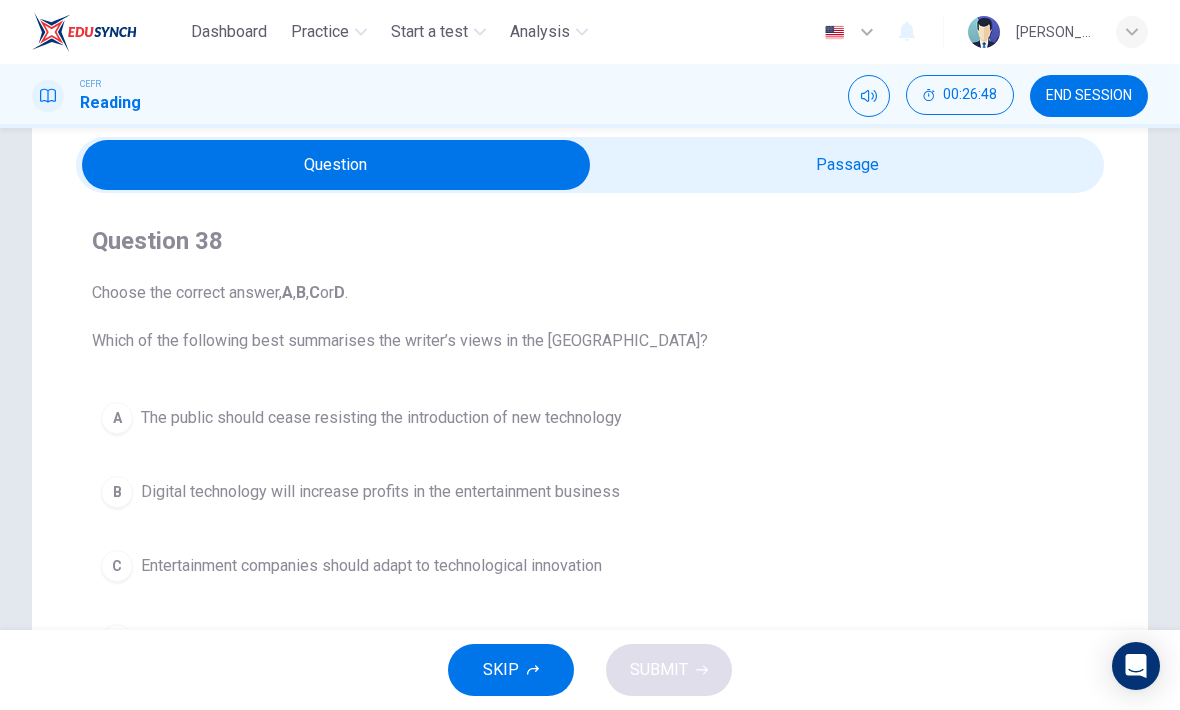 click at bounding box center [336, 165] 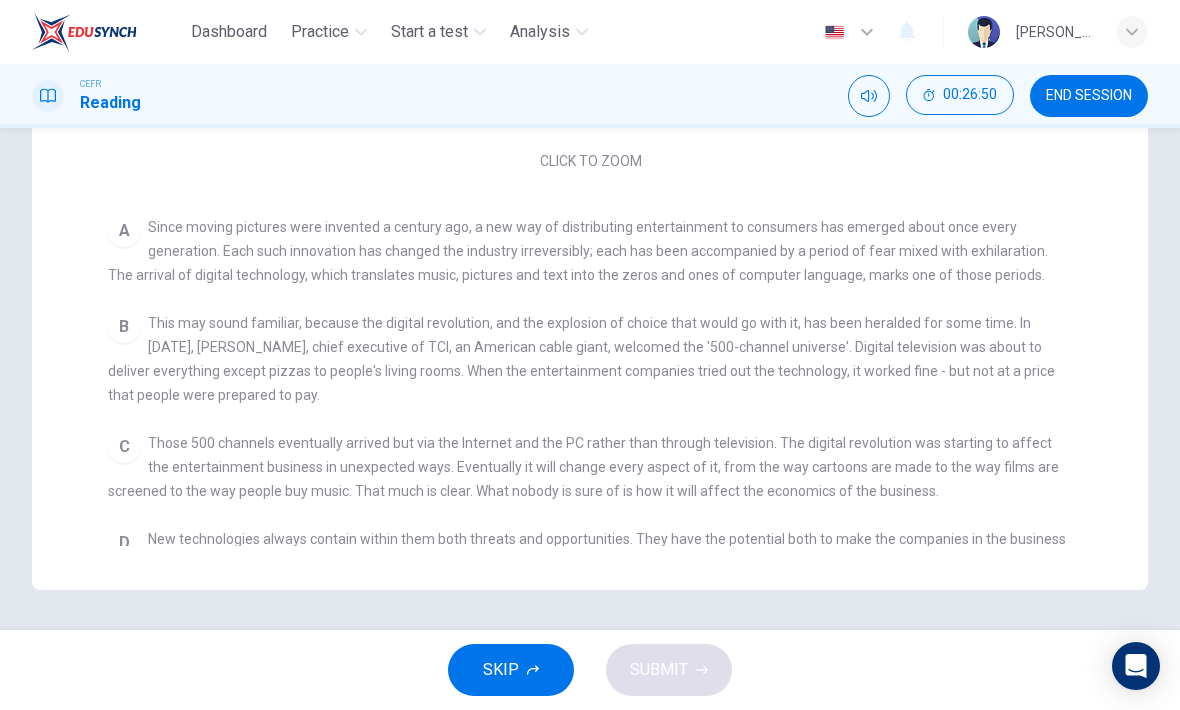 scroll, scrollTop: 526, scrollLeft: 0, axis: vertical 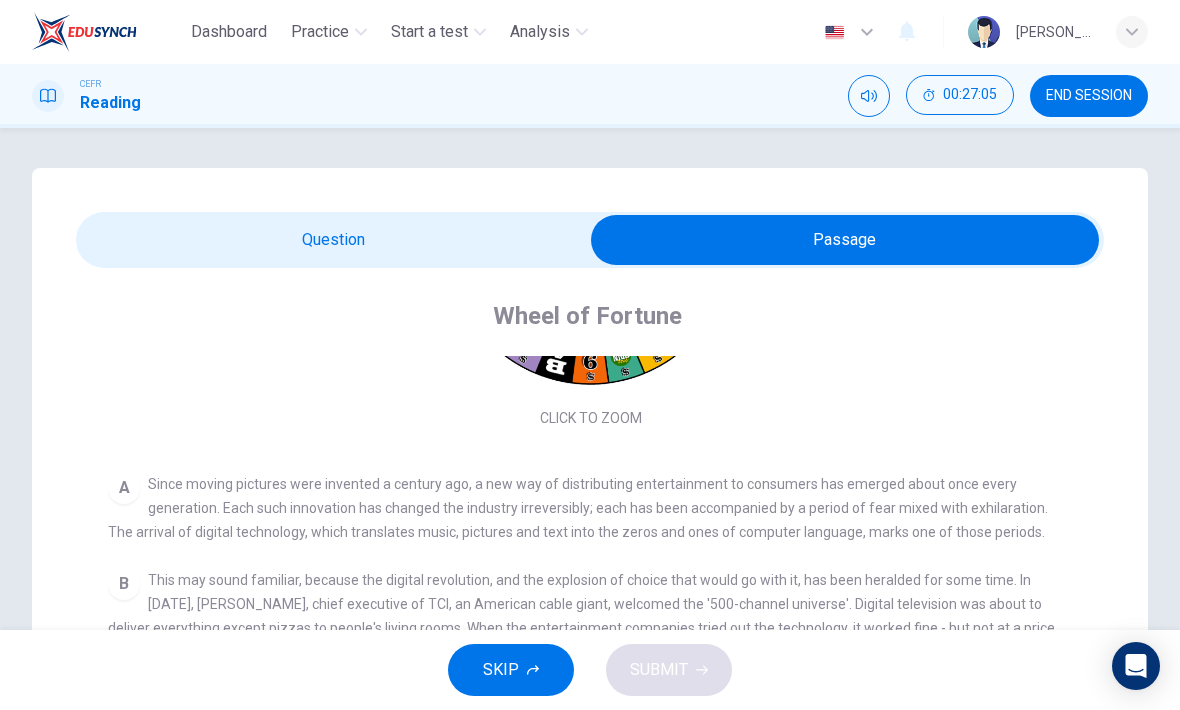 click at bounding box center (845, 240) 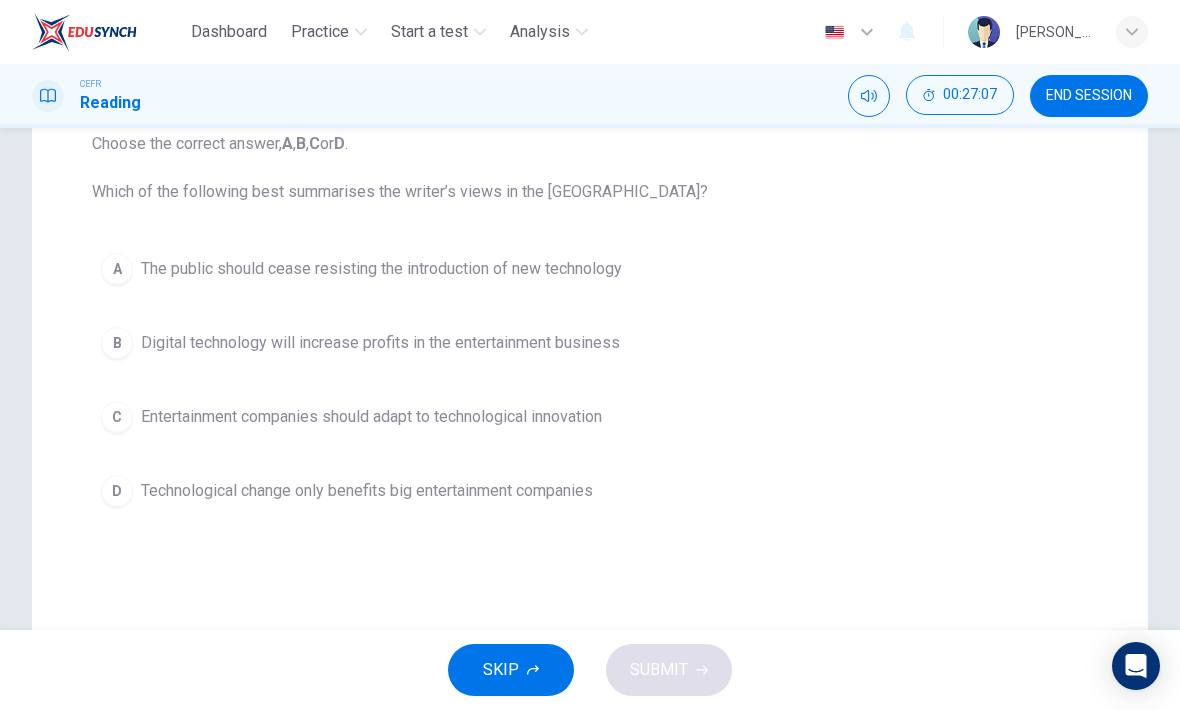 scroll, scrollTop: 230, scrollLeft: 0, axis: vertical 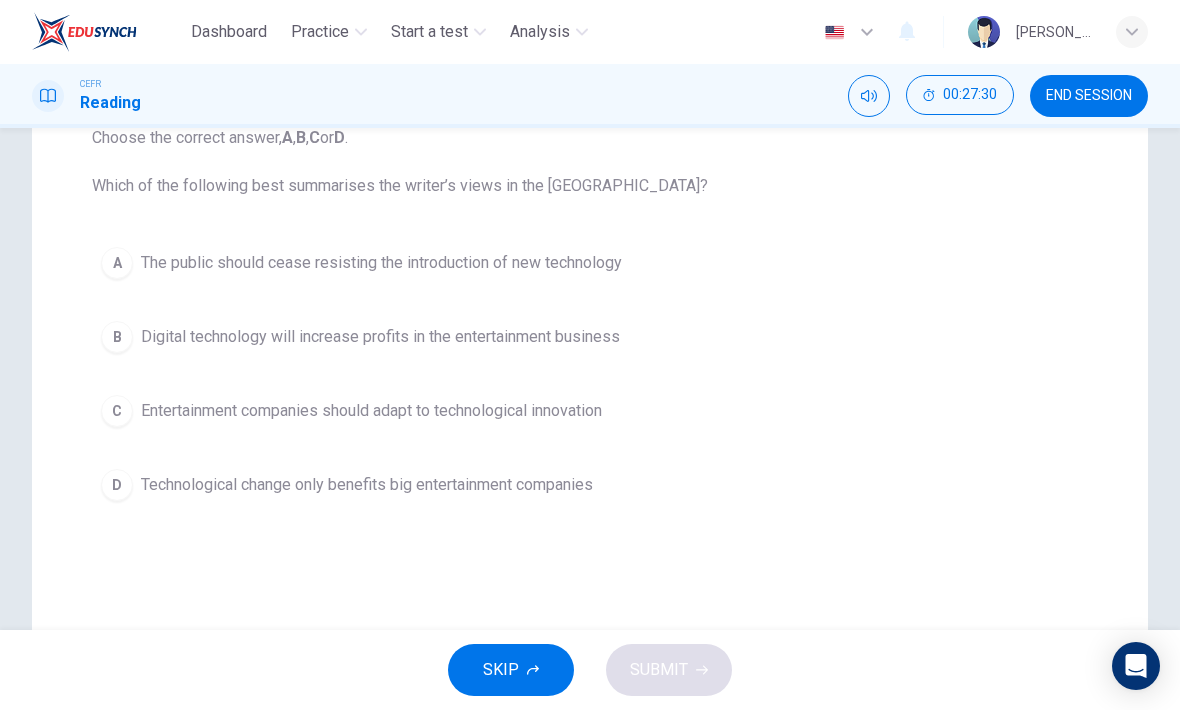 click on "C" at bounding box center (117, 411) 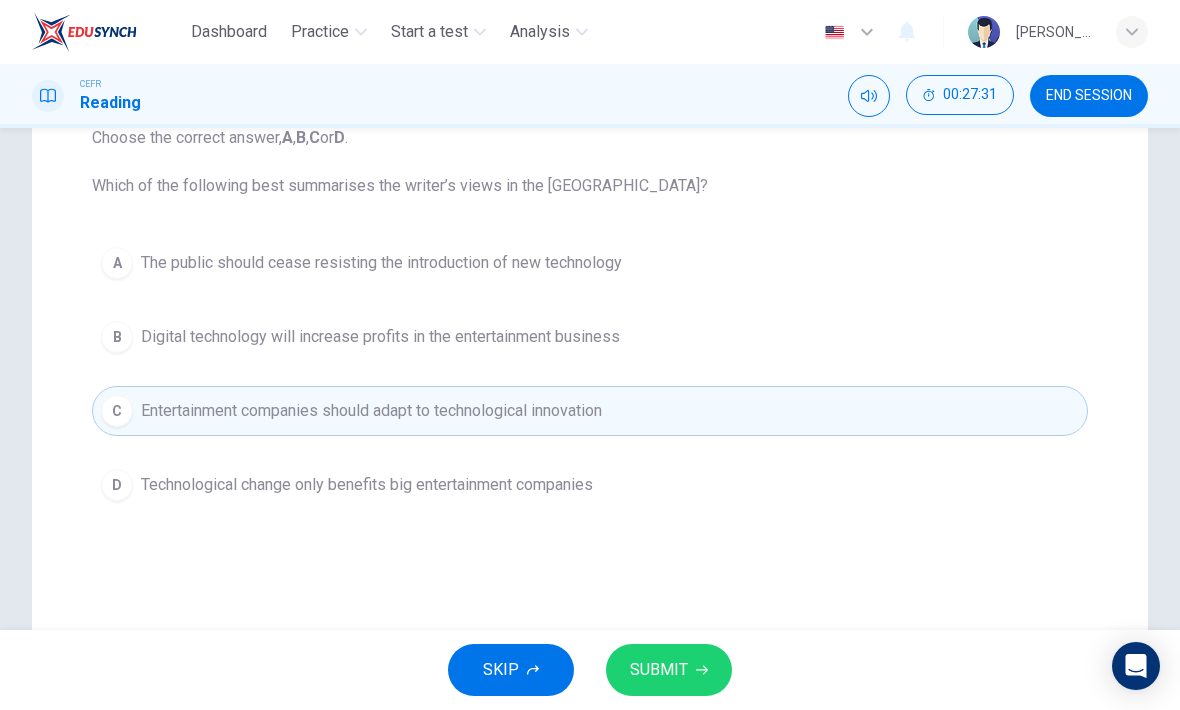 click on "SUBMIT" at bounding box center [659, 670] 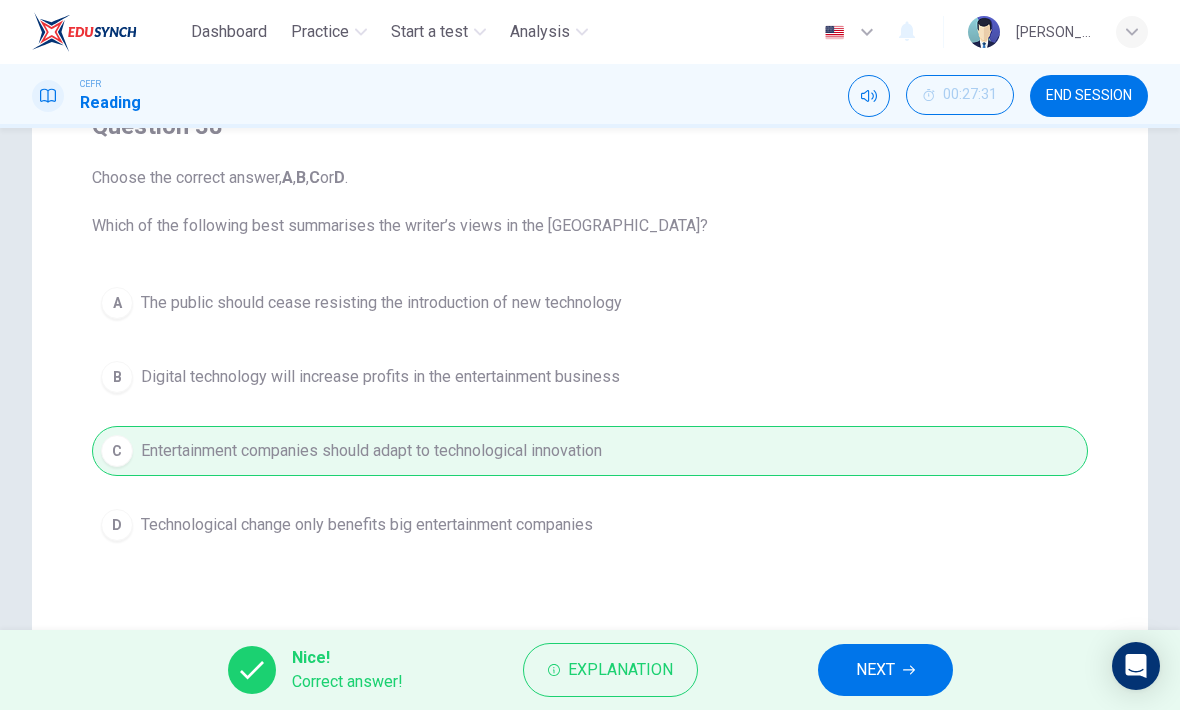 scroll, scrollTop: 187, scrollLeft: 0, axis: vertical 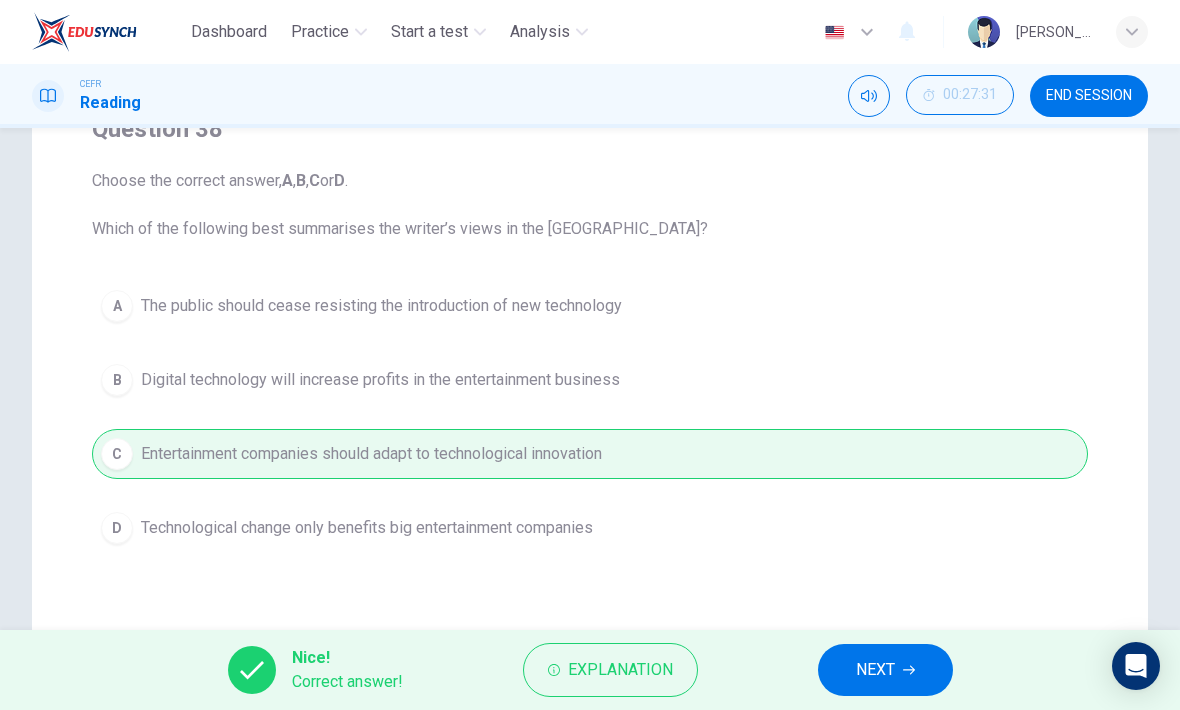click on "NEXT" at bounding box center [885, 670] 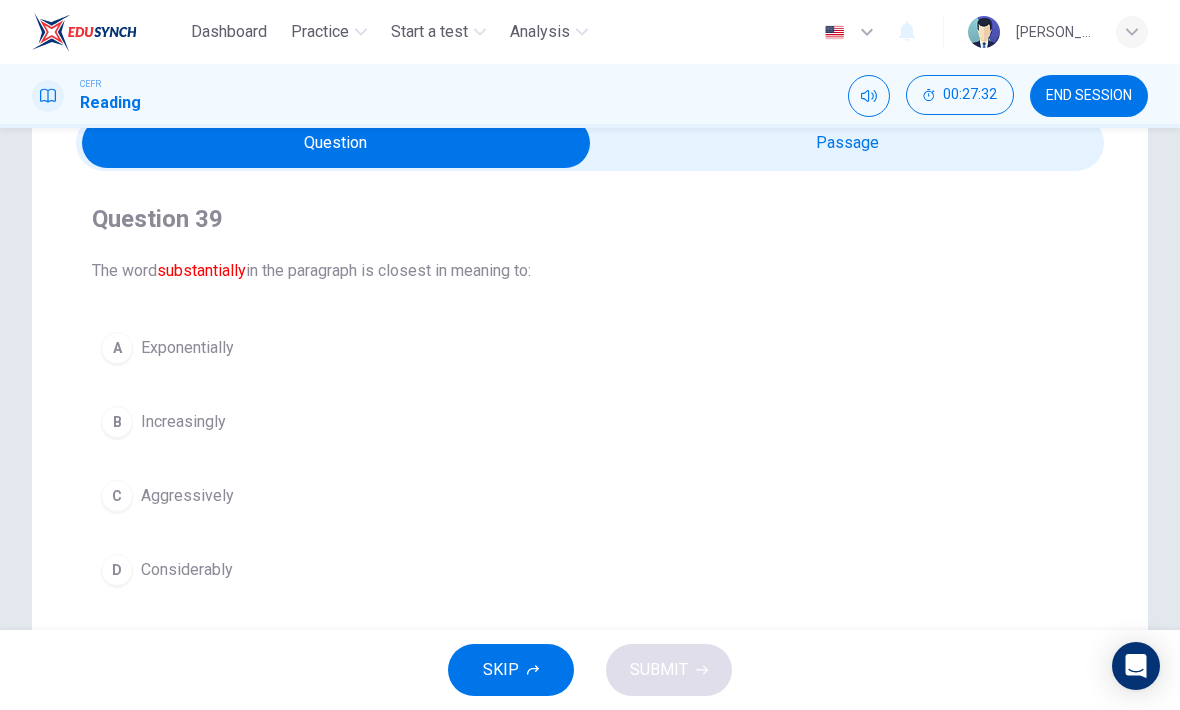scroll, scrollTop: 99, scrollLeft: 0, axis: vertical 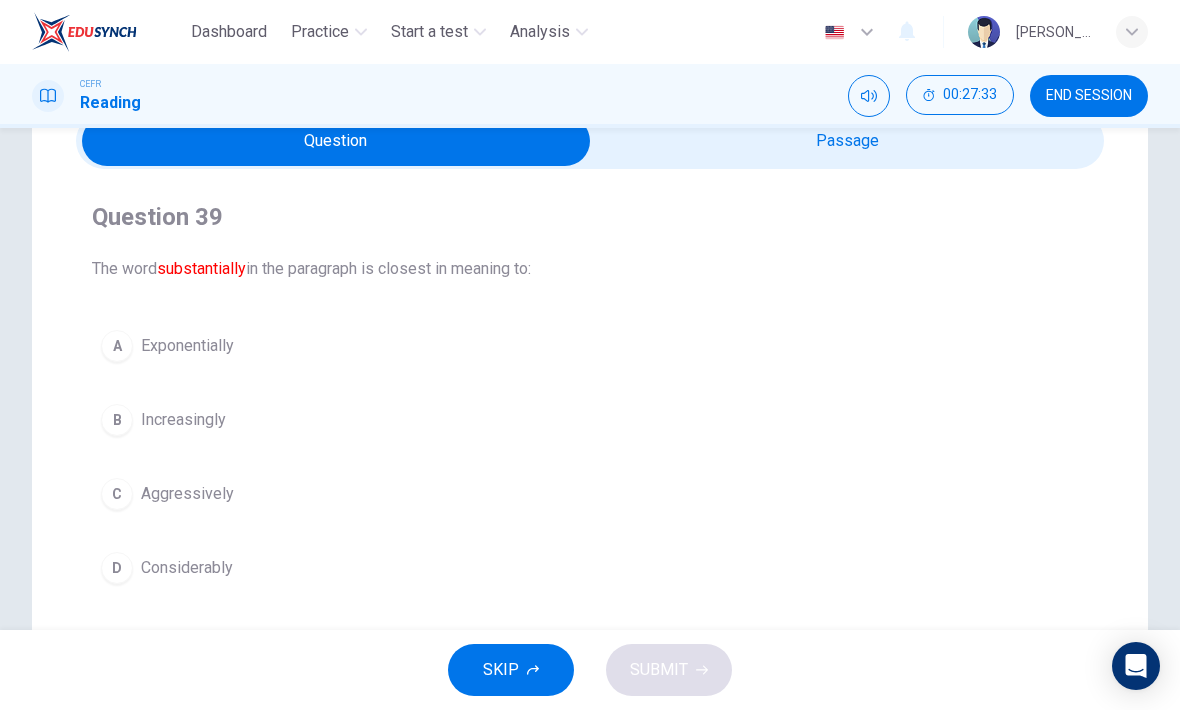 click at bounding box center [336, 141] 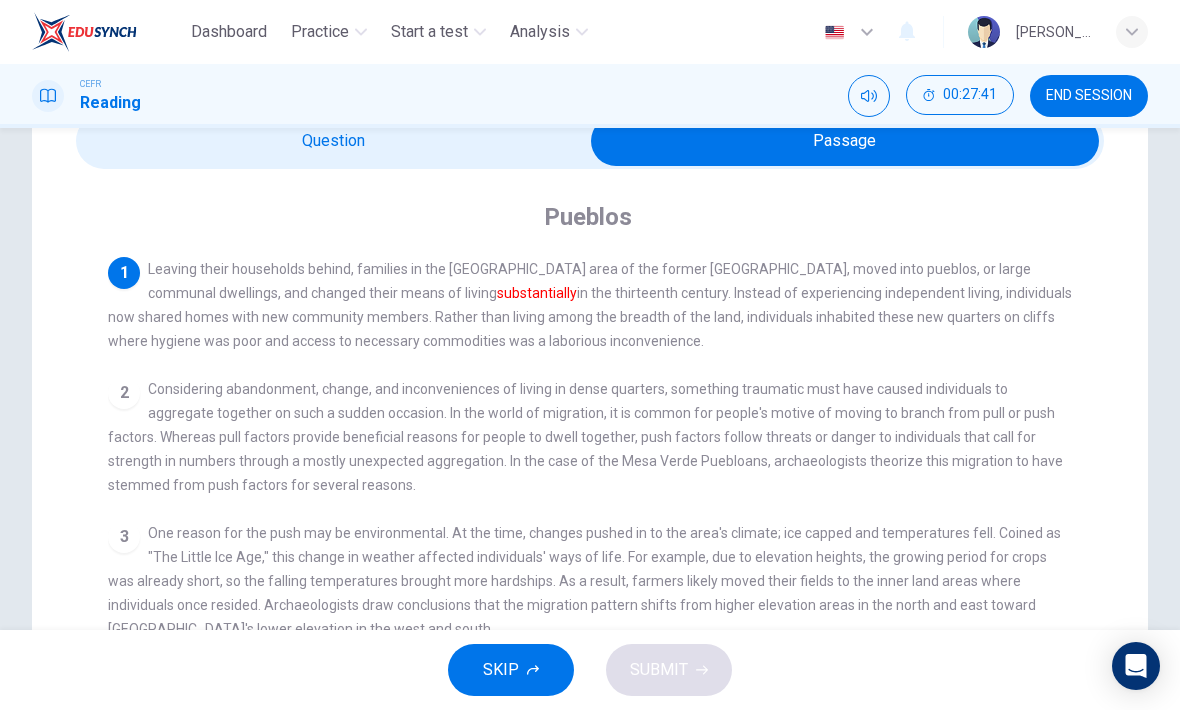 click at bounding box center [845, 141] 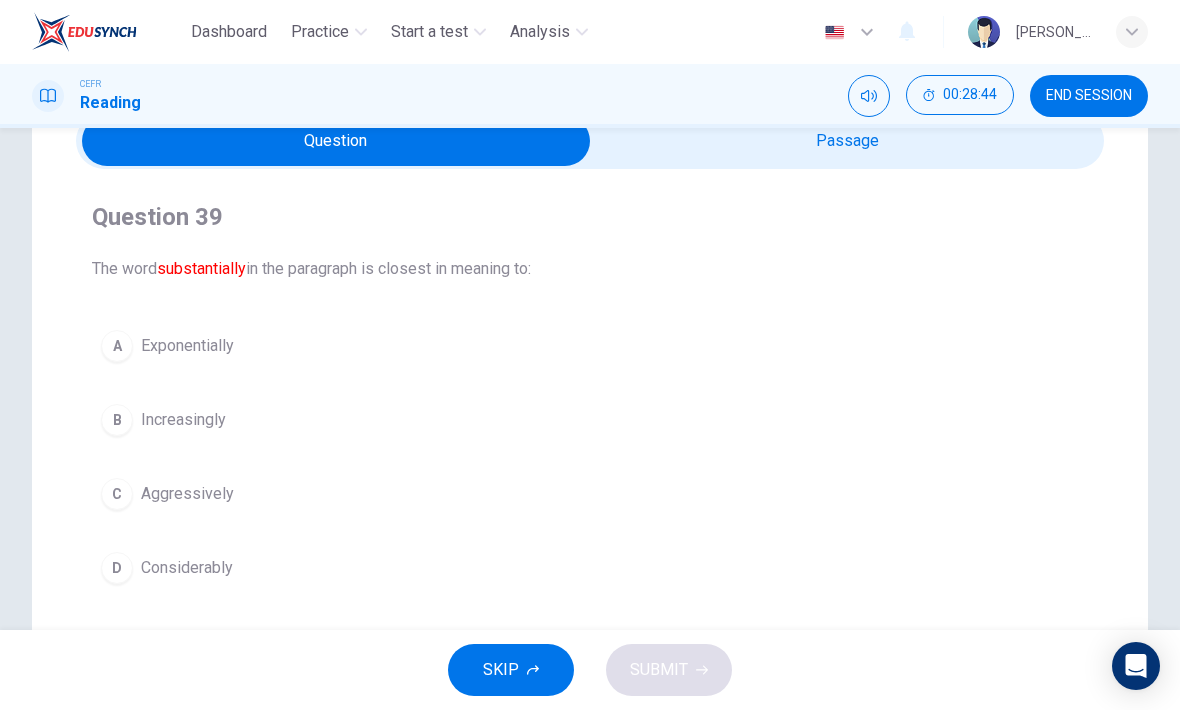 click at bounding box center [336, 141] 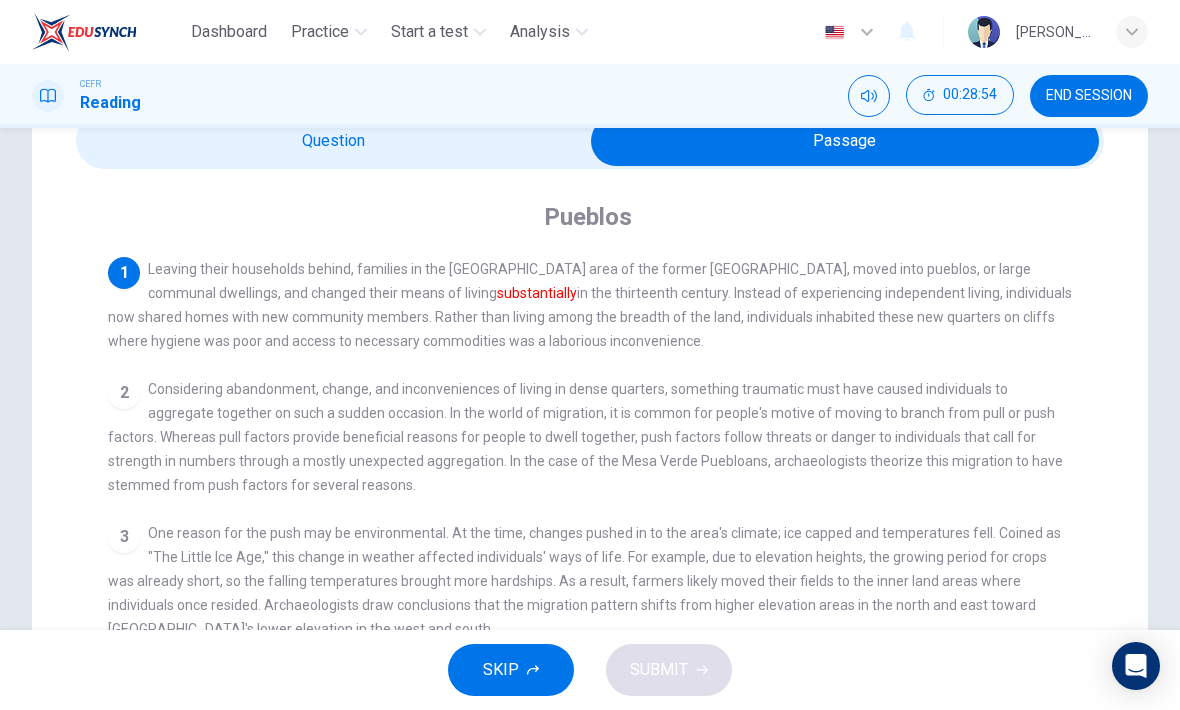 click on "CEFR Reading 00:28:54 END SESSION" at bounding box center [590, 96] 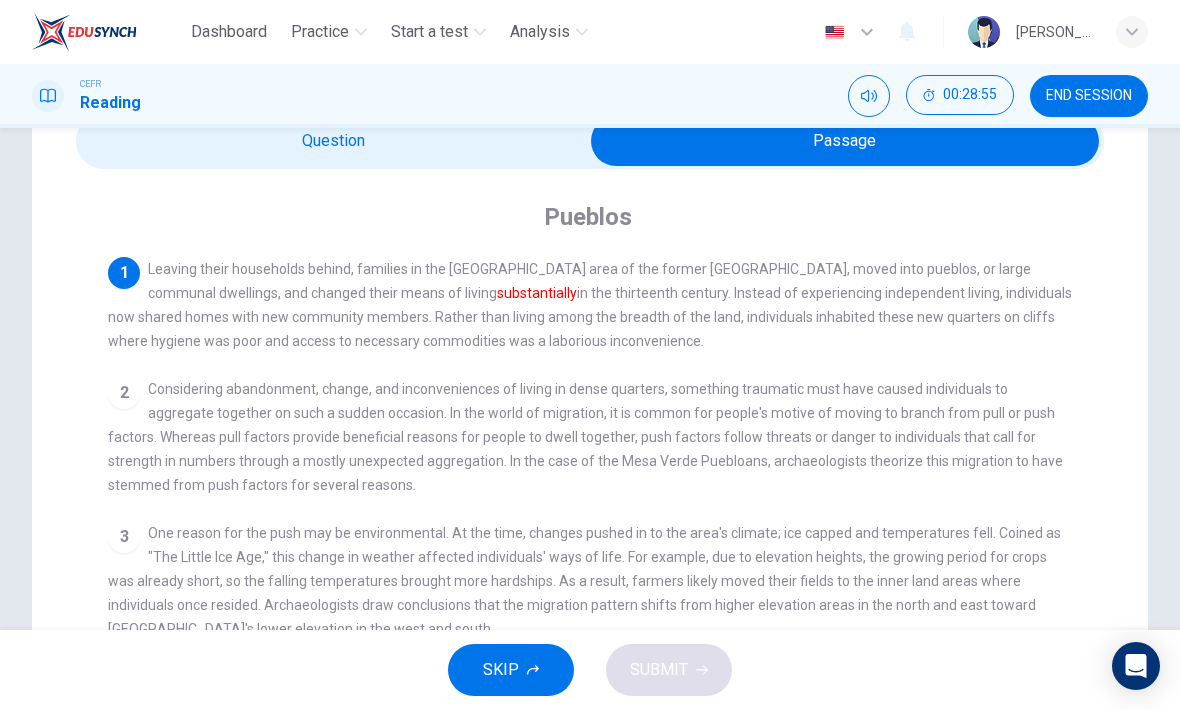 click at bounding box center [845, 141] 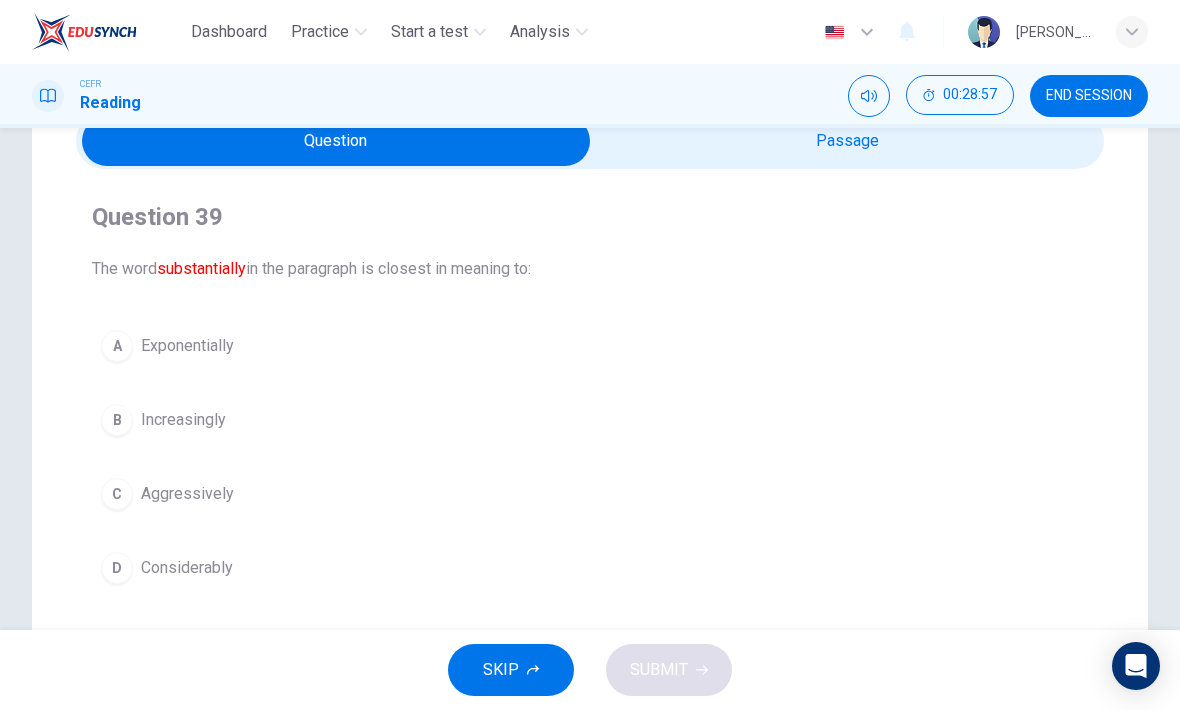 click on "Considerably" at bounding box center (187, 568) 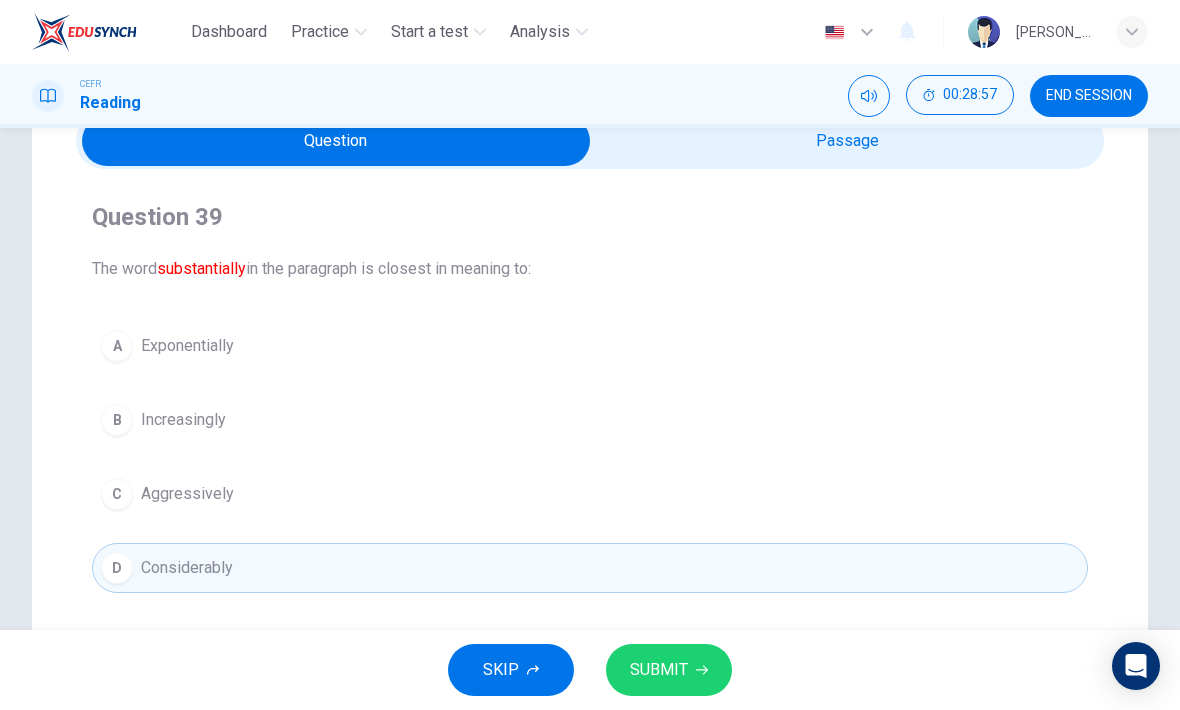 click on "SUBMIT" at bounding box center [669, 670] 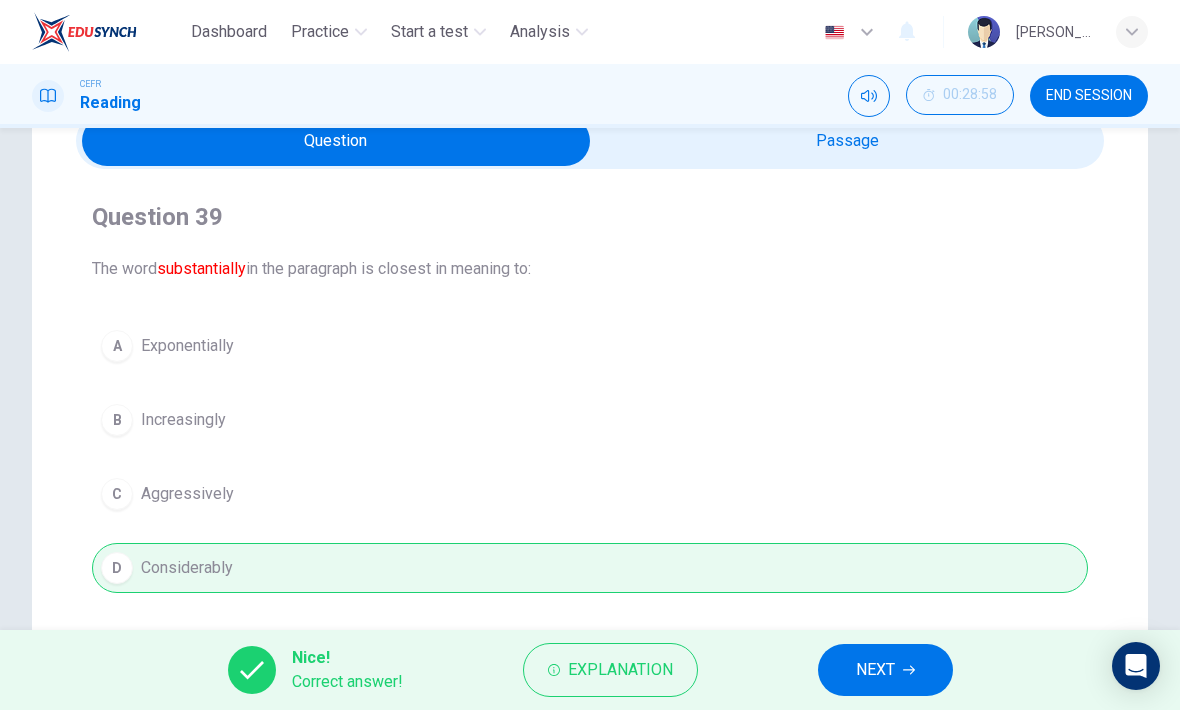 click on "NEXT" at bounding box center (885, 670) 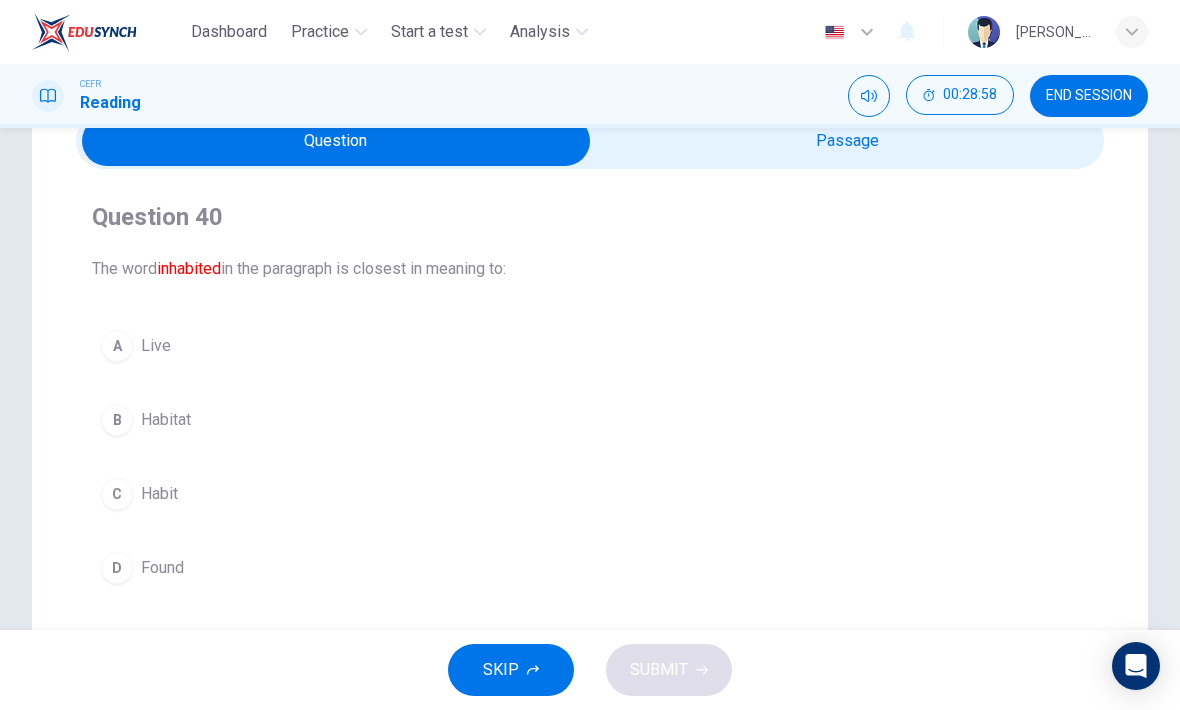 click at bounding box center (336, 141) 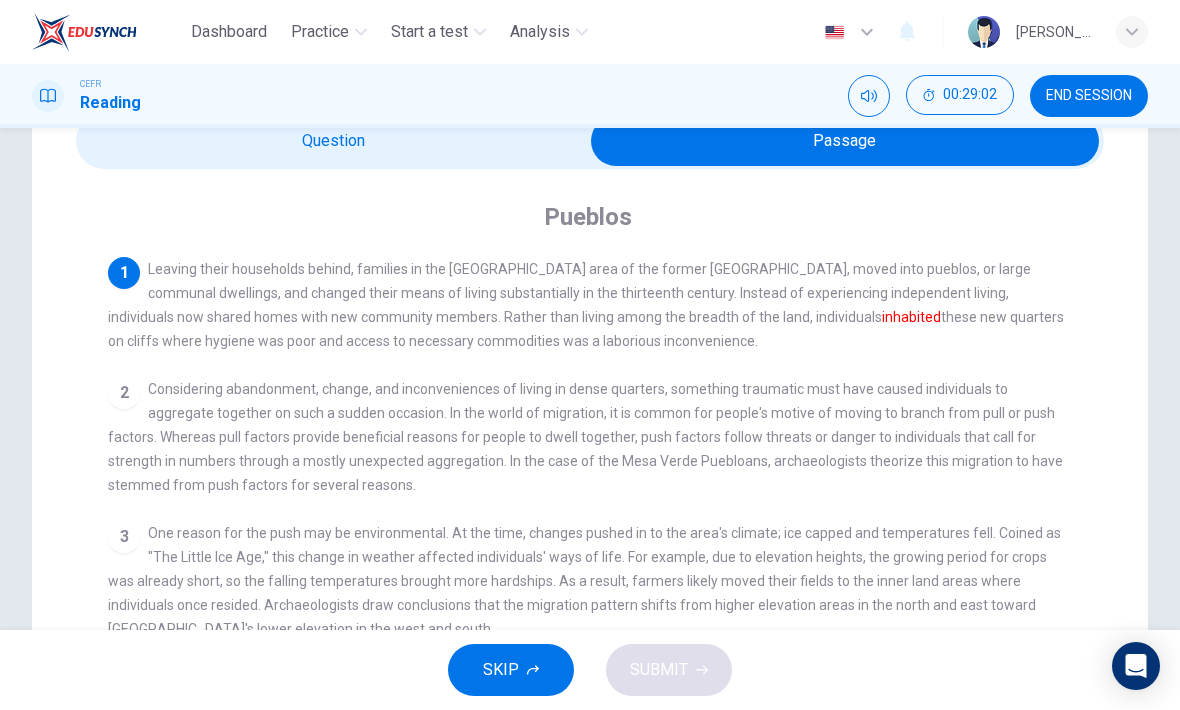 click at bounding box center (845, 141) 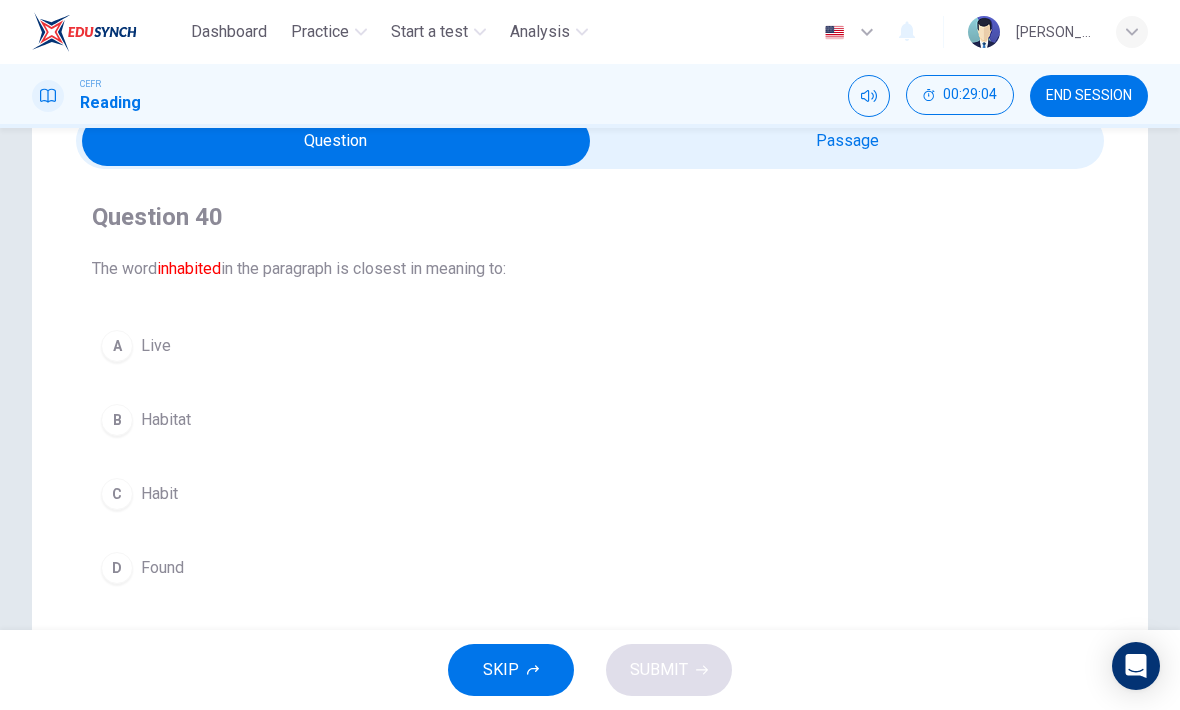 click on "A" at bounding box center (117, 346) 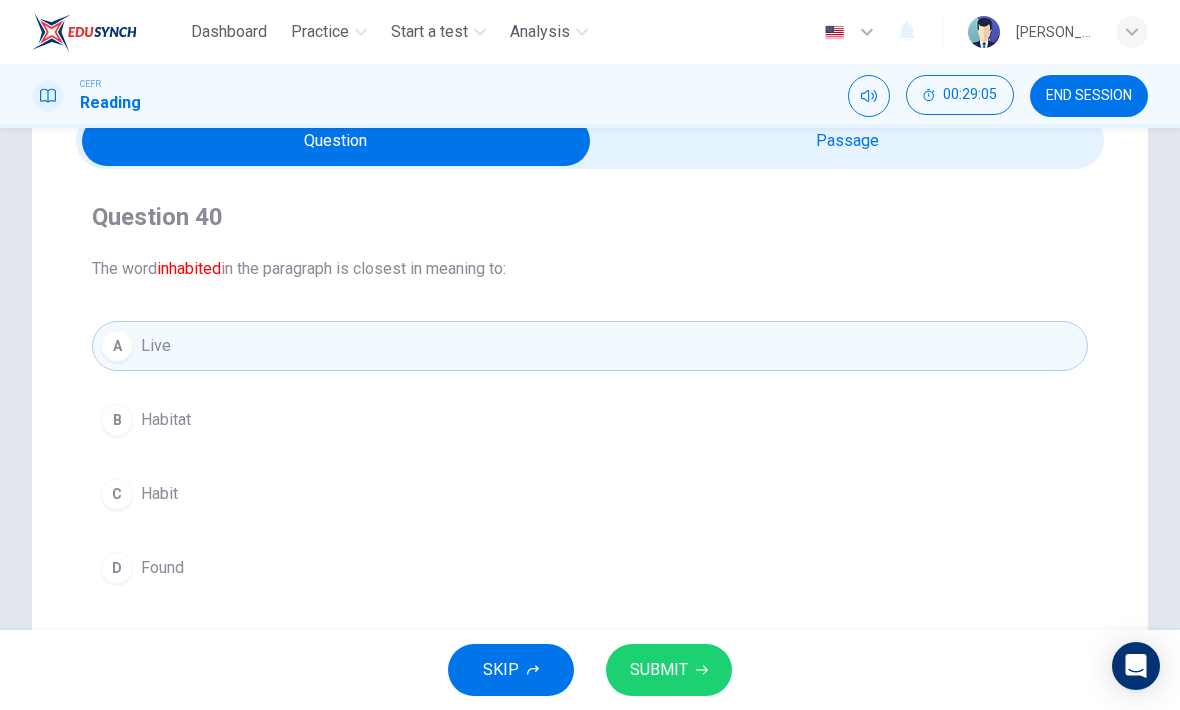 click 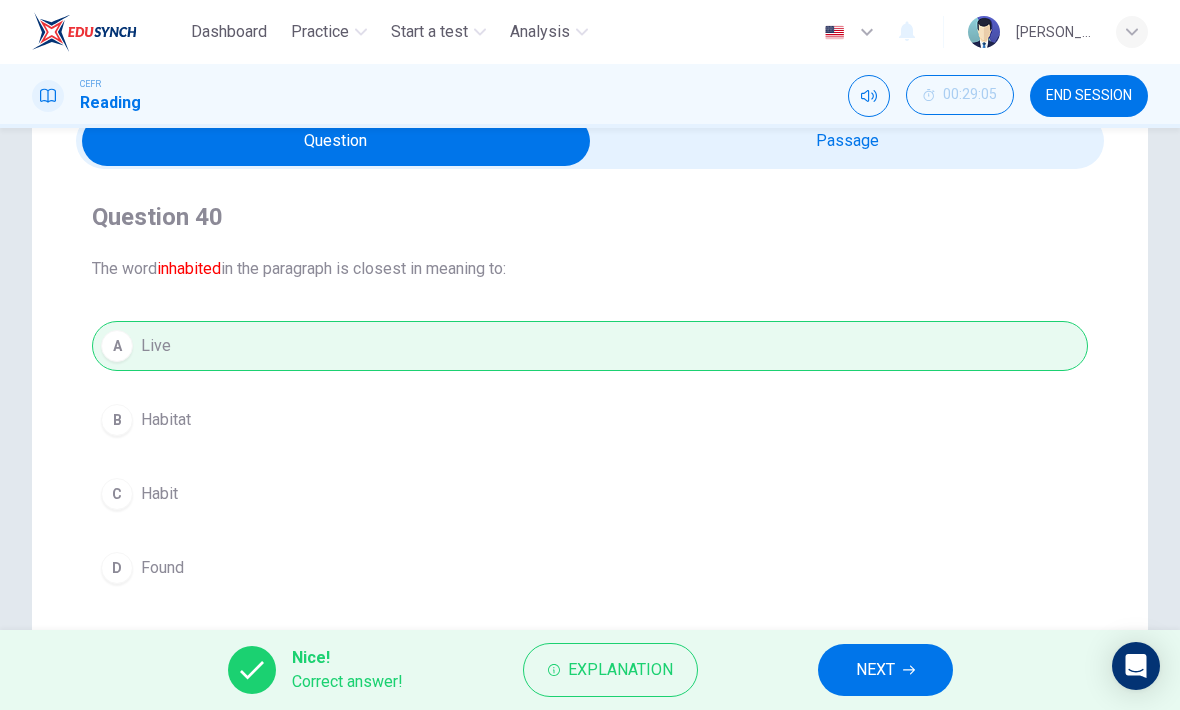click on "NEXT" at bounding box center [885, 670] 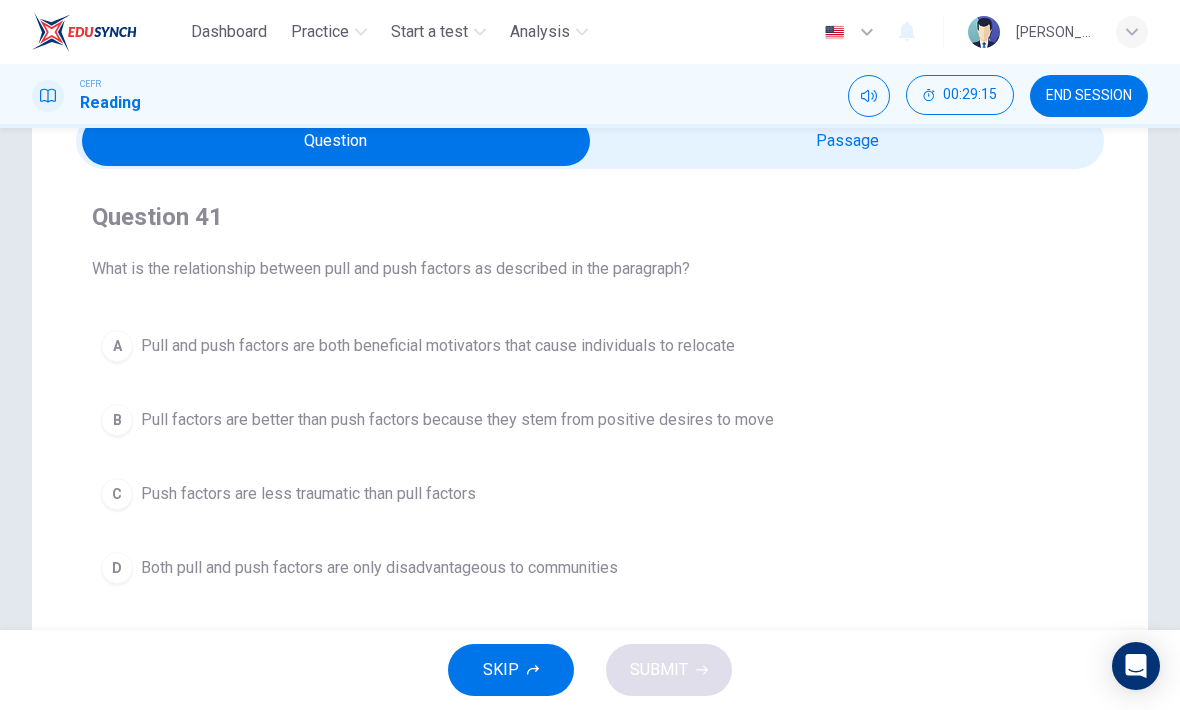 click at bounding box center [336, 141] 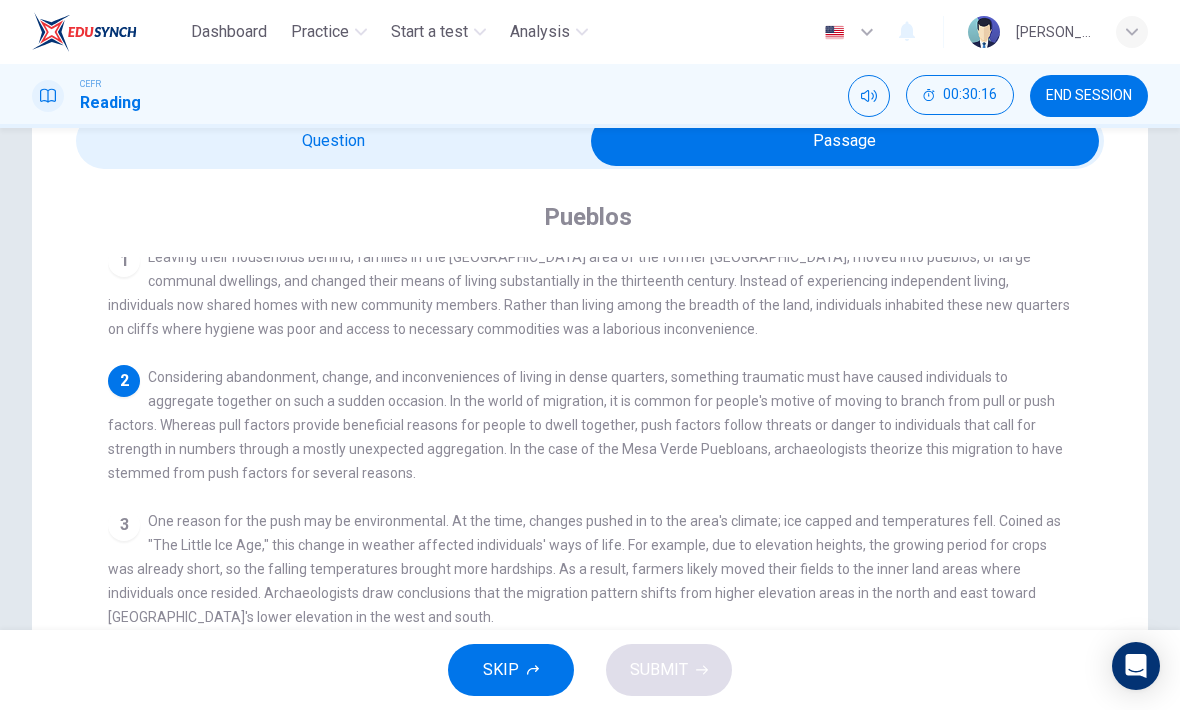 scroll, scrollTop: 9, scrollLeft: 0, axis: vertical 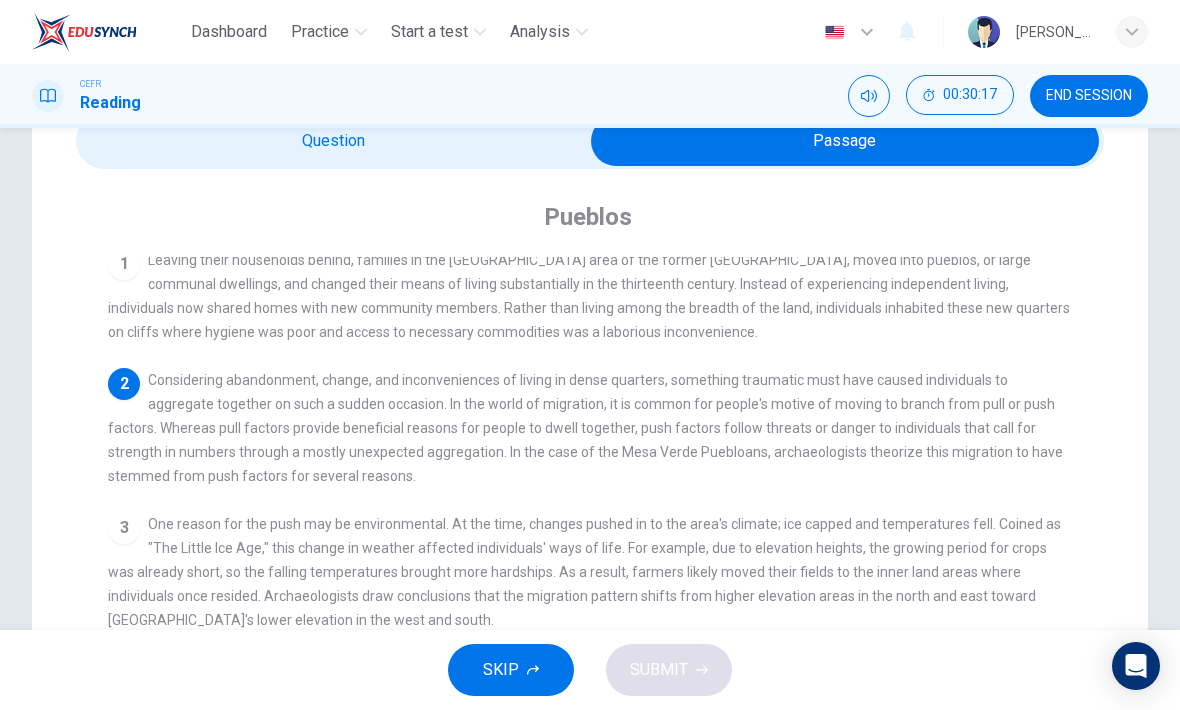 click at bounding box center (845, 141) 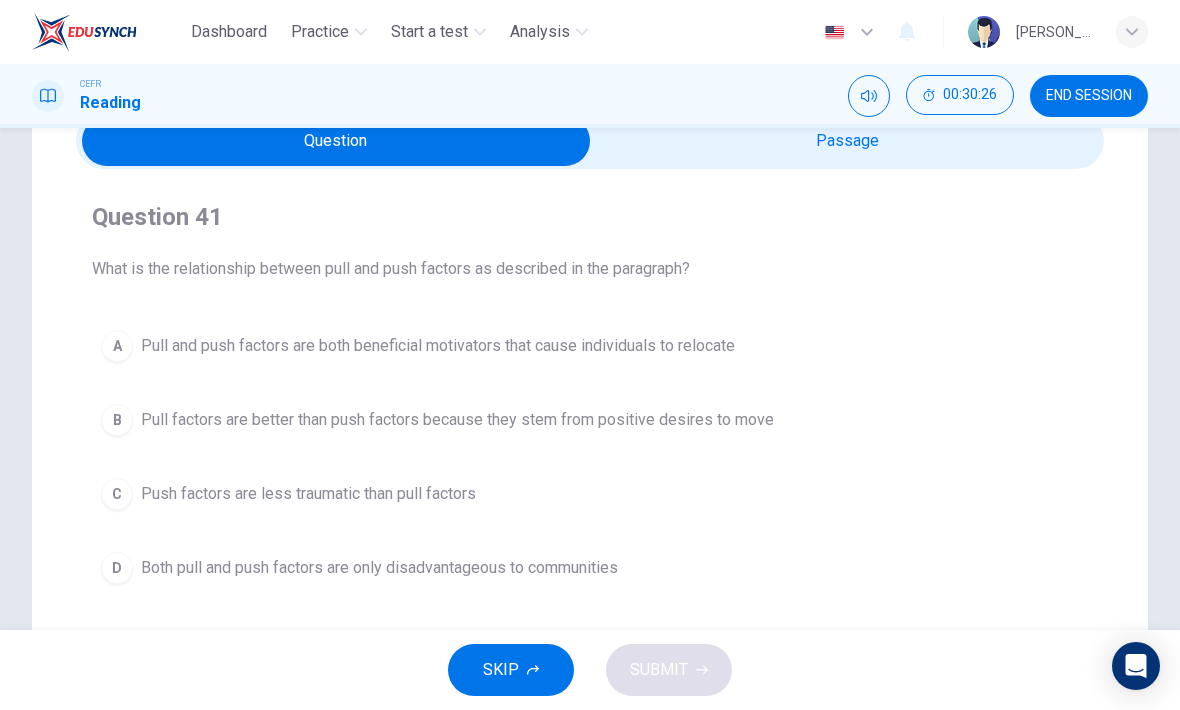 click on "B" at bounding box center (117, 420) 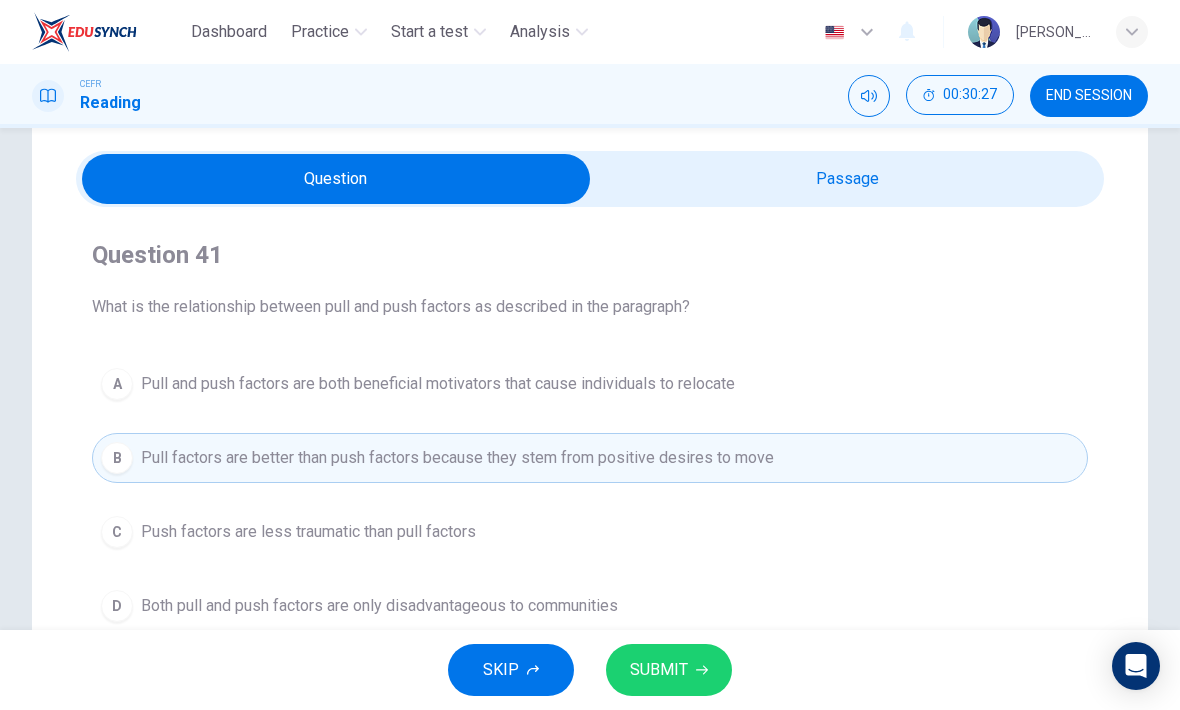 scroll, scrollTop: 50, scrollLeft: 0, axis: vertical 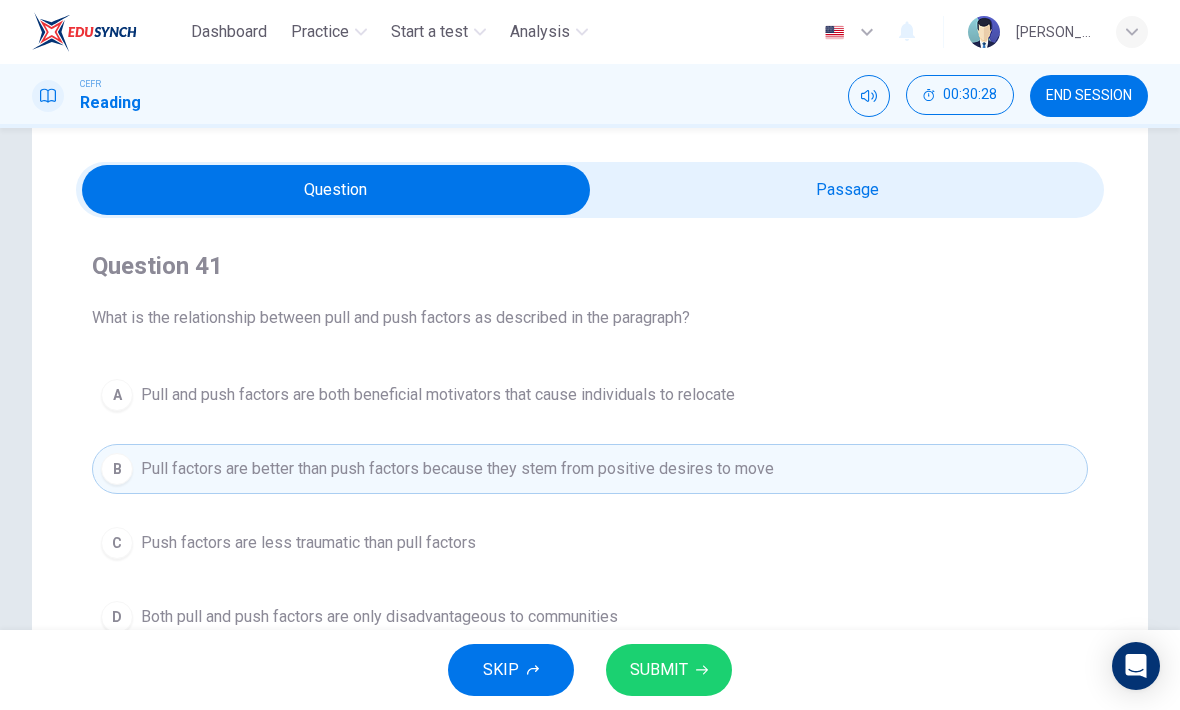click at bounding box center [336, 190] 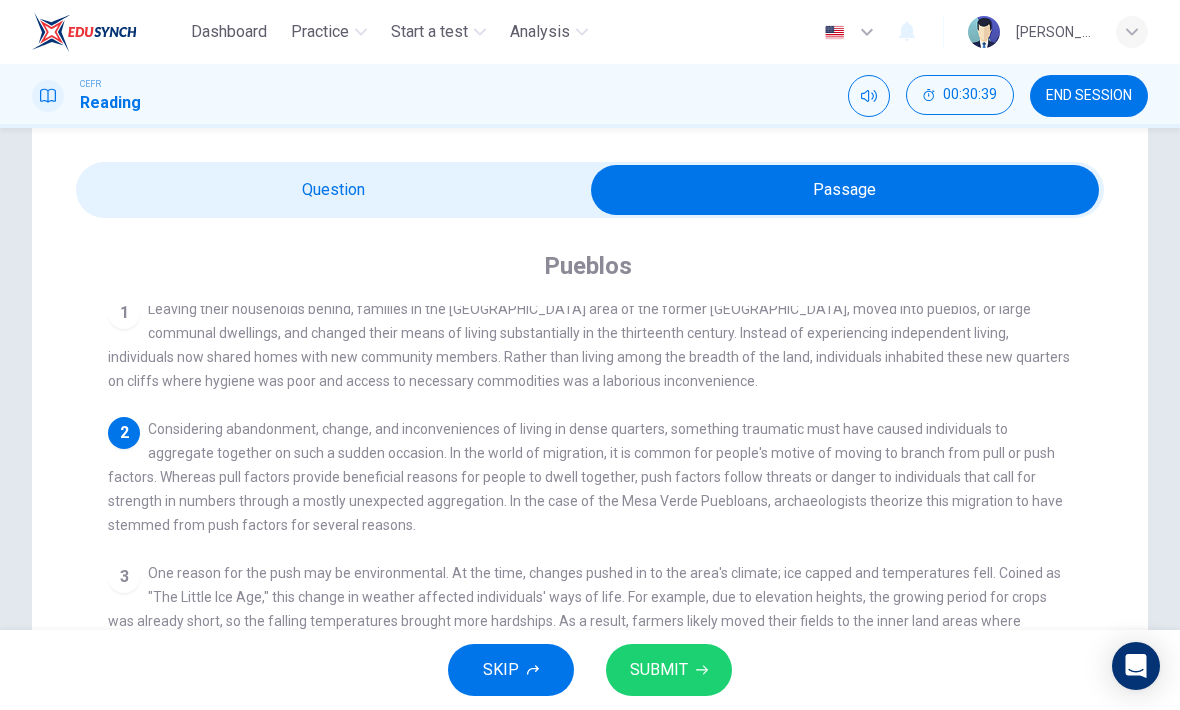 click at bounding box center [845, 190] 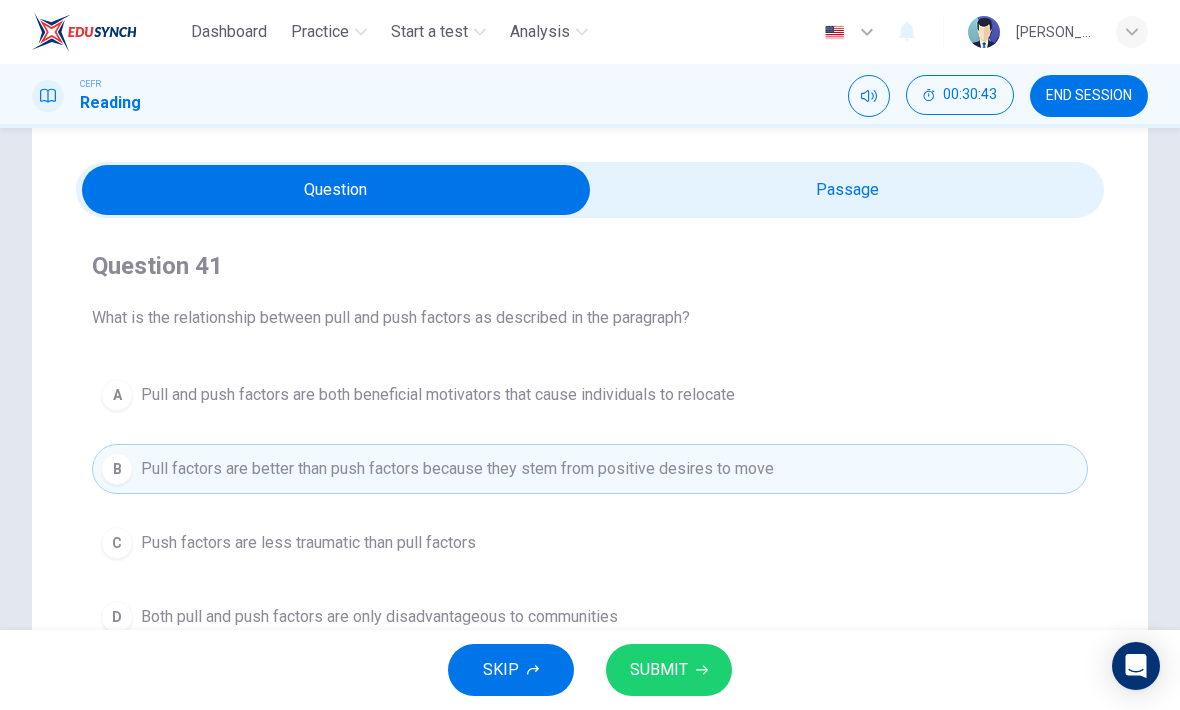 click at bounding box center (336, 190) 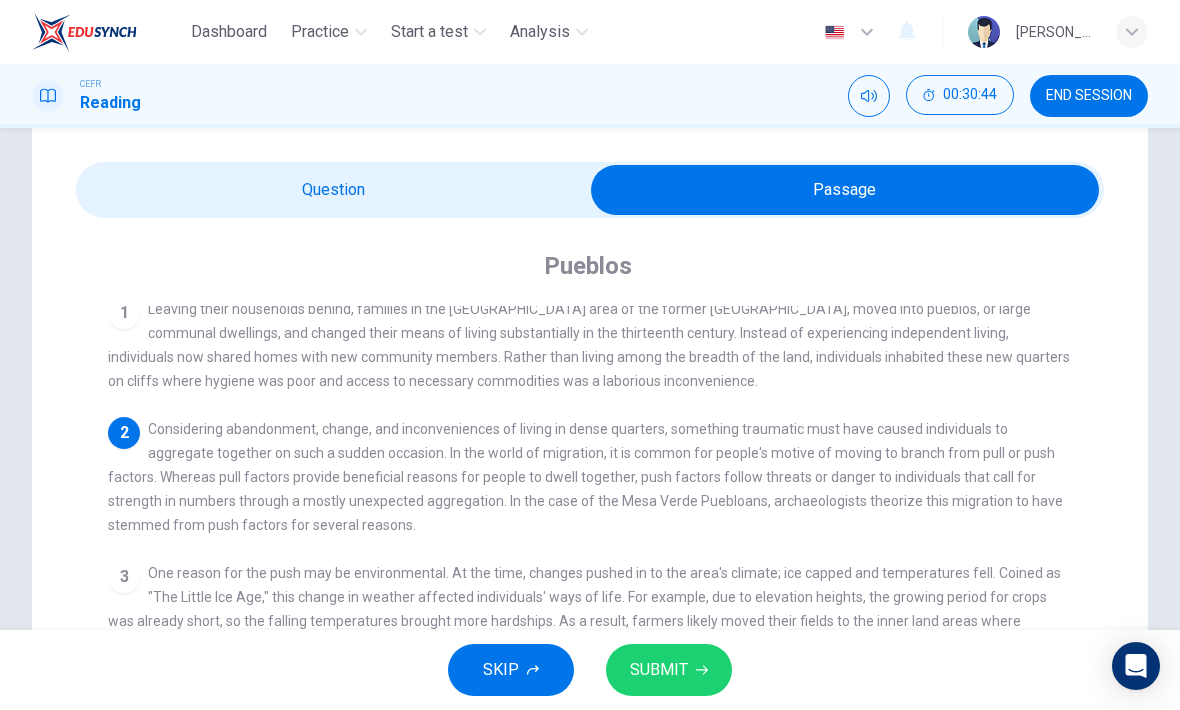 click at bounding box center [845, 190] 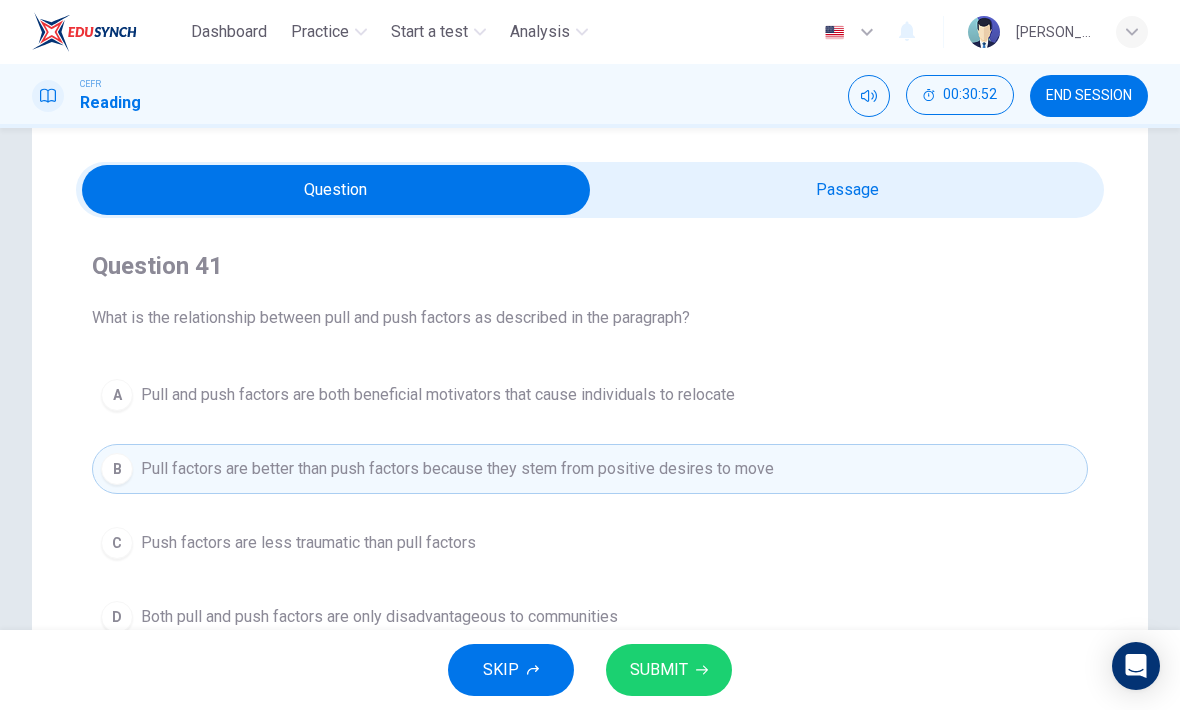 click on "A Pull and push factors are both beneficial motivators that cause individuals to relocate" at bounding box center [590, 395] 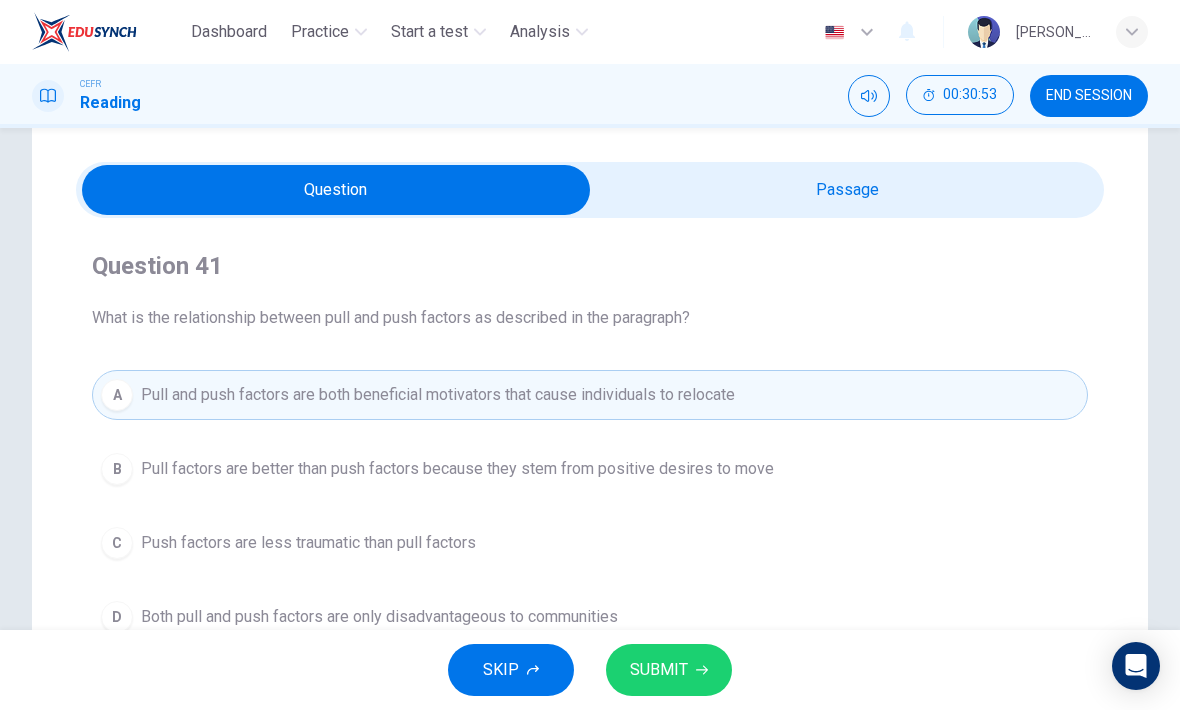 click at bounding box center (336, 190) 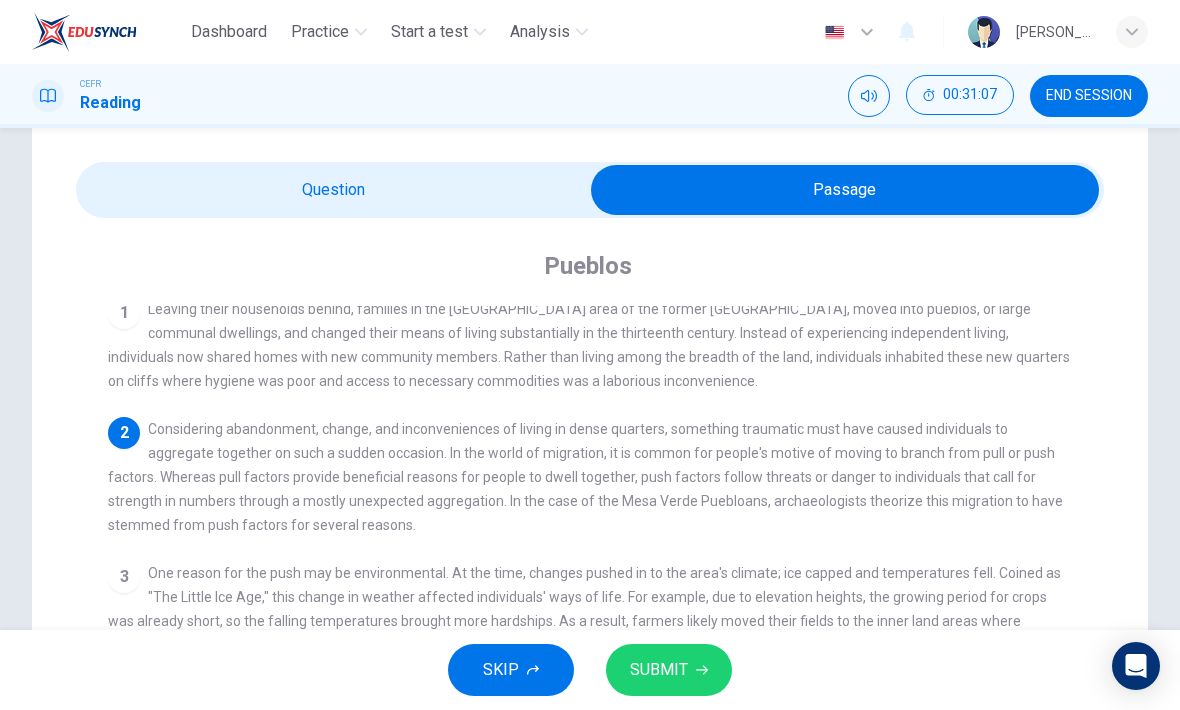 click at bounding box center [845, 190] 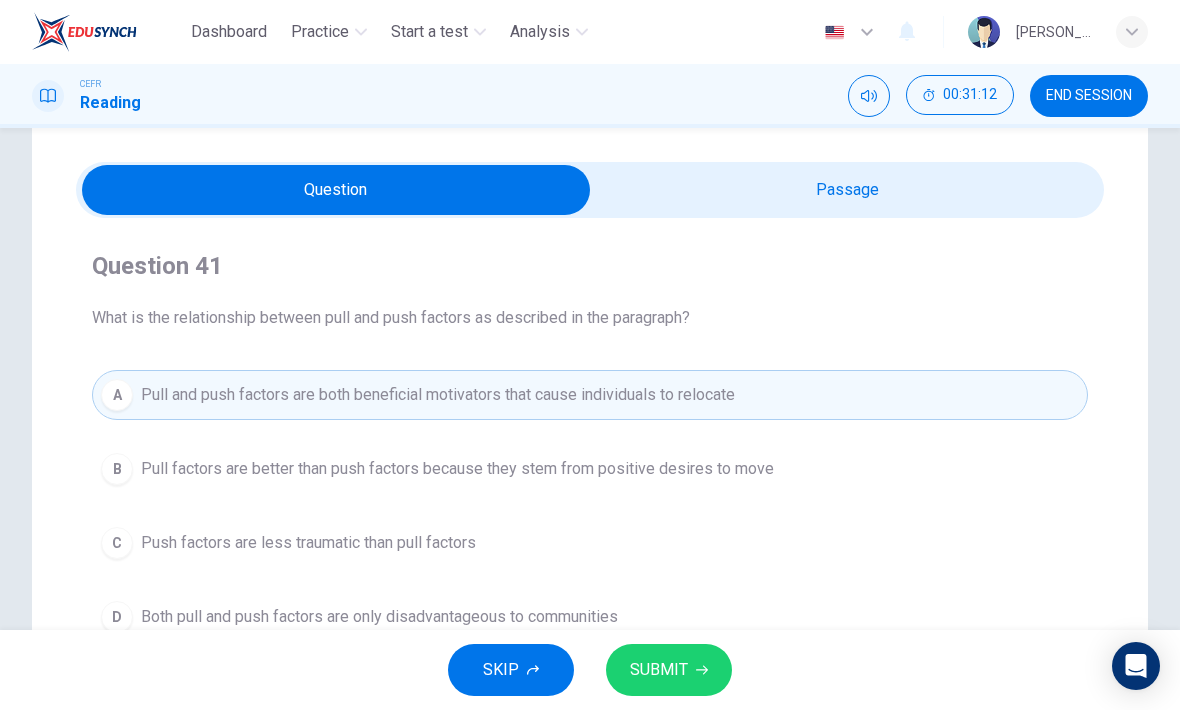 click at bounding box center (336, 190) 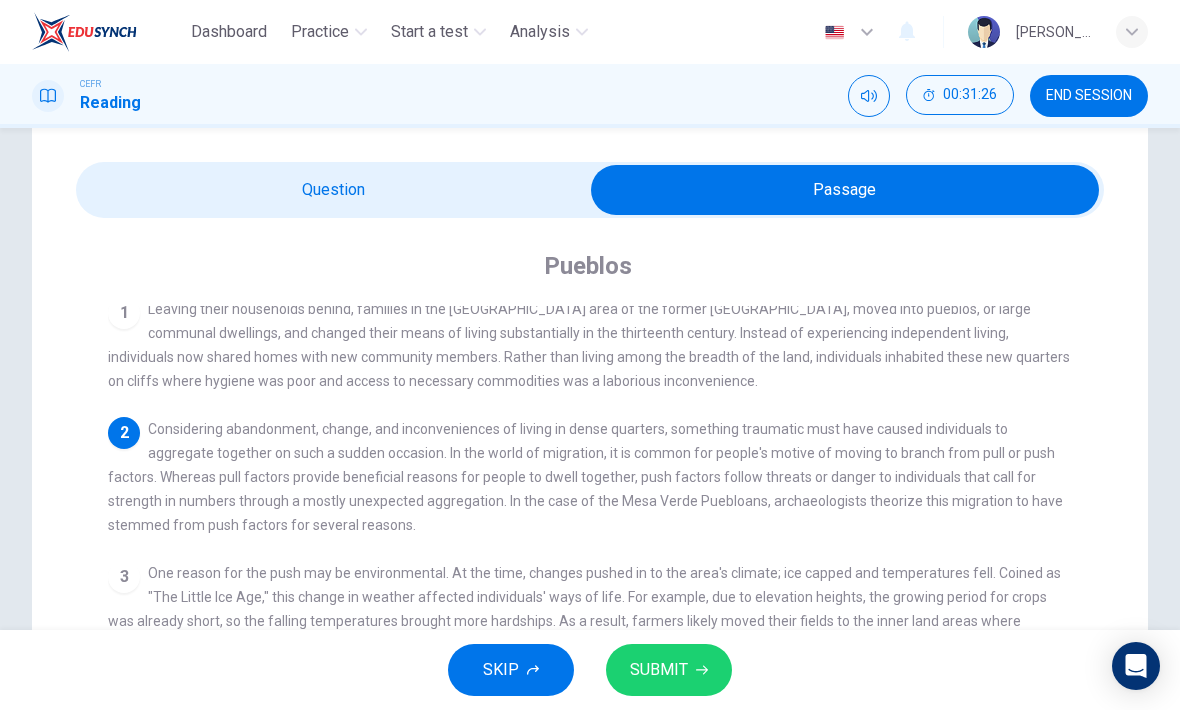 click on "Pueblos 1 Leaving their households behind, families in the [GEOGRAPHIC_DATA] area of the former [GEOGRAPHIC_DATA], moved into pueblos, or large communal dwellings, and changed their means of living substantially in the thirteenth century. Instead of experiencing independent living, individuals now shared homes with new community members. Rather than living among the breadth of the land, individuals inhabited these new quarters on cliffs where hygiene was poor and access to necessary commodities was a laborious inconvenience. 2 3 4 5" at bounding box center [590, 636] 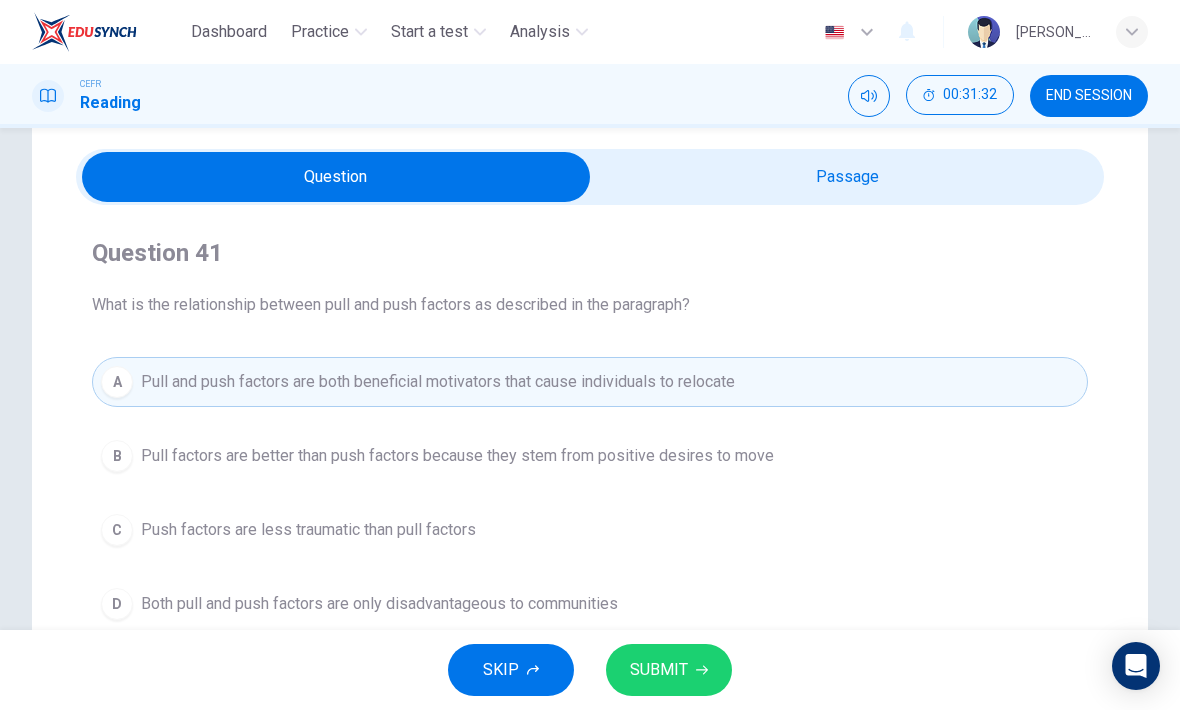 scroll, scrollTop: 64, scrollLeft: 0, axis: vertical 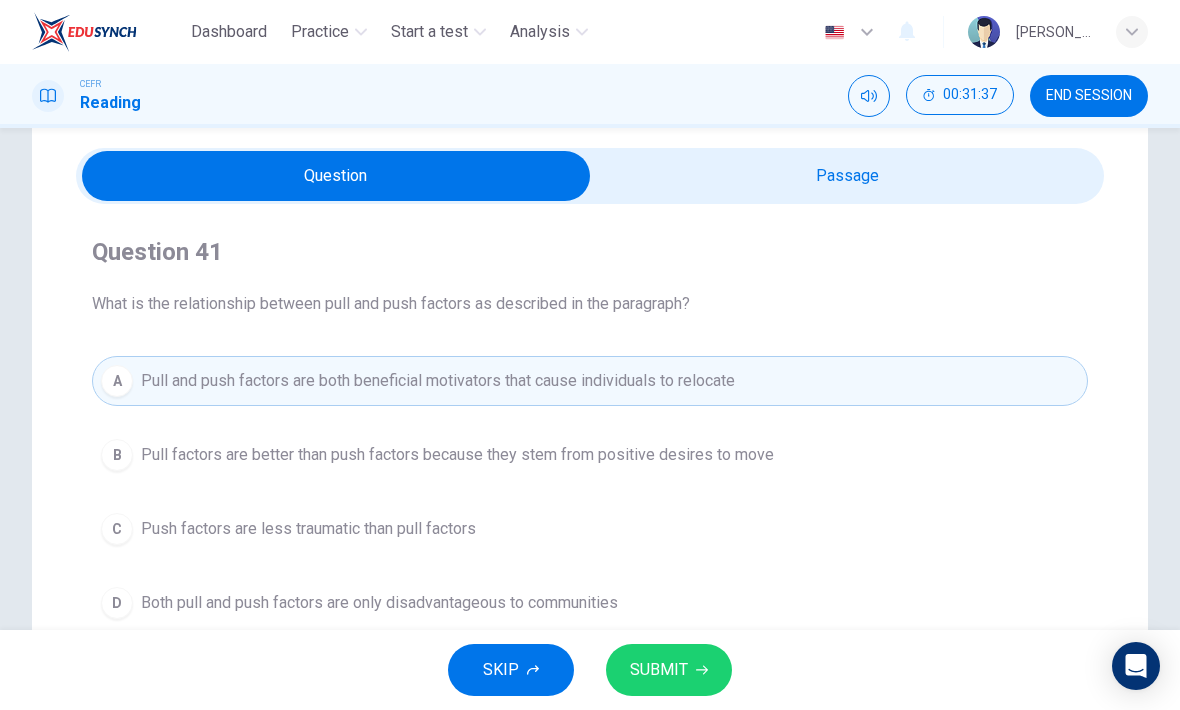 click on "SUBMIT" at bounding box center [659, 670] 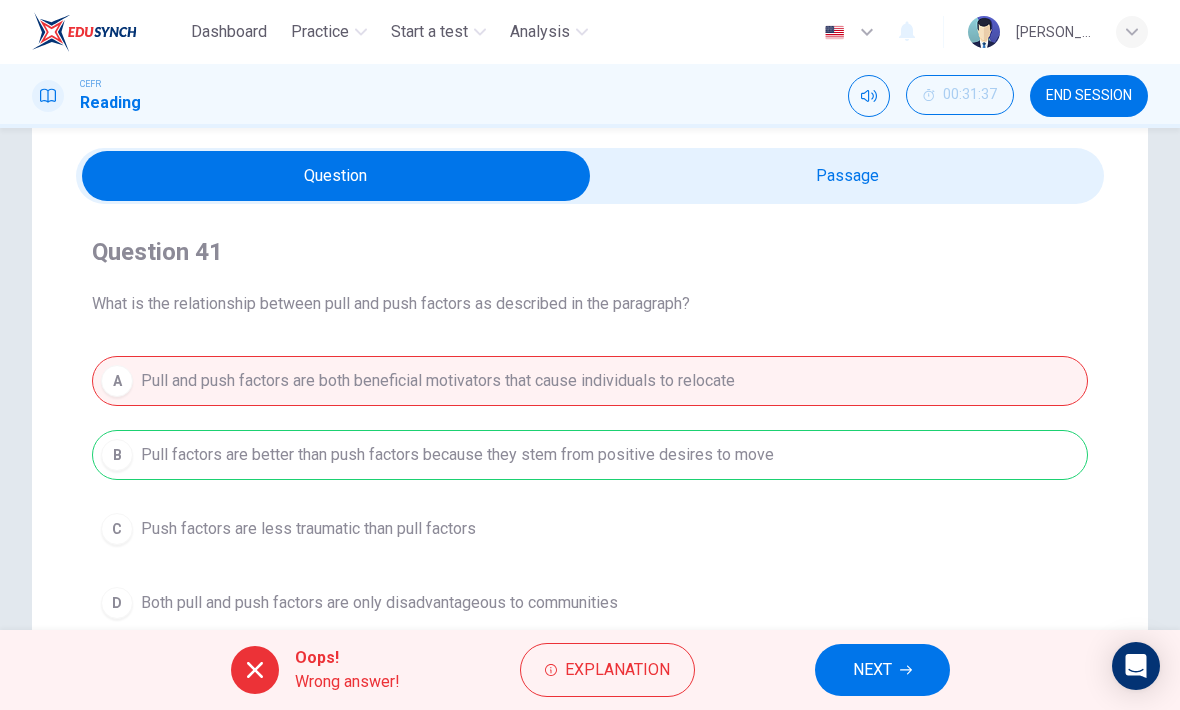 click on "NEXT" at bounding box center [882, 670] 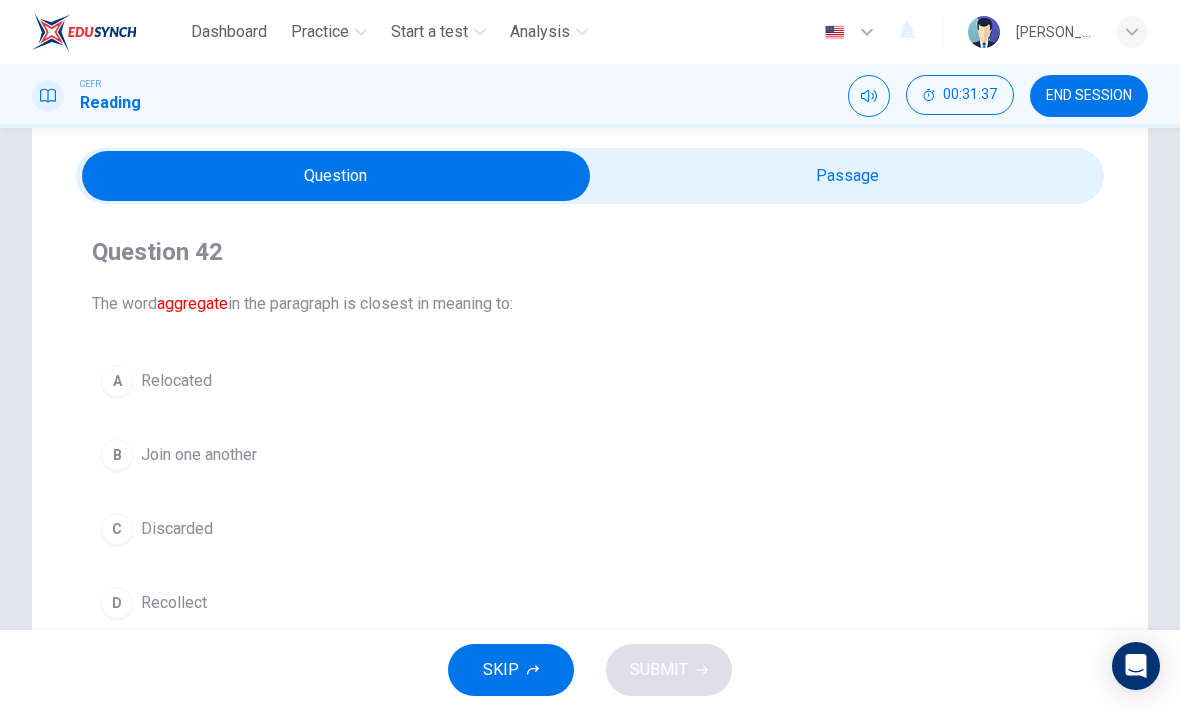 click on "A Relocated" at bounding box center [590, 381] 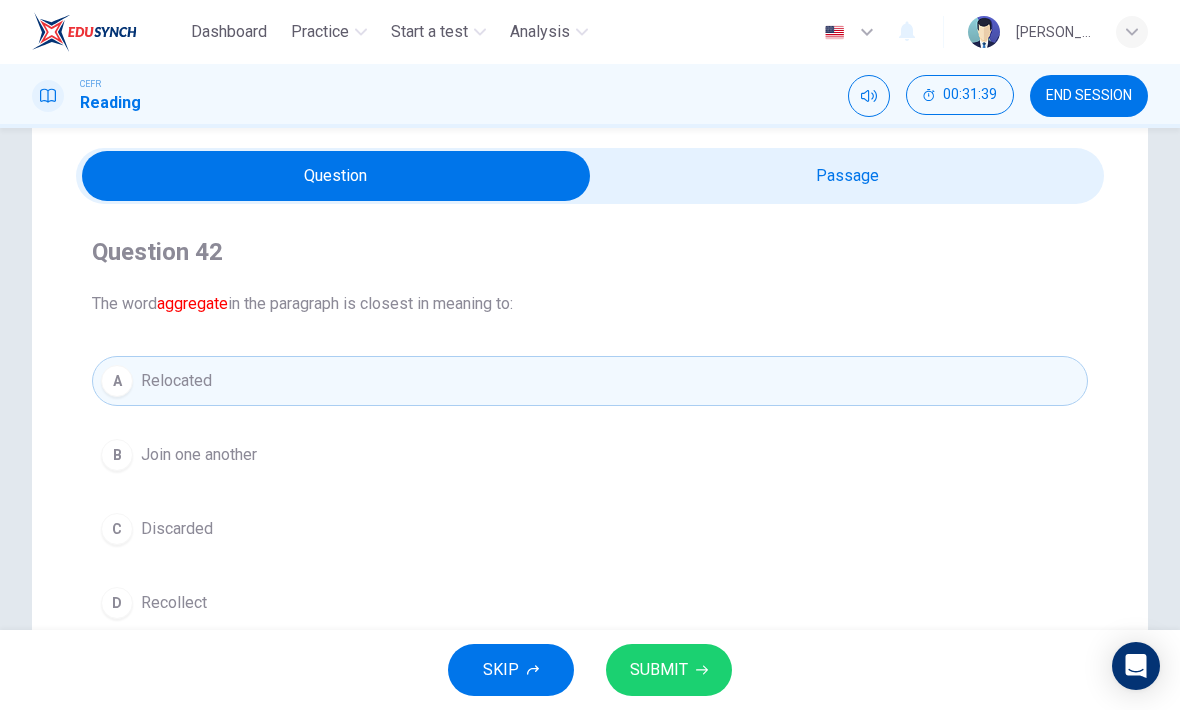 click at bounding box center (336, 176) 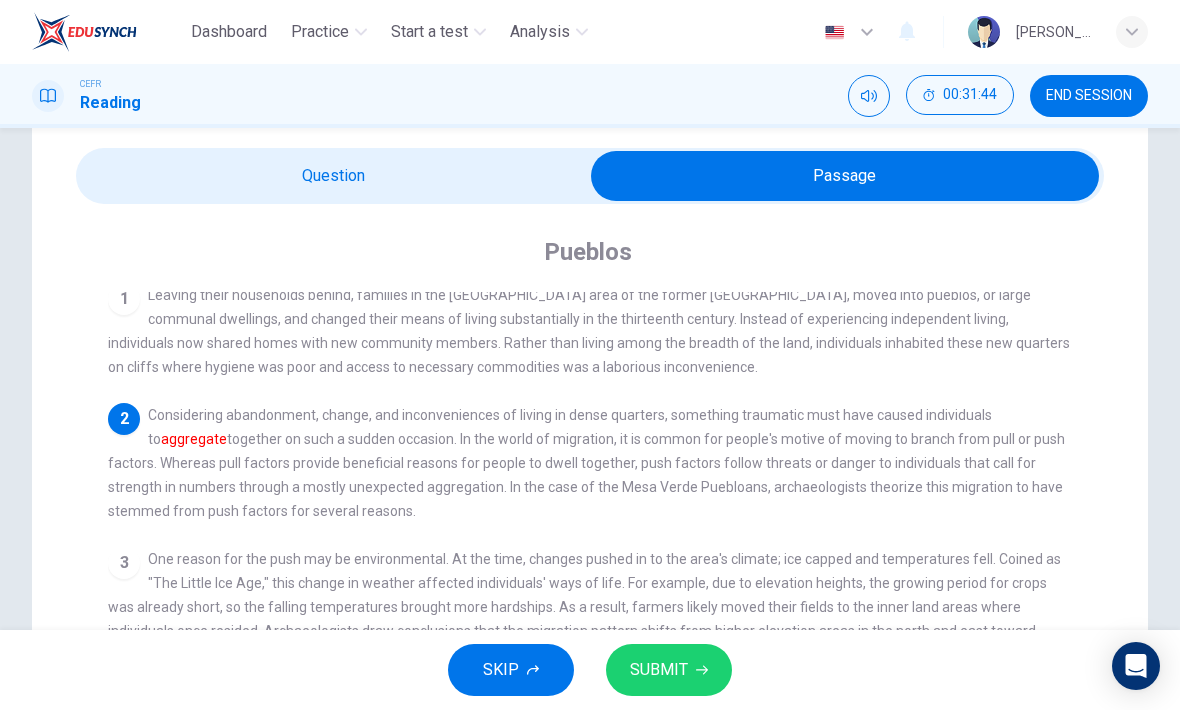 click at bounding box center [845, 176] 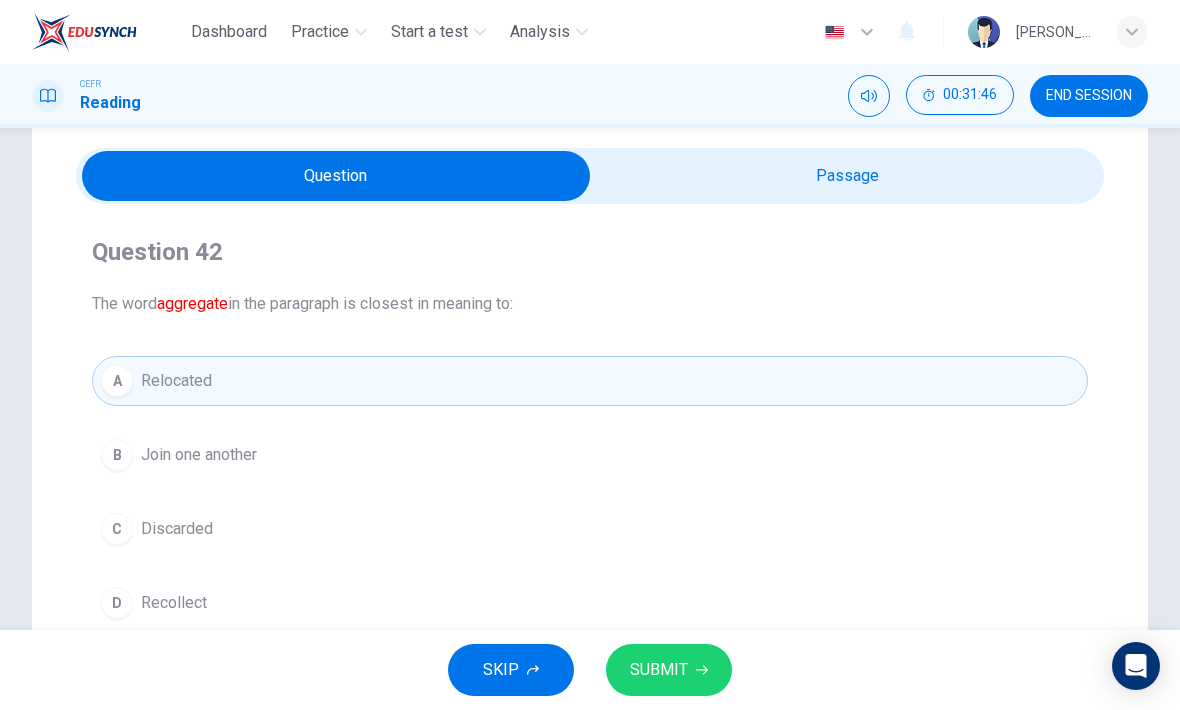 click on "B Join one another" at bounding box center [590, 455] 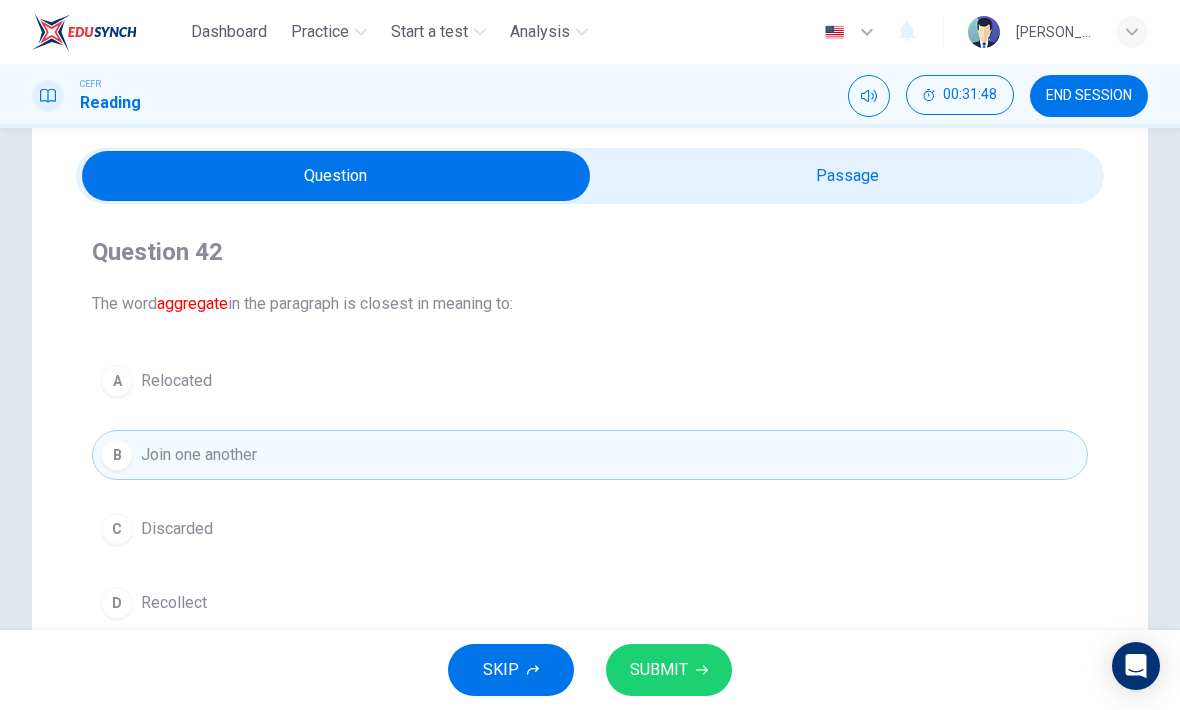 click on "SUBMIT" at bounding box center [669, 670] 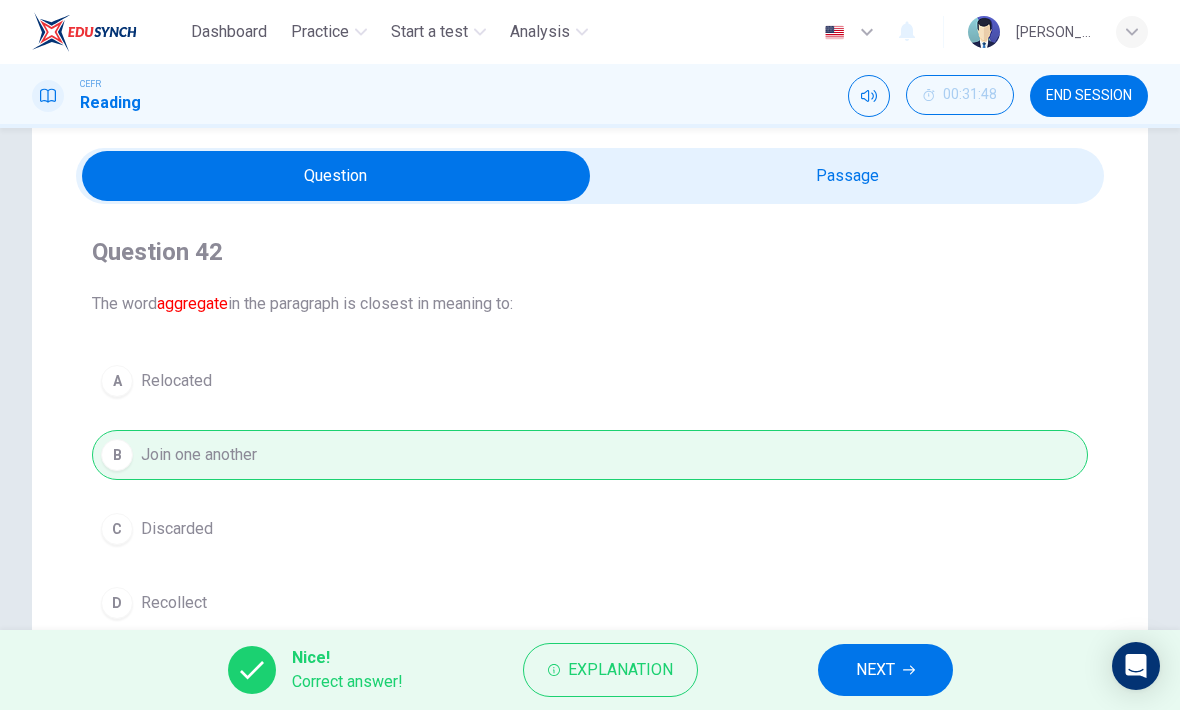 click 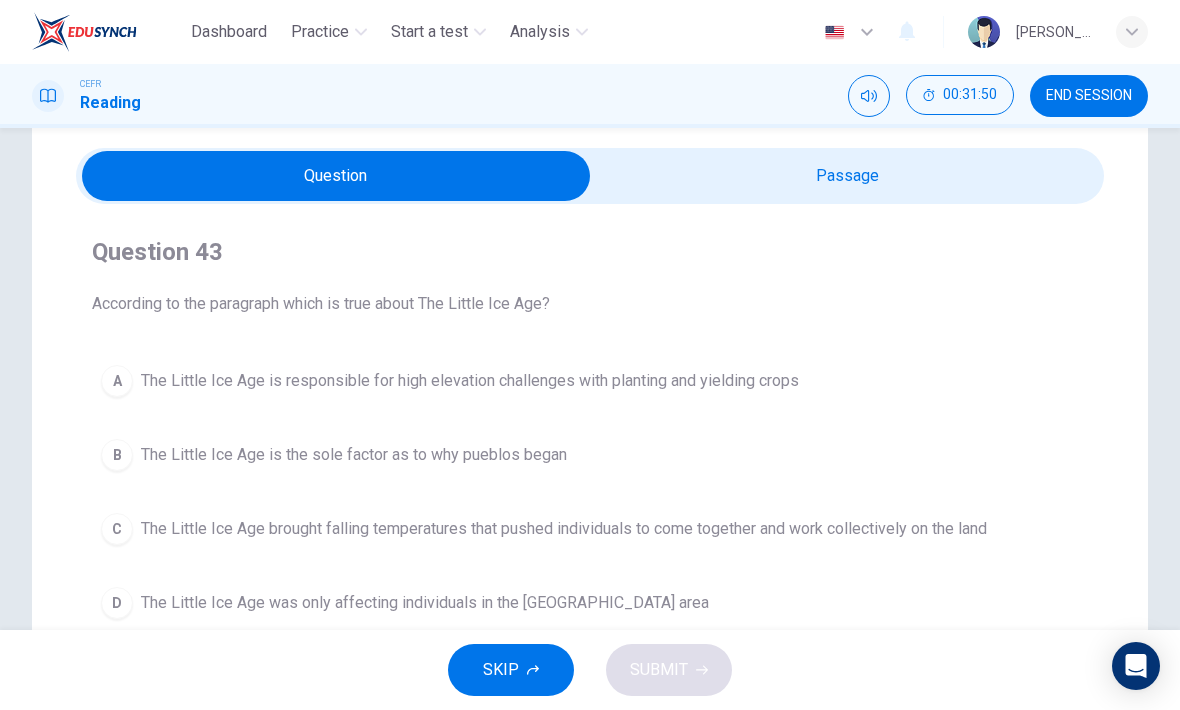 click at bounding box center [336, 176] 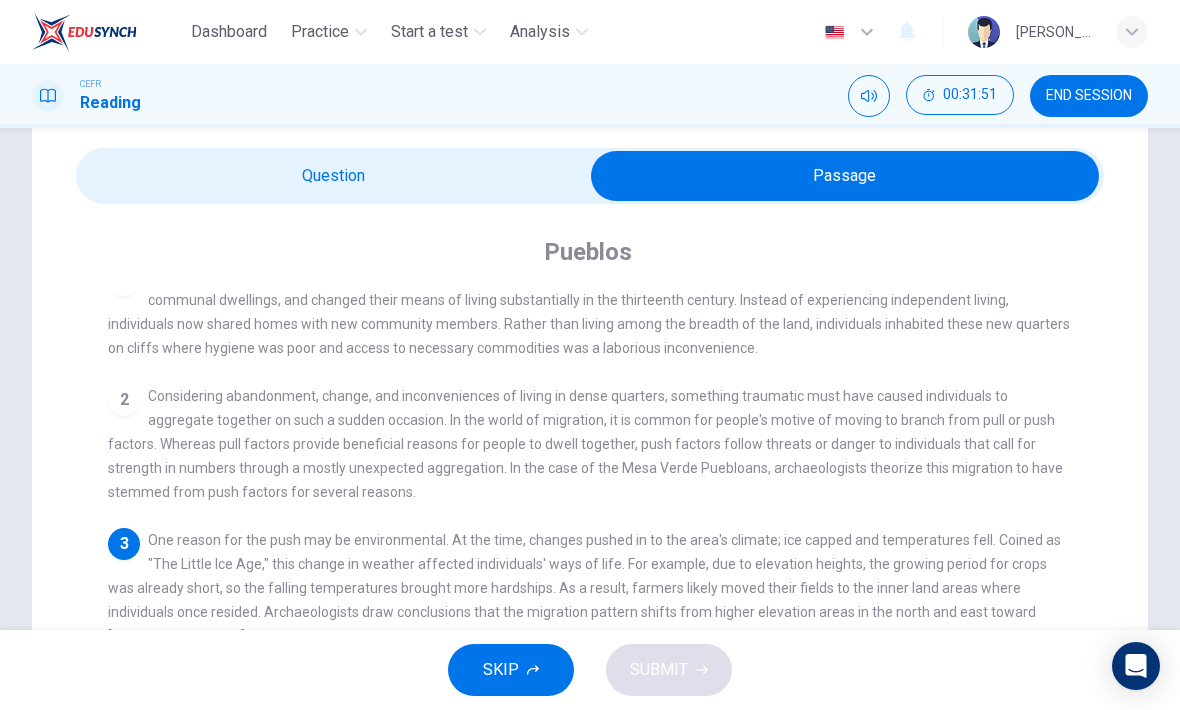 scroll, scrollTop: 56, scrollLeft: 0, axis: vertical 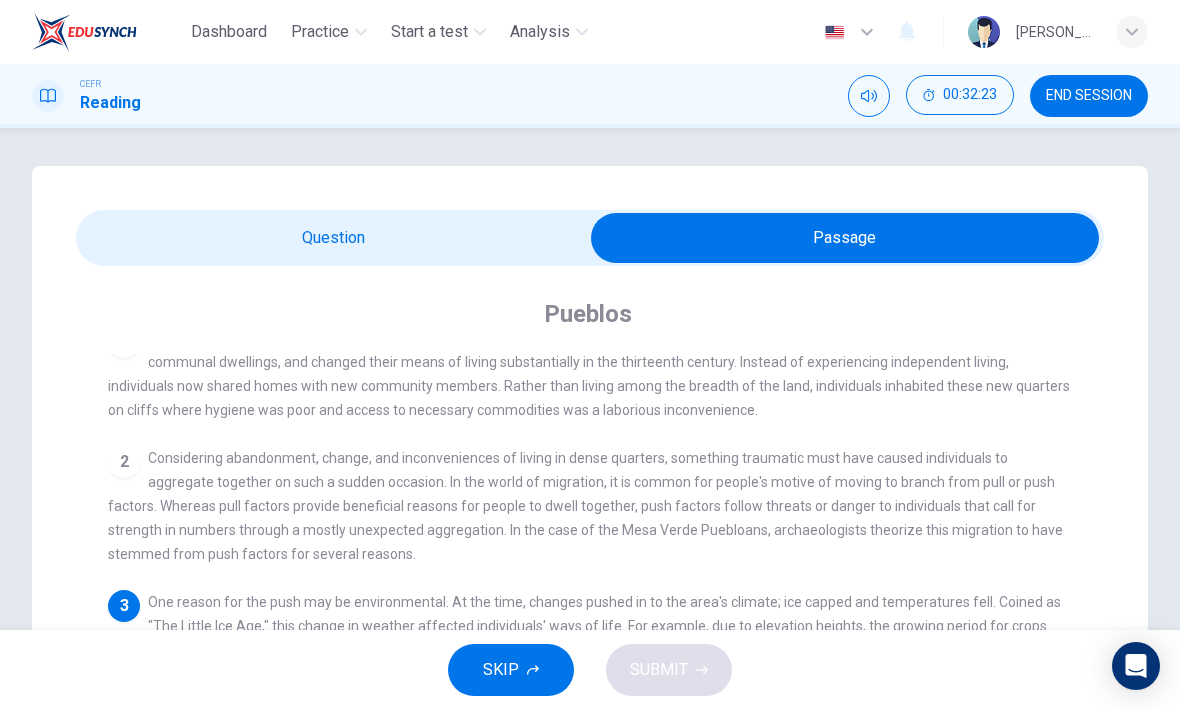 click at bounding box center [845, 238] 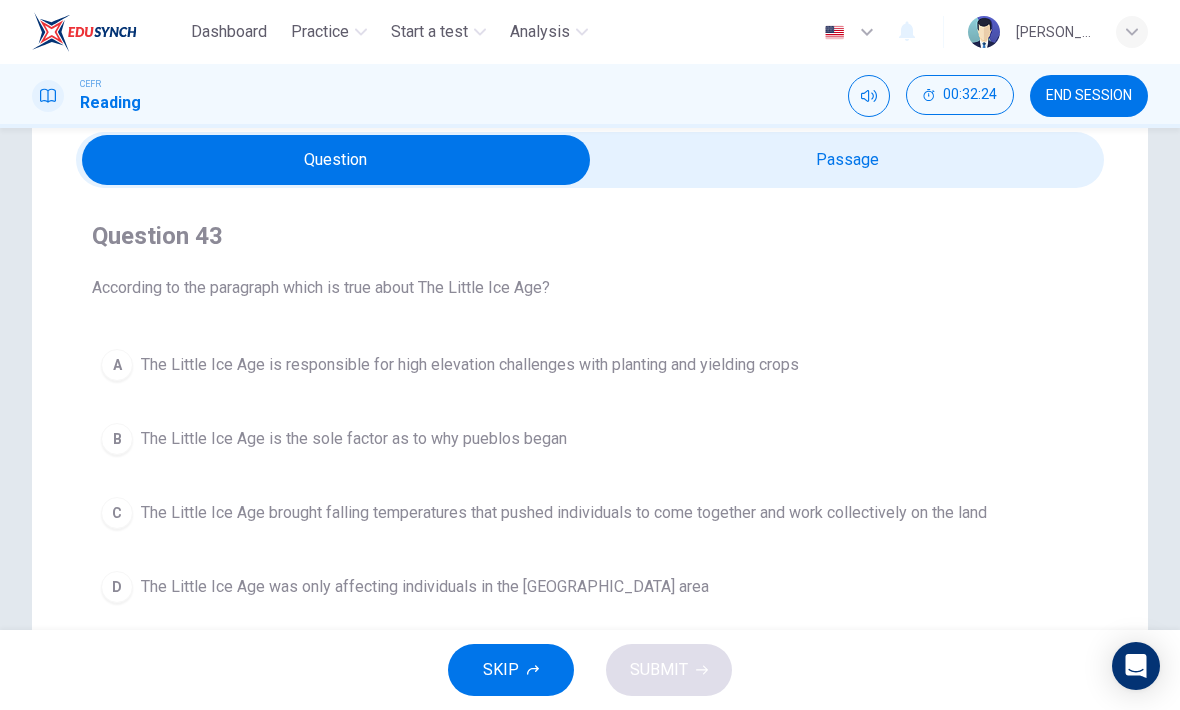scroll, scrollTop: 81, scrollLeft: 0, axis: vertical 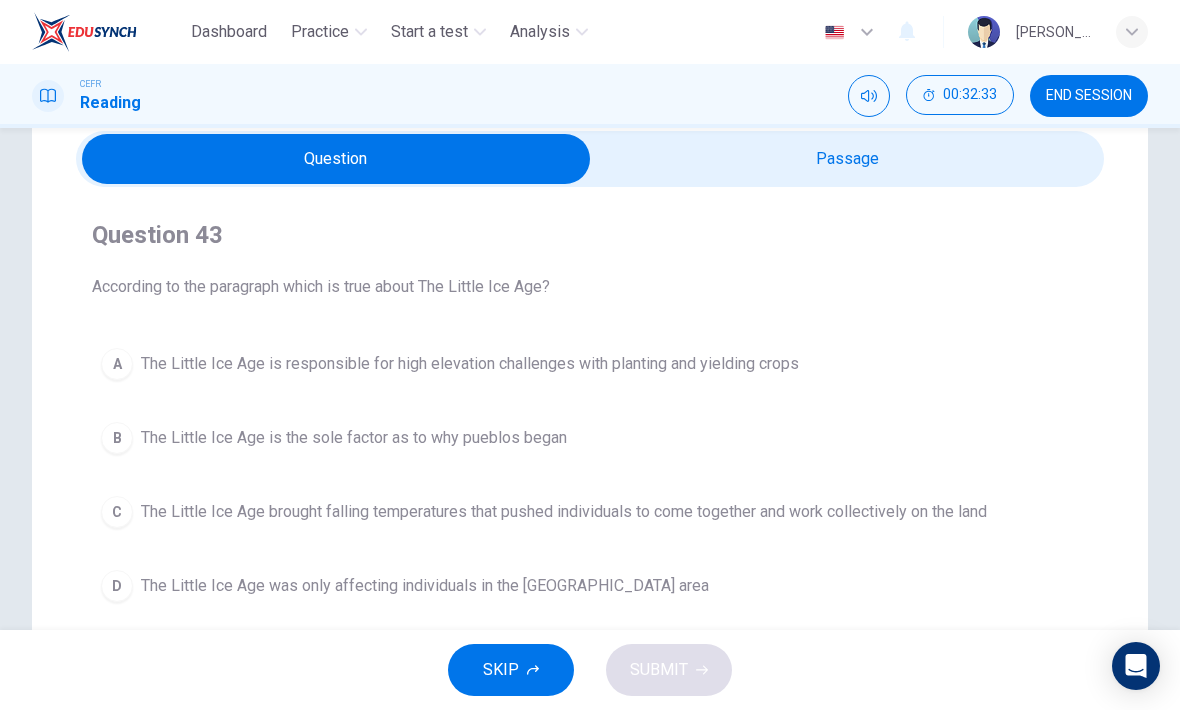 click on "A The Little Ice Age is responsible for high elevation challenges with planting and yielding crops" at bounding box center [590, 364] 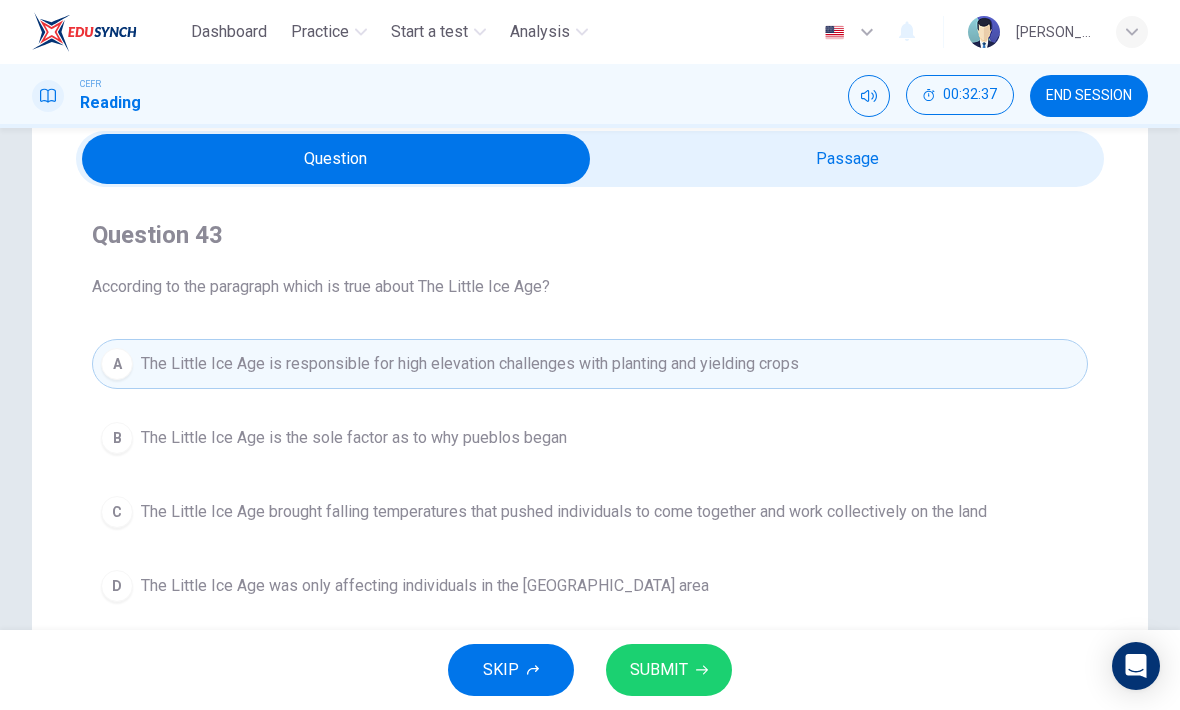 click at bounding box center (336, 159) 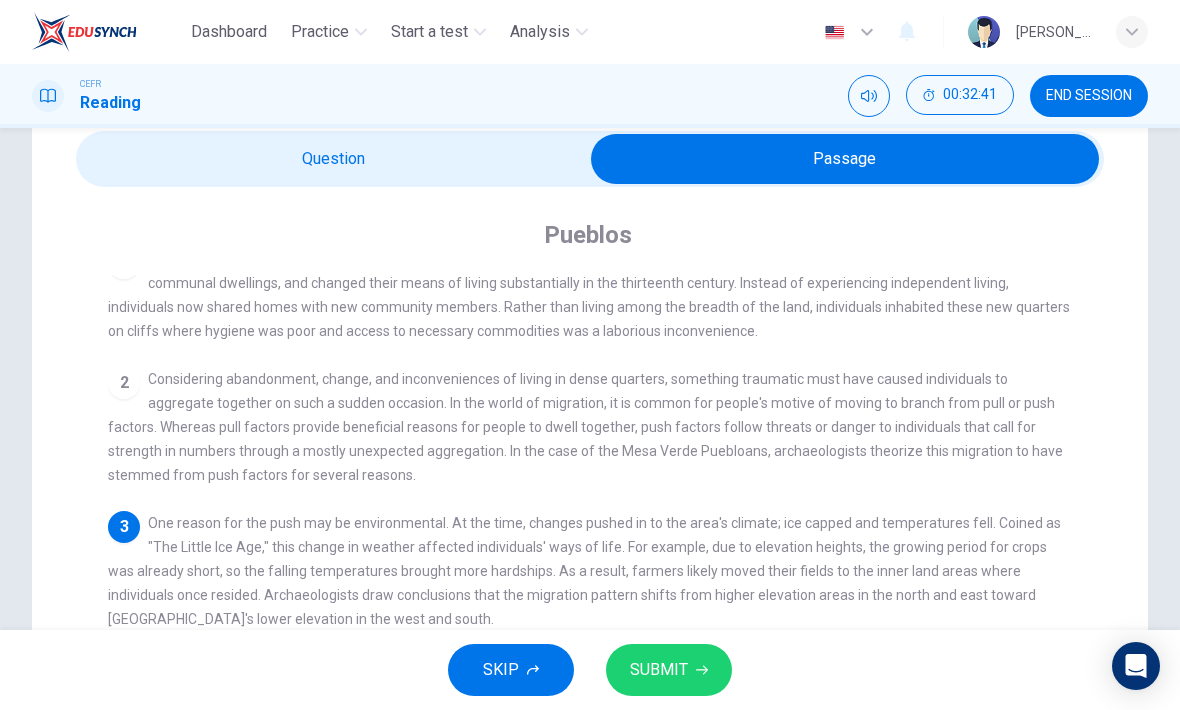 click at bounding box center (845, 159) 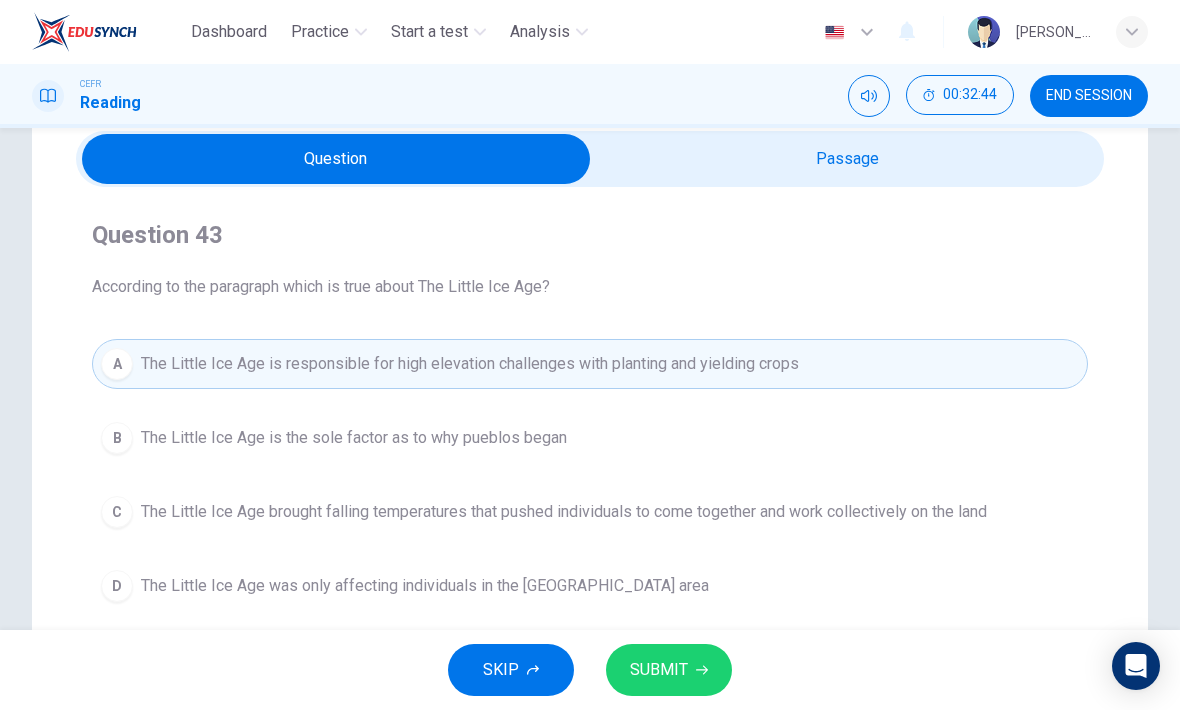 click on "SUBMIT" at bounding box center (669, 670) 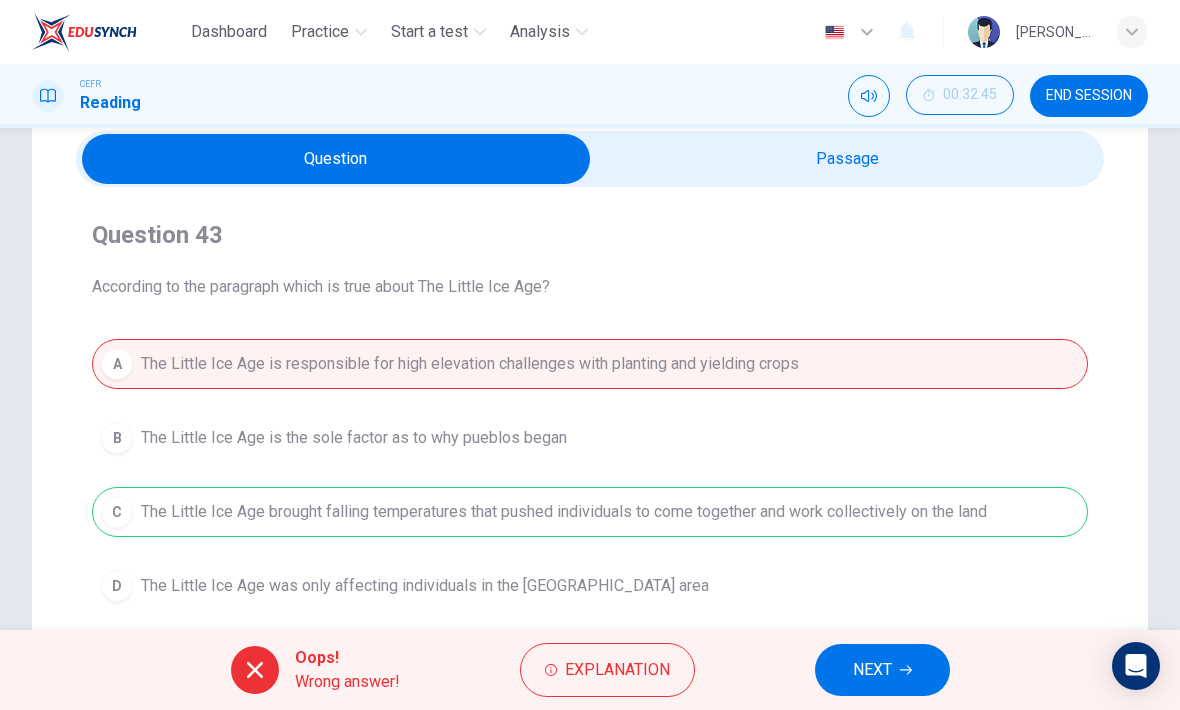 click on "NEXT" at bounding box center (882, 670) 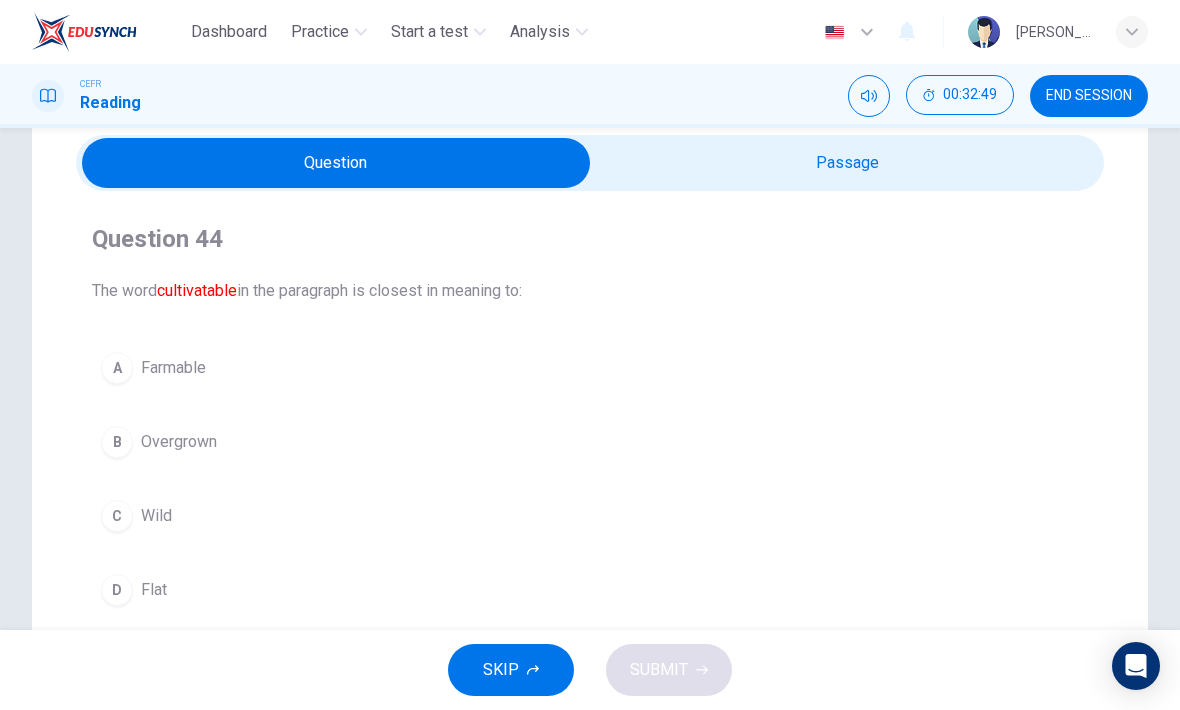scroll, scrollTop: 76, scrollLeft: 0, axis: vertical 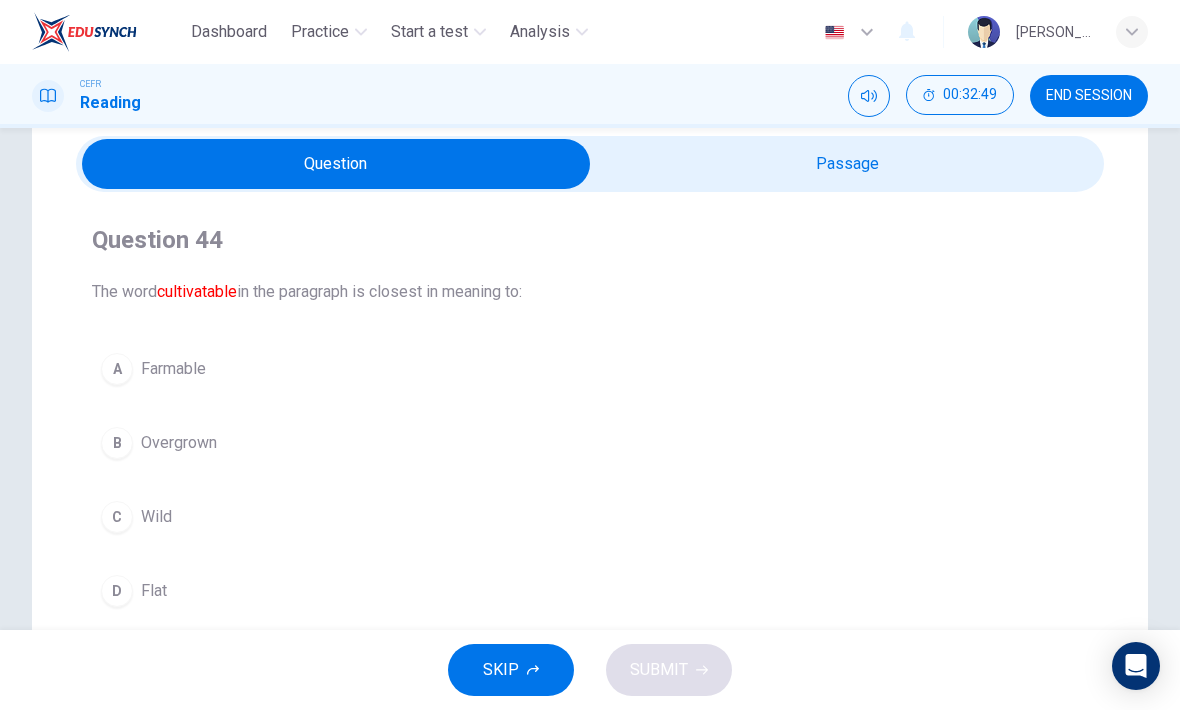 click at bounding box center (336, 164) 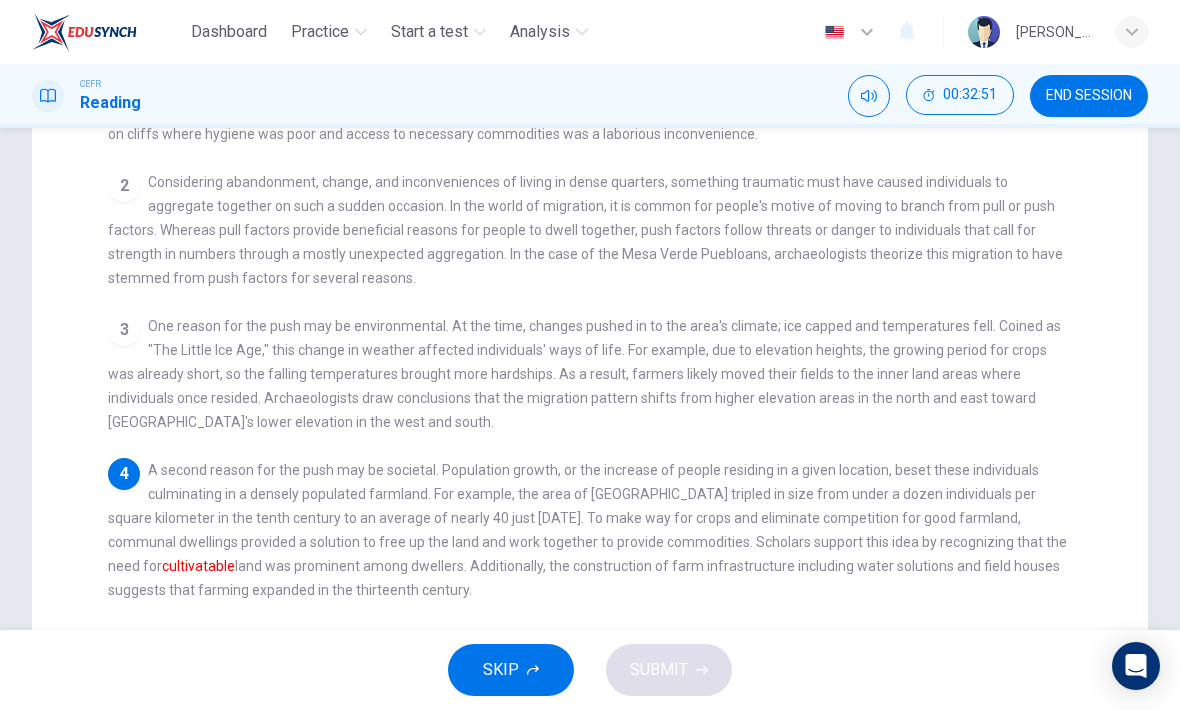 scroll, scrollTop: 280, scrollLeft: 0, axis: vertical 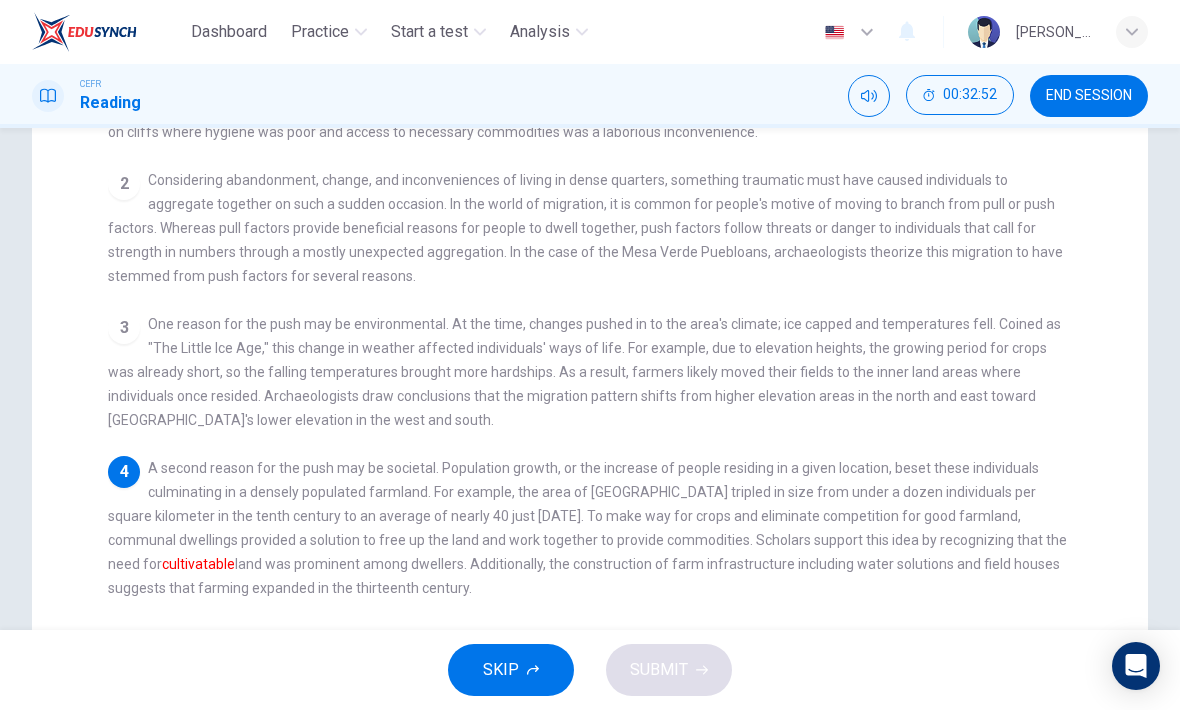 click on "3 One reason for the push may be environmental. At the time, changes pushed in to the area's climate; ice capped and temperatures fell. Coined as "The Little Ice Age," this change in weather affected individuals' ways of life. For example, due to elevation heights, the growing period for crops was already short, so the falling temperatures brought more hardships. As a result, farmers likely moved their fields to the inner land areas where individuals once resided. Archaeologists draw conclusions that the migration pattern shifts from higher elevation areas in the north and east toward [GEOGRAPHIC_DATA]'s lower elevation in the west and south." at bounding box center [590, 372] 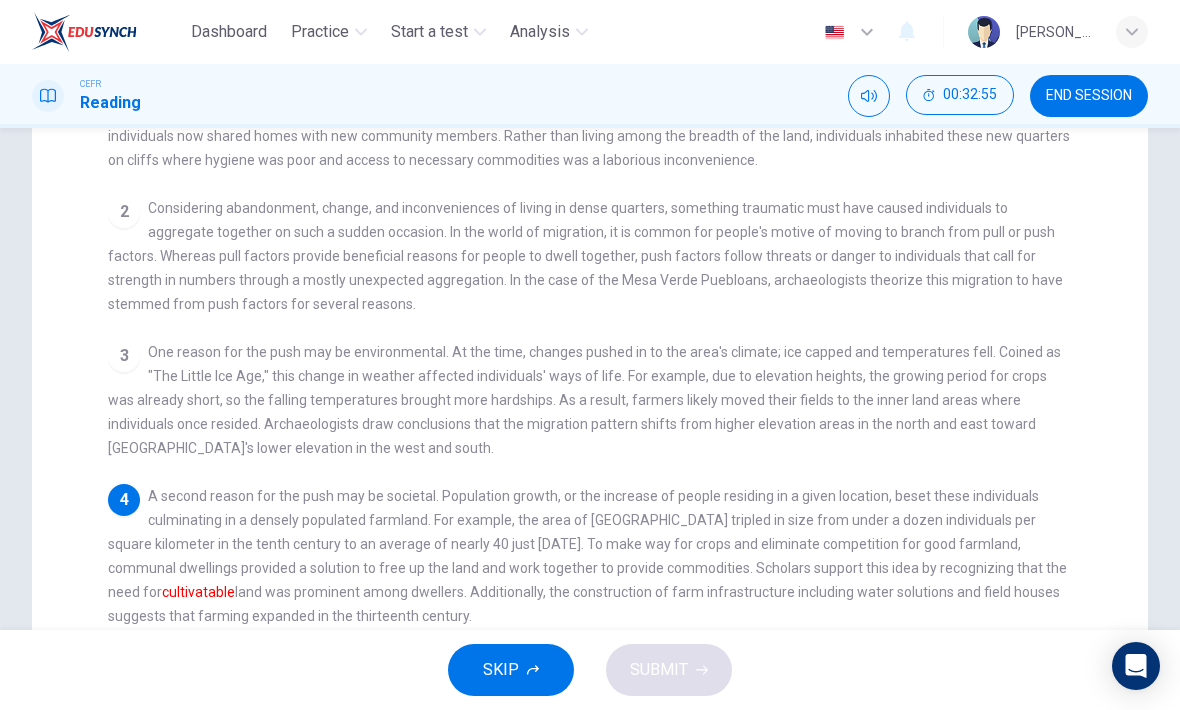 scroll, scrollTop: -11, scrollLeft: 0, axis: vertical 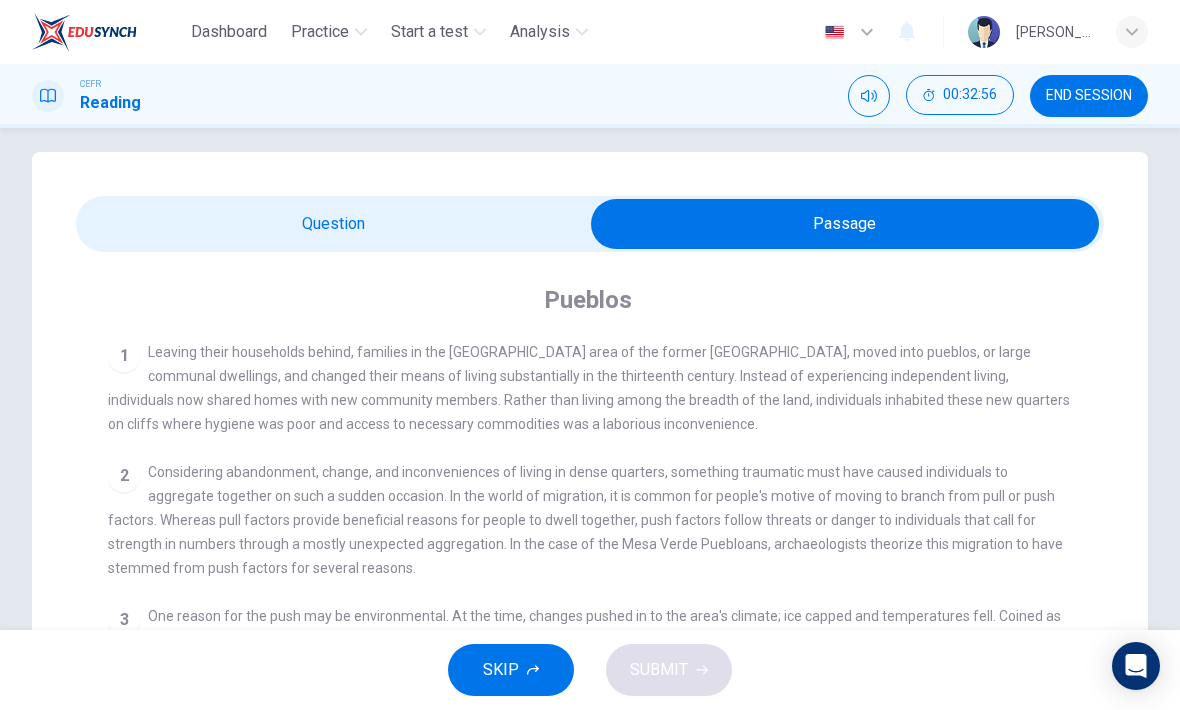 click at bounding box center (845, 224) 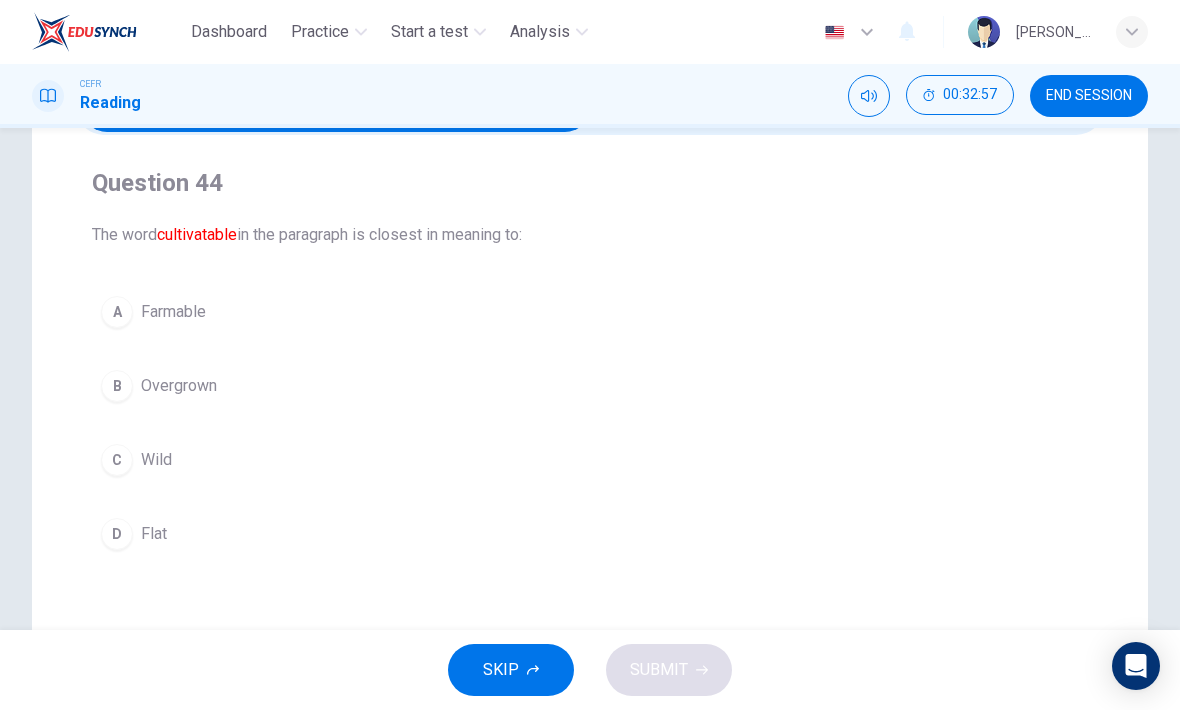 scroll, scrollTop: 145, scrollLeft: 0, axis: vertical 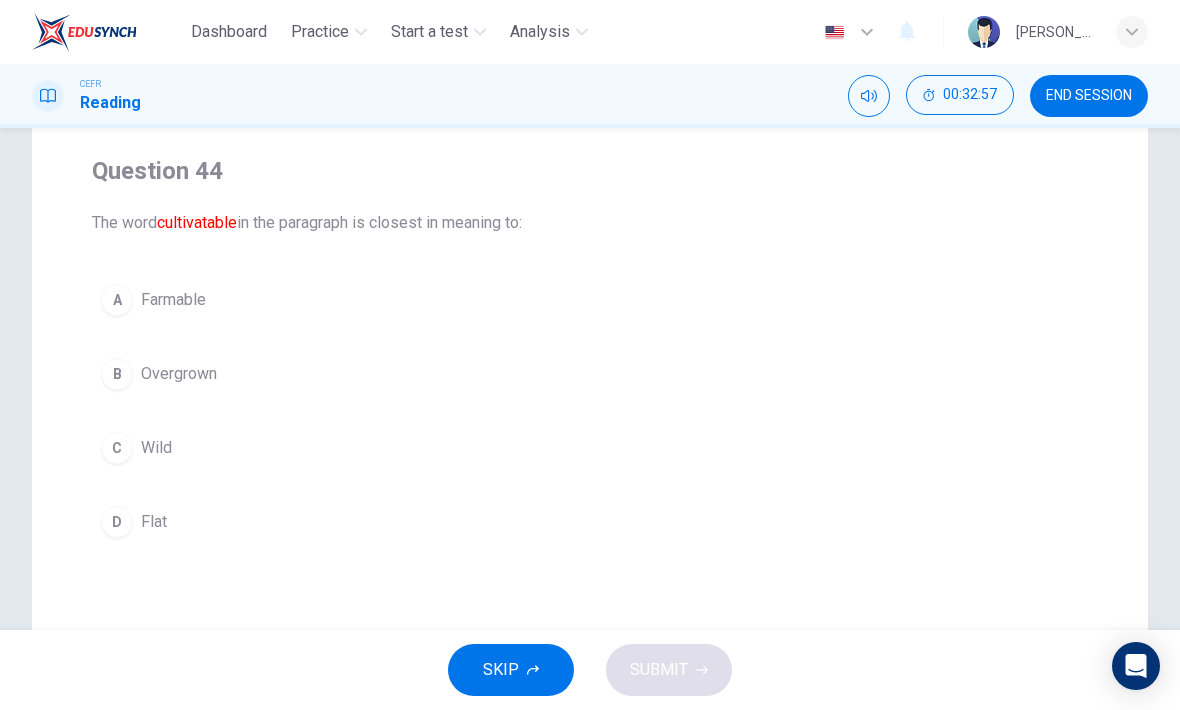 click on "A Farmable" at bounding box center [590, 300] 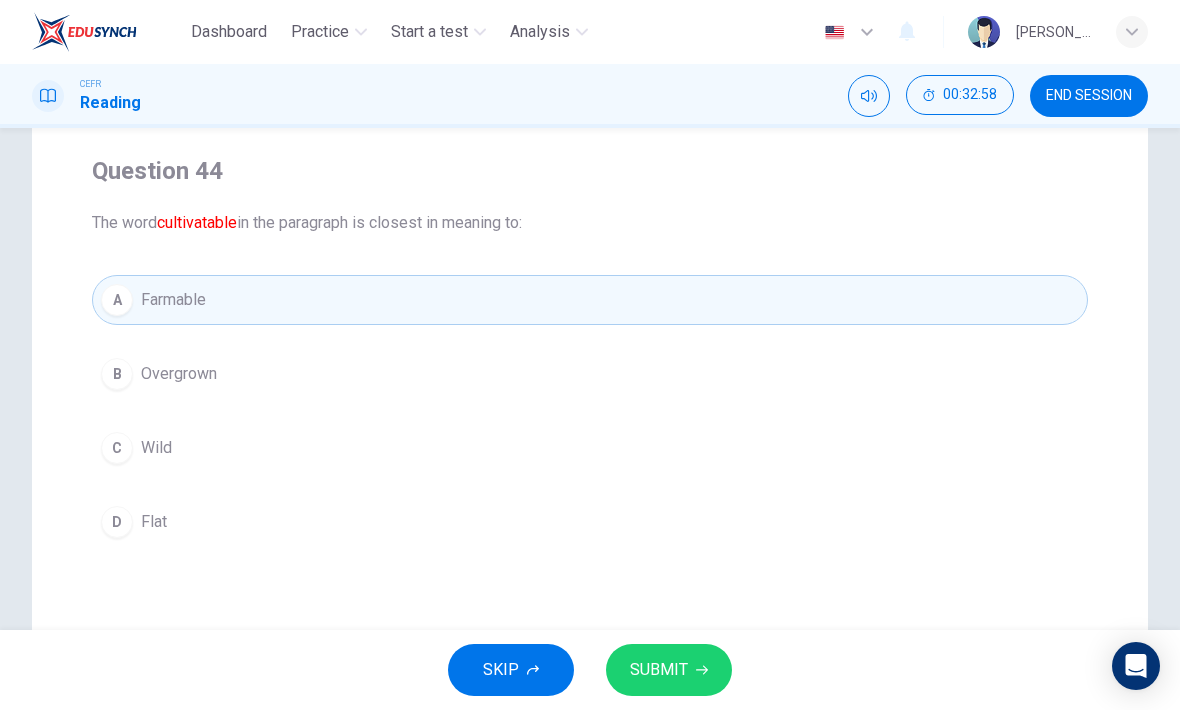 click 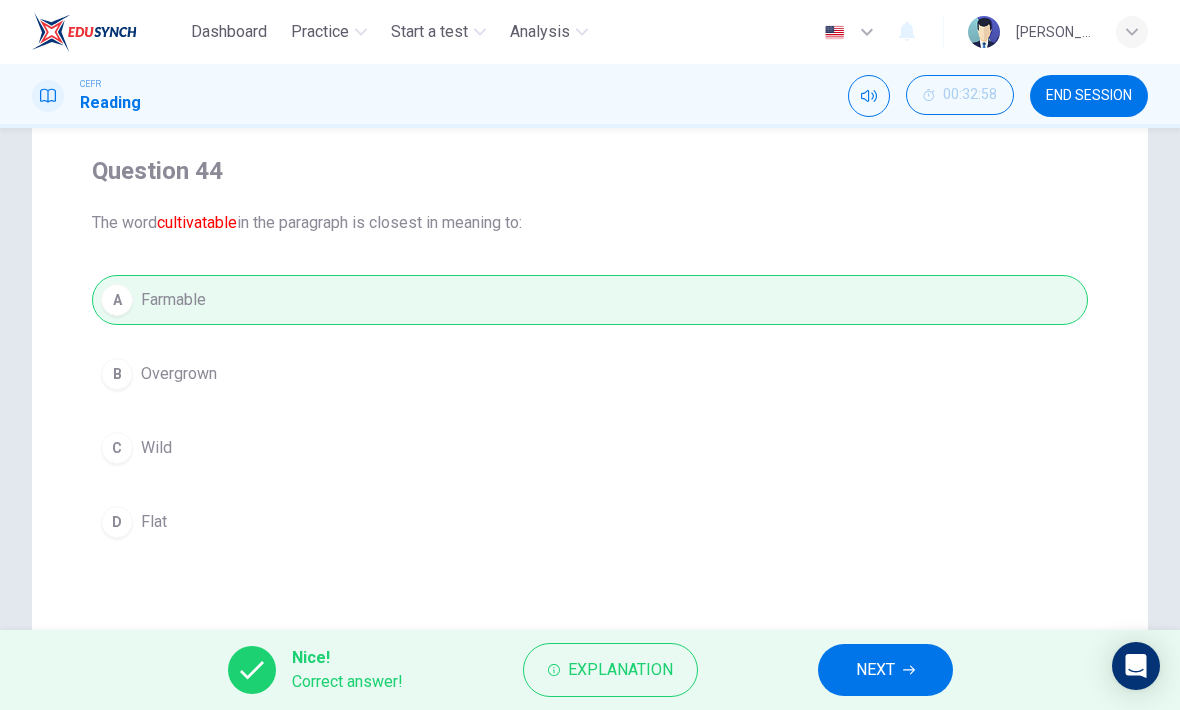 click on "NEXT" at bounding box center [875, 670] 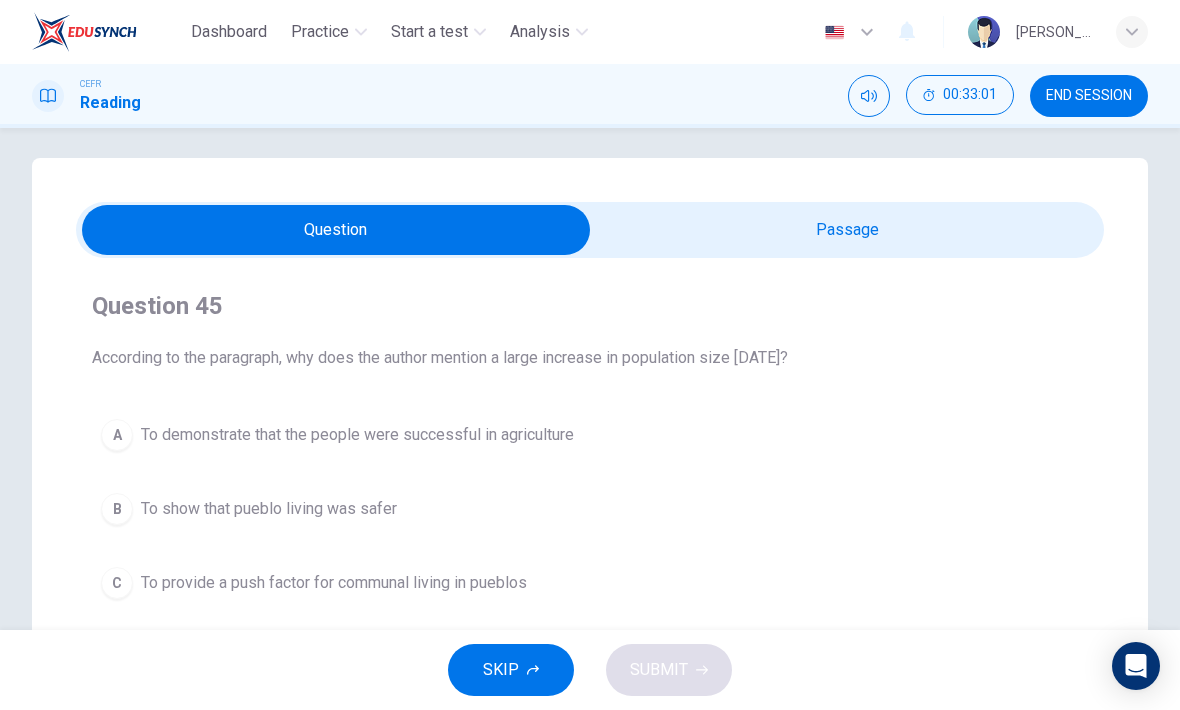 scroll, scrollTop: 7, scrollLeft: 0, axis: vertical 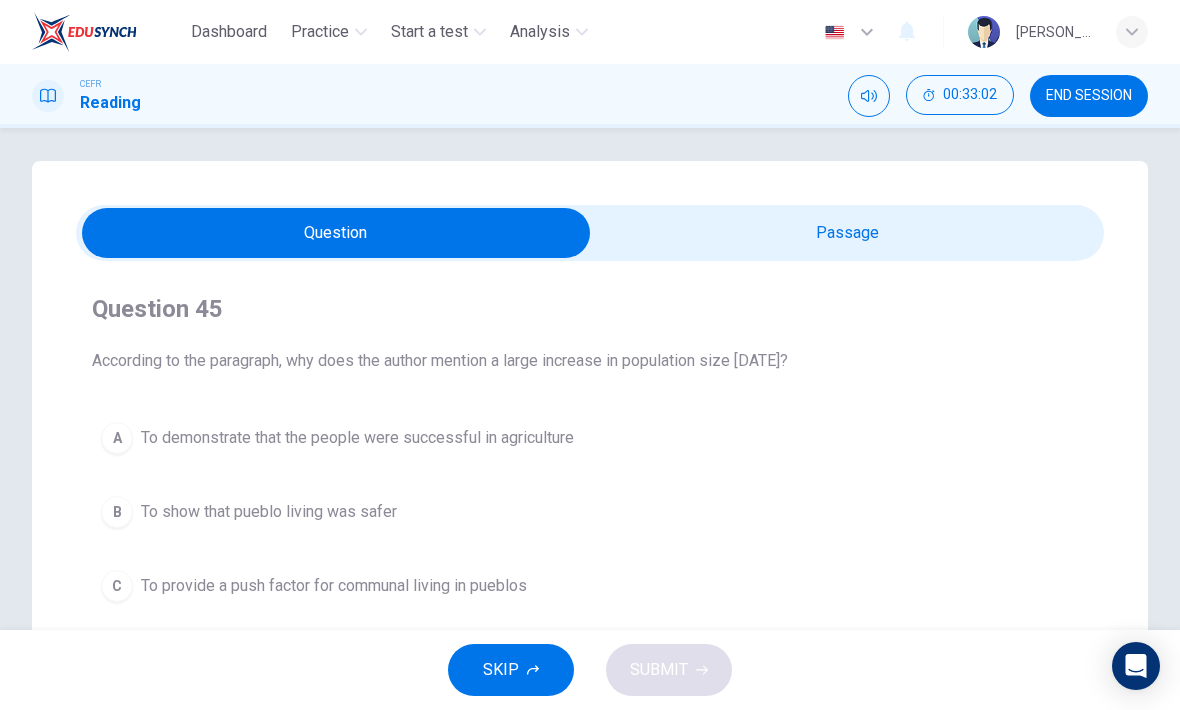 click at bounding box center [336, 233] 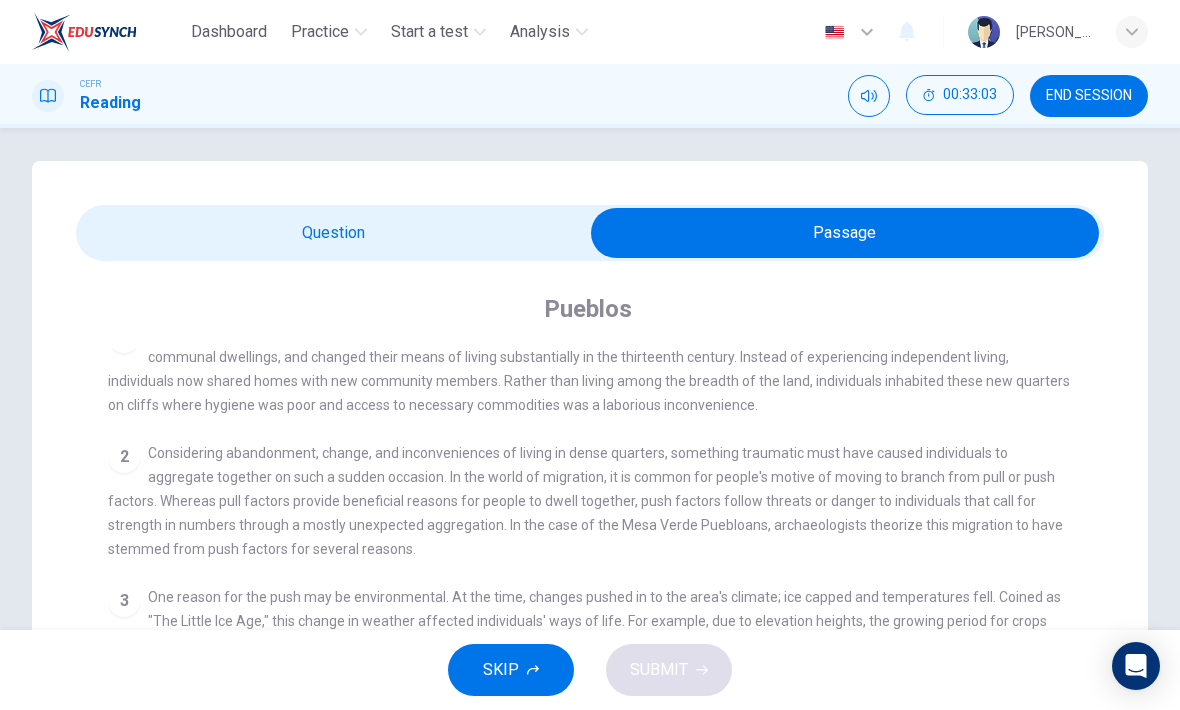 scroll, scrollTop: 59, scrollLeft: 0, axis: vertical 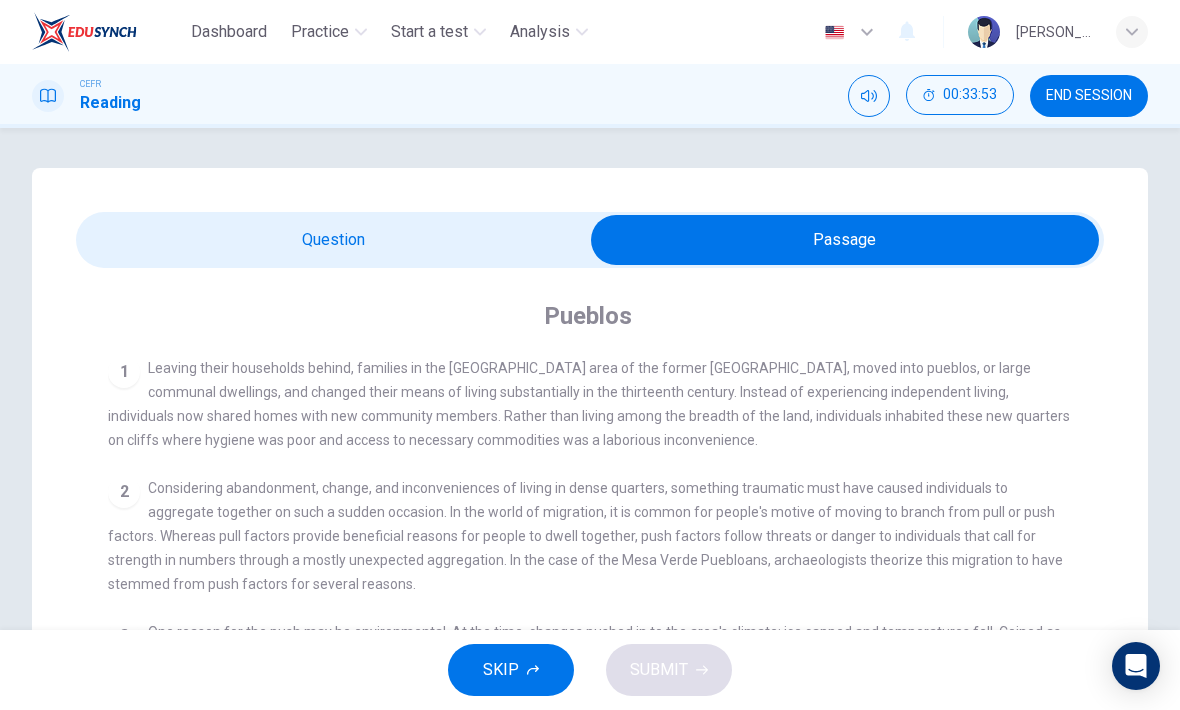click at bounding box center (845, 240) 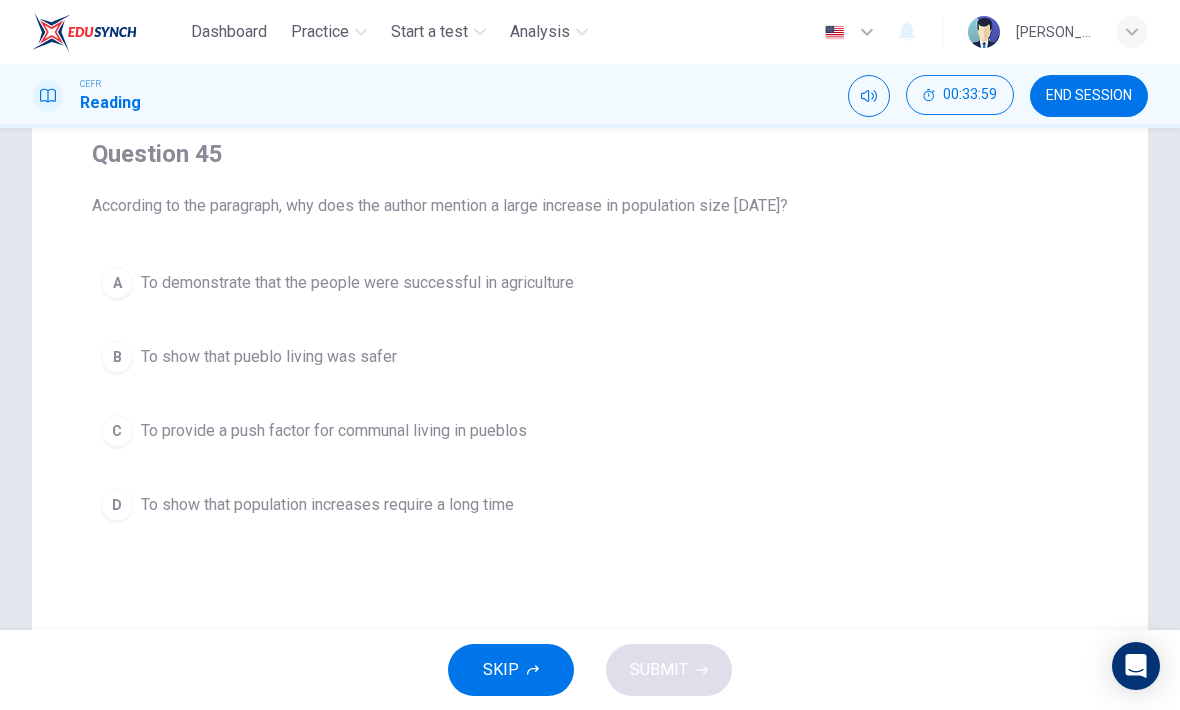 scroll, scrollTop: 163, scrollLeft: 0, axis: vertical 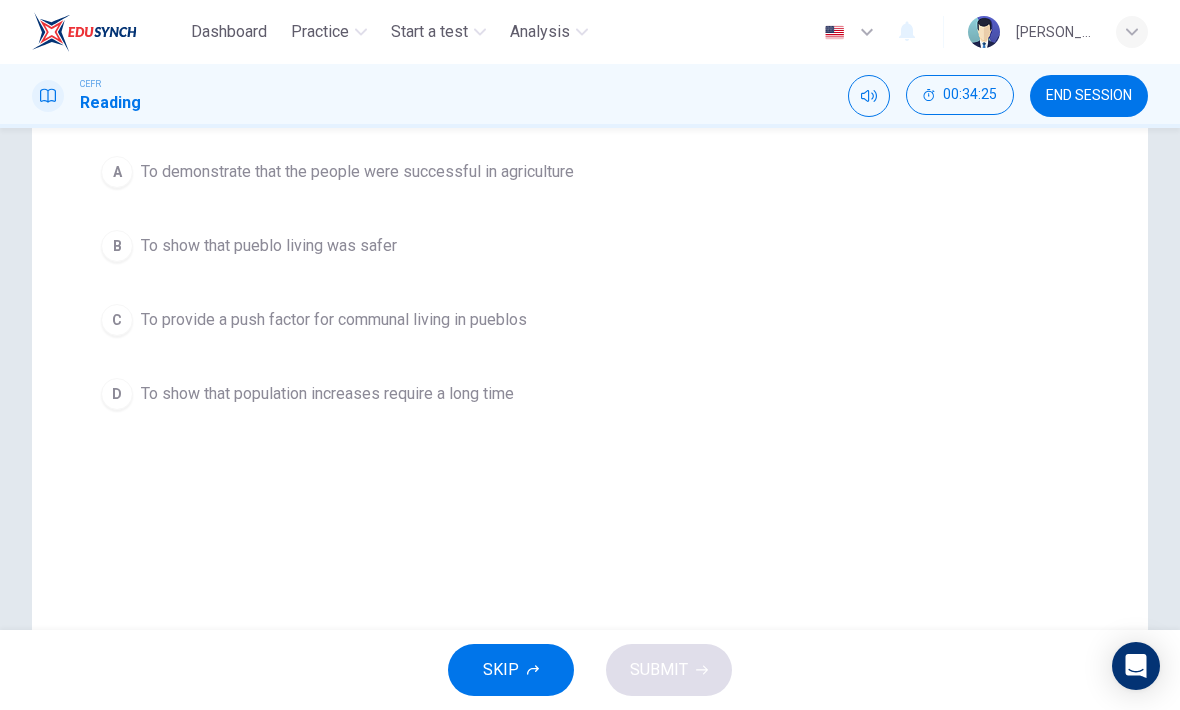 click on "C" at bounding box center (117, 320) 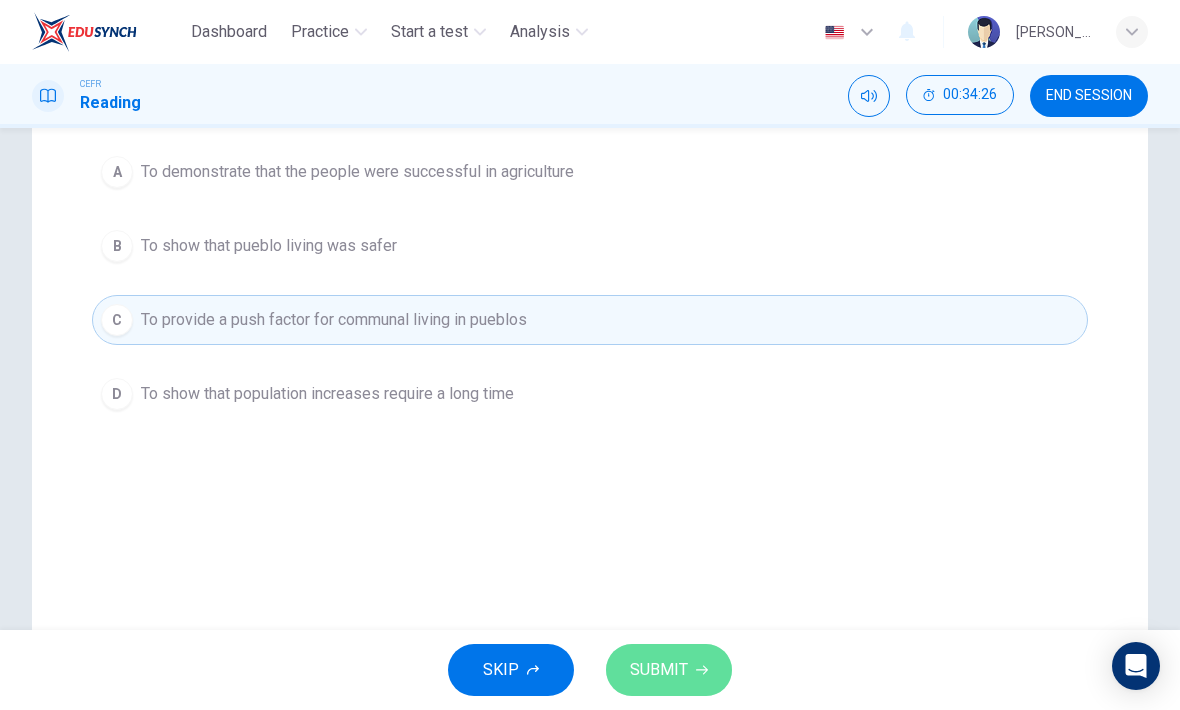 click on "SUBMIT" at bounding box center [669, 670] 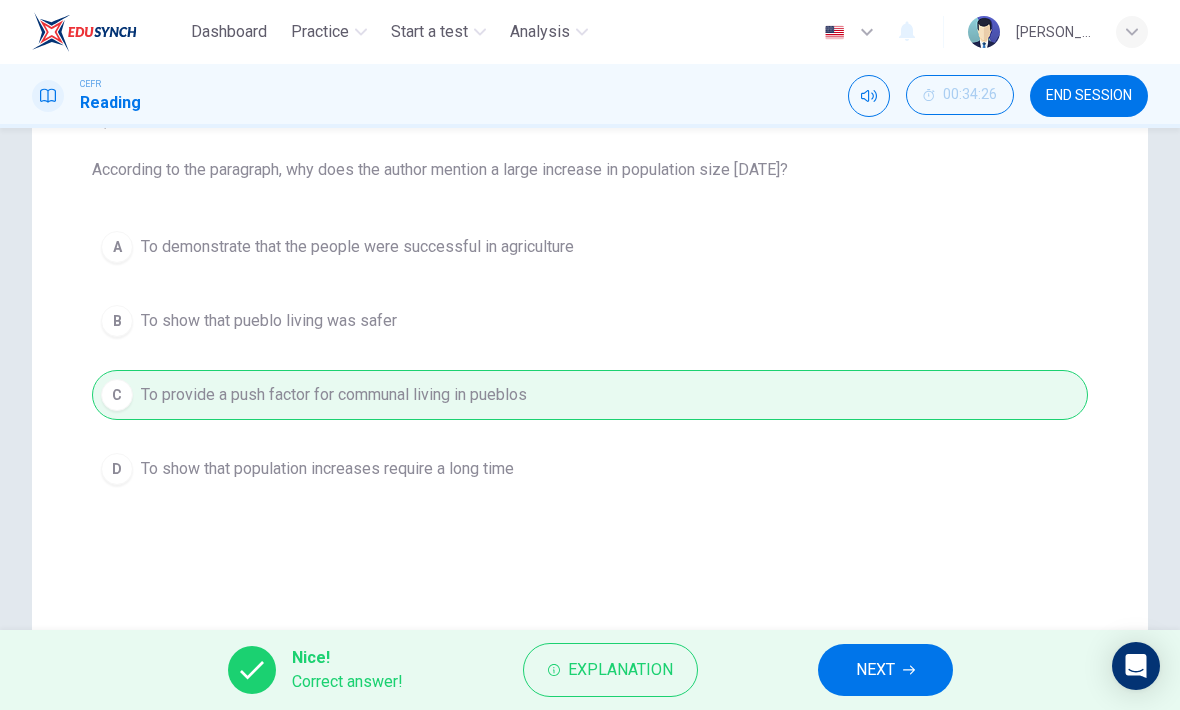scroll, scrollTop: 189, scrollLeft: 0, axis: vertical 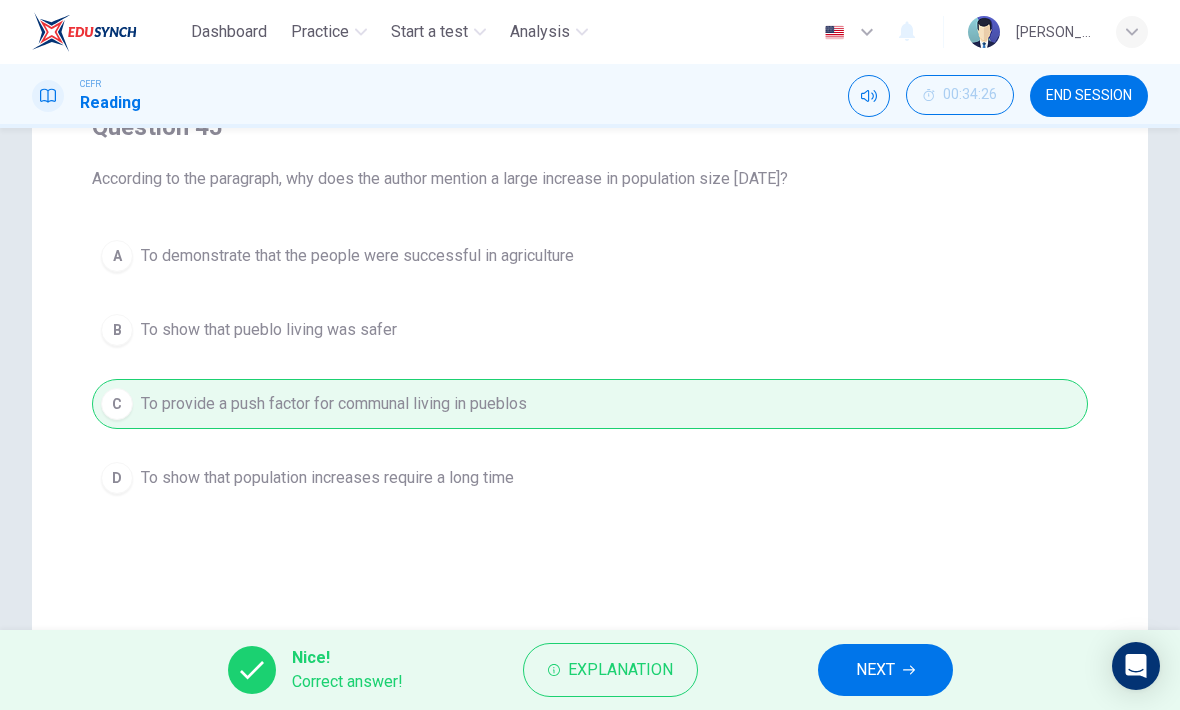 click on "NEXT" at bounding box center (885, 670) 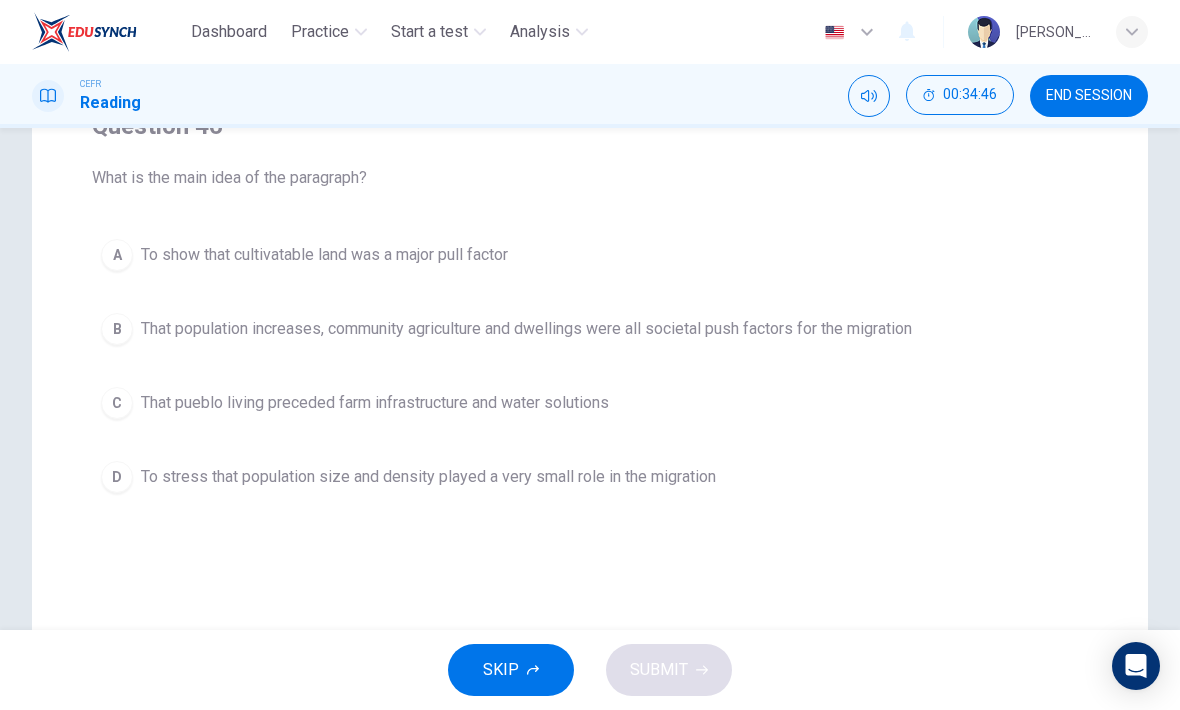 scroll, scrollTop: 169, scrollLeft: 0, axis: vertical 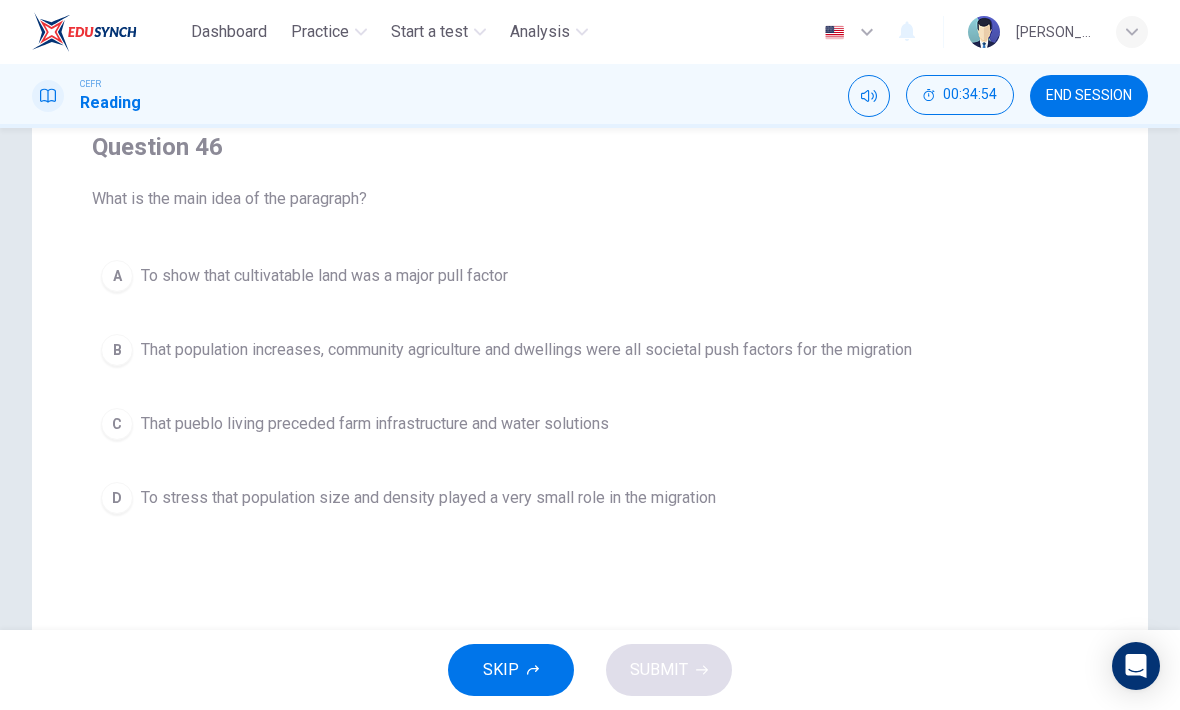 click on "B That population increases, community agriculture and dwellings were all societal push factors for the migration" at bounding box center (590, 350) 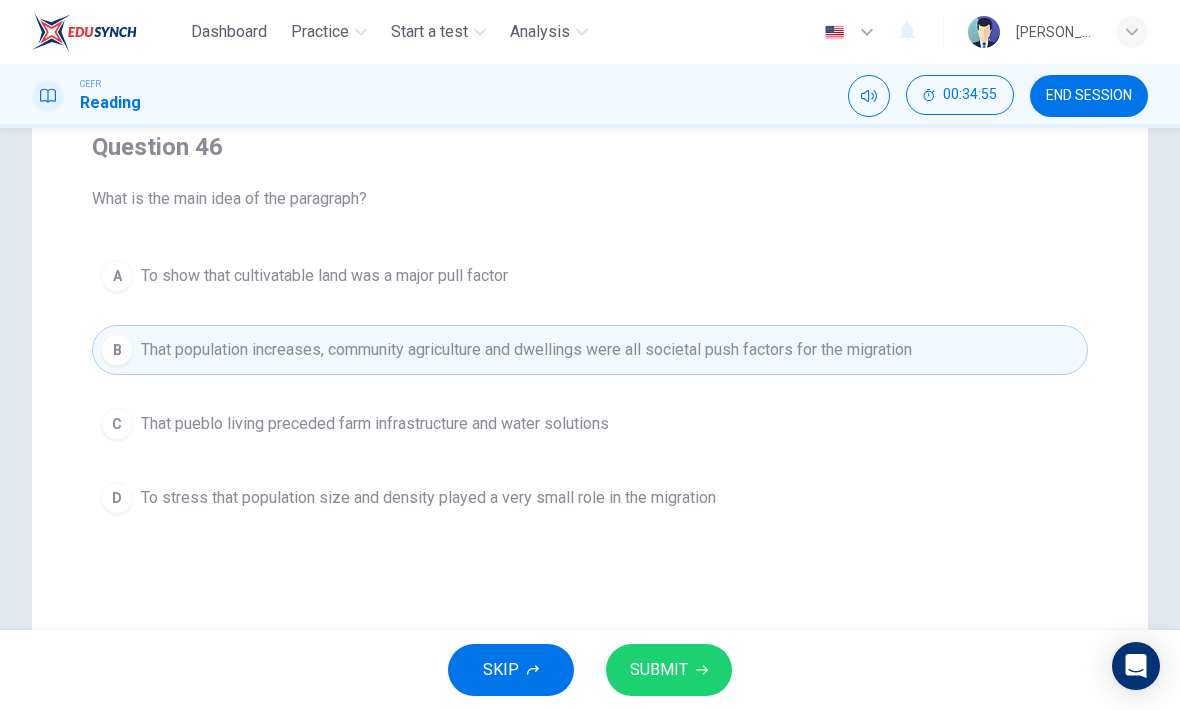 click 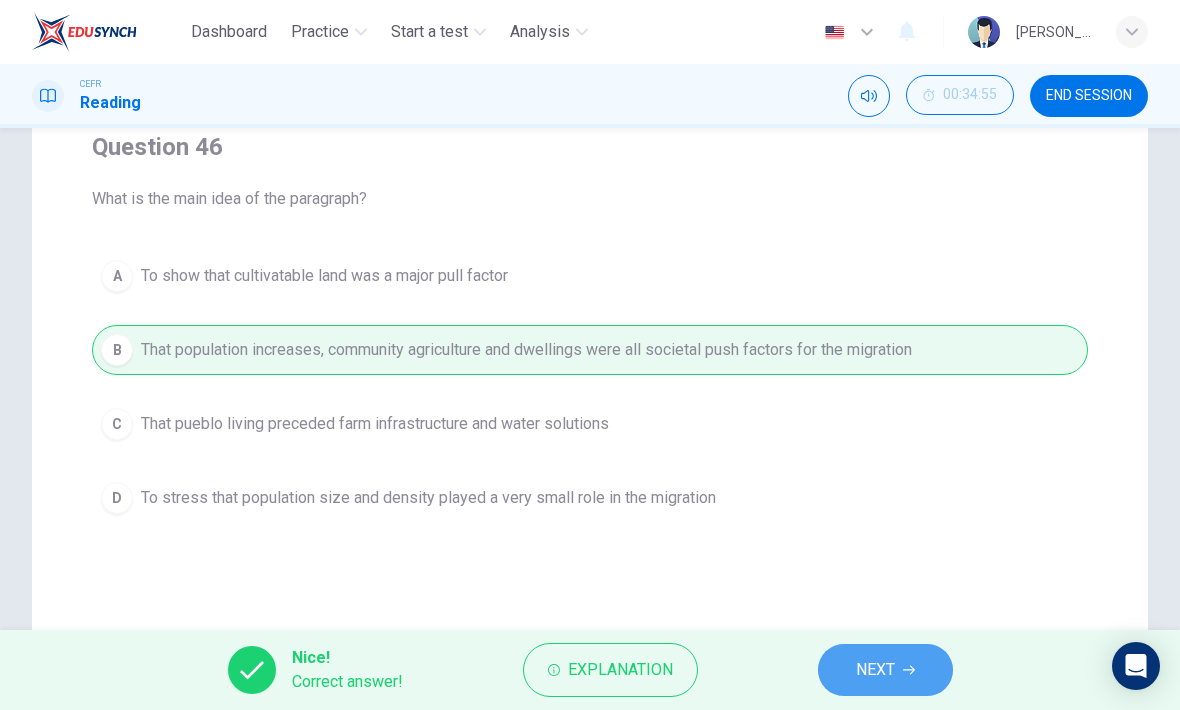 click 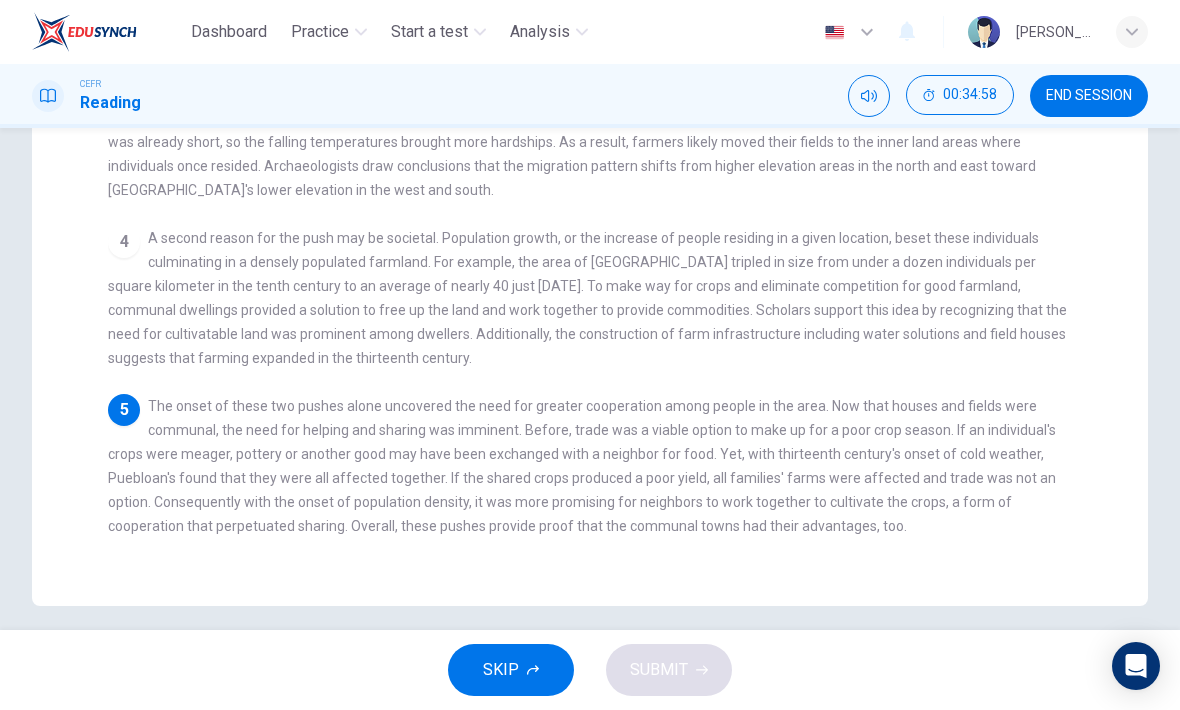 click on "The onset of these two pushes alone uncovered the need for greater cooperation among people in the area. Now that houses and fields were communal, the need for helping and sharing was imminent. Before, trade was a viable option to make up for a poor crop season. If an individual's crops were meager, pottery or another good may have been exchanged with a neighbor for food. Yet, with thirteenth century's onset of cold weather, Puebloan's found that they were all affected together. If the shared crops produced a poor yield, all families' farms were affected and trade was not an option. Consequently with the onset of population density, it was more promising for neighbors to work together to cultivate the crops, a form of cooperation that perpetuated sharing. Overall, these pushes provide proof that the communal towns had their advantages, too." at bounding box center [582, 466] 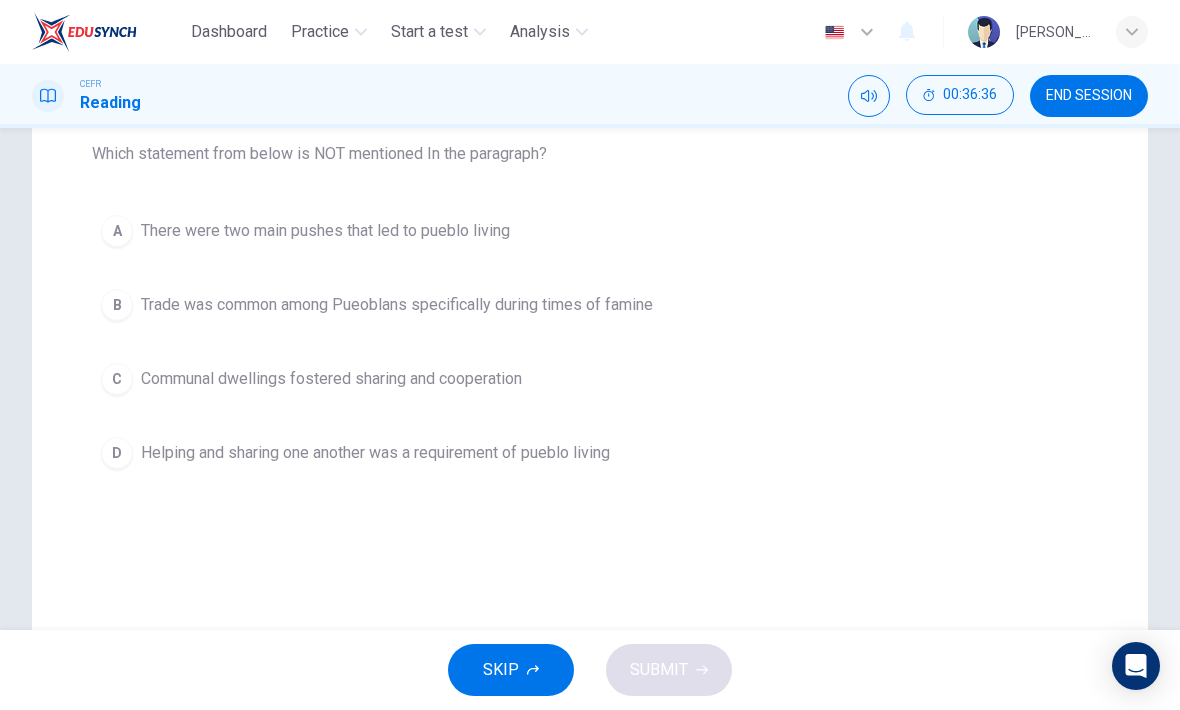 scroll, scrollTop: 217, scrollLeft: 0, axis: vertical 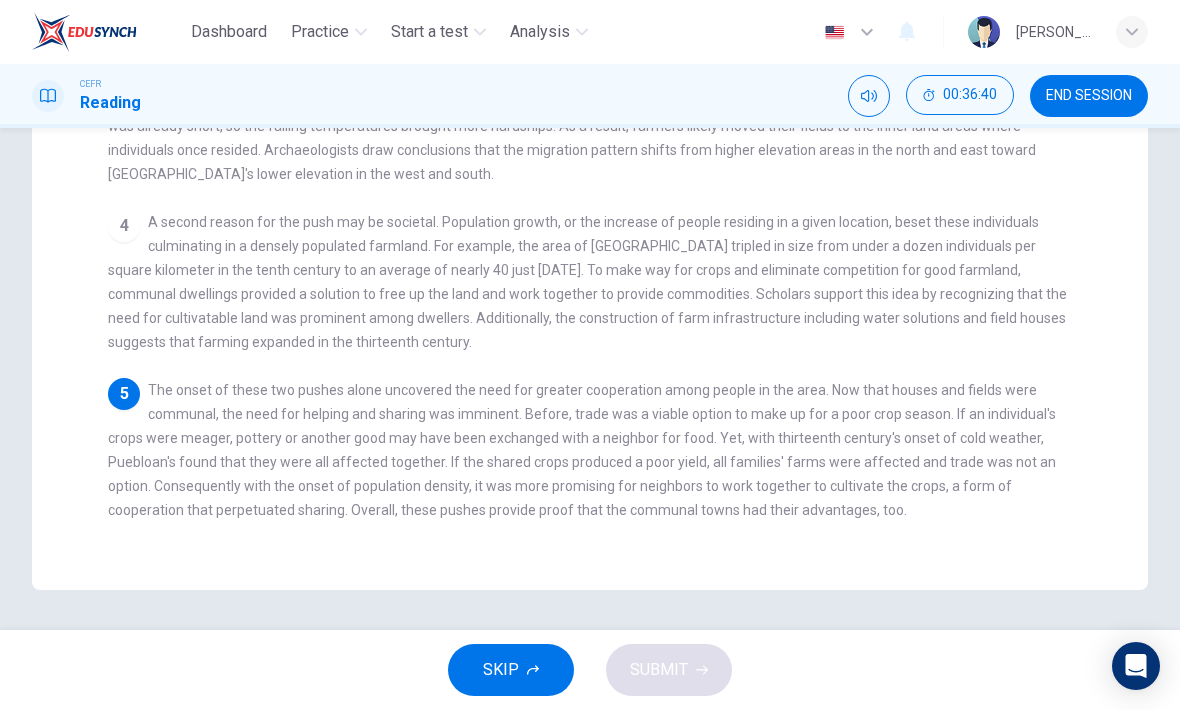 click on "1 Leaving their households behind, families in the [GEOGRAPHIC_DATA] area of the former [GEOGRAPHIC_DATA], moved into pueblos, or large communal dwellings, and changed their means of living substantially in the thirteenth century. Instead of experiencing independent living, individuals now shared homes with new community members. Rather than living among the breadth of the land, individuals inhabited these new quarters on cliffs where hygiene was poor and access to necessary commodities was a laborious inconvenience. 2 3 4 5" at bounding box center (603, 188) 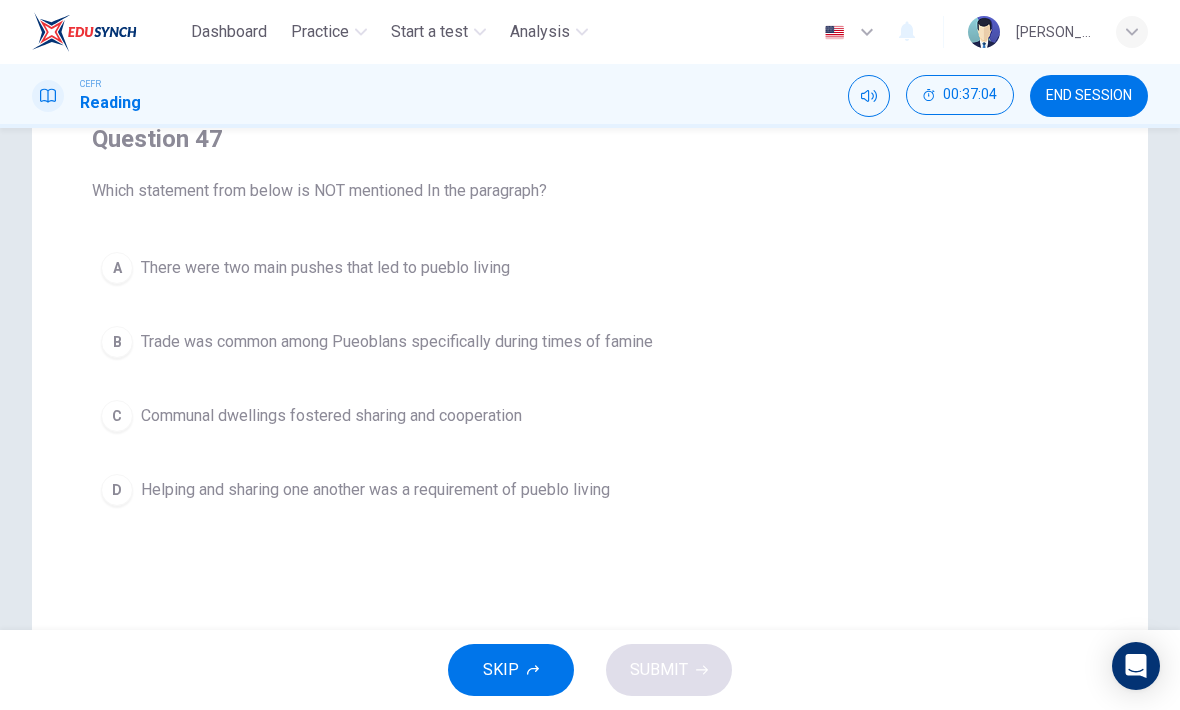 scroll, scrollTop: 171, scrollLeft: 0, axis: vertical 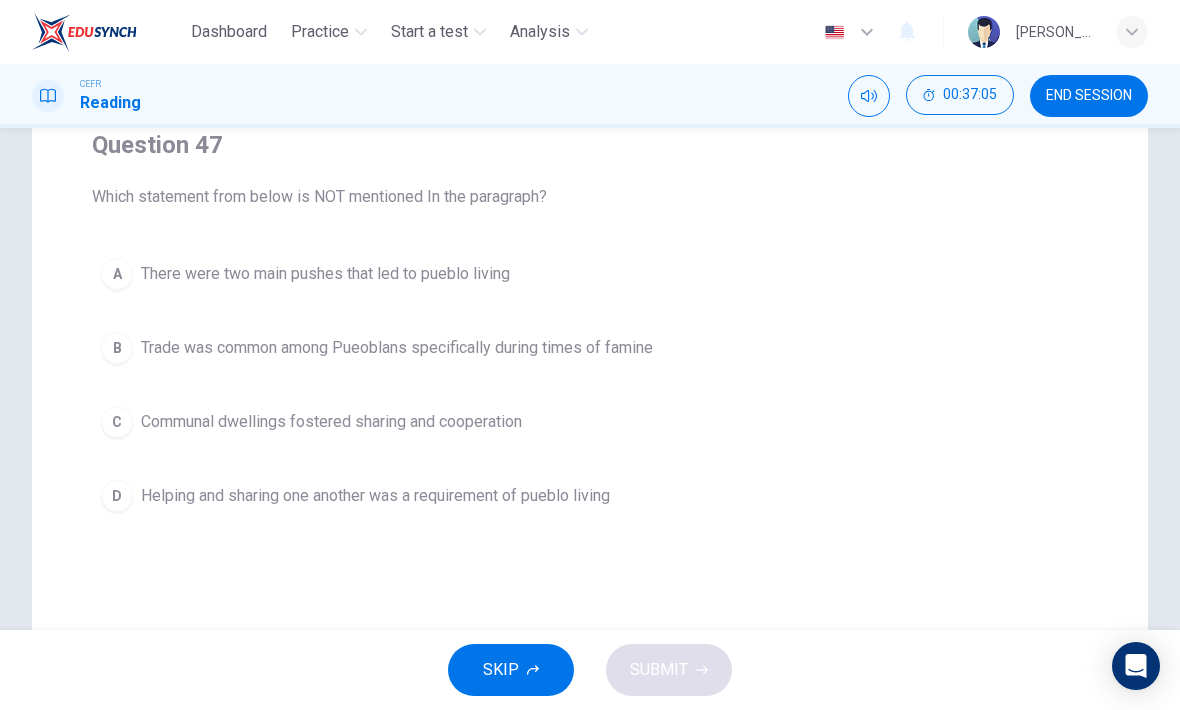 click on "Trade was common among Pueoblans specifically during times of famine" at bounding box center [397, 348] 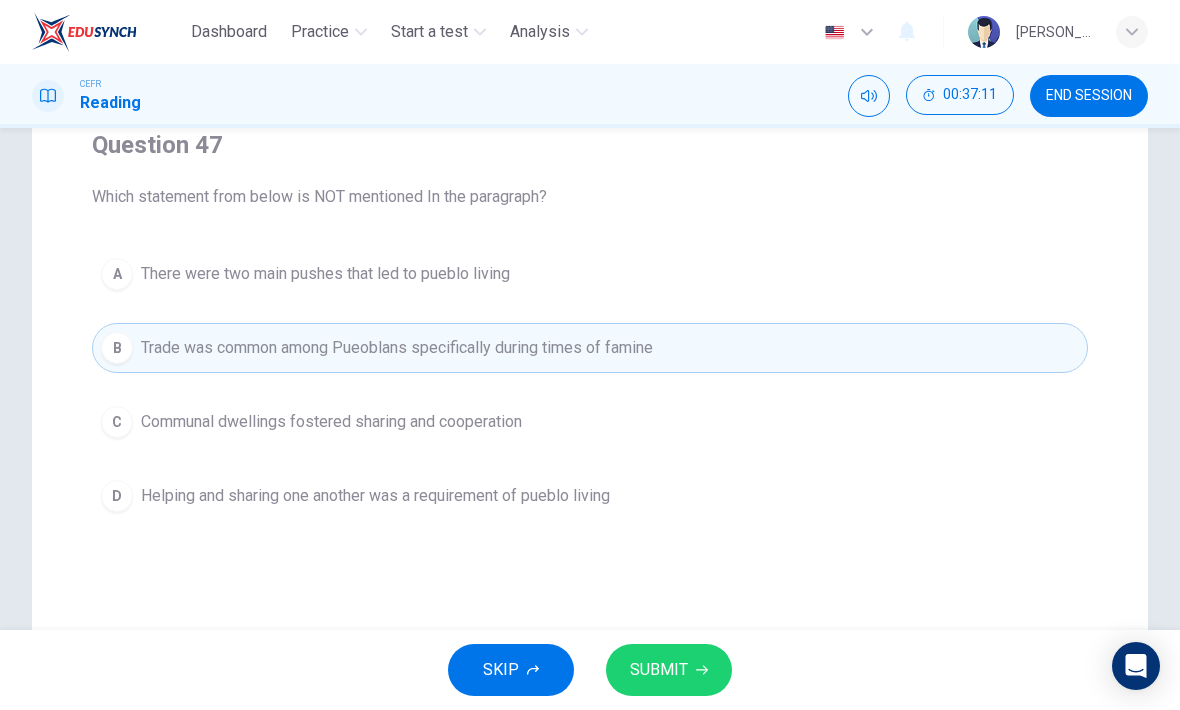 scroll, scrollTop: 75, scrollLeft: 0, axis: vertical 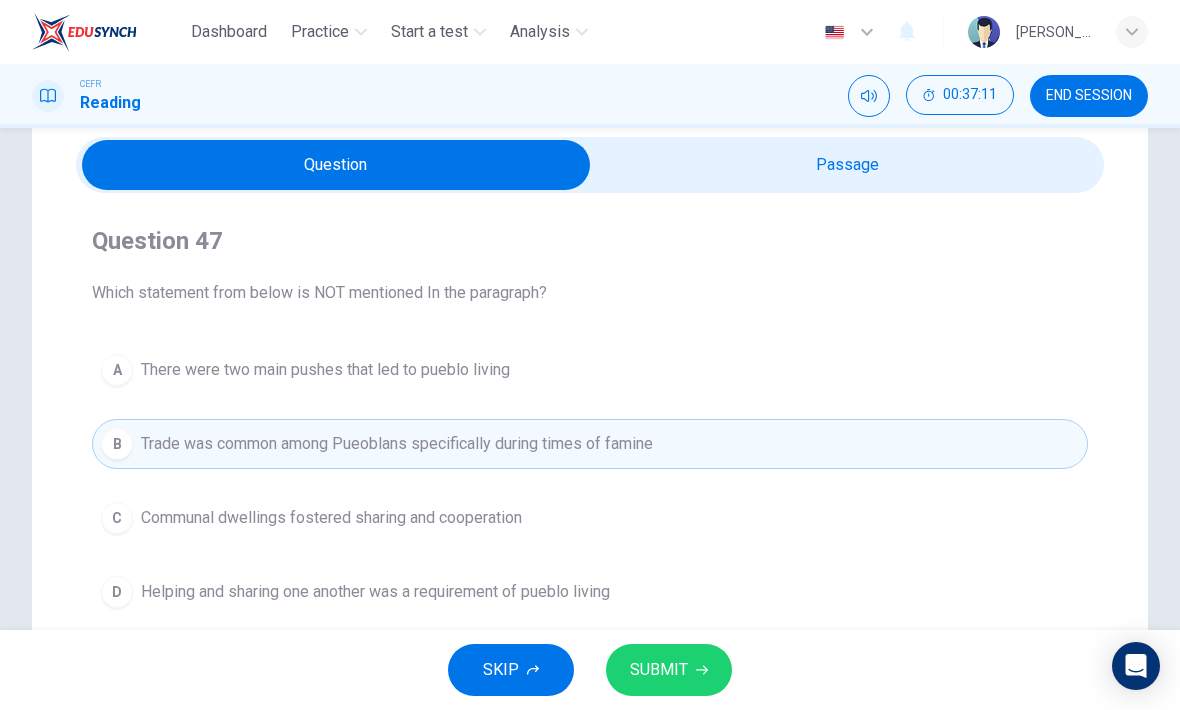 click at bounding box center (336, 165) 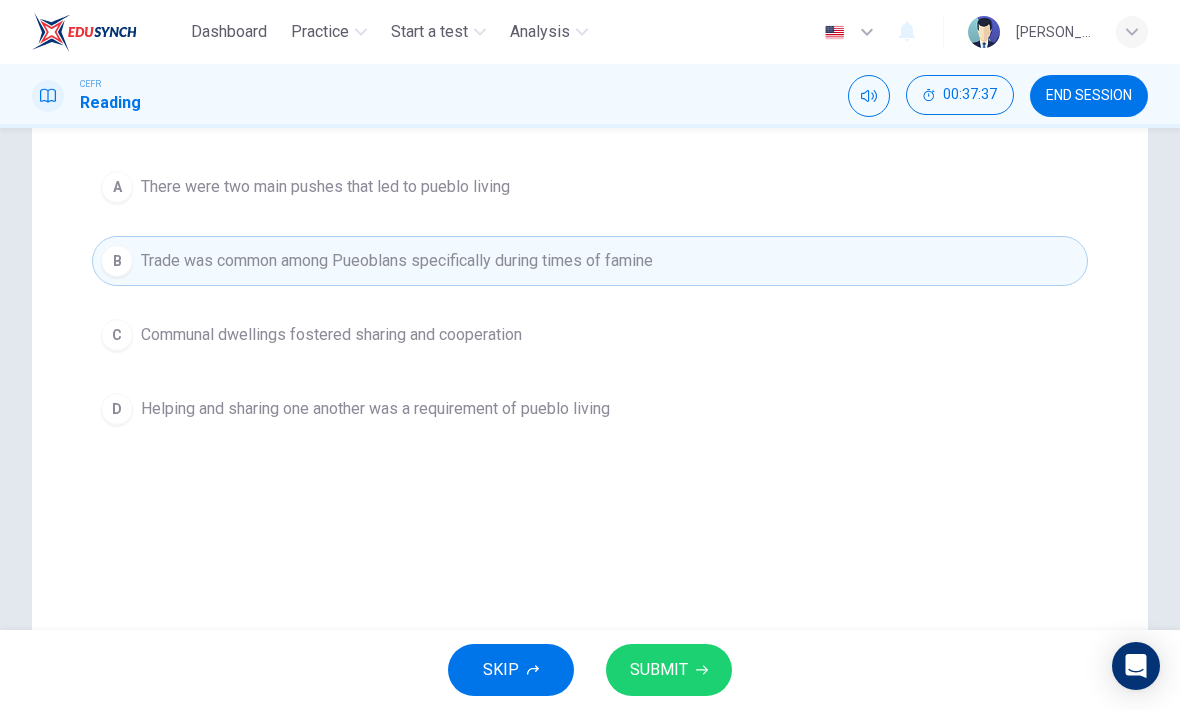 scroll, scrollTop: 255, scrollLeft: 0, axis: vertical 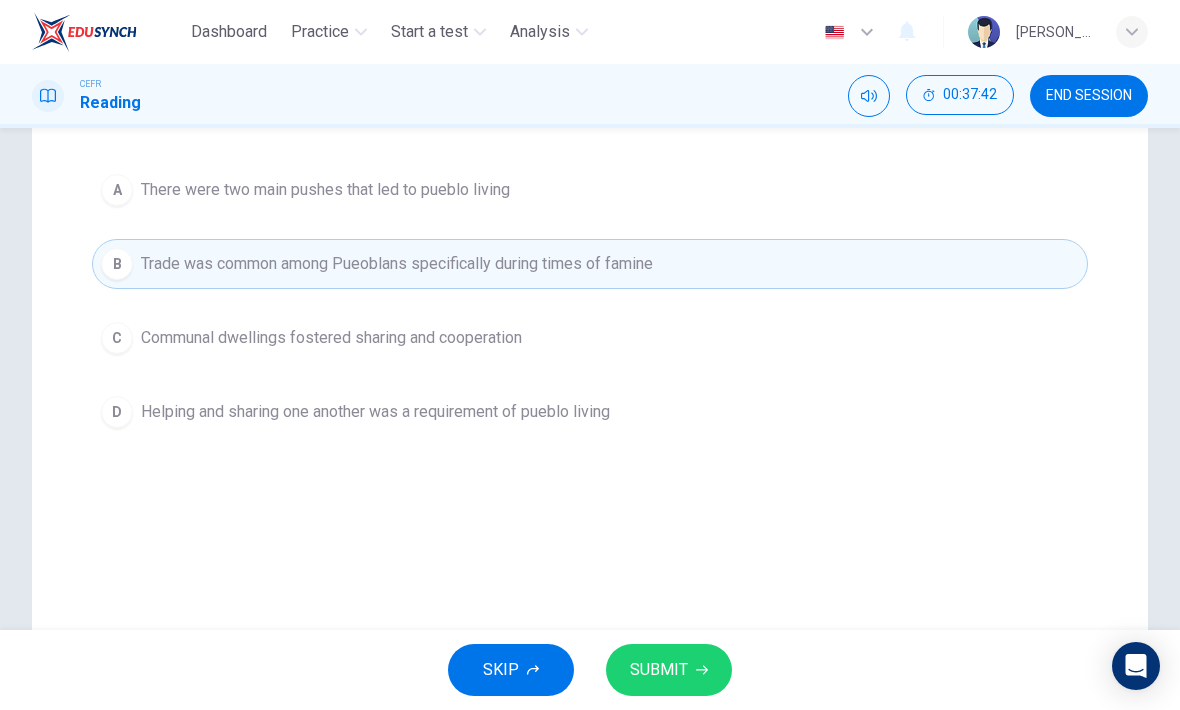 click on "A" at bounding box center (117, 190) 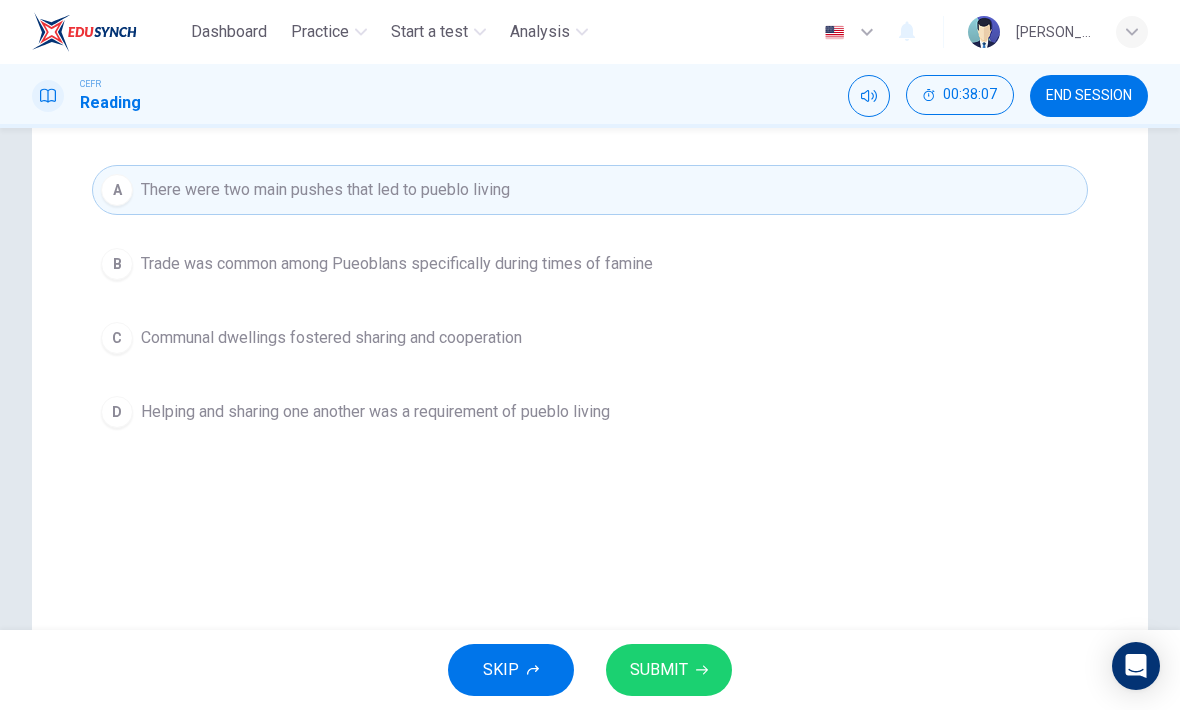 click on "D Helping and sharing one another was a requirement of pueblo living" at bounding box center [590, 412] 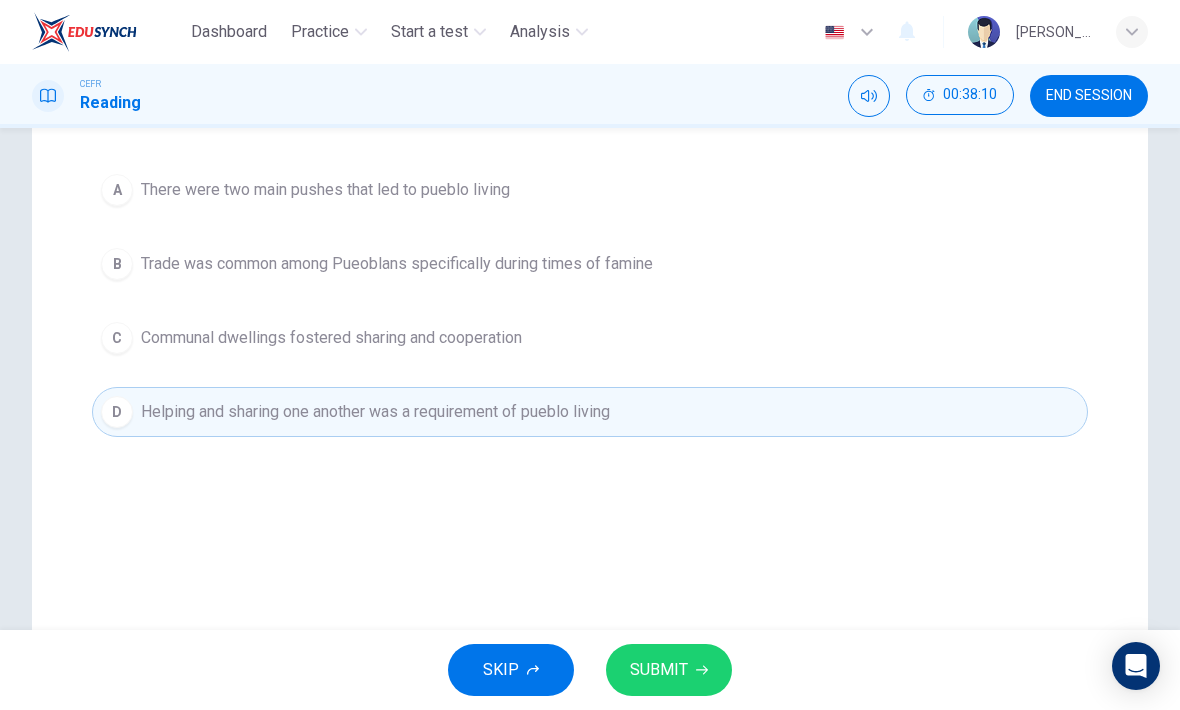 click on "SUBMIT" at bounding box center [669, 670] 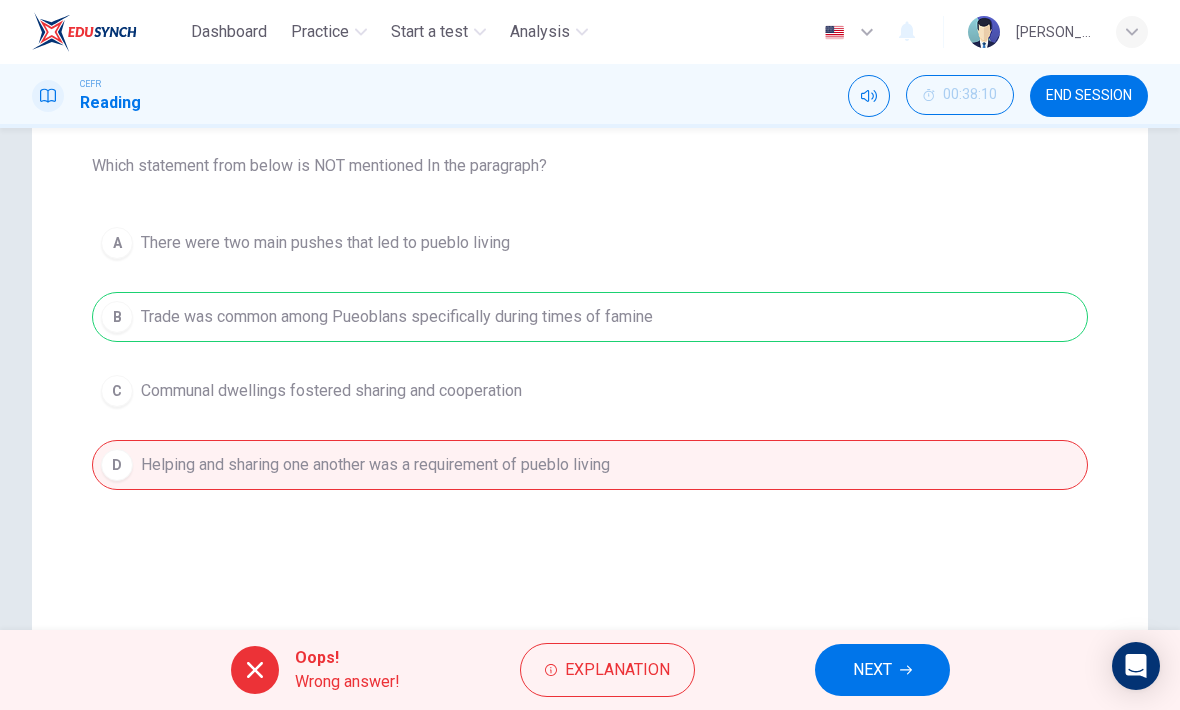 scroll, scrollTop: 193, scrollLeft: 0, axis: vertical 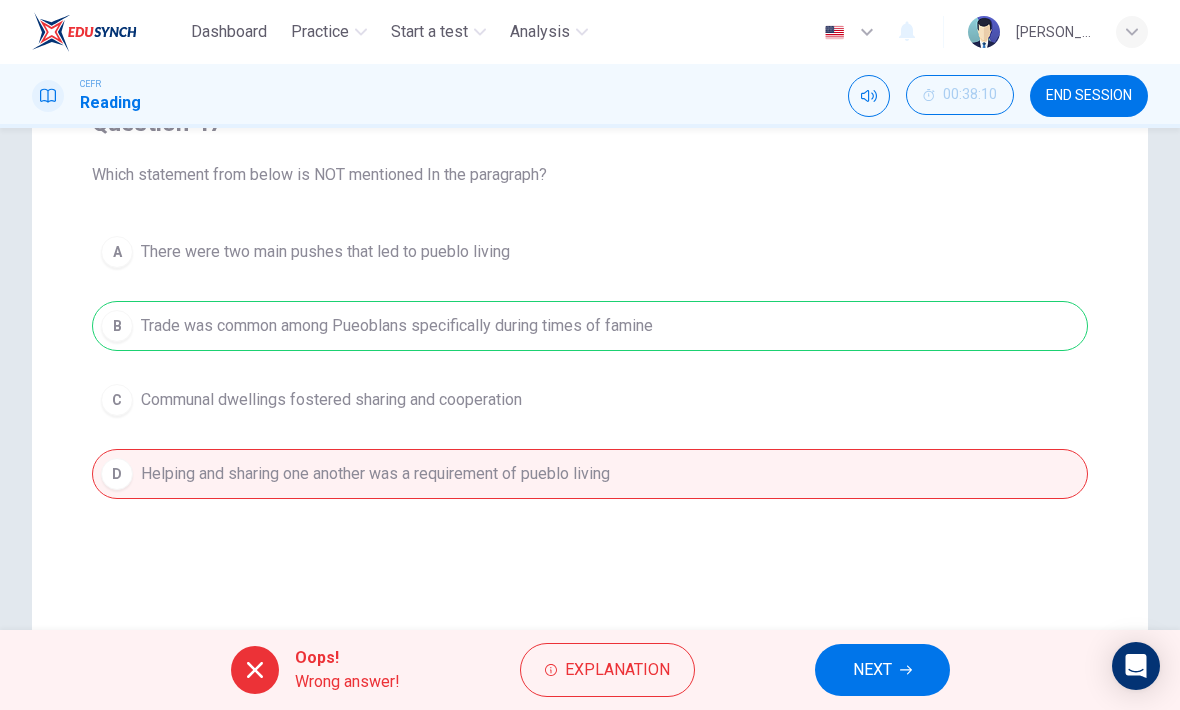 click on "NEXT" at bounding box center (872, 670) 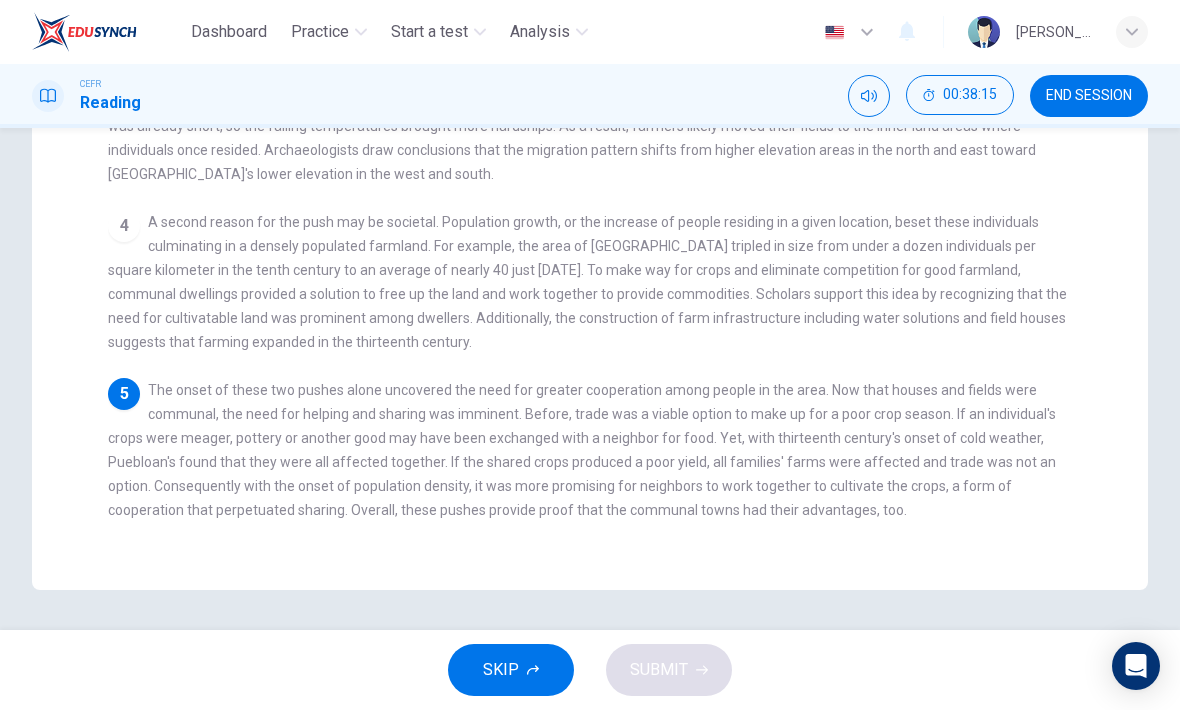scroll, scrollTop: 526, scrollLeft: 0, axis: vertical 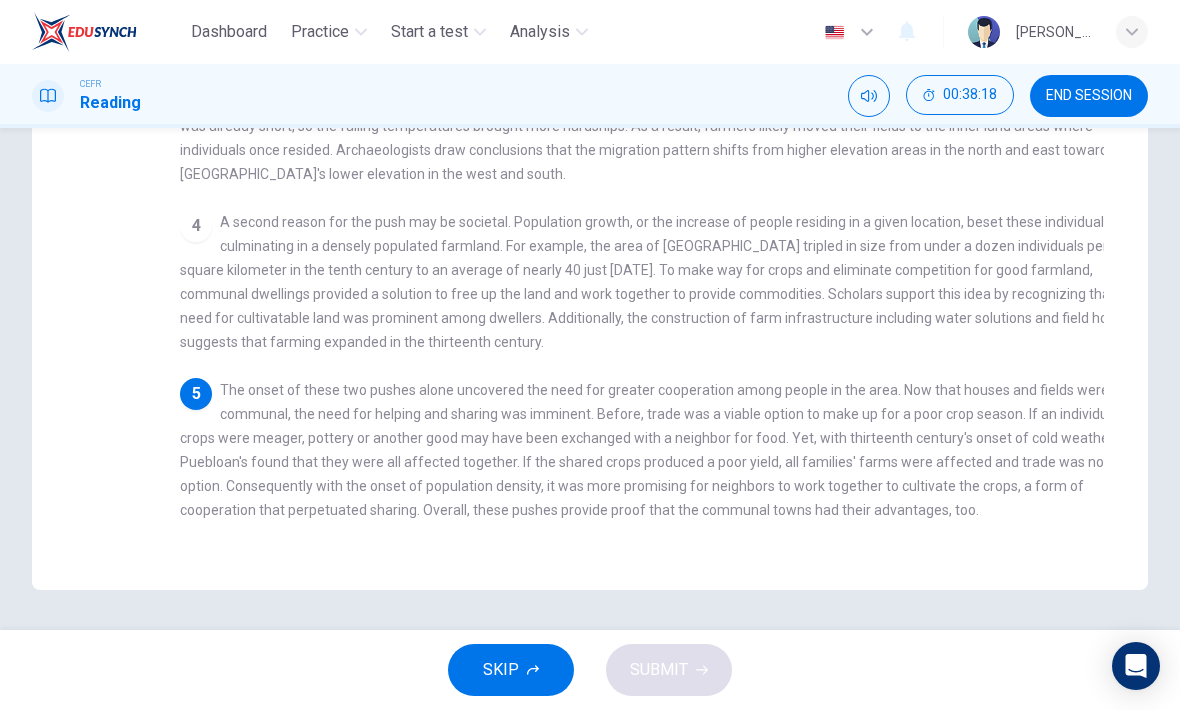 checkbox on "false" 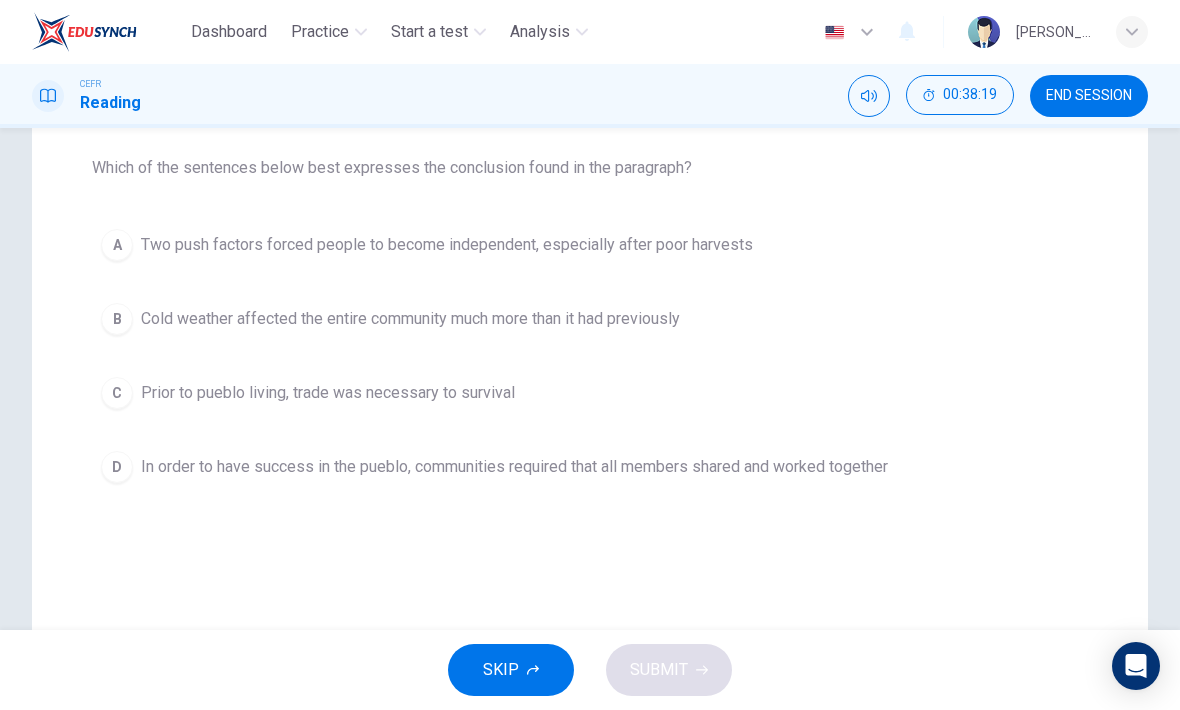 scroll, scrollTop: 186, scrollLeft: 0, axis: vertical 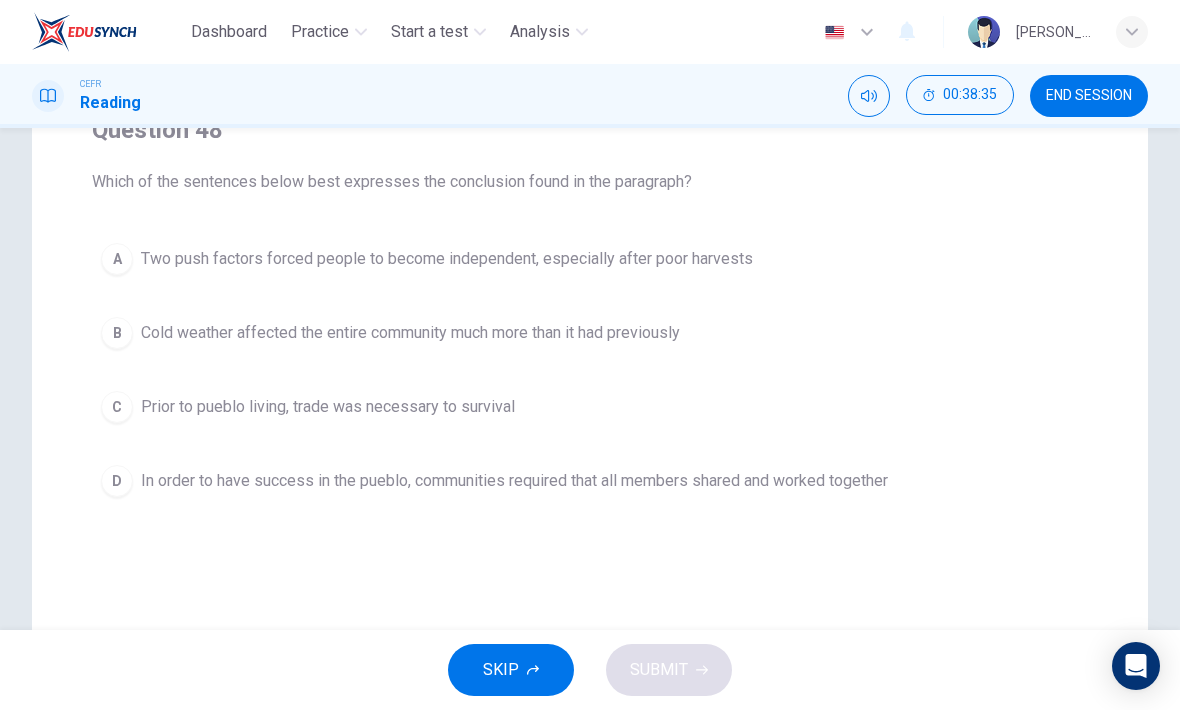 click on "D In order to have success in the pueblo, communities required that all members shared and worked together" at bounding box center [590, 481] 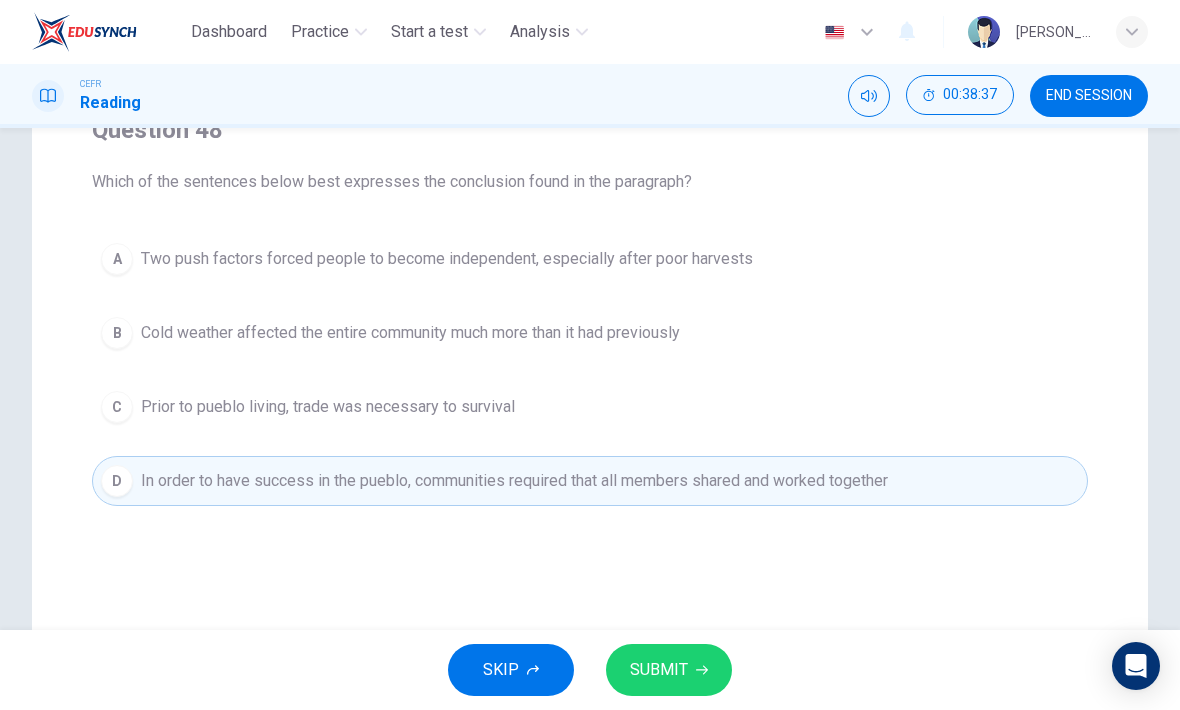 click on "SUBMIT" at bounding box center (669, 670) 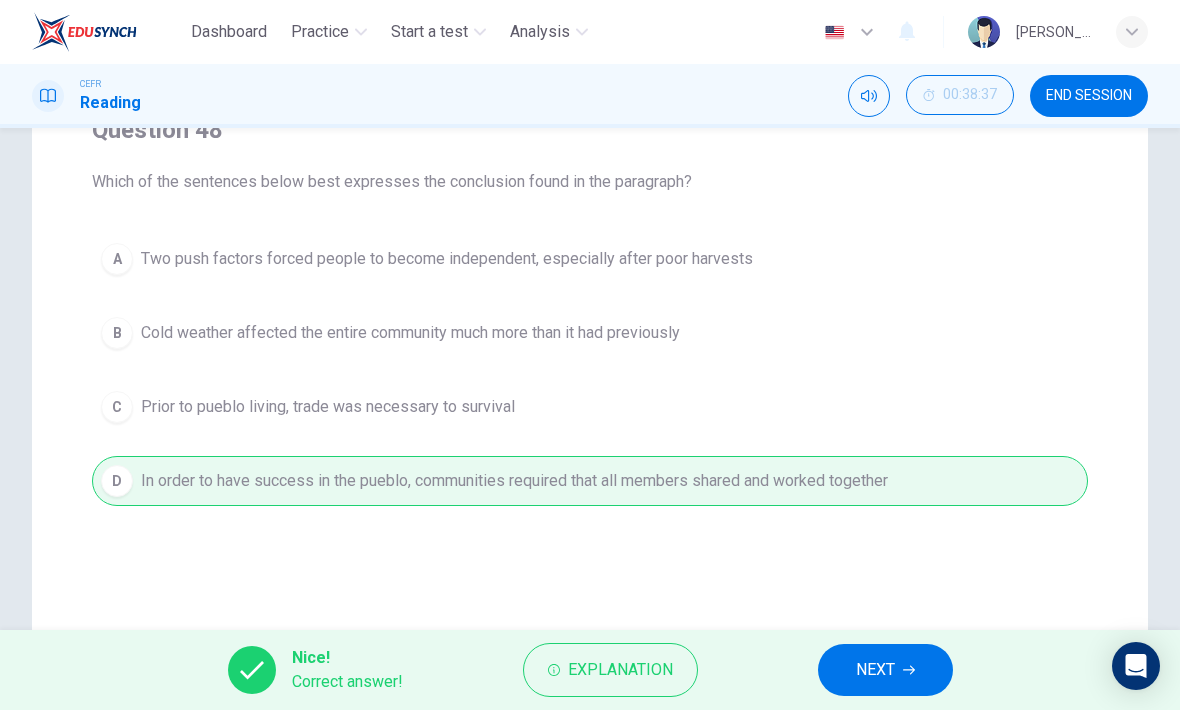 click on "NEXT" at bounding box center (875, 670) 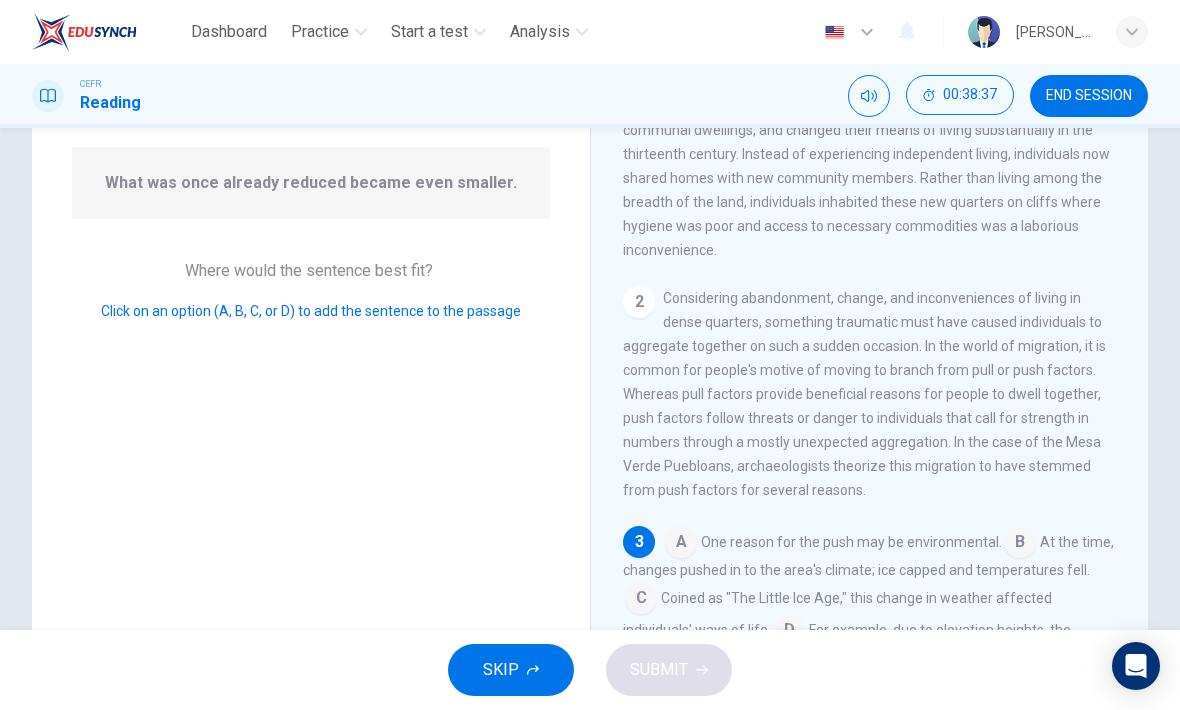 scroll, scrollTop: 289, scrollLeft: 0, axis: vertical 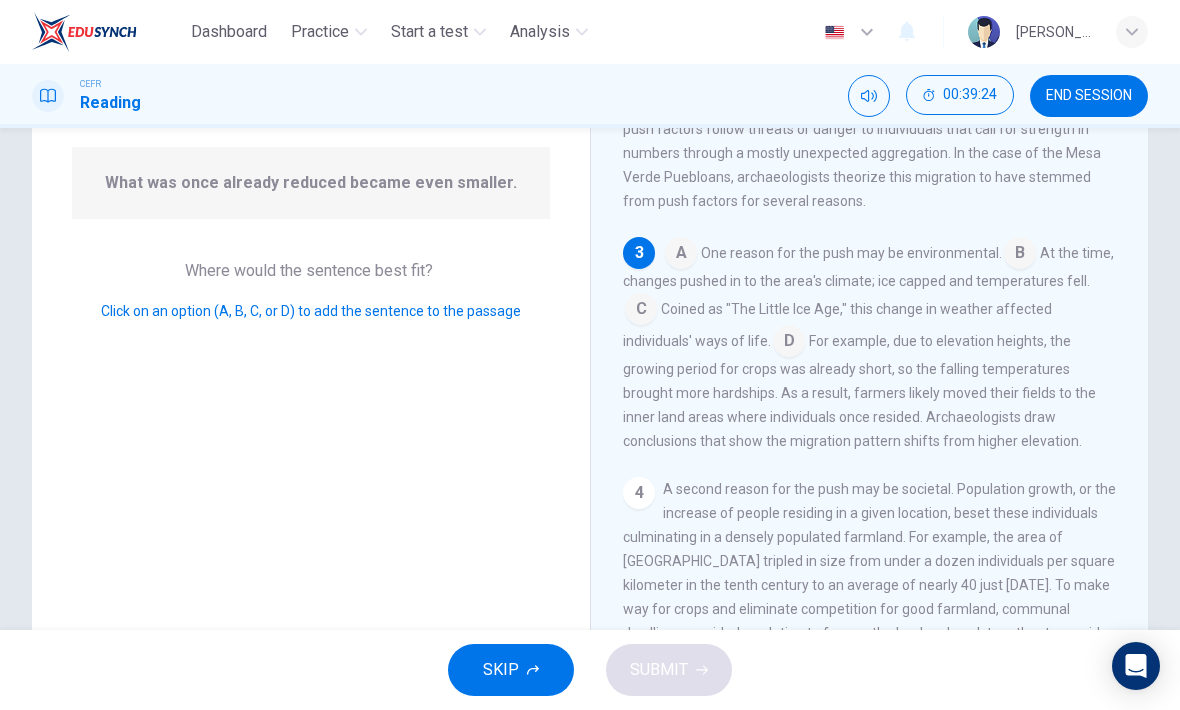 click at bounding box center (789, 343) 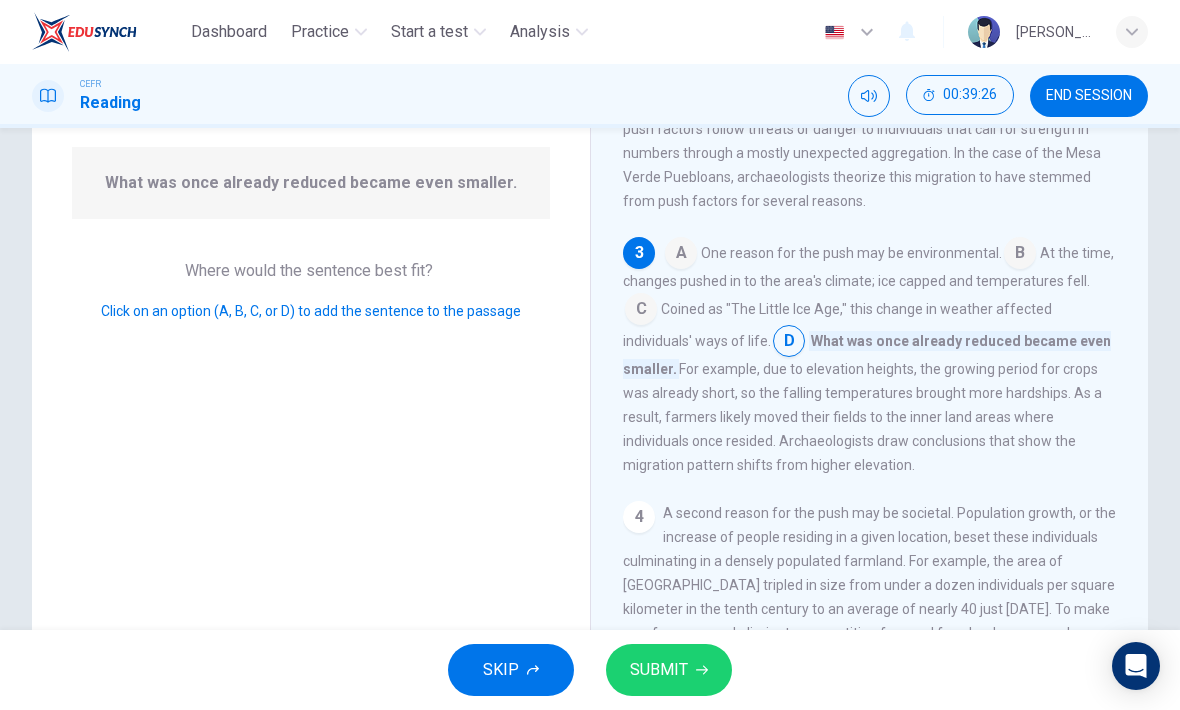 click on "SUBMIT" at bounding box center [669, 670] 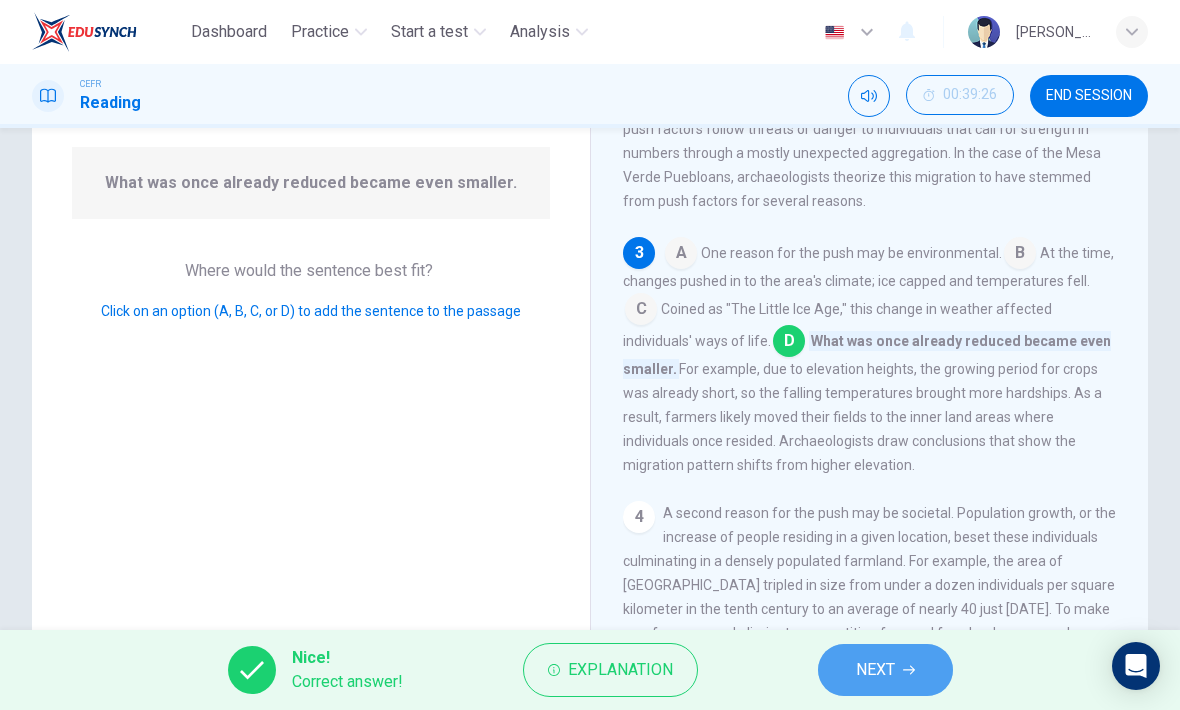 click on "NEXT" at bounding box center (885, 670) 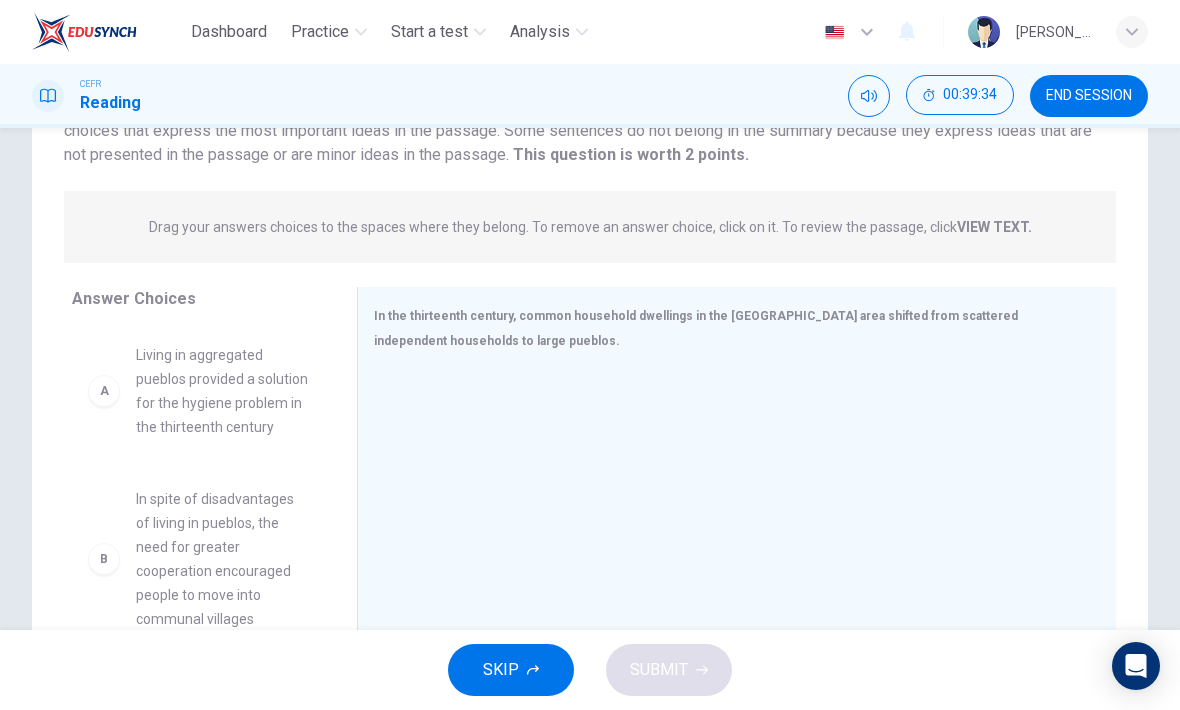 scroll, scrollTop: 0, scrollLeft: 0, axis: both 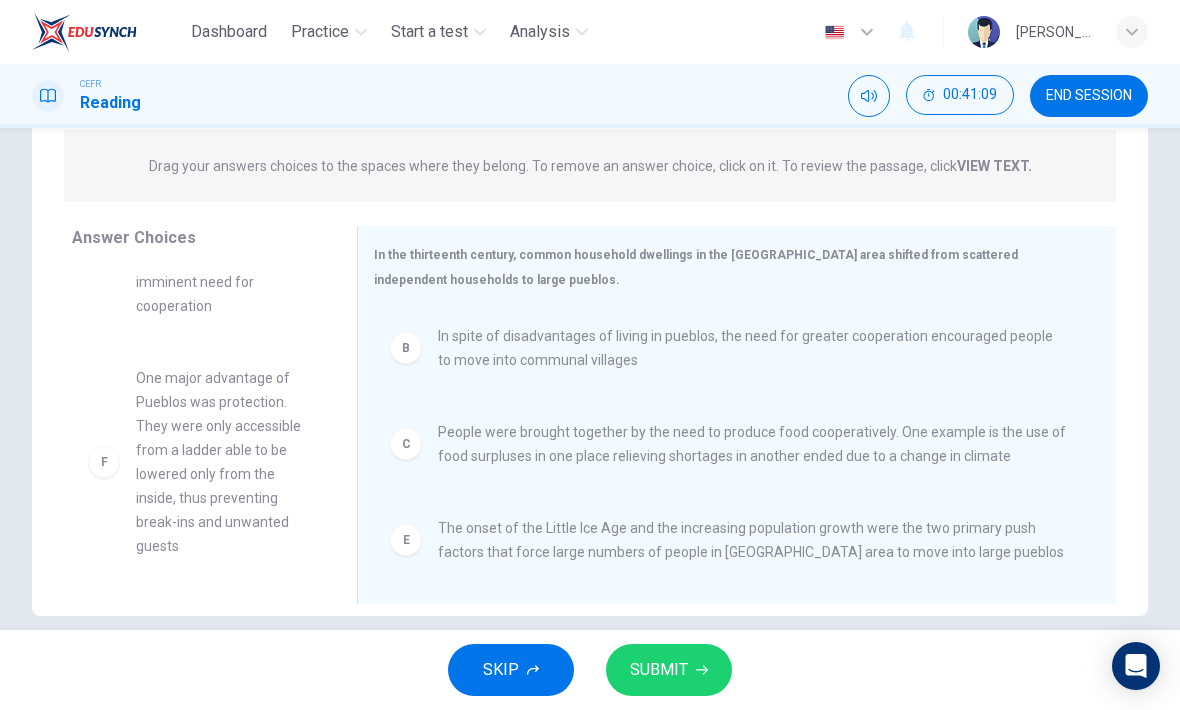 click on "SUBMIT" at bounding box center [669, 670] 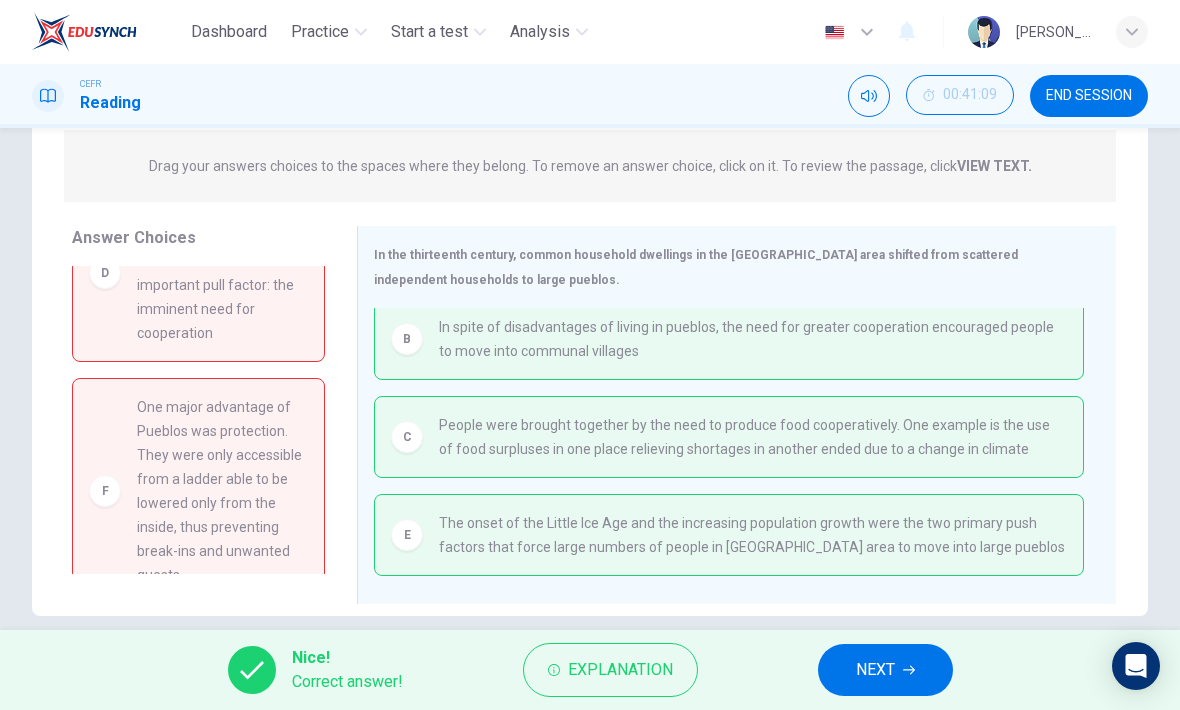 scroll, scrollTop: 10, scrollLeft: 0, axis: vertical 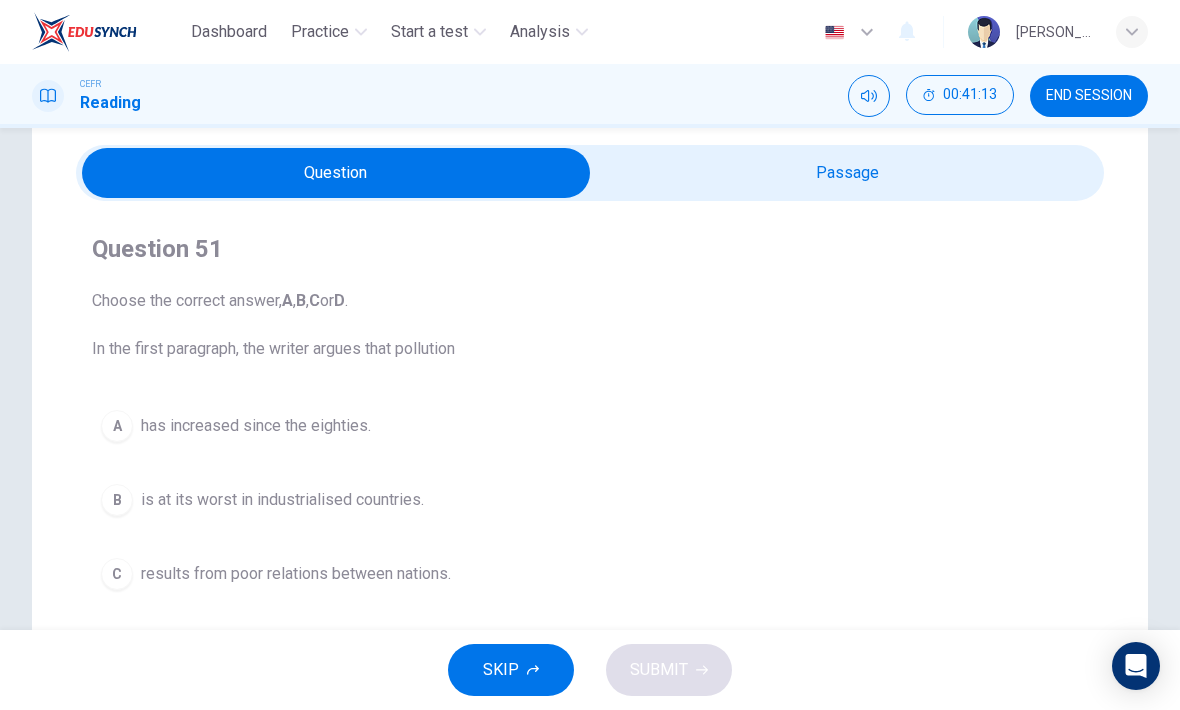 click at bounding box center [336, 173] 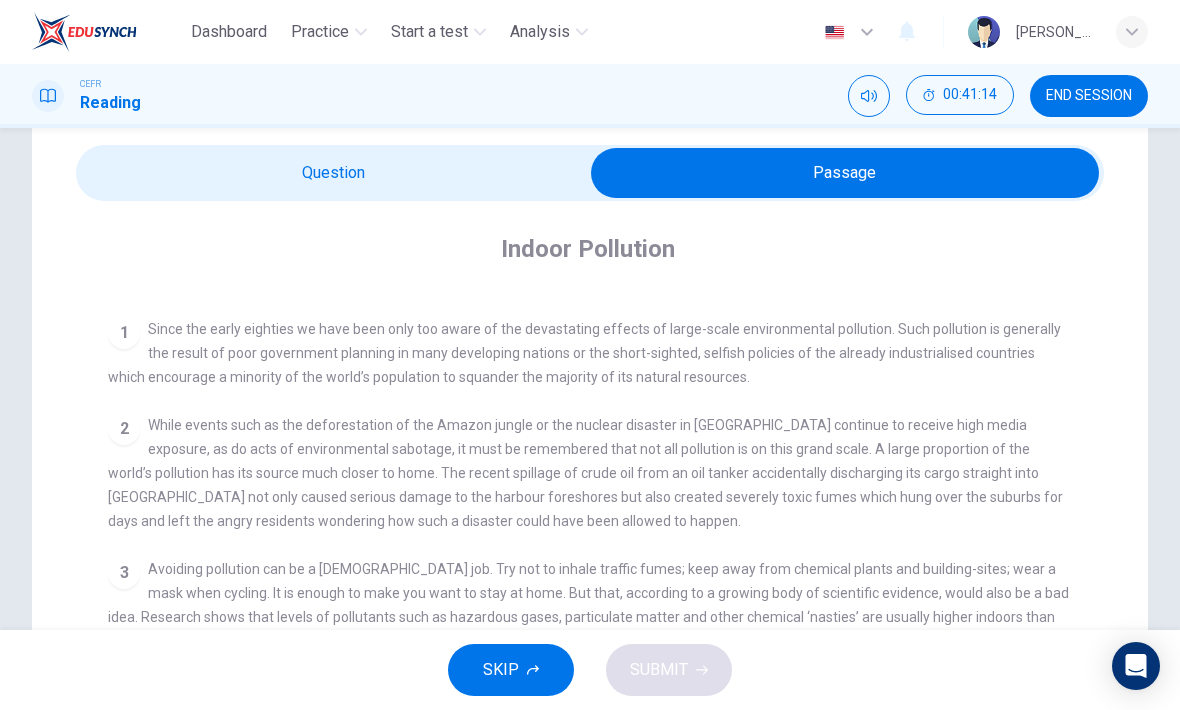 scroll, scrollTop: 375, scrollLeft: 0, axis: vertical 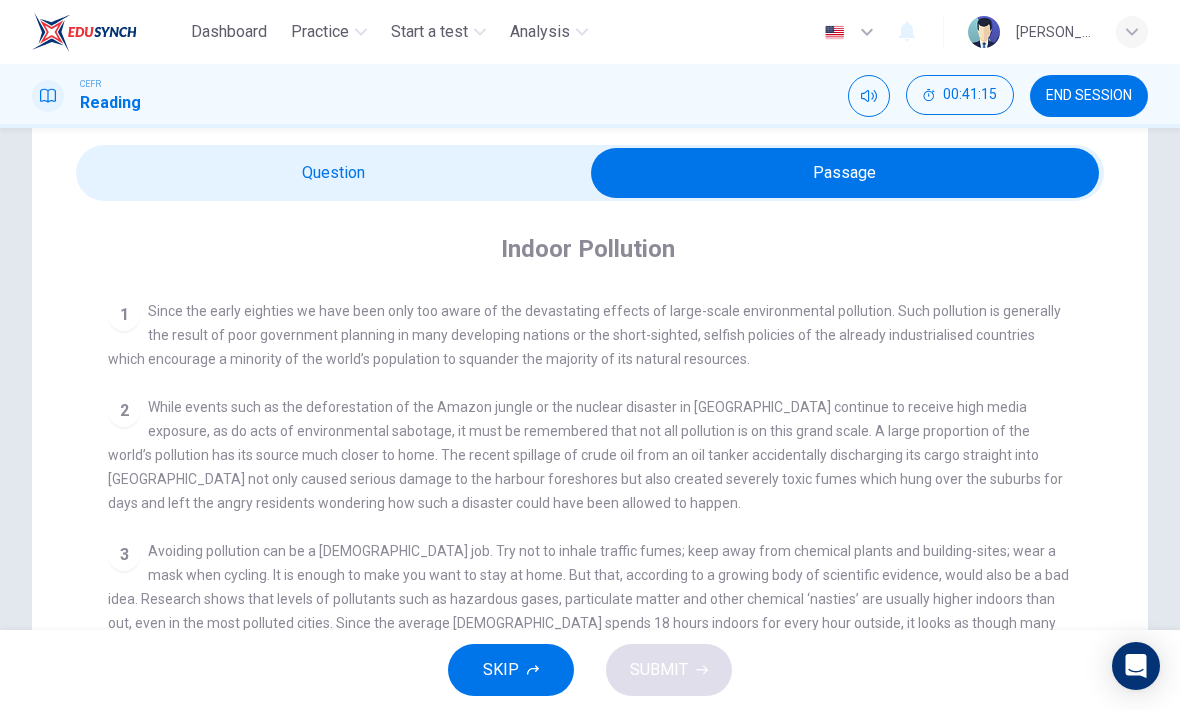 click at bounding box center [845, 173] 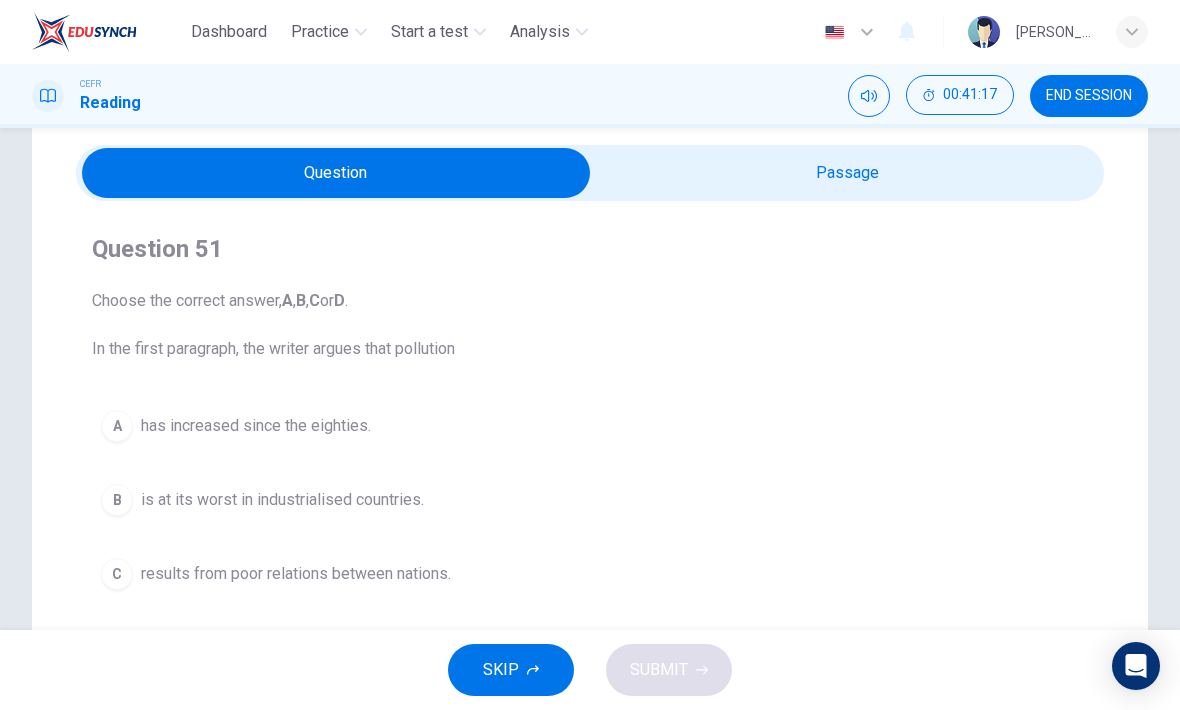 click at bounding box center [336, 173] 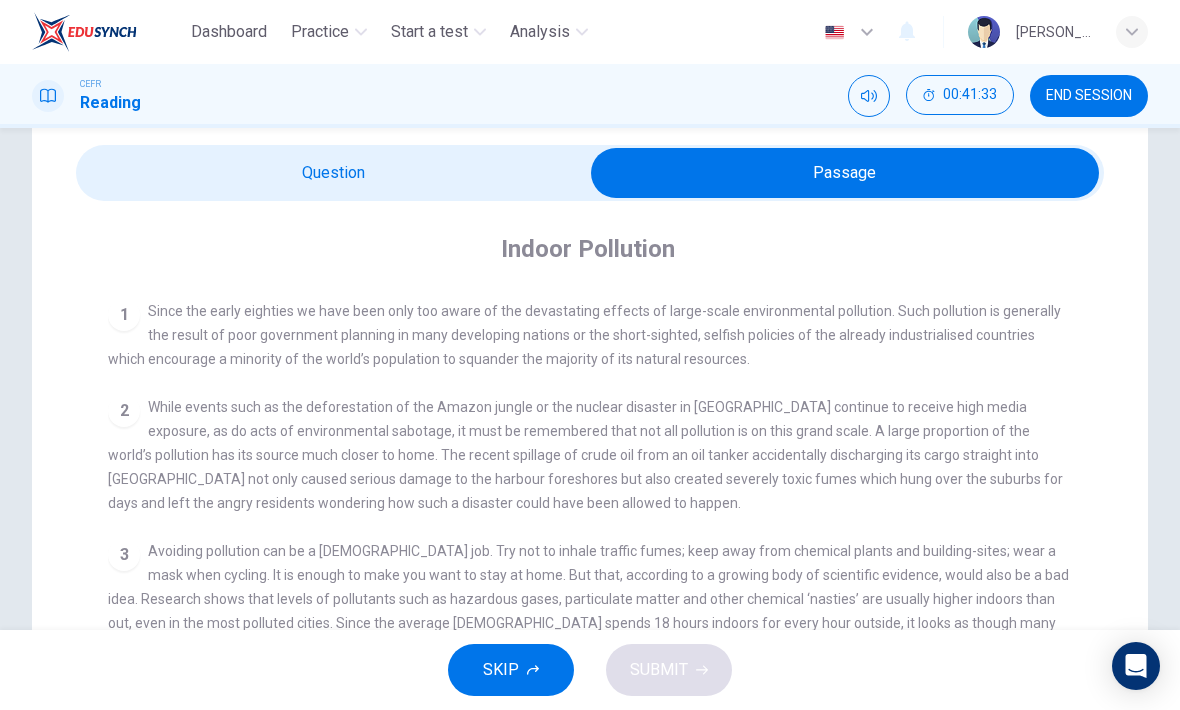 click at bounding box center (845, 173) 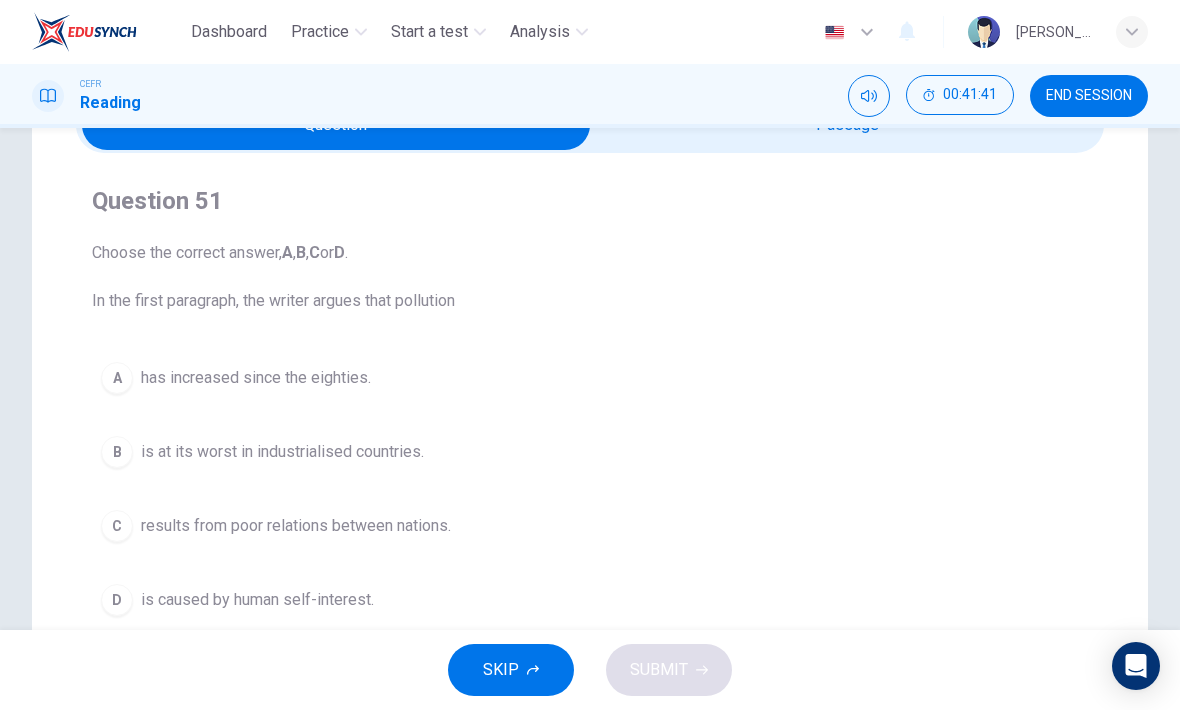 scroll, scrollTop: 99, scrollLeft: 0, axis: vertical 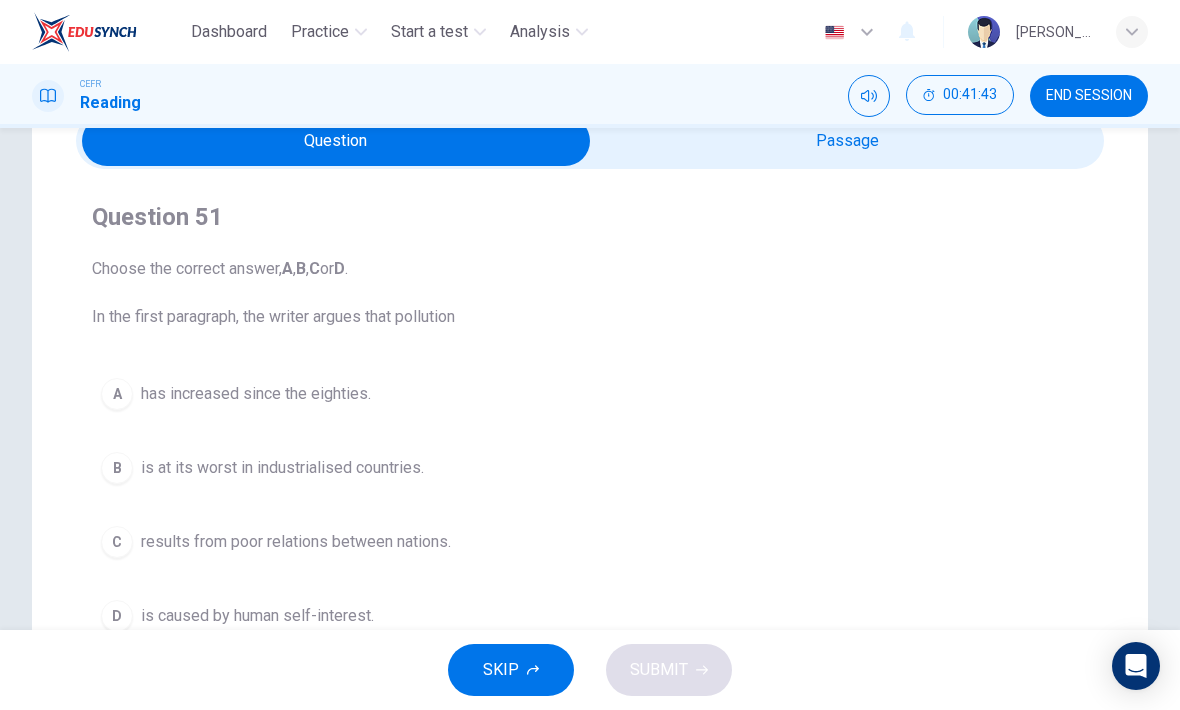 click at bounding box center [336, 141] 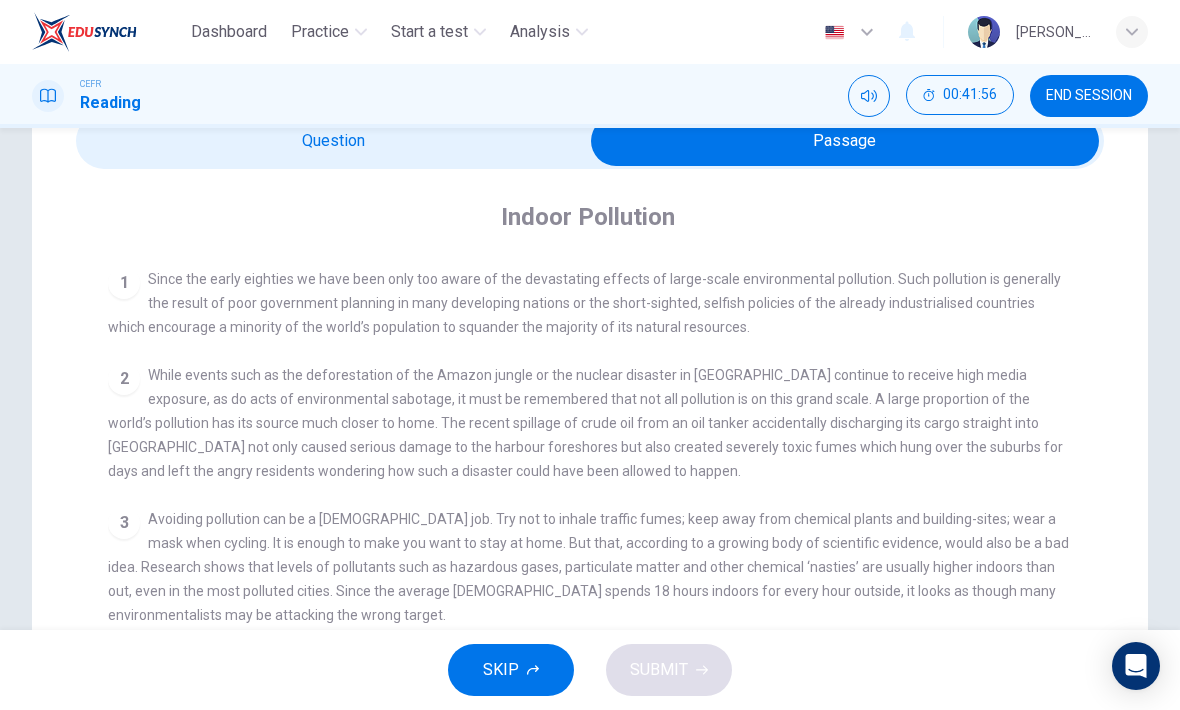click at bounding box center (845, 141) 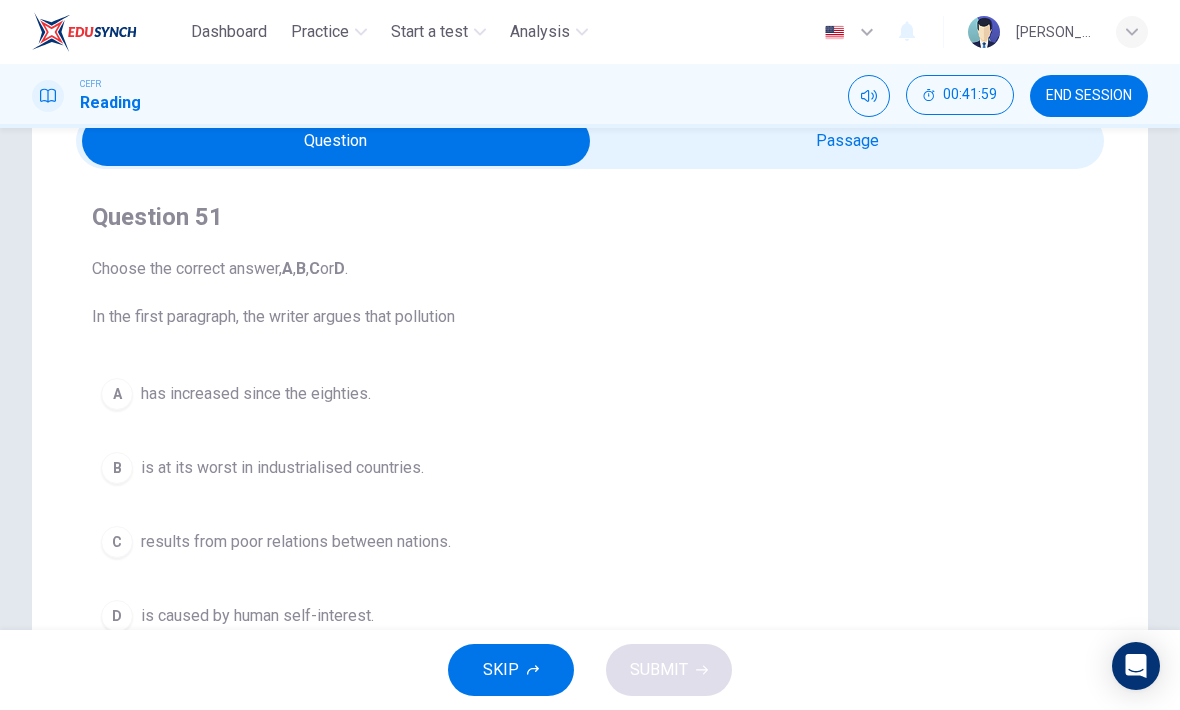 scroll, scrollTop: 75, scrollLeft: 0, axis: vertical 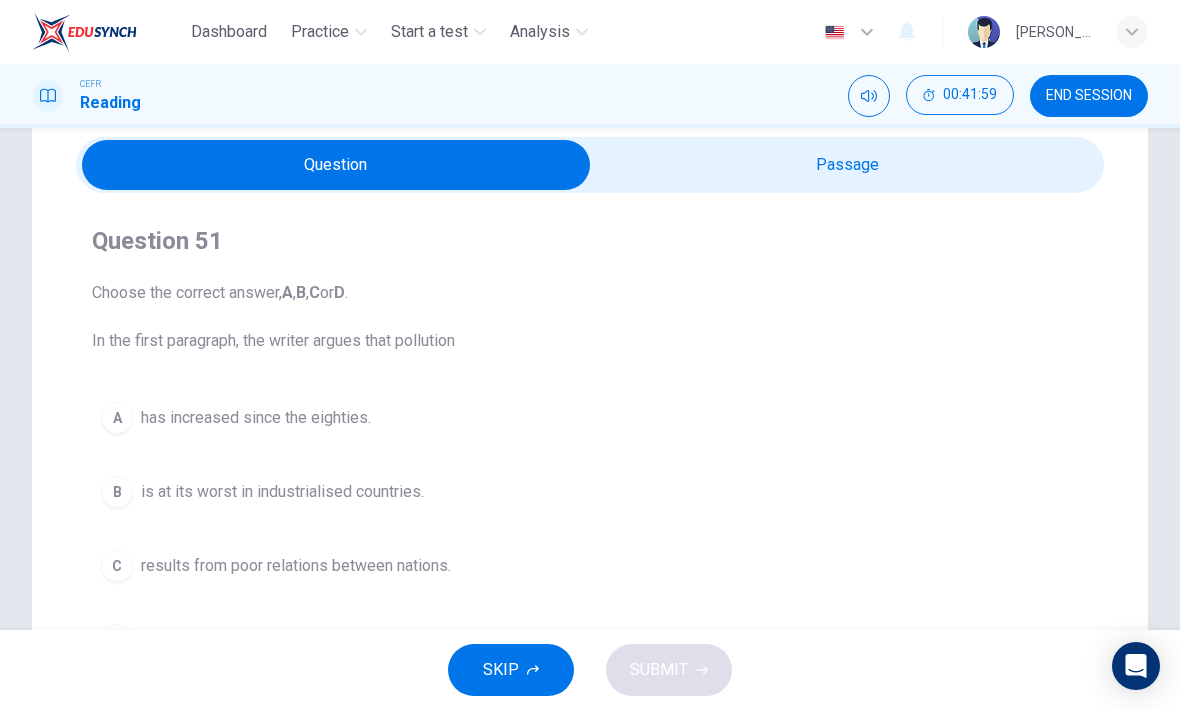 click at bounding box center [336, 165] 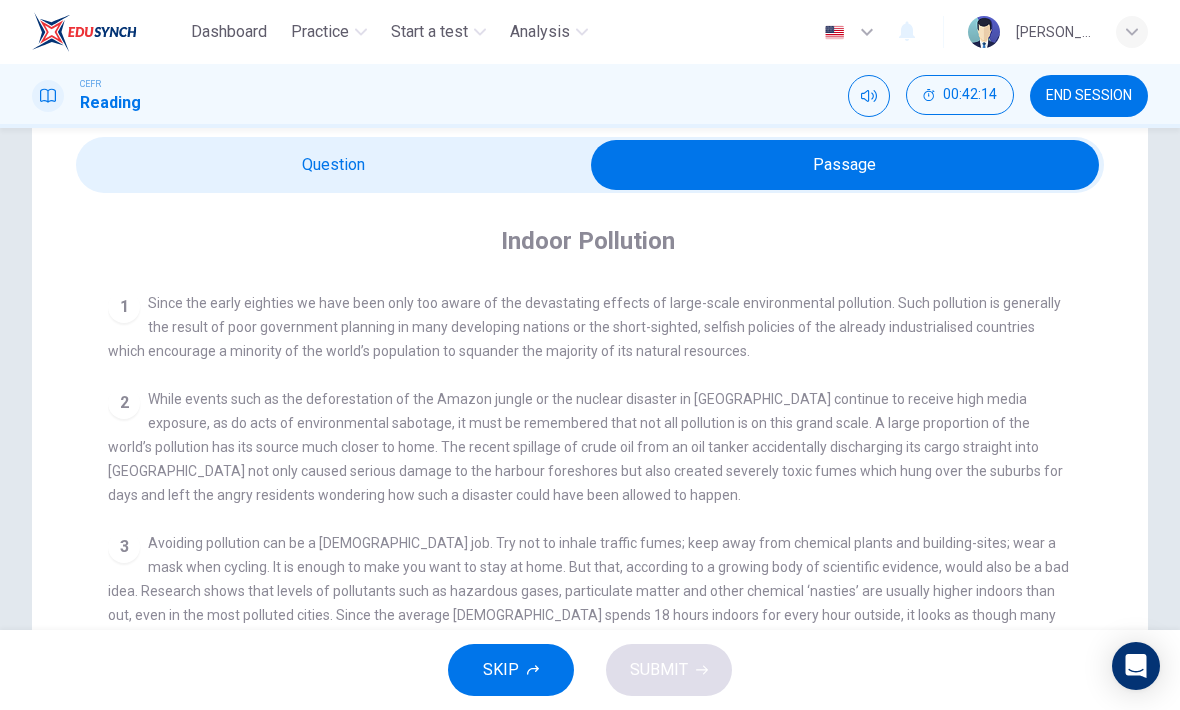 click at bounding box center (845, 165) 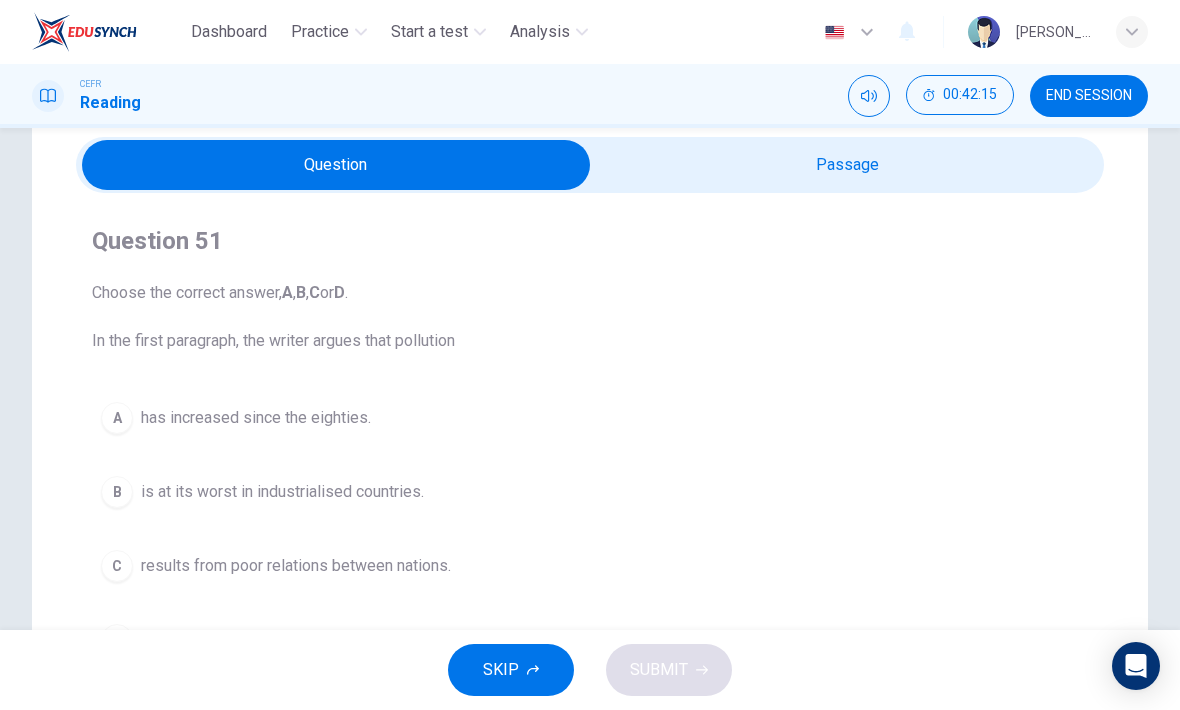 scroll, scrollTop: 140, scrollLeft: 0, axis: vertical 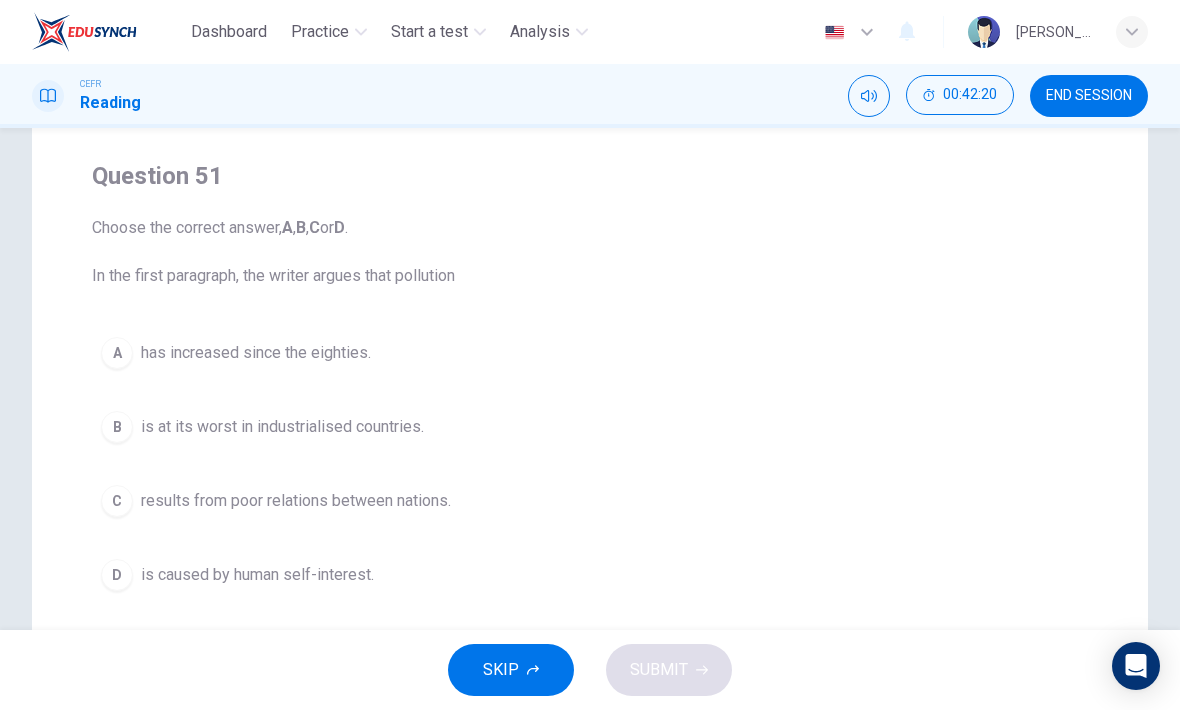 click on "B is at its worst in industrialised countries." at bounding box center [590, 427] 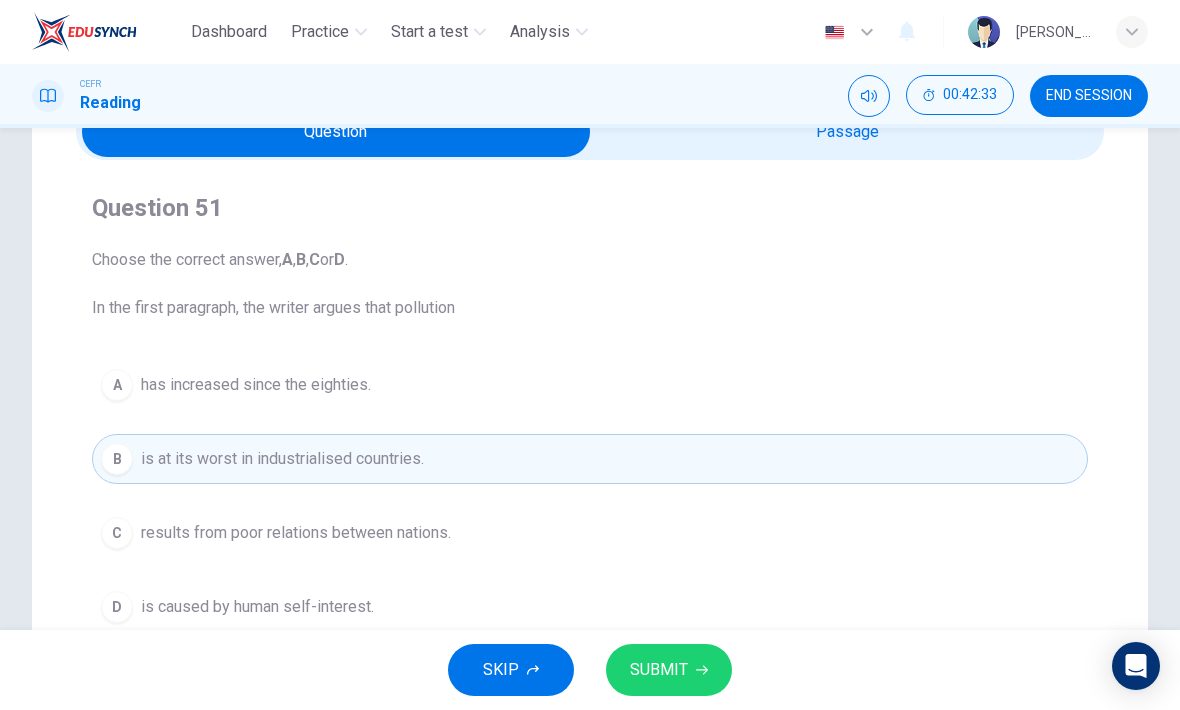 scroll, scrollTop: 87, scrollLeft: 0, axis: vertical 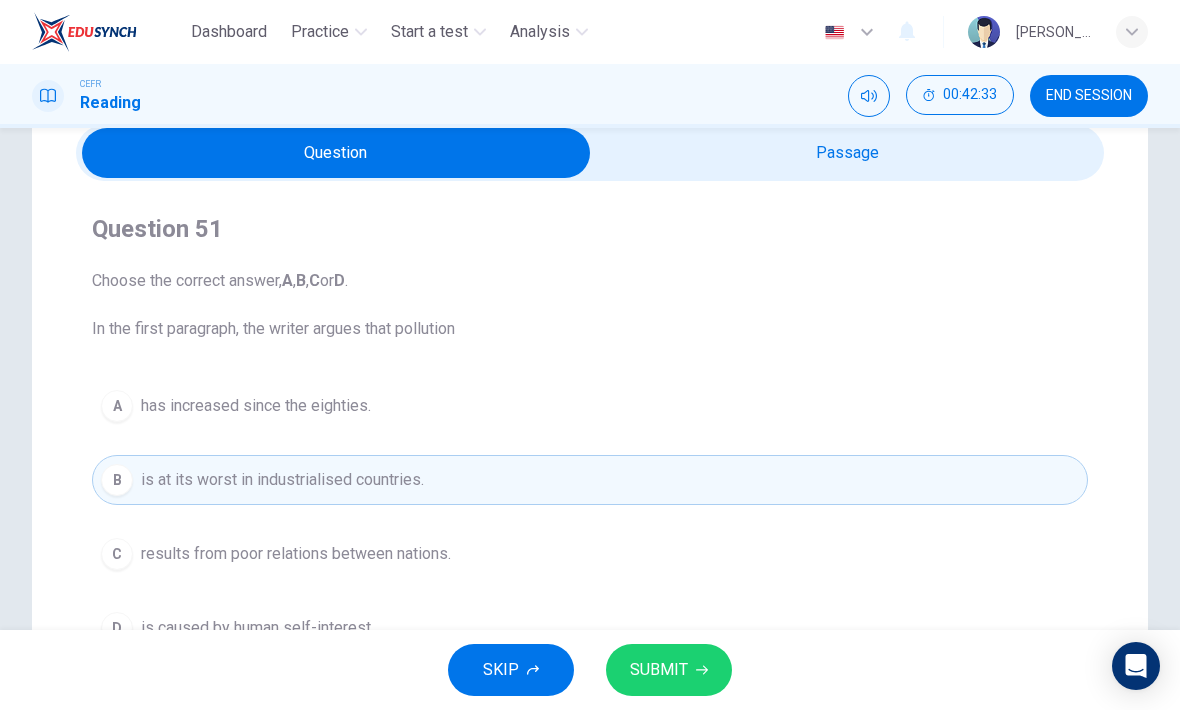 click at bounding box center (336, 153) 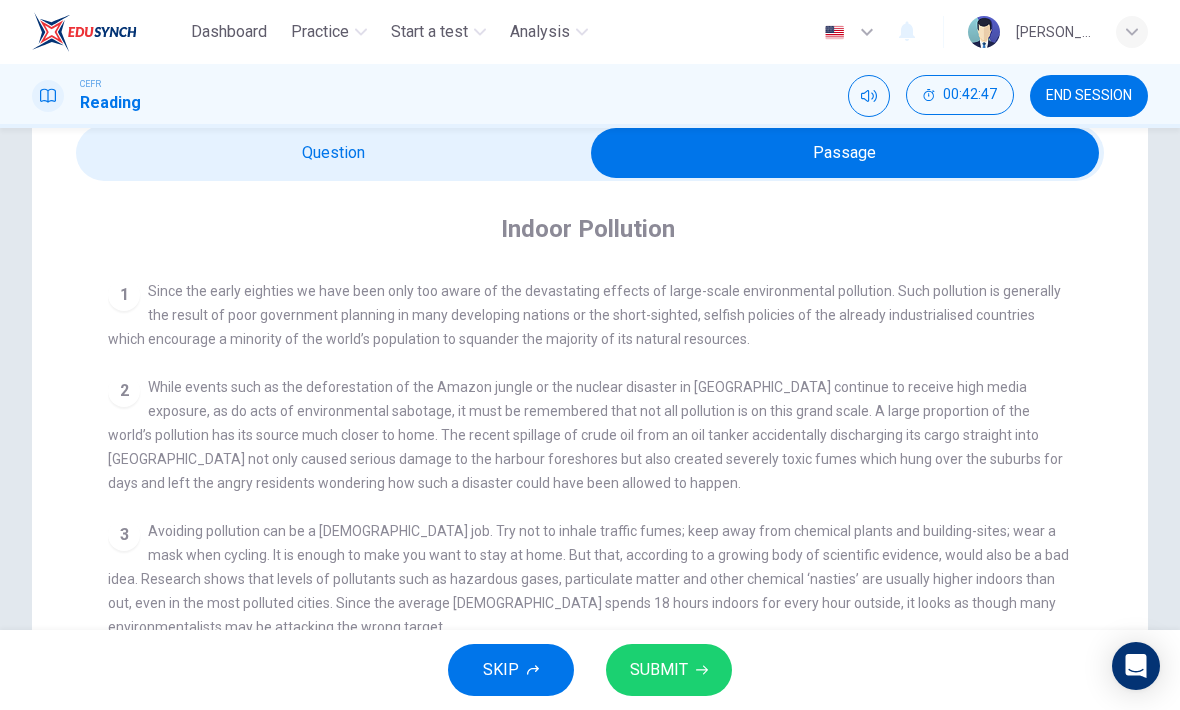 click at bounding box center [845, 153] 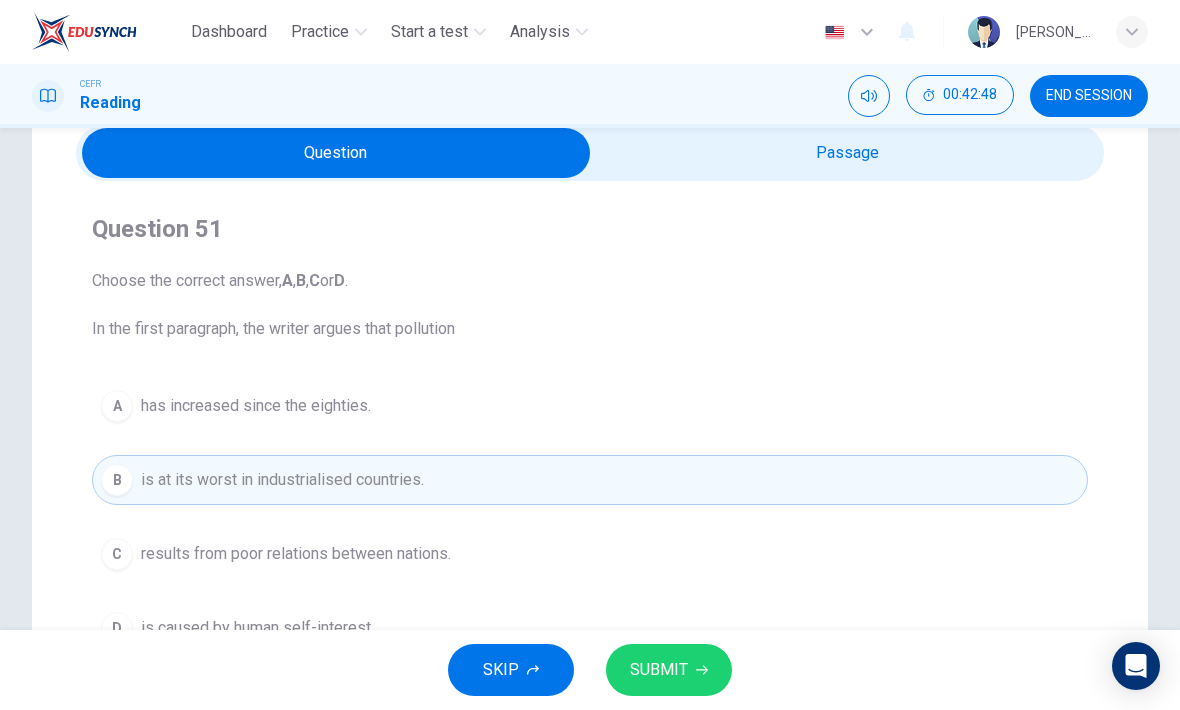 click on "SUBMIT" at bounding box center (669, 670) 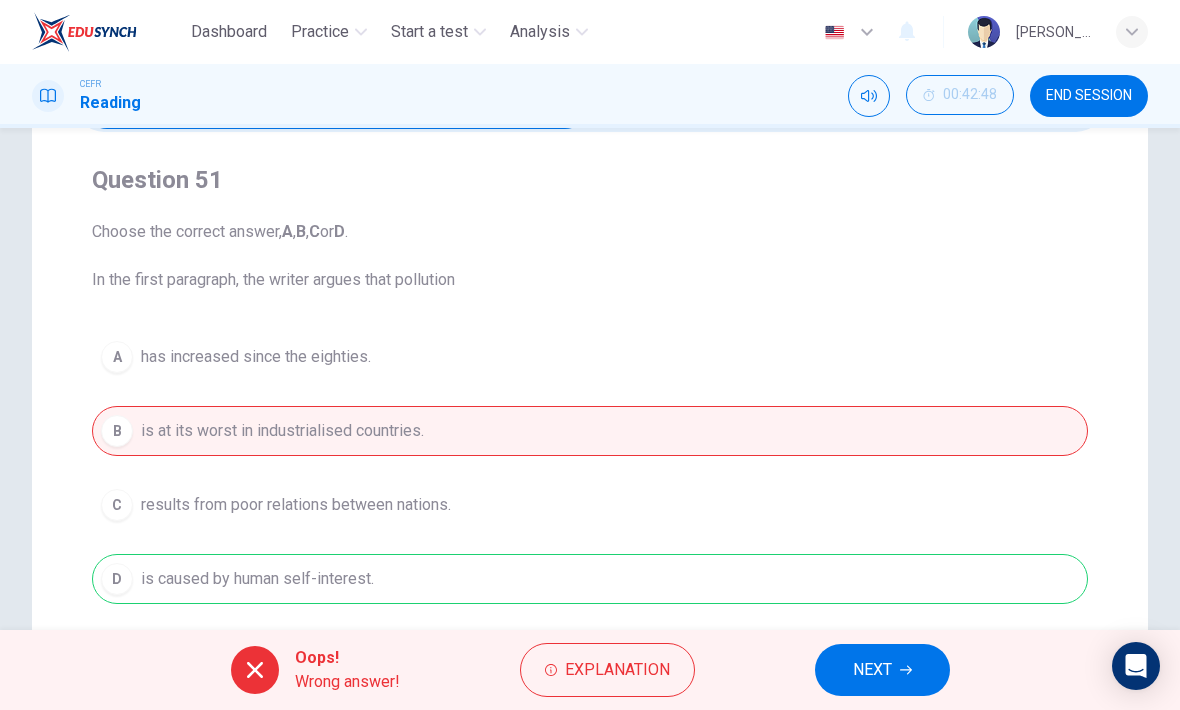 scroll, scrollTop: 173, scrollLeft: 0, axis: vertical 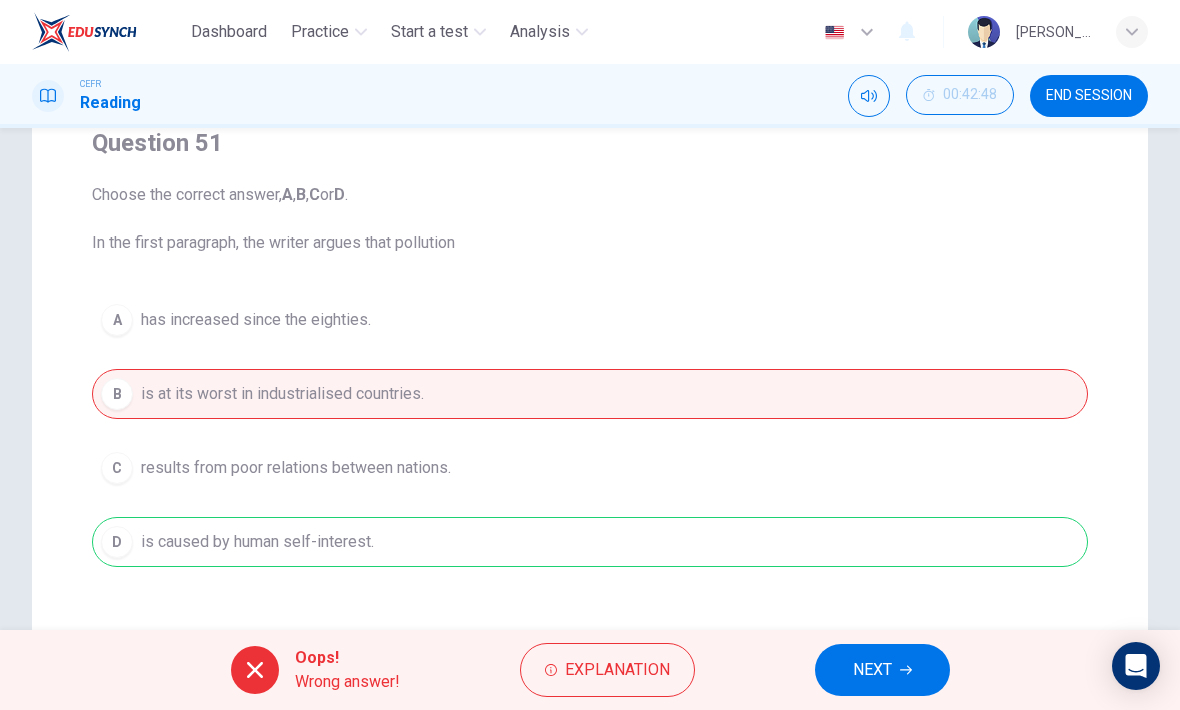 click on "NEXT" at bounding box center (872, 670) 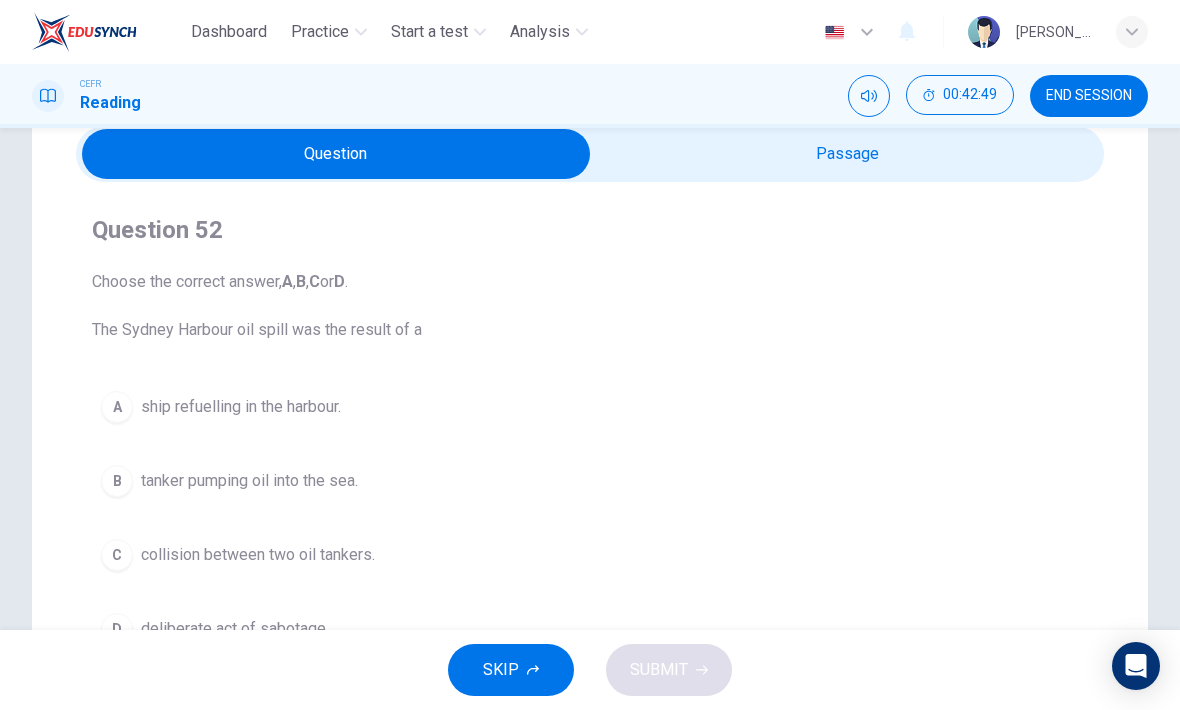scroll, scrollTop: 84, scrollLeft: 0, axis: vertical 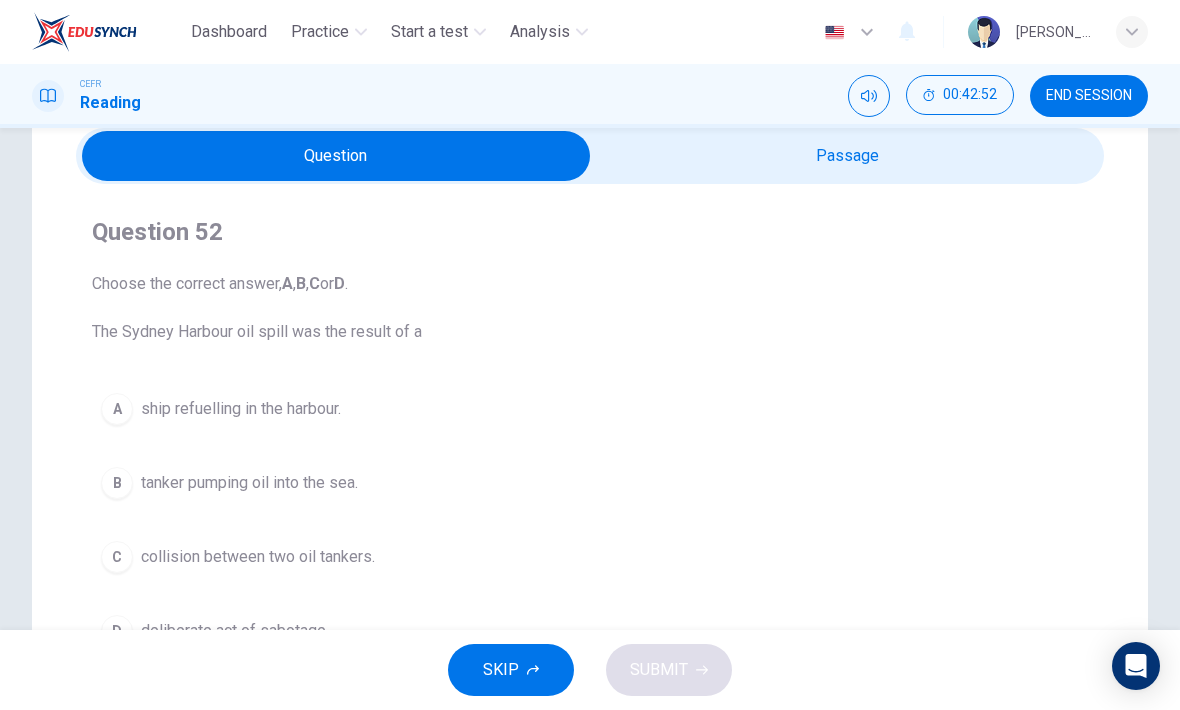 click at bounding box center (336, 156) 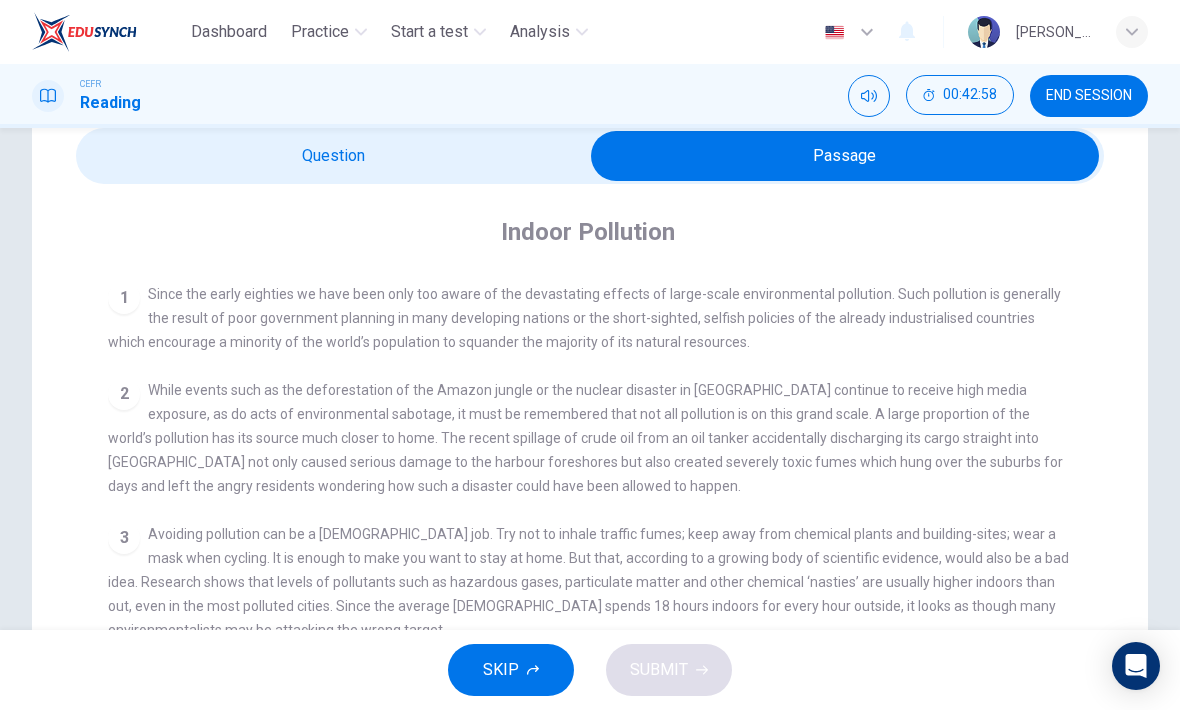 click at bounding box center [845, 156] 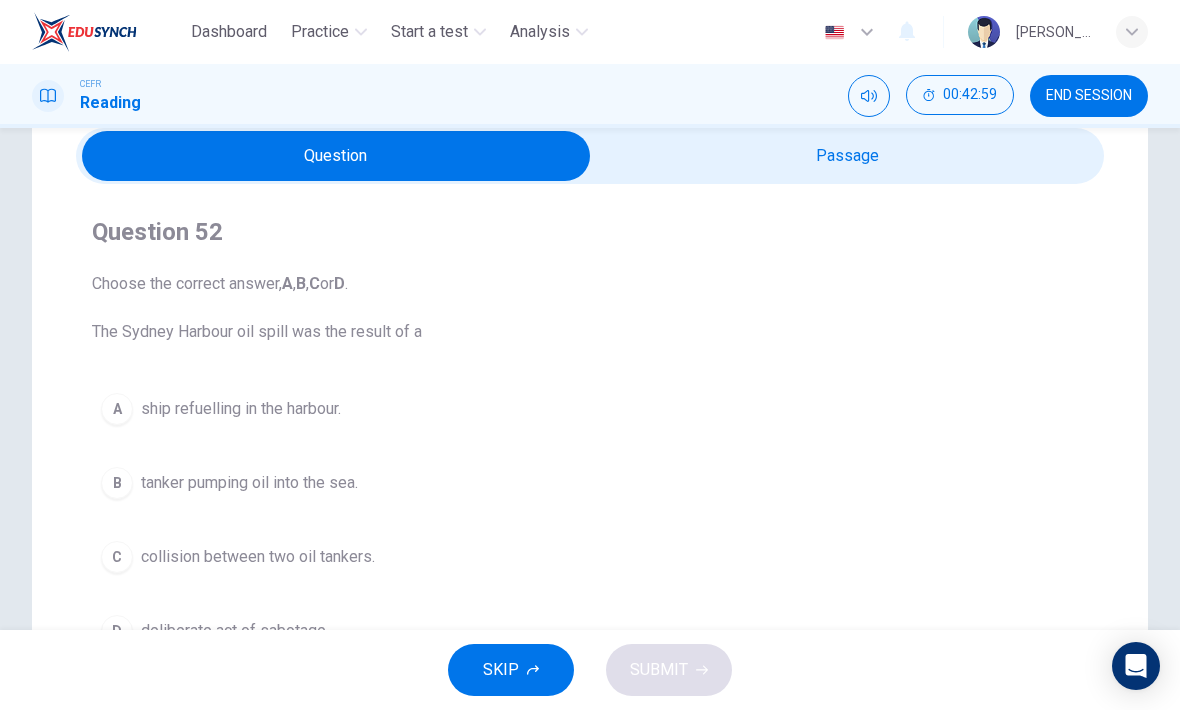 click at bounding box center [336, 156] 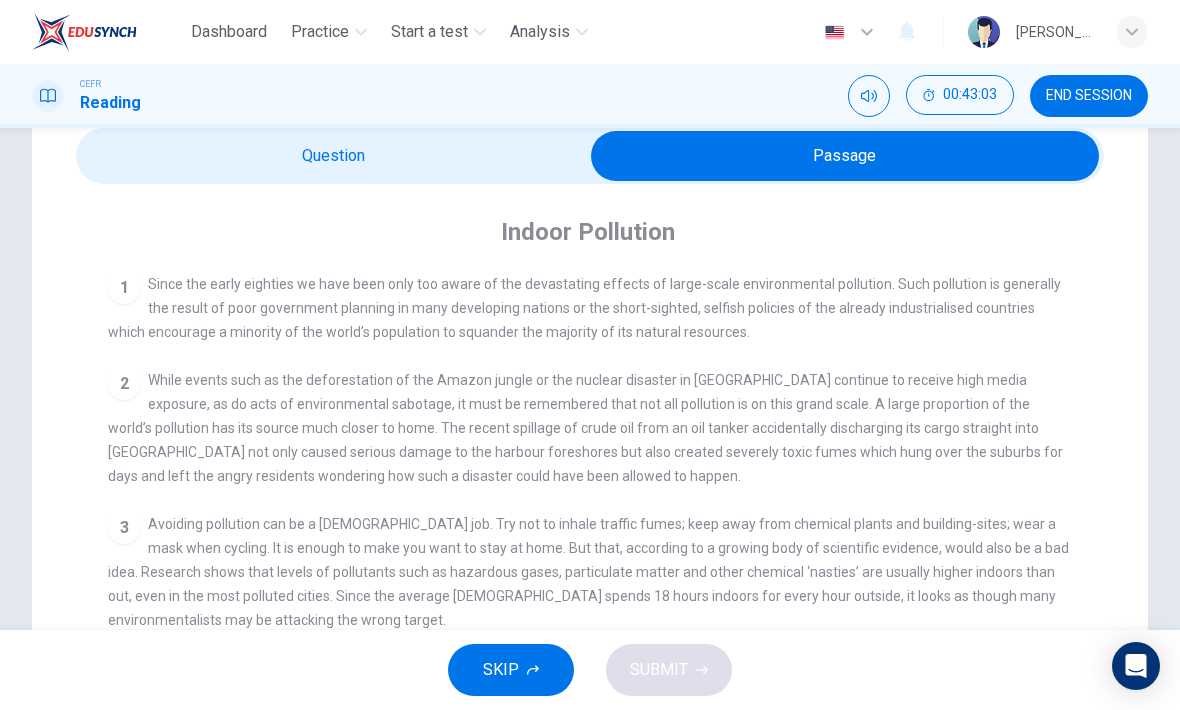 scroll, scrollTop: 396, scrollLeft: 0, axis: vertical 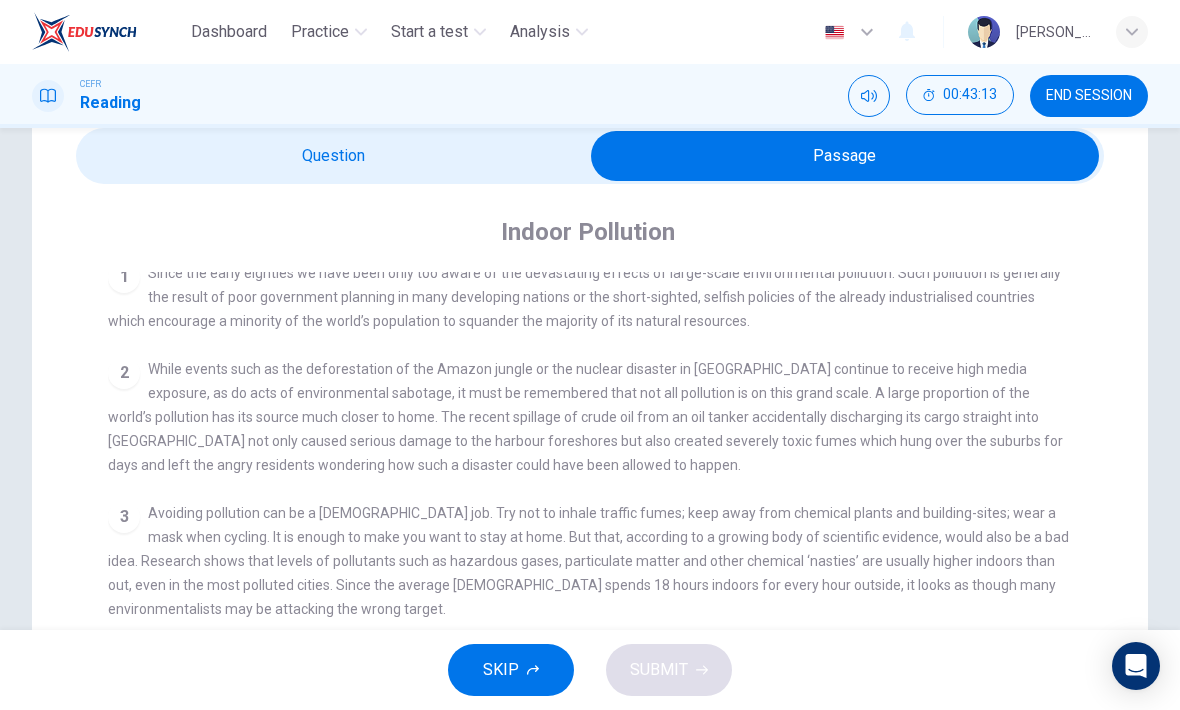 click at bounding box center [845, 156] 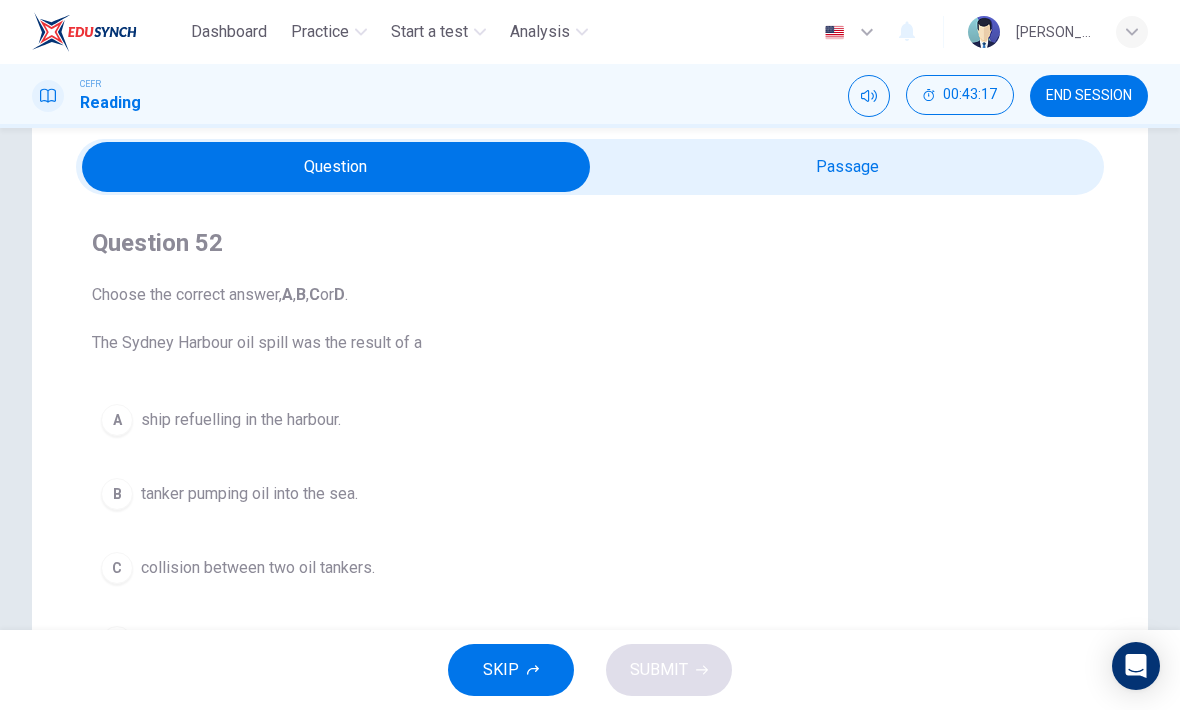 scroll, scrollTop: 71, scrollLeft: 0, axis: vertical 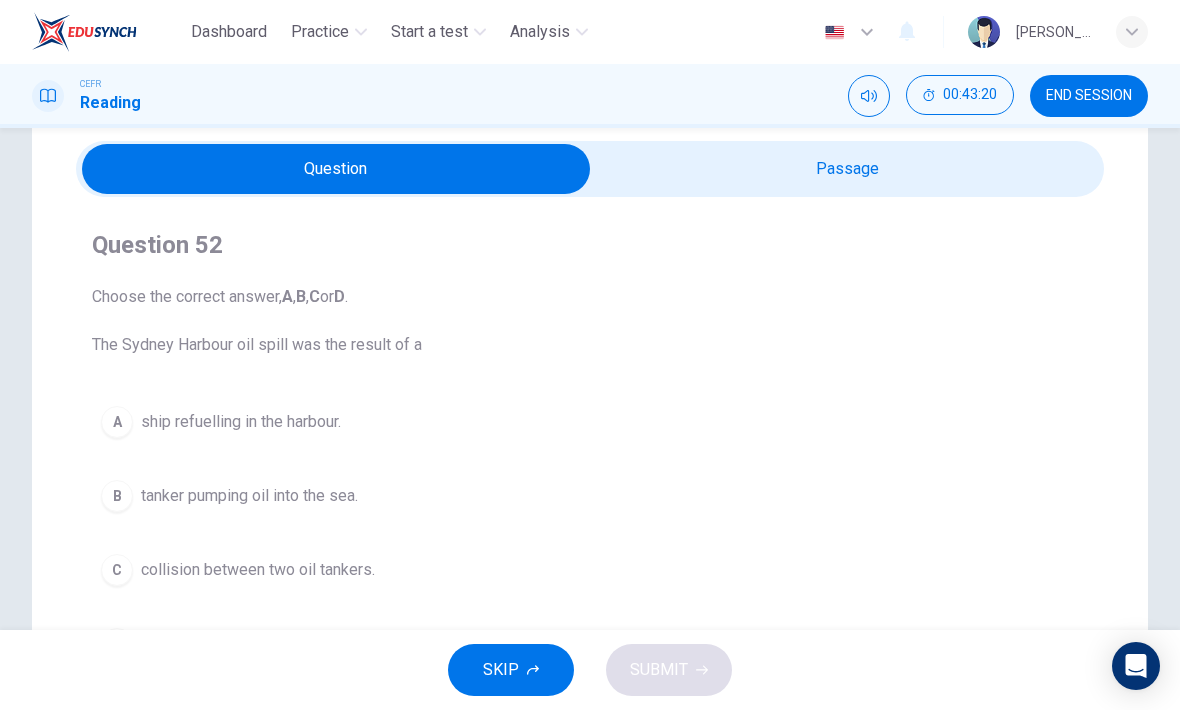 click at bounding box center [336, 169] 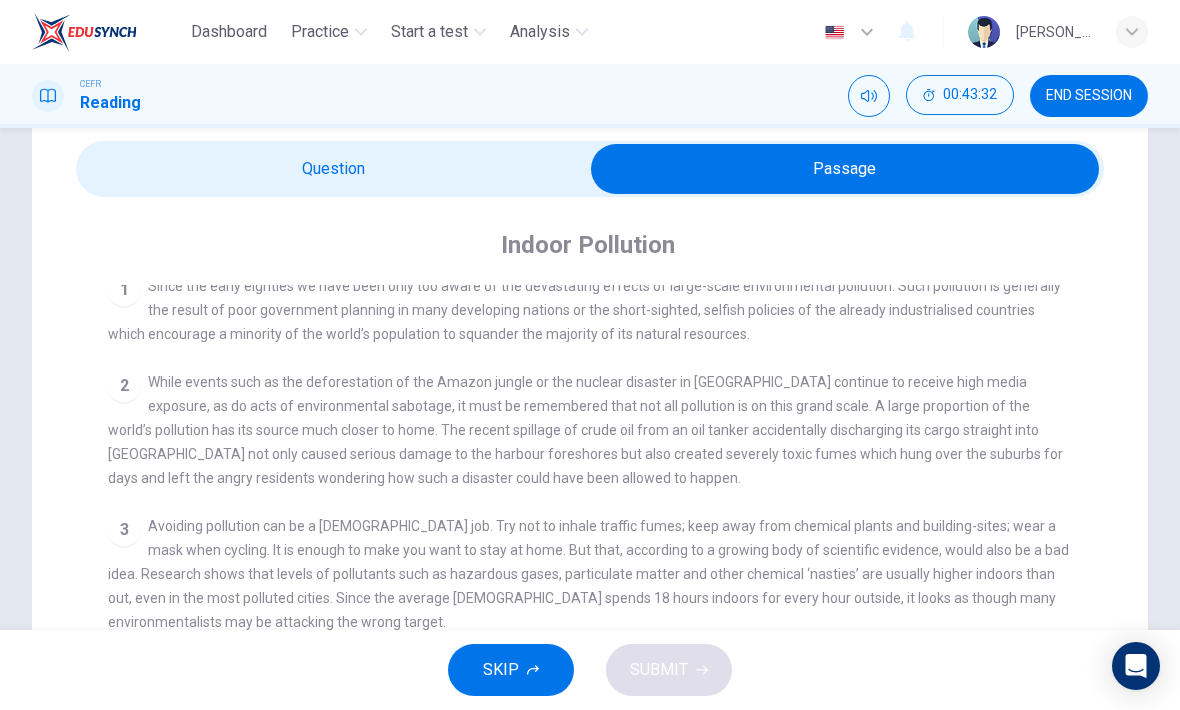 click at bounding box center [845, 169] 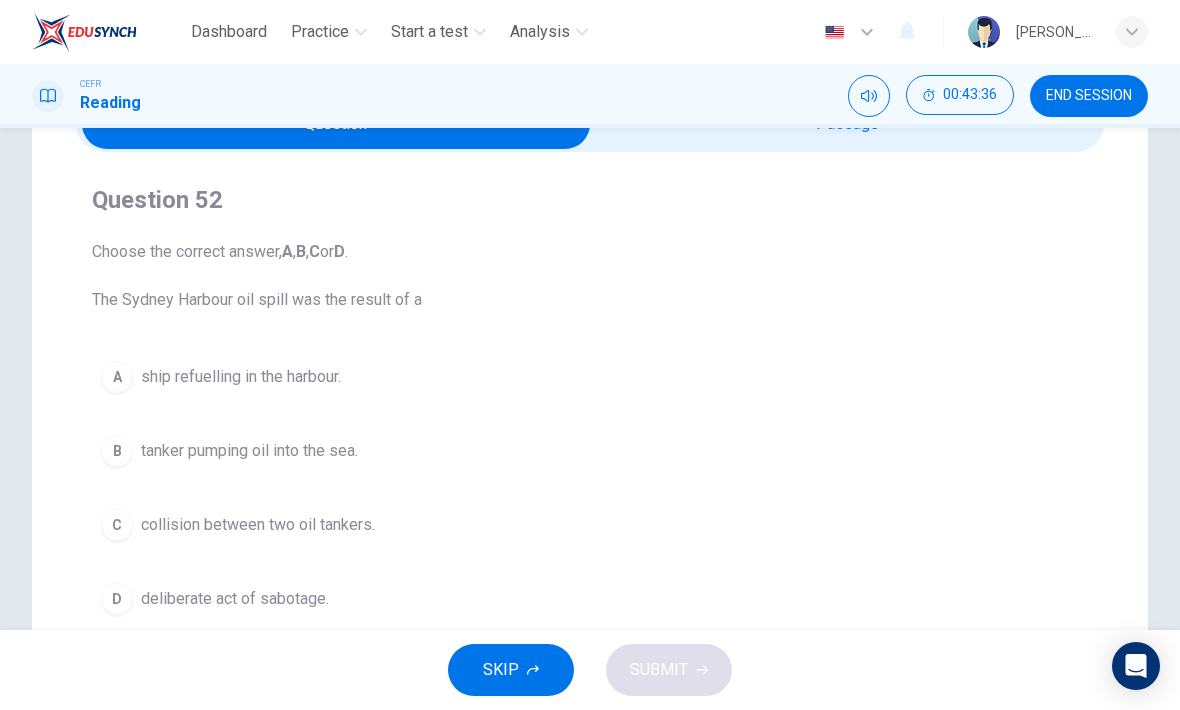 scroll, scrollTop: 74, scrollLeft: 0, axis: vertical 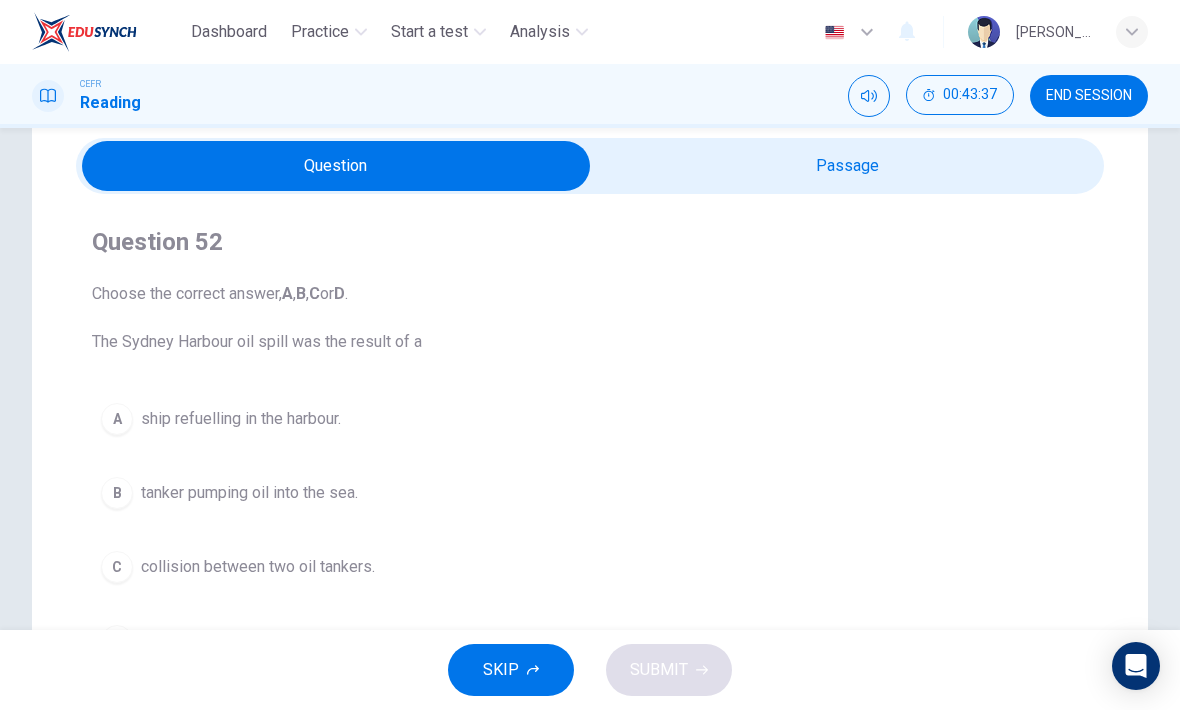 click at bounding box center (336, 166) 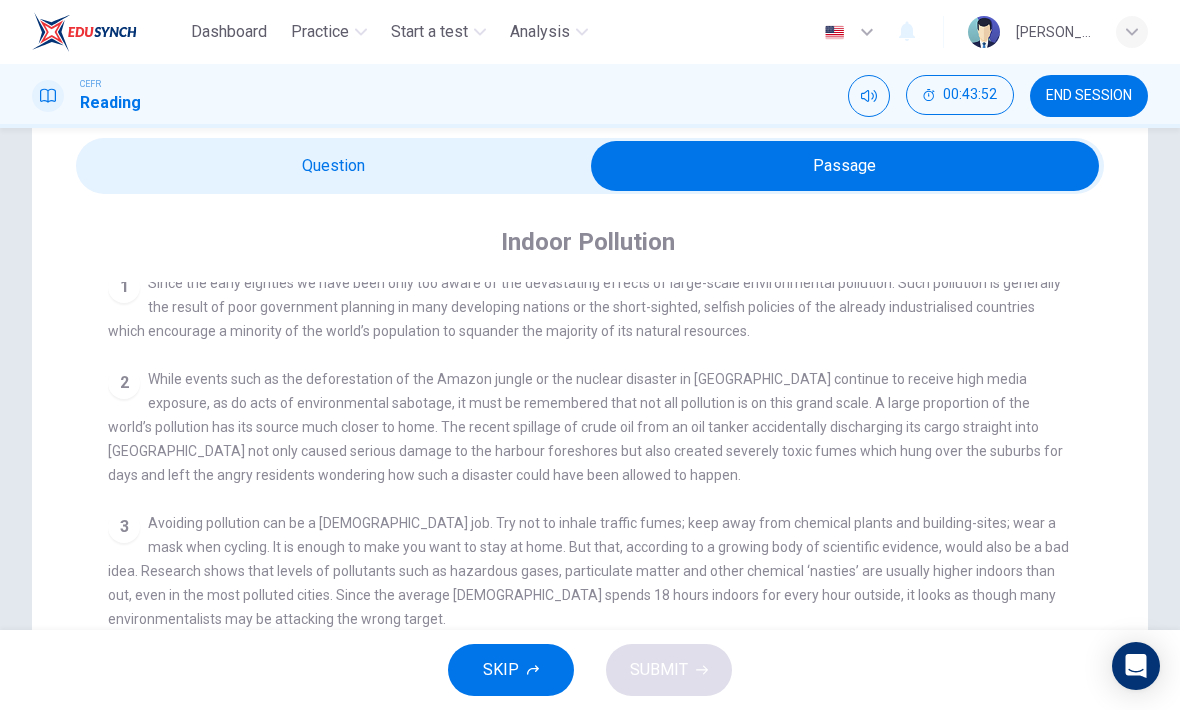 click at bounding box center (845, 166) 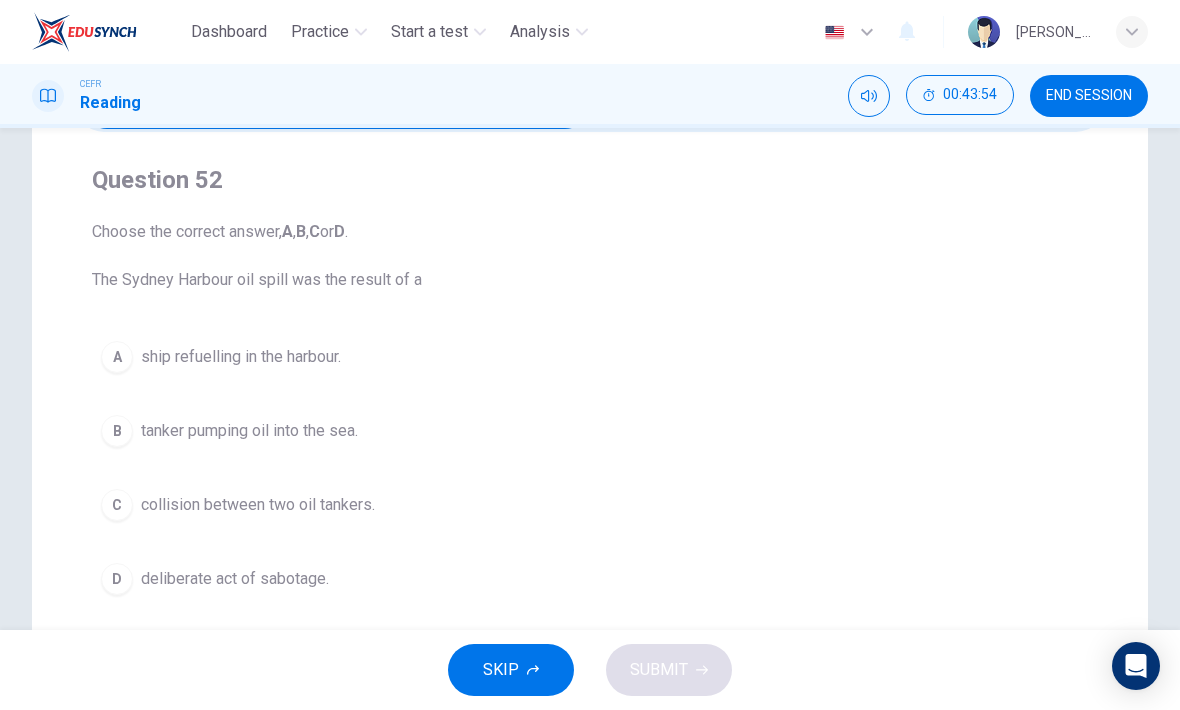 scroll, scrollTop: 138, scrollLeft: 0, axis: vertical 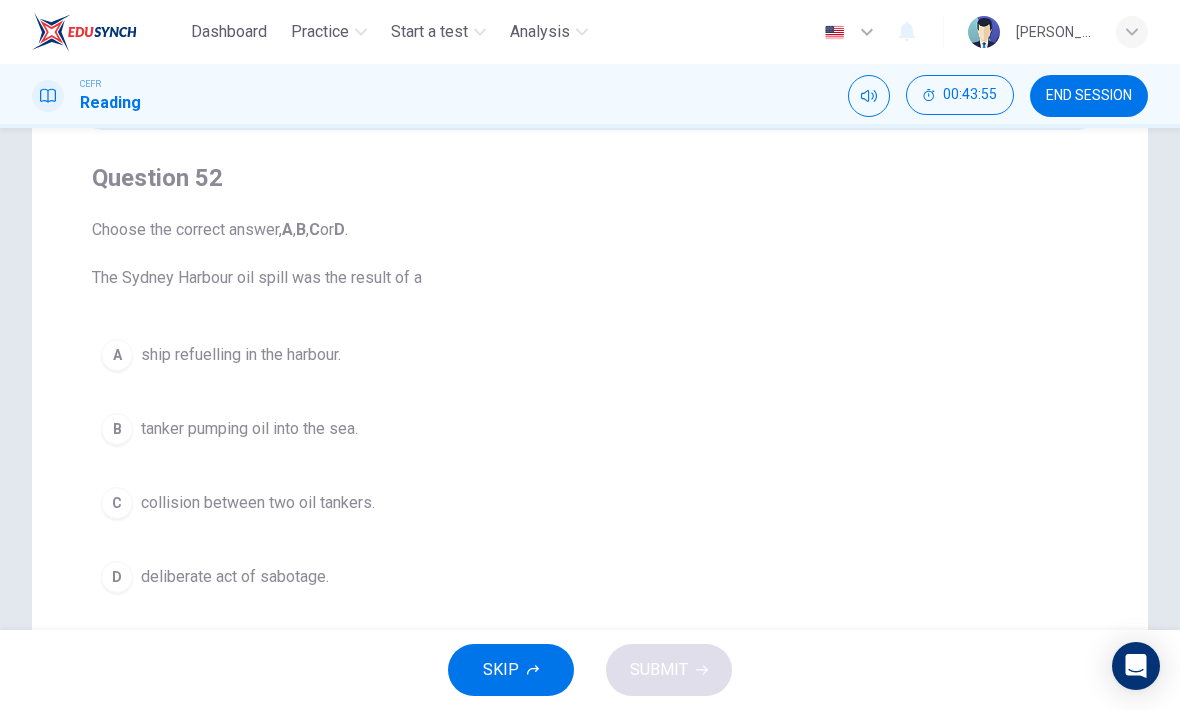 click on "C collision between two oil tankers." at bounding box center [590, 503] 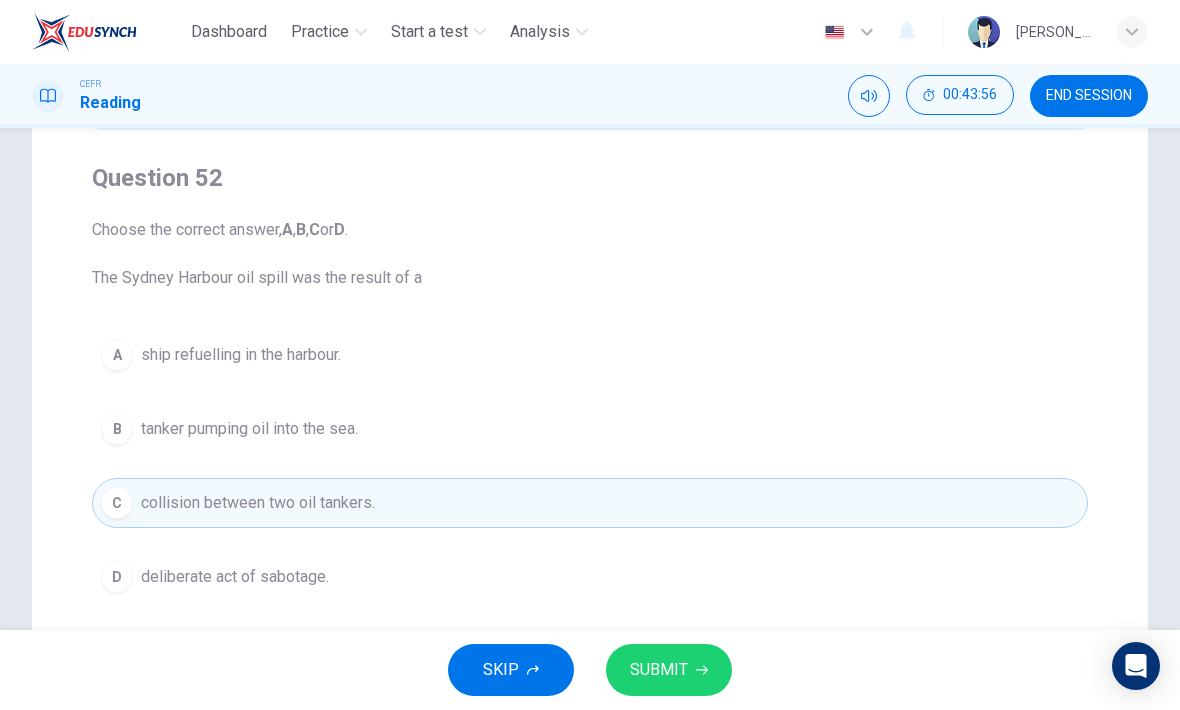 click on "SUBMIT" at bounding box center (669, 670) 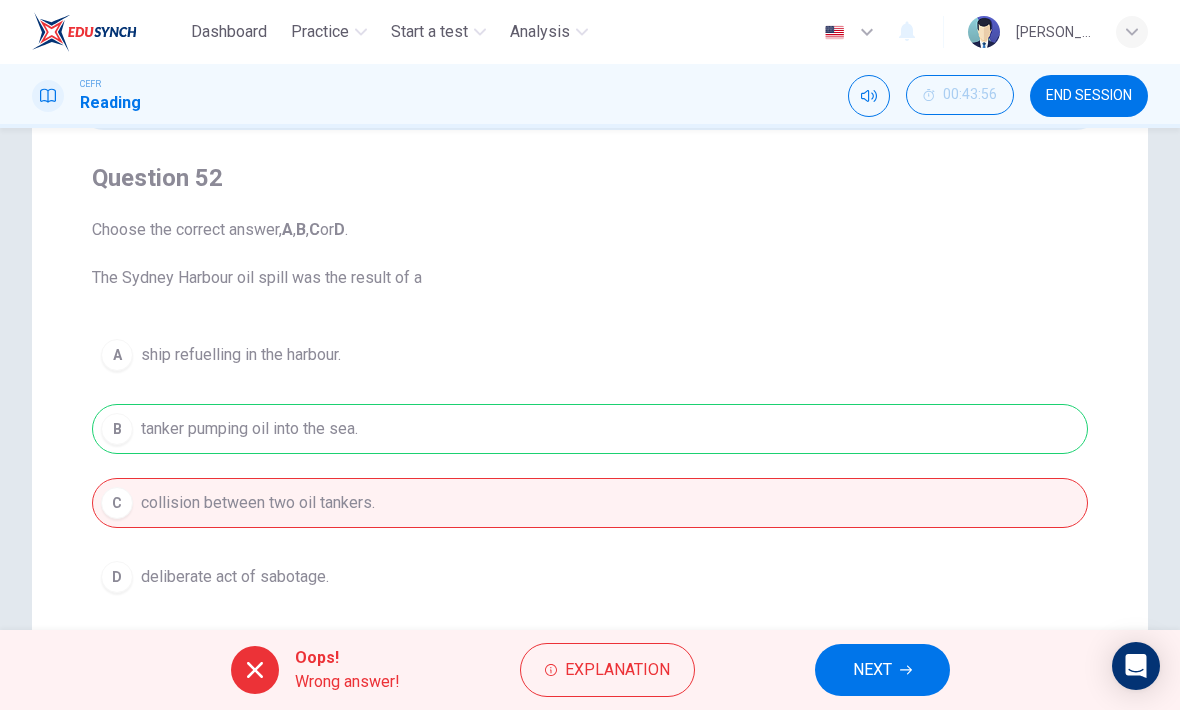 click on "NEXT" at bounding box center [882, 670] 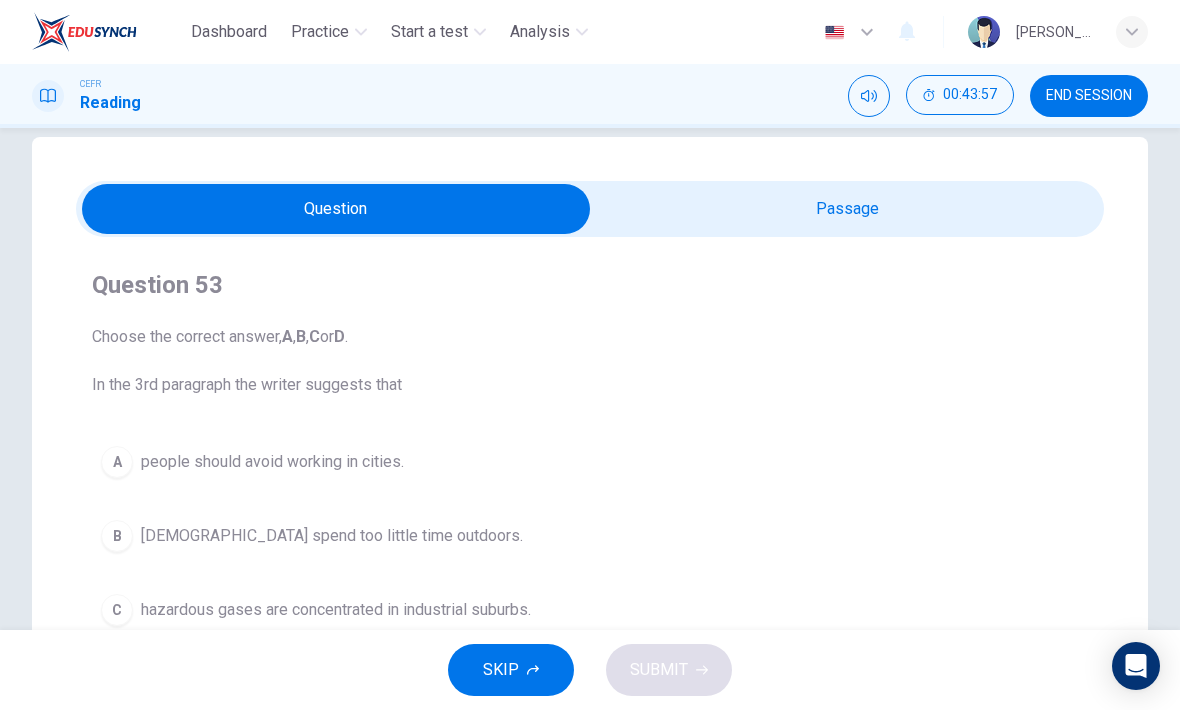scroll, scrollTop: 24, scrollLeft: 0, axis: vertical 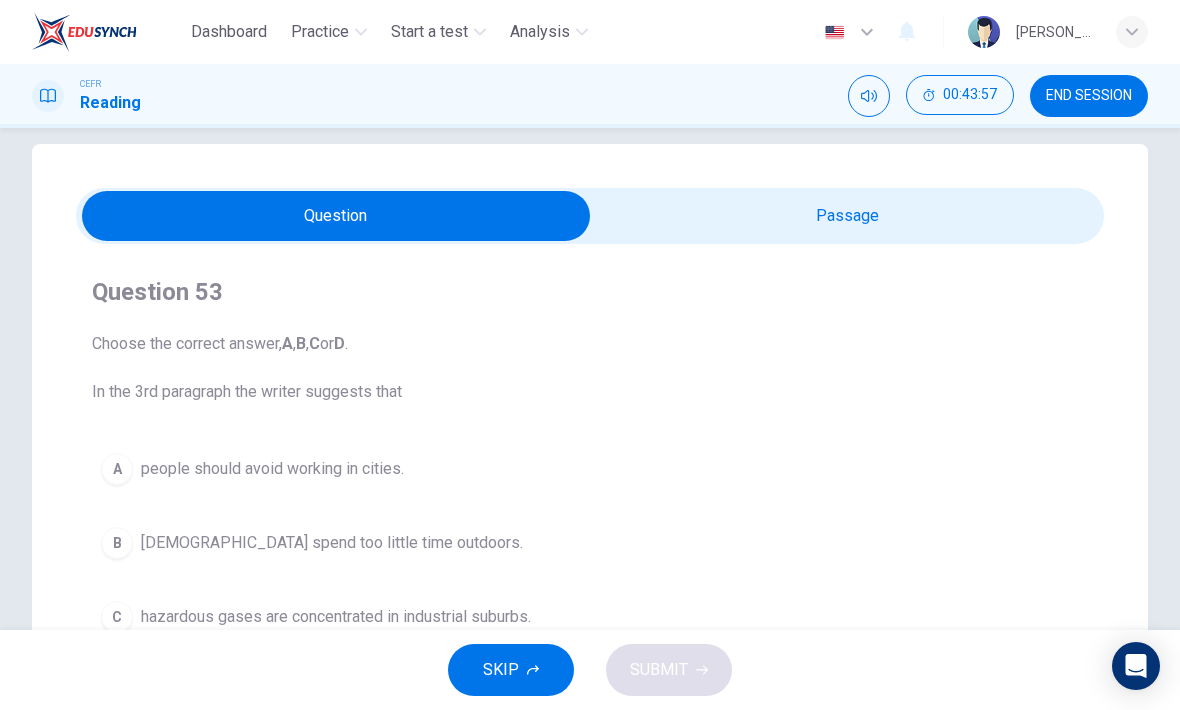 click at bounding box center (336, 216) 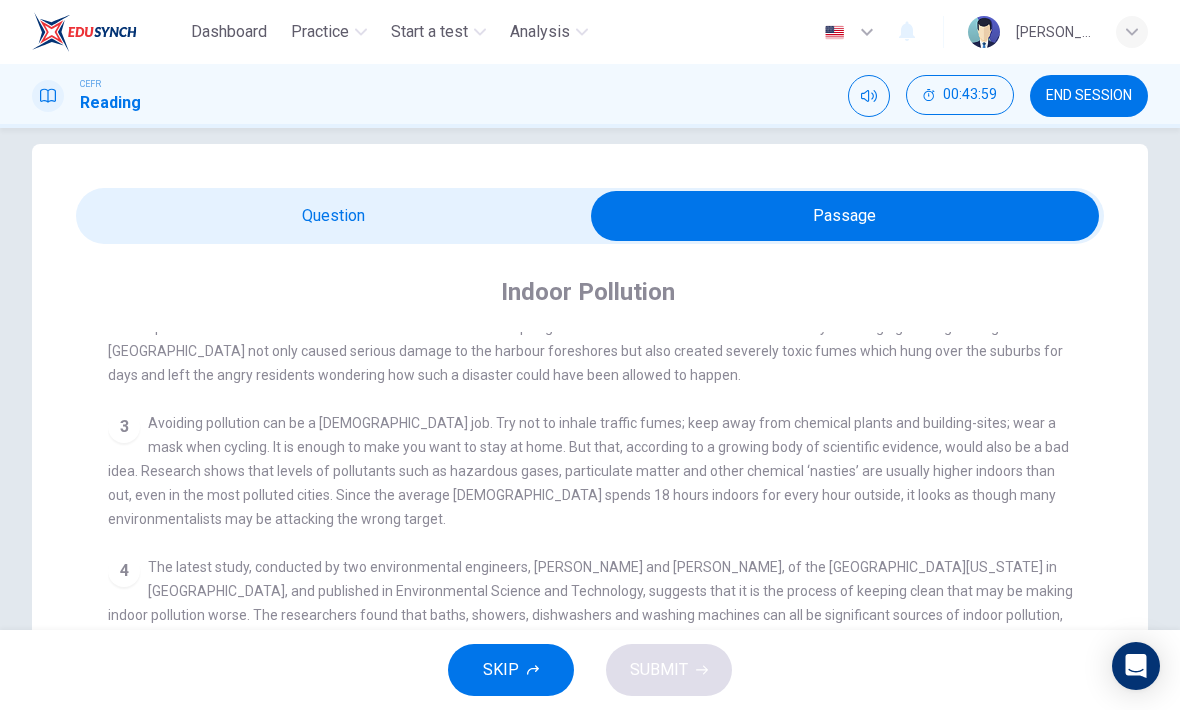 scroll, scrollTop: 548, scrollLeft: 0, axis: vertical 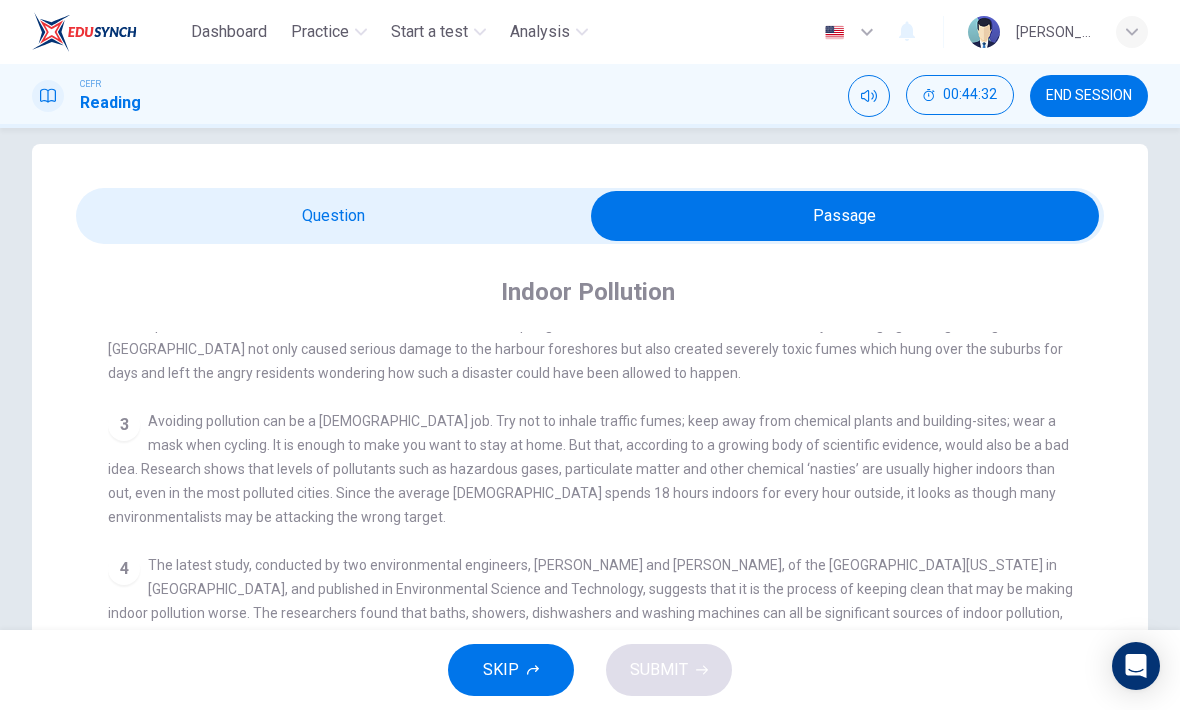 click on "Question 53 Choose the correct answer,  A ,  B ,  C  or  D .
In the 3rd paragraph the writer suggests that A people should avoid working in cities. B [DEMOGRAPHIC_DATA] spend too little time outdoors. C hazardous gases are concentrated in industrial suburbs. D there are several ways to avoid city pollution. Indoor Pollution CLICK TO ZOOM Click to Zoom 1 Since the early eighties we have been only too aware of the devastating effects of large-scale environmental pollution. Such pollution is generally the result of poor government planning in many developing nations or the short-sighted, selfish policies of the already industrialised countries which encourage a minority of the world’s population to squander the majority of its natural resources. 2 3 4 5 6 7 8 9 10" at bounding box center (590, 618) 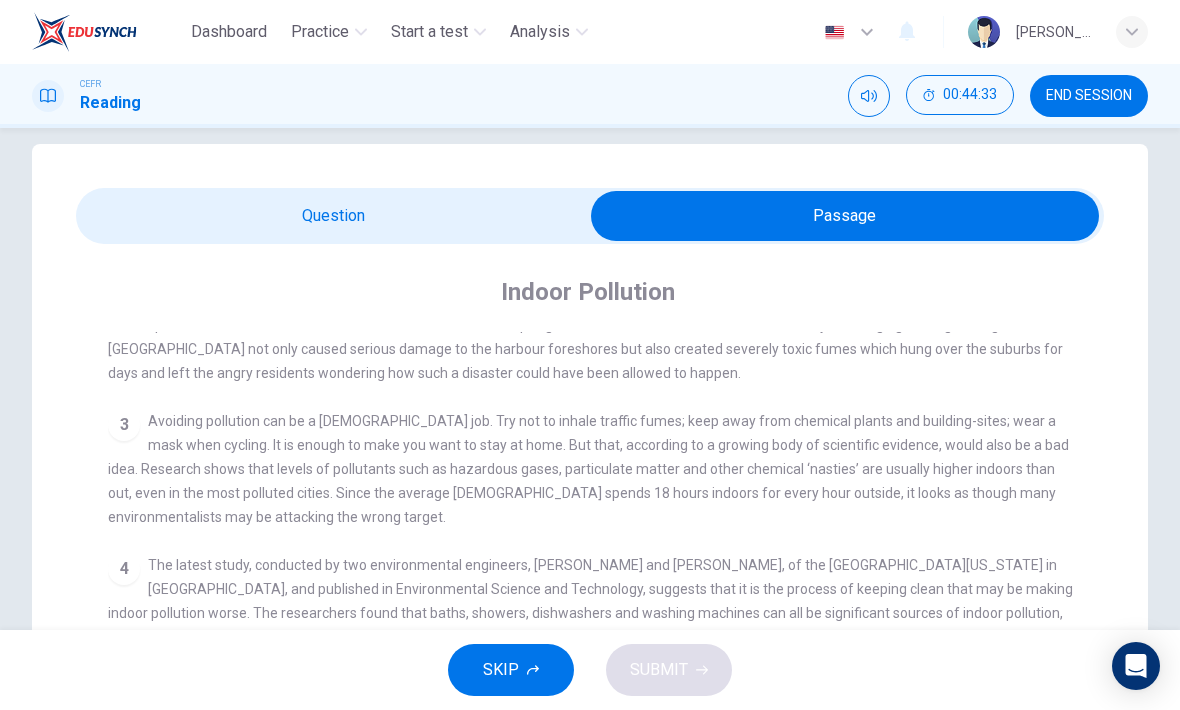 click at bounding box center [845, 216] 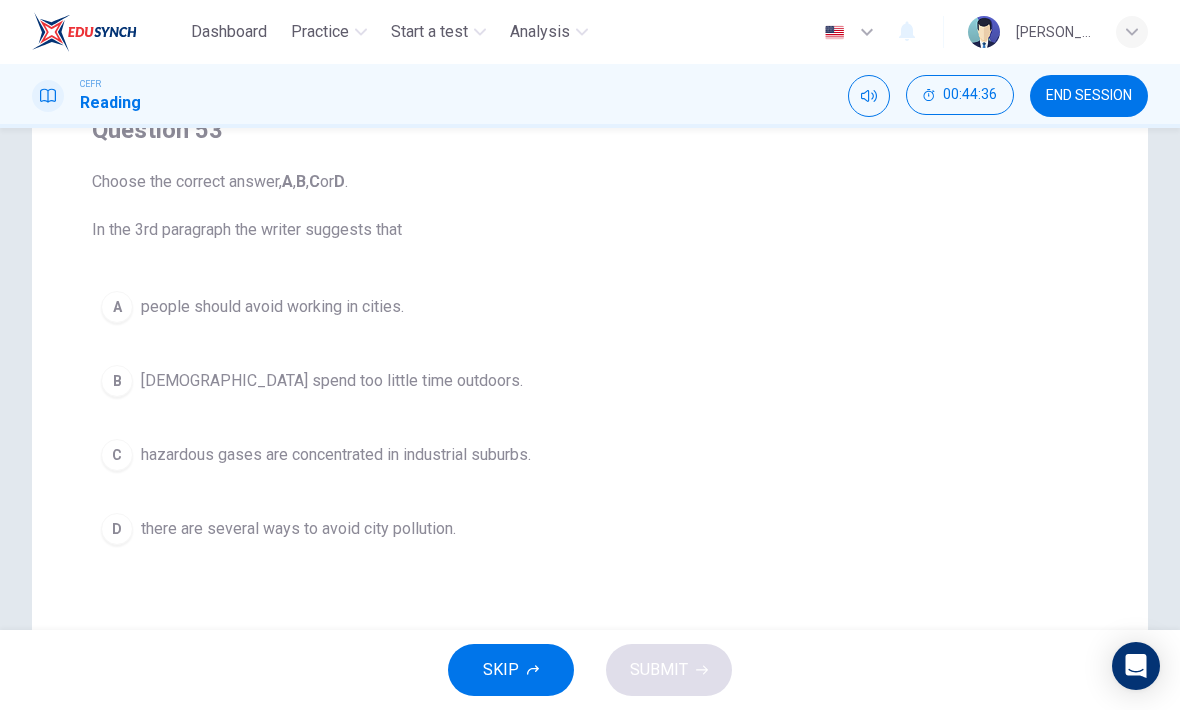 scroll, scrollTop: 192, scrollLeft: 0, axis: vertical 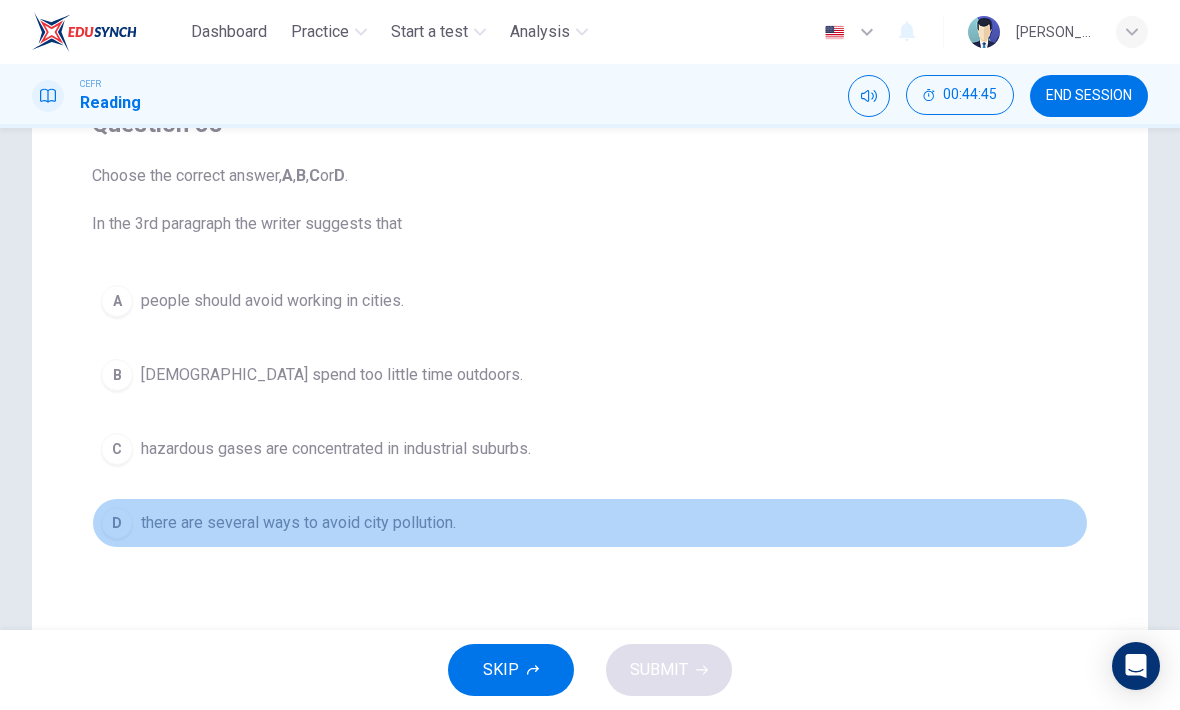 click on "D there are several ways to avoid city pollution." at bounding box center (590, 523) 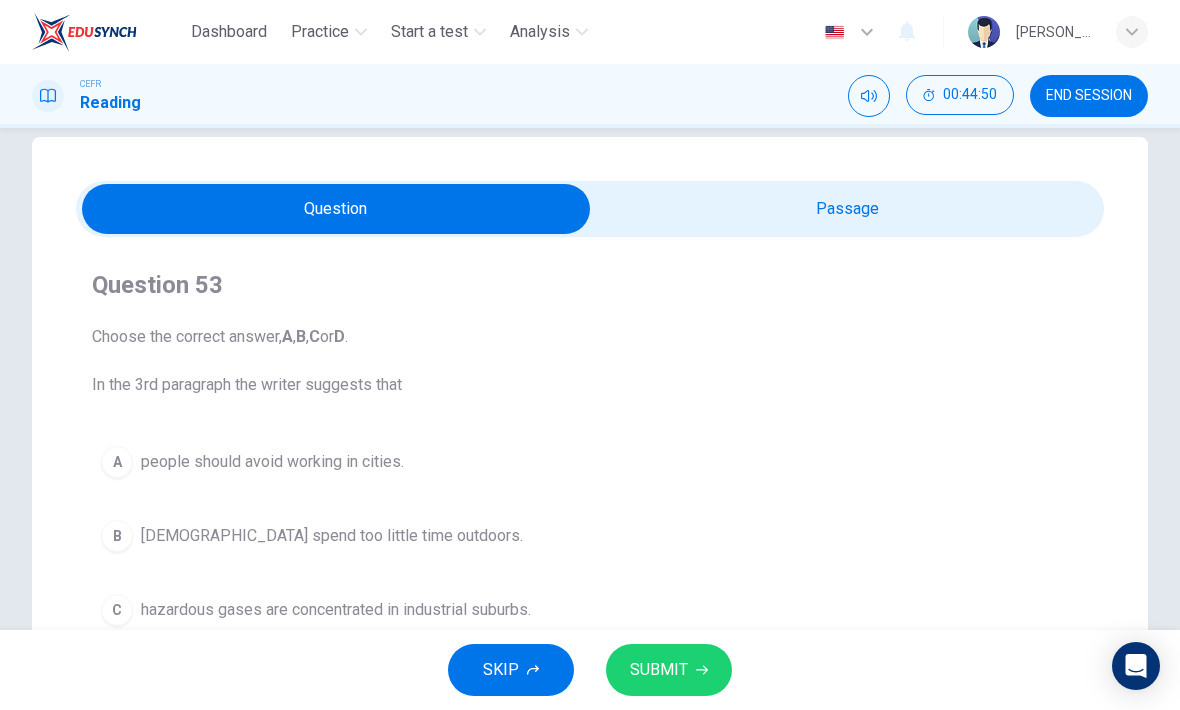 scroll, scrollTop: 25, scrollLeft: 0, axis: vertical 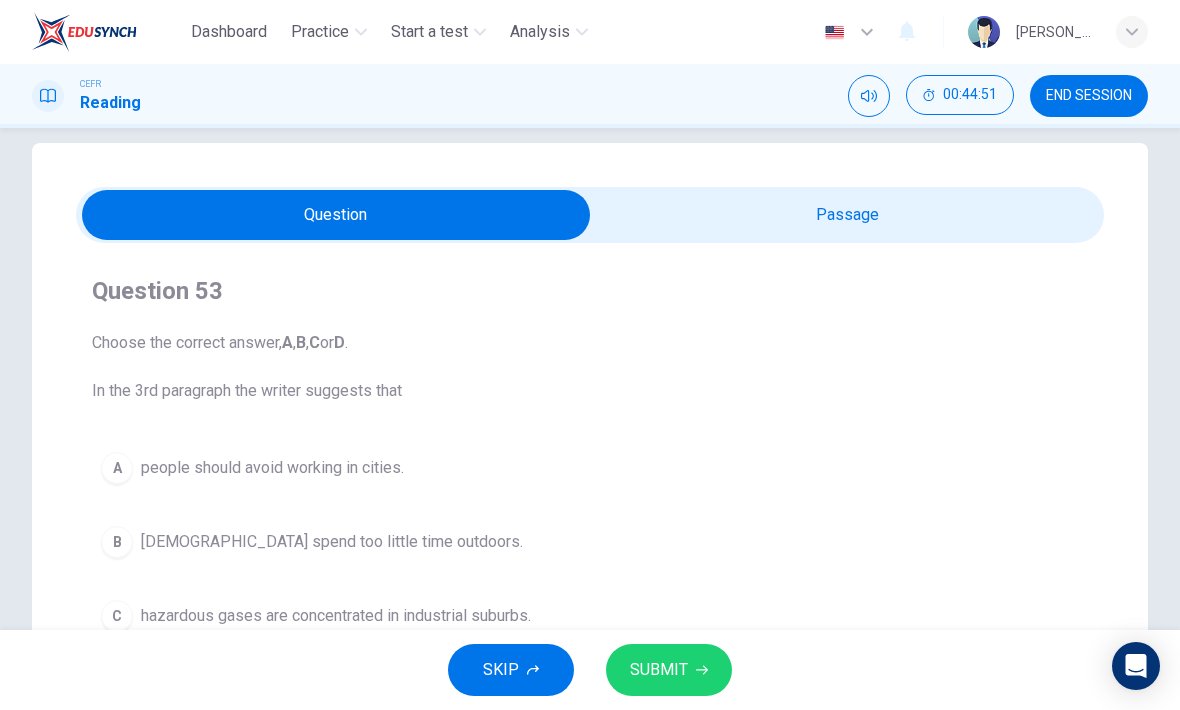 click at bounding box center (336, 215) 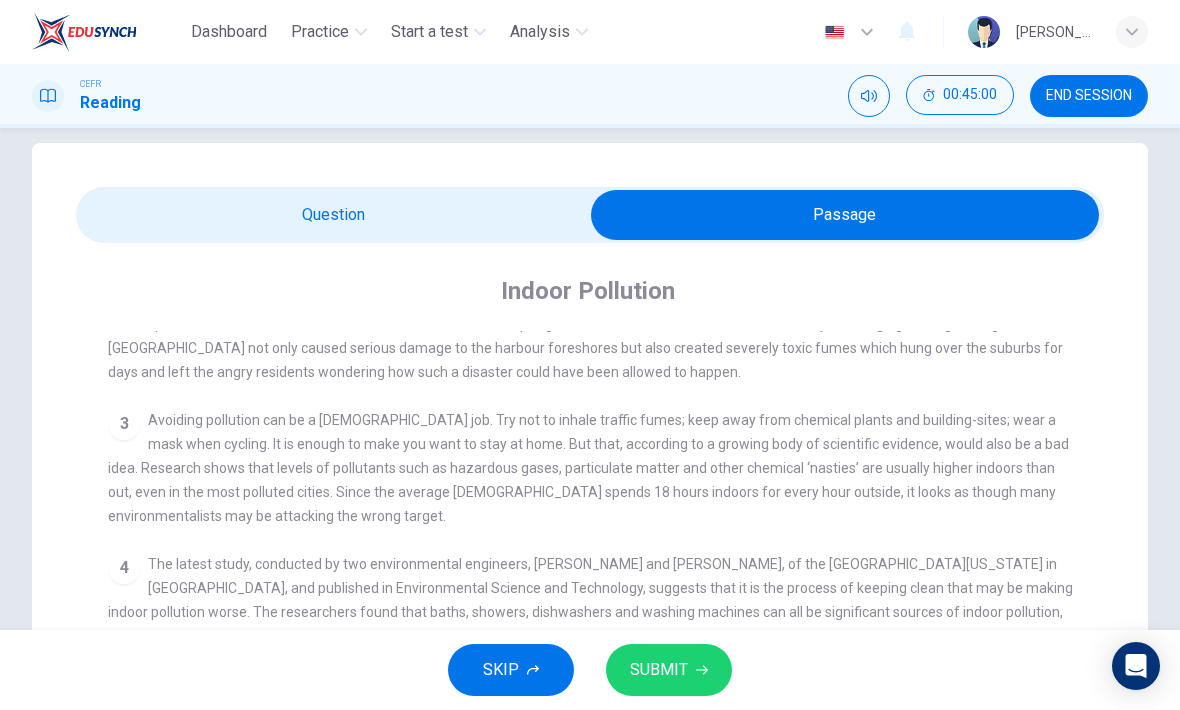 click at bounding box center (845, 215) 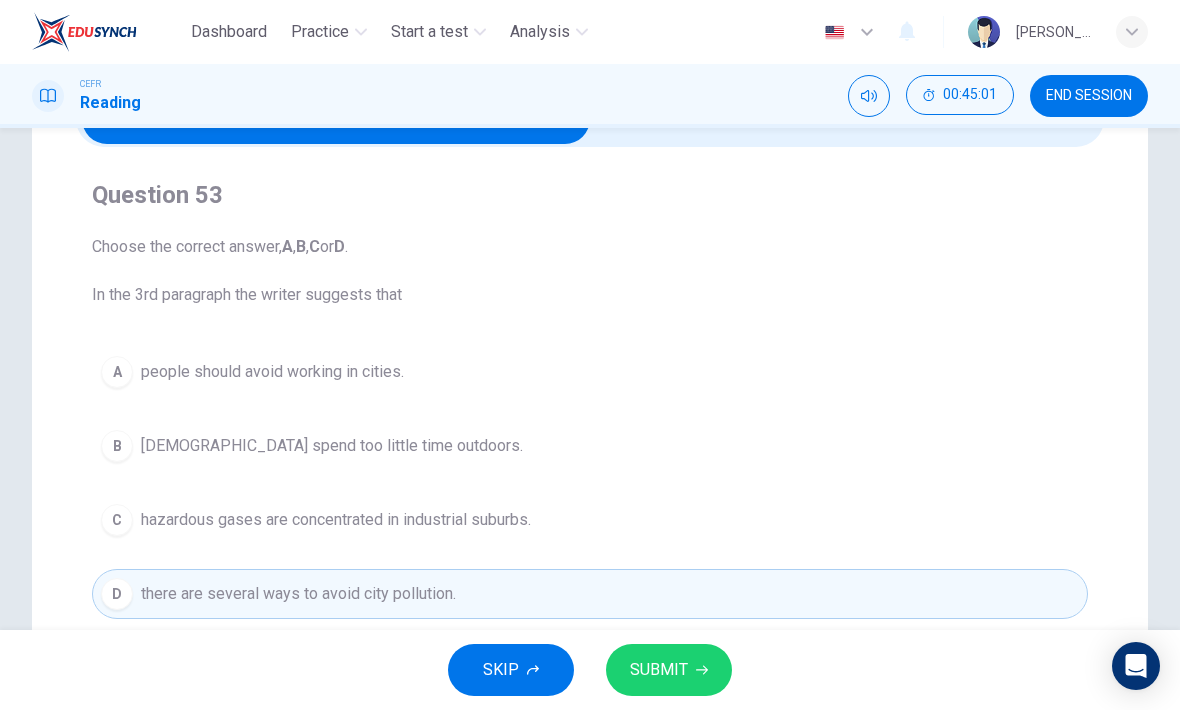 scroll, scrollTop: 126, scrollLeft: 0, axis: vertical 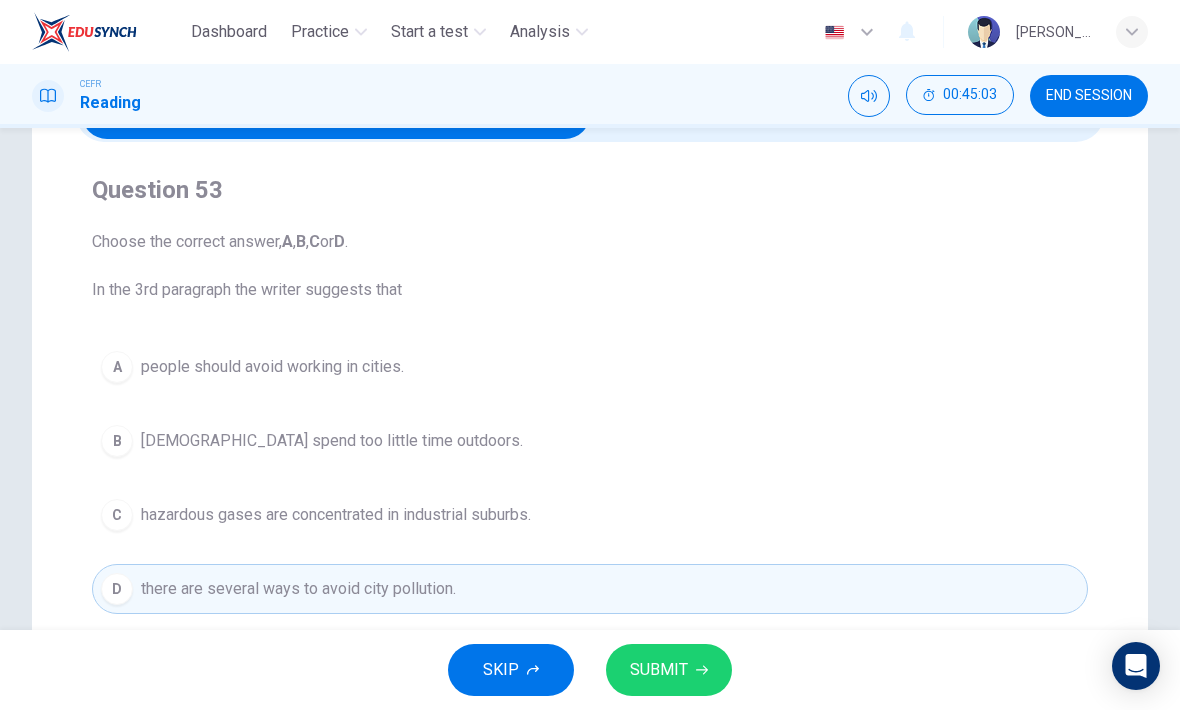 click 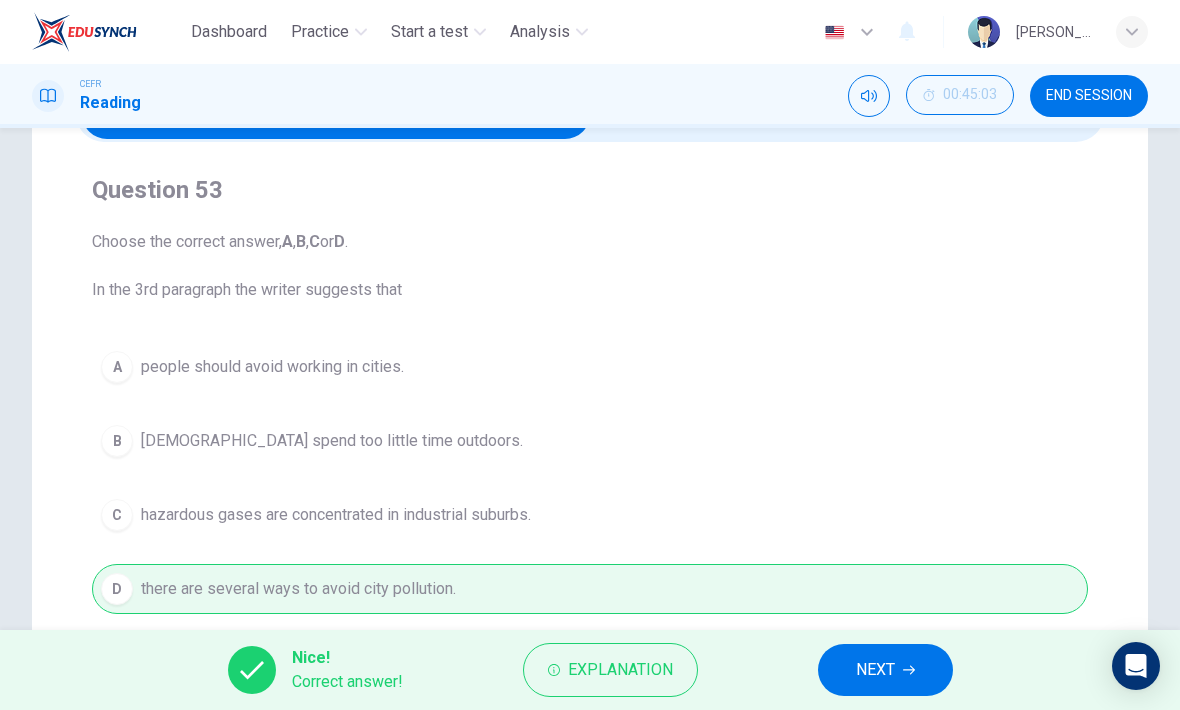 click 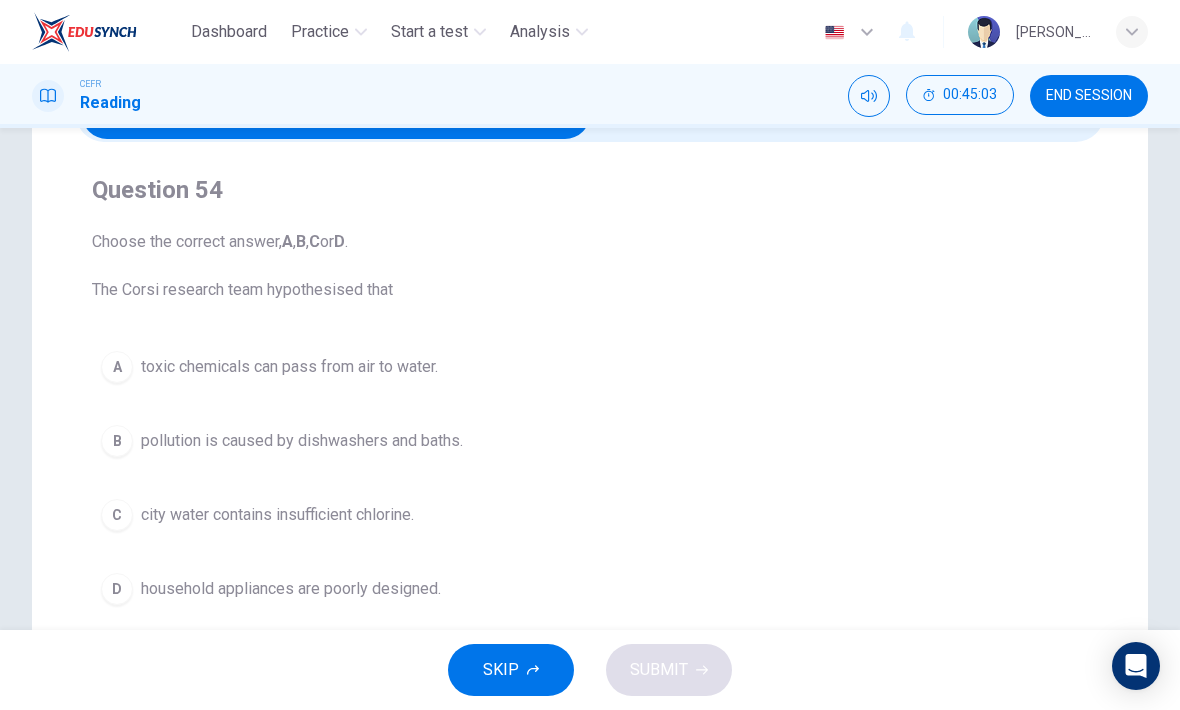 scroll, scrollTop: 80, scrollLeft: 0, axis: vertical 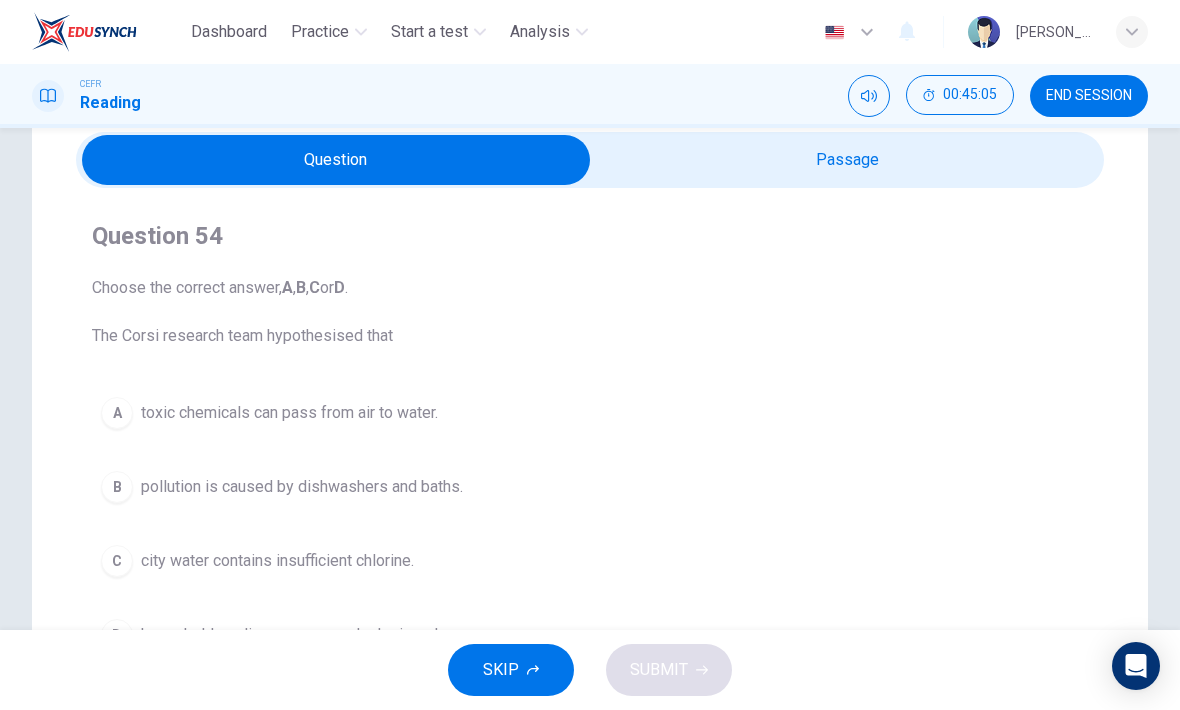 click at bounding box center [336, 160] 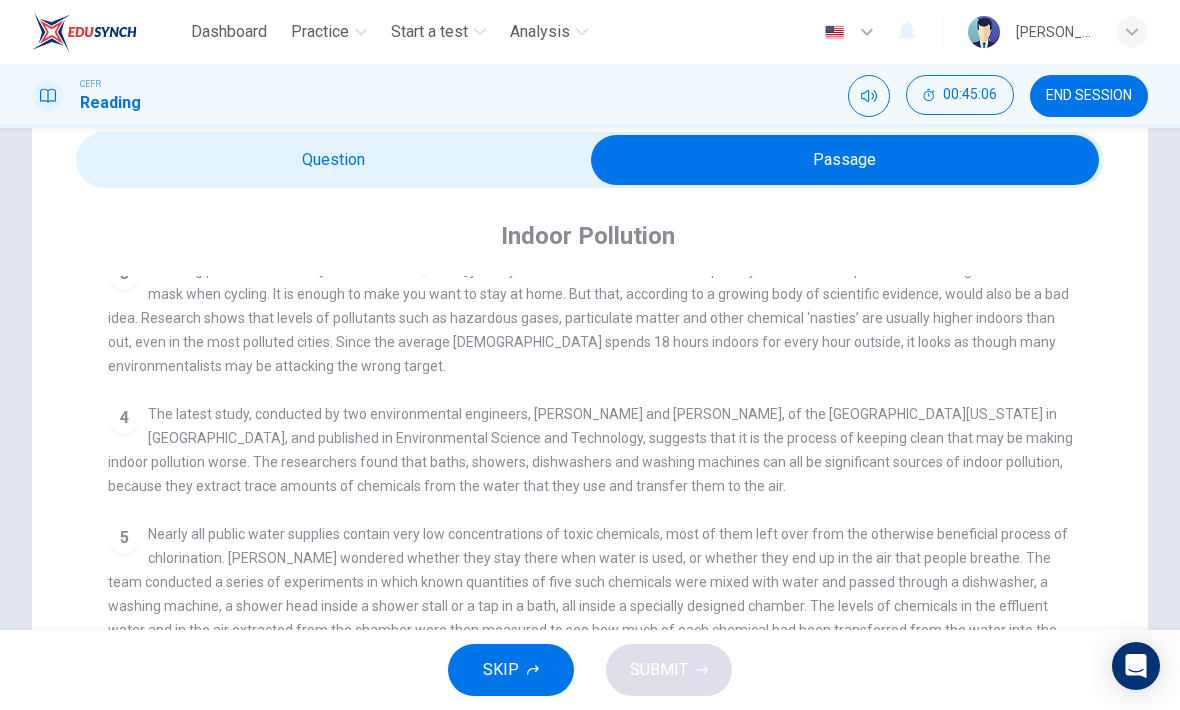 scroll, scrollTop: 657, scrollLeft: 0, axis: vertical 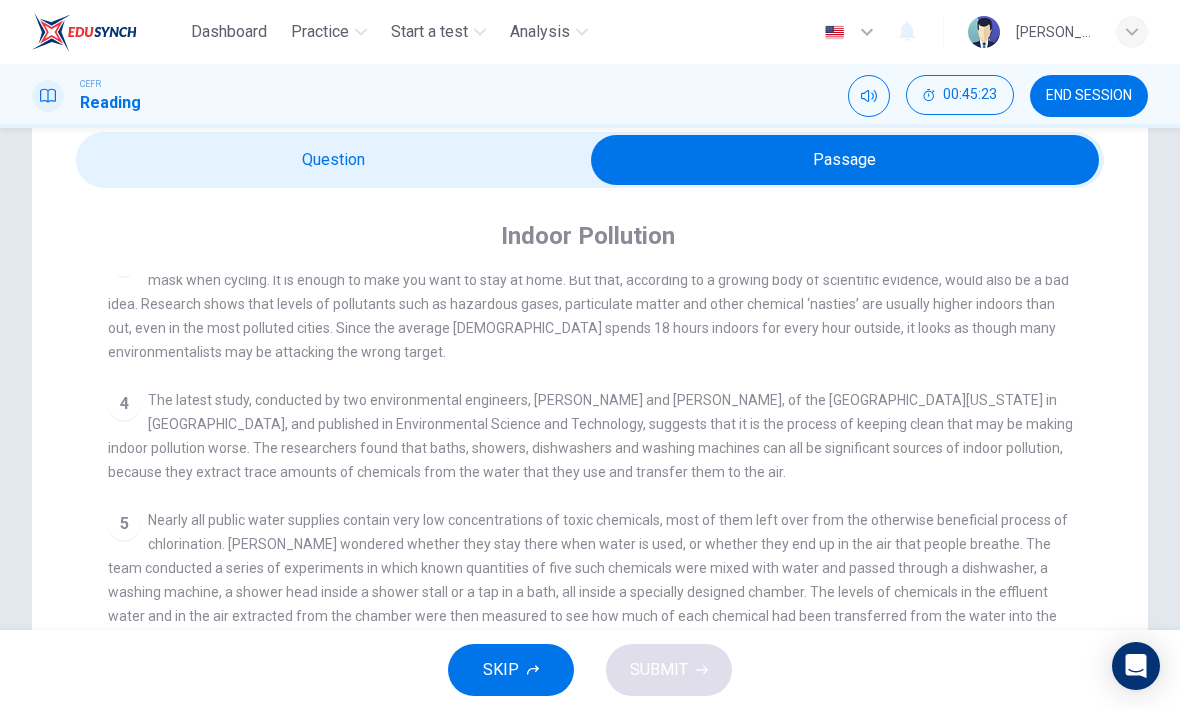 click at bounding box center (845, 160) 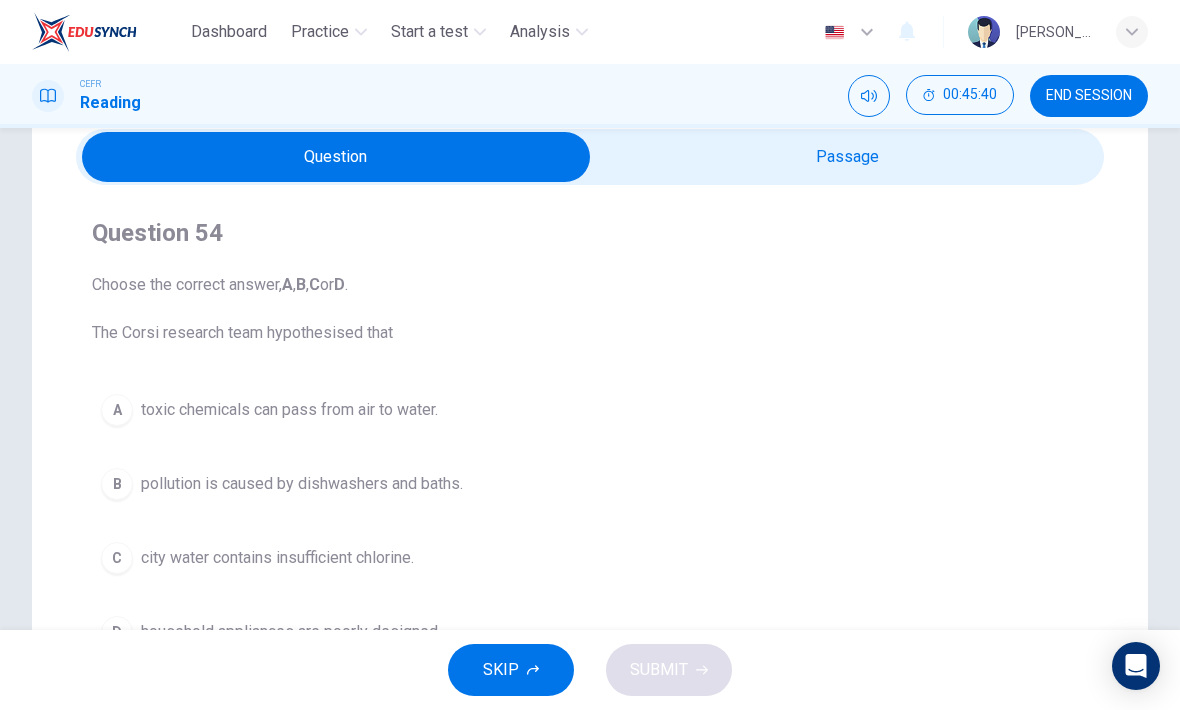 scroll, scrollTop: 67, scrollLeft: 0, axis: vertical 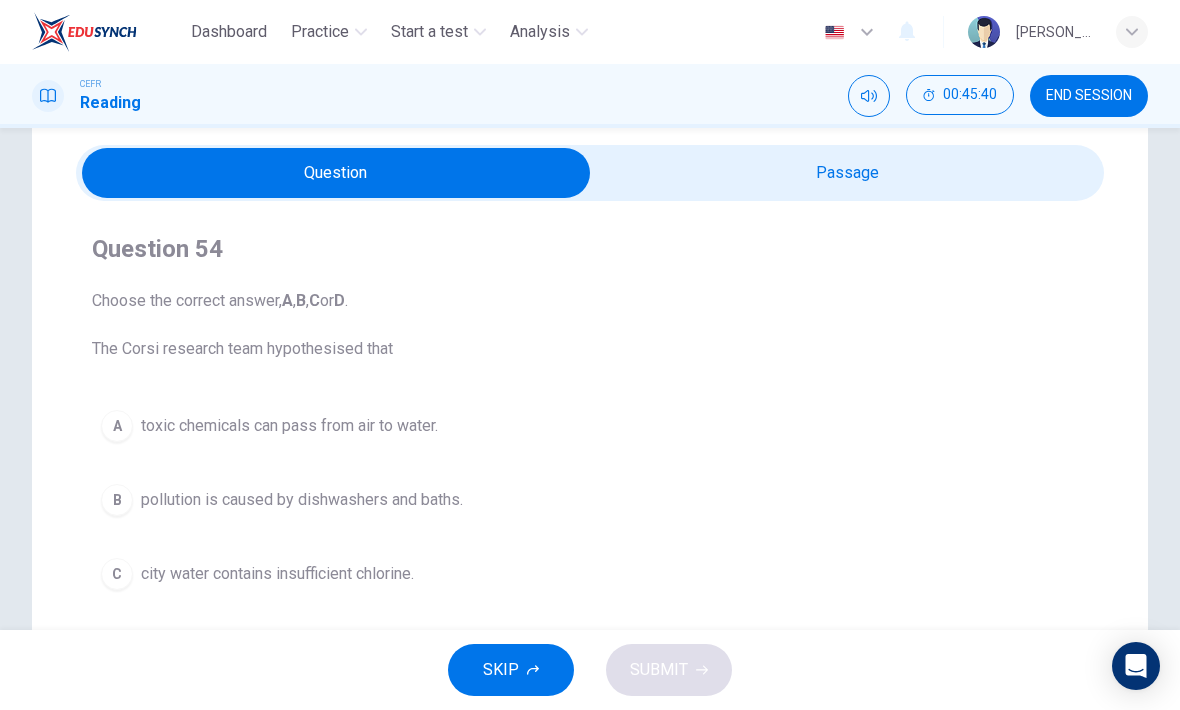 click at bounding box center [336, 173] 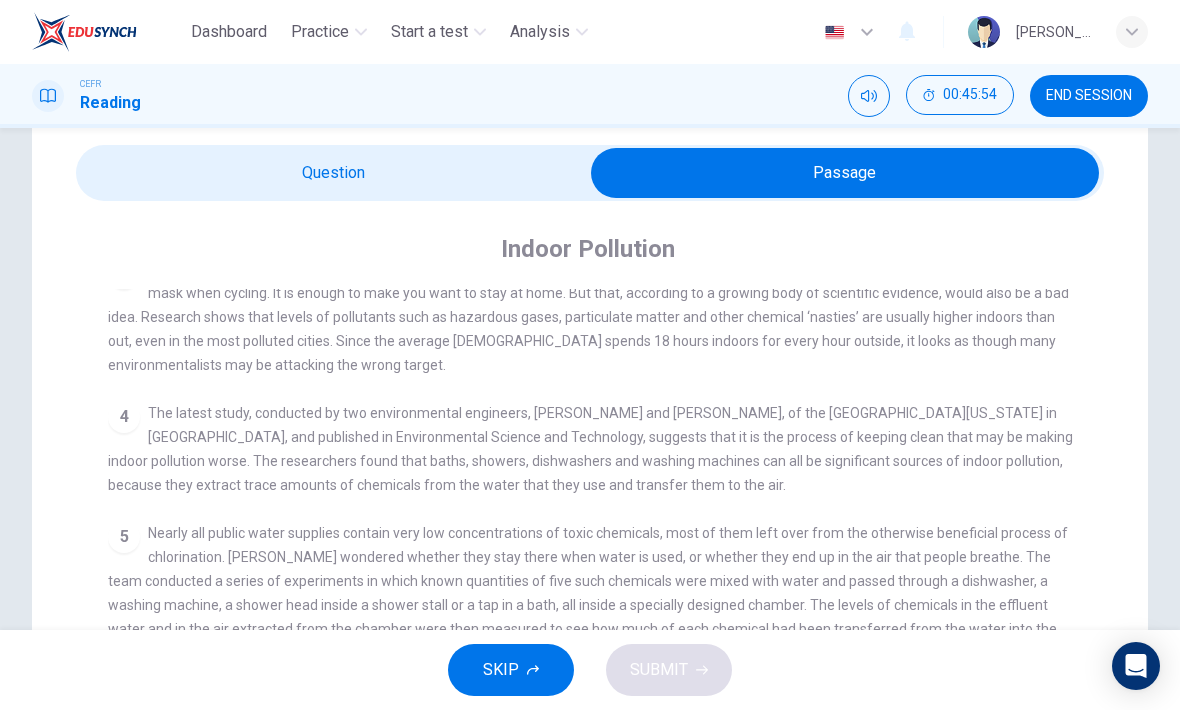 click at bounding box center (845, 173) 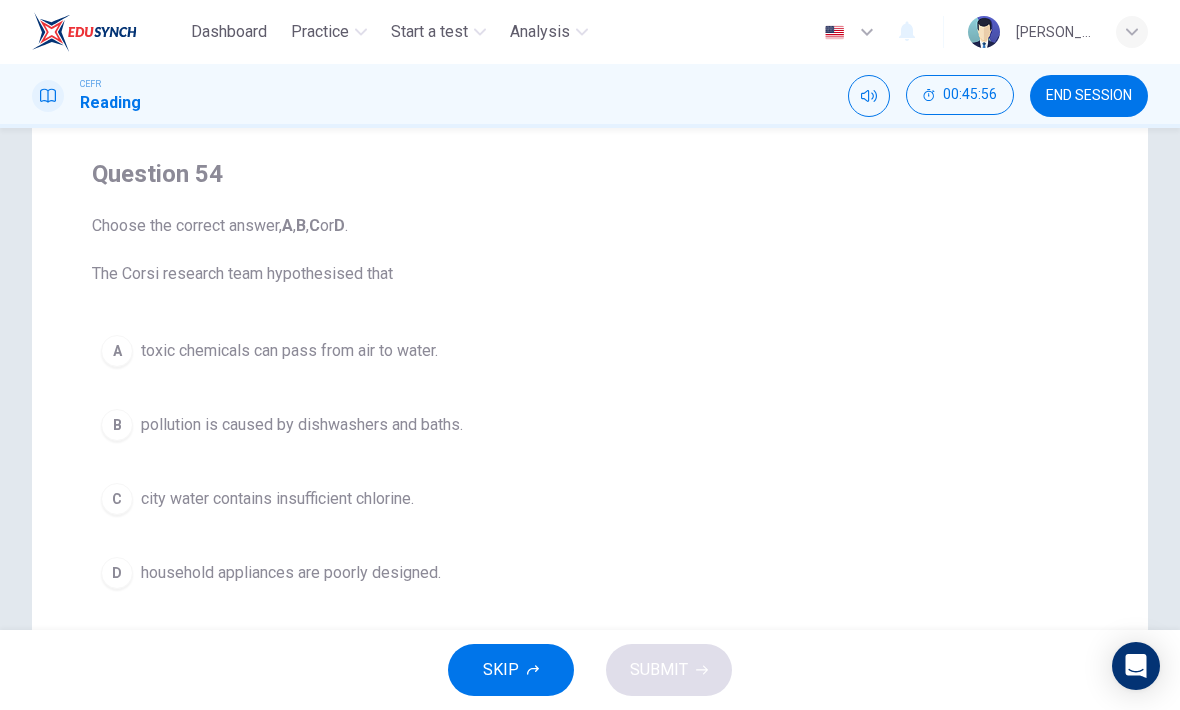 scroll, scrollTop: 143, scrollLeft: 0, axis: vertical 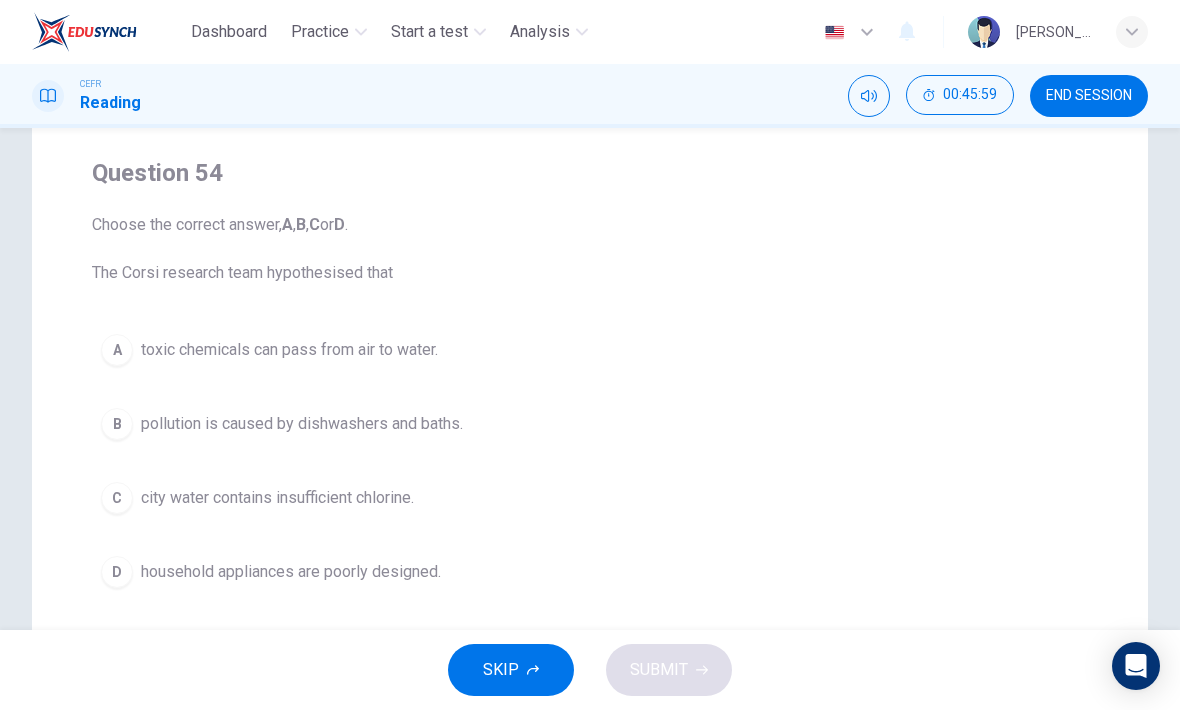 click on "B" at bounding box center [117, 424] 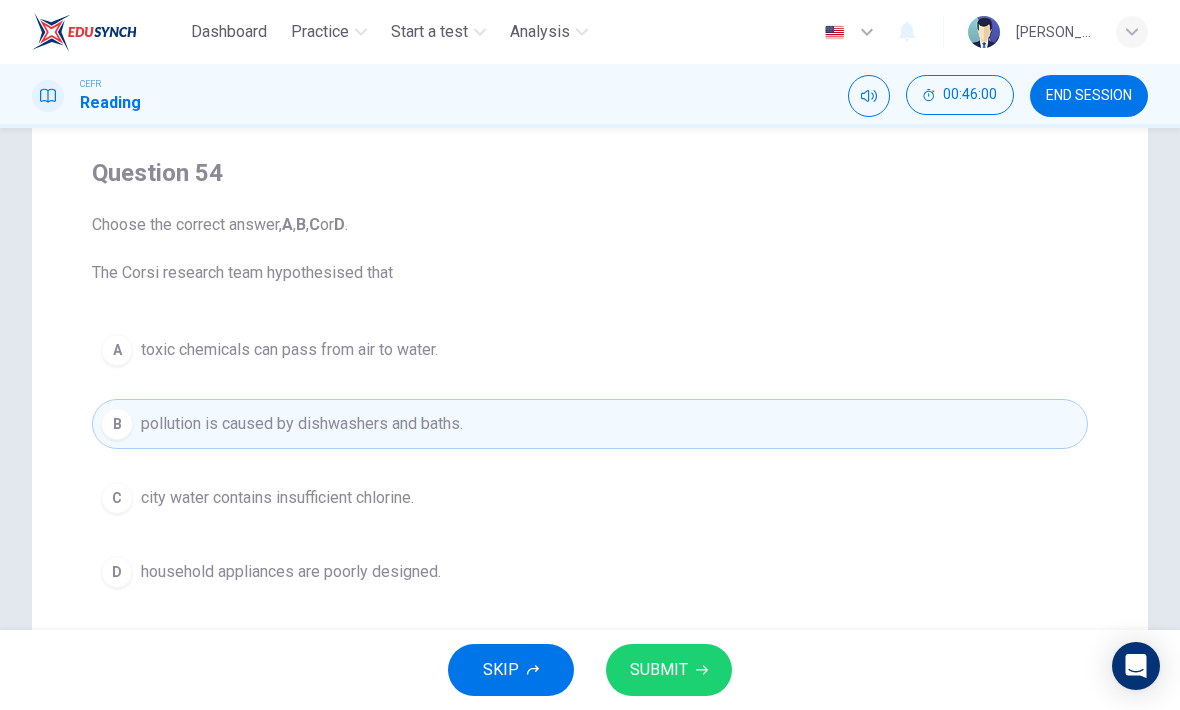click 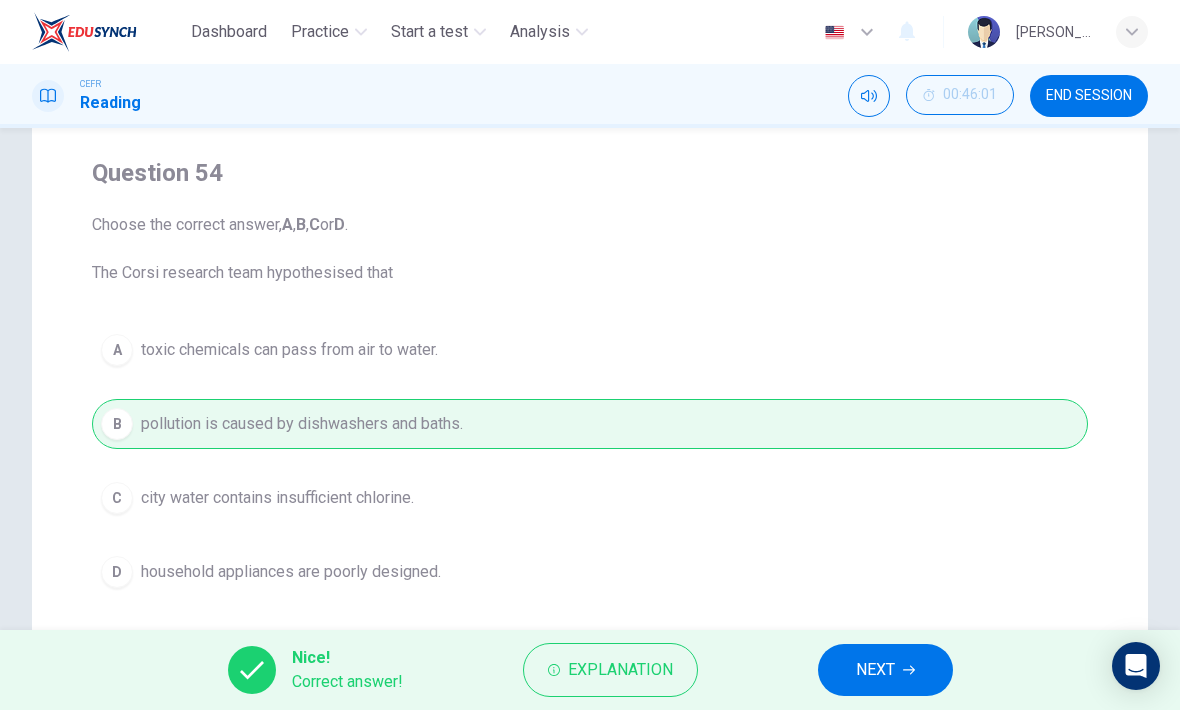 click on "NEXT" at bounding box center (885, 670) 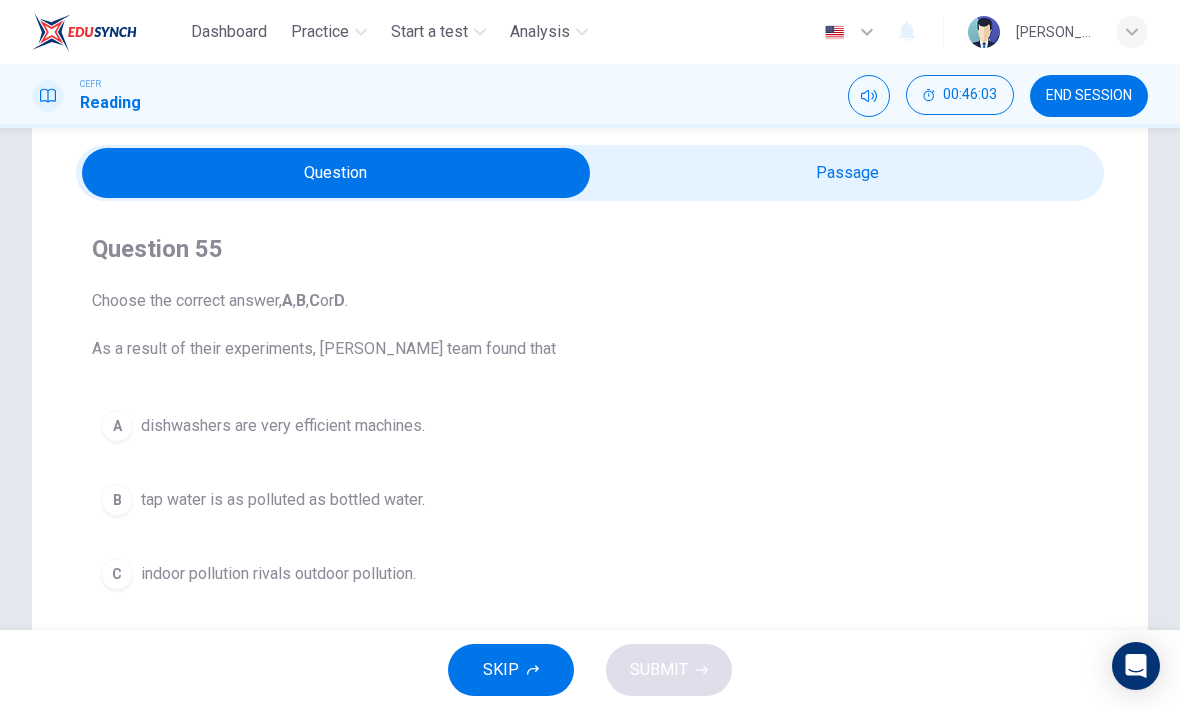 scroll, scrollTop: 77, scrollLeft: 0, axis: vertical 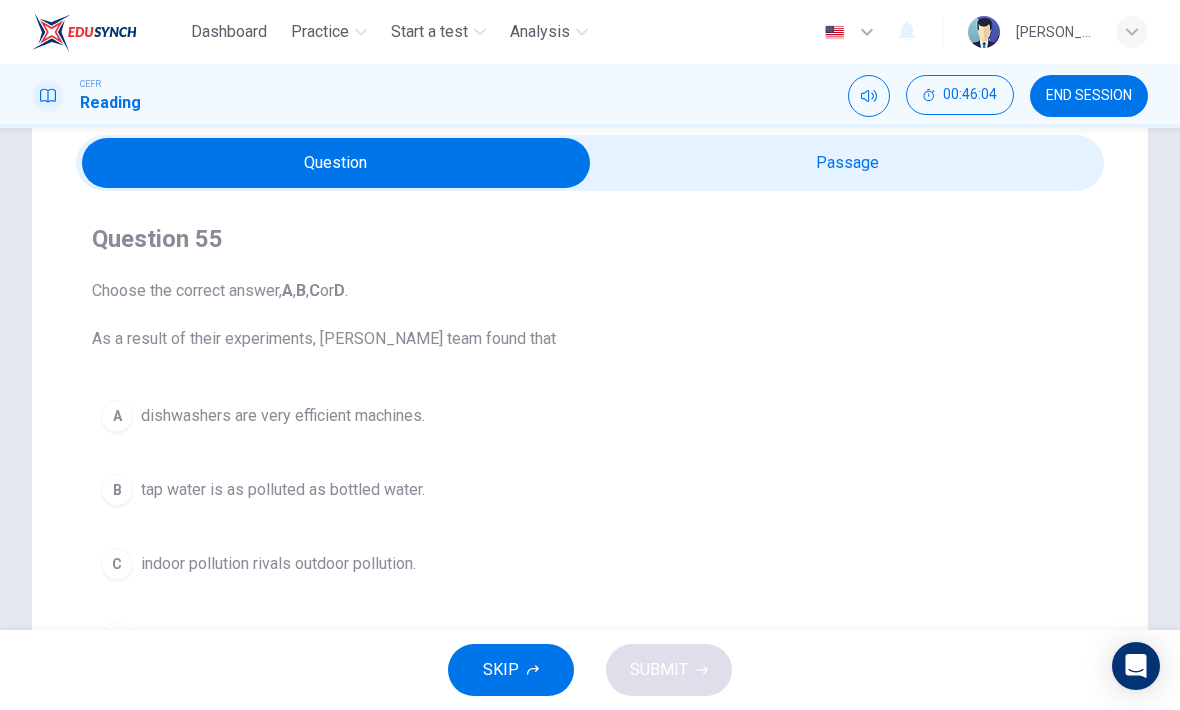 click at bounding box center [336, 163] 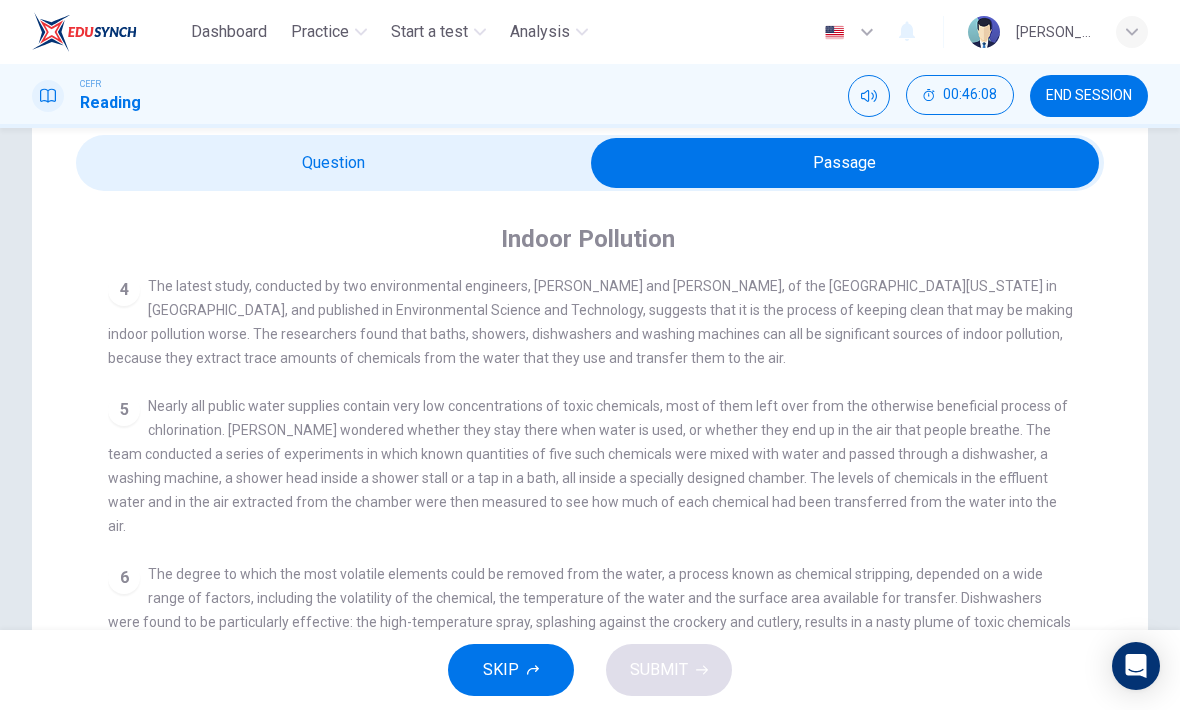 scroll, scrollTop: 787, scrollLeft: 0, axis: vertical 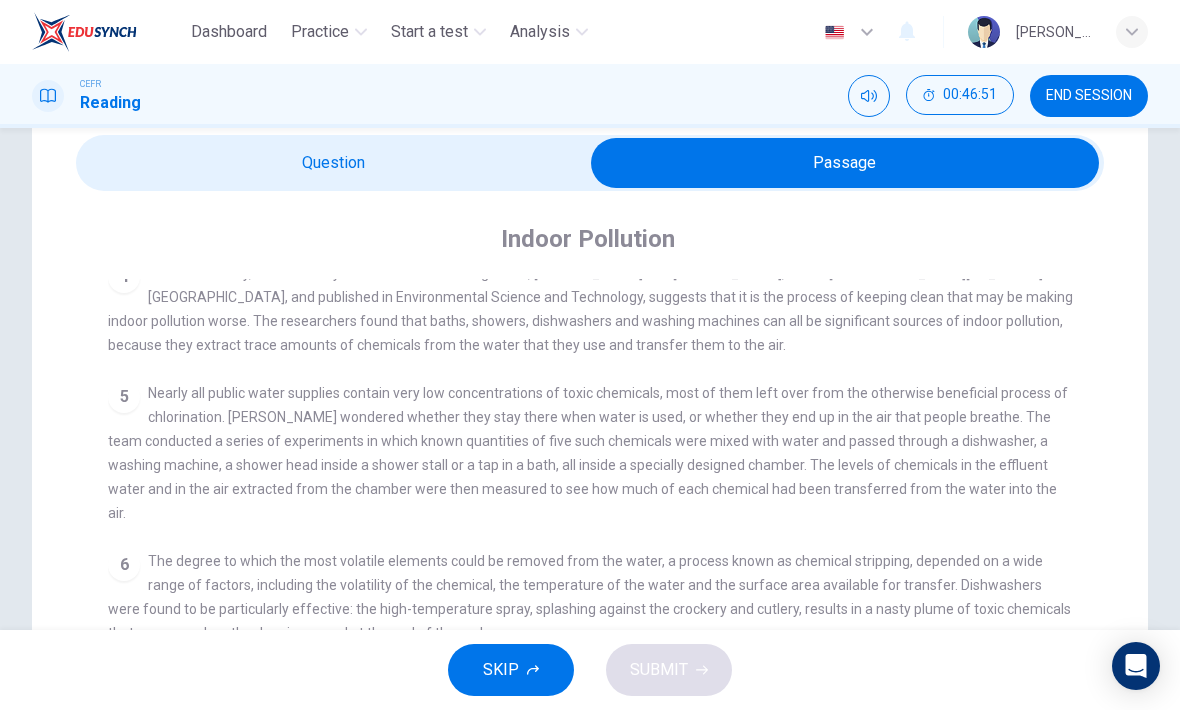 click at bounding box center [845, 163] 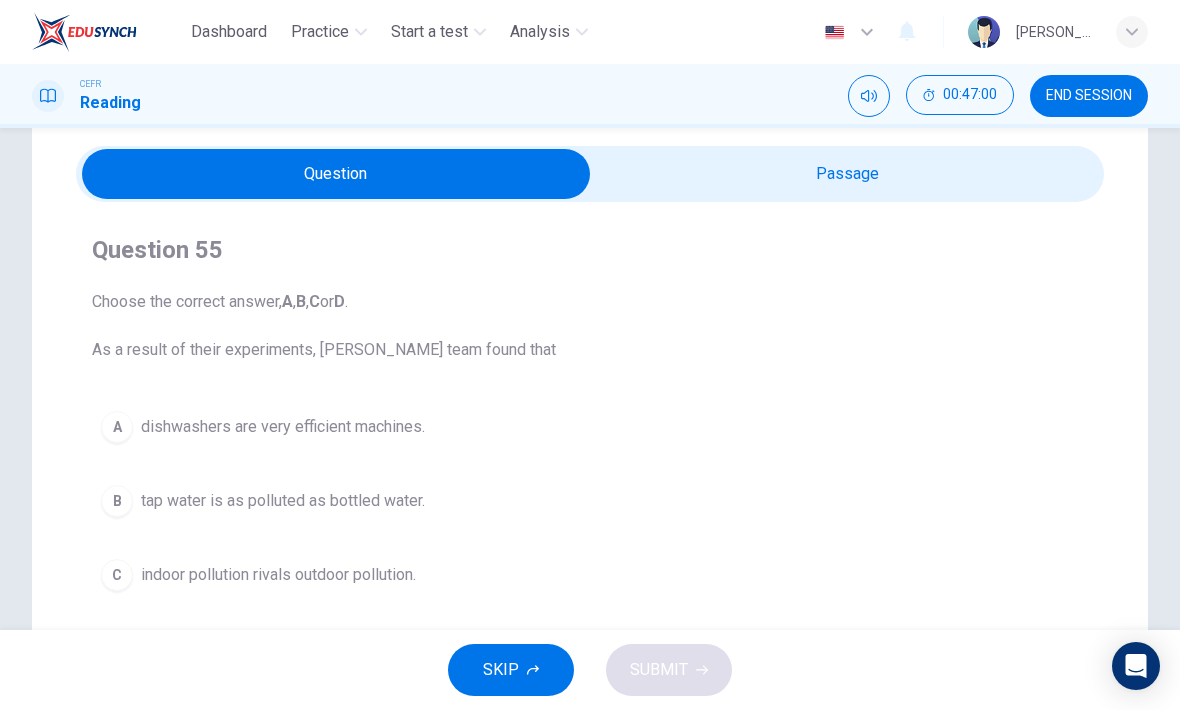 scroll, scrollTop: 52, scrollLeft: 0, axis: vertical 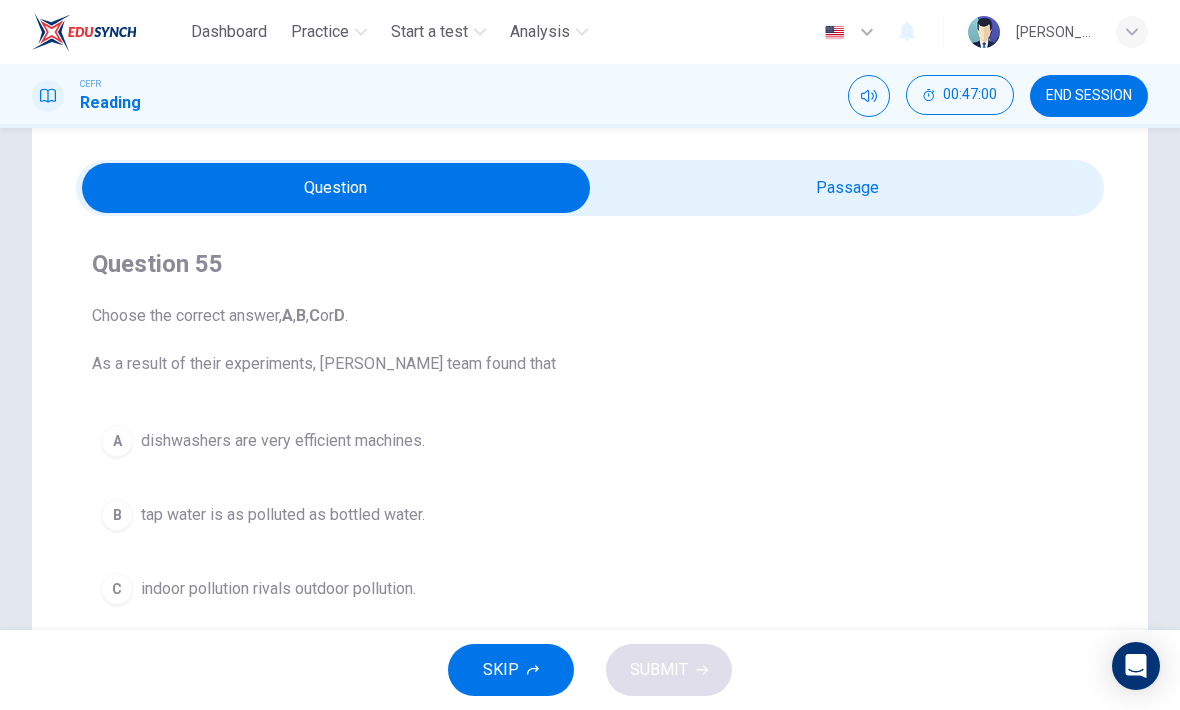 click at bounding box center [336, 188] 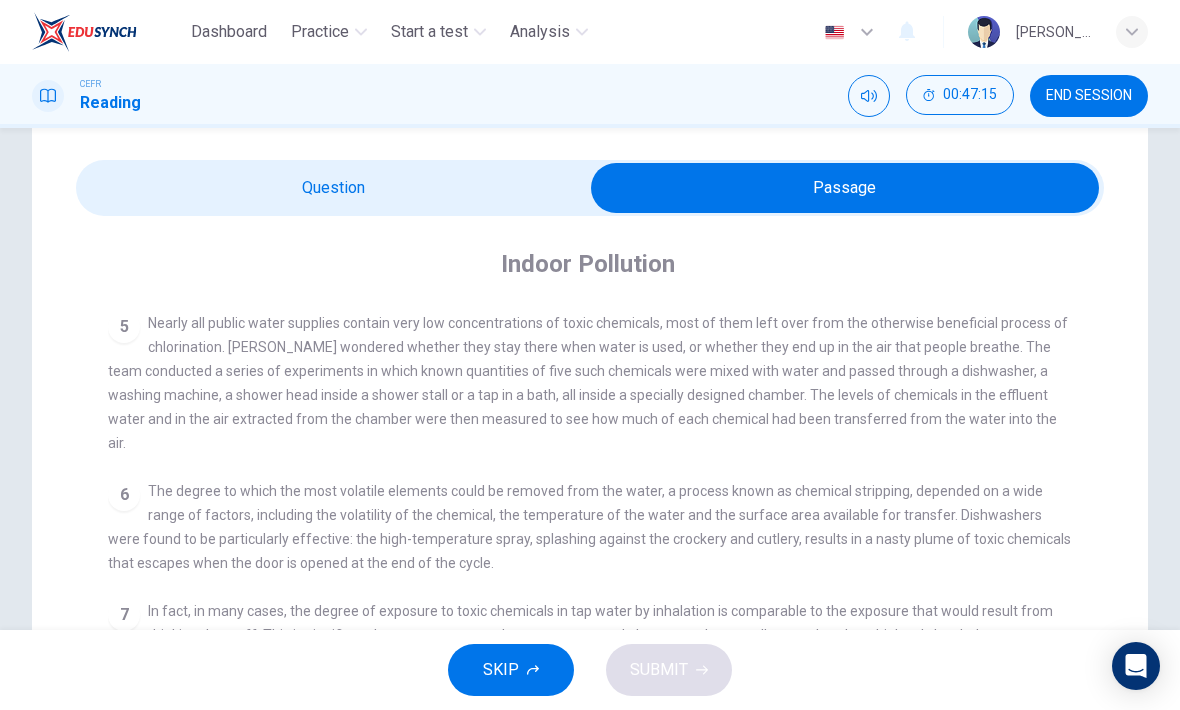 scroll, scrollTop: 891, scrollLeft: 0, axis: vertical 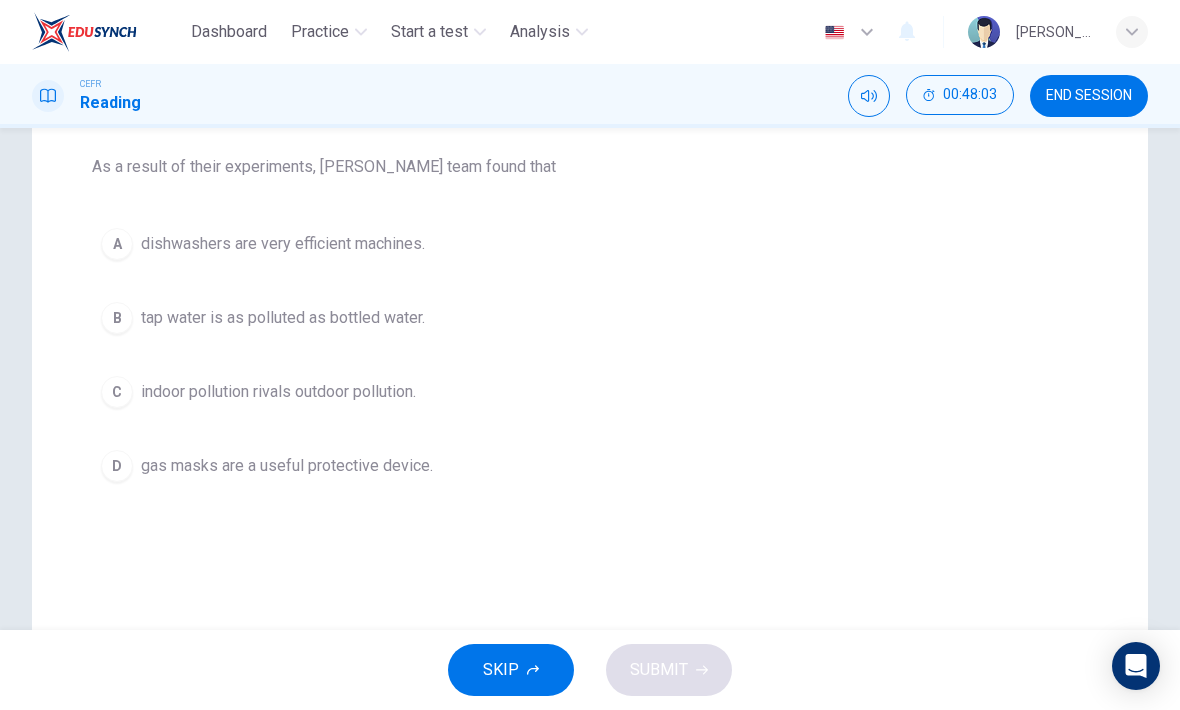 click on "A dishwashers are very efficient machines. B tap water is as polluted as bottled water. C indoor pollution rivals outdoor pollution. D gas masks are a useful protective device." at bounding box center [590, 355] 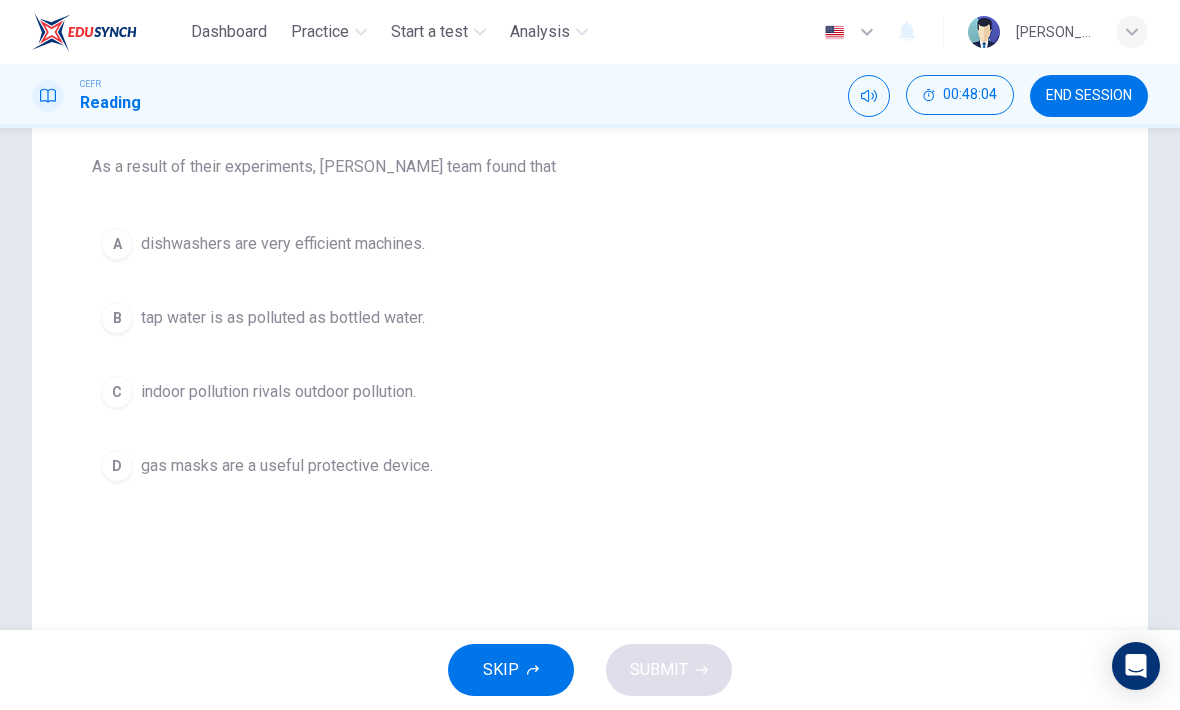 click on "C indoor pollution rivals outdoor pollution." at bounding box center [590, 392] 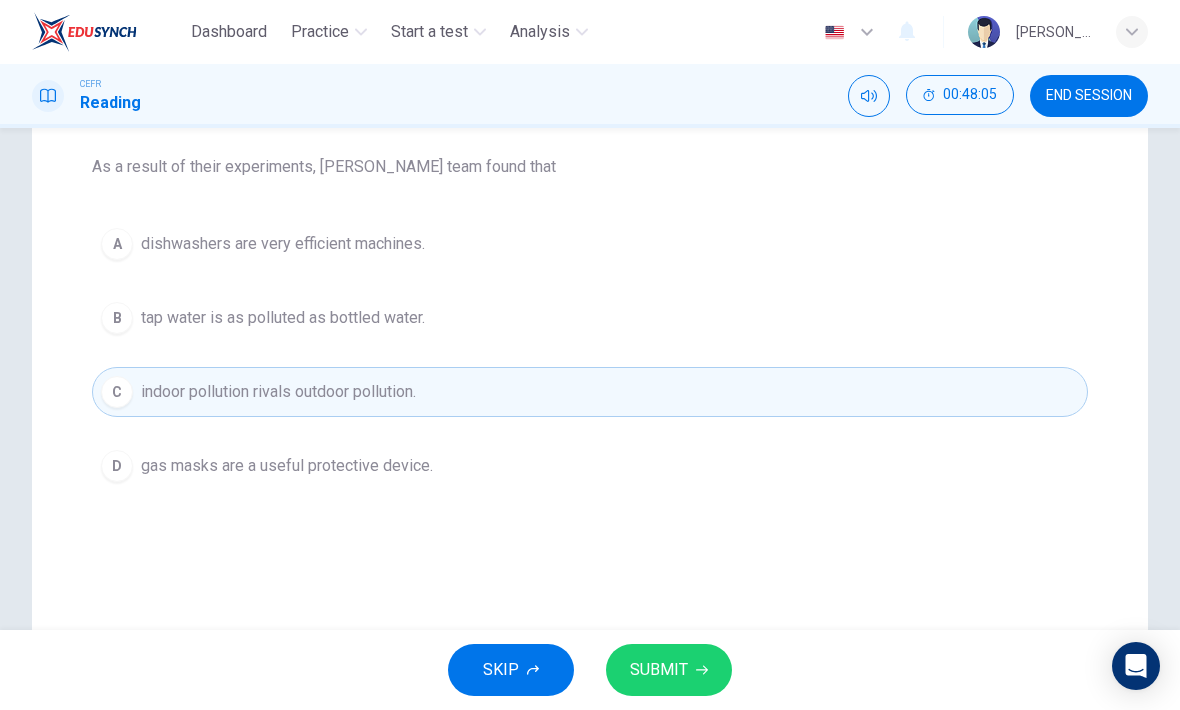 click on "SUBMIT" at bounding box center (669, 670) 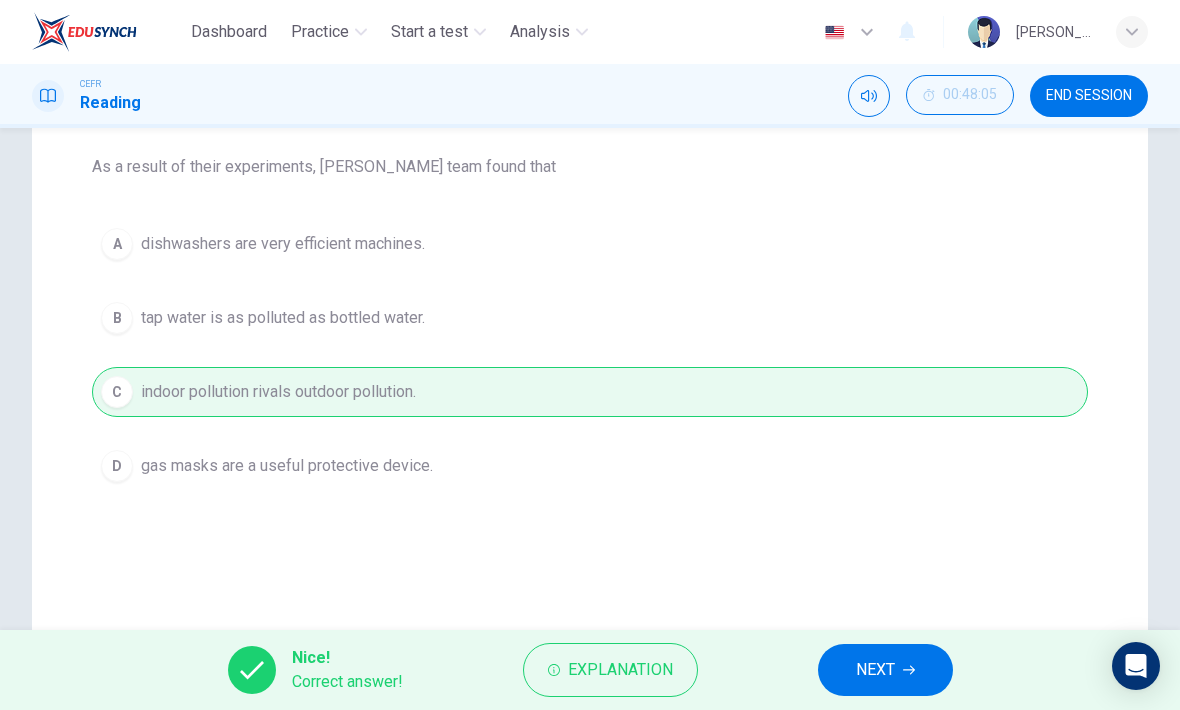 click on "NEXT" at bounding box center (885, 670) 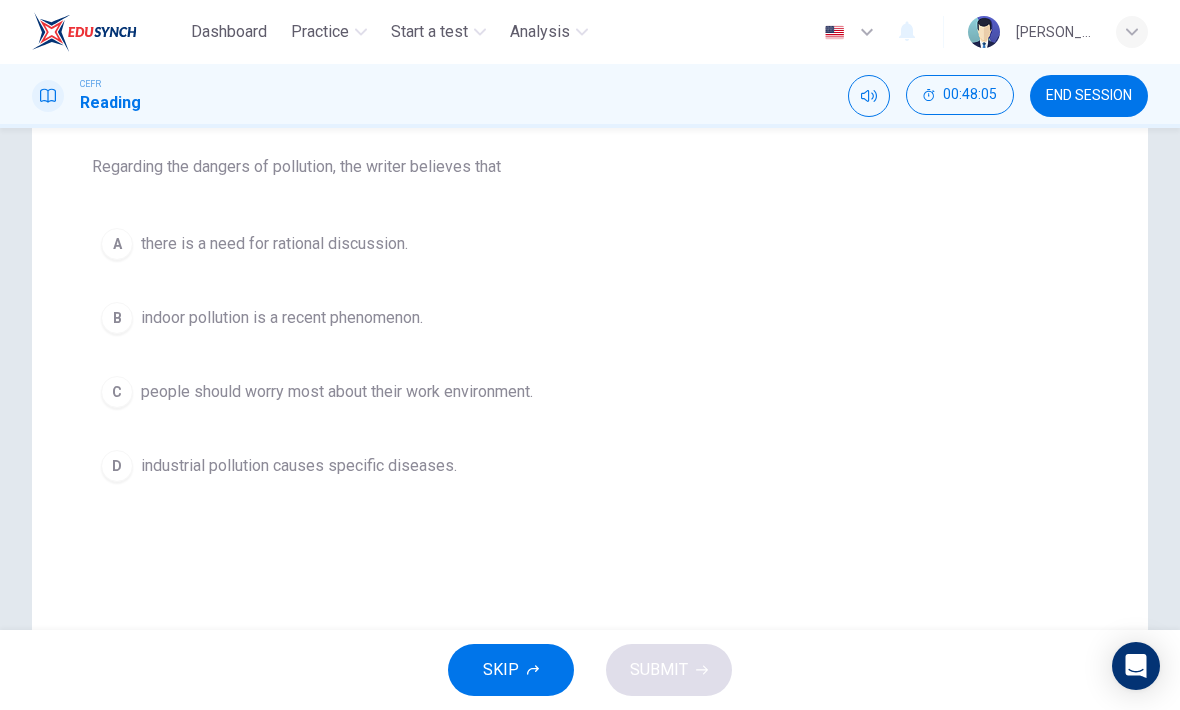scroll, scrollTop: 190, scrollLeft: 0, axis: vertical 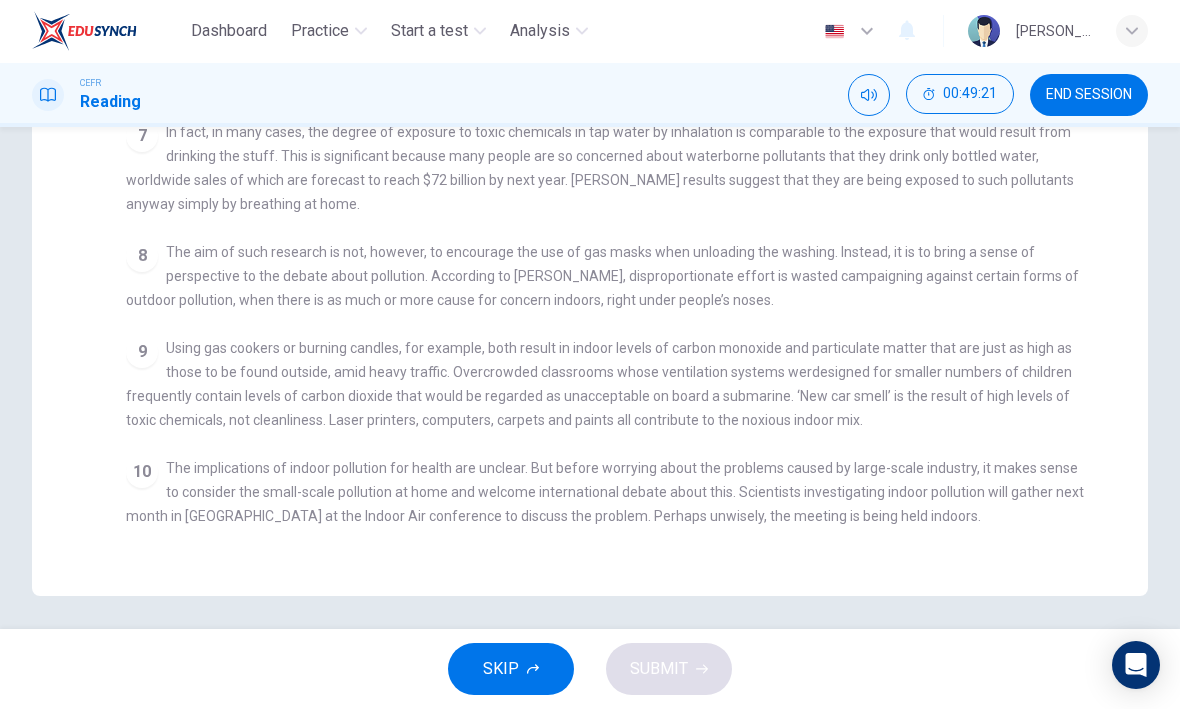 checkbox on "false" 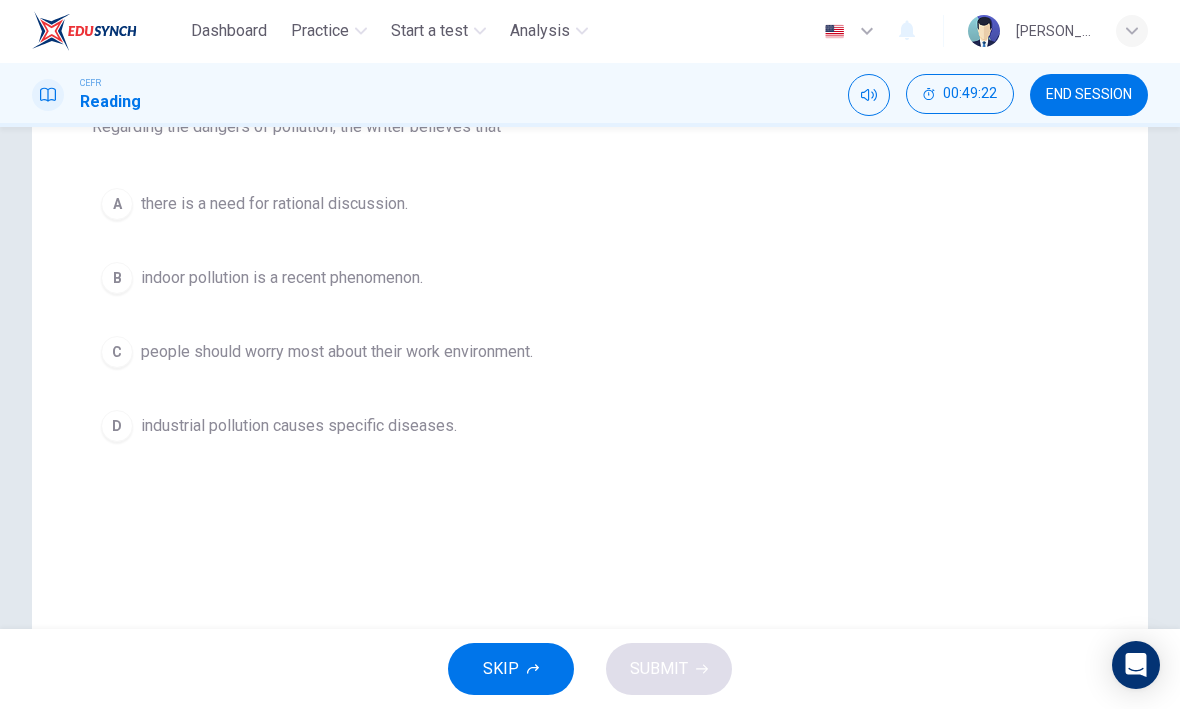 scroll, scrollTop: 276, scrollLeft: 0, axis: vertical 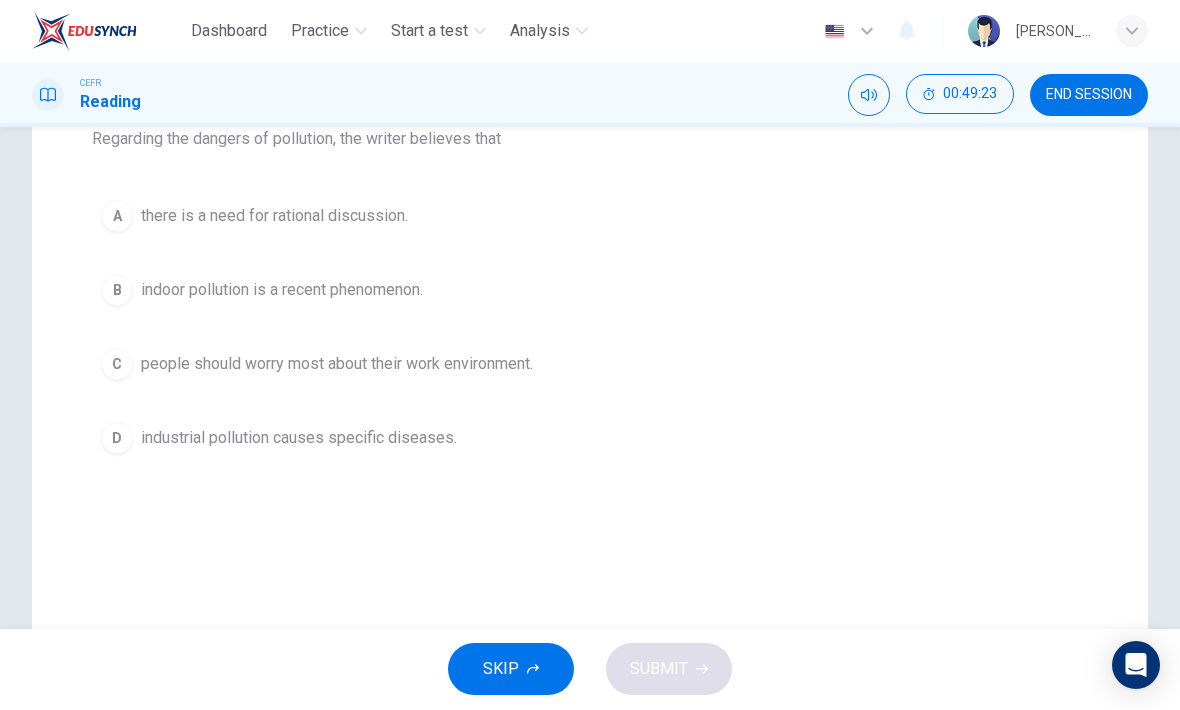click on "Question 56 Choose the correct answer,  A ,  B ,  C  or  D .
Regarding the dangers of pollution, the writer believes that A there is a need for rational discussion. B indoor pollution is a recent phenomenon. C people should worry most about their work environment. D industrial pollution causes specific diseases." at bounding box center [590, 244] 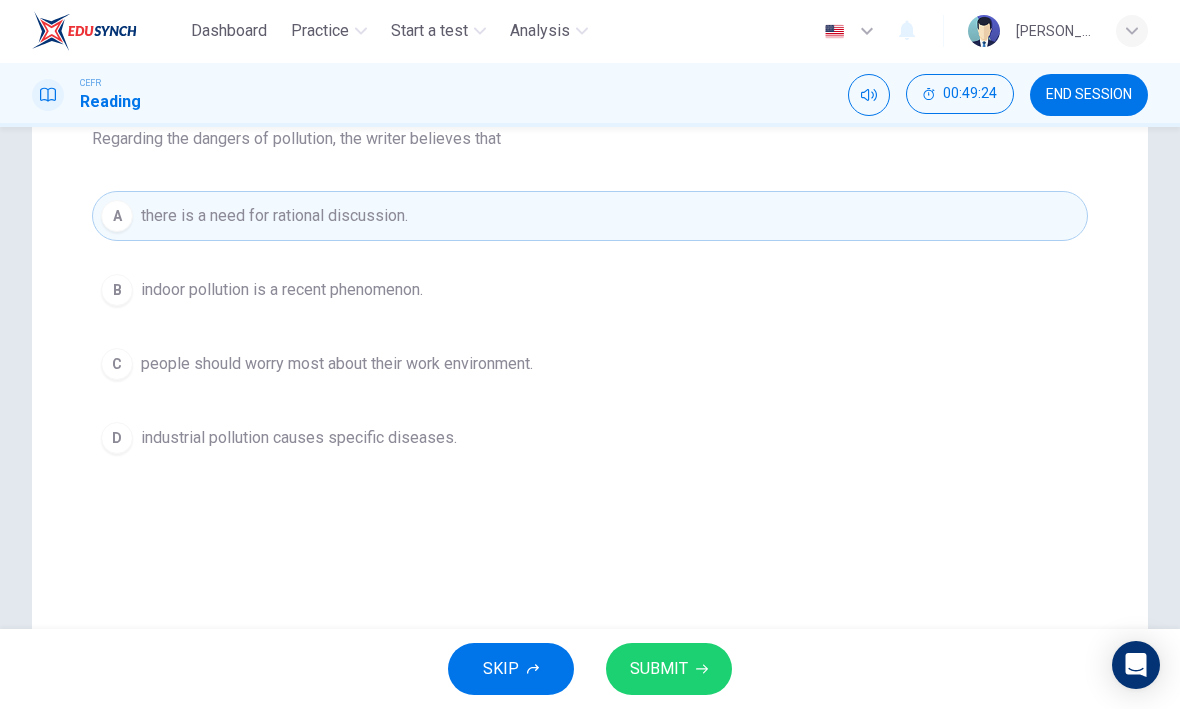 click on "SUBMIT" at bounding box center (669, 670) 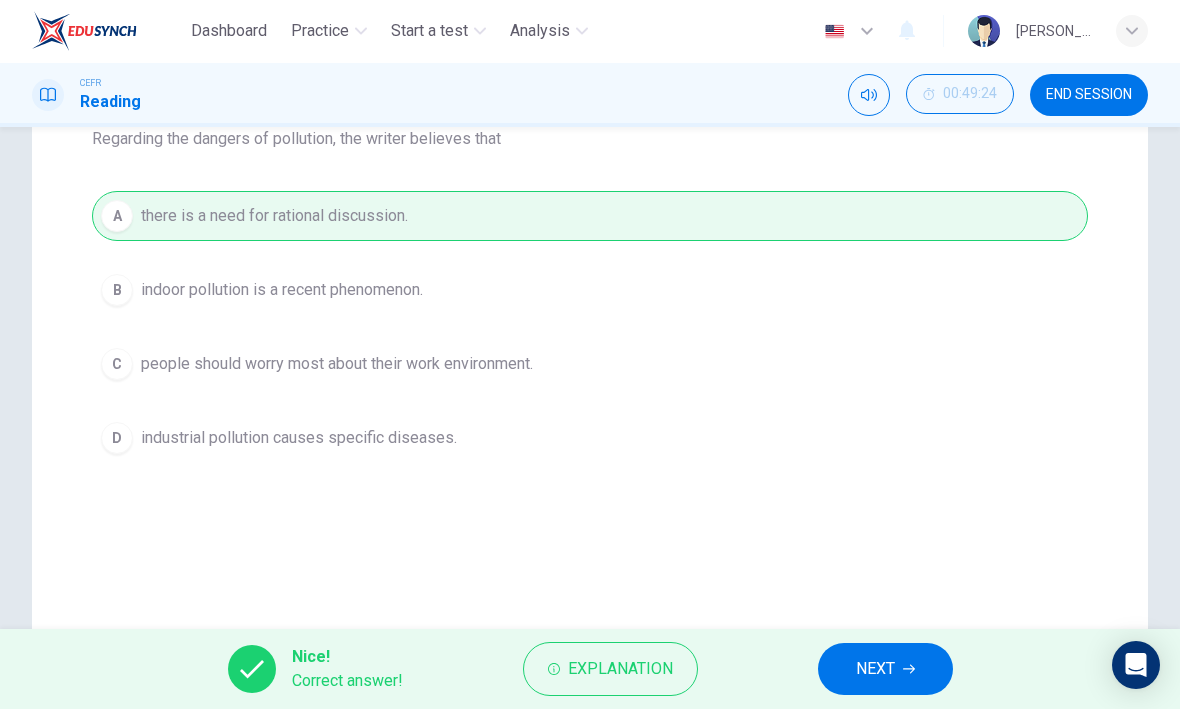 click on "NEXT" at bounding box center (885, 670) 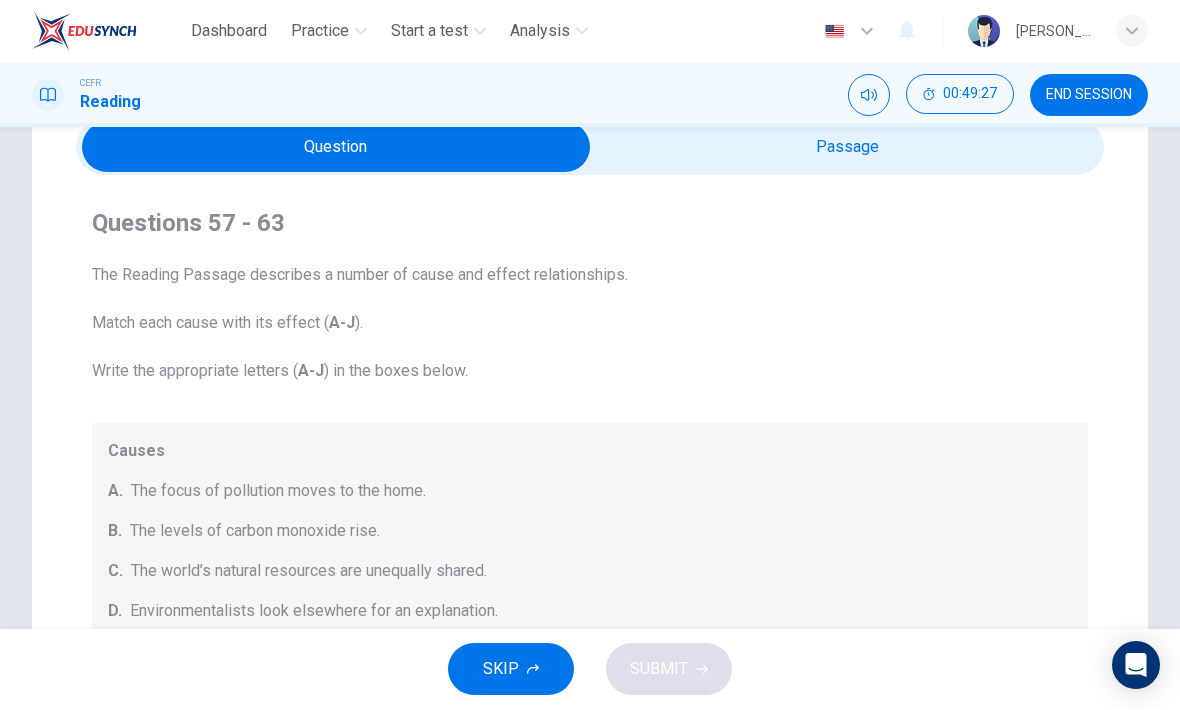 scroll, scrollTop: 91, scrollLeft: 0, axis: vertical 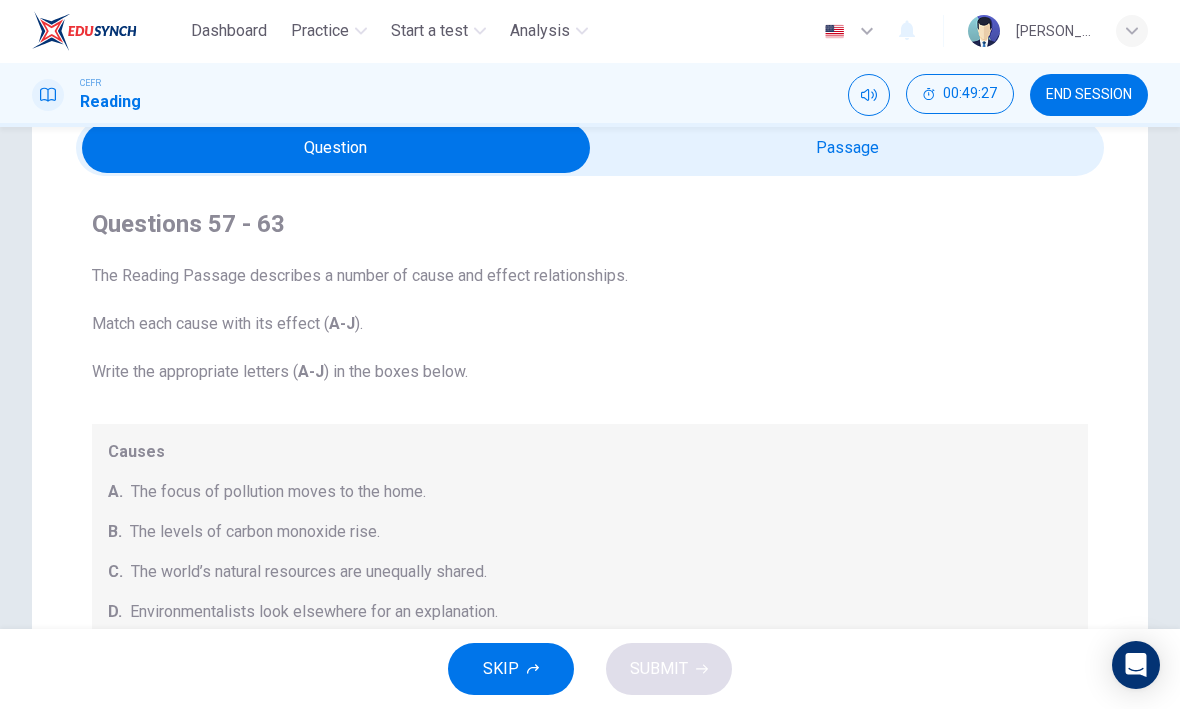 click at bounding box center (336, 149) 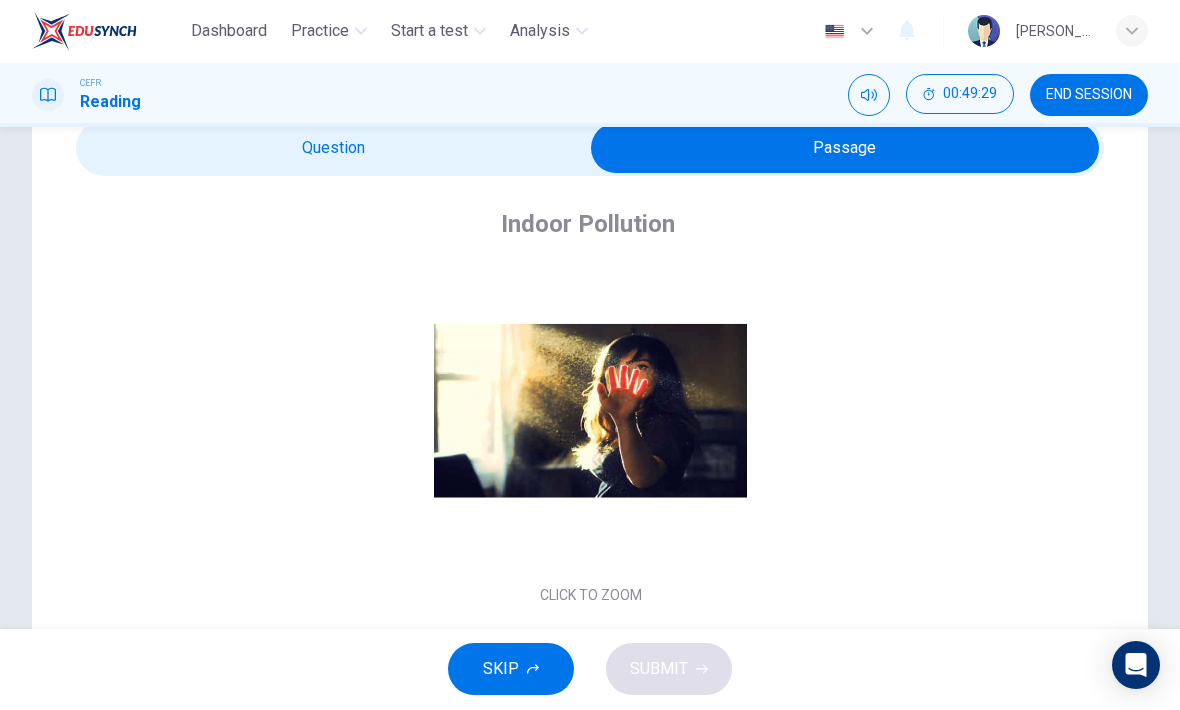 click at bounding box center (845, 149) 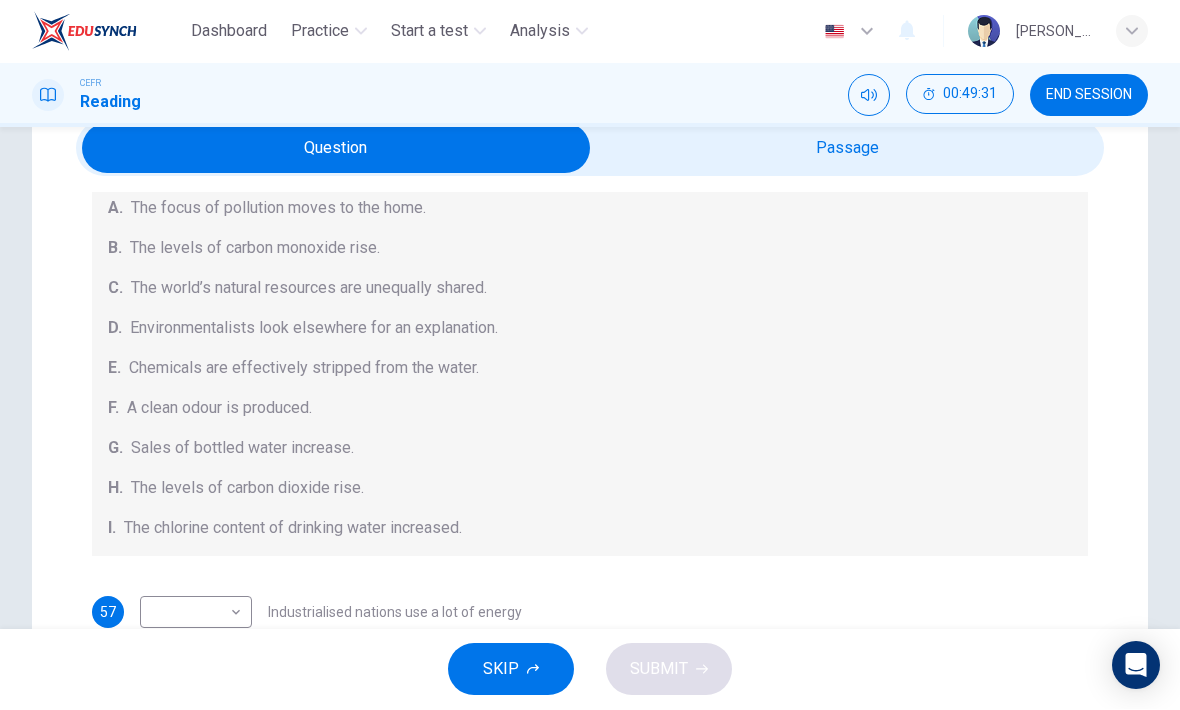 scroll, scrollTop: 287, scrollLeft: 0, axis: vertical 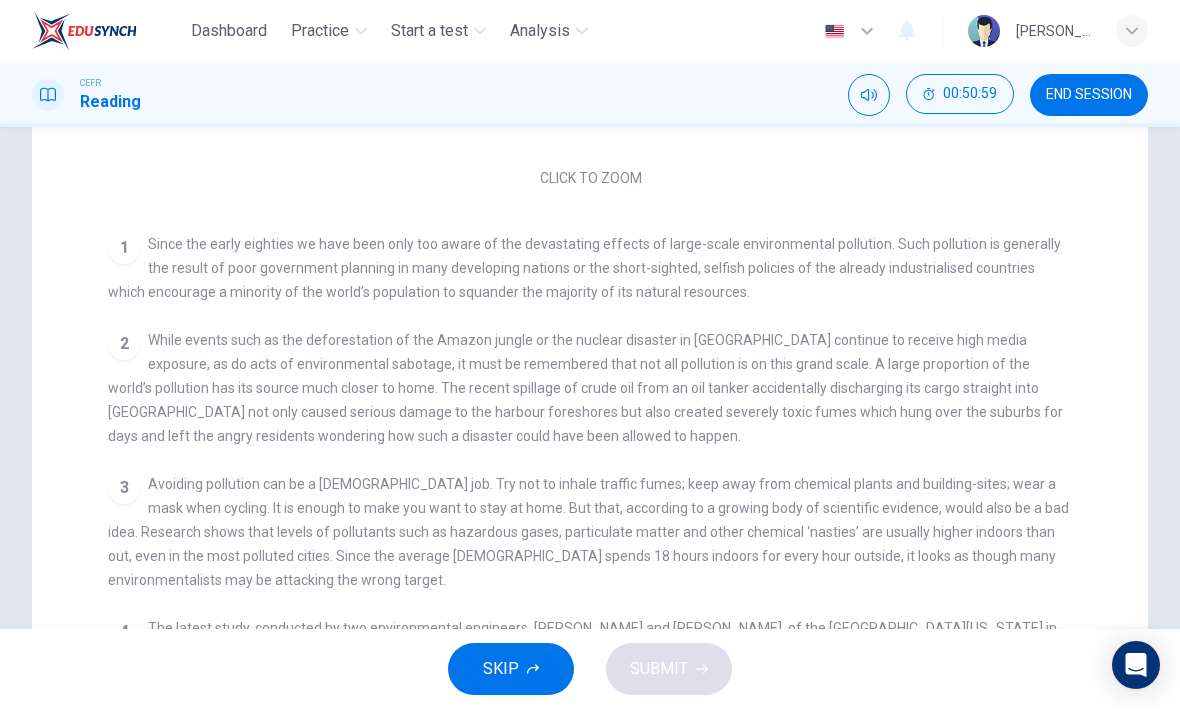 checkbox on "false" 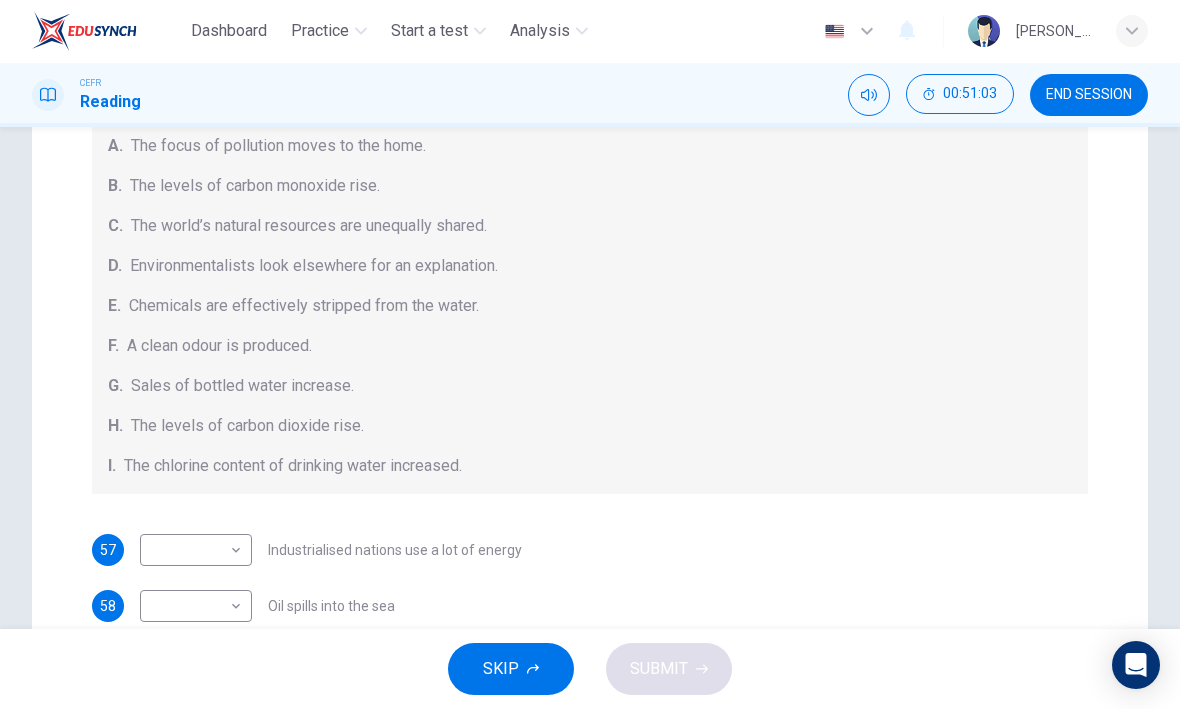 scroll, scrollTop: 83, scrollLeft: 0, axis: vertical 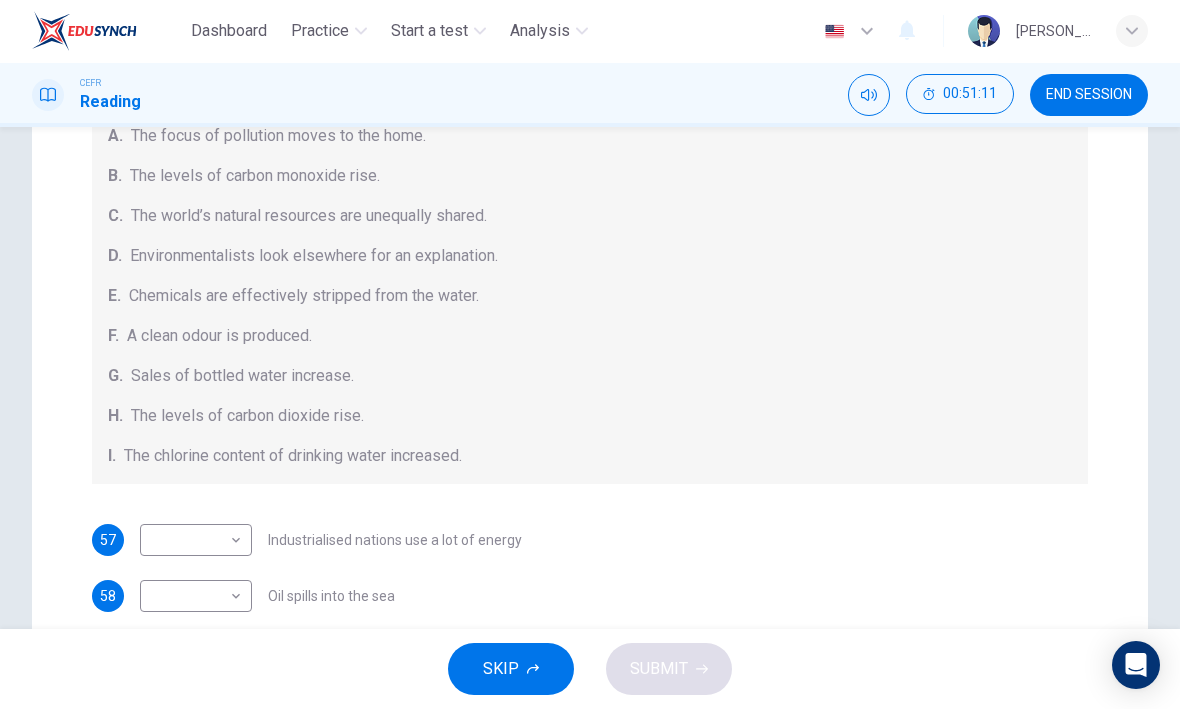 click on "Dashboard Practice Start a test Analysis English en ​ [PERSON_NAME] CEFR Reading 00:51:11 END SESSION Questions 57 - 63 The Reading Passage describes a number of cause and effect relationships.
Match each cause with its effect ( A-J ).
Write the appropriate letters ( A-J ) in the boxes below. Causes A. The focus of pollution moves to the home. B. The levels of carbon monoxide rise. C. The world’s natural resources are unequally shared. D. Environmentalists look elsewhere for an explanation. E. Chemicals are effectively stripped from the water. F. A clean odour is produced. G. Sales of bottled water increase. H. The levels of carbon dioxide rise. I. The chlorine content of drinking water increased. 57 ​ ​ Industrialised nations use a lot of energy 58 ​ ​ Oil spills into the sea 59 ​ ​ The researchers publish their findings 60 ​ ​ Water is brought to a high temperature 61 ​ ​ People fear pollutants in tap water 62 ​ ​ Air conditioning systems are inadequate 1" at bounding box center (590, 355) 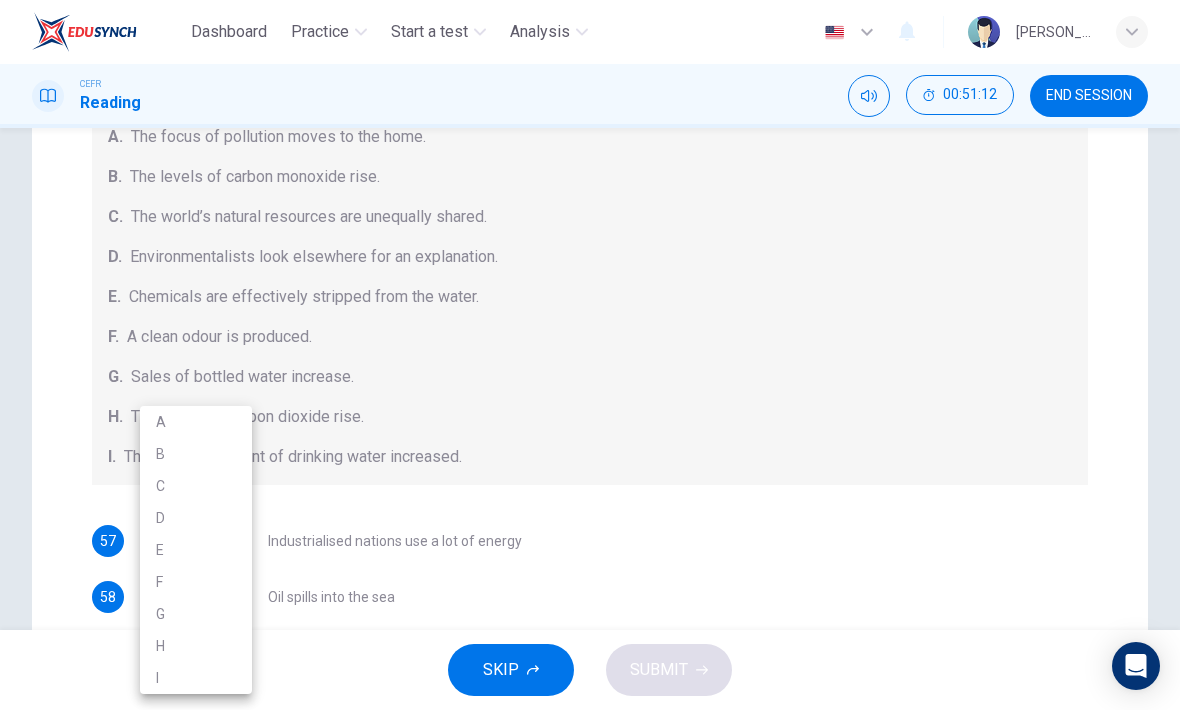 click on "B" at bounding box center [196, 454] 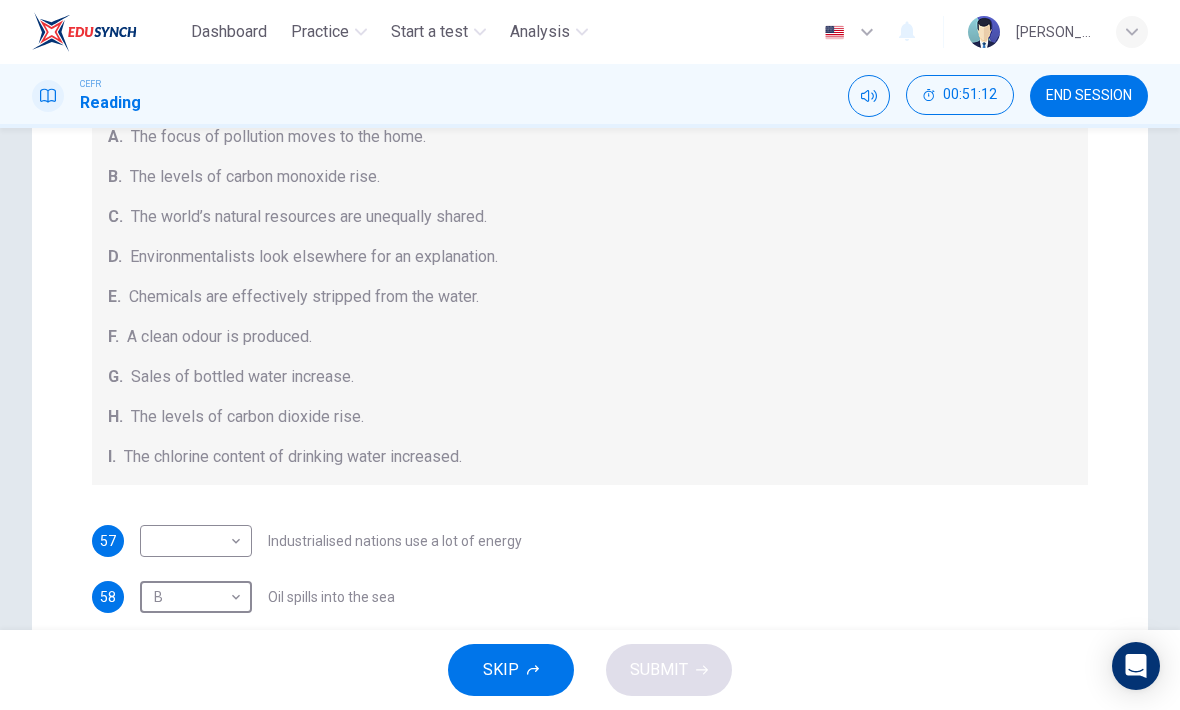 type on "B" 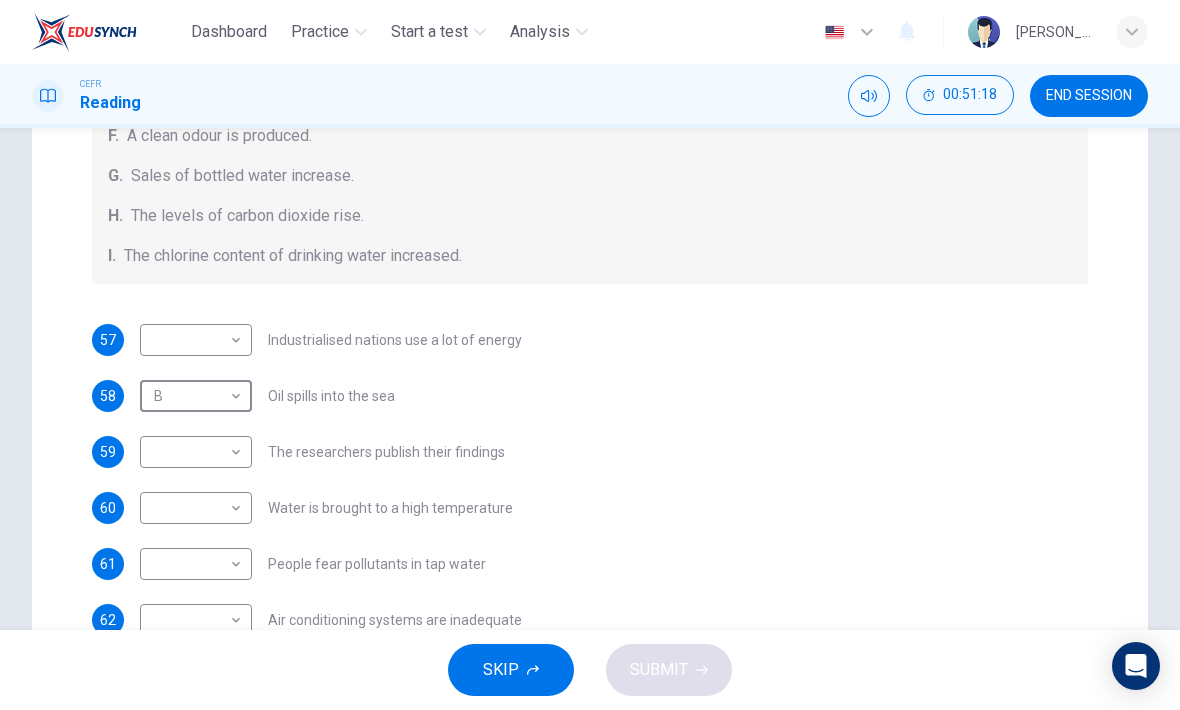 scroll, scrollTop: 284, scrollLeft: 0, axis: vertical 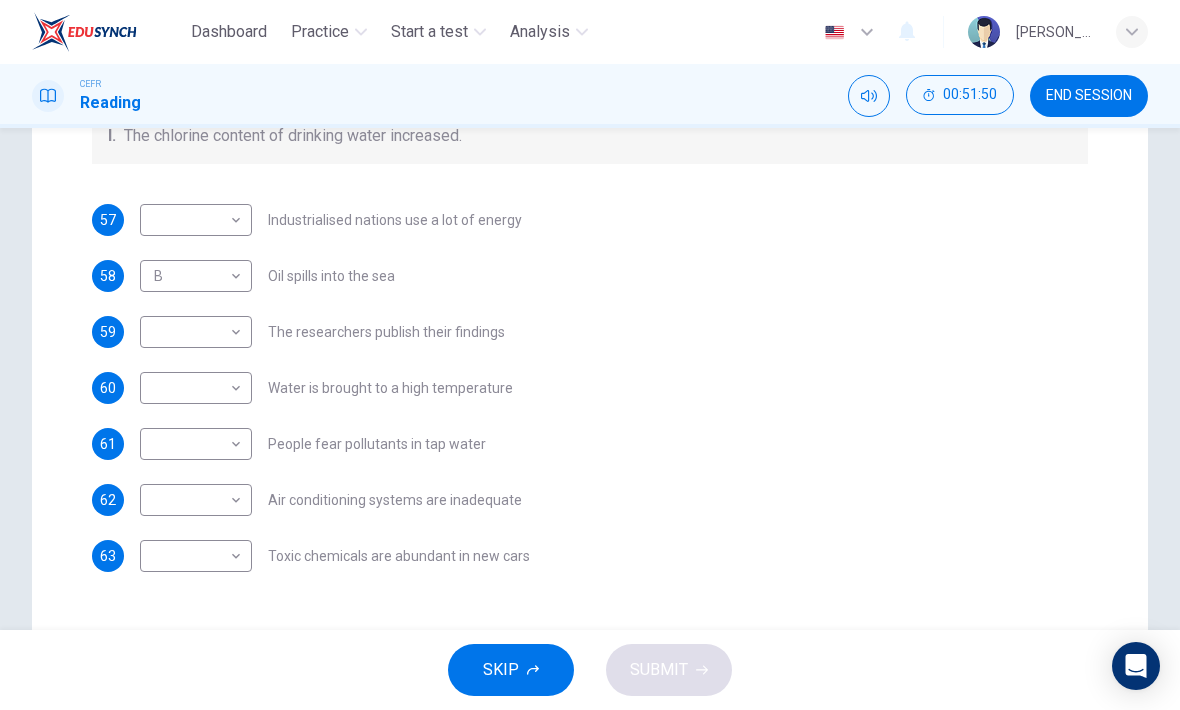 checkbox on "false" 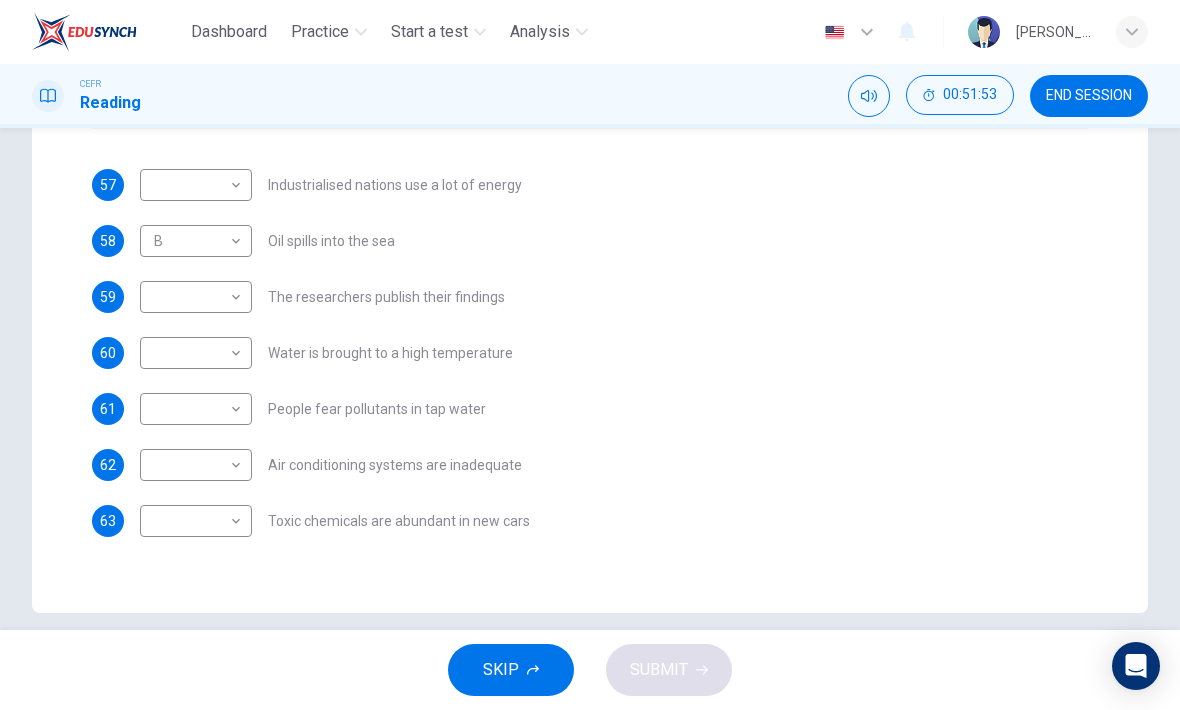 scroll, scrollTop: 536, scrollLeft: 0, axis: vertical 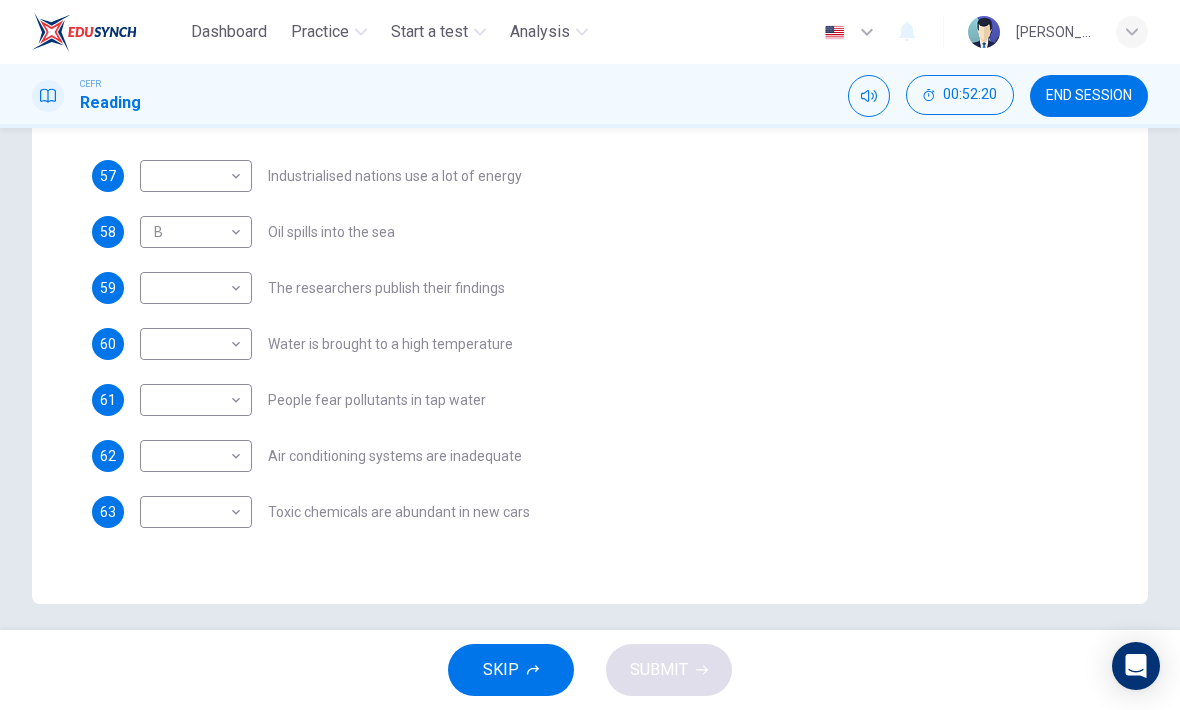 click on "END SESSION" at bounding box center (1089, 96) 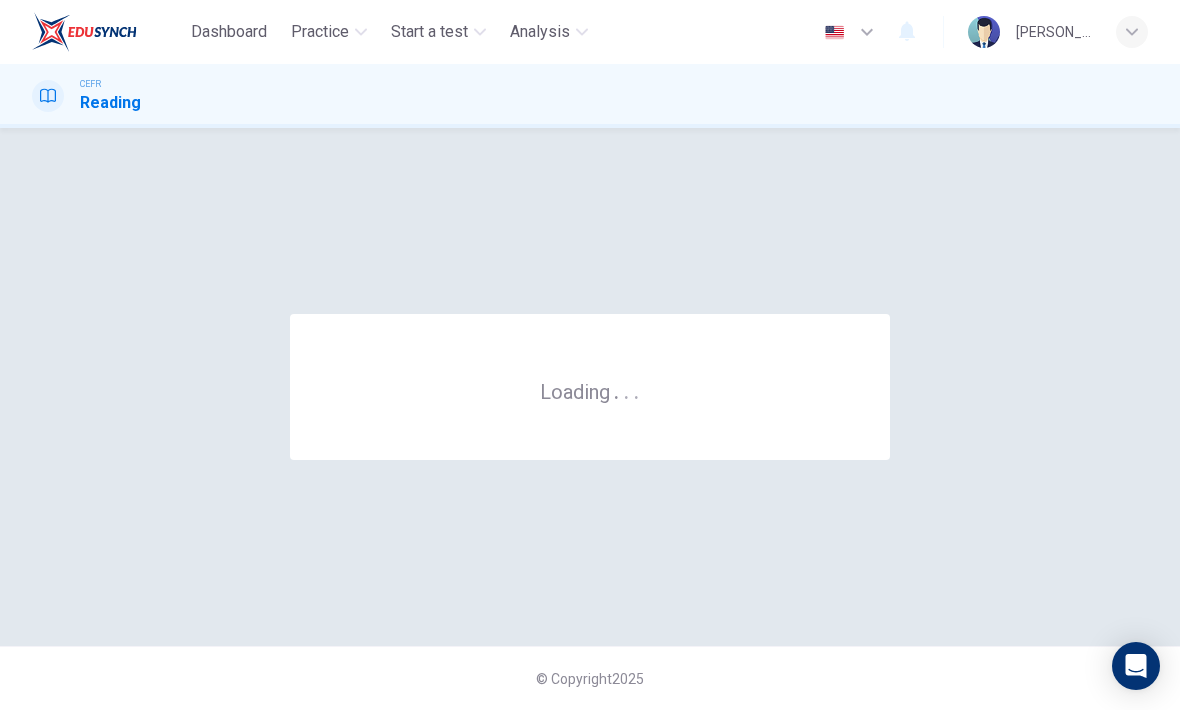 scroll, scrollTop: 0, scrollLeft: 0, axis: both 